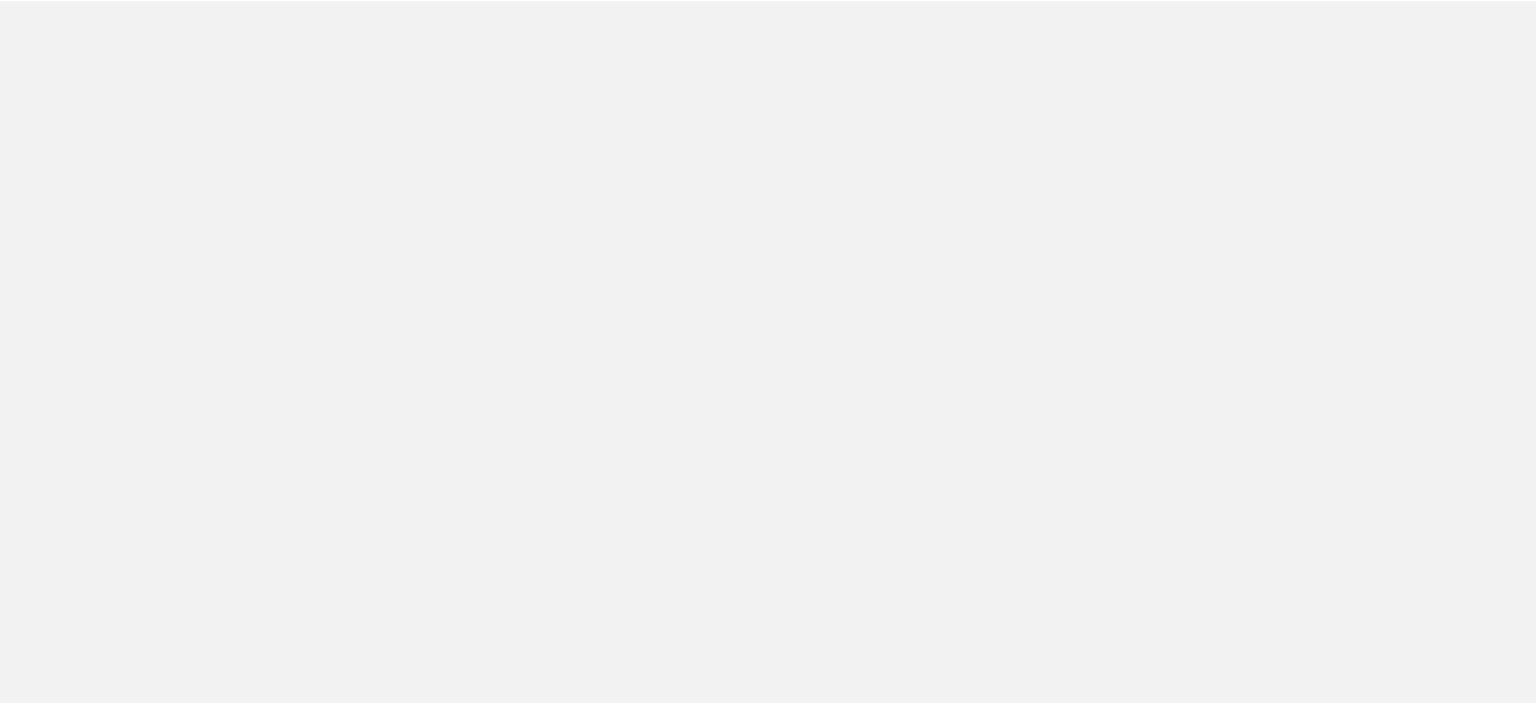 scroll, scrollTop: 0, scrollLeft: 0, axis: both 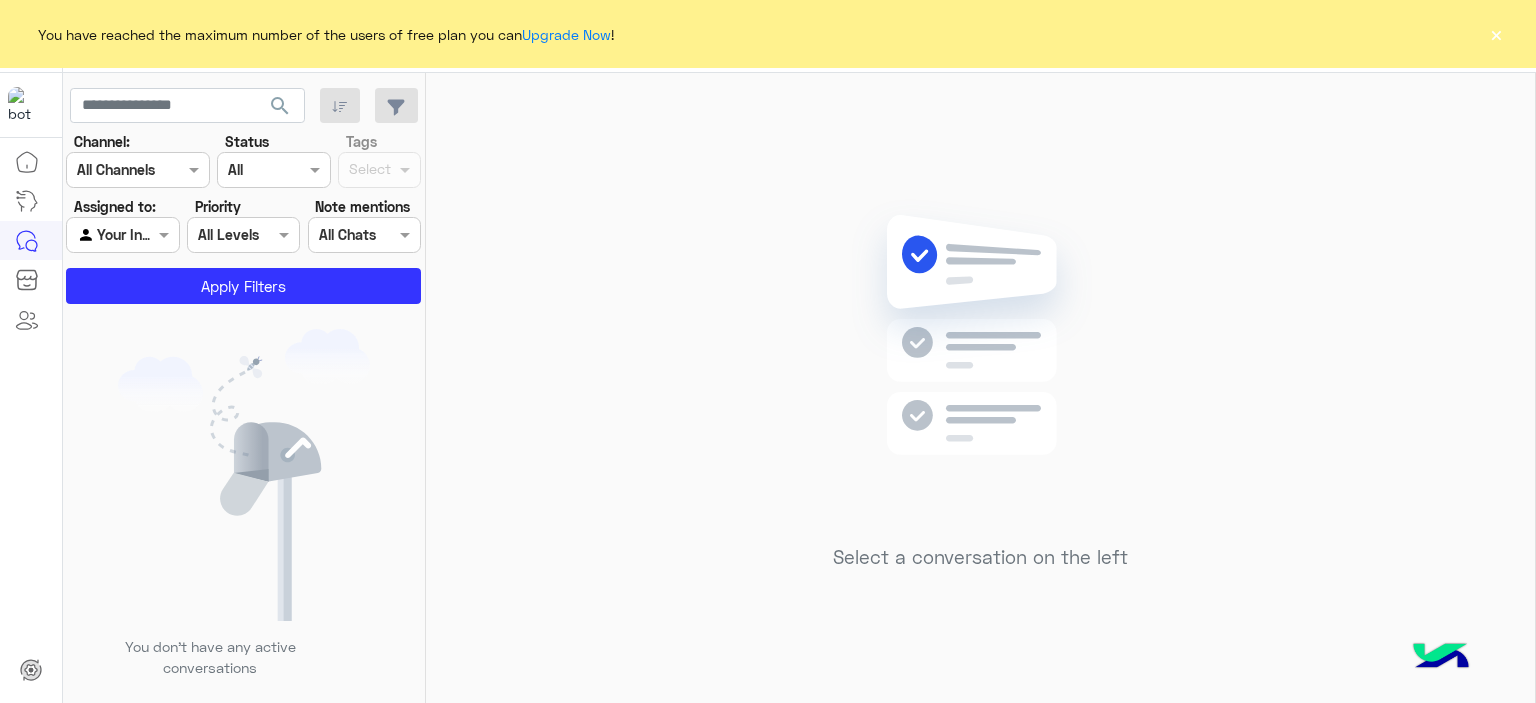 click on "×" 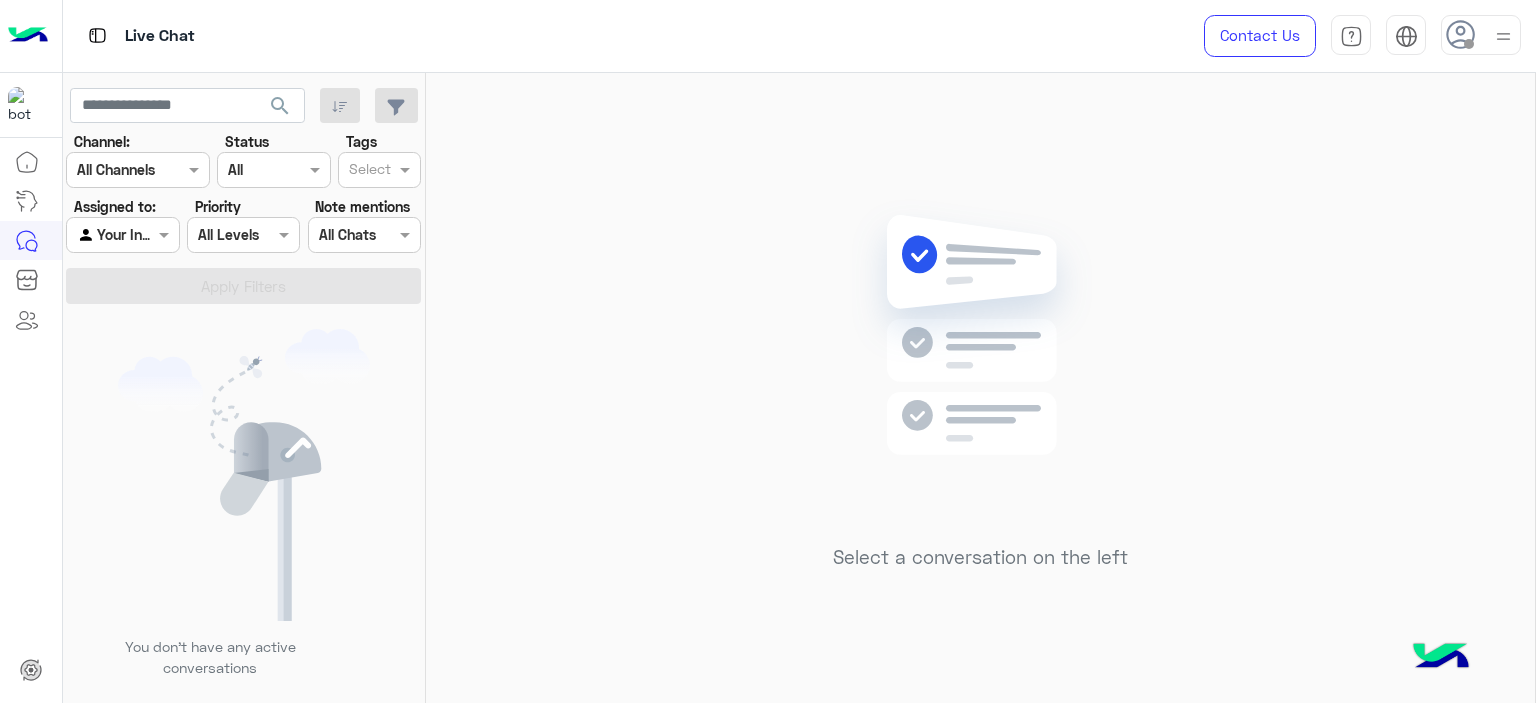 scroll, scrollTop: 0, scrollLeft: 0, axis: both 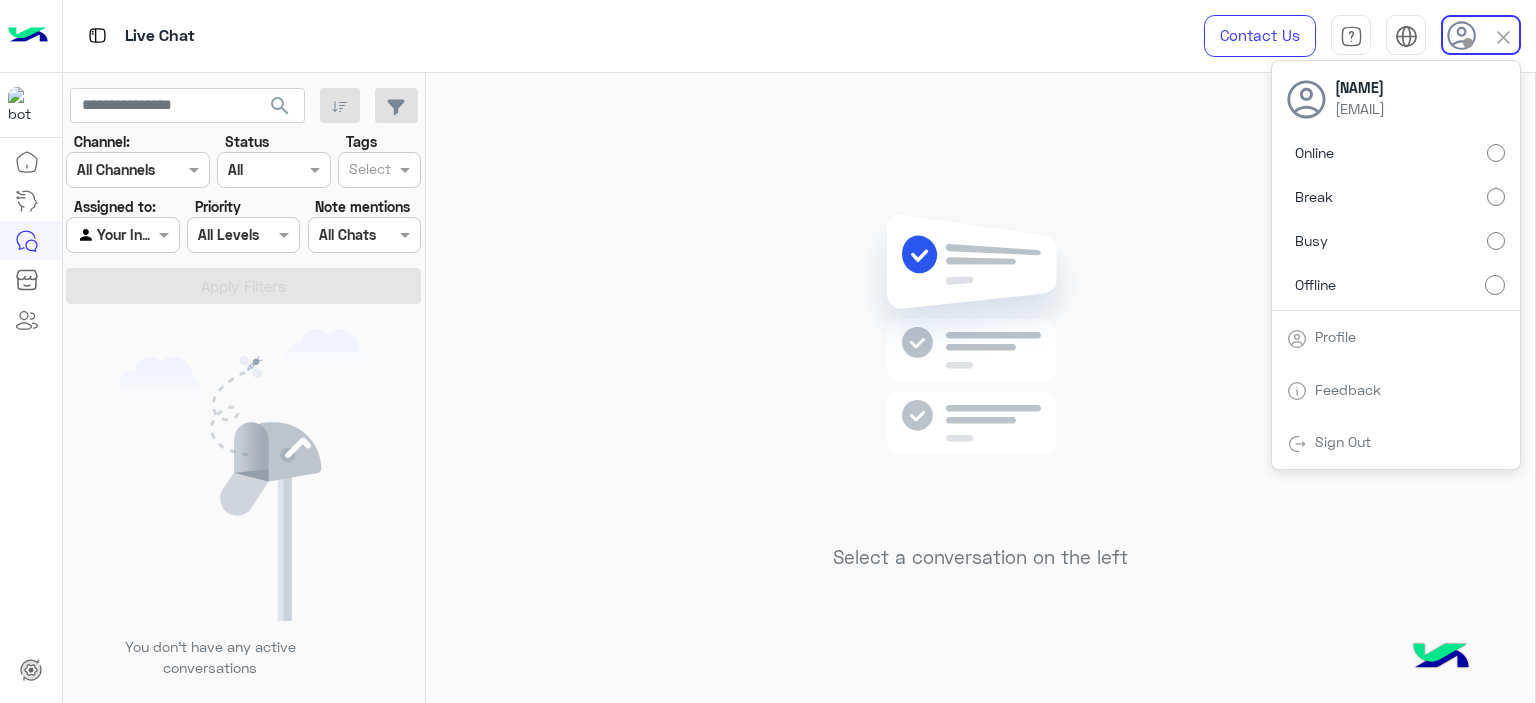 click on "Online" at bounding box center [1396, 153] 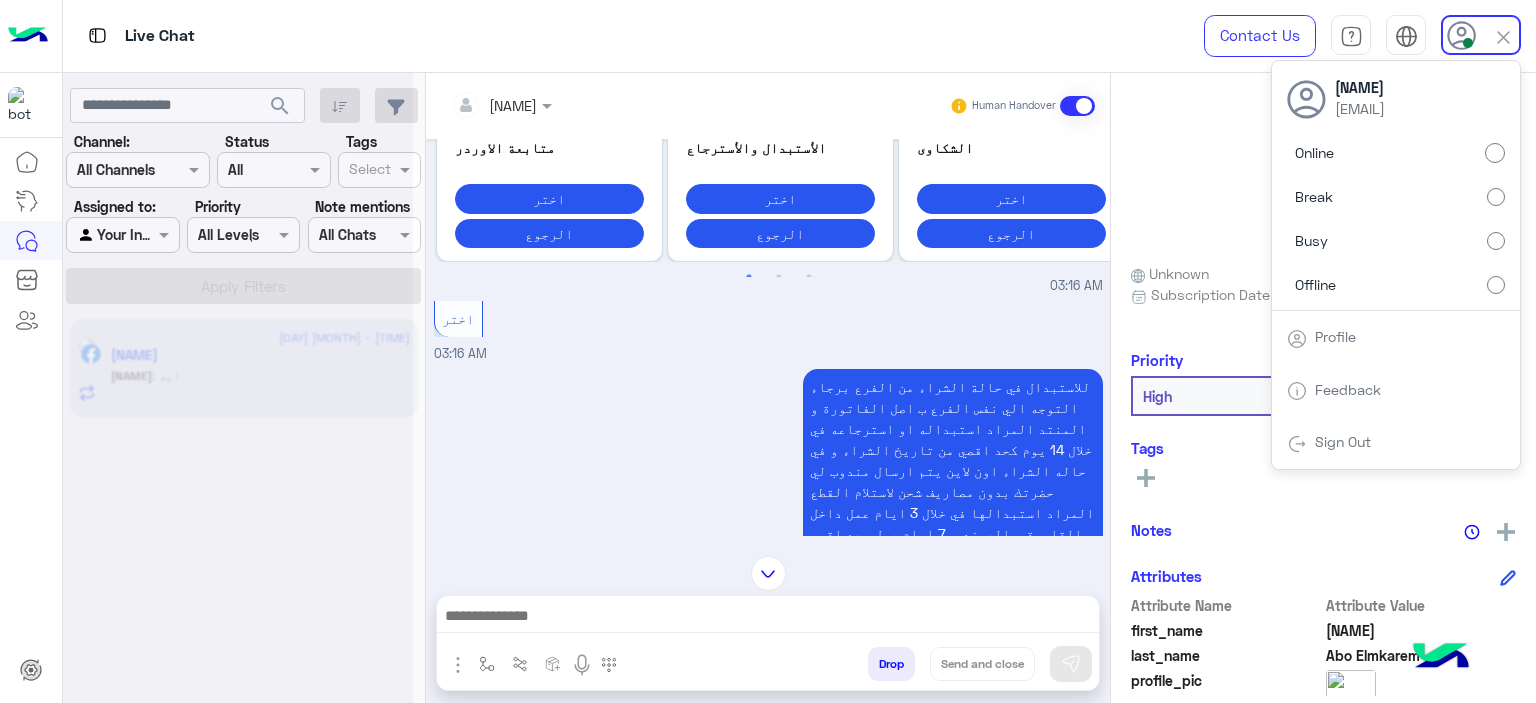 scroll, scrollTop: 0, scrollLeft: 0, axis: both 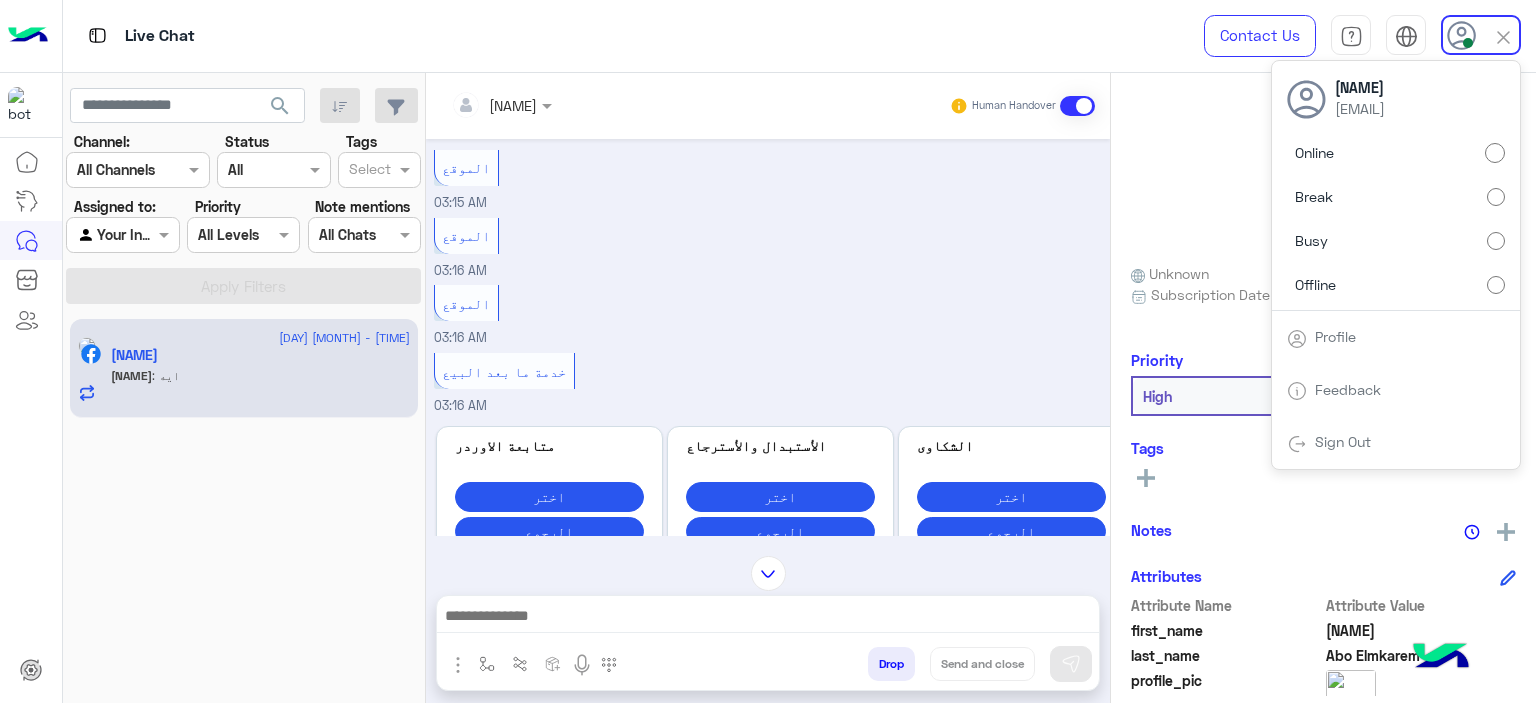 click on "الموقع    03:16 AM" at bounding box center (768, 314) 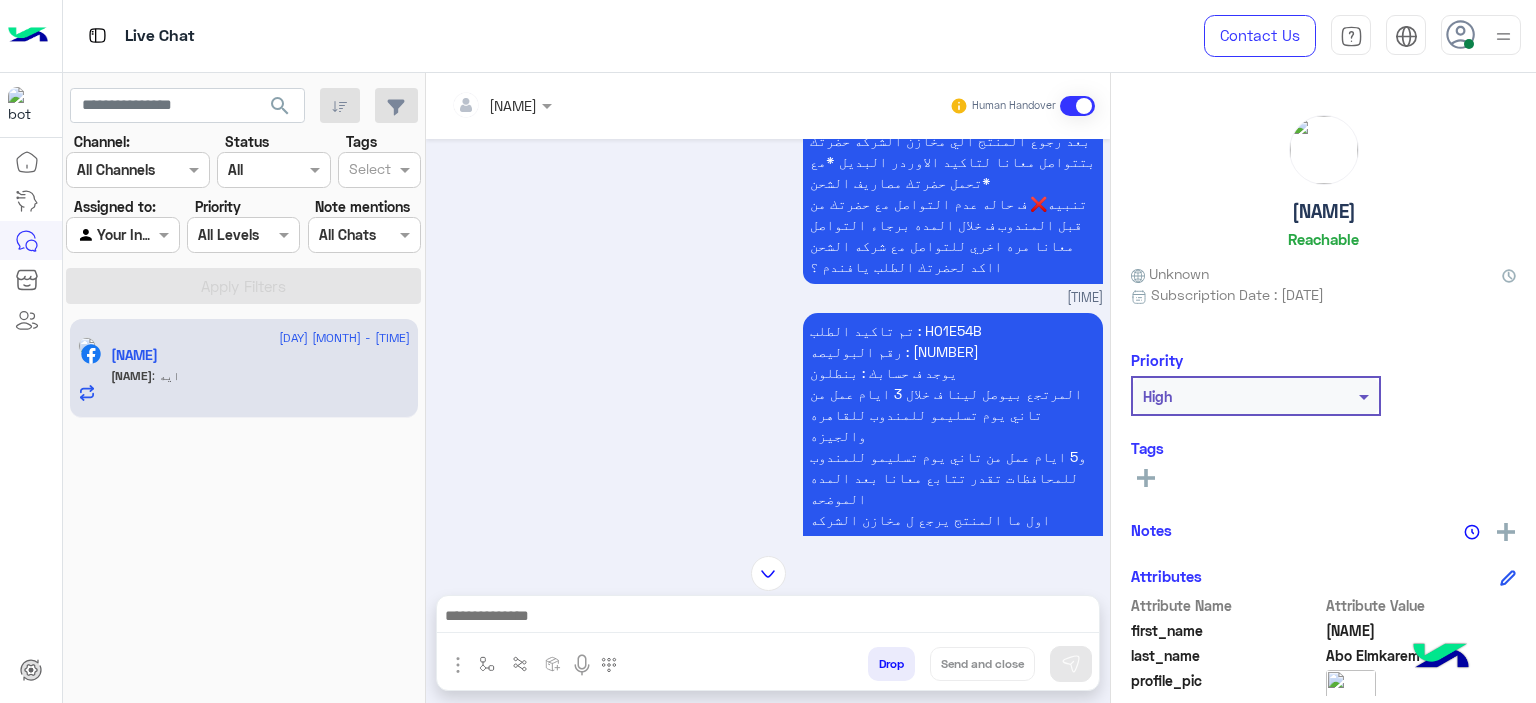 scroll, scrollTop: 976, scrollLeft: 0, axis: vertical 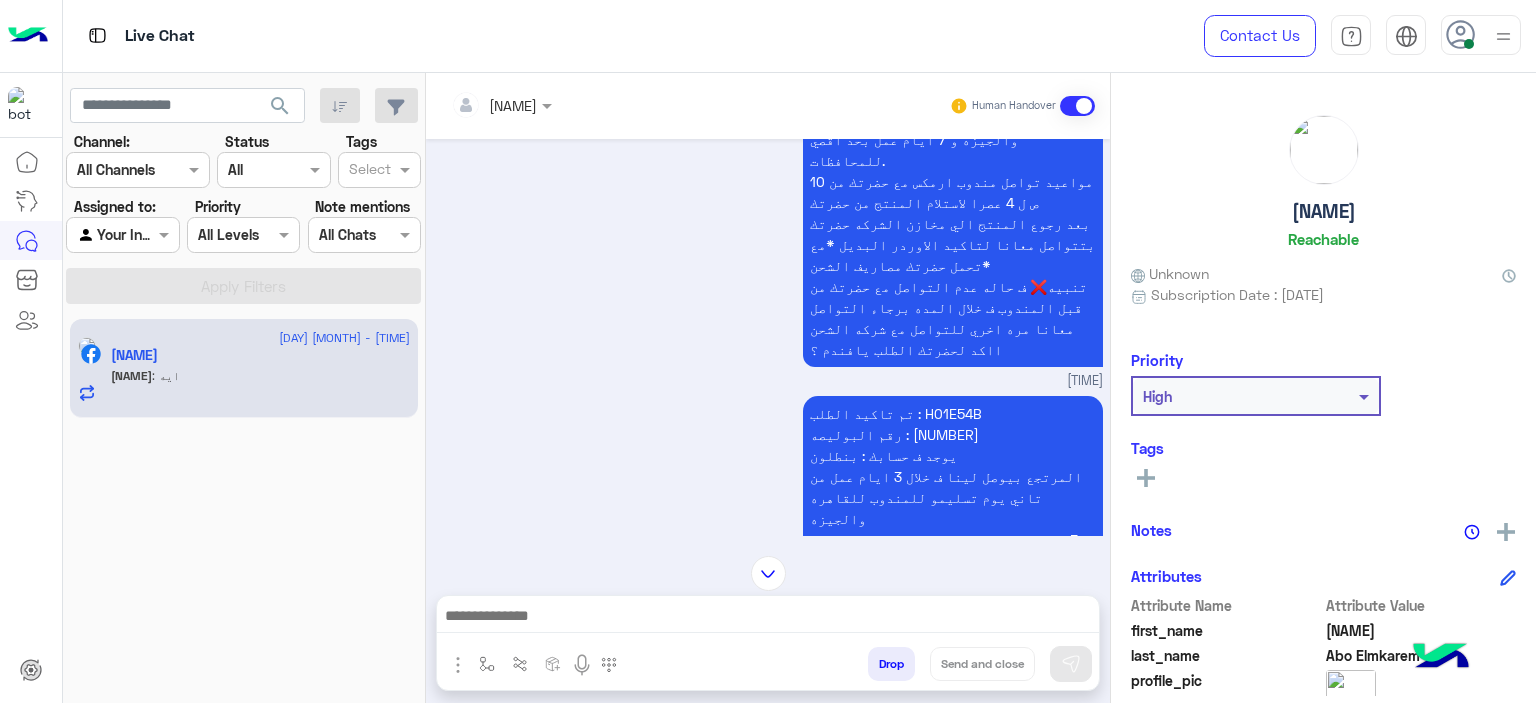 click on "تم تاكيد الطلب :   H01E54B رقم البوليصه :  [PHONE] يوجد ف حسابك :  [ITEM]  المرتجع بيوصل لينا ف خلال 3 ايام عمل من تاني يوم تسليمو للمندوب للقاهره والجيزه  و5 ايام عمل من تاني يوم تسليمو للمندوب للمحافظات تقدر تتابع معانا بعد المده الموضحه اول ما المنتج يرجع ل مخازن الشركه    حضرتك بتتواصل معانا  ومسؤل التبديلات بيتابع مع حضرتك لتاكيد اوردر جديد  المندوب هيتواصل معاك خلال 3 ايام عمل بحد اقصي لاستلام المنتج من حضرتك  تنبيه❌  ف حاله عدم التواصل مع حضرتك من قبل المندوب ف خلال المده برجاء التواصل معانا مره اخري للتواصل مع شركه الشحن" at bounding box center [953, 581] 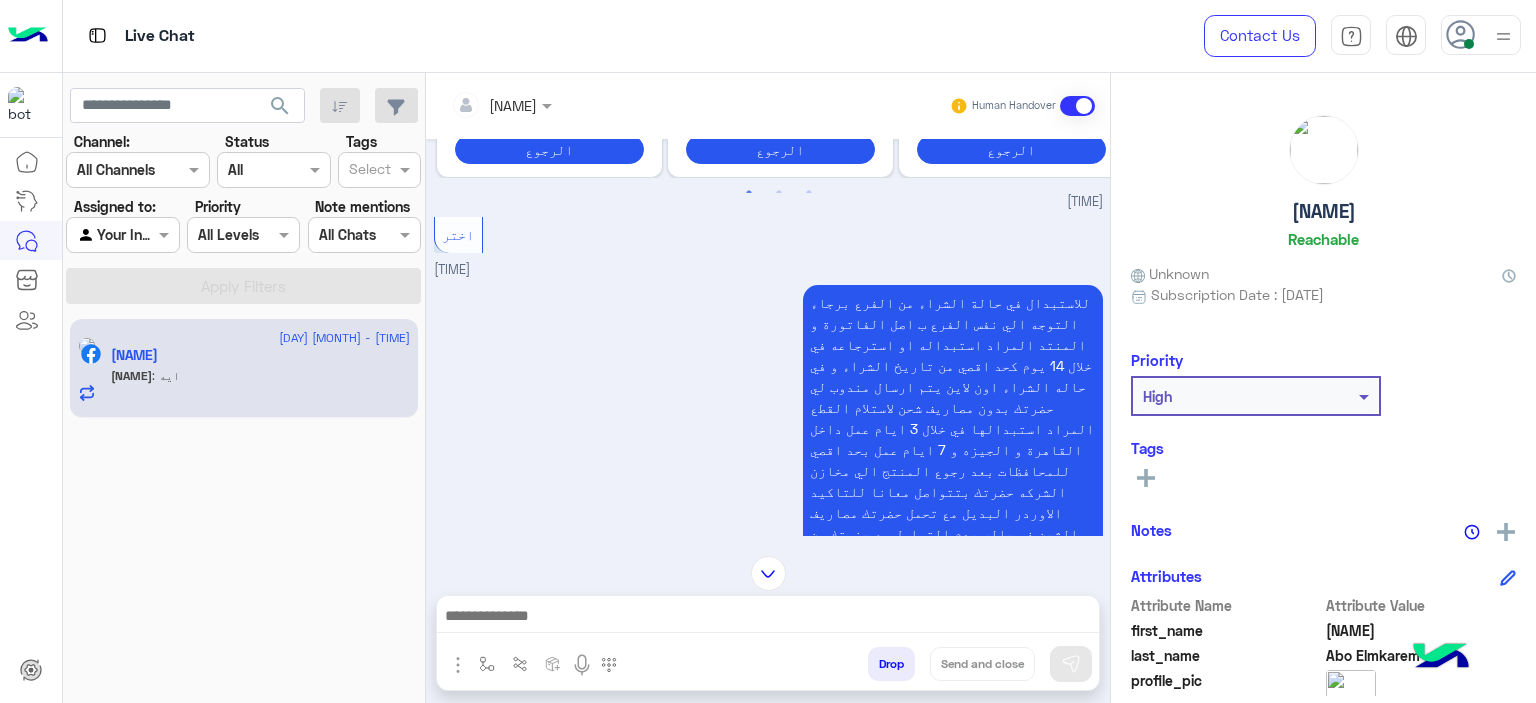 scroll, scrollTop: 7267, scrollLeft: 0, axis: vertical 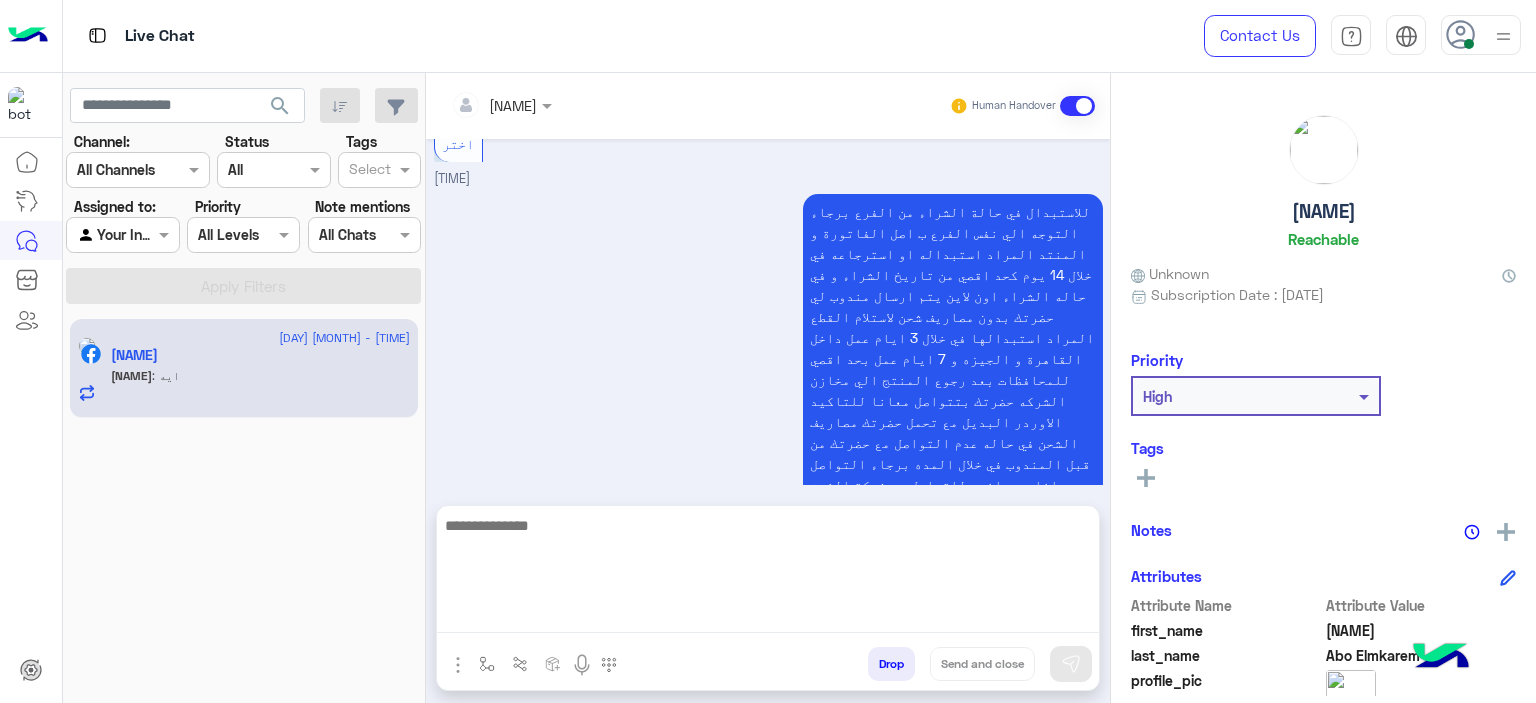click at bounding box center (768, 573) 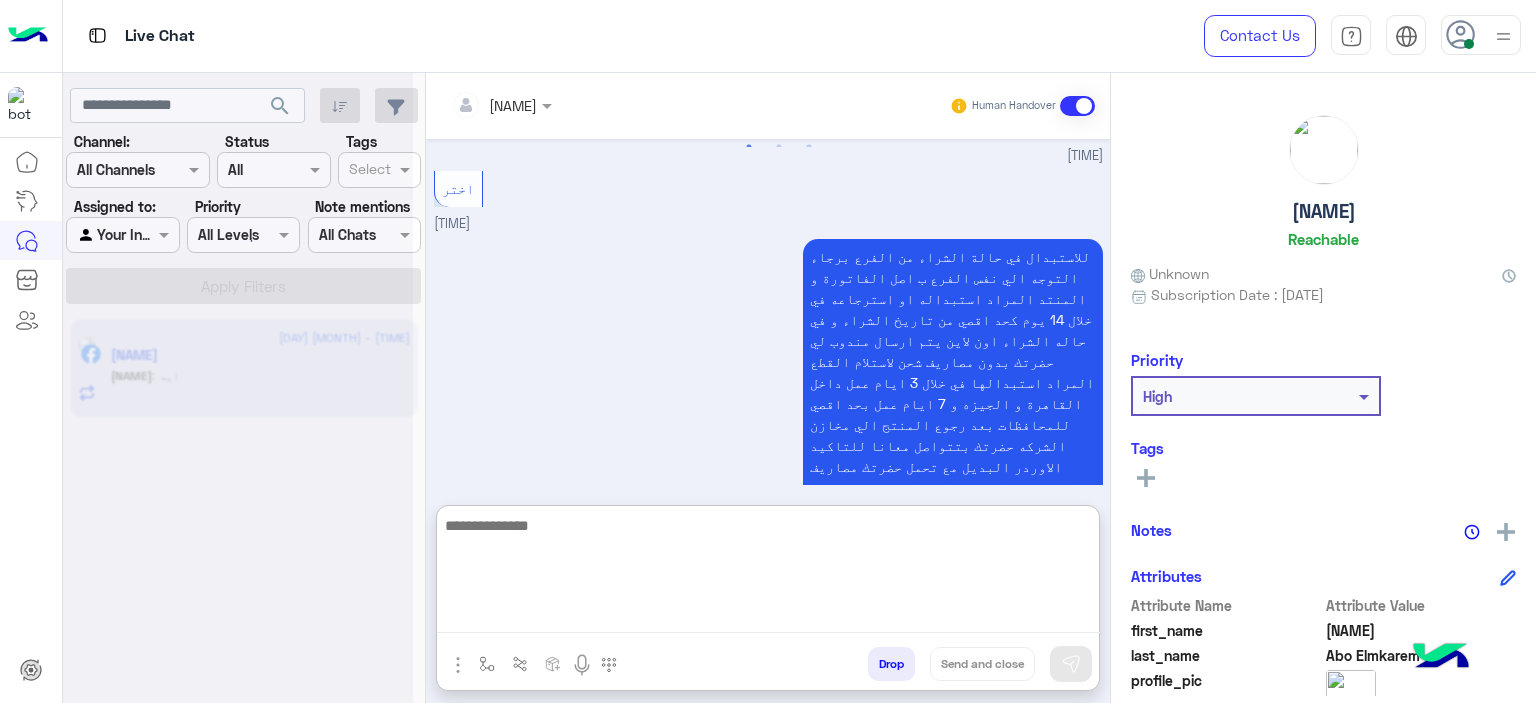 scroll, scrollTop: 0, scrollLeft: 0, axis: both 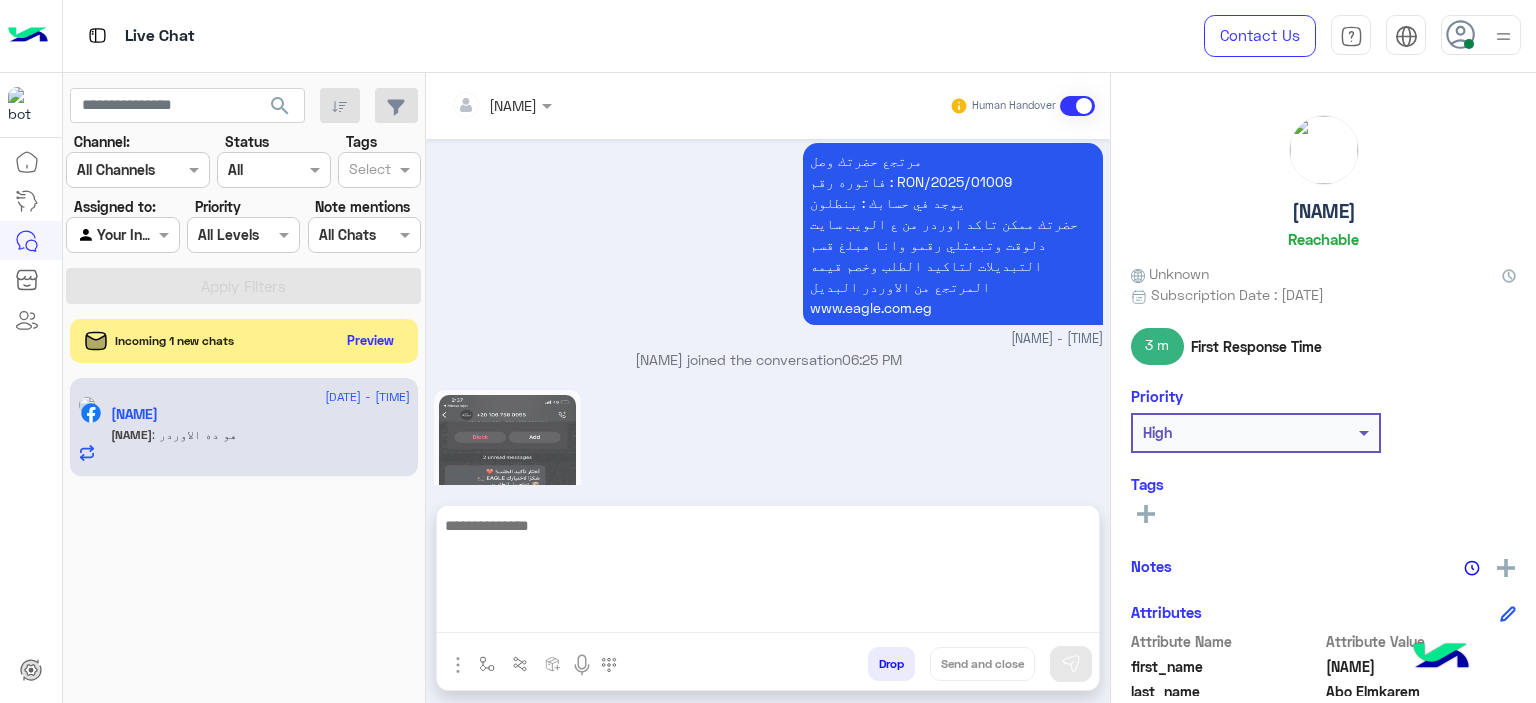 click 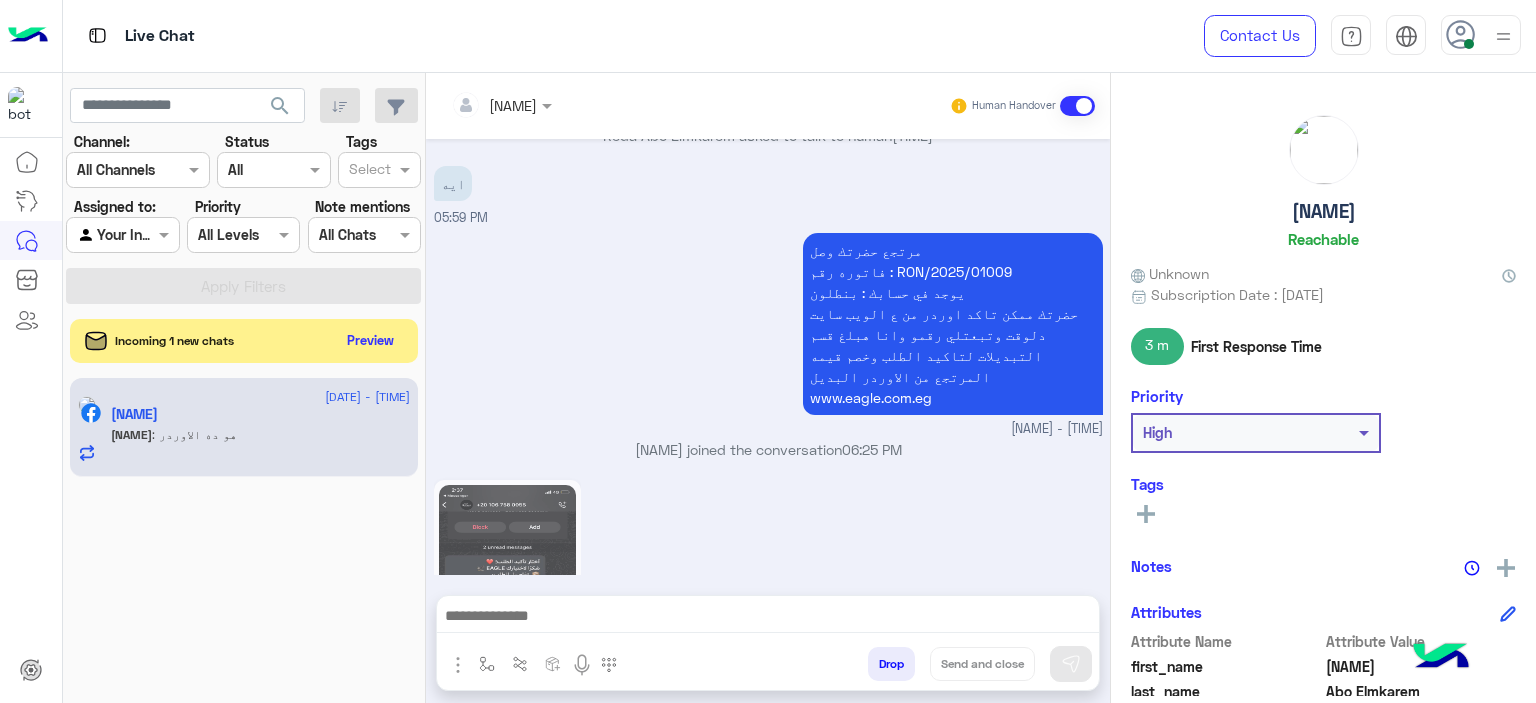 click 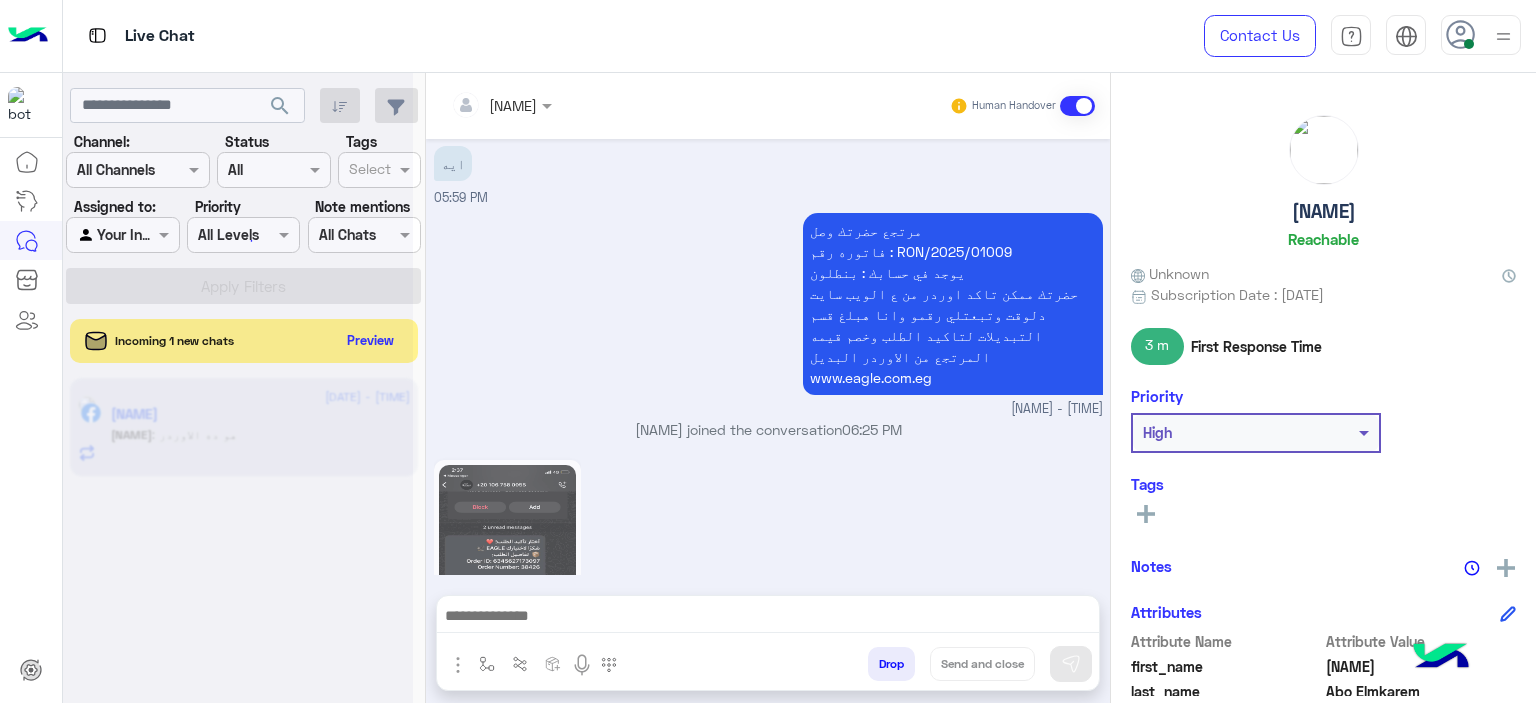scroll, scrollTop: 7910, scrollLeft: 0, axis: vertical 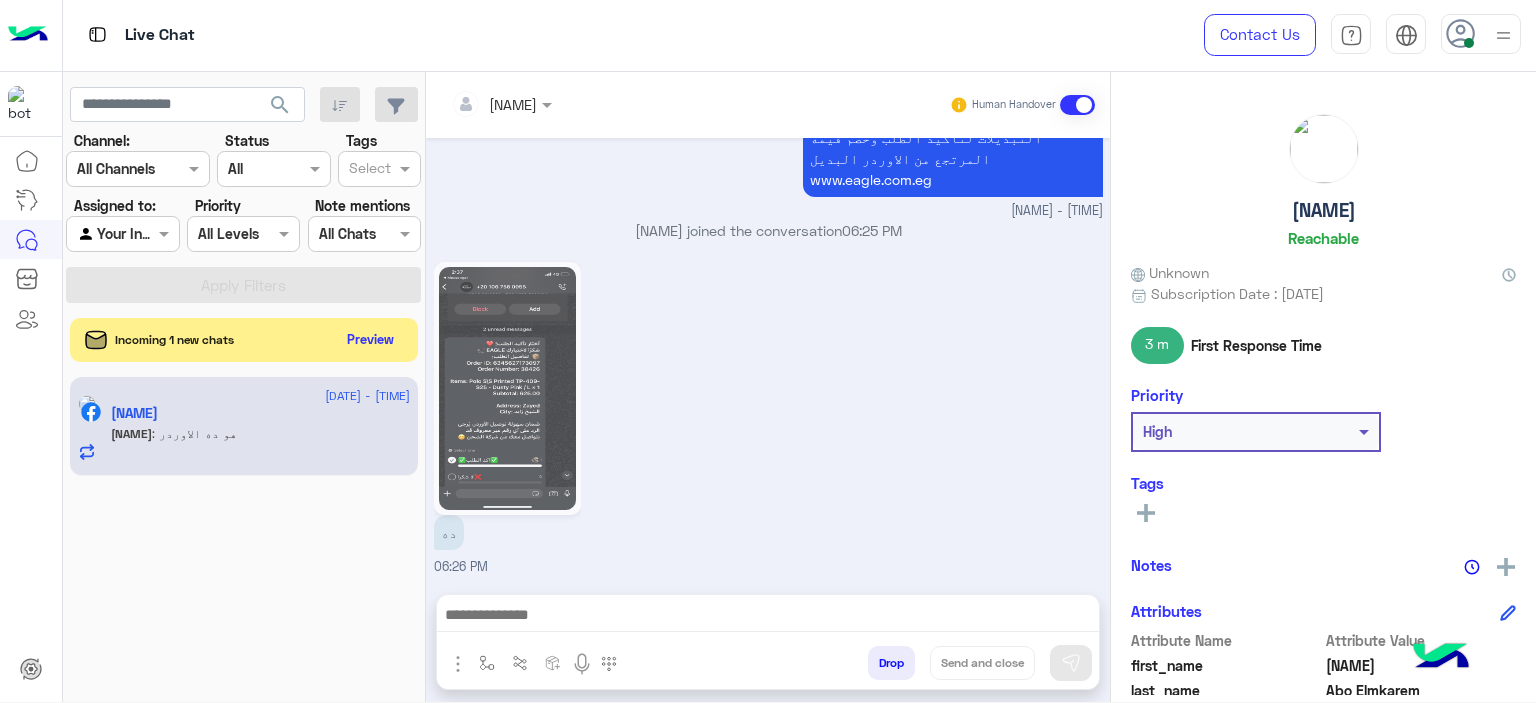 click on "Incoming 1 new chats Preview" 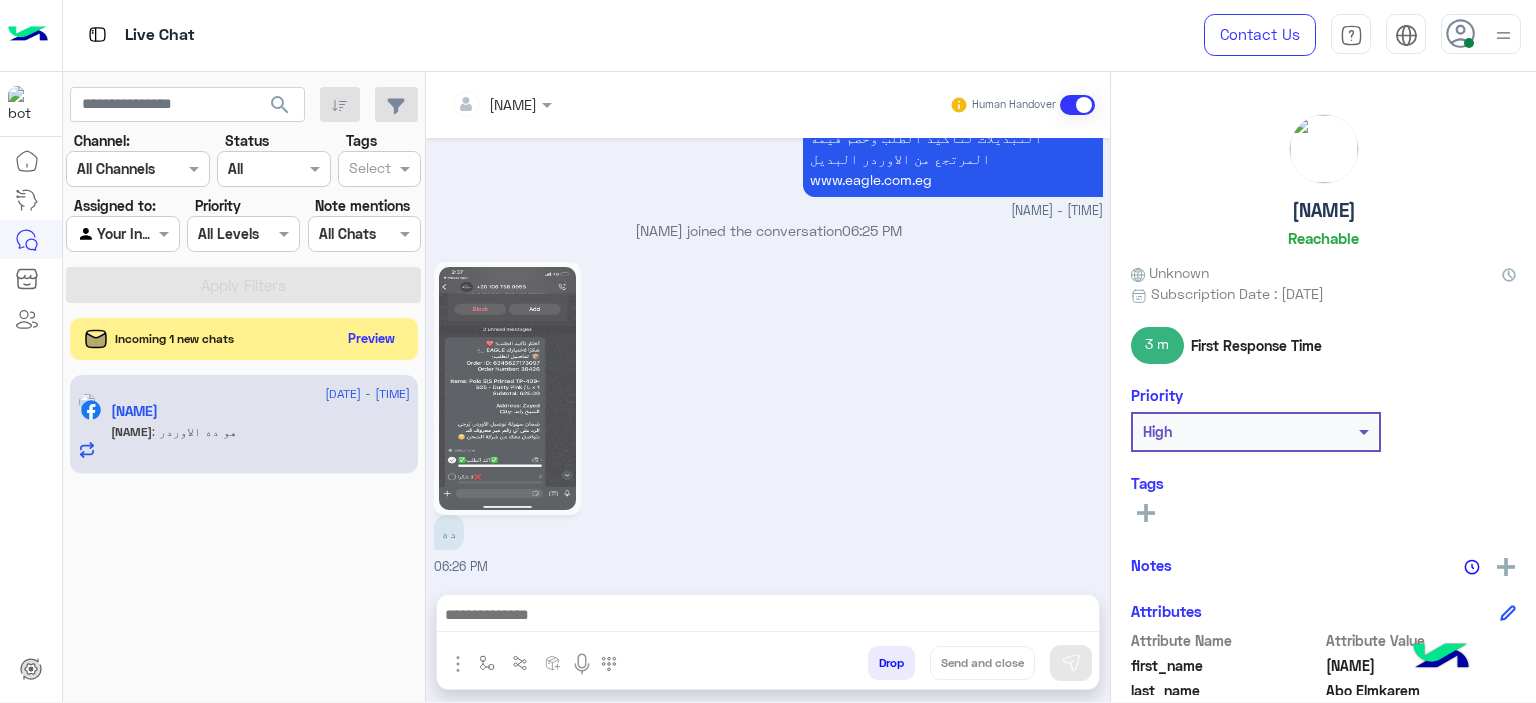 click on "Preview" 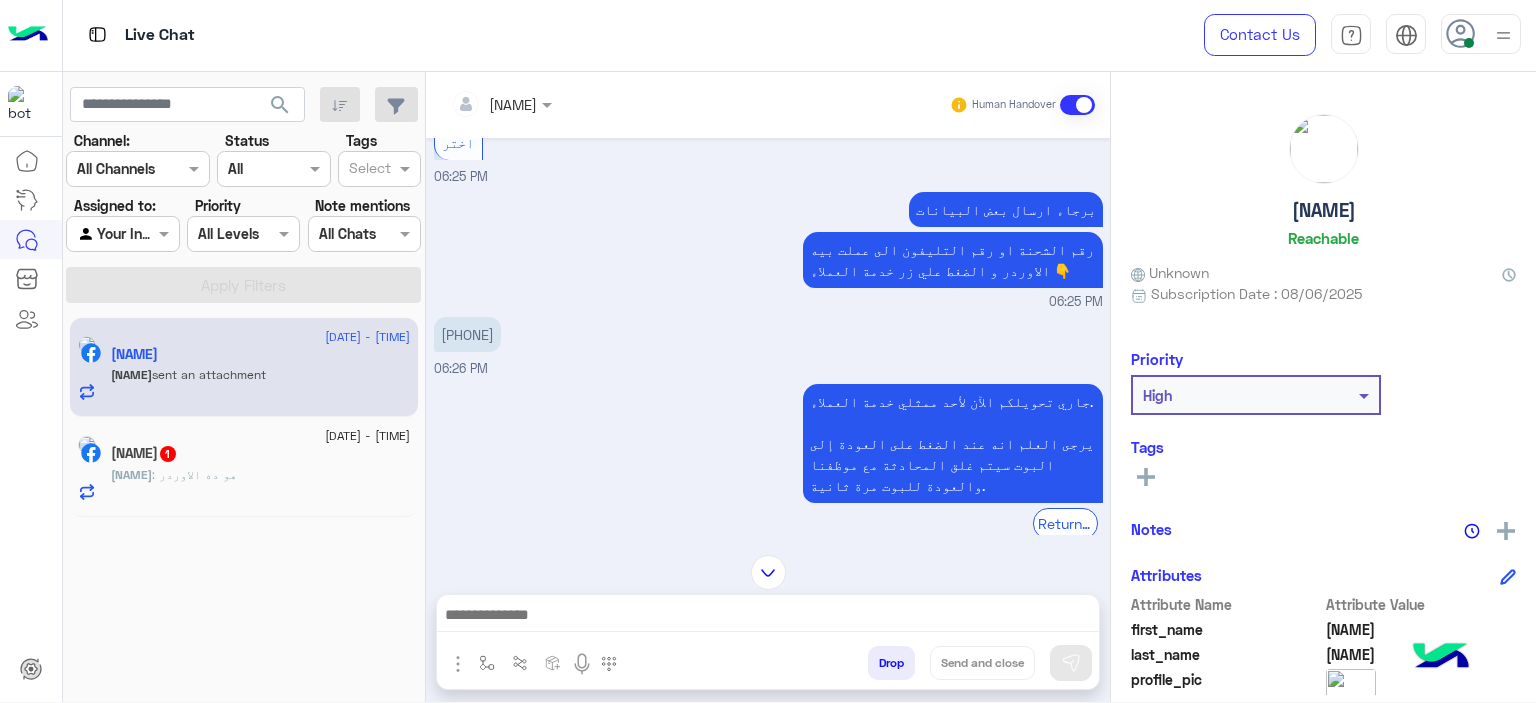scroll, scrollTop: 1981, scrollLeft: 0, axis: vertical 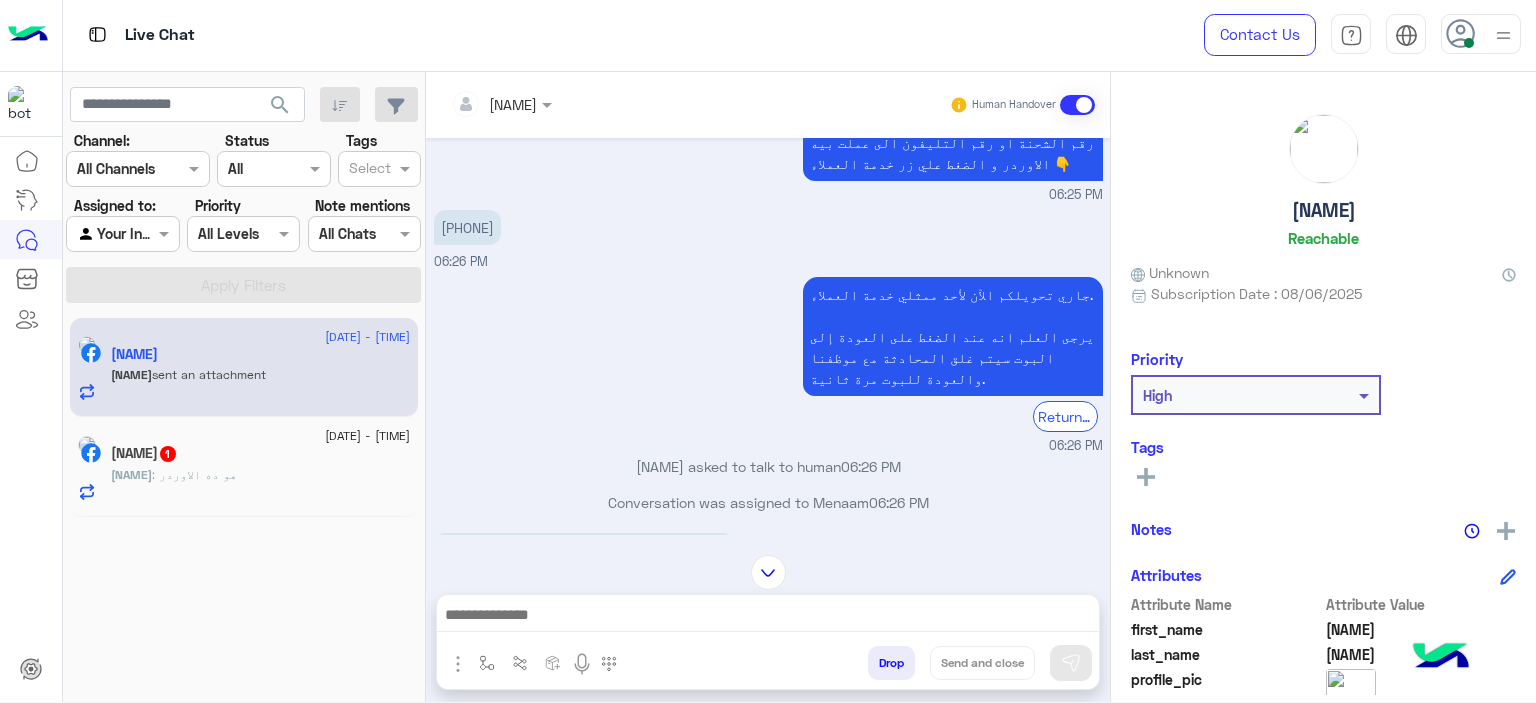 click at bounding box center [768, 617] 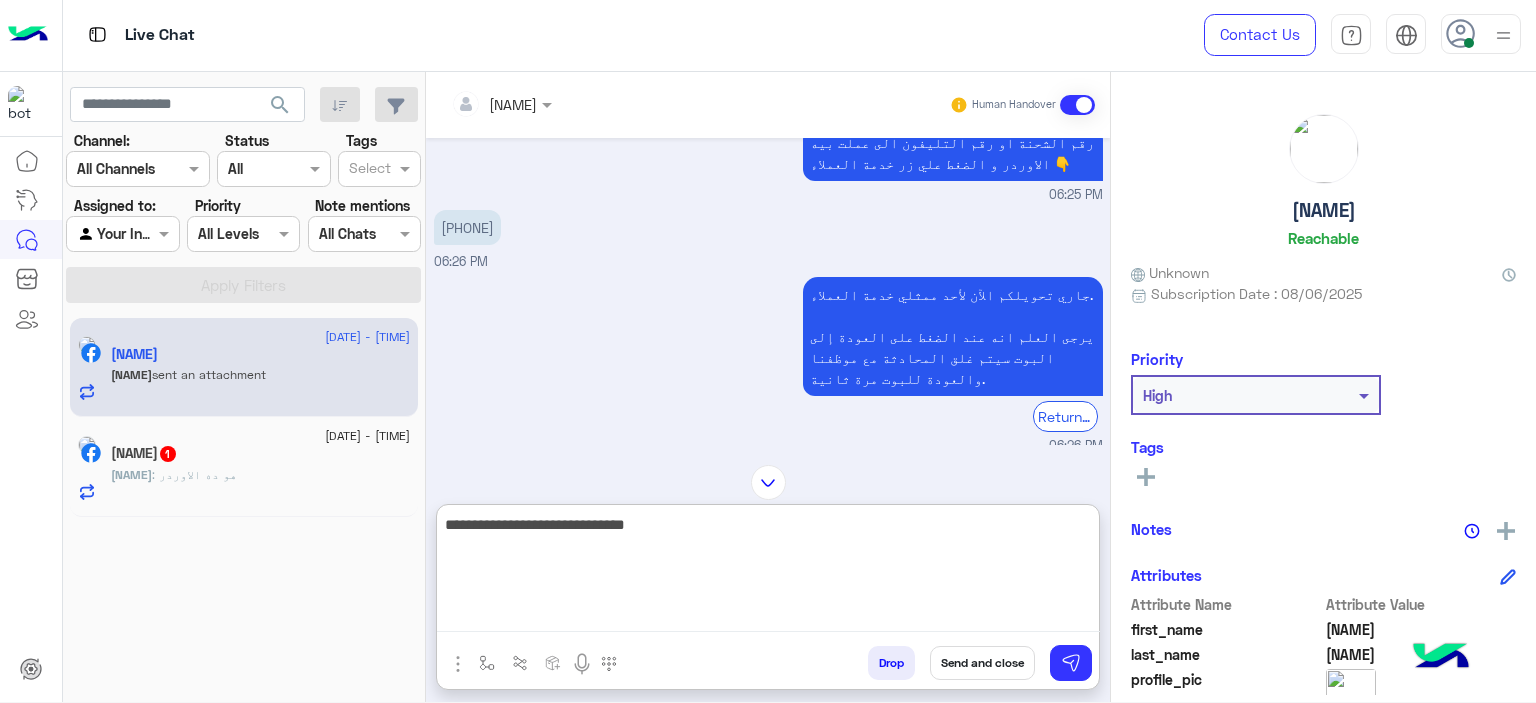 type on "**********" 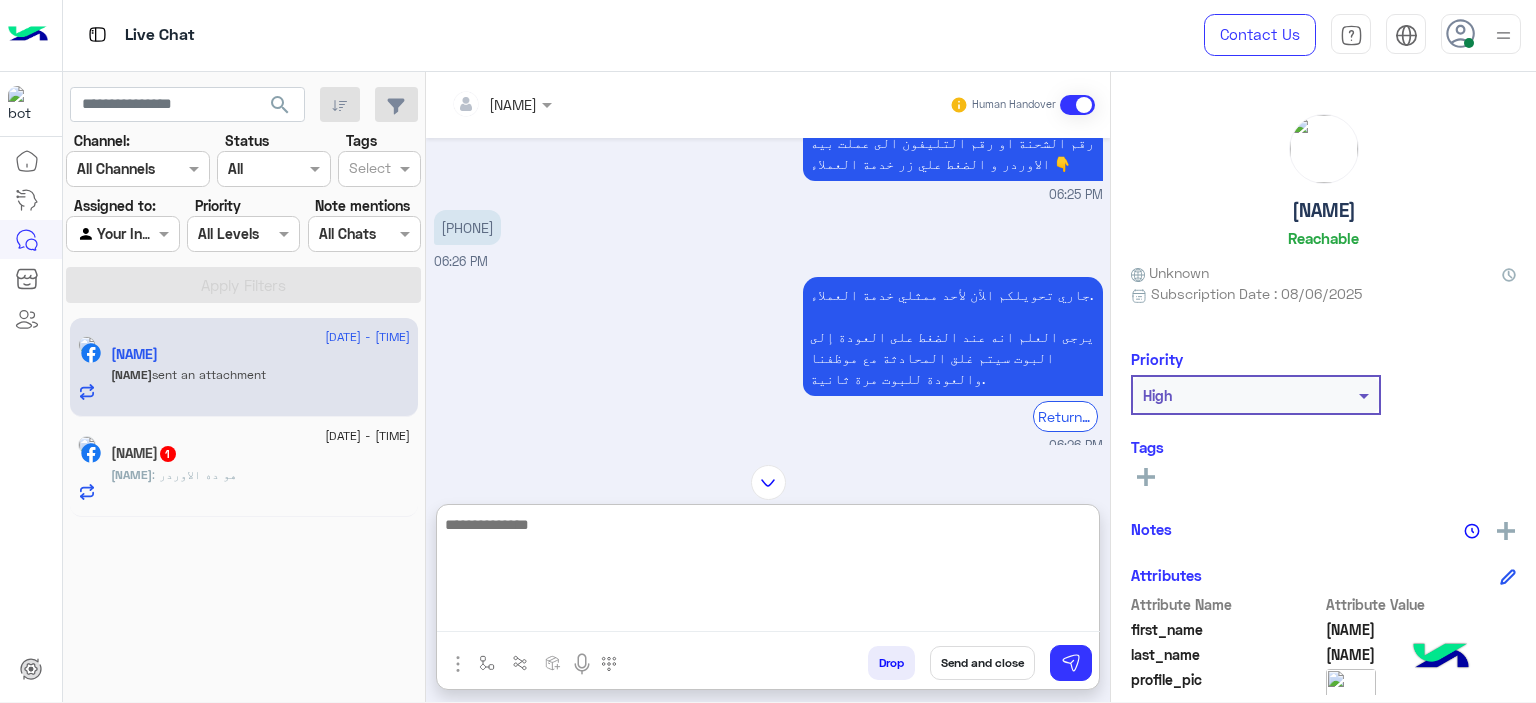 scroll, scrollTop: 2436, scrollLeft: 0, axis: vertical 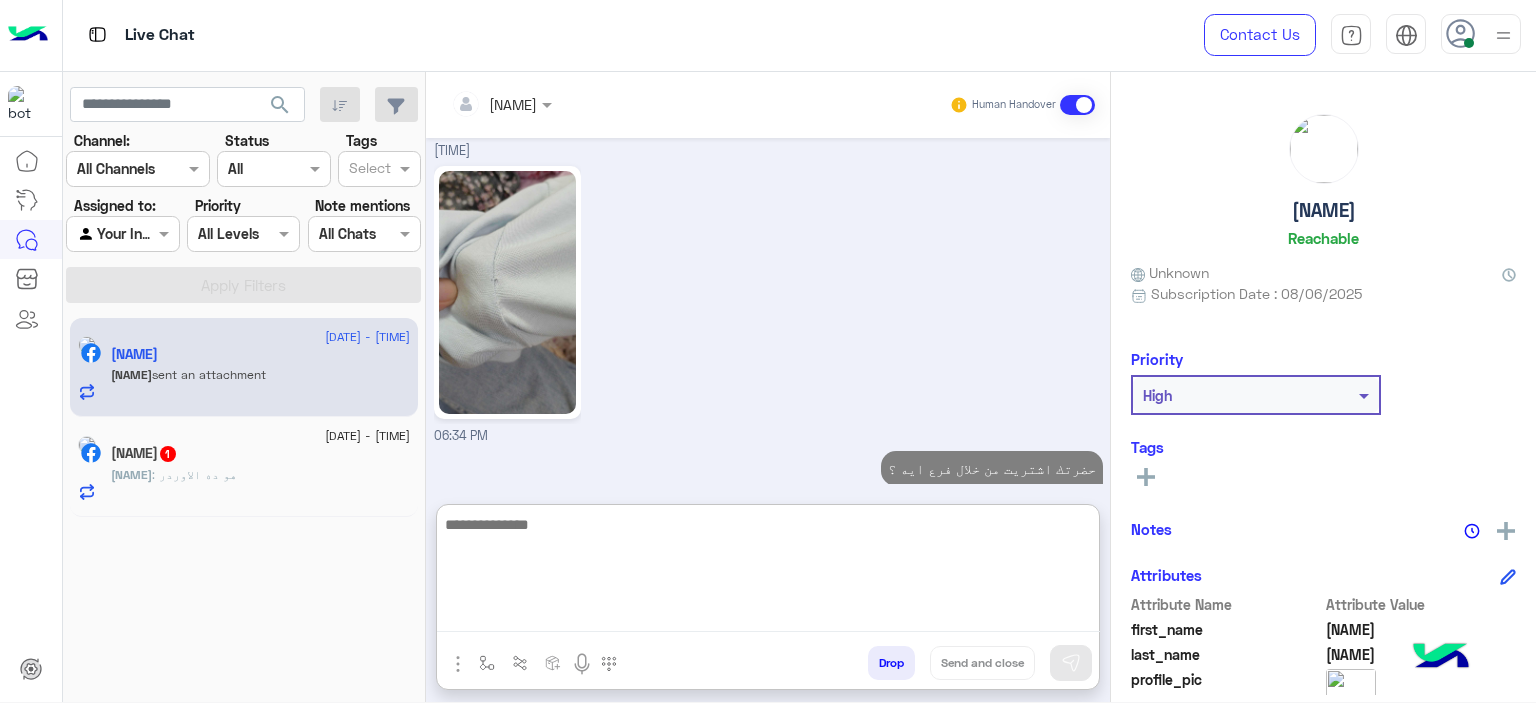 click on ": هو ده الاوردر" 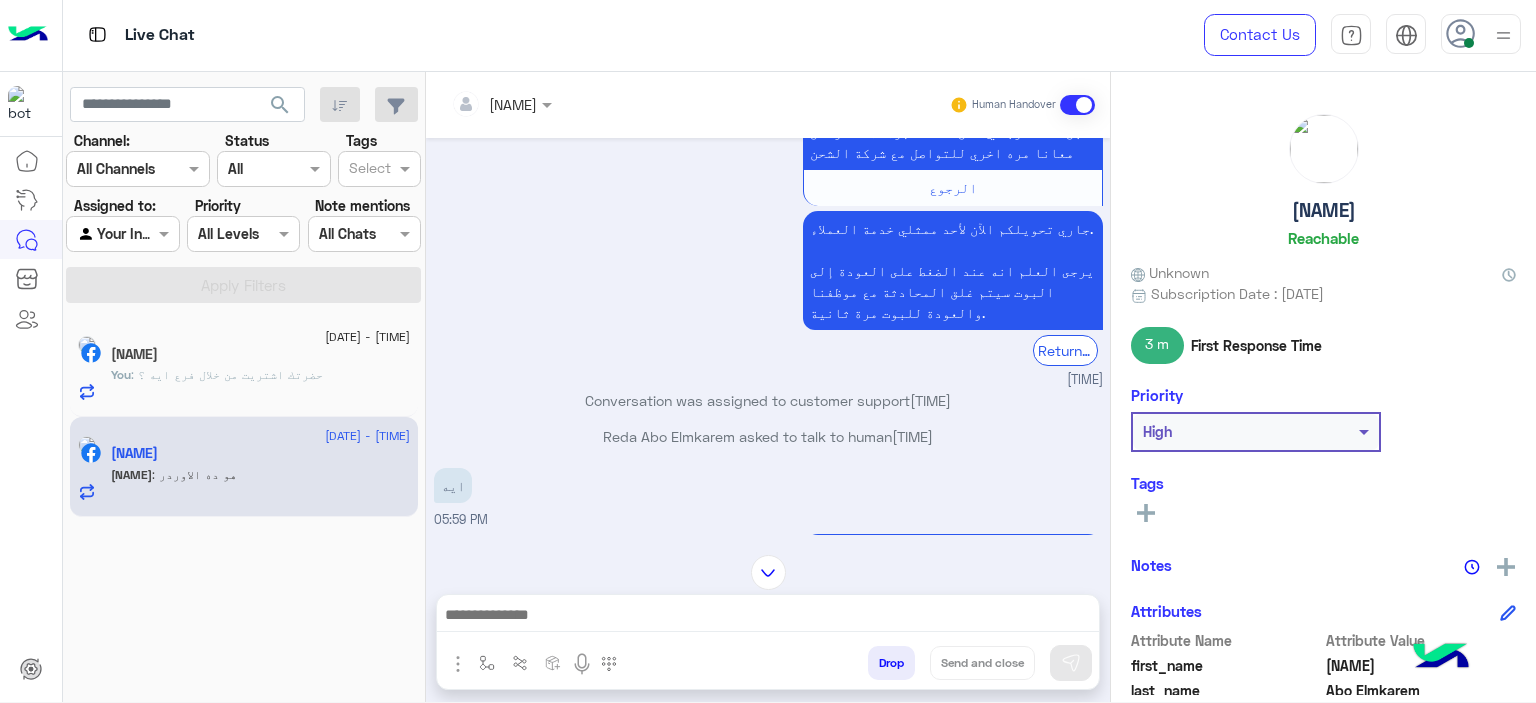 scroll, scrollTop: 4397, scrollLeft: 0, axis: vertical 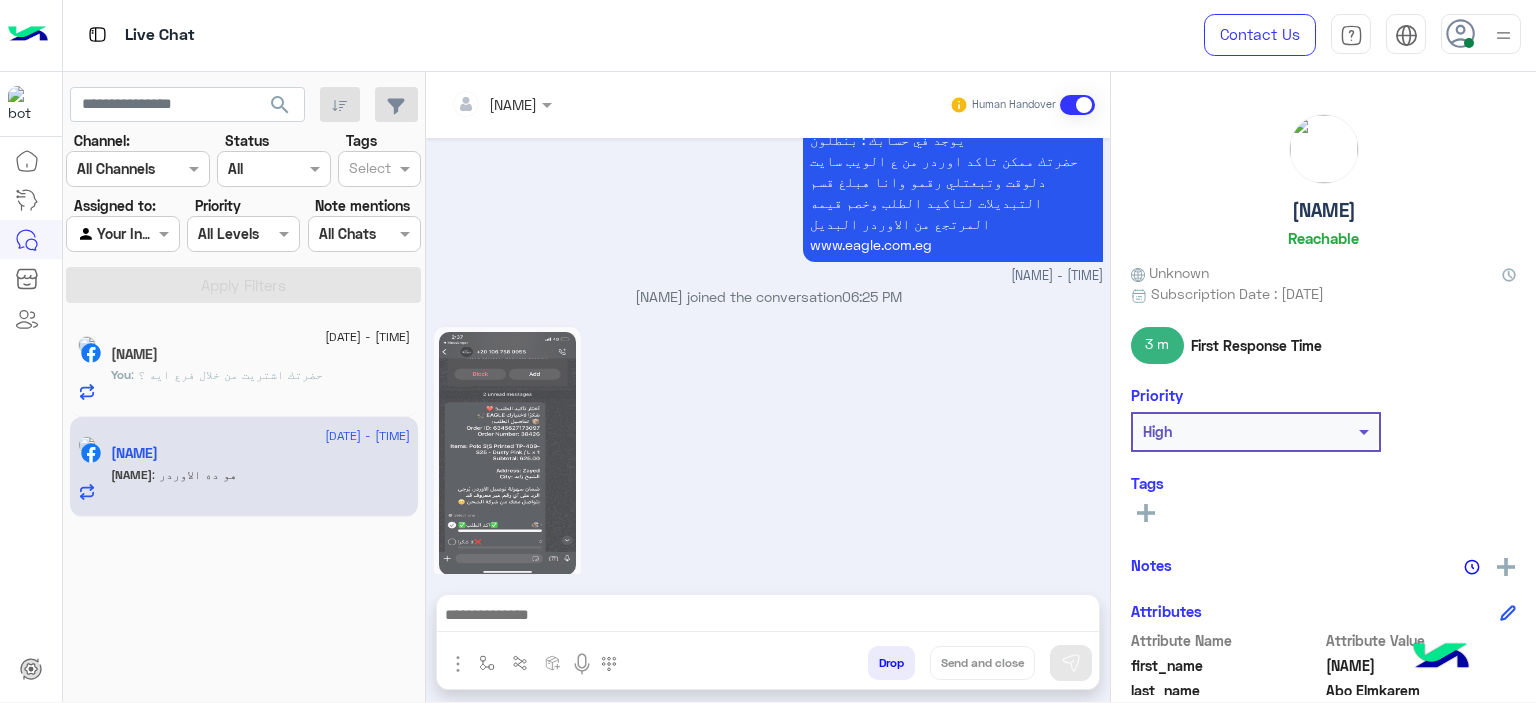 click at bounding box center (768, 617) 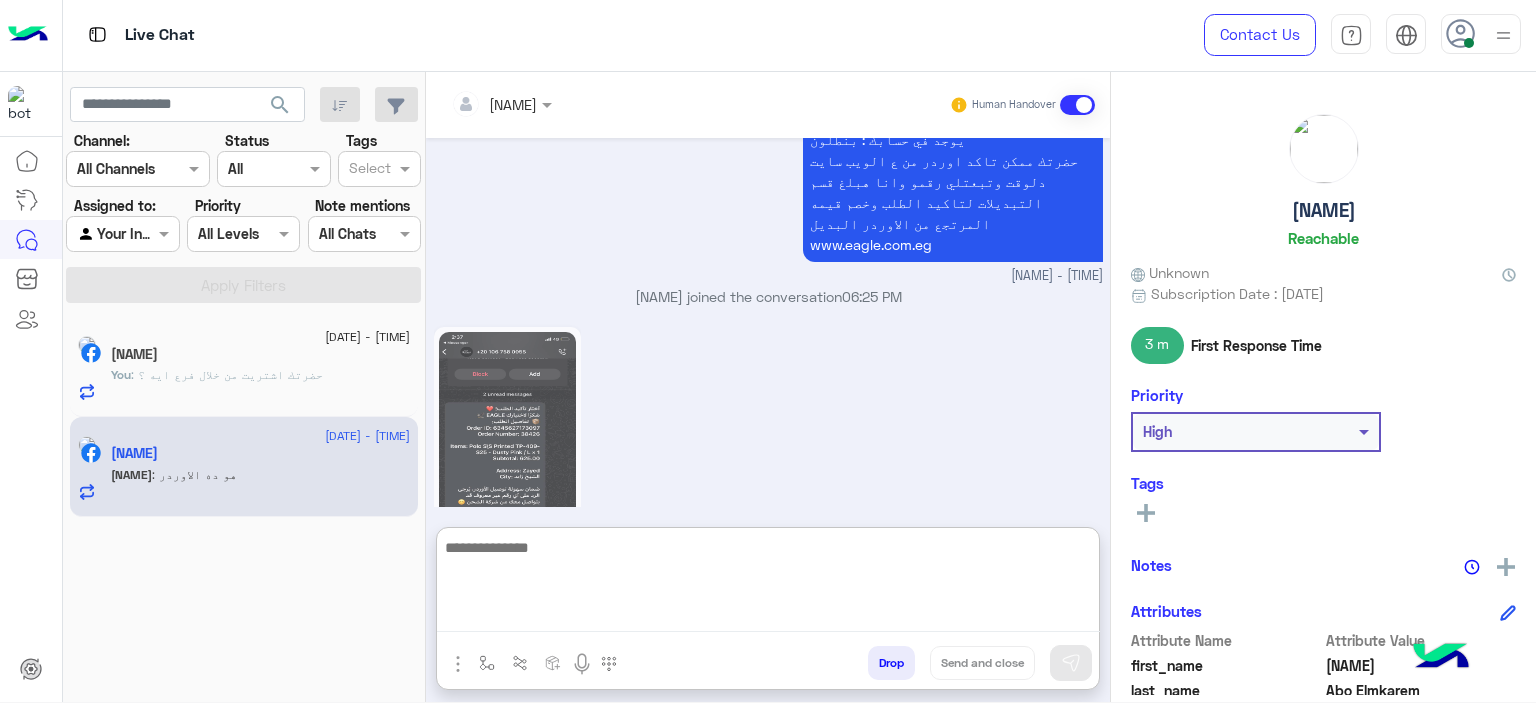 click at bounding box center [768, 583] 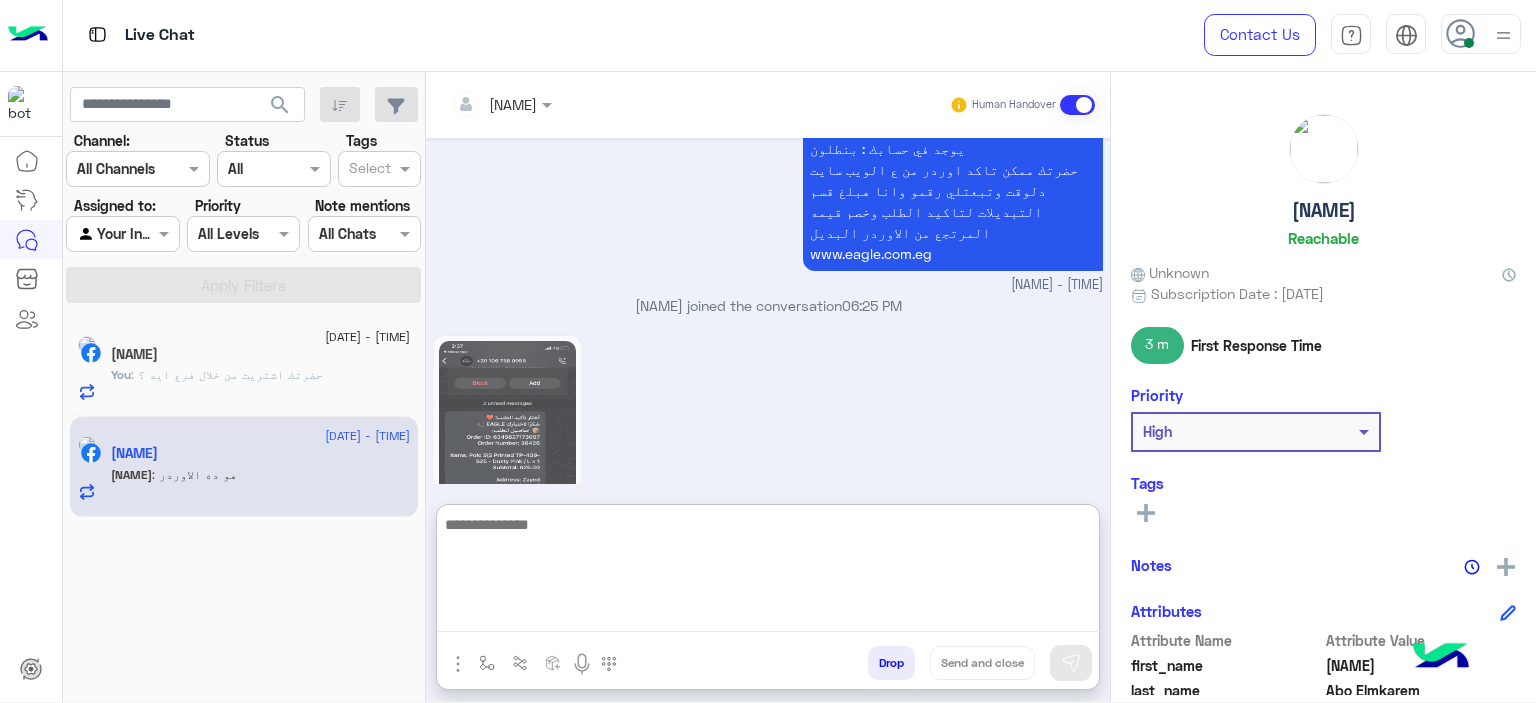 scroll, scrollTop: 4488, scrollLeft: 0, axis: vertical 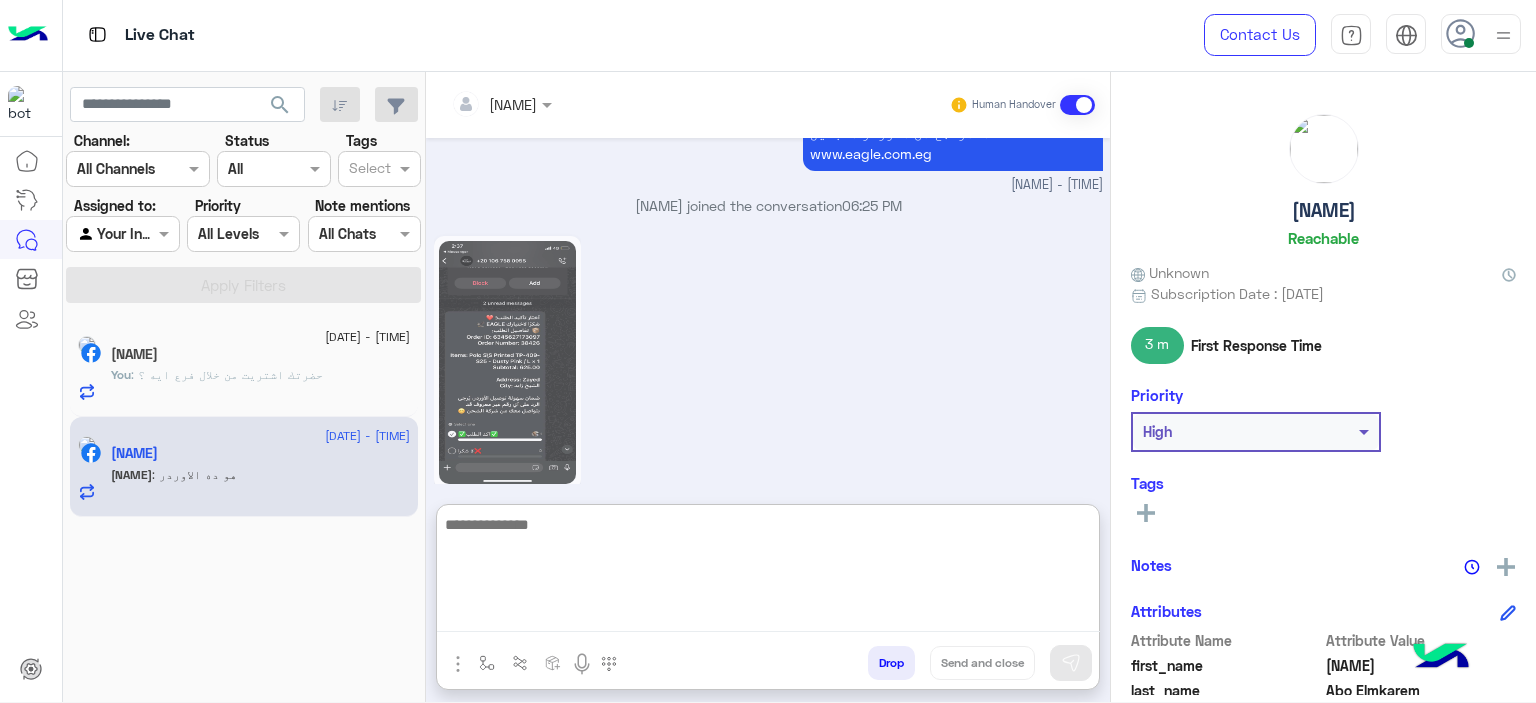 click at bounding box center [768, 572] 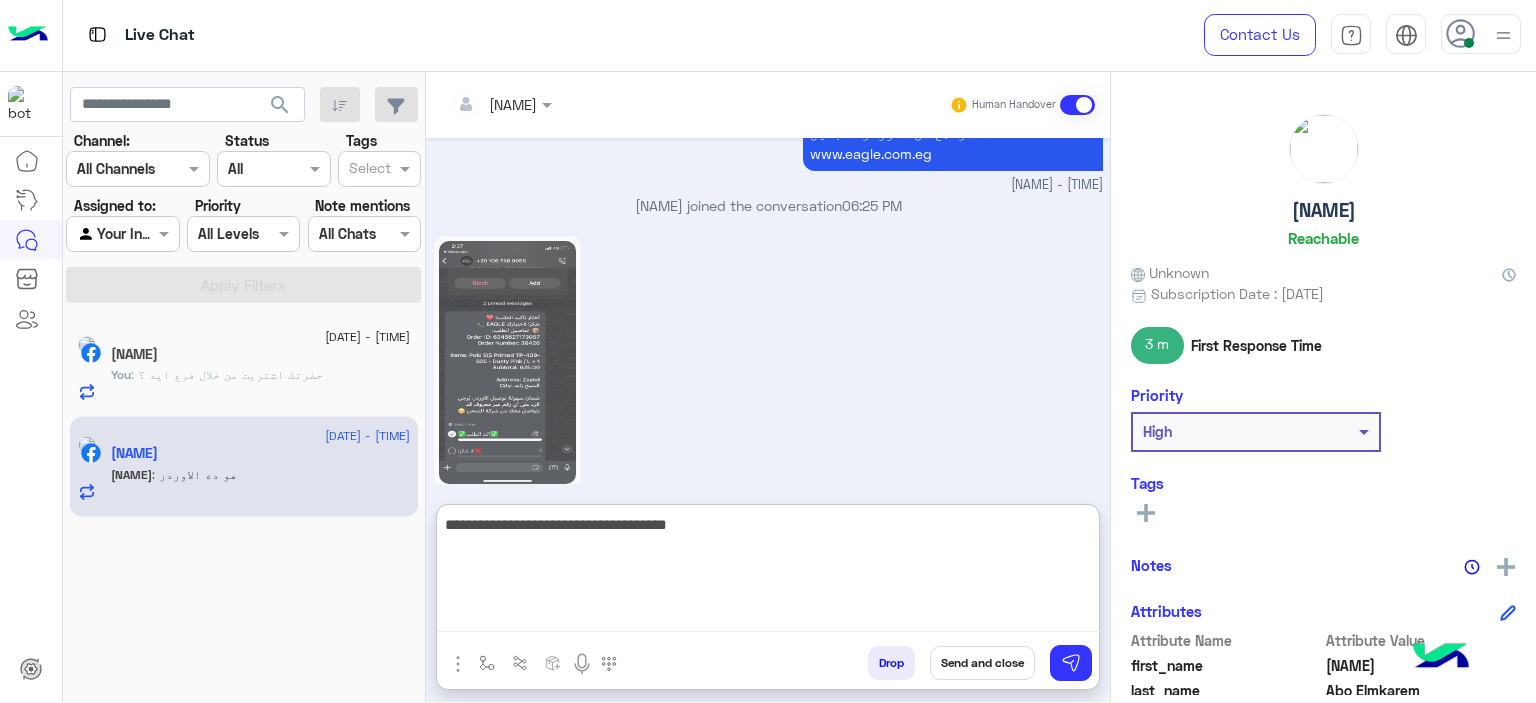 type on "**********" 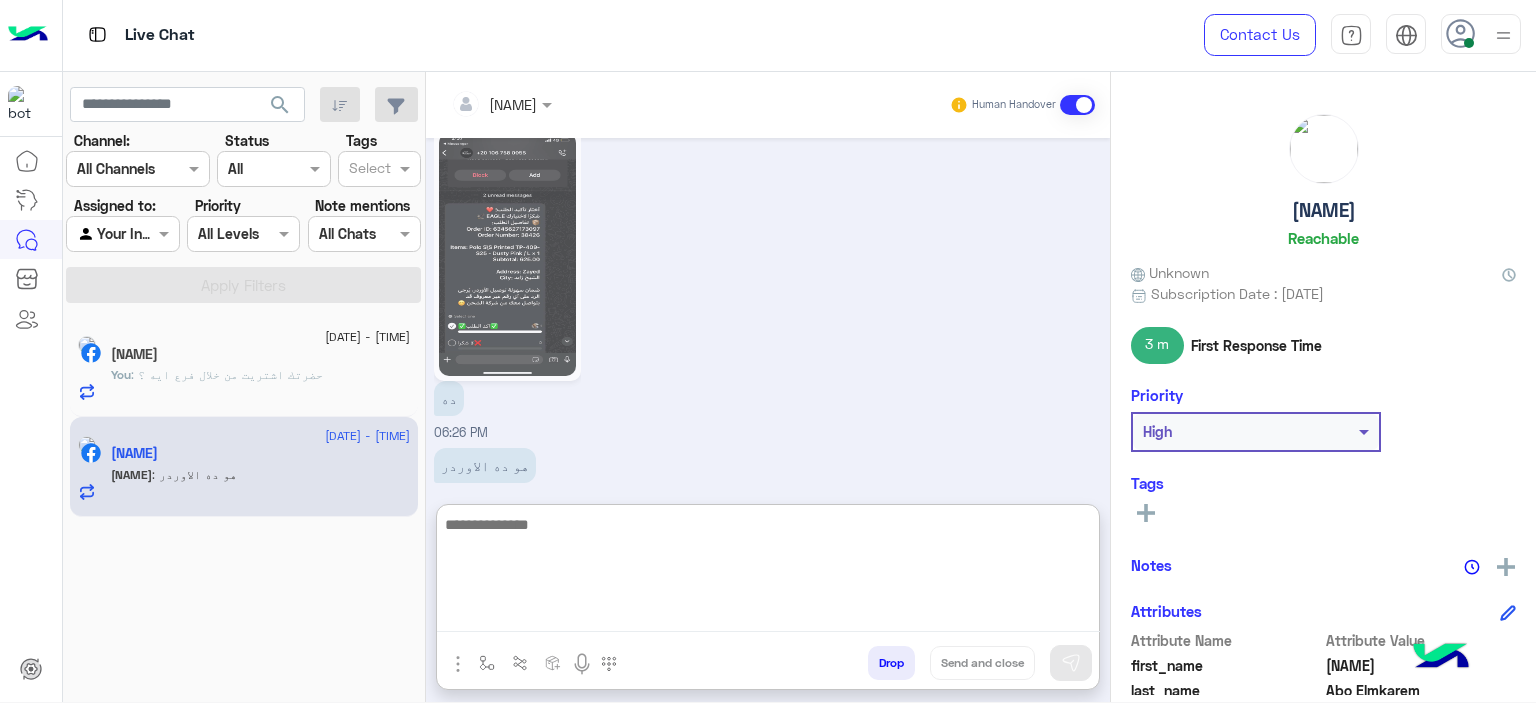 scroll, scrollTop: 4552, scrollLeft: 0, axis: vertical 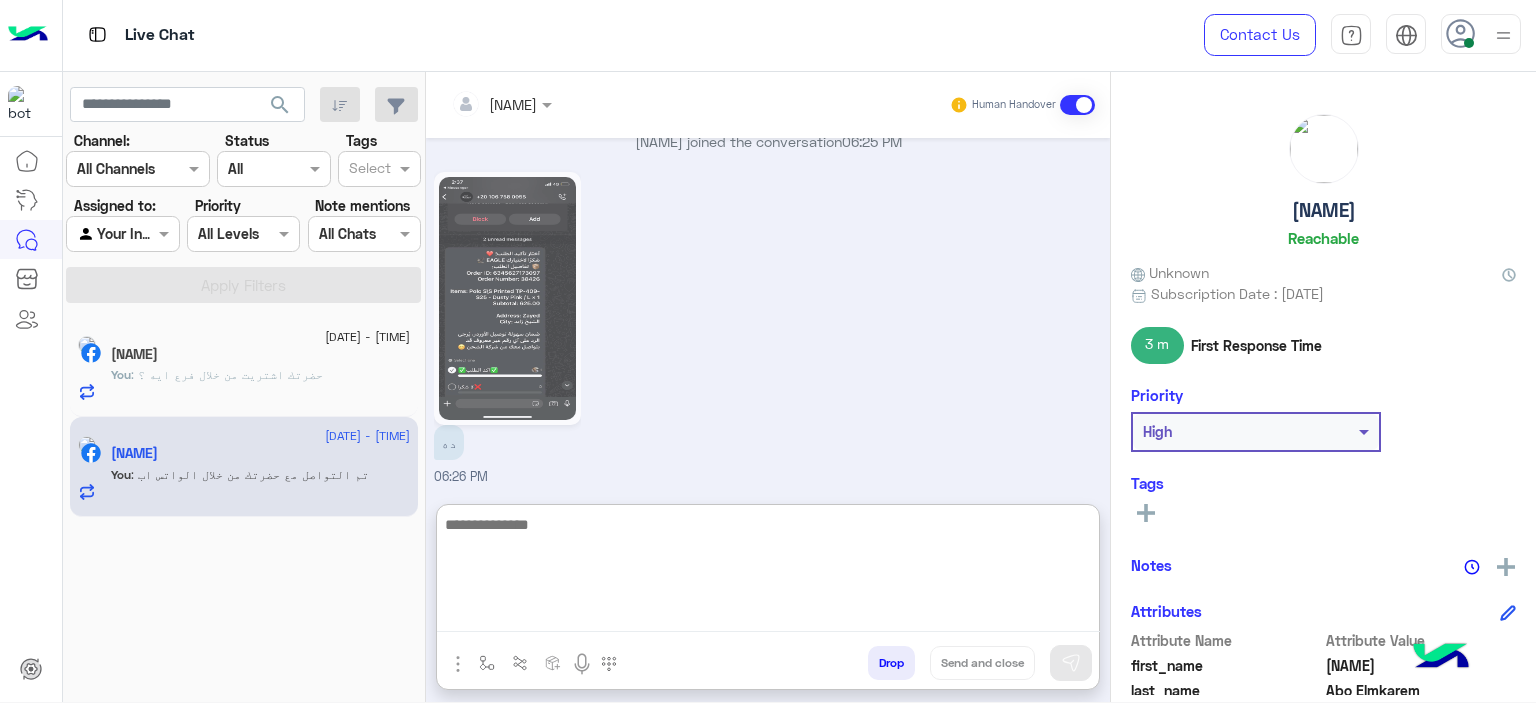click on ": حضرتك اشتريت من خلال فرع ايه ؟" 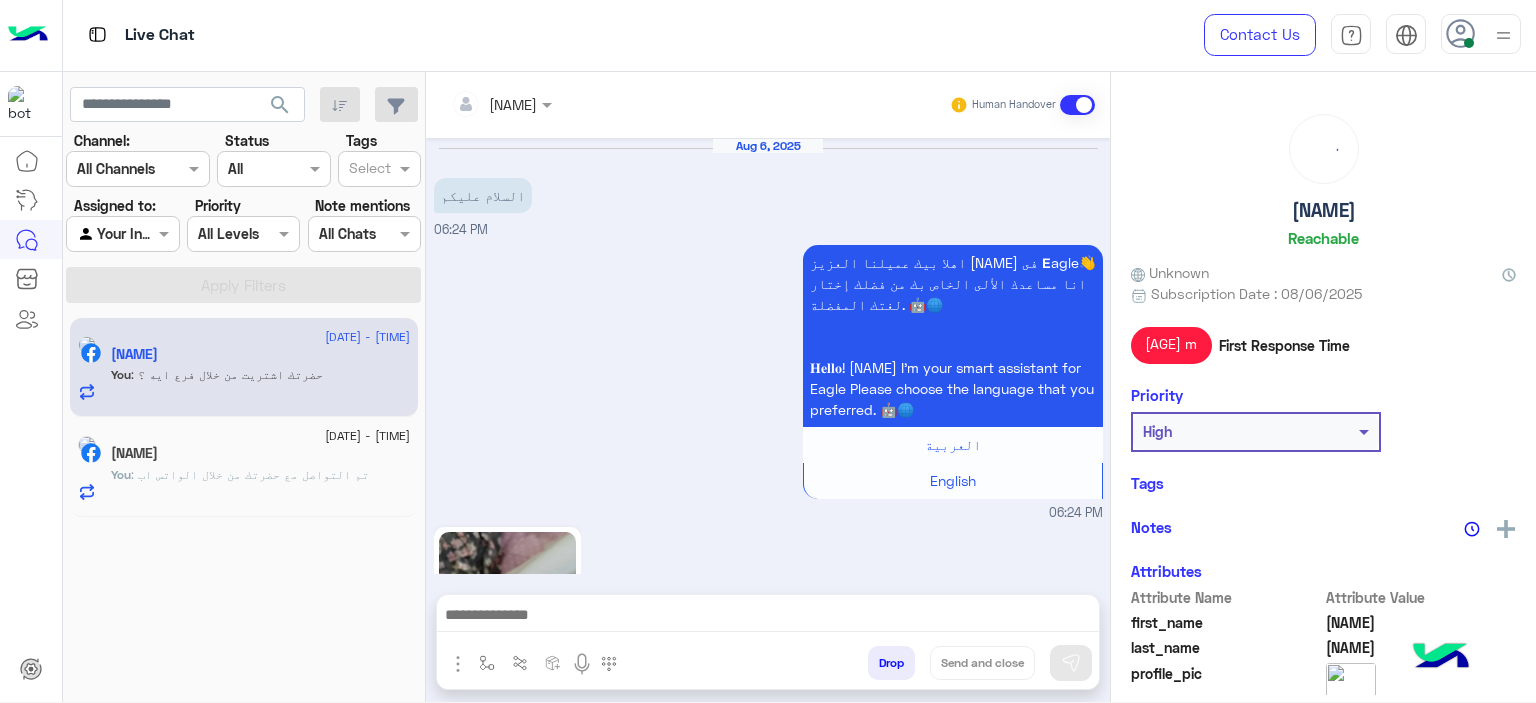 scroll, scrollTop: 2381, scrollLeft: 0, axis: vertical 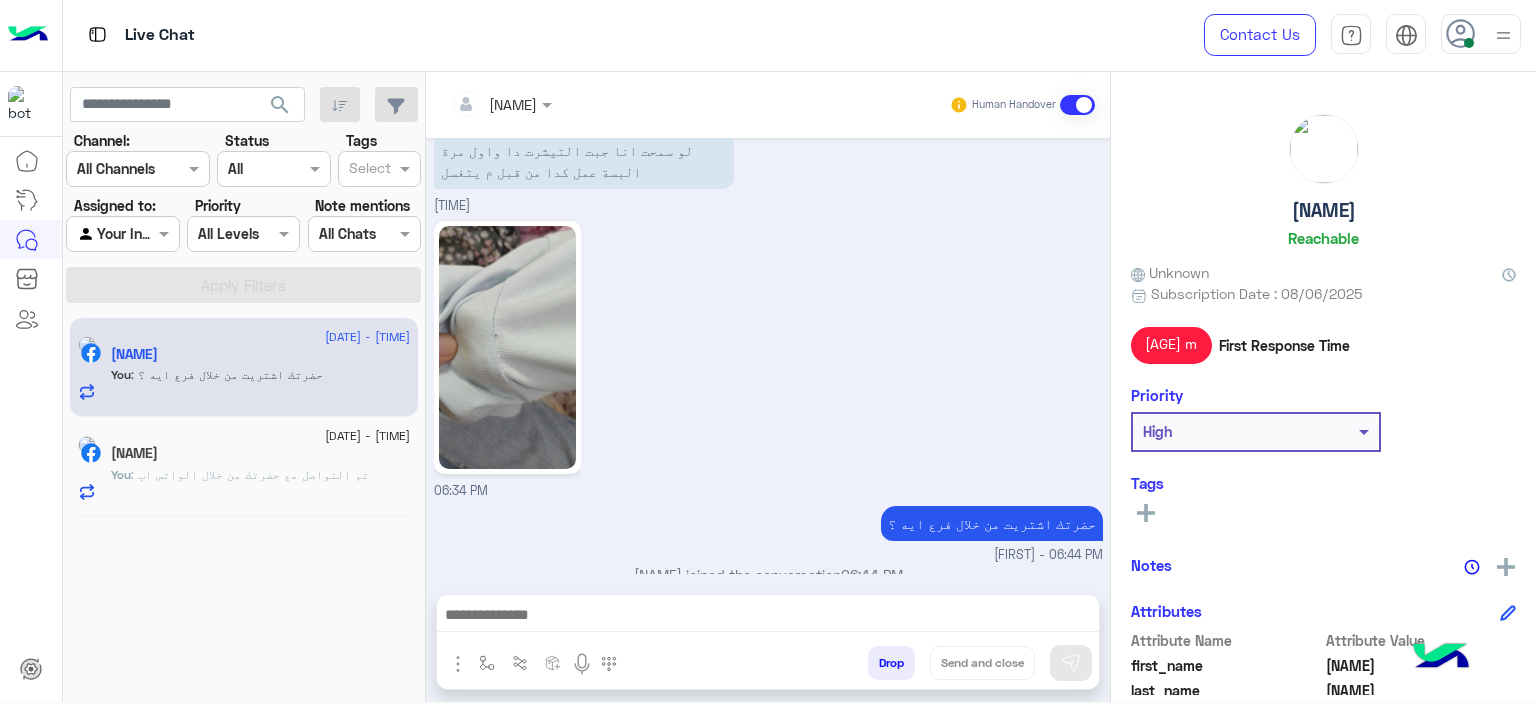 click on "[DATE] - [TIME]" 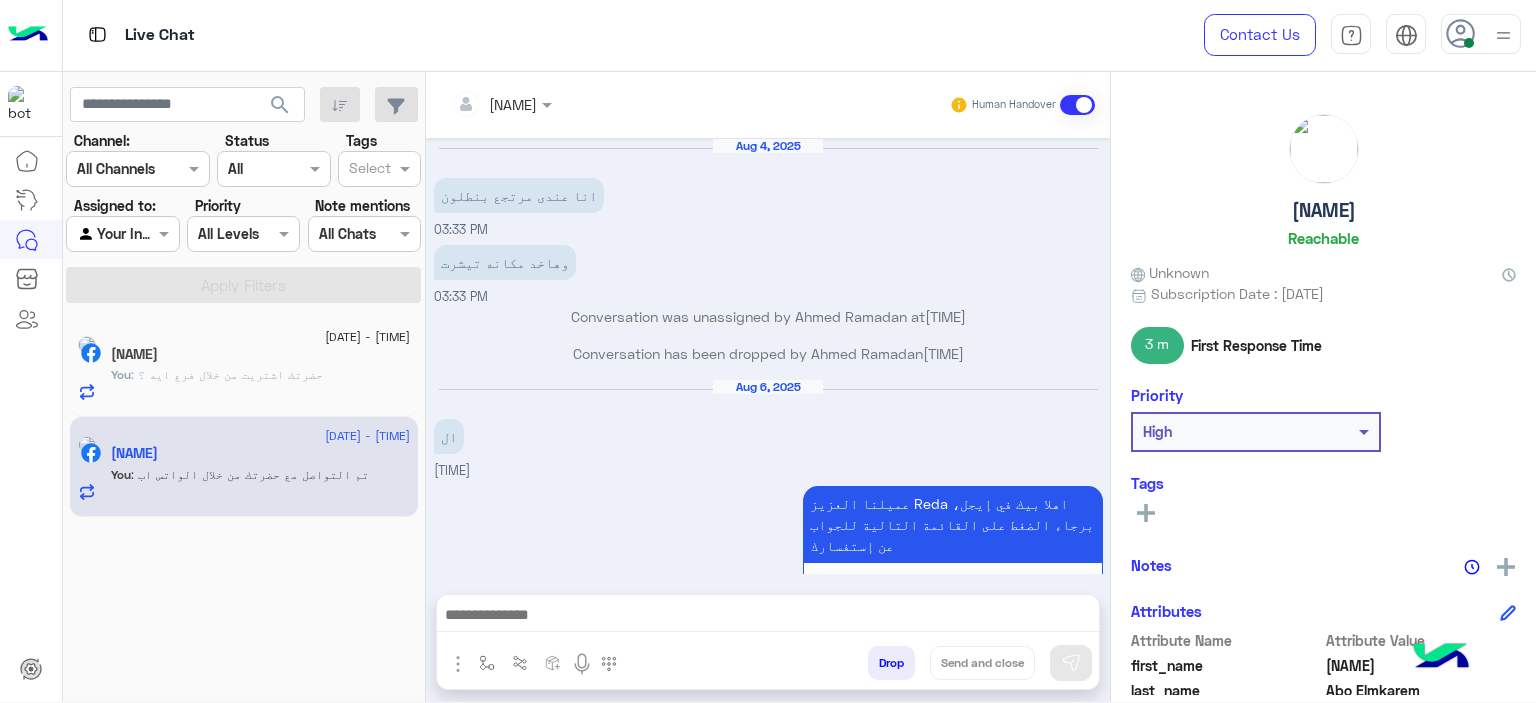 scroll, scrollTop: 2036, scrollLeft: 0, axis: vertical 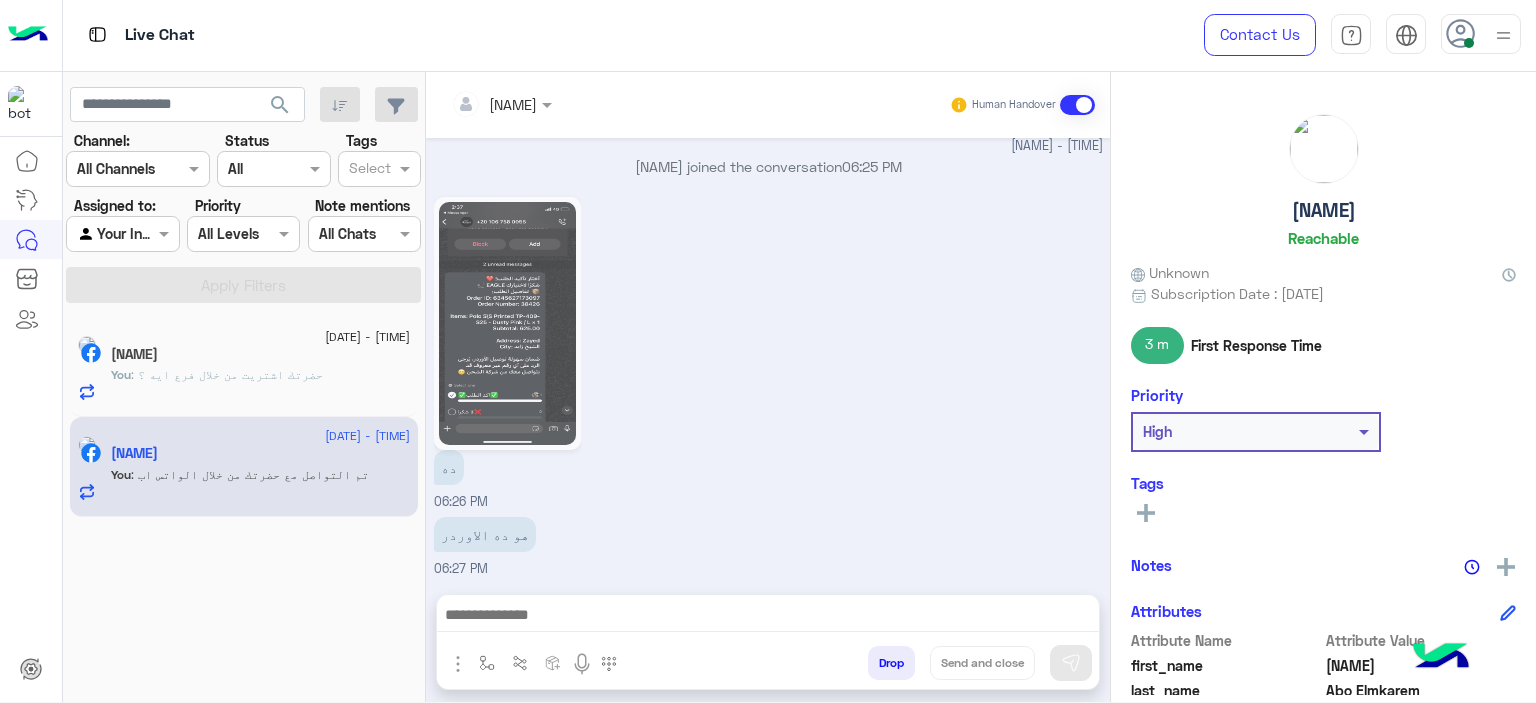 click on "Drop" at bounding box center [891, 663] 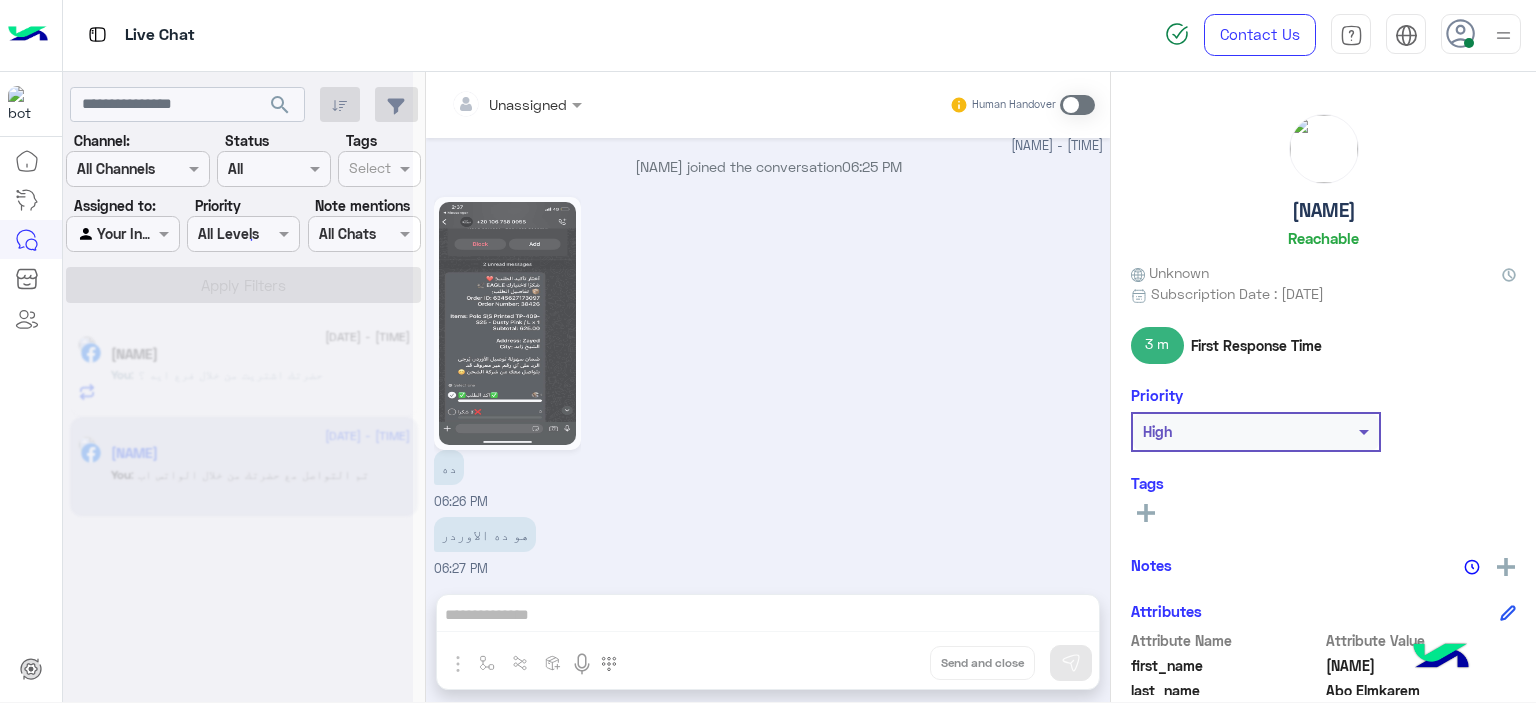 scroll, scrollTop: 2072, scrollLeft: 0, axis: vertical 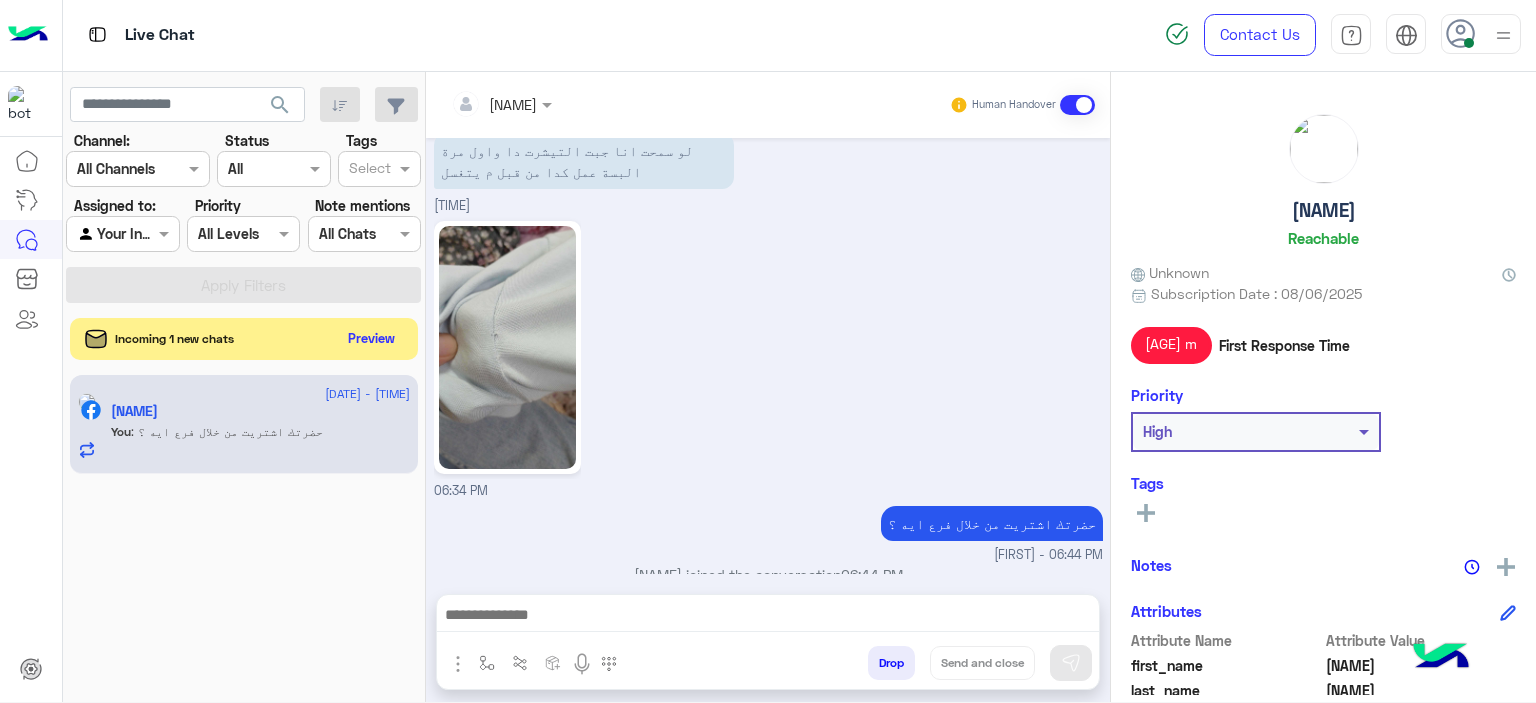 click on "Preview" 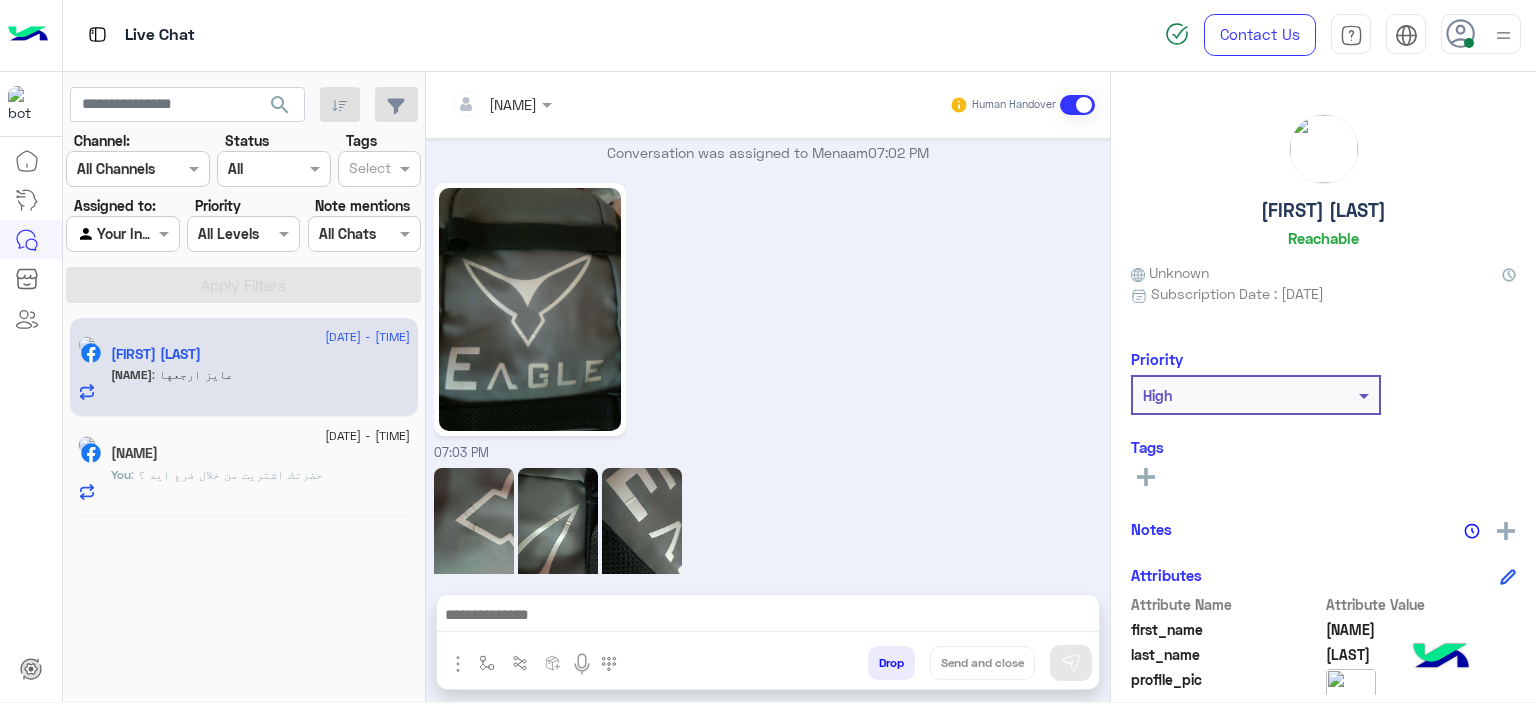 scroll, scrollTop: 2467, scrollLeft: 0, axis: vertical 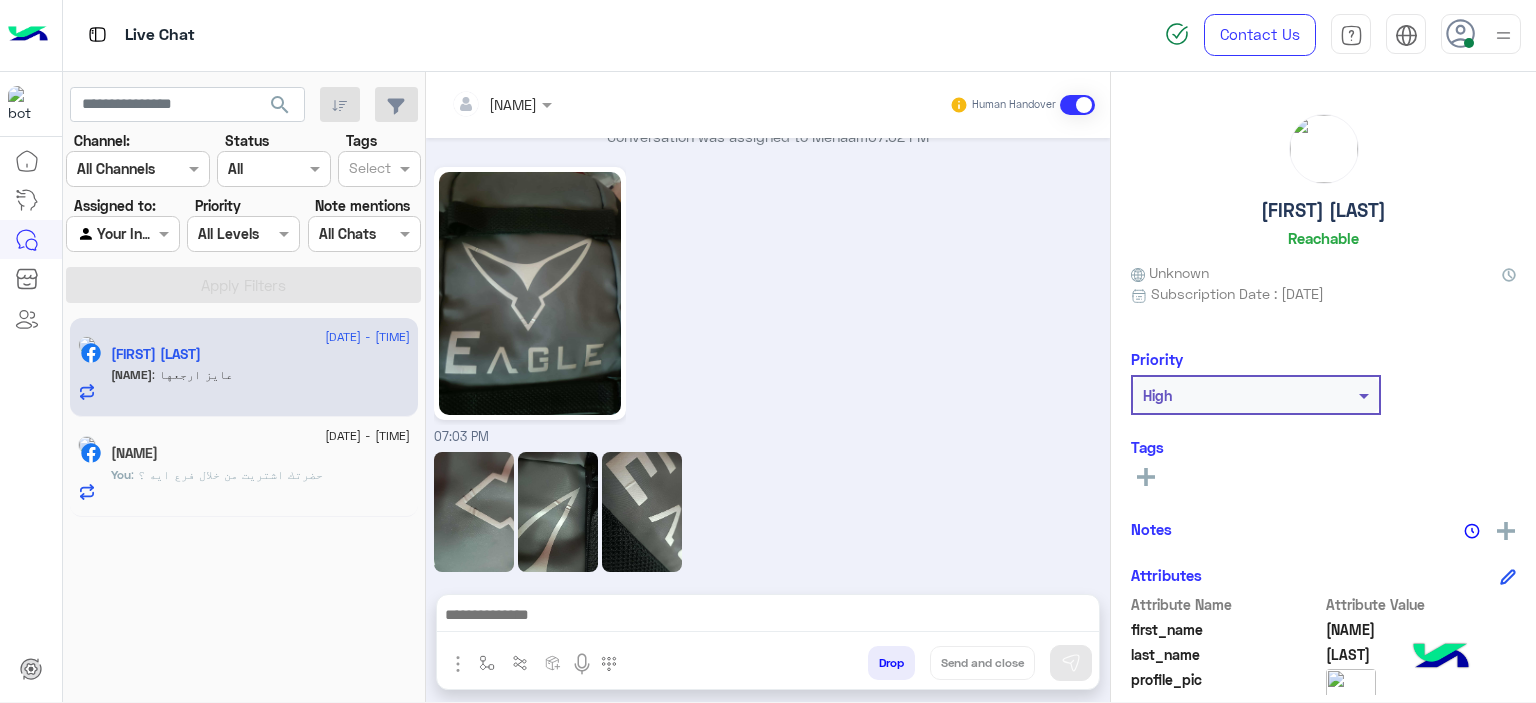 click 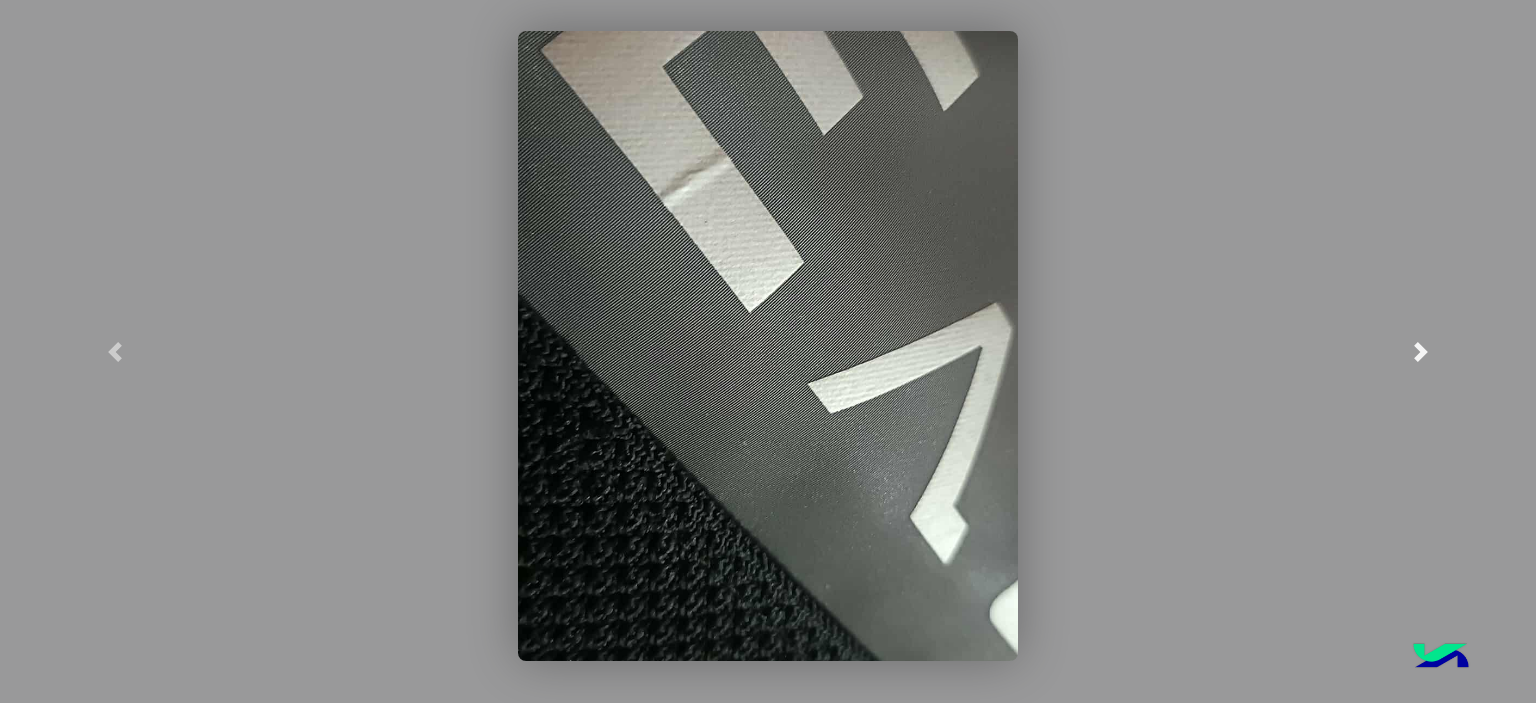 click at bounding box center [1421, 352] 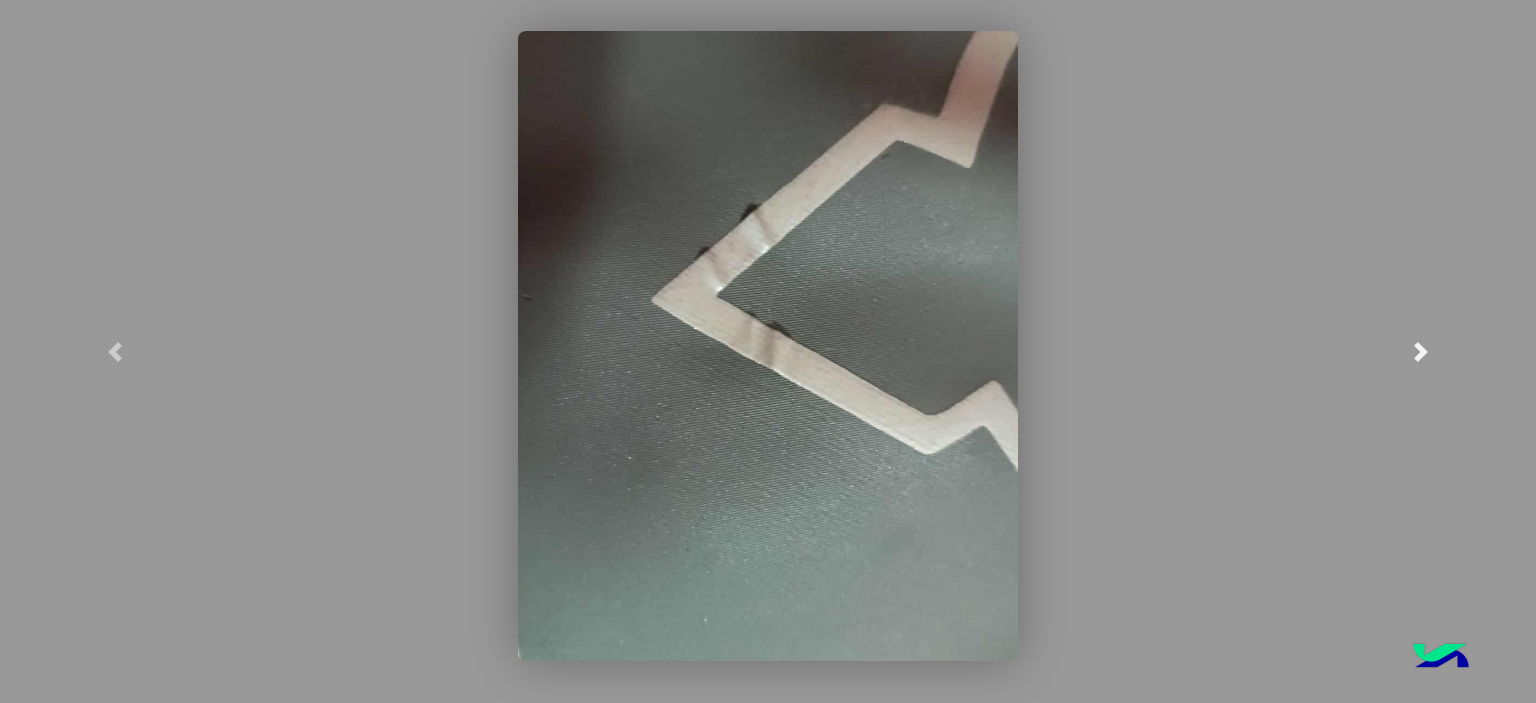 click at bounding box center [1421, 352] 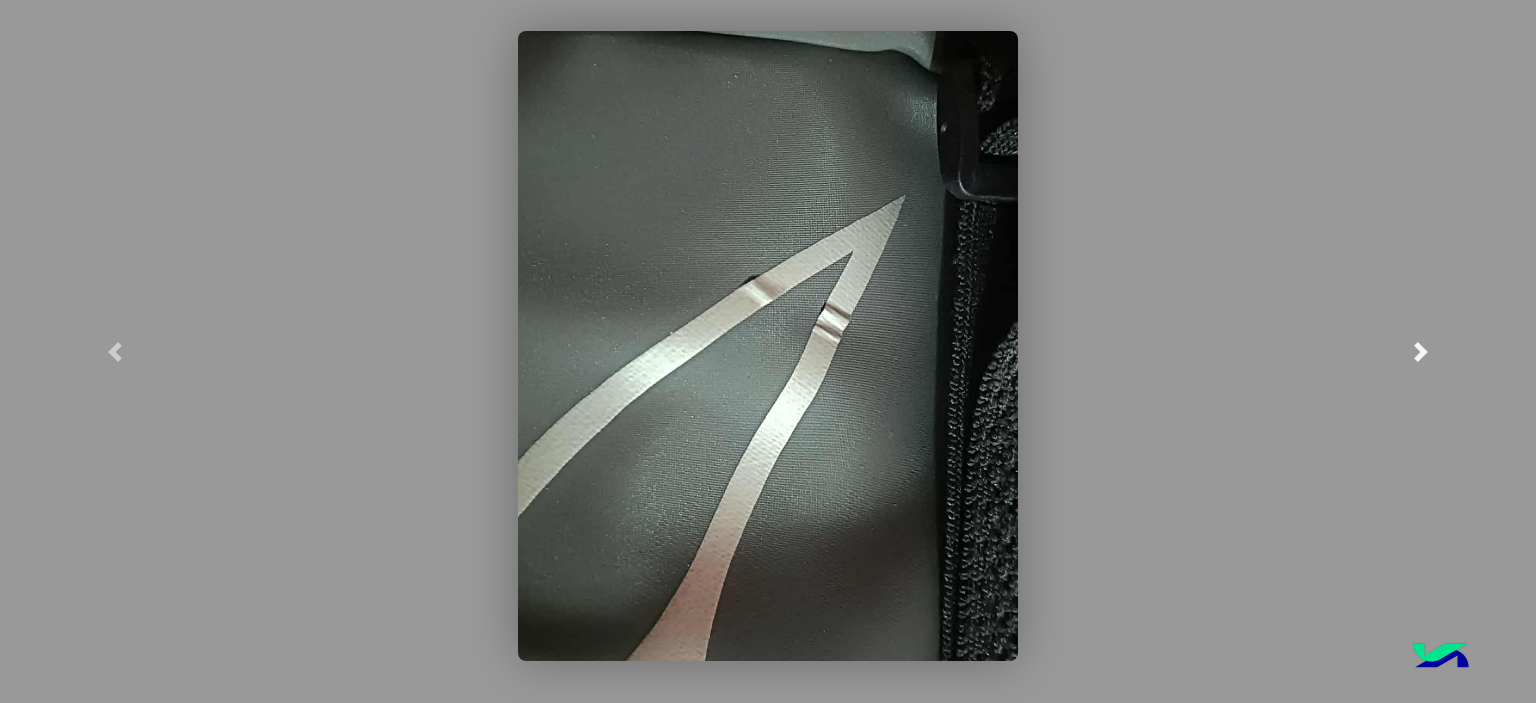 click at bounding box center (1421, 352) 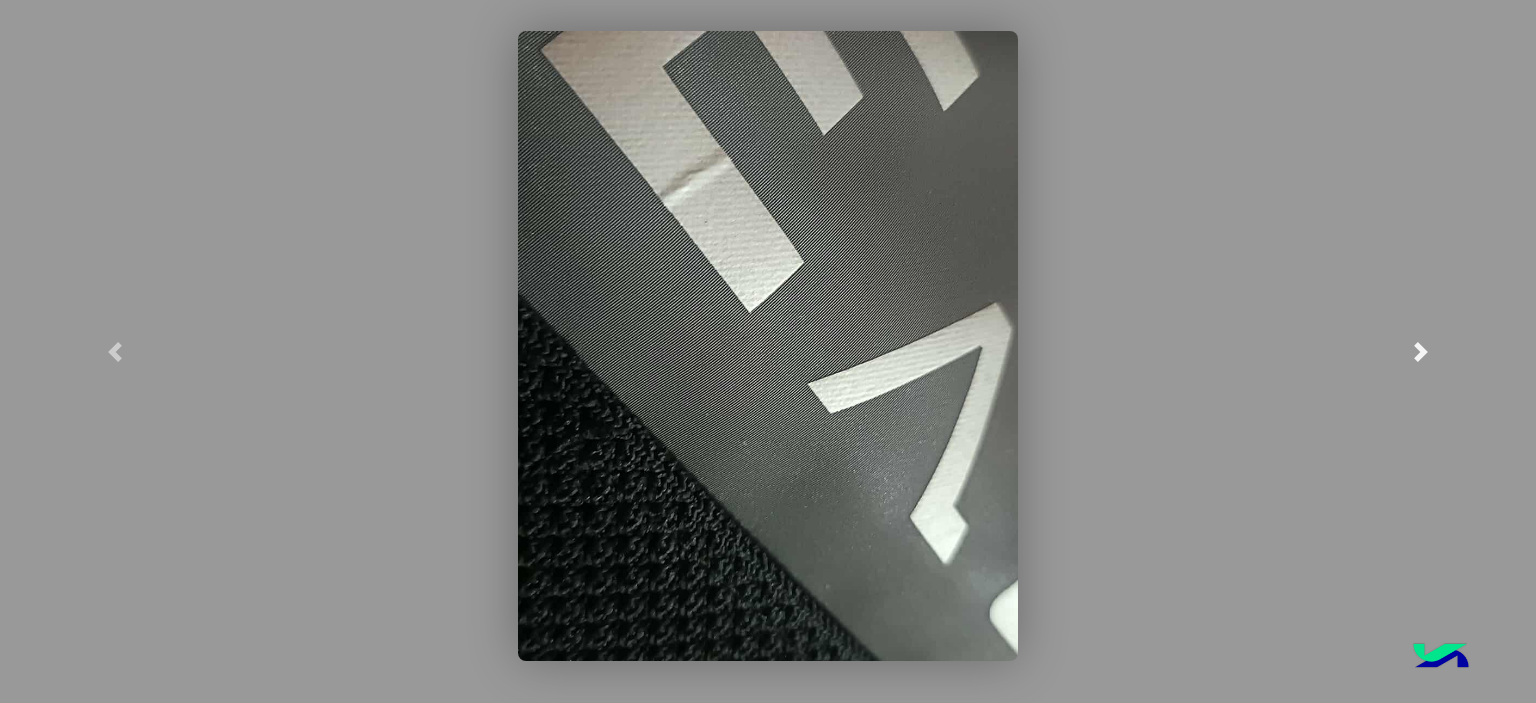 click at bounding box center (1421, 352) 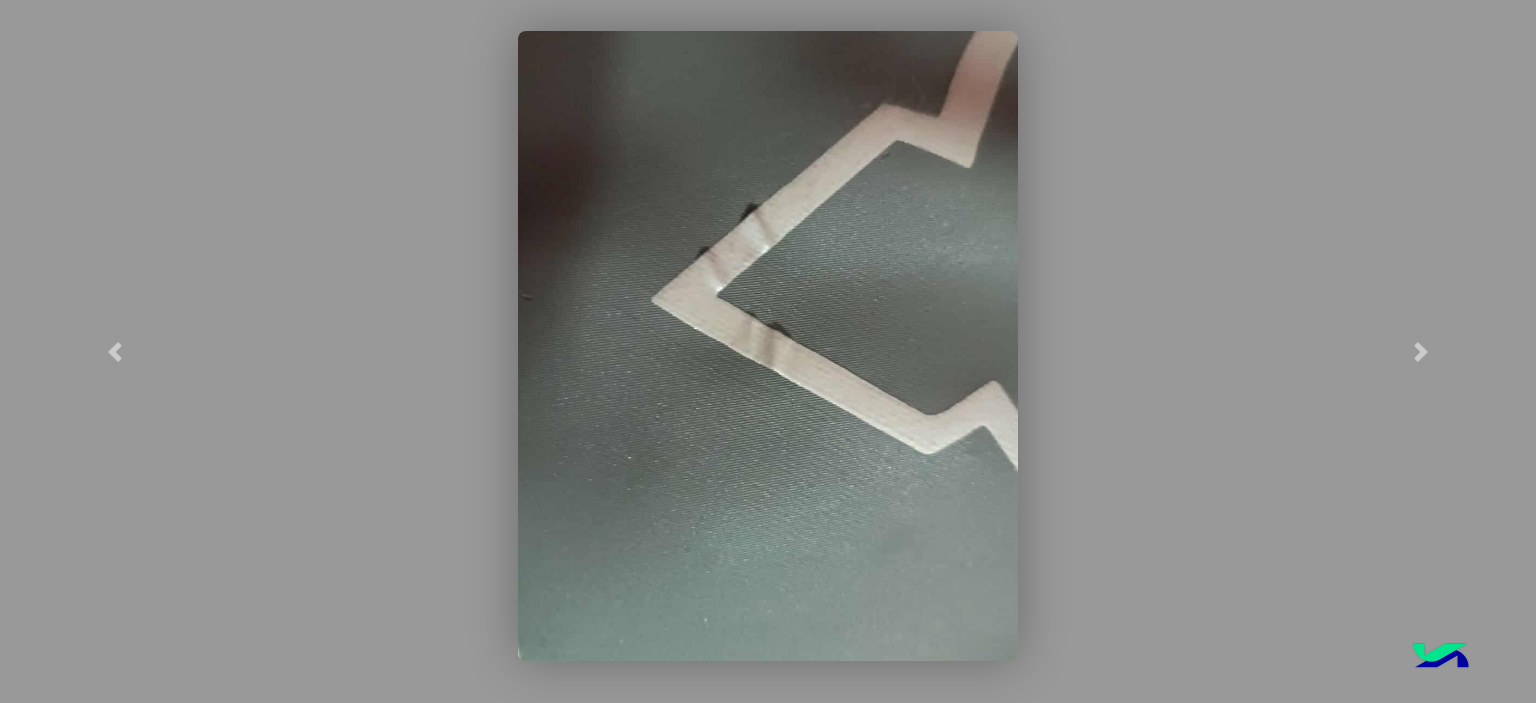click 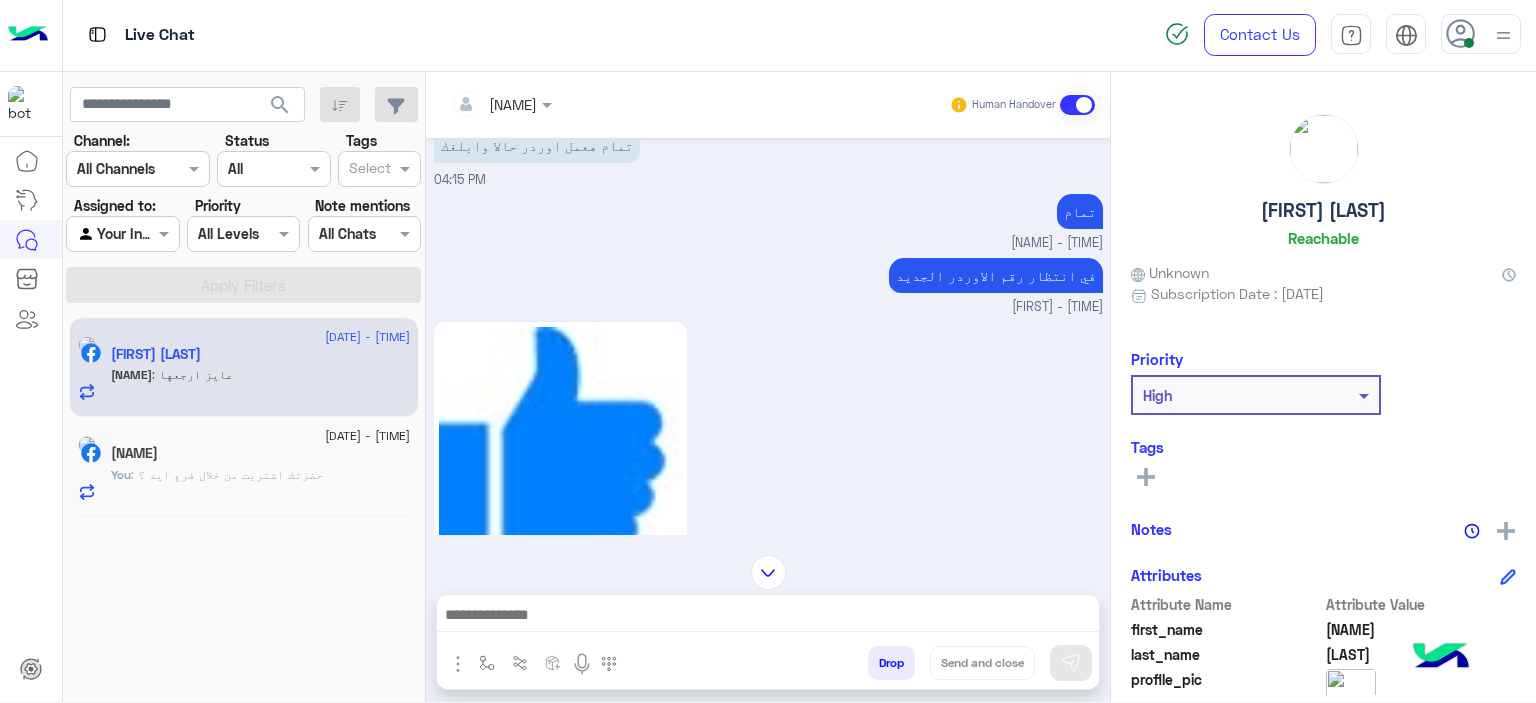 scroll, scrollTop: 614, scrollLeft: 0, axis: vertical 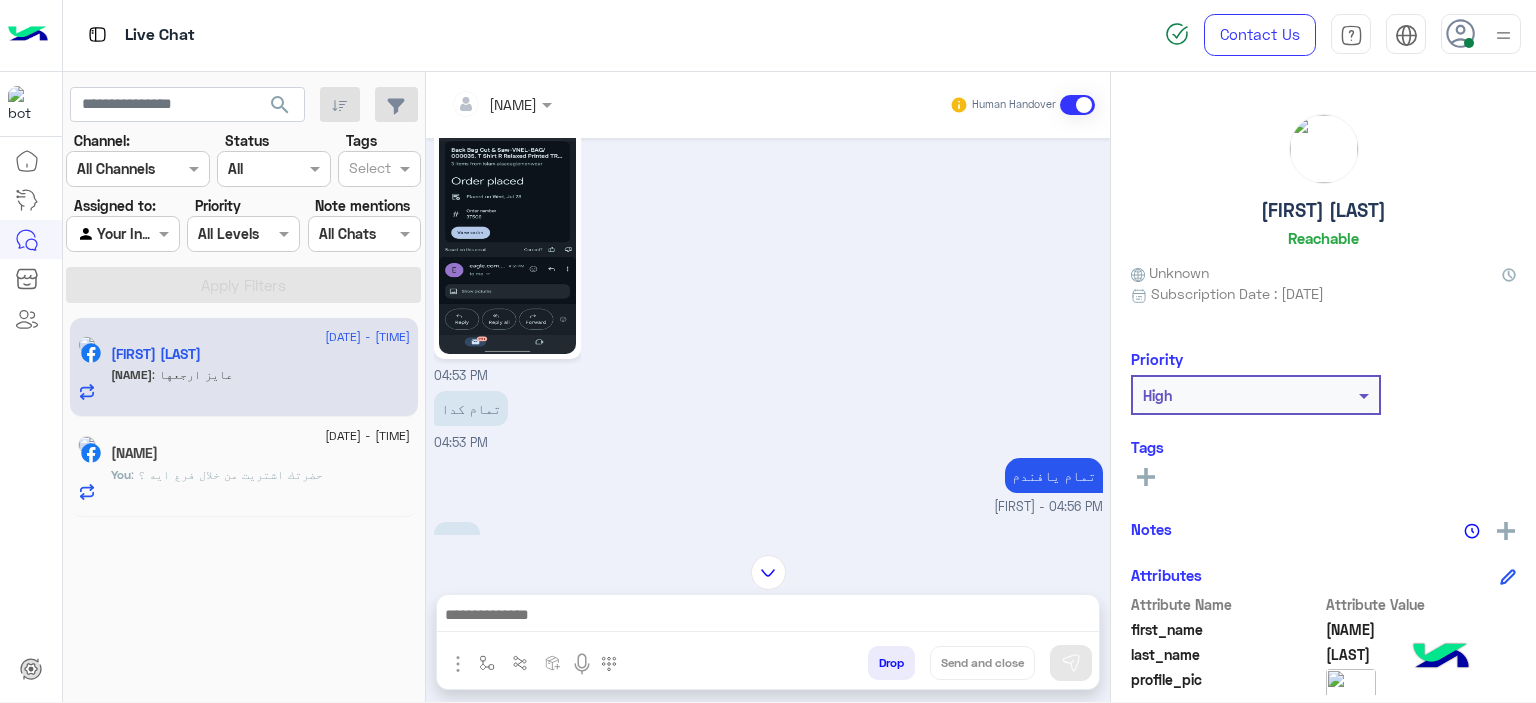 click at bounding box center [768, 617] 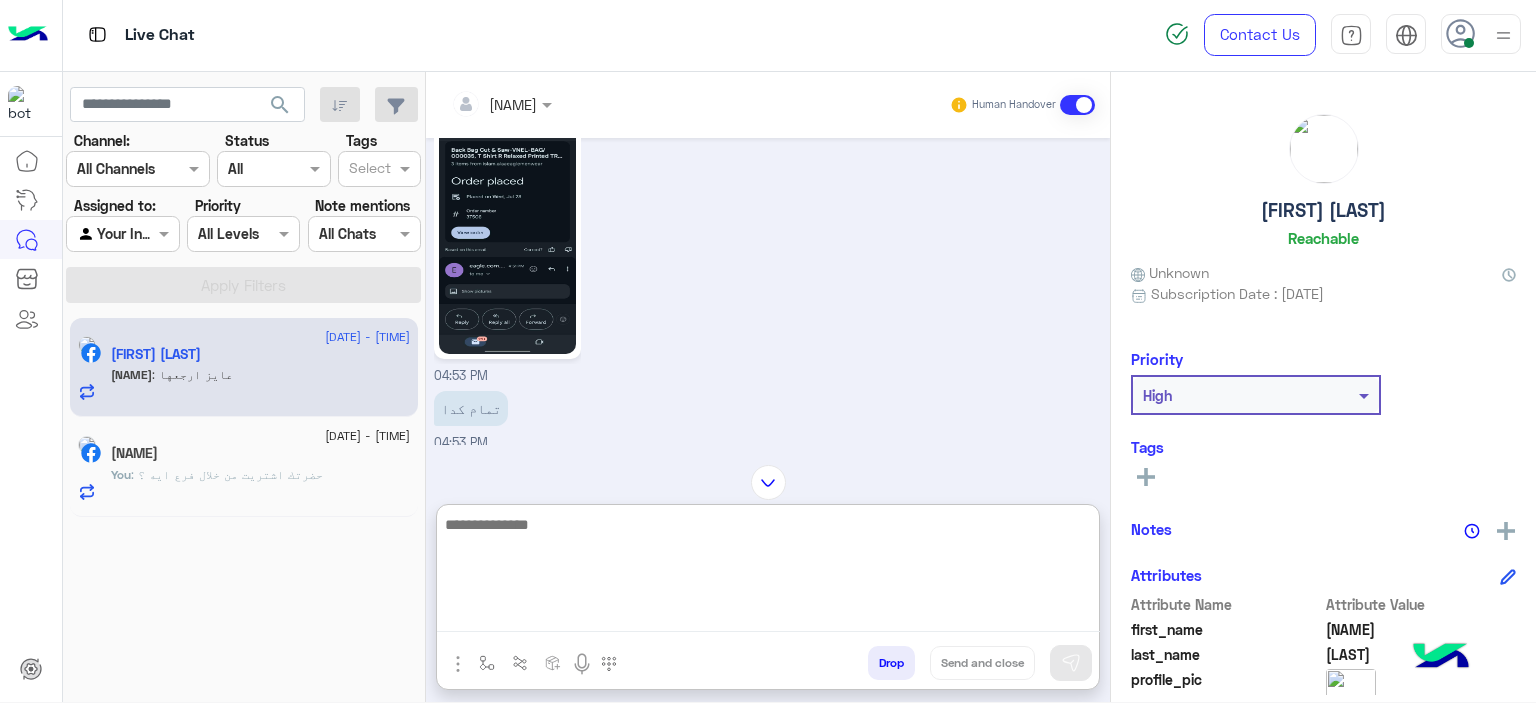 type on "*" 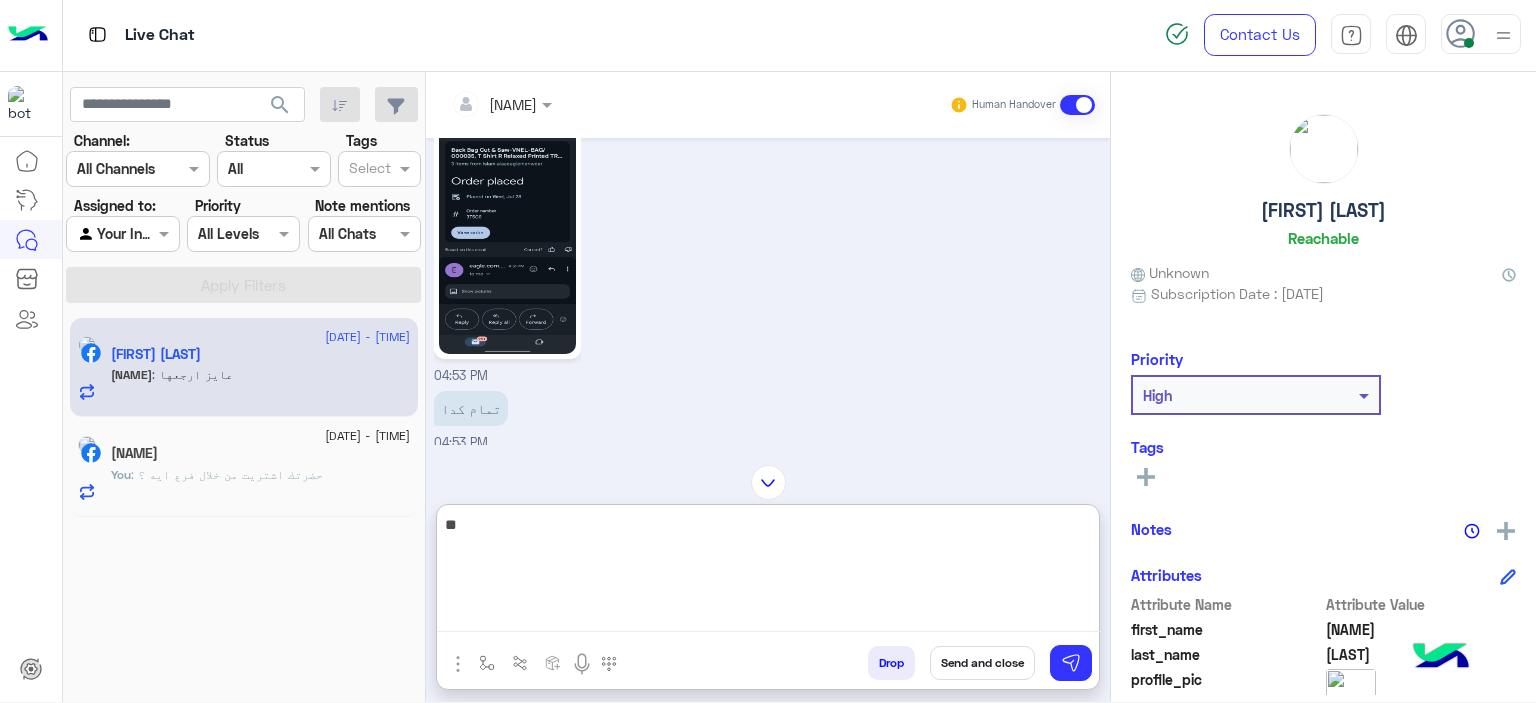type on "*" 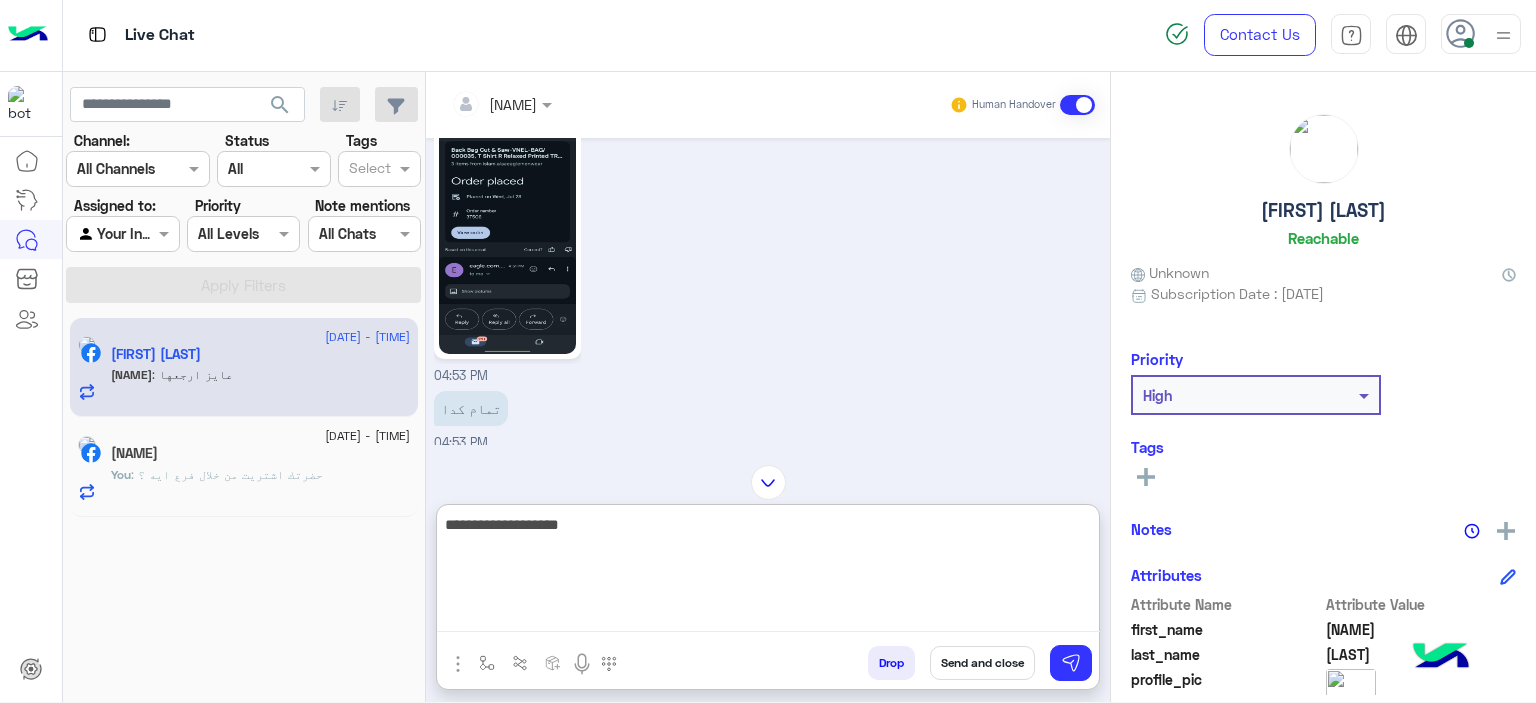 type on "**********" 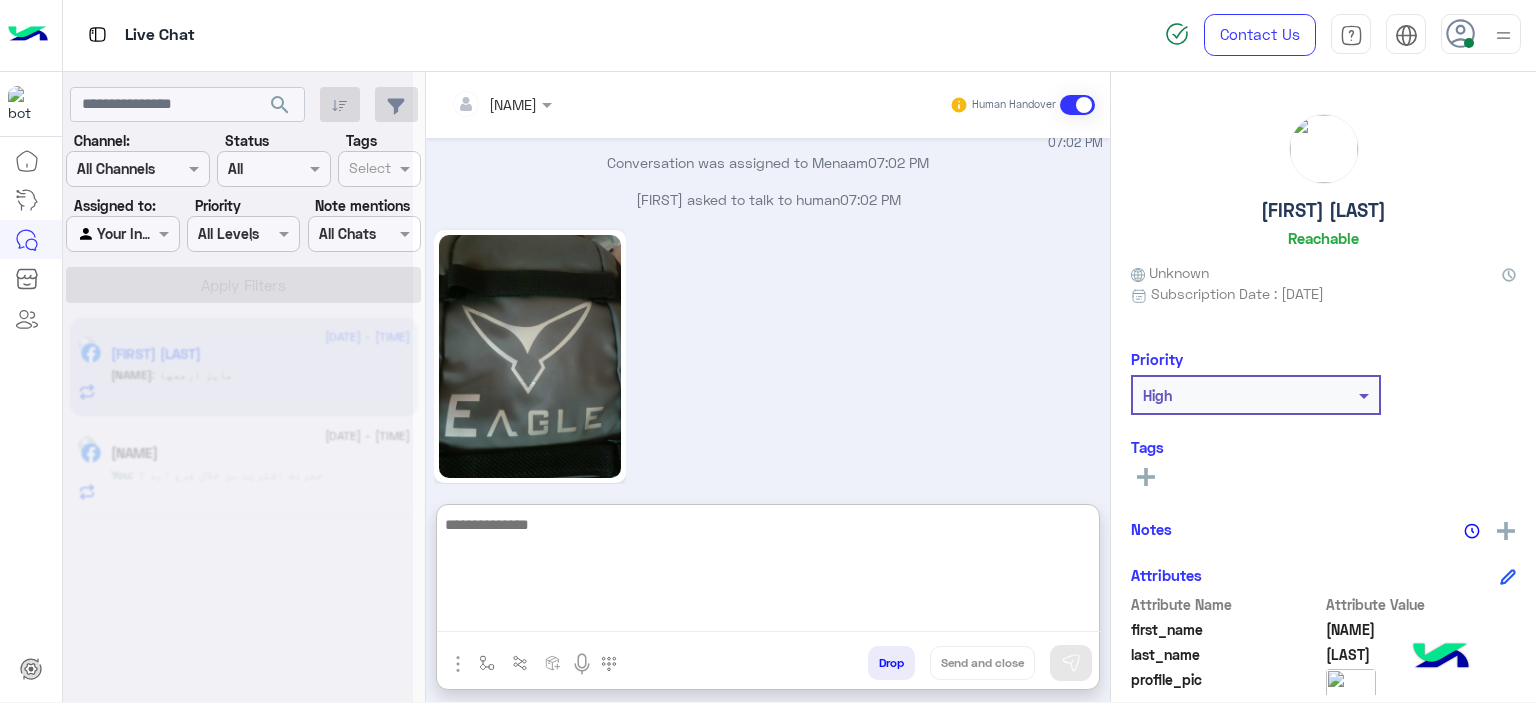 scroll, scrollTop: 7664, scrollLeft: 0, axis: vertical 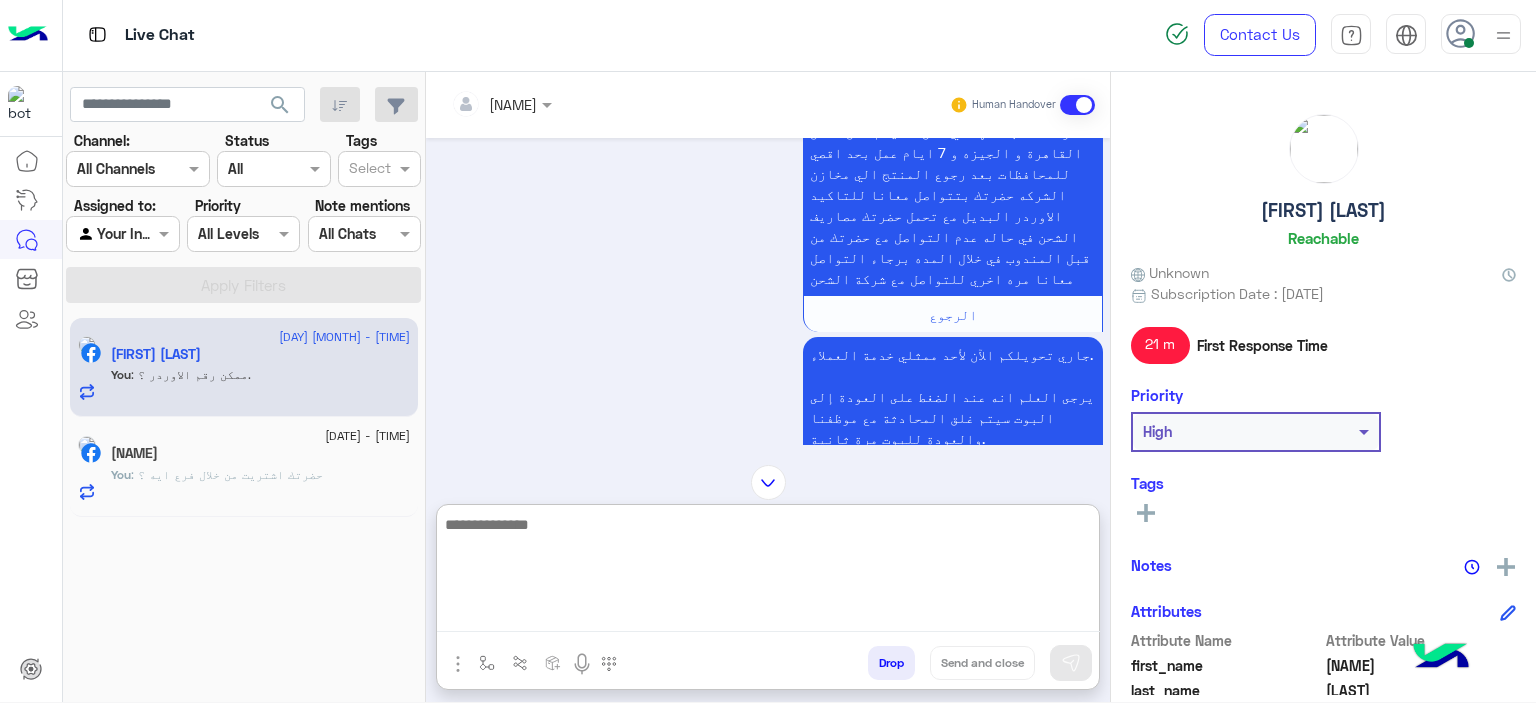 click on "You : حضرتك اشتريت من خلال فرع ايه ؟" 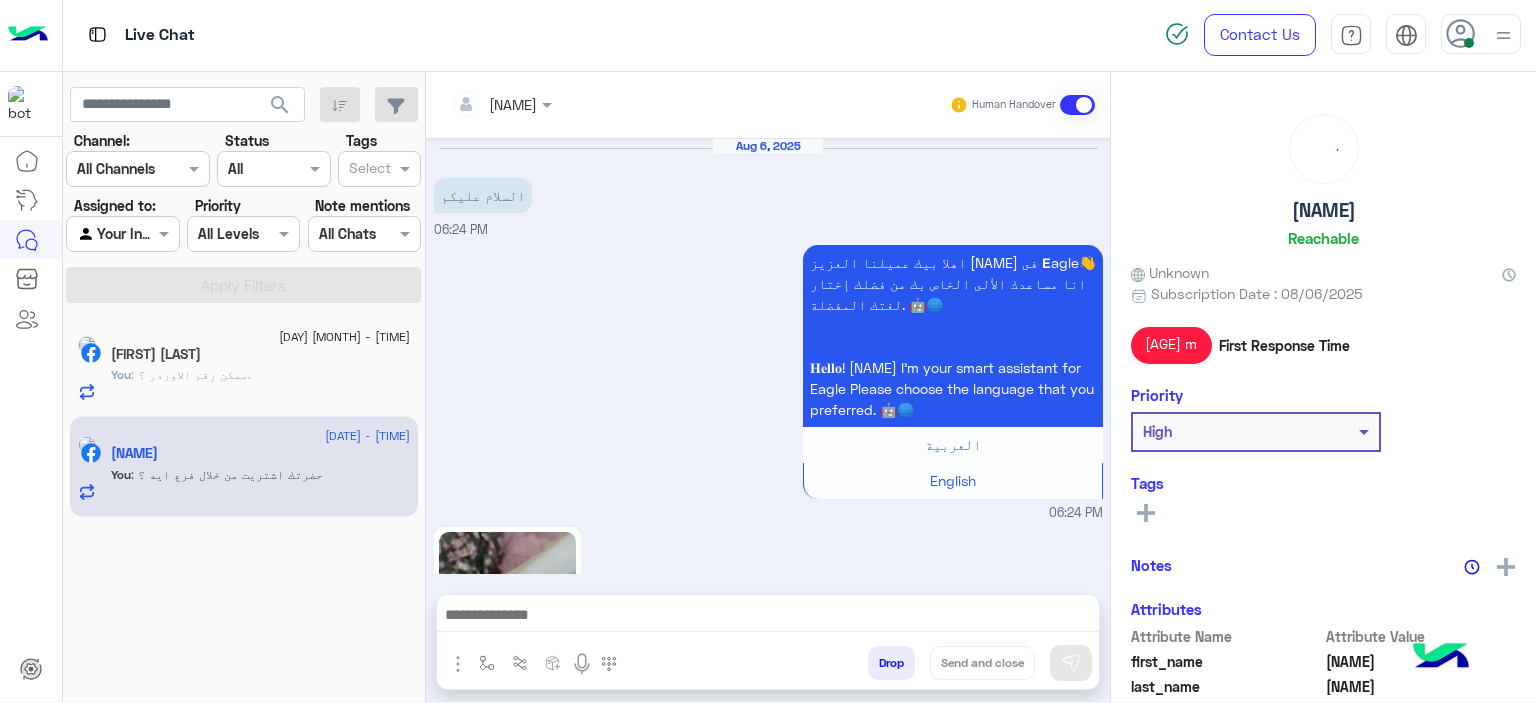 scroll, scrollTop: 2381, scrollLeft: 0, axis: vertical 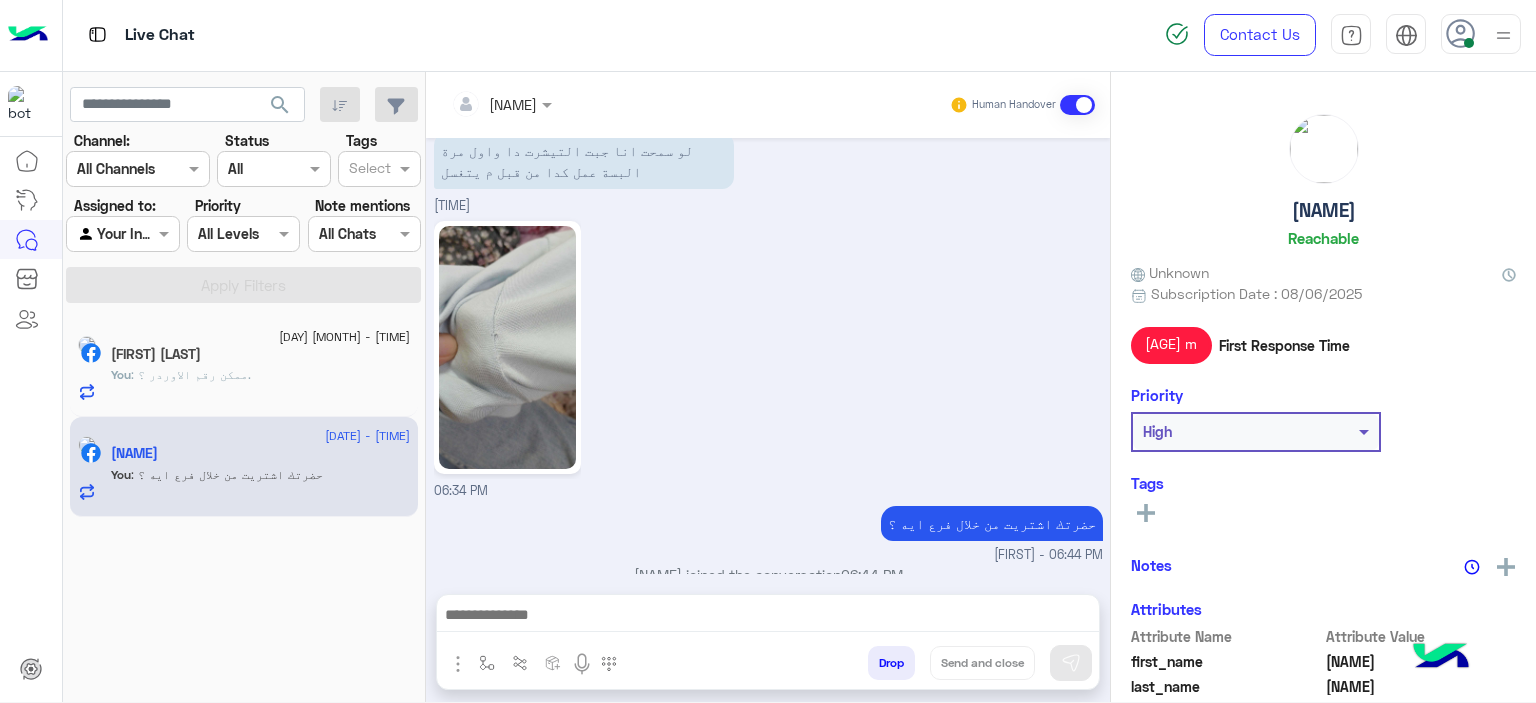 click 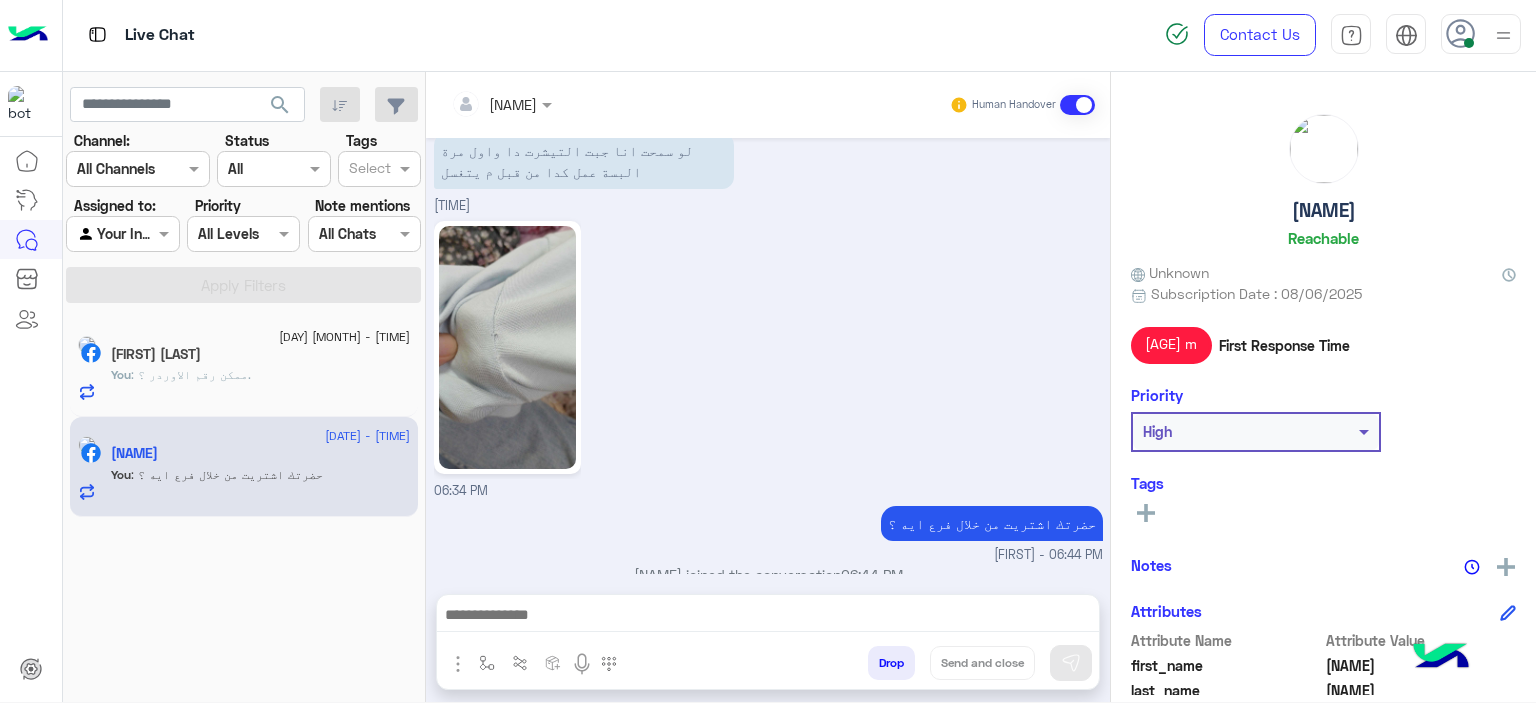 click on ": ممكن رقم الاوردر ؟." 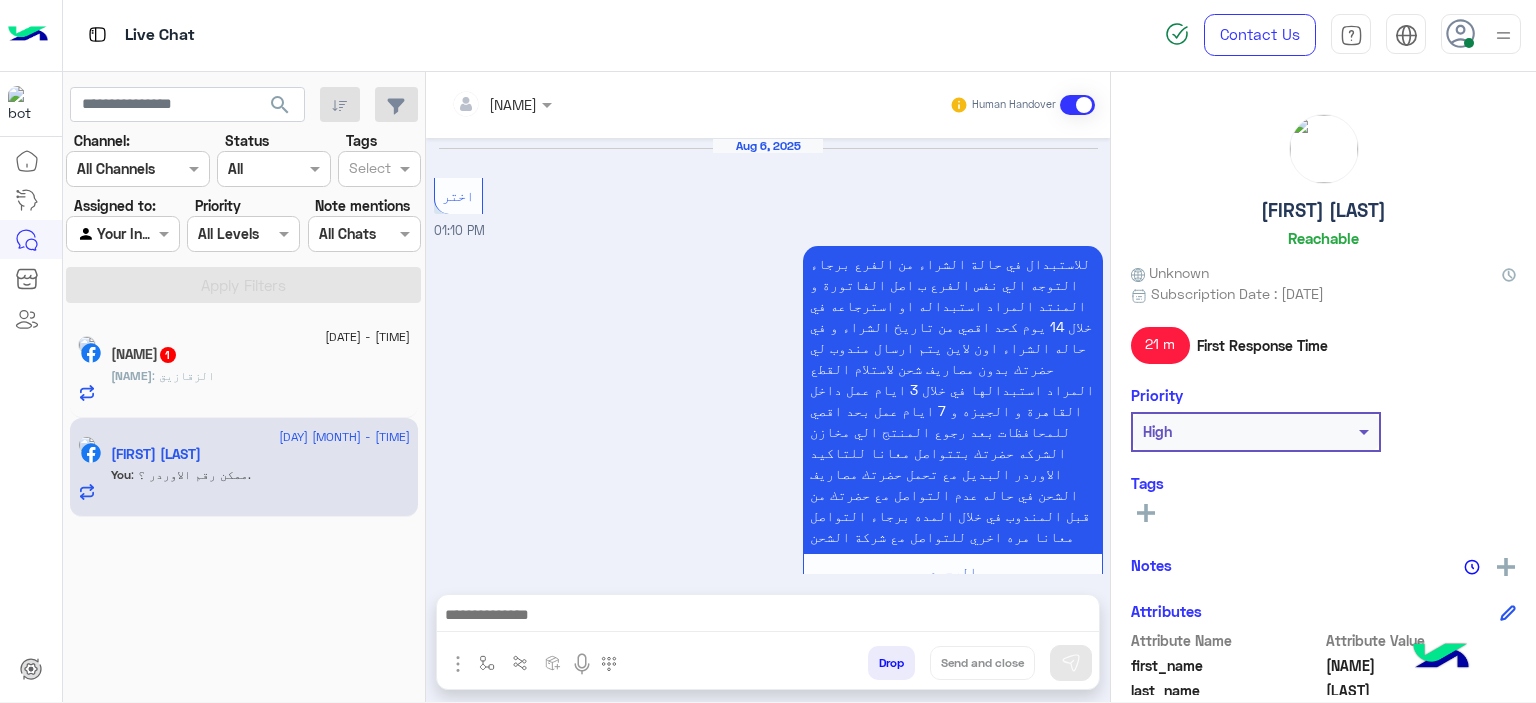 scroll, scrollTop: 2323, scrollLeft: 0, axis: vertical 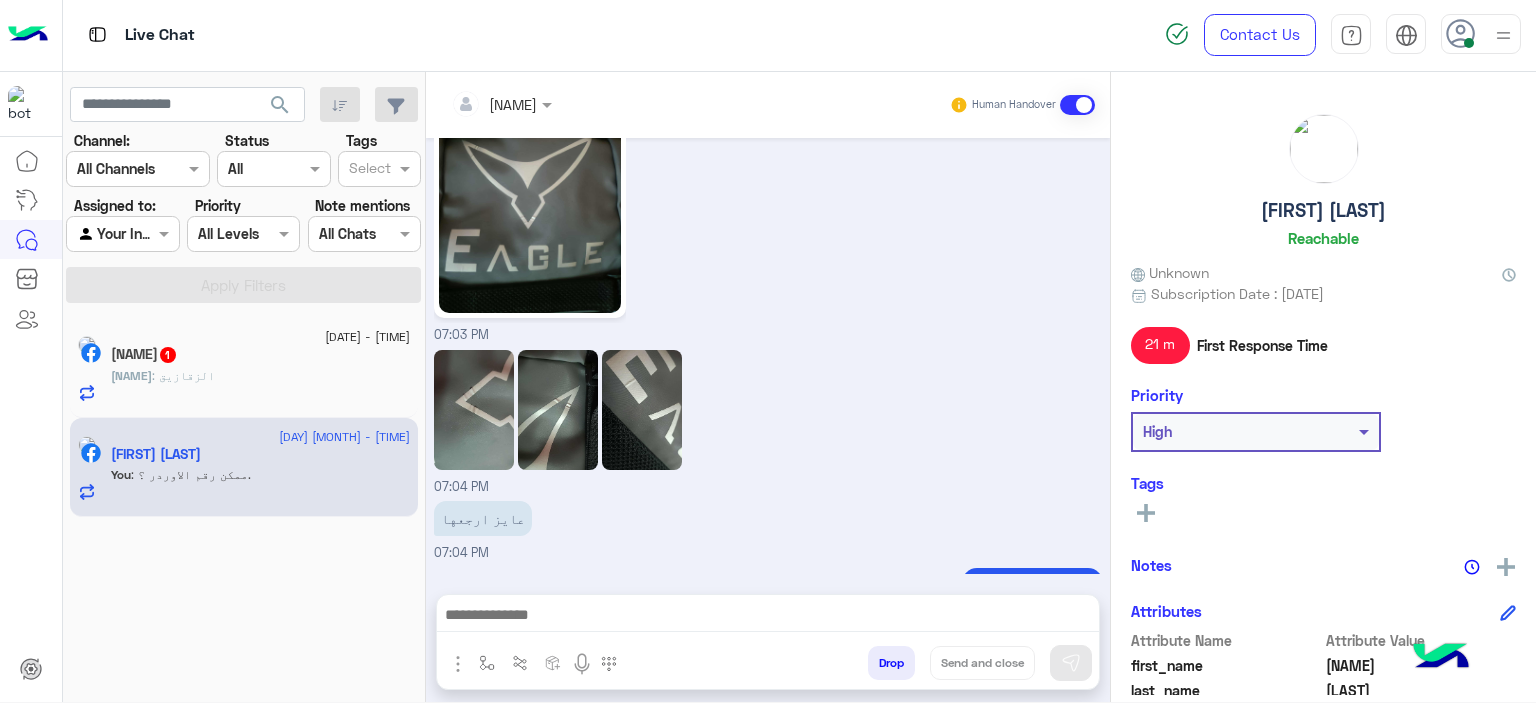 click on "[NAME] : [CITY]" 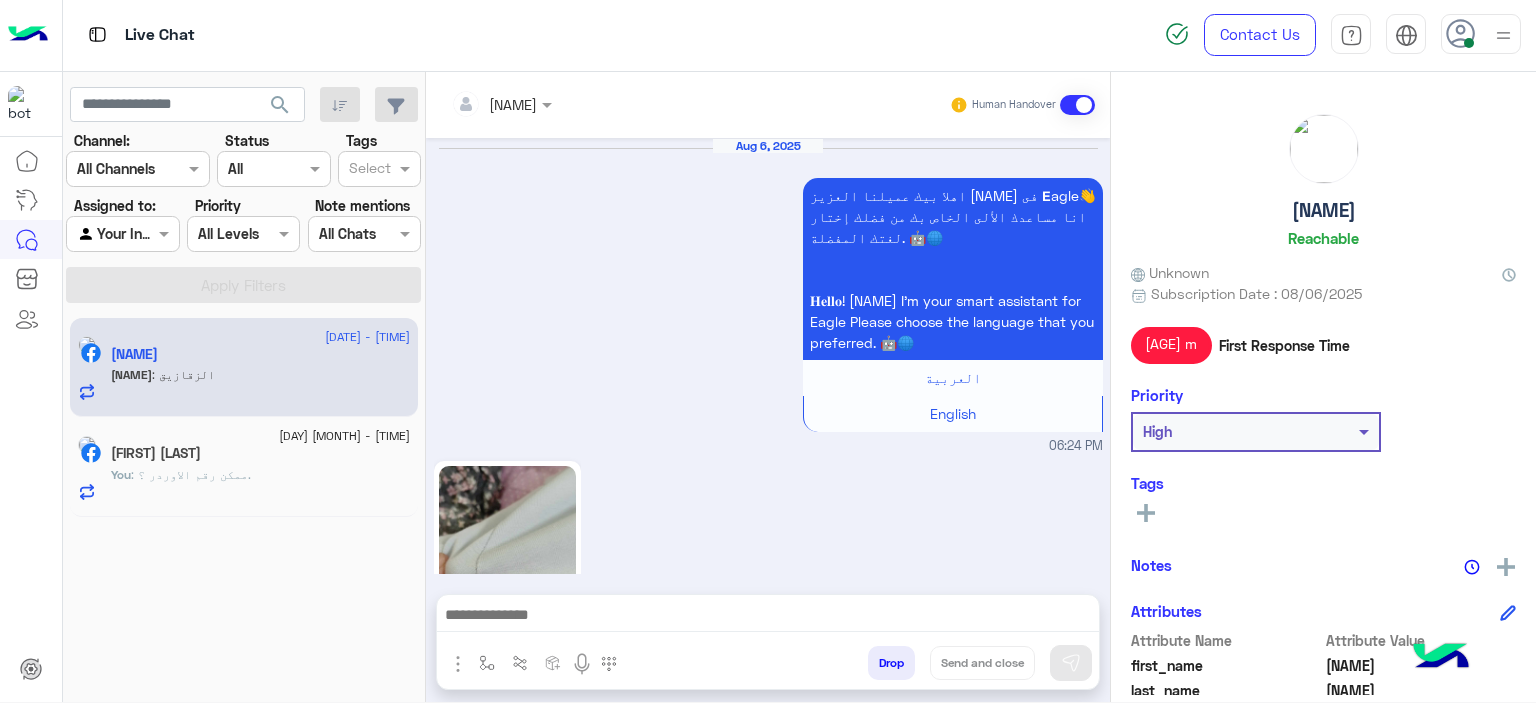 scroll, scrollTop: 2381, scrollLeft: 0, axis: vertical 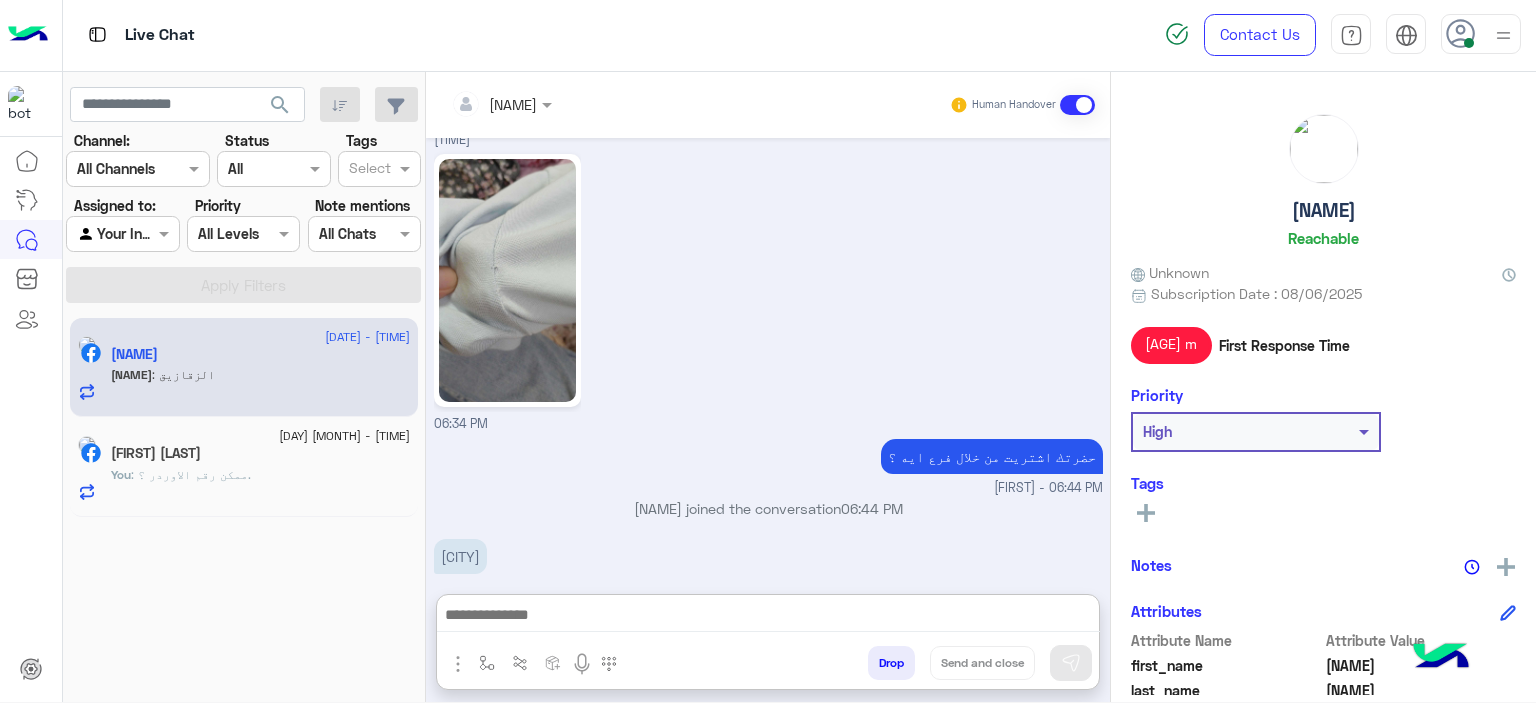 click at bounding box center (768, 617) 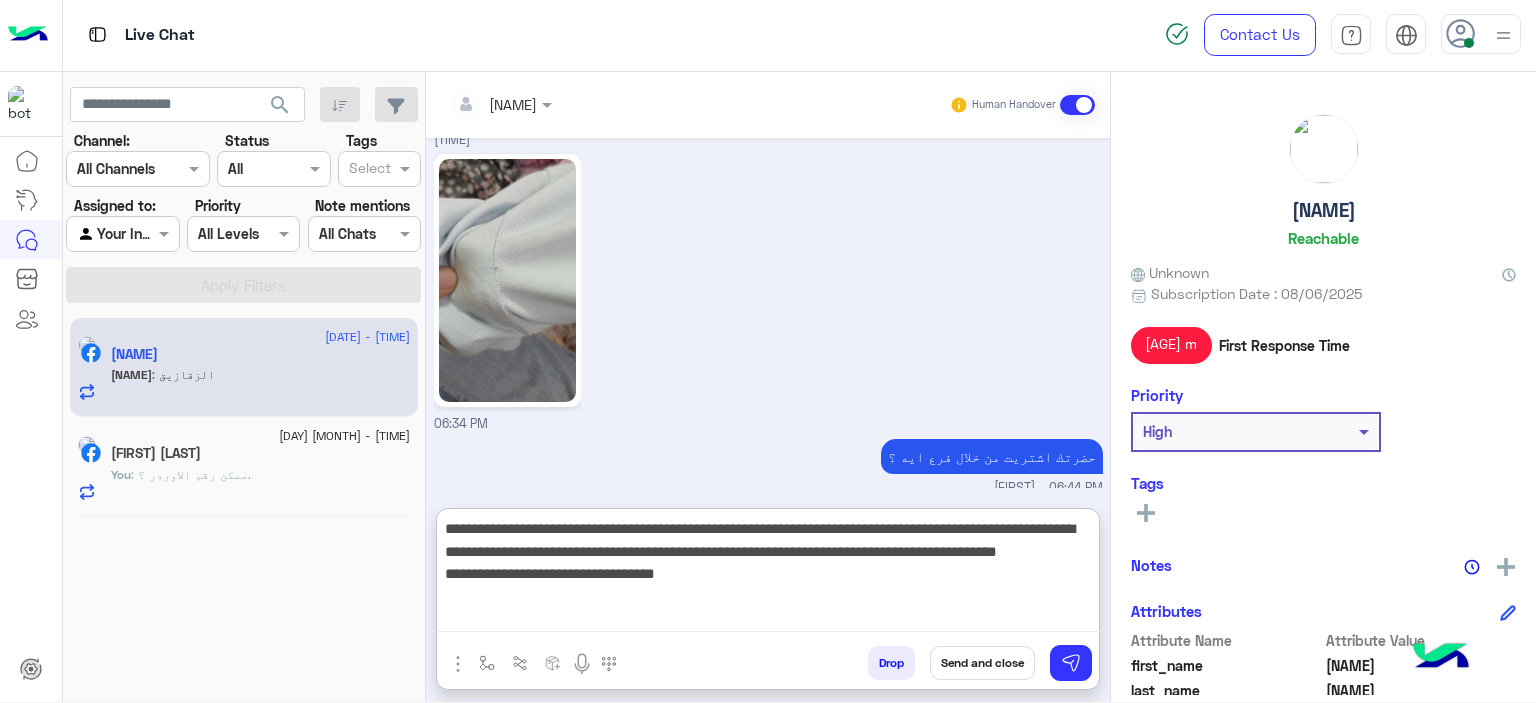 scroll, scrollTop: 0, scrollLeft: 0, axis: both 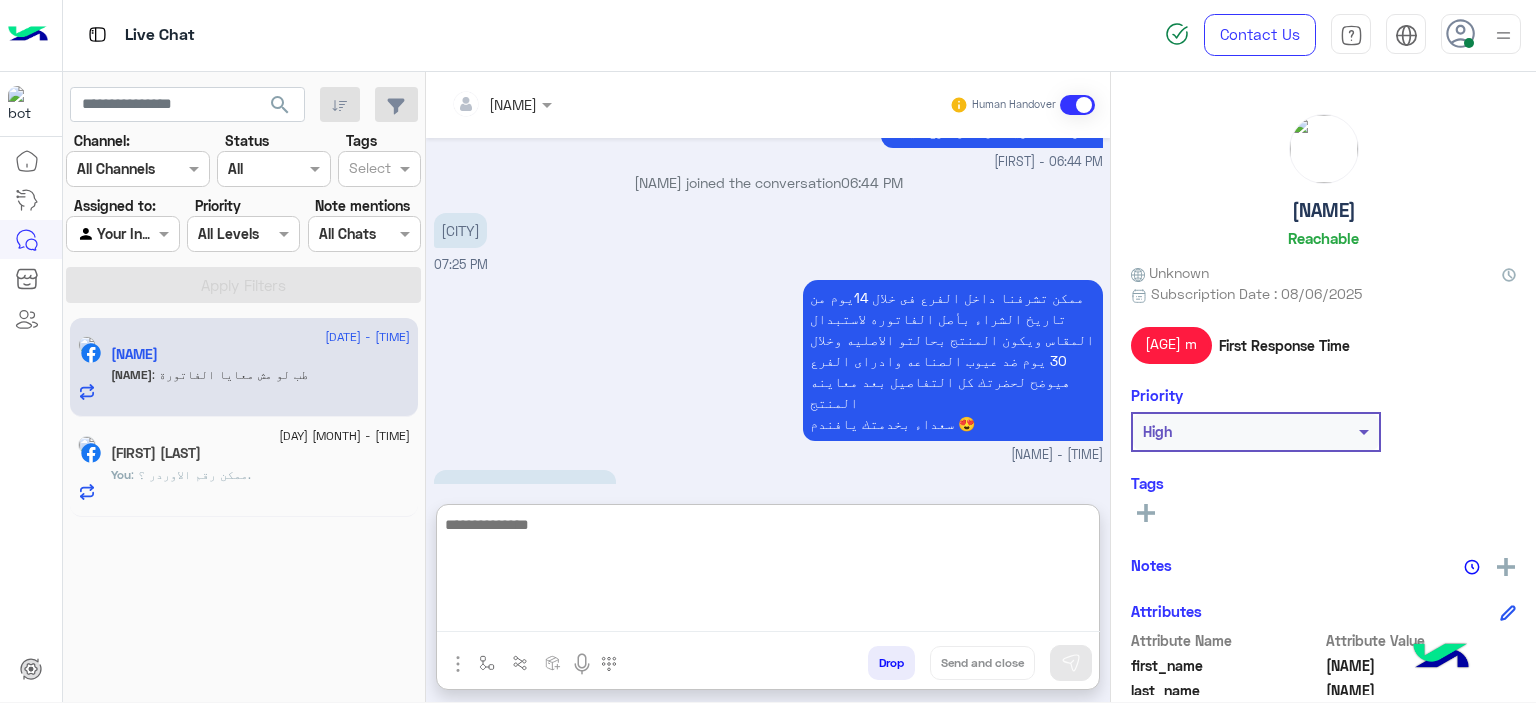 click at bounding box center [768, 572] 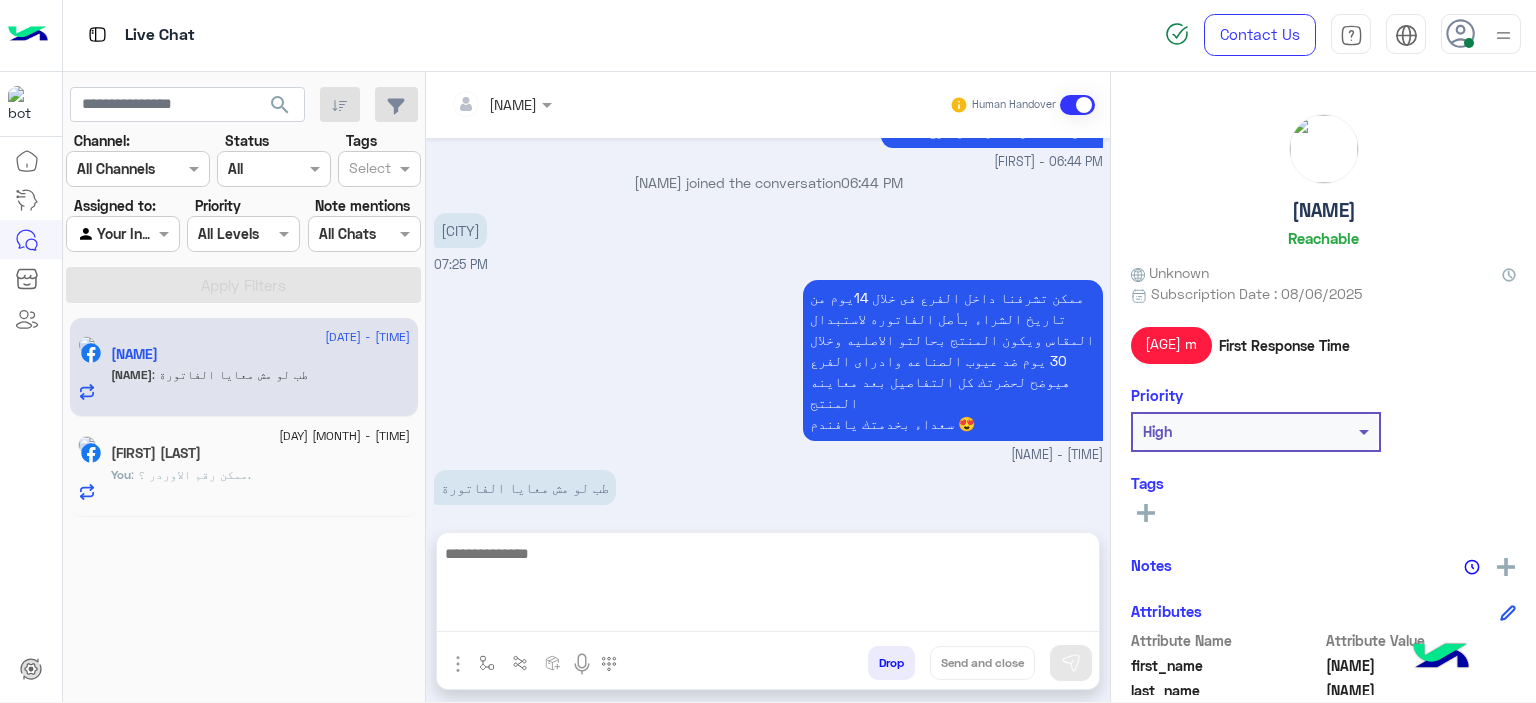 scroll, scrollTop: 2616, scrollLeft: 0, axis: vertical 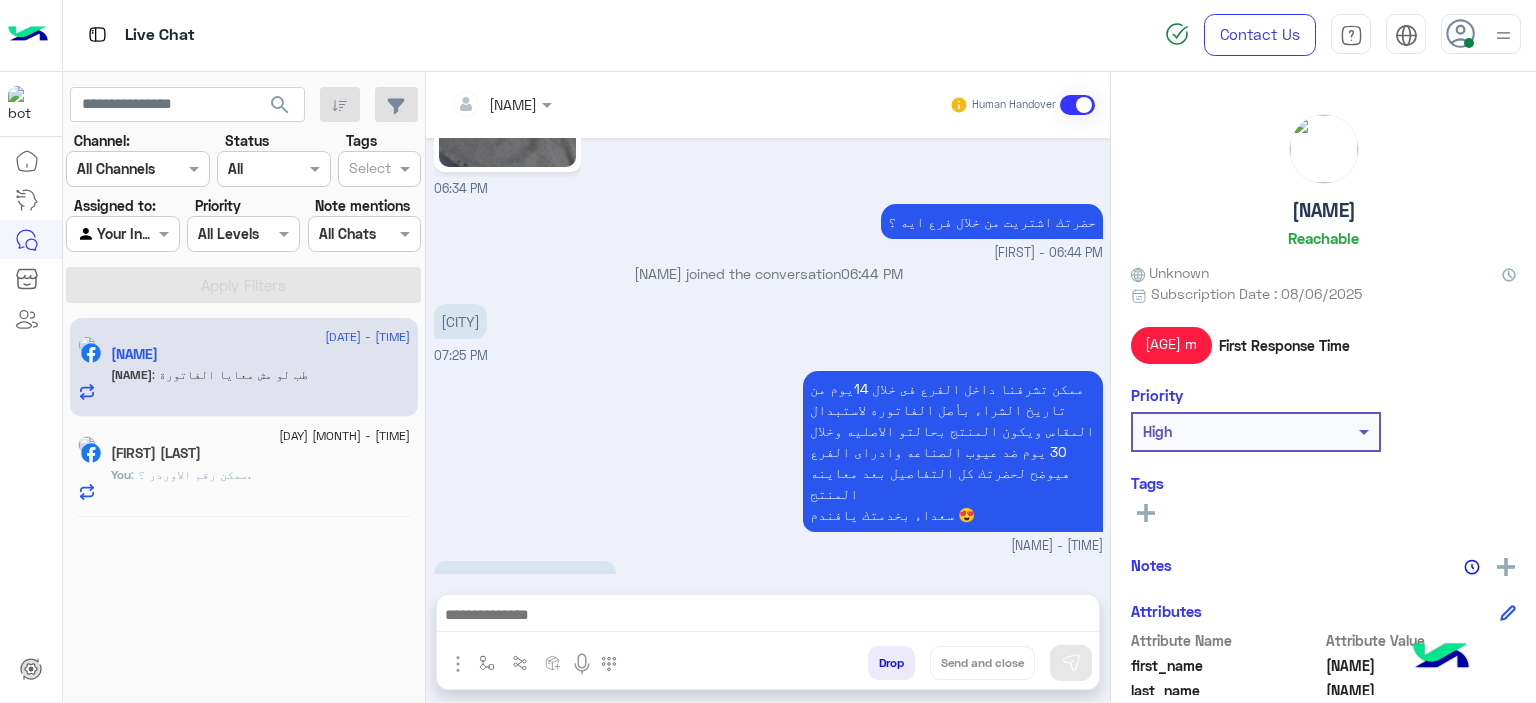 drag, startPoint x: 576, startPoint y: 431, endPoint x: 583, endPoint y: 634, distance: 203.12065 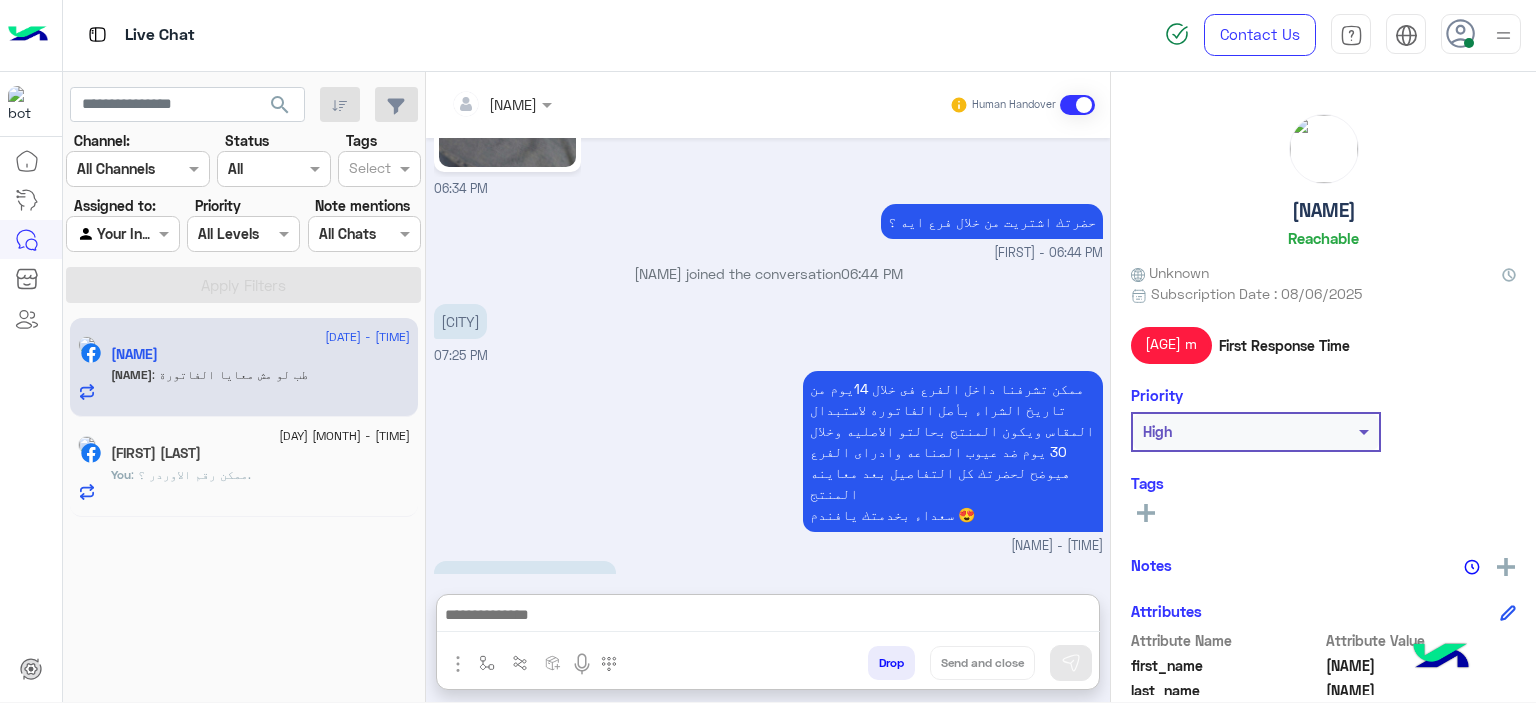 click at bounding box center (768, 617) 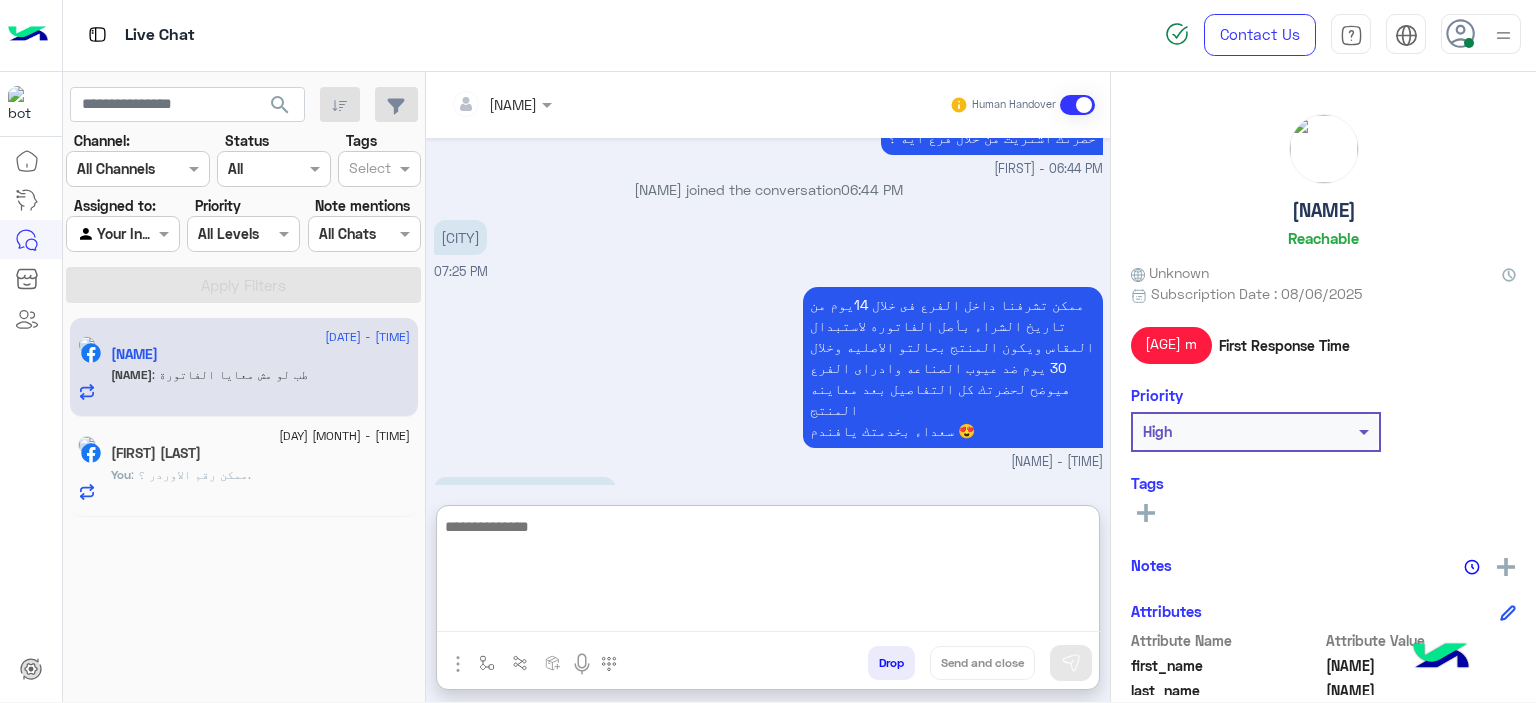 scroll, scrollTop: 2707, scrollLeft: 0, axis: vertical 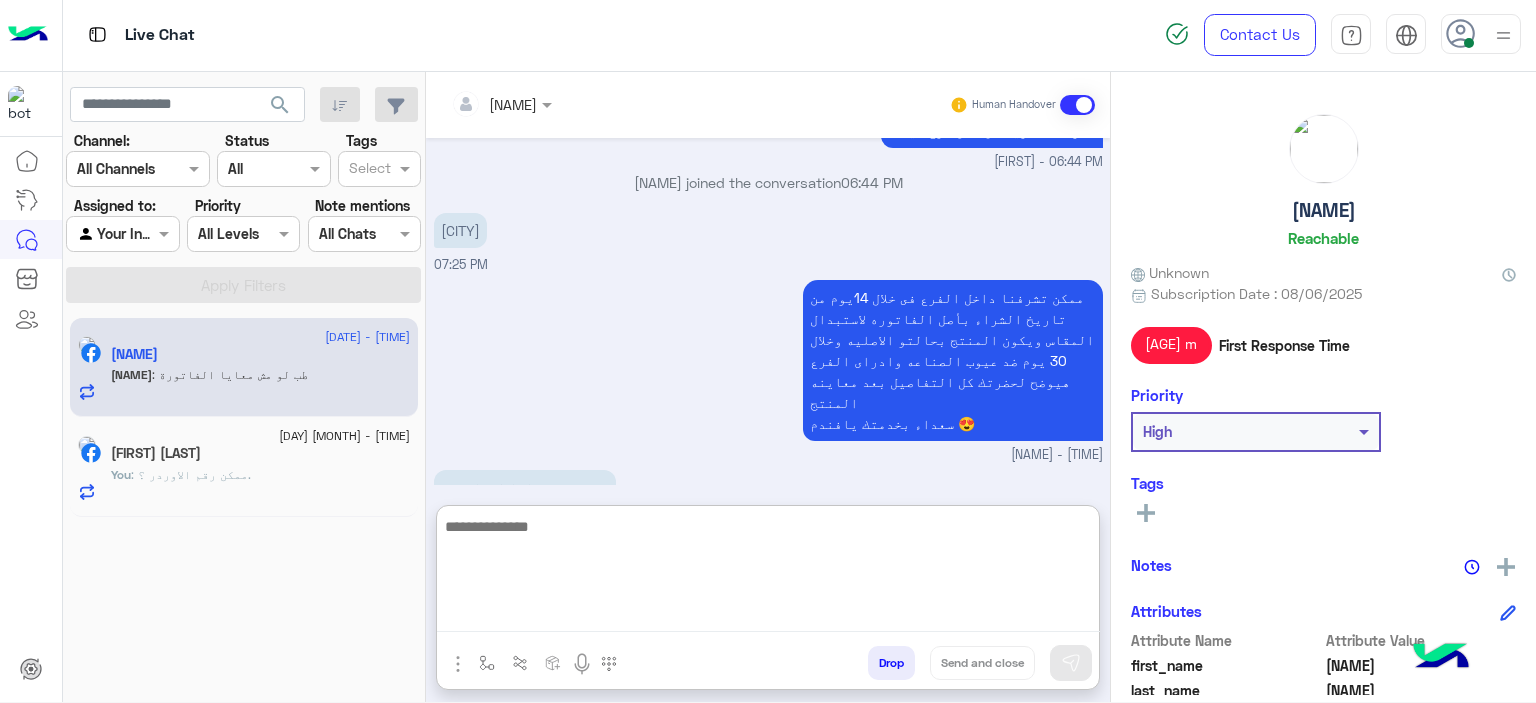 paste on "**********" 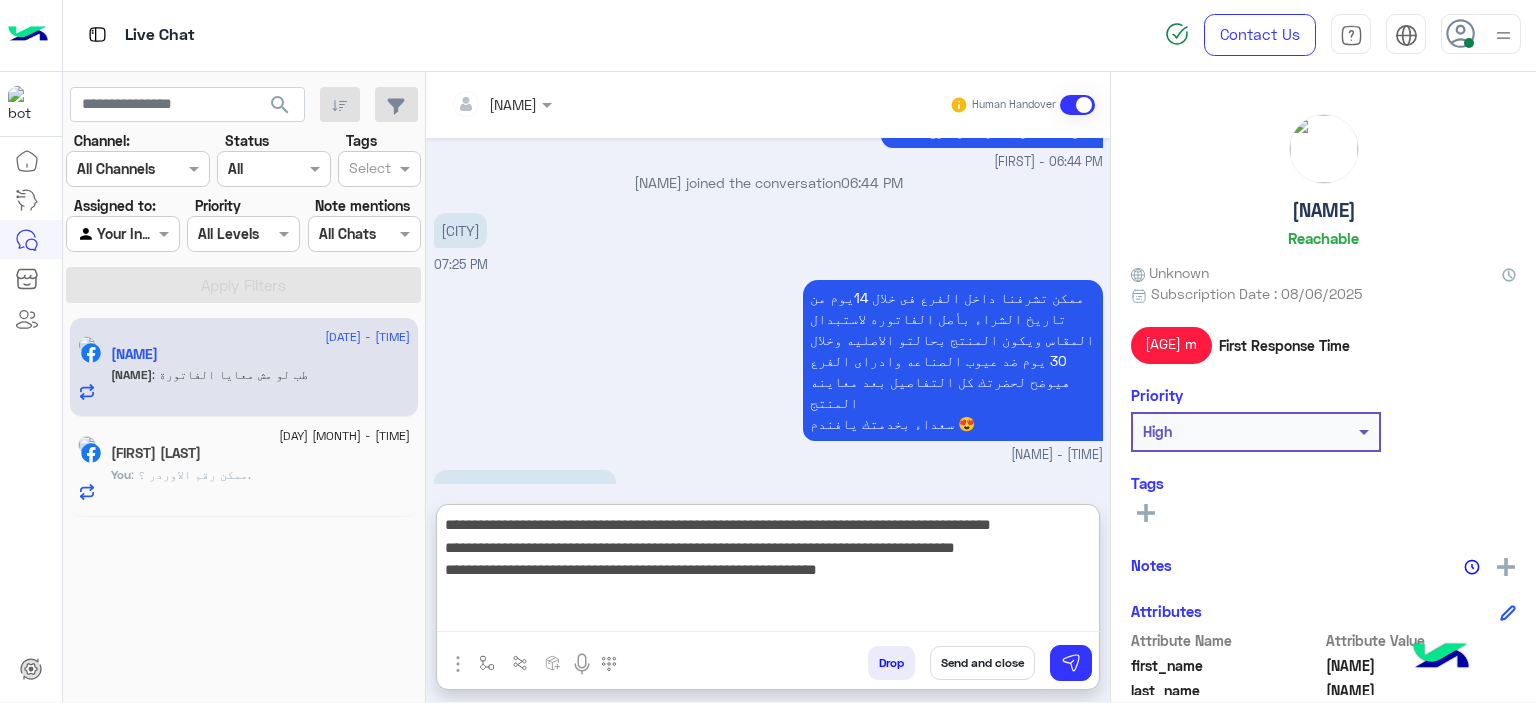 click on "**********" at bounding box center [768, 572] 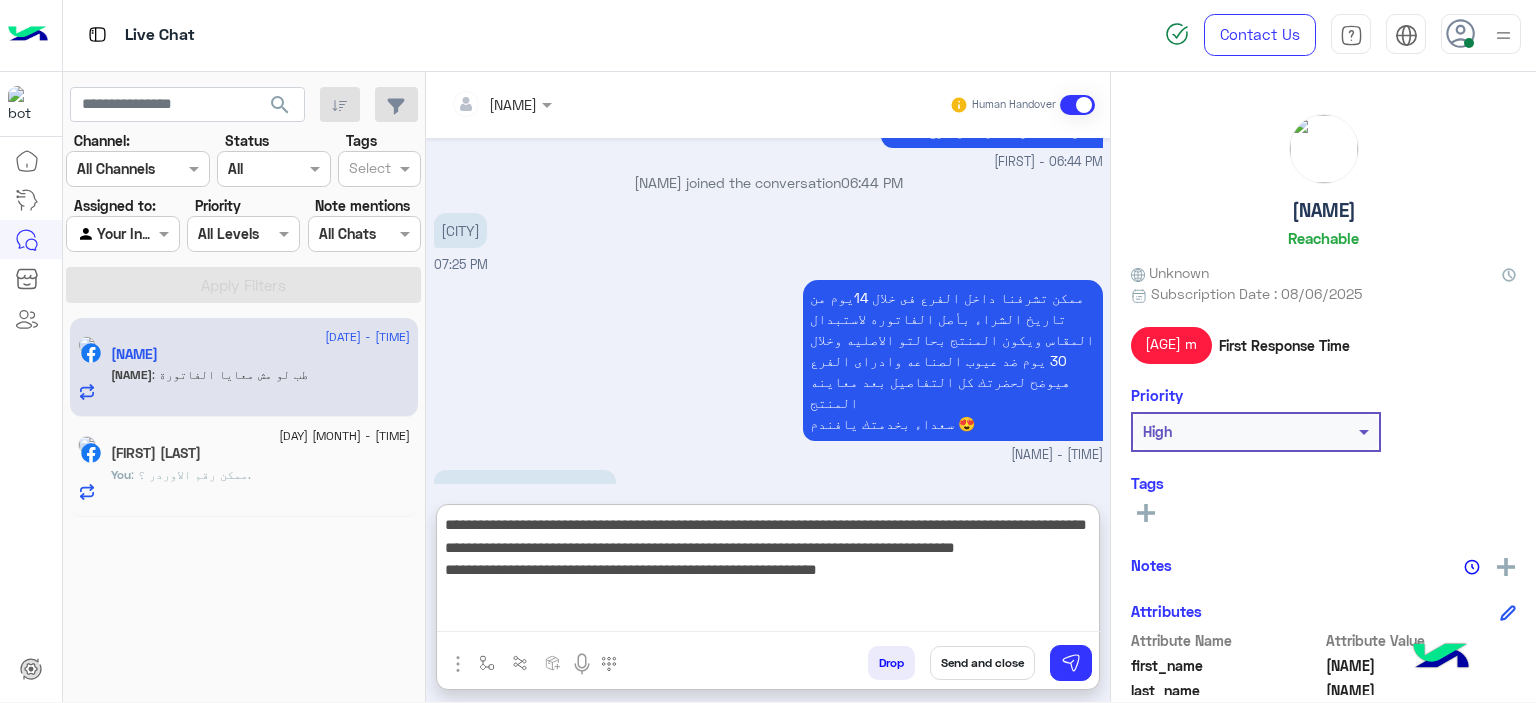 drag, startPoint x: 664, startPoint y: 528, endPoint x: 597, endPoint y: 521, distance: 67.36468 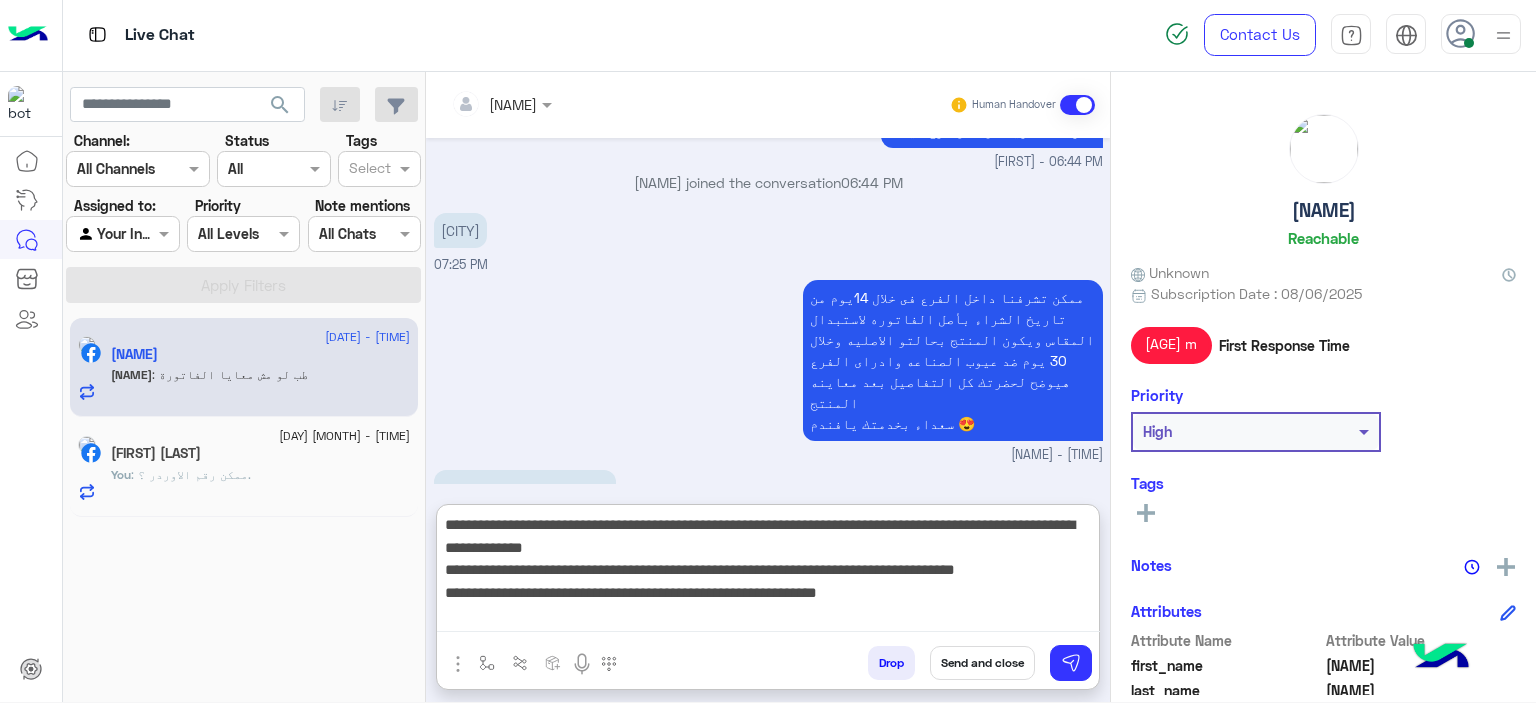 drag, startPoint x: 631, startPoint y: 599, endPoint x: 892, endPoint y: 596, distance: 261.01724 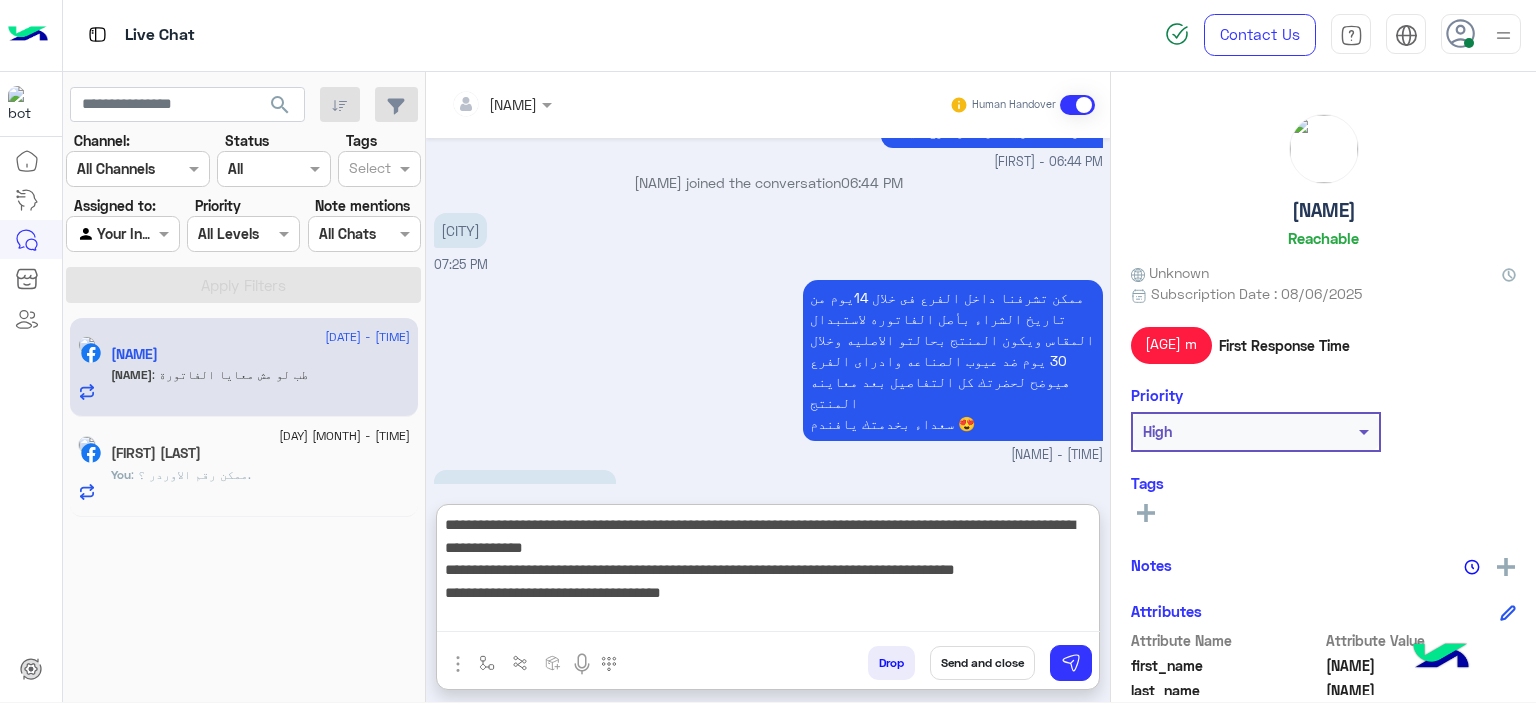 type on "**********" 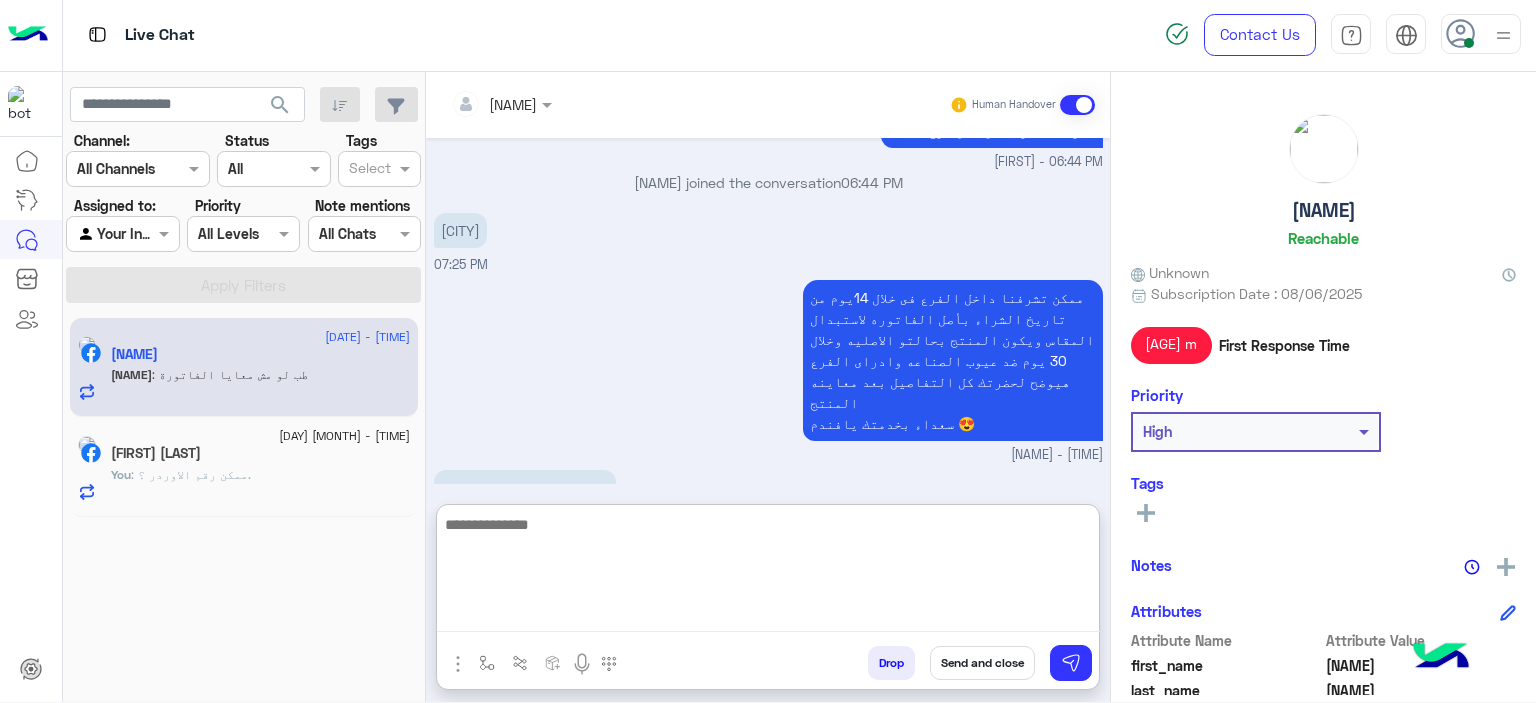 scroll, scrollTop: 2896, scrollLeft: 0, axis: vertical 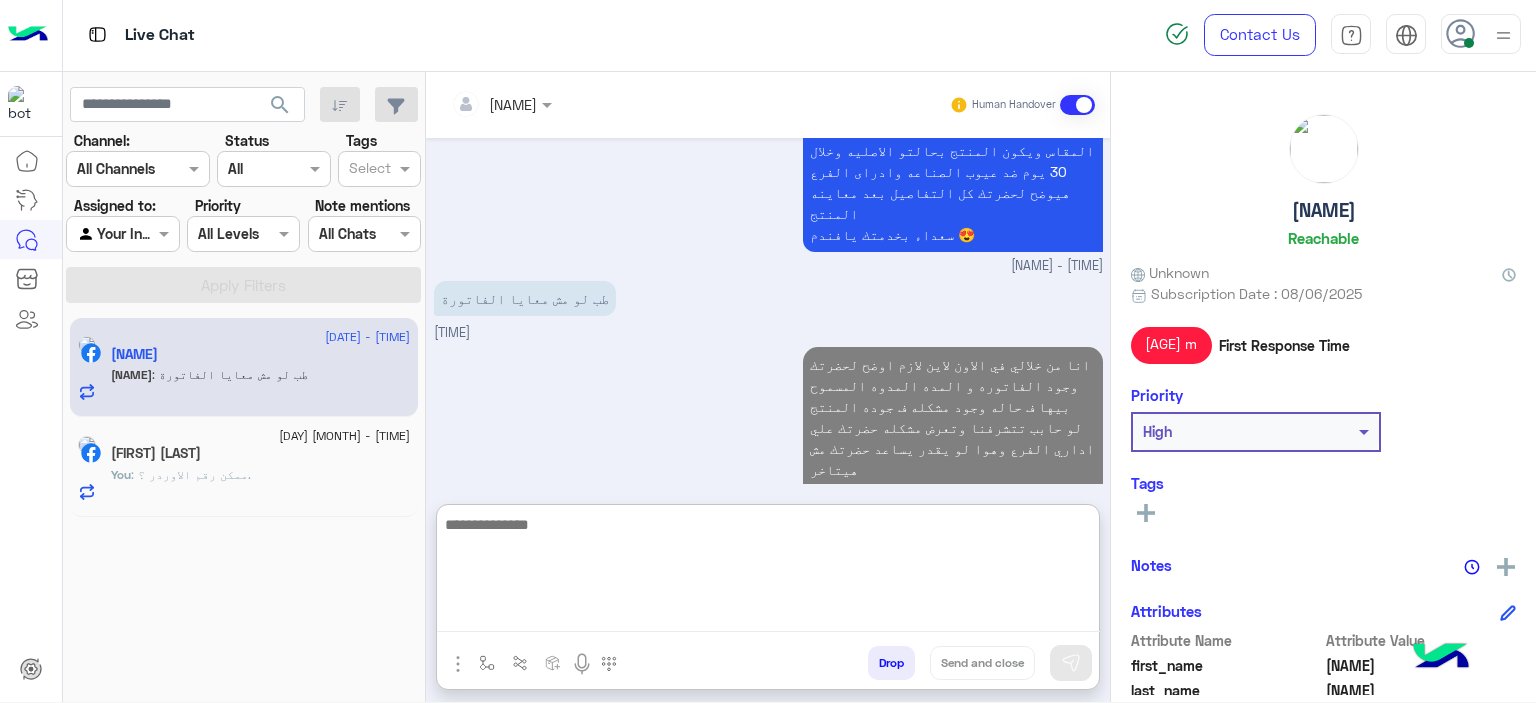 click on "[NAME]" 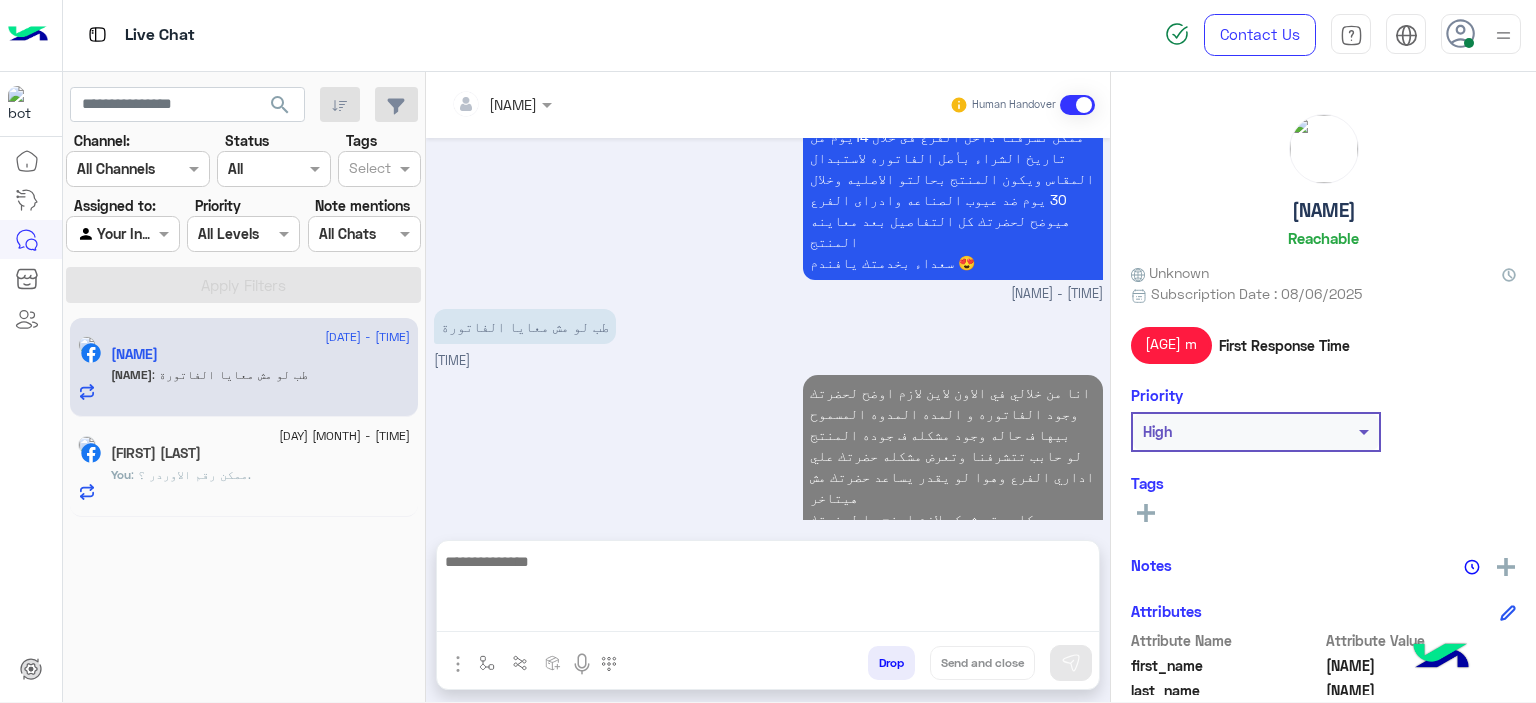 scroll, scrollTop: 2806, scrollLeft: 0, axis: vertical 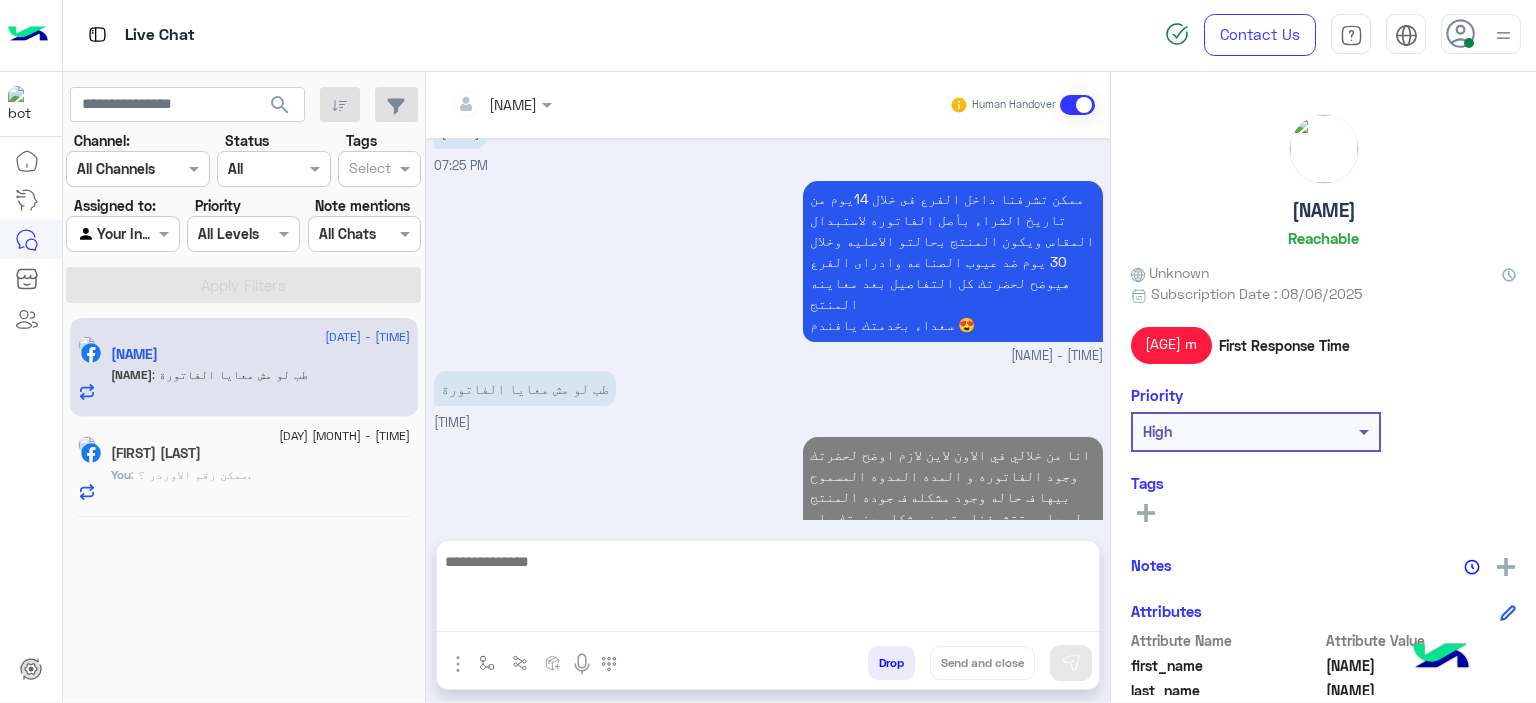 click on "[NAME]" 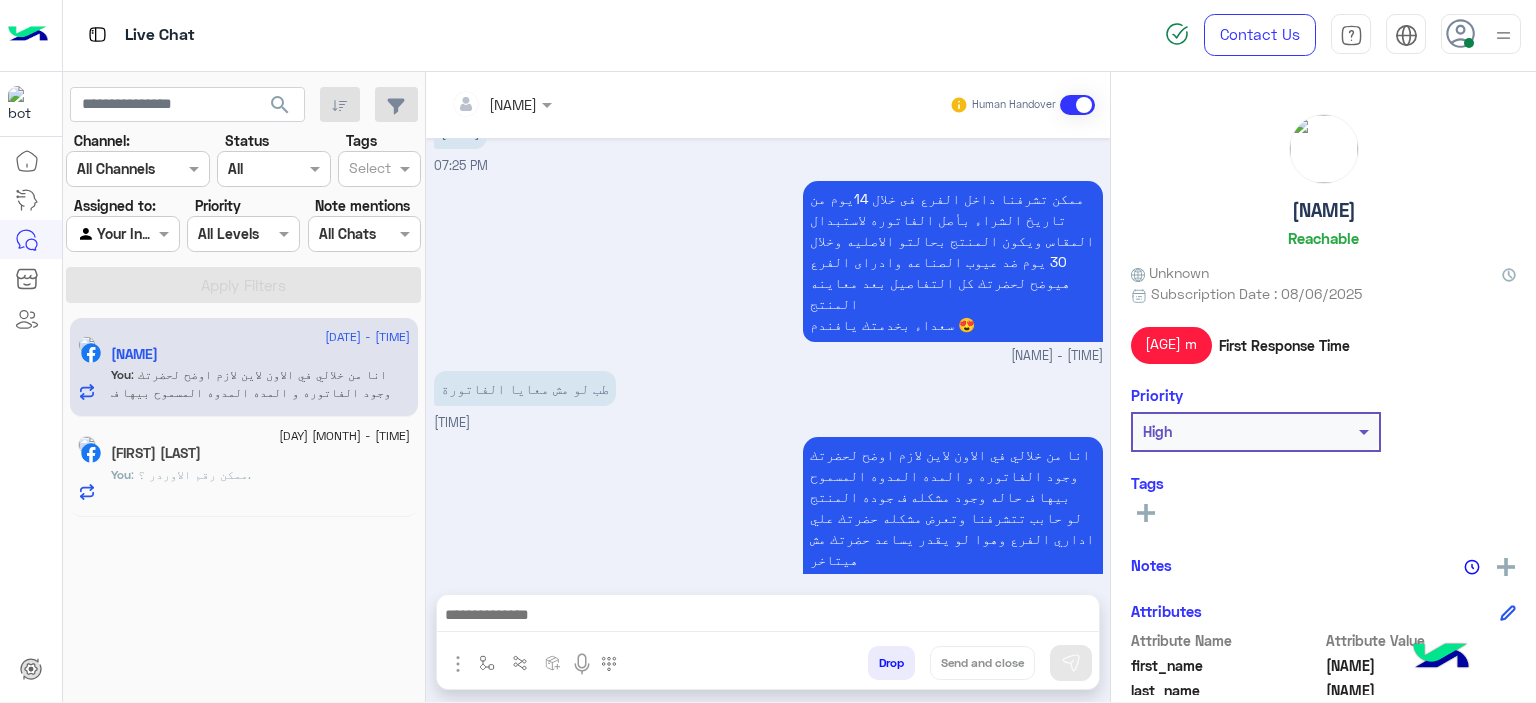 click on "[NAME]" 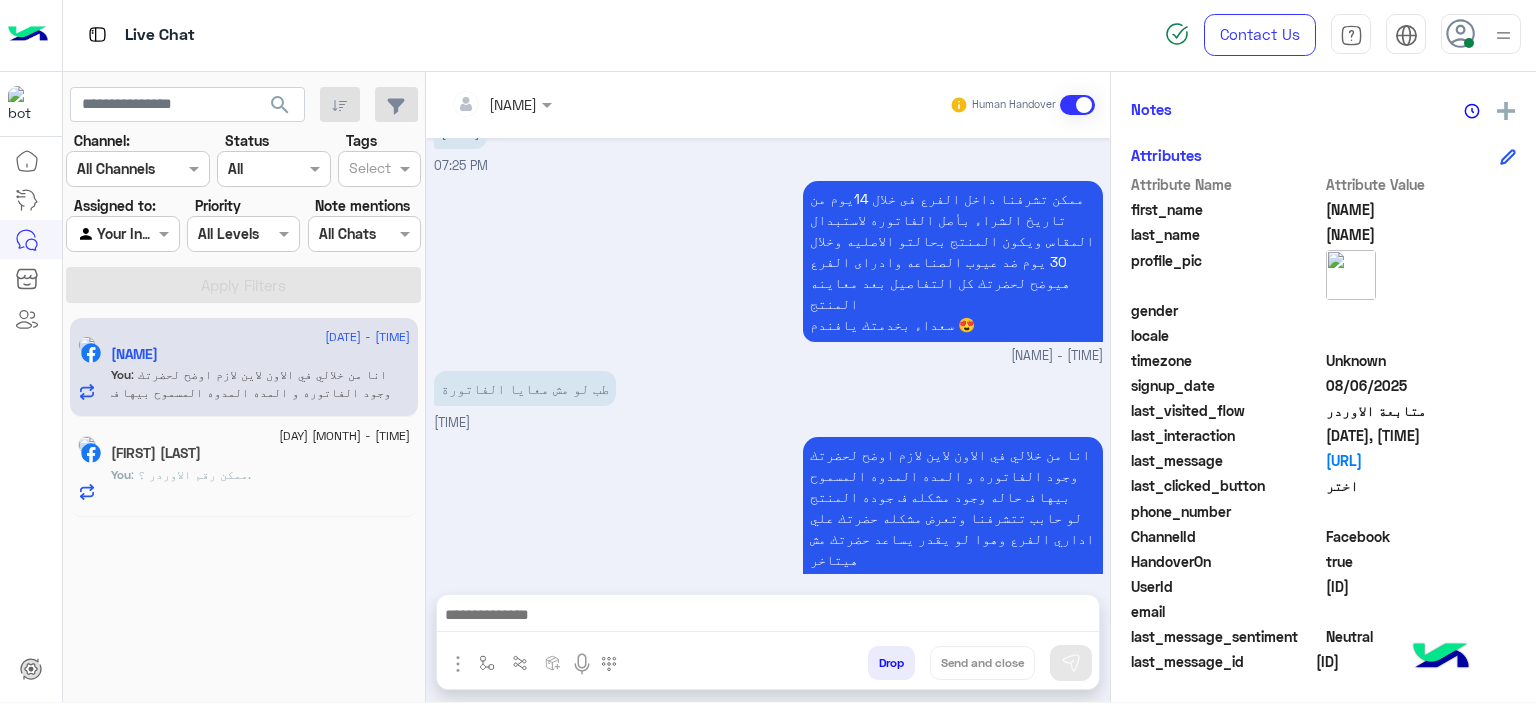 click on "[ID]" 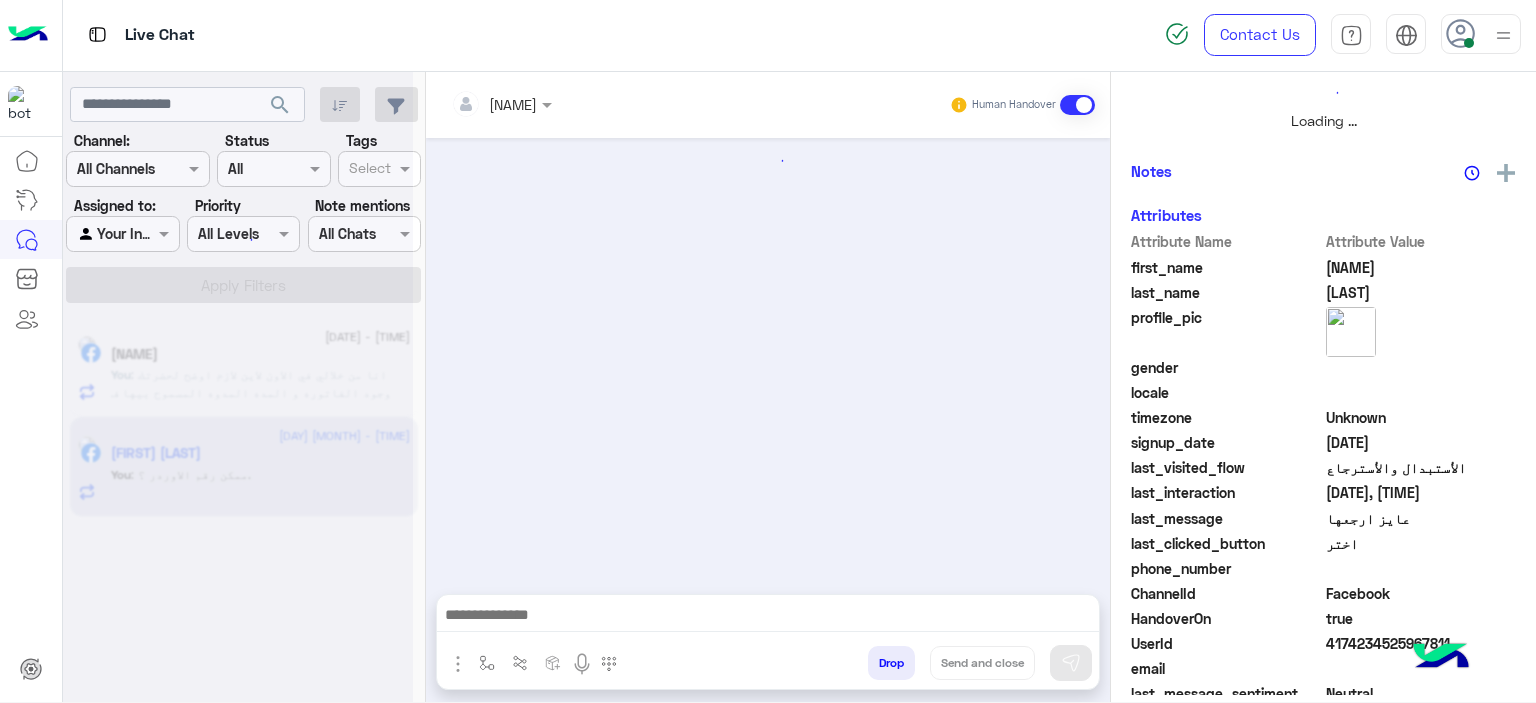 scroll, scrollTop: 514, scrollLeft: 0, axis: vertical 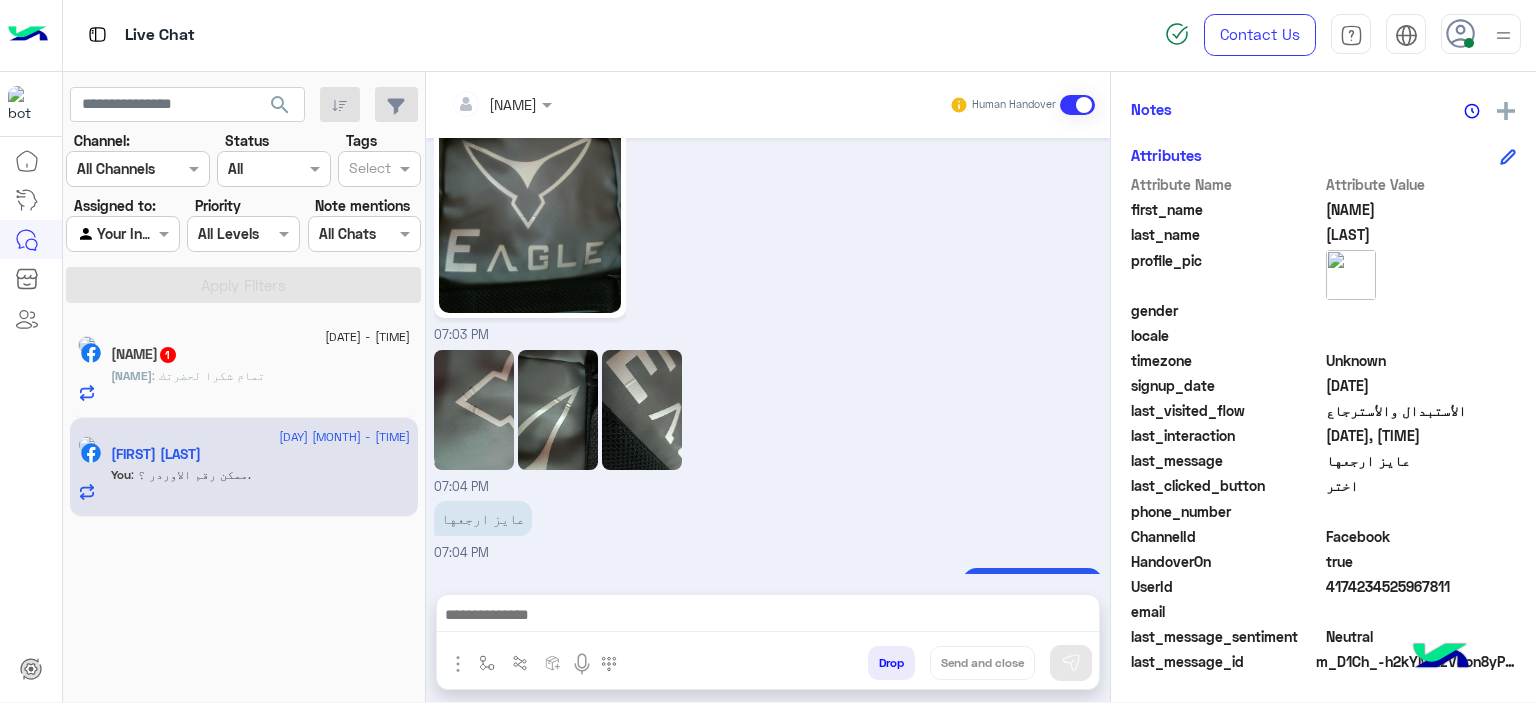 click on "[FIRST] : تمام شكرا لحضرتك" 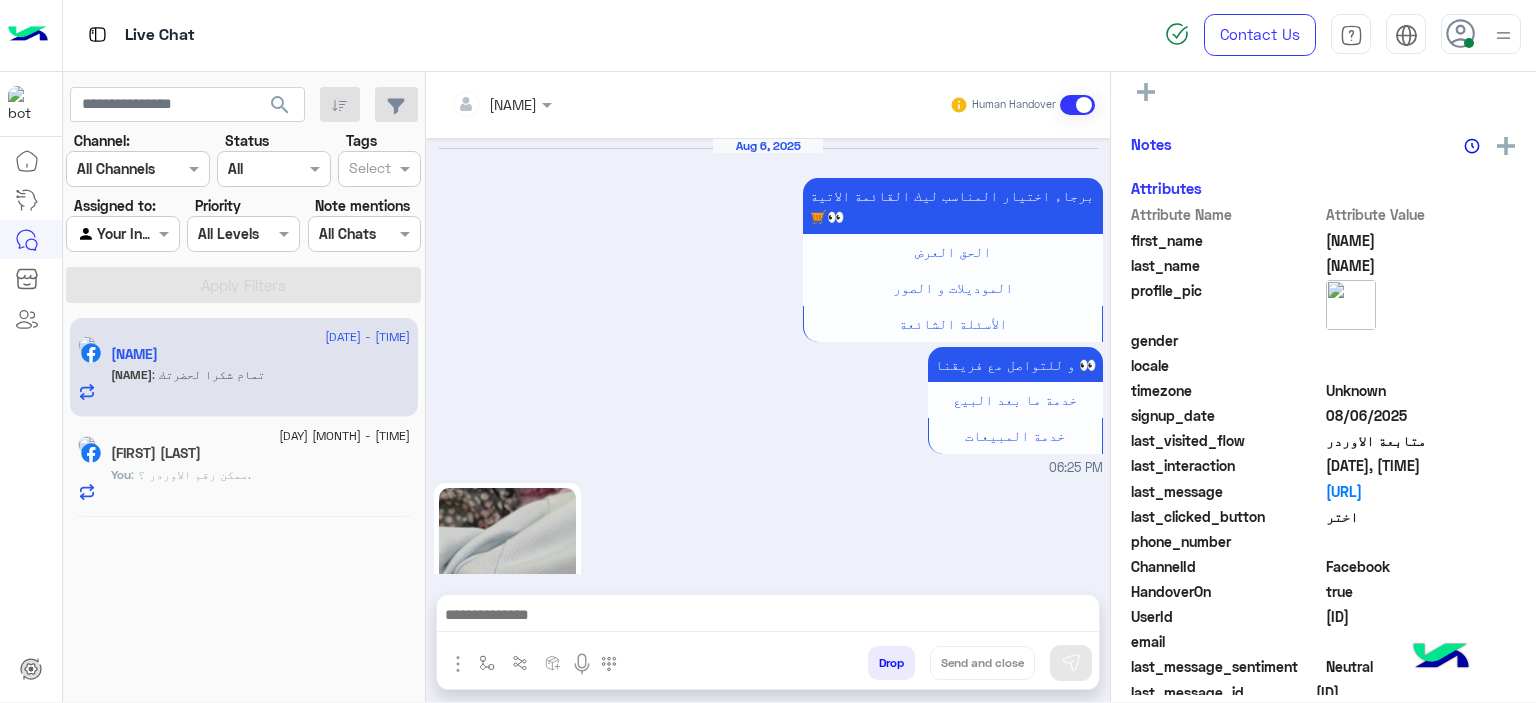 scroll, scrollTop: 2096, scrollLeft: 0, axis: vertical 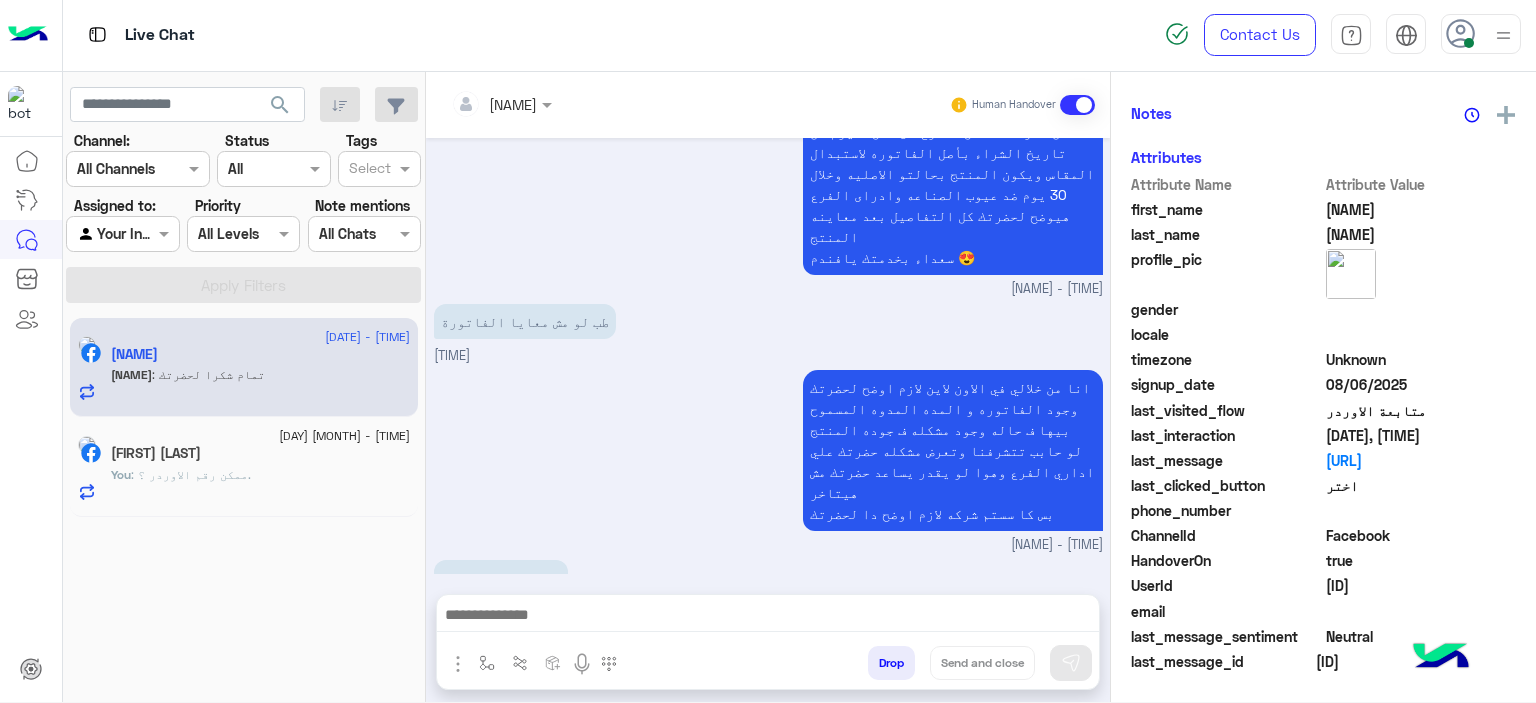 click at bounding box center [768, 617] 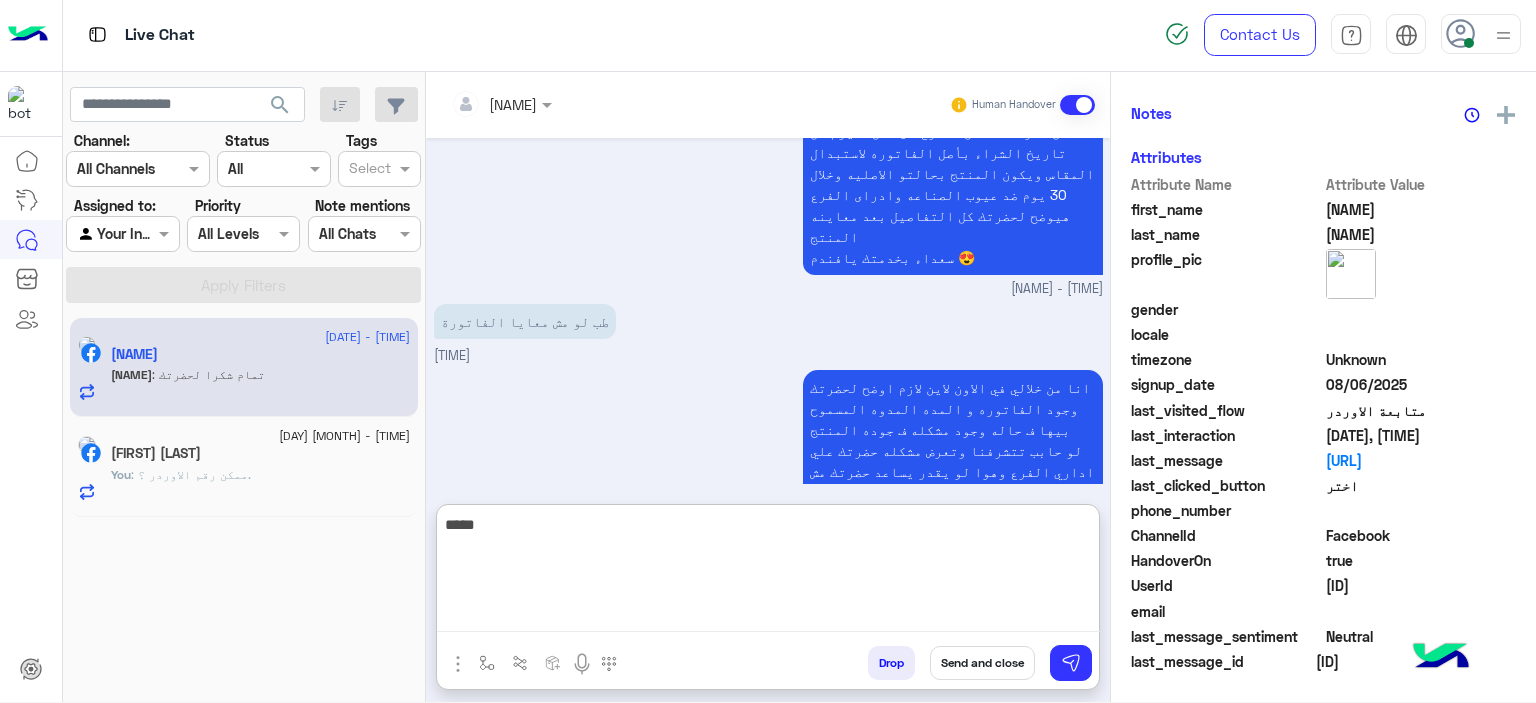 scroll, scrollTop: 456, scrollLeft: 0, axis: vertical 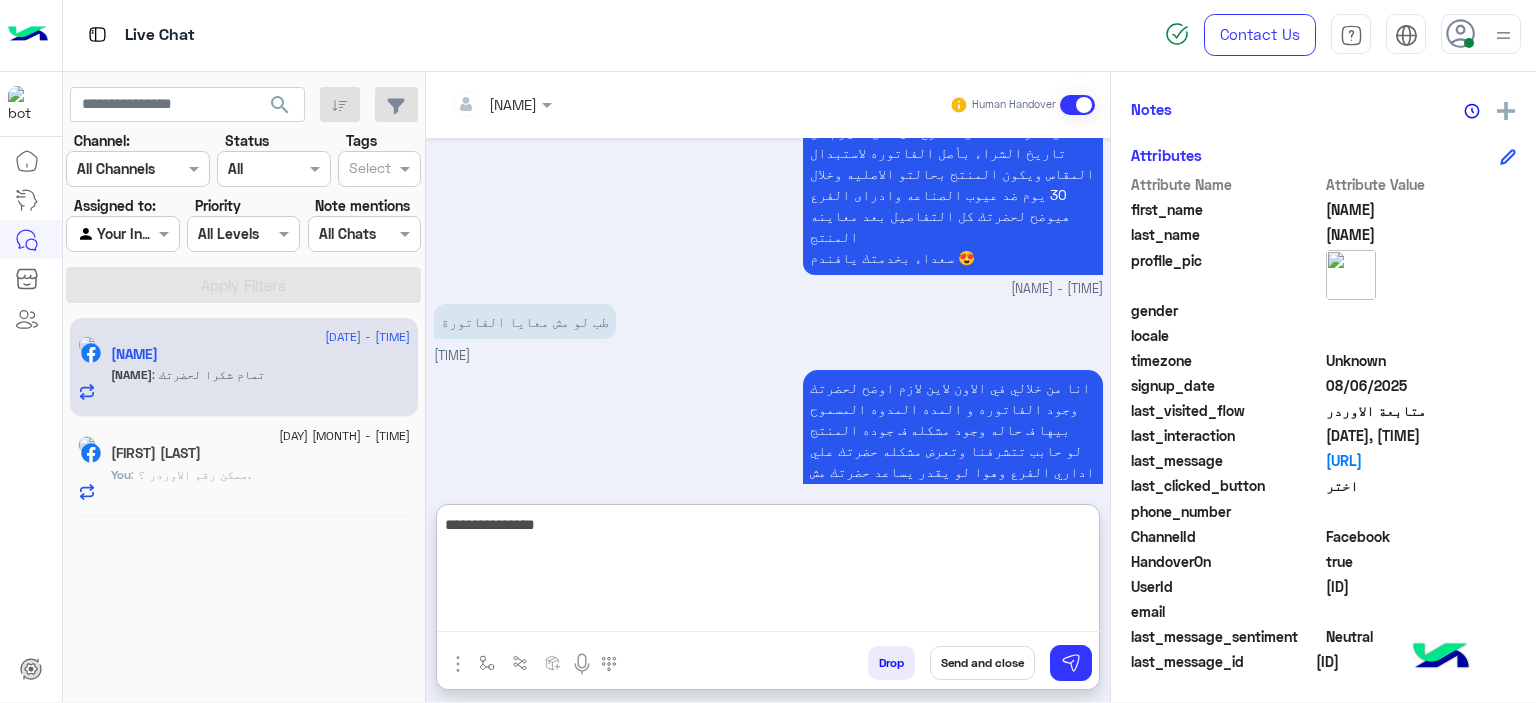 type on "**********" 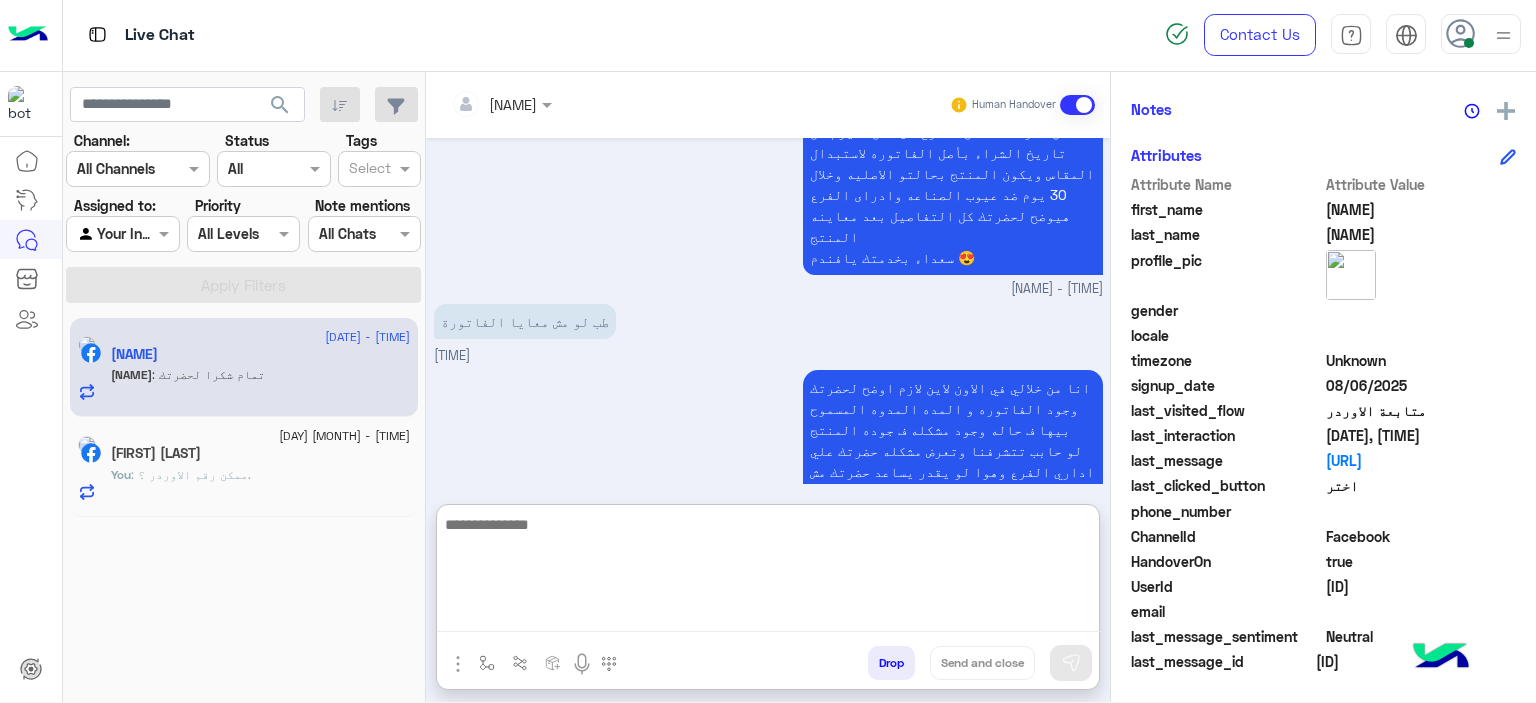 scroll, scrollTop: 2251, scrollLeft: 0, axis: vertical 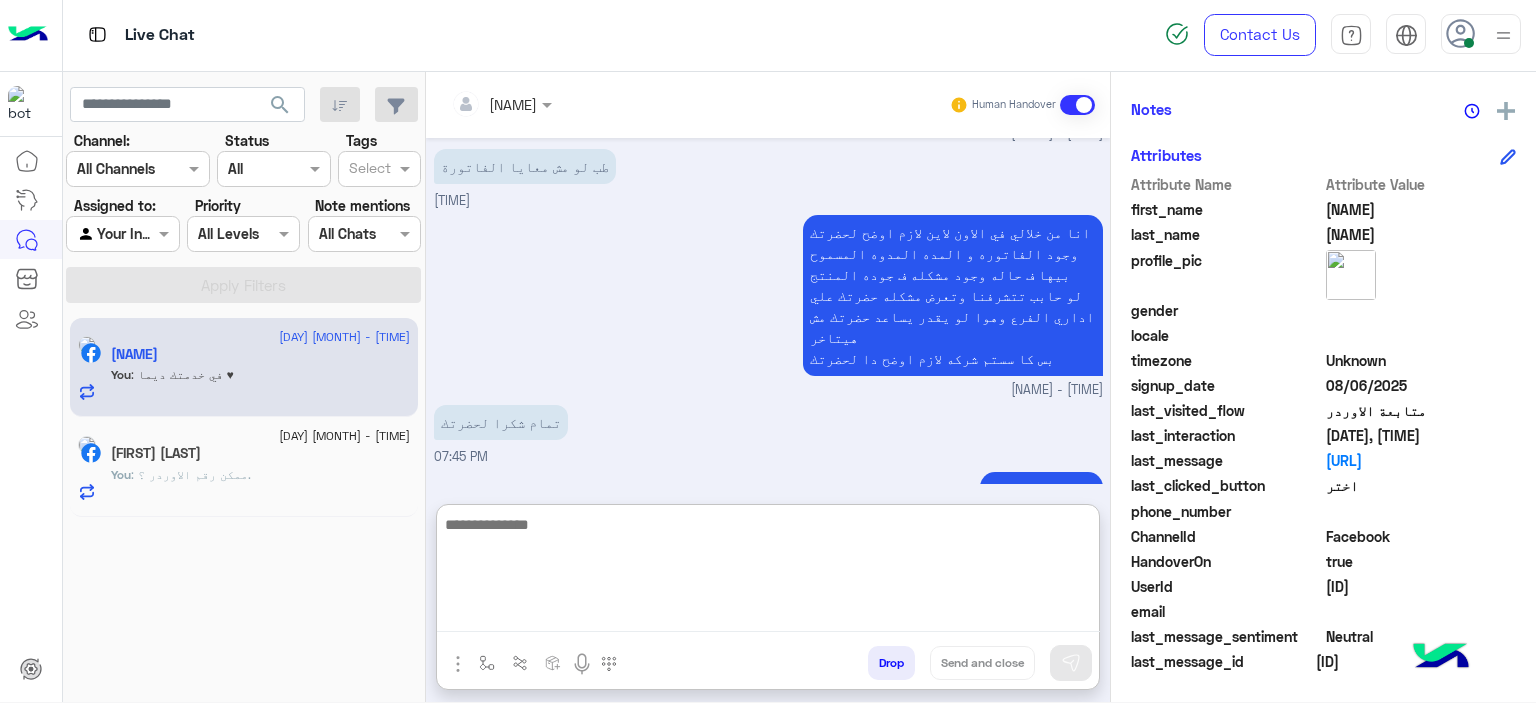 click on "Drop" at bounding box center (891, 663) 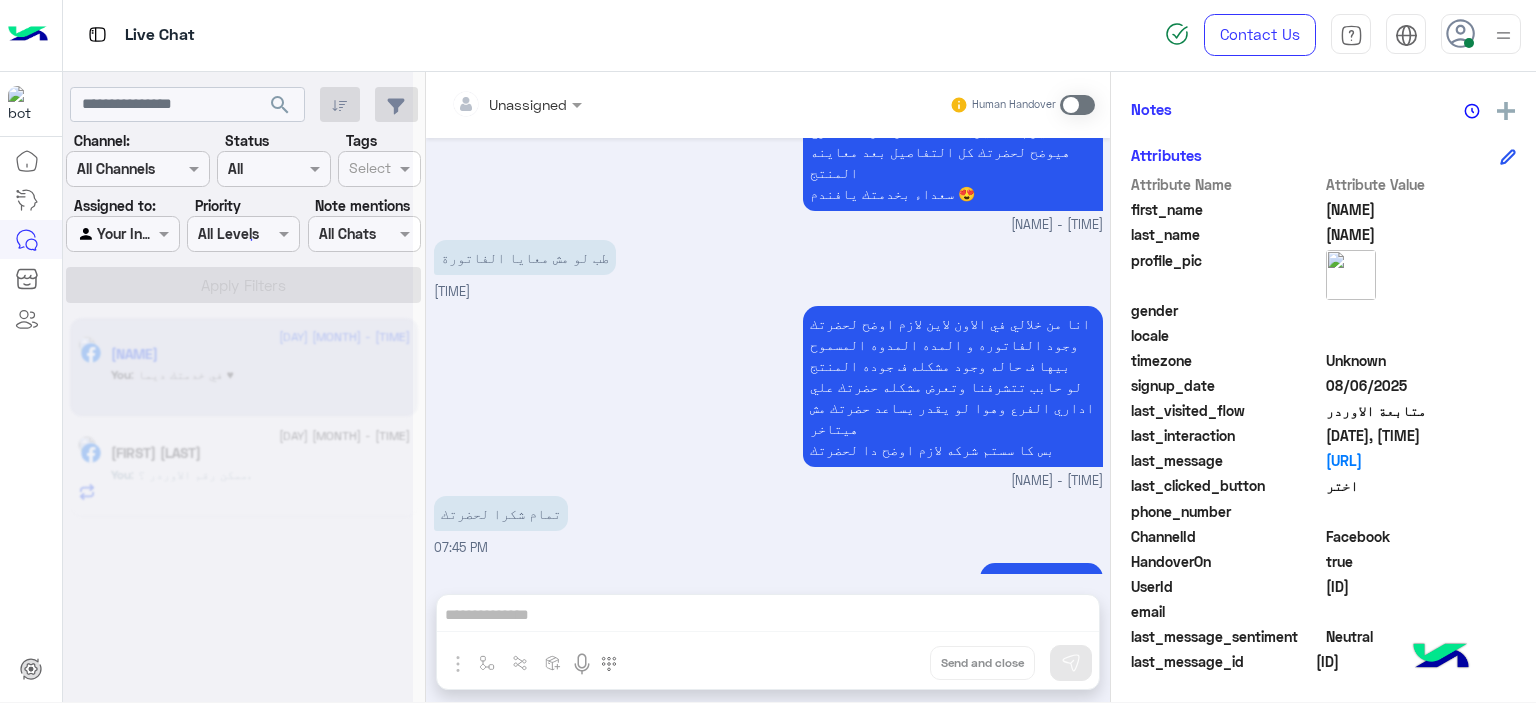 scroll, scrollTop: 2196, scrollLeft: 0, axis: vertical 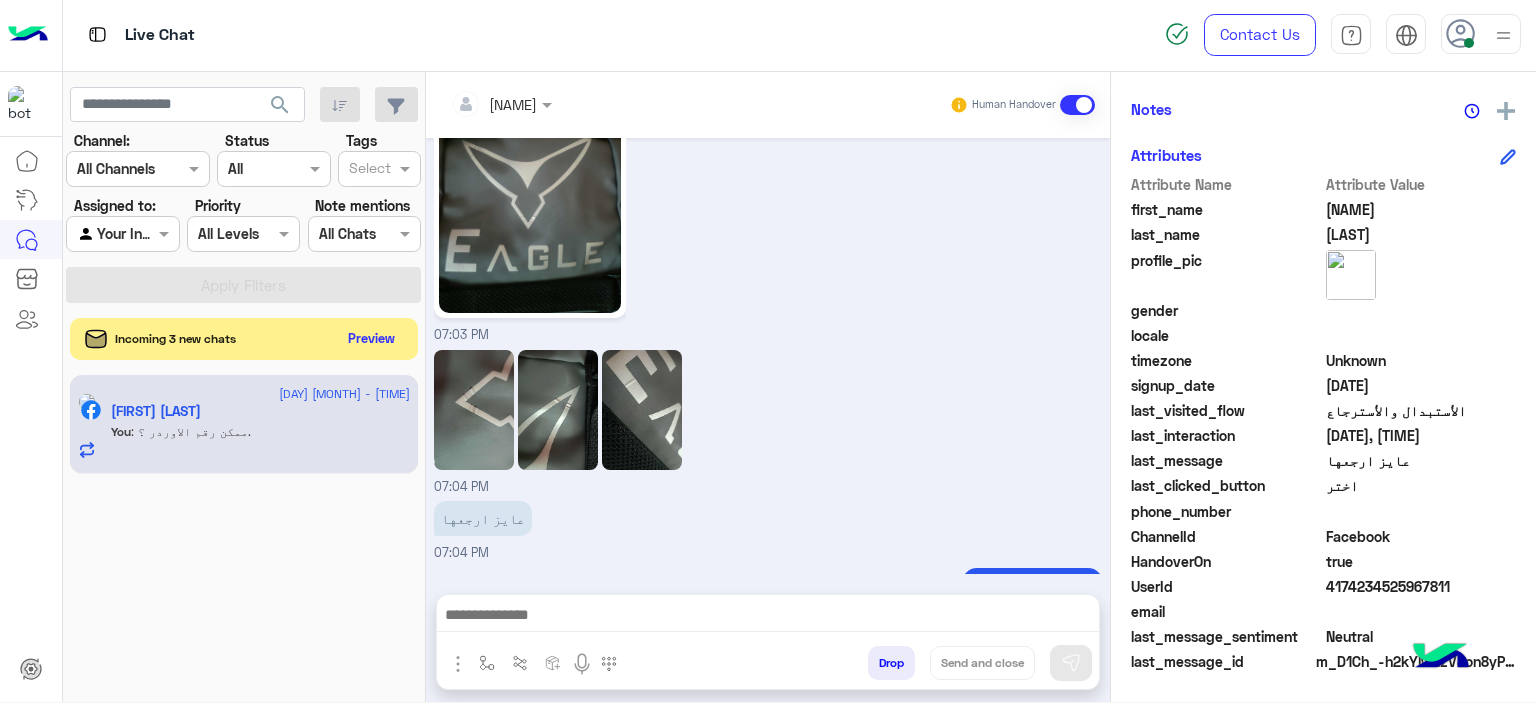 click on "Preview" 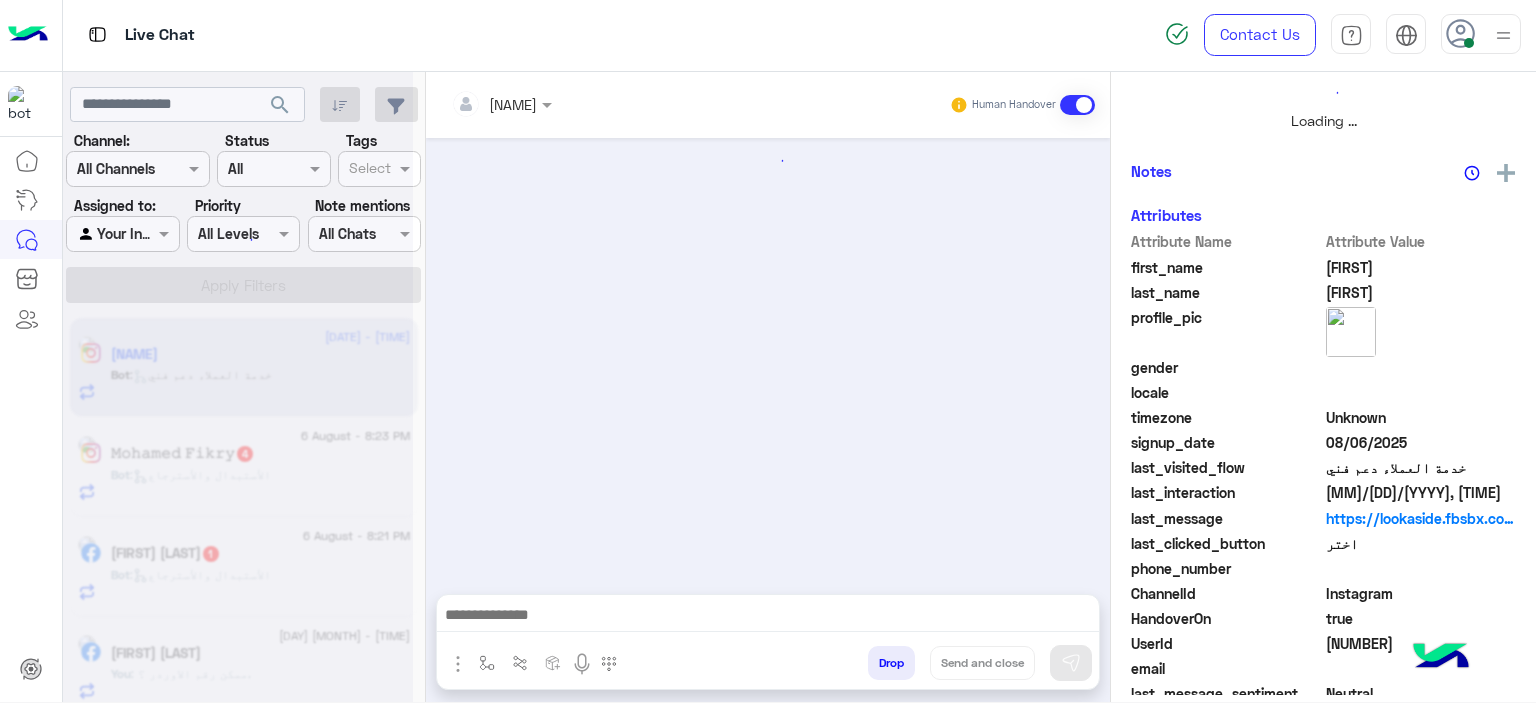 scroll, scrollTop: 514, scrollLeft: 0, axis: vertical 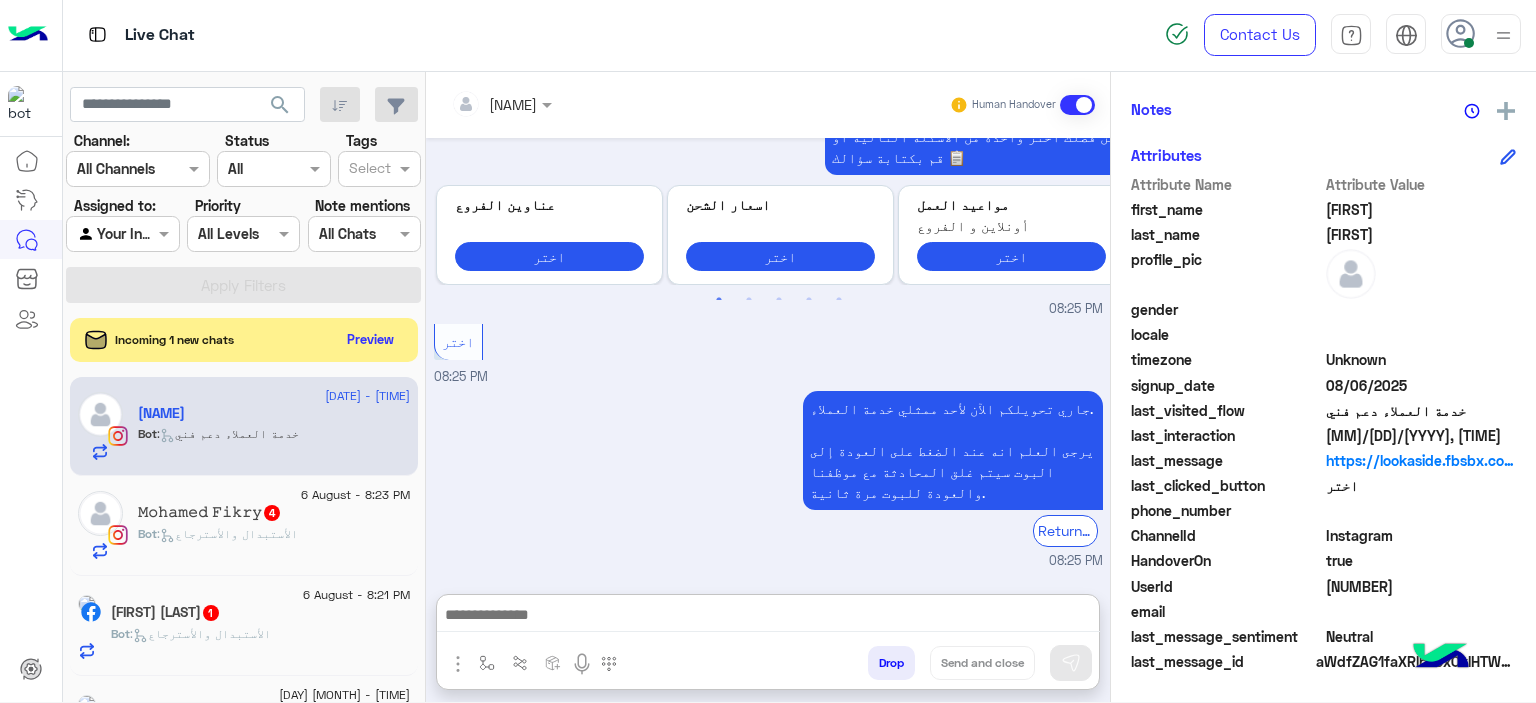 click at bounding box center (768, 617) 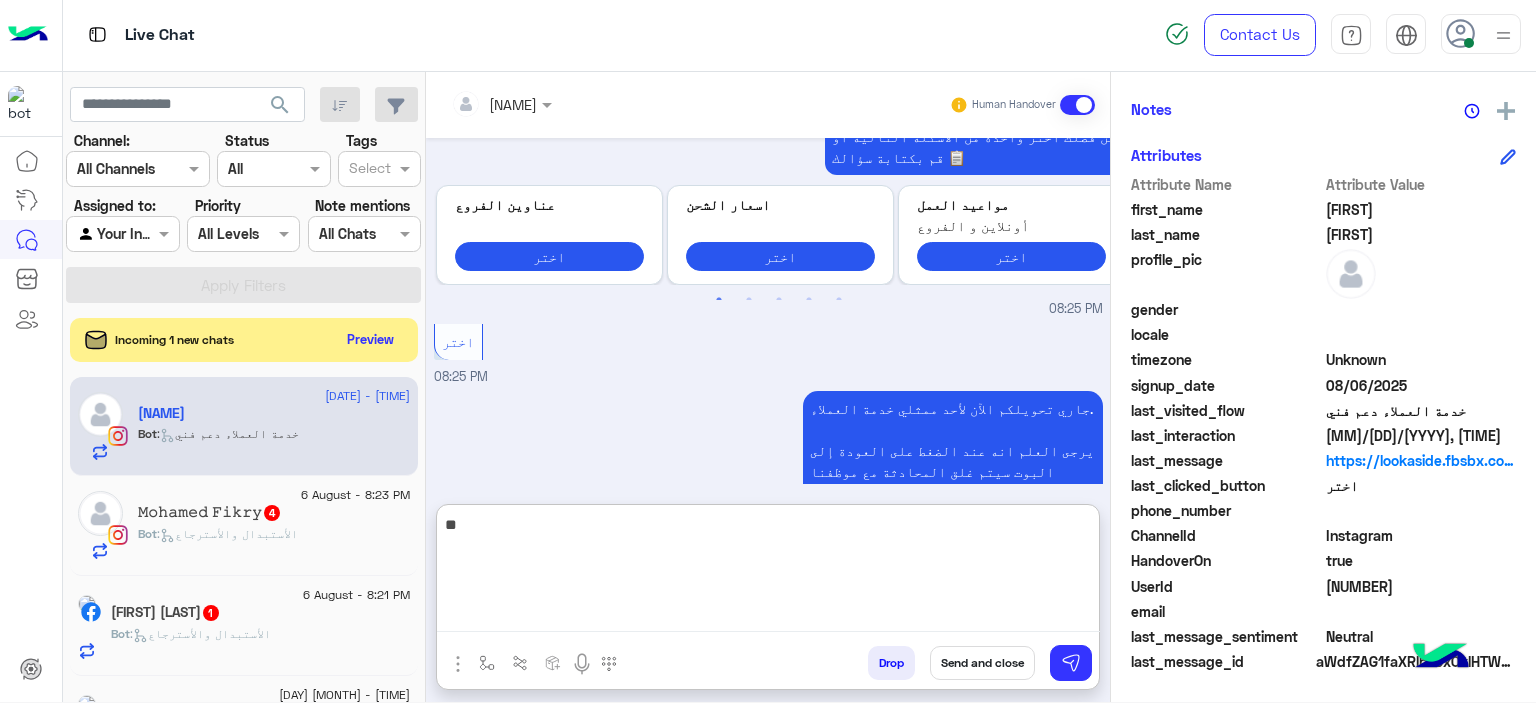 type on "*" 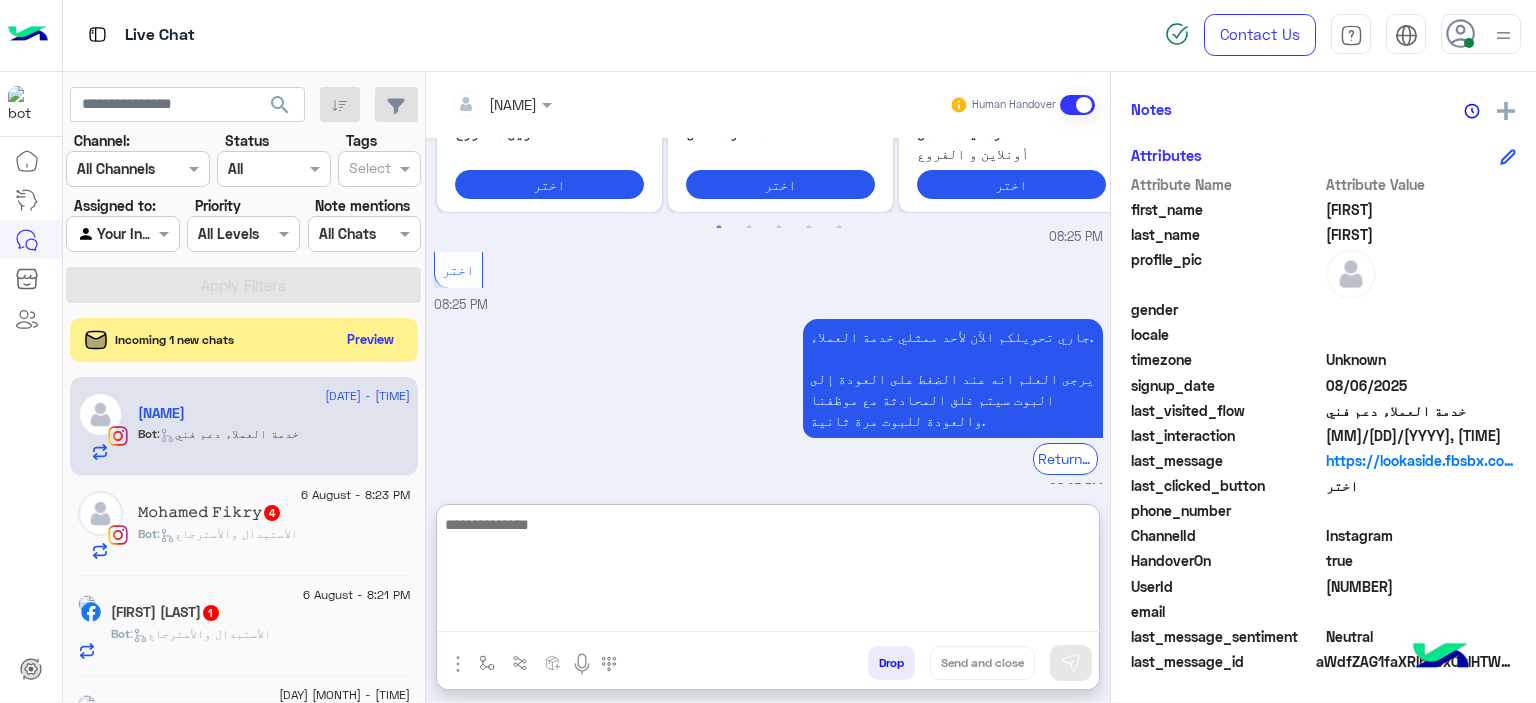 scroll, scrollTop: 2148, scrollLeft: 0, axis: vertical 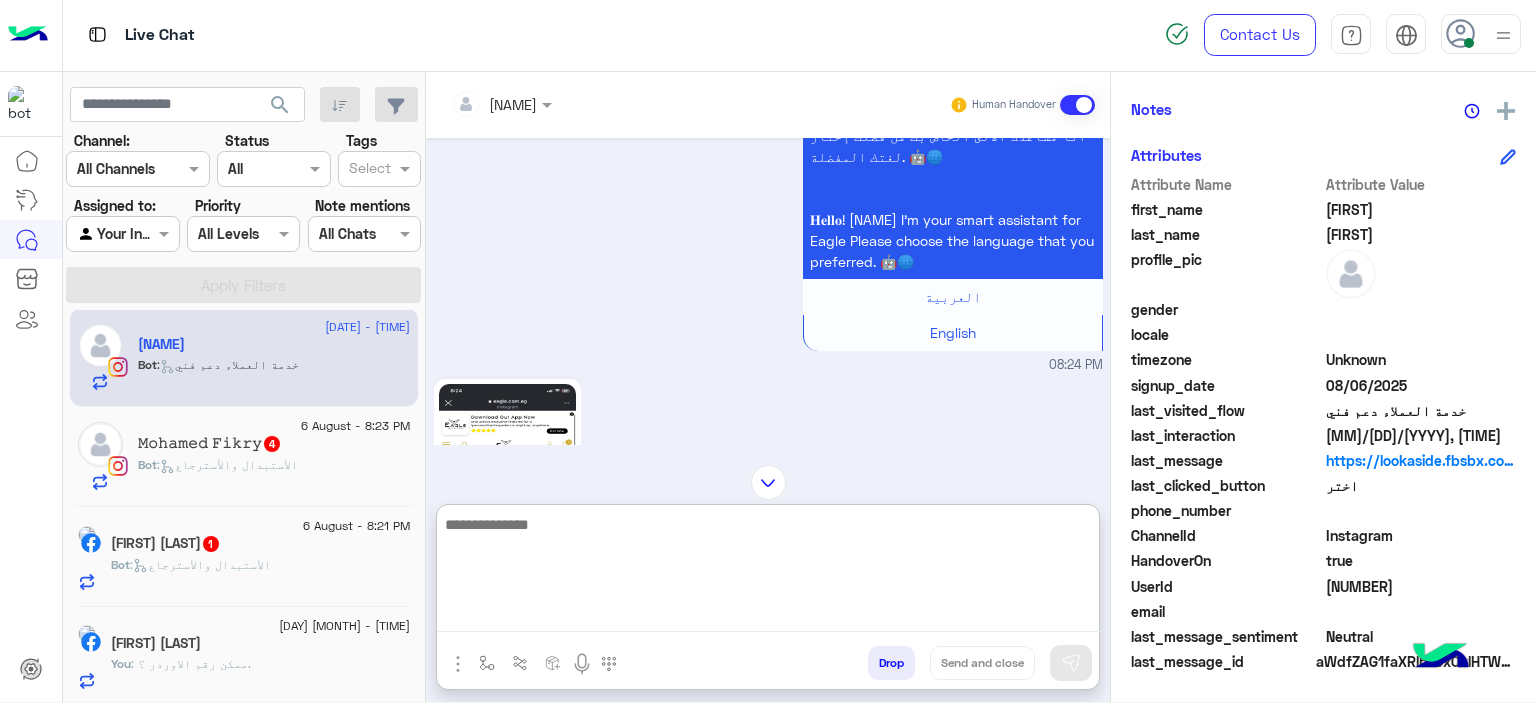 click at bounding box center (768, 572) 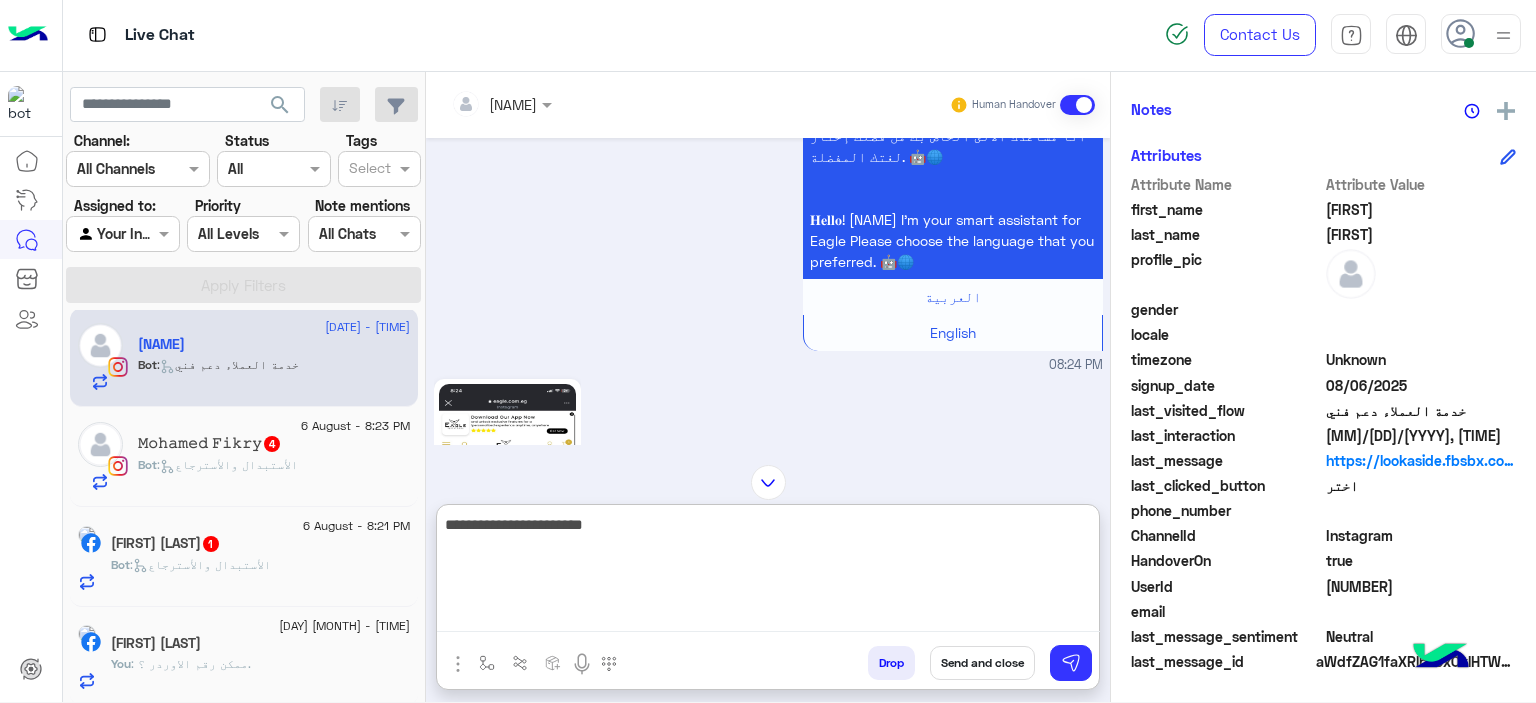 type on "**********" 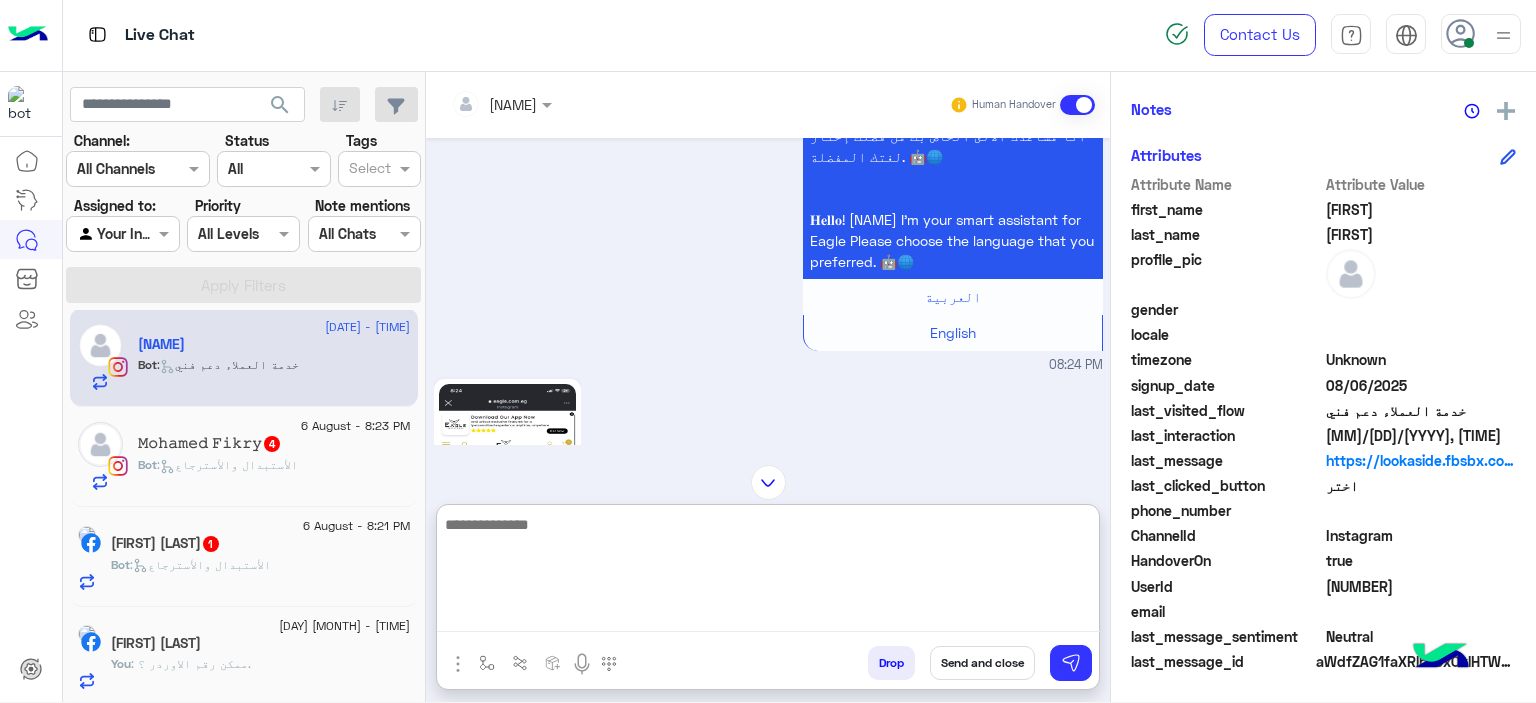 scroll, scrollTop: 2212, scrollLeft: 0, axis: vertical 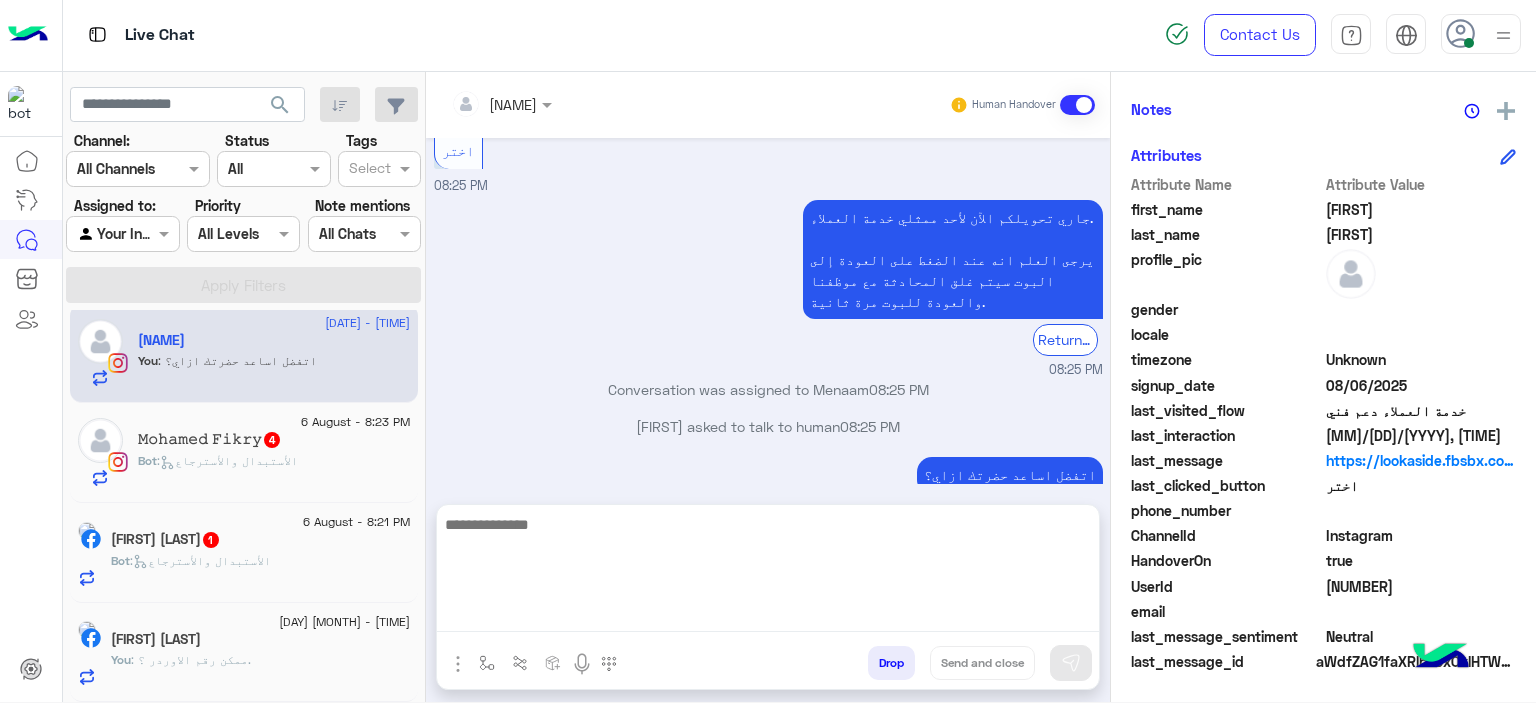 click on "[NAME] [LAST_NAME] 4" 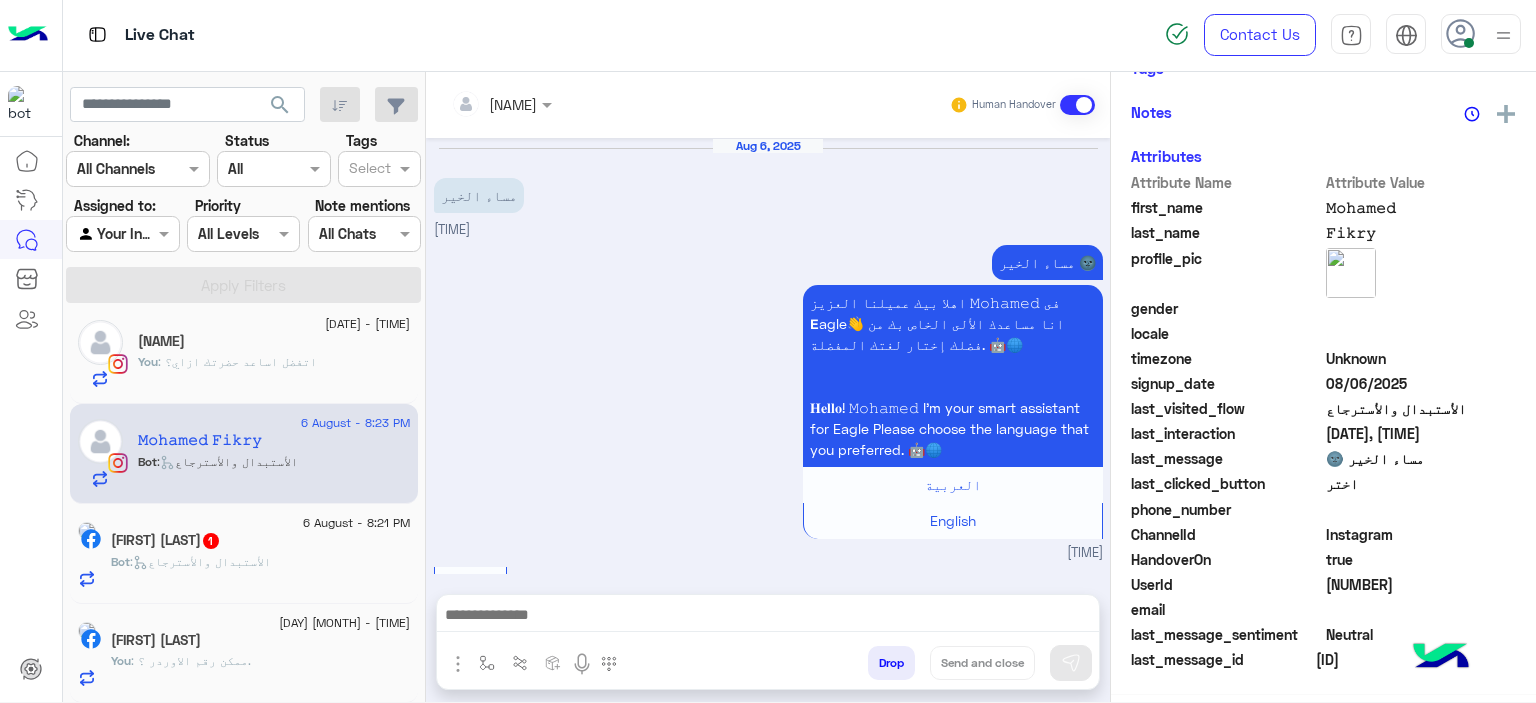 scroll, scrollTop: 413, scrollLeft: 0, axis: vertical 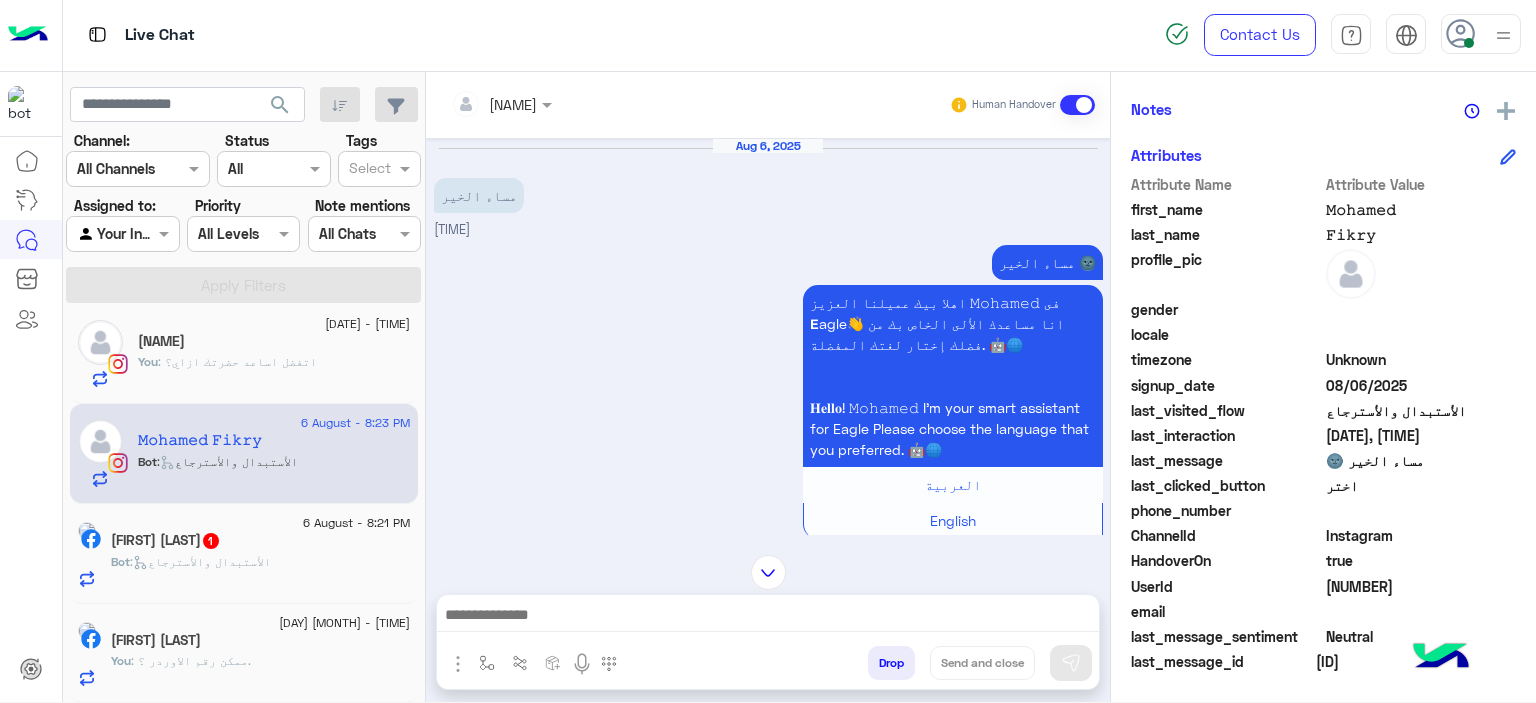 click at bounding box center [768, 617] 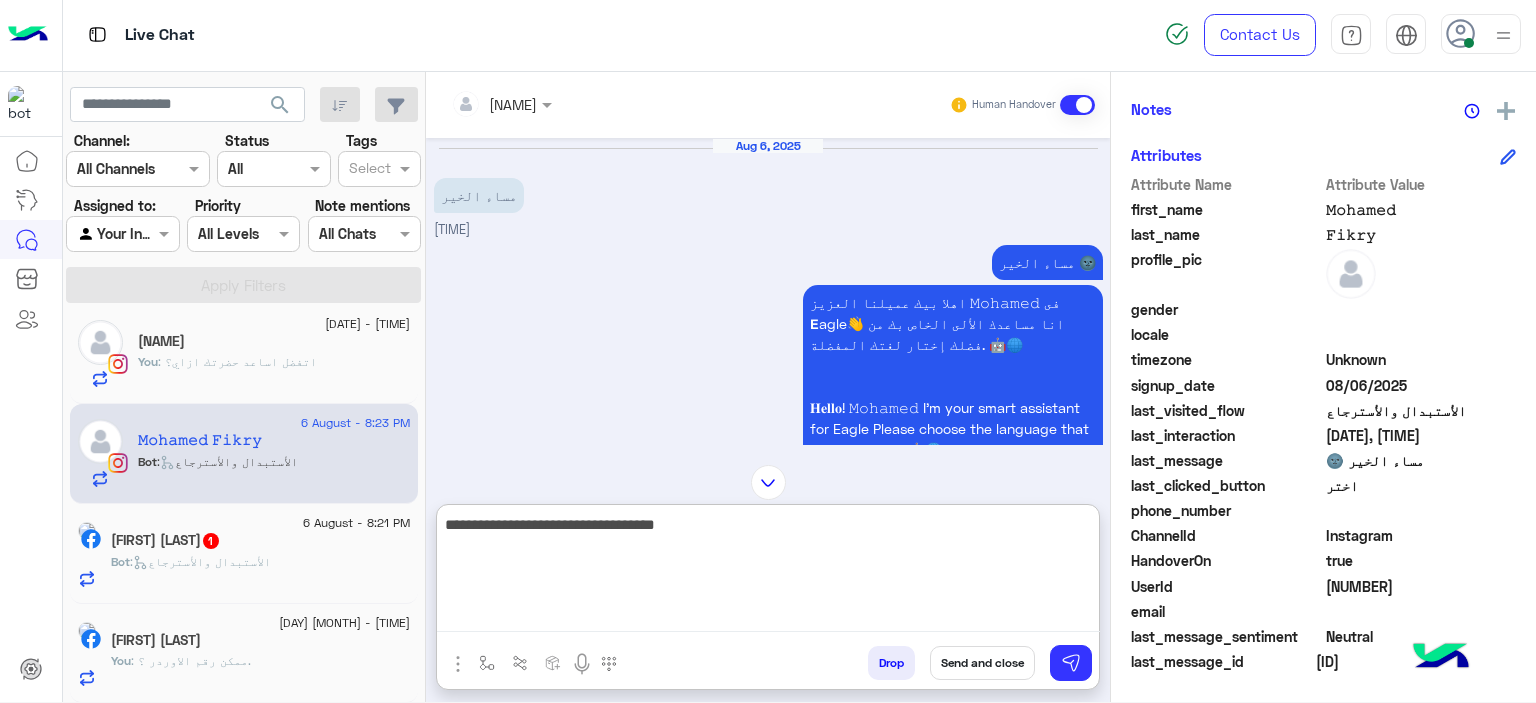 type on "**********" 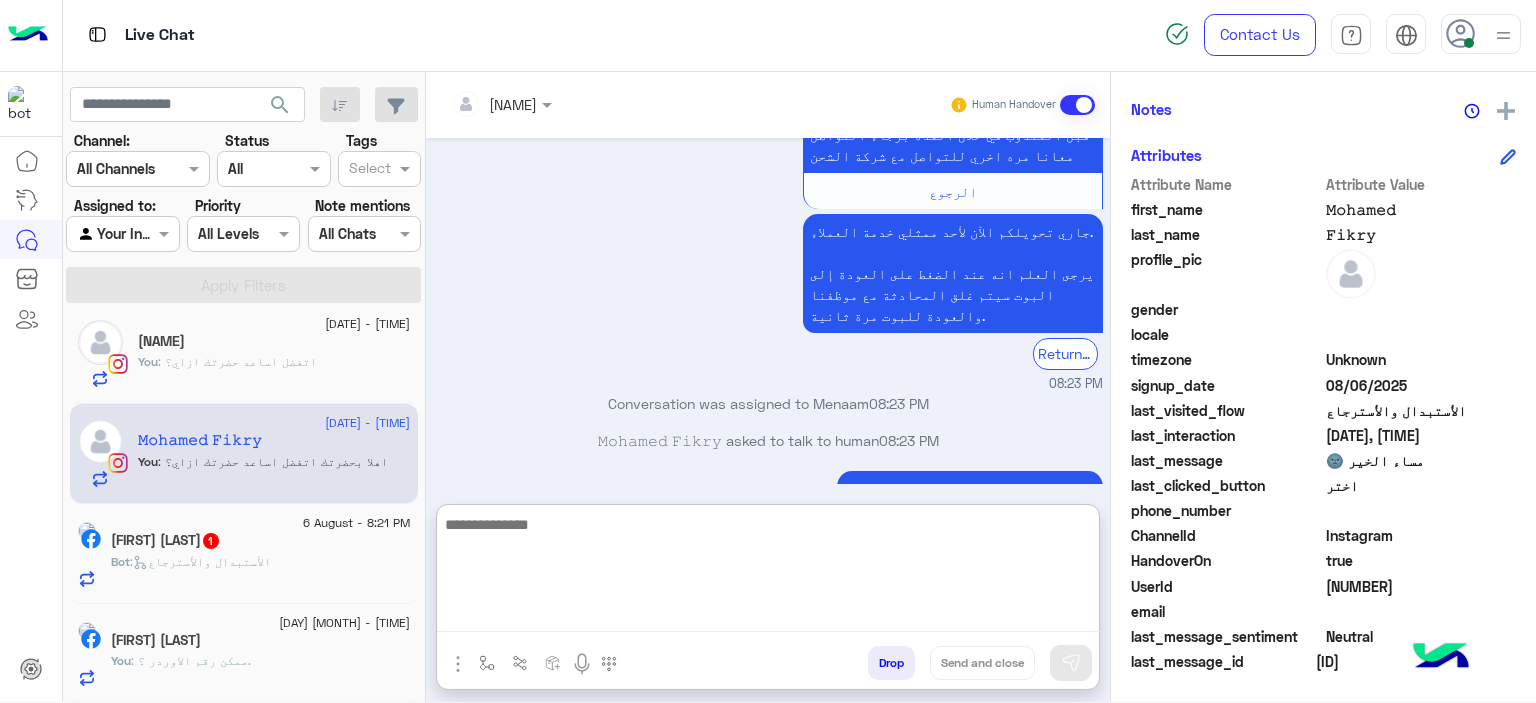 scroll, scrollTop: 1389, scrollLeft: 0, axis: vertical 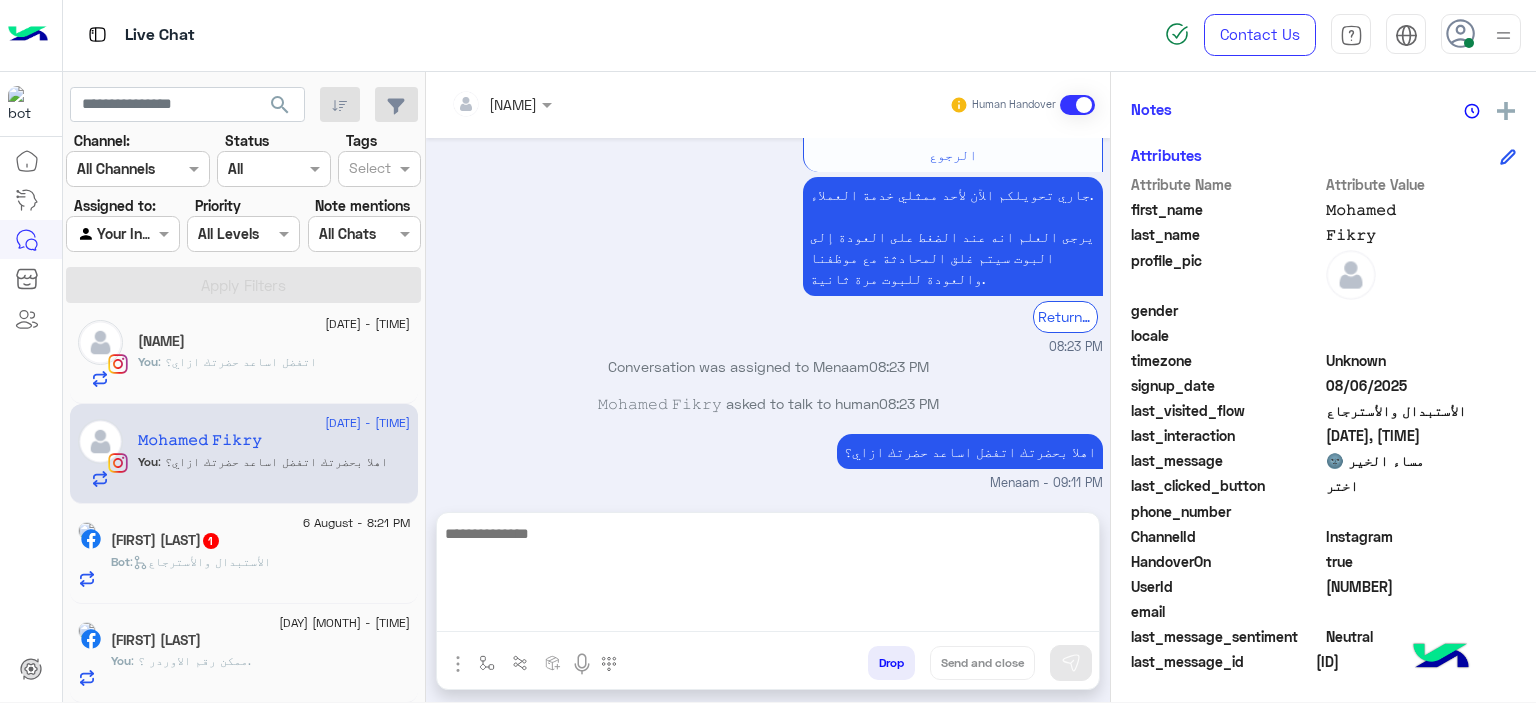 click on "Bot : الأستبدال والأسترجاع" 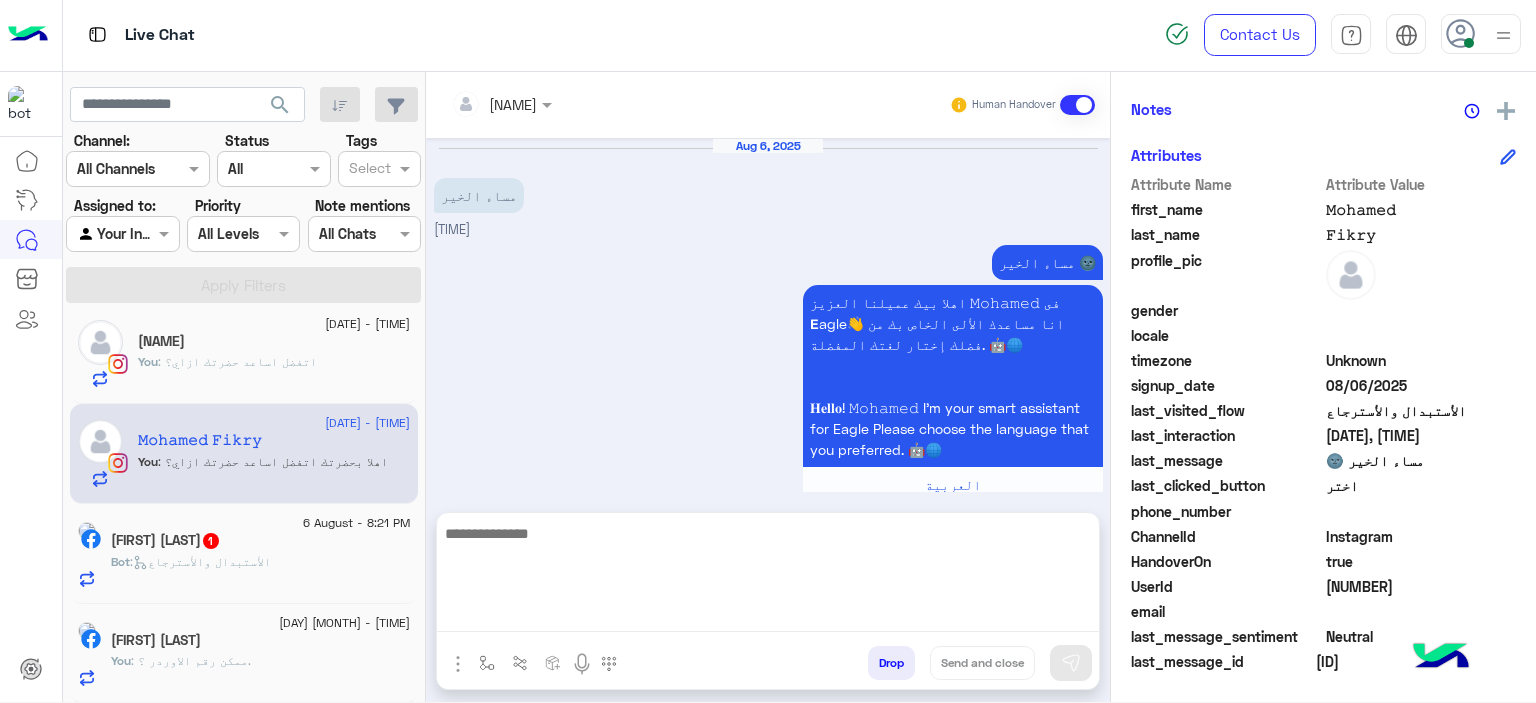 scroll, scrollTop: 514, scrollLeft: 0, axis: vertical 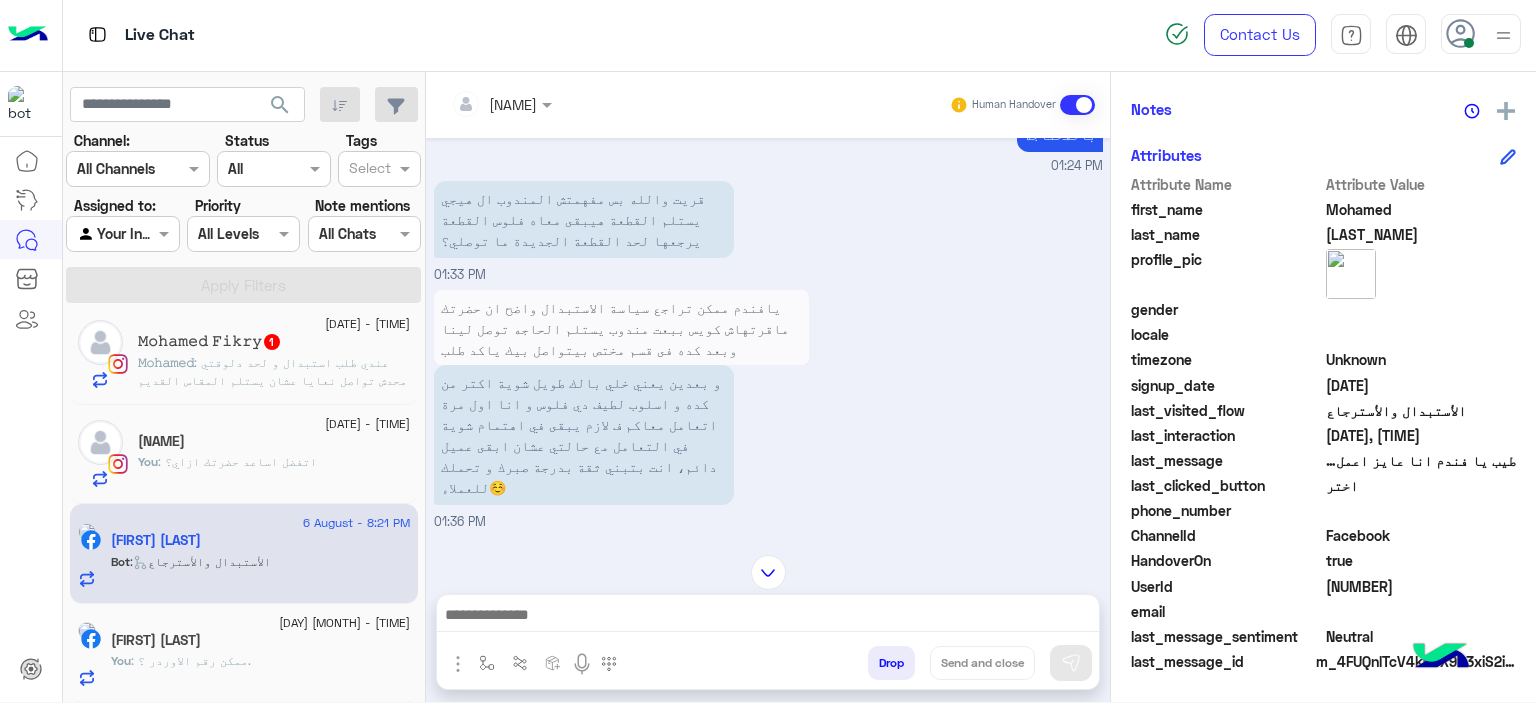 click on ": عندي طلب استبدال و لحد دلوقتي محدش تواصل نعايا عشان يستلم المقاس القديم و يسلمني المقاس المظبوط" 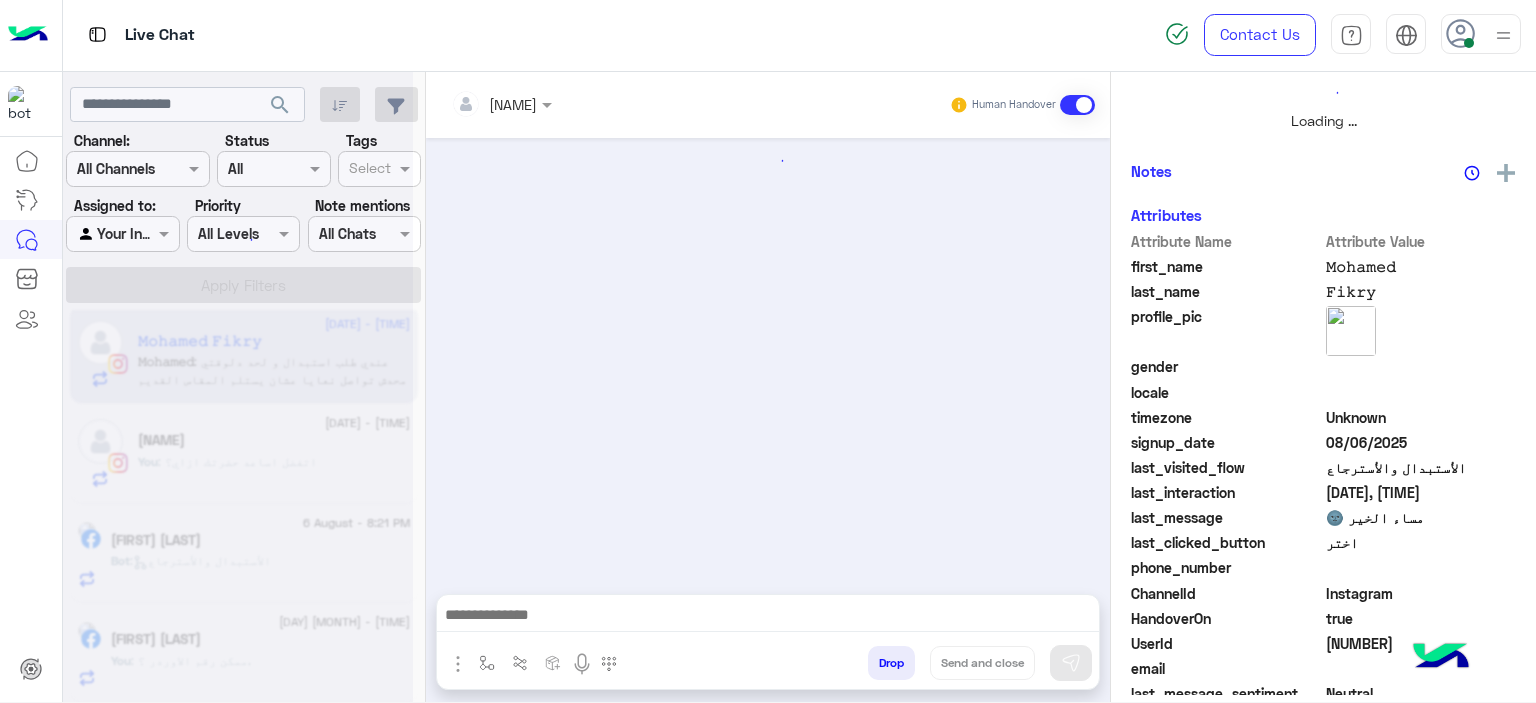 scroll, scrollTop: 478, scrollLeft: 0, axis: vertical 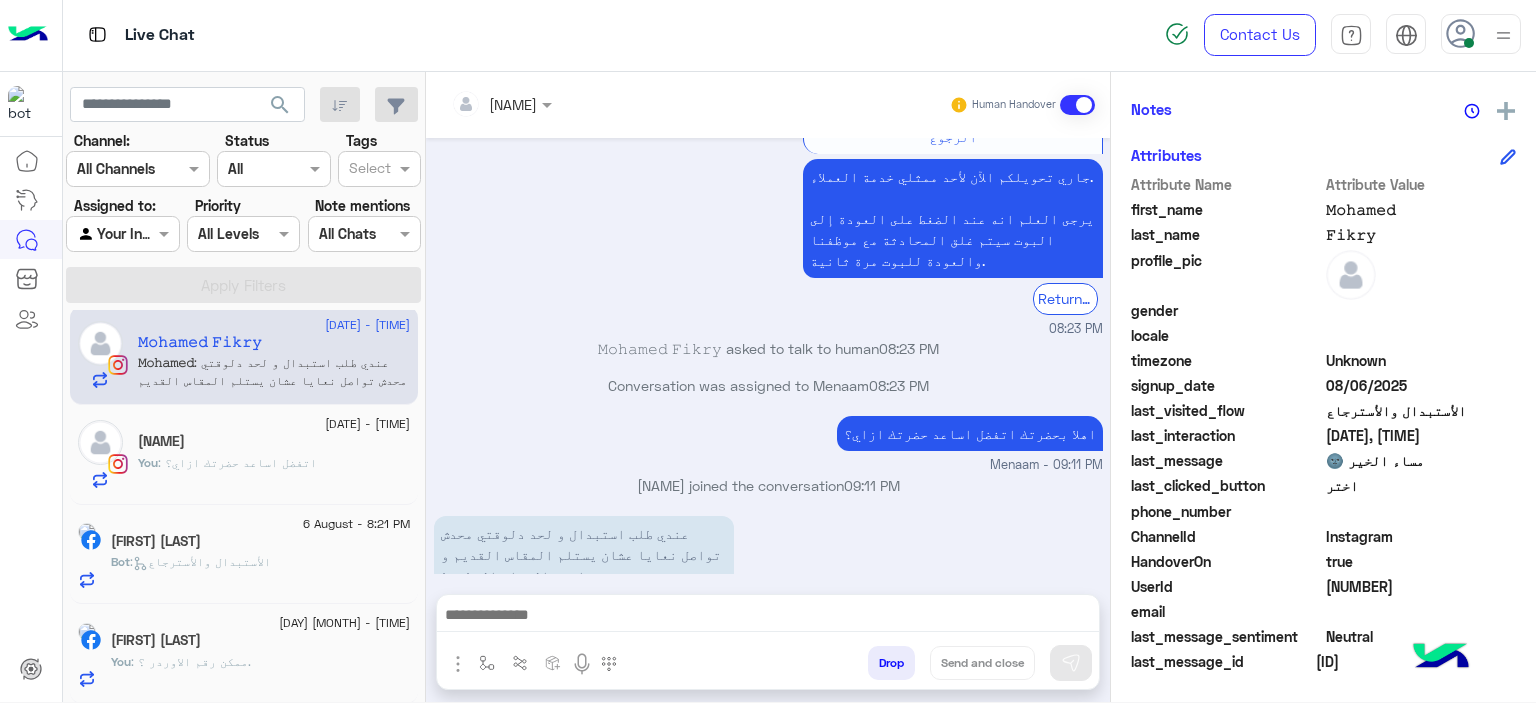 click at bounding box center [768, 617] 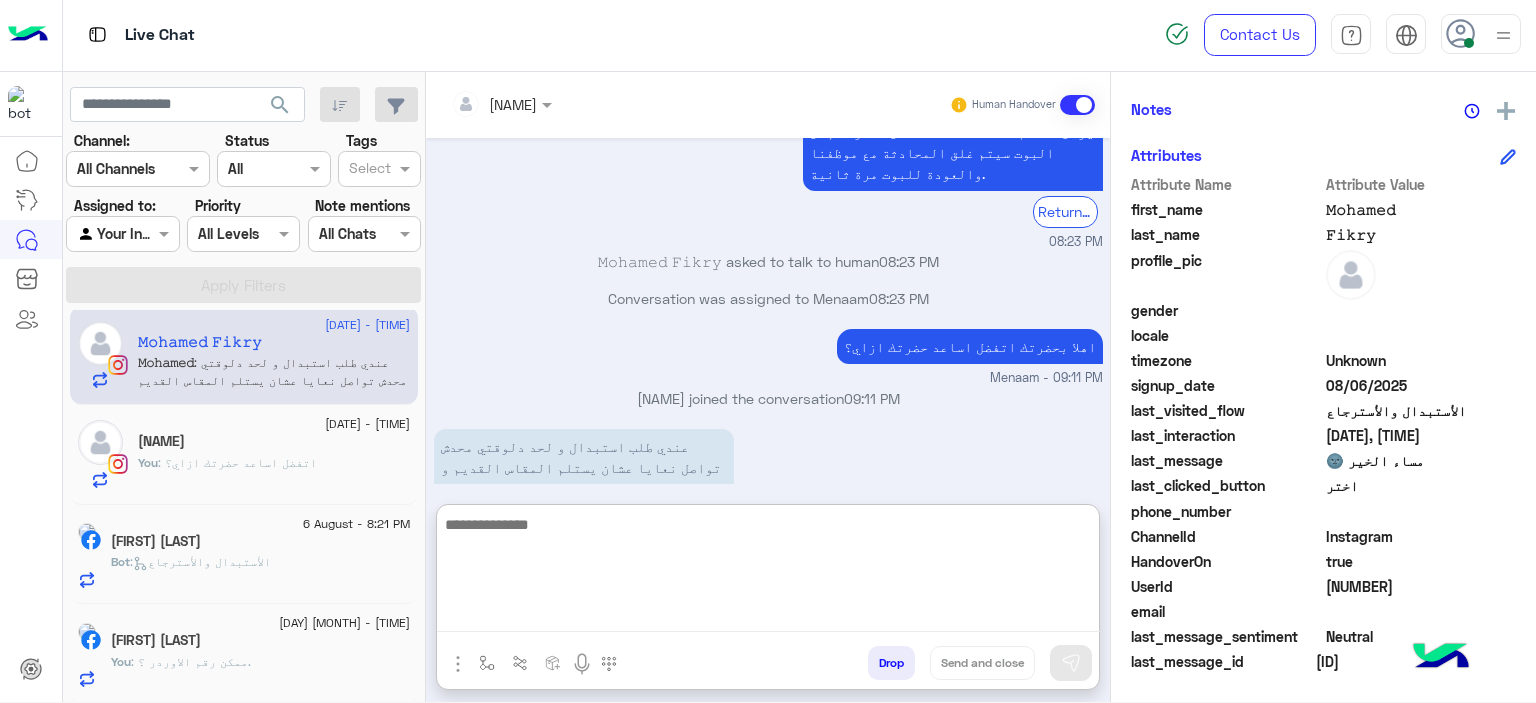 scroll, scrollTop: 1497, scrollLeft: 0, axis: vertical 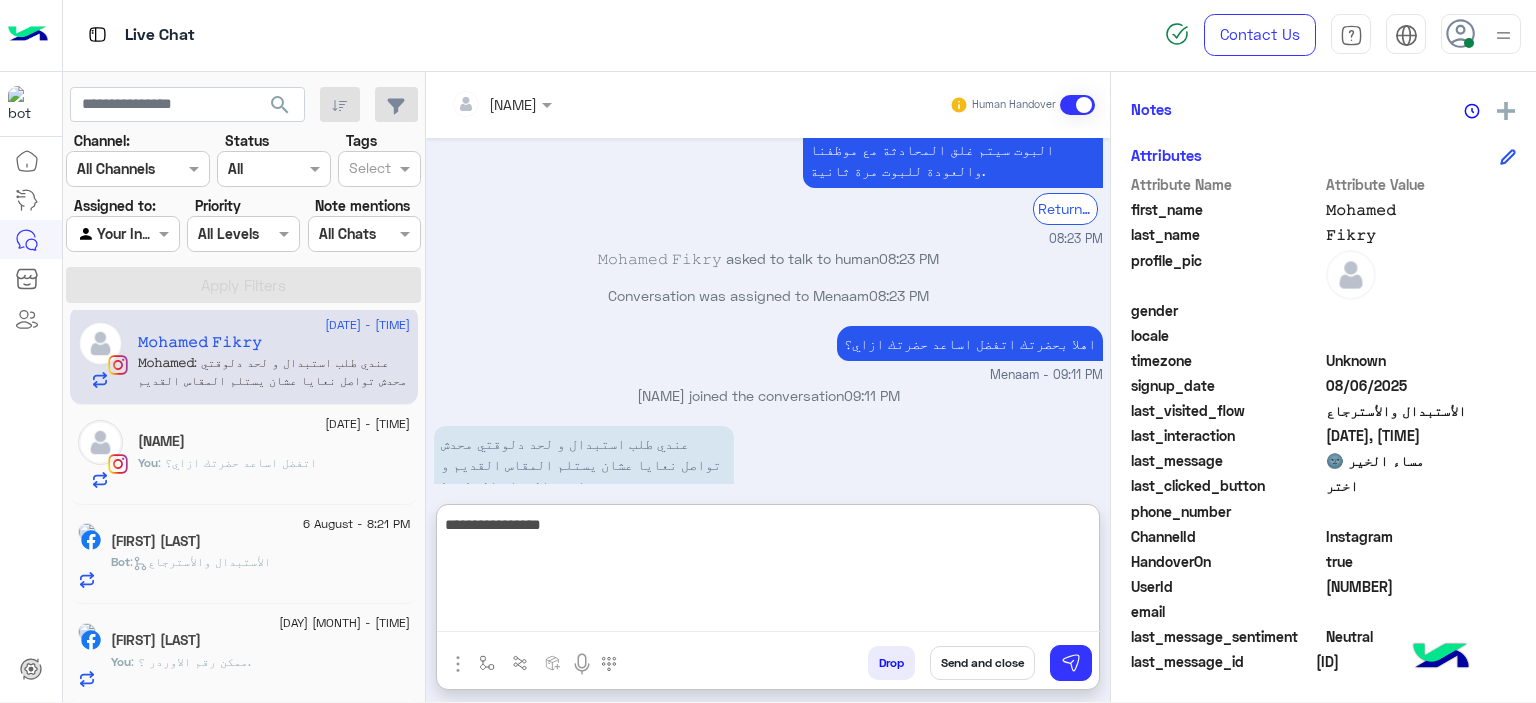 type on "**********" 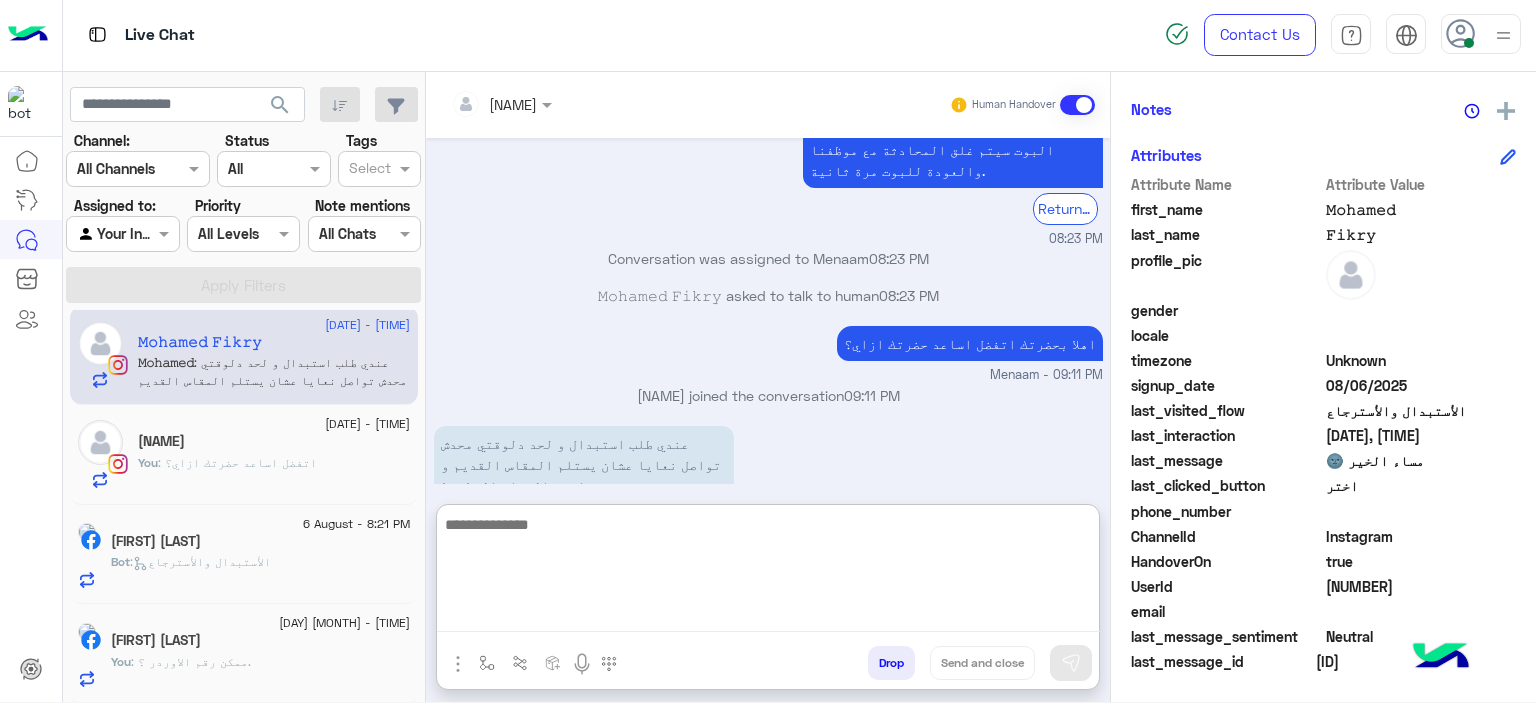scroll, scrollTop: 1561, scrollLeft: 0, axis: vertical 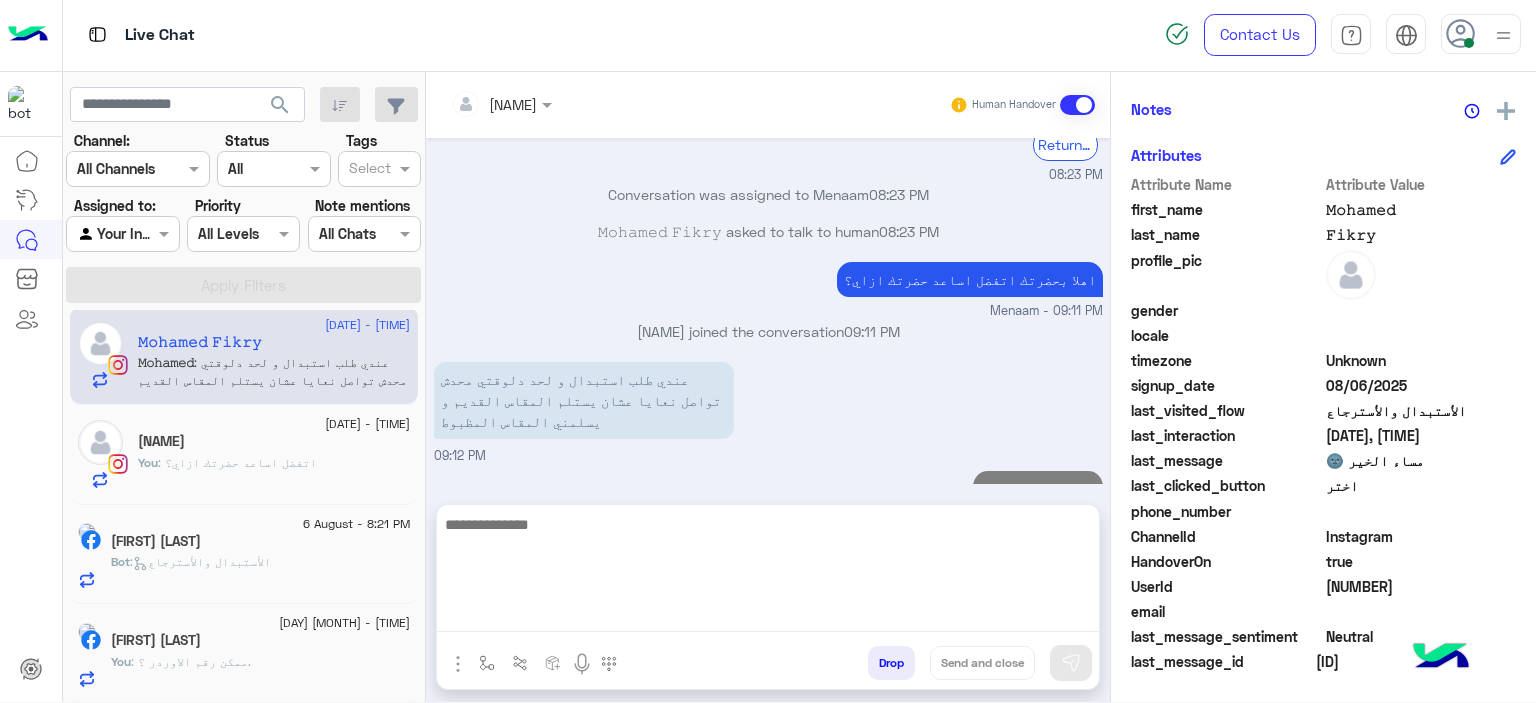 click on "[NAME]" 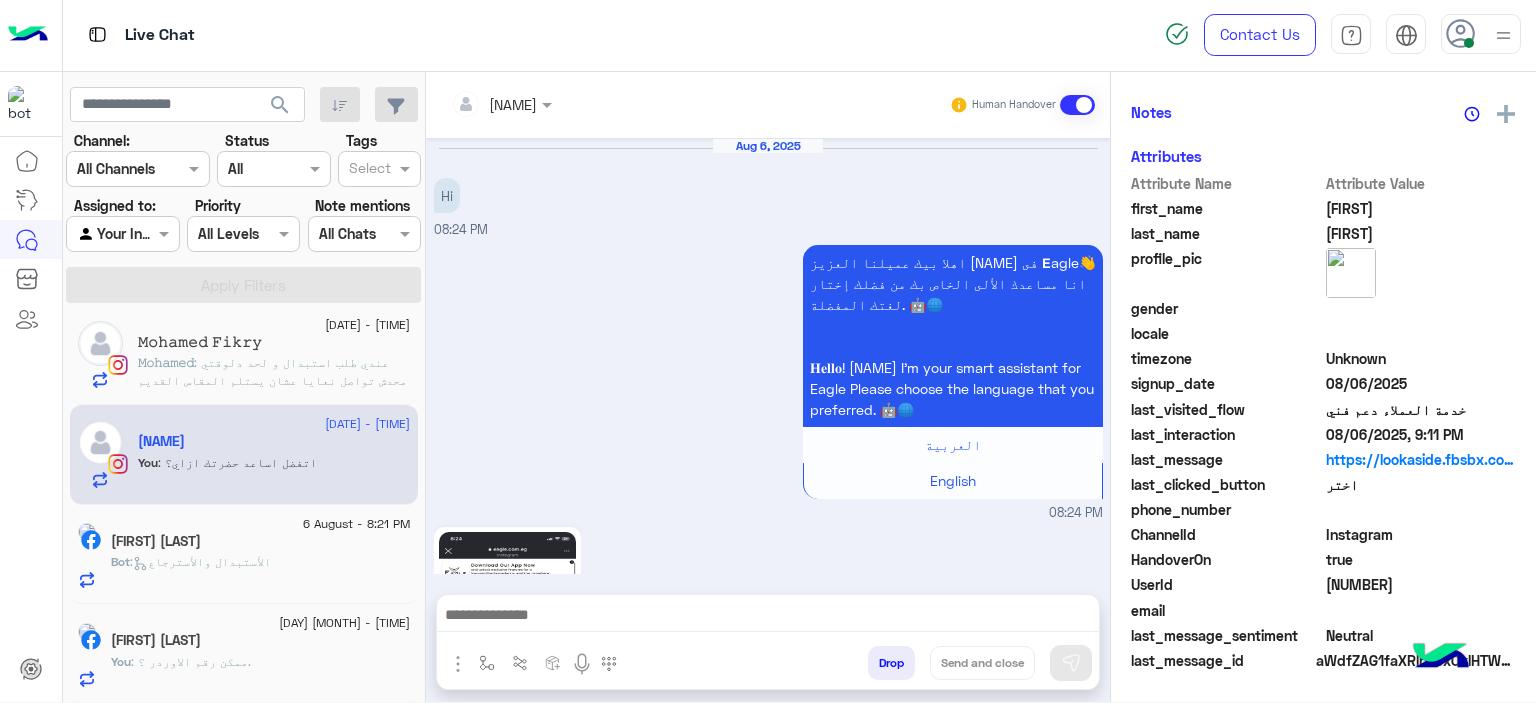 scroll, scrollTop: 452, scrollLeft: 0, axis: vertical 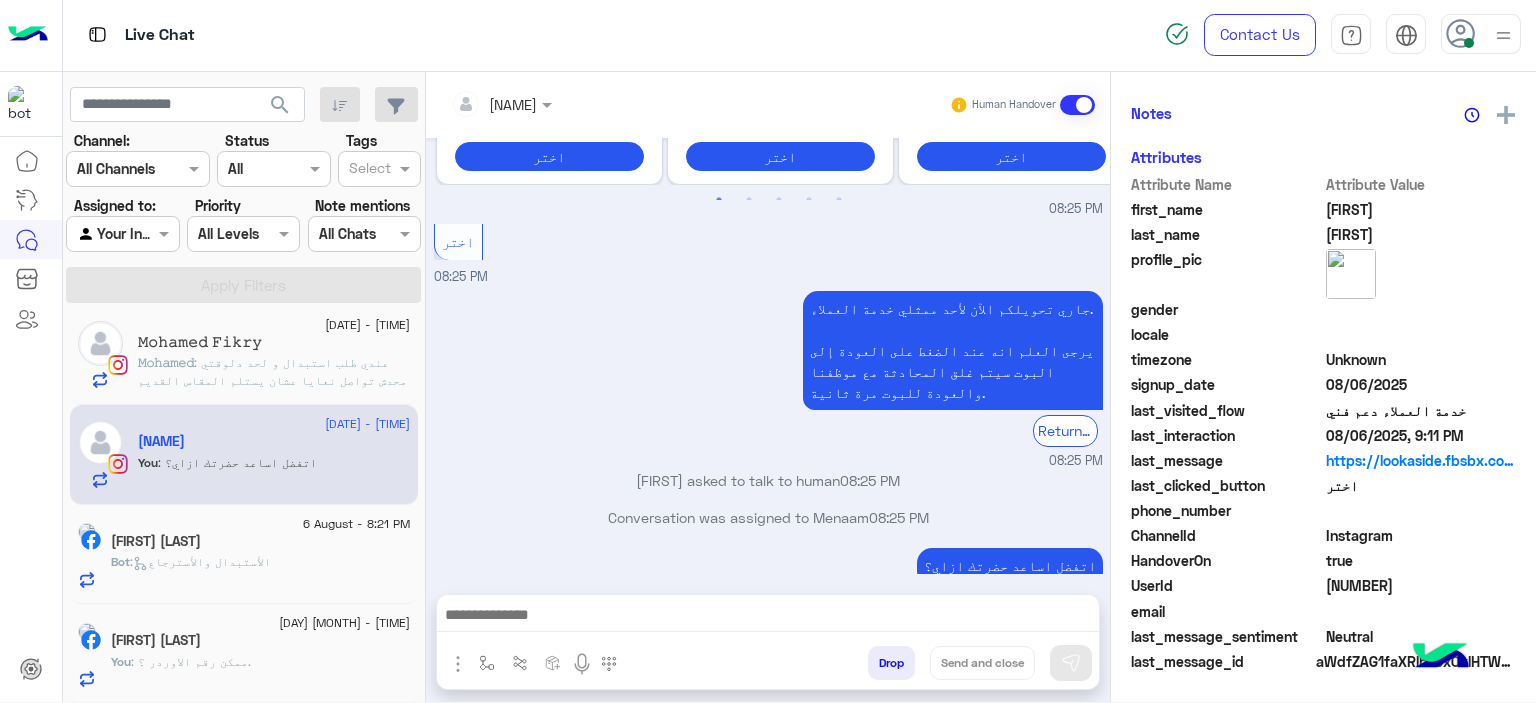 click on "Bot : الأستبدال والأسترجاع" 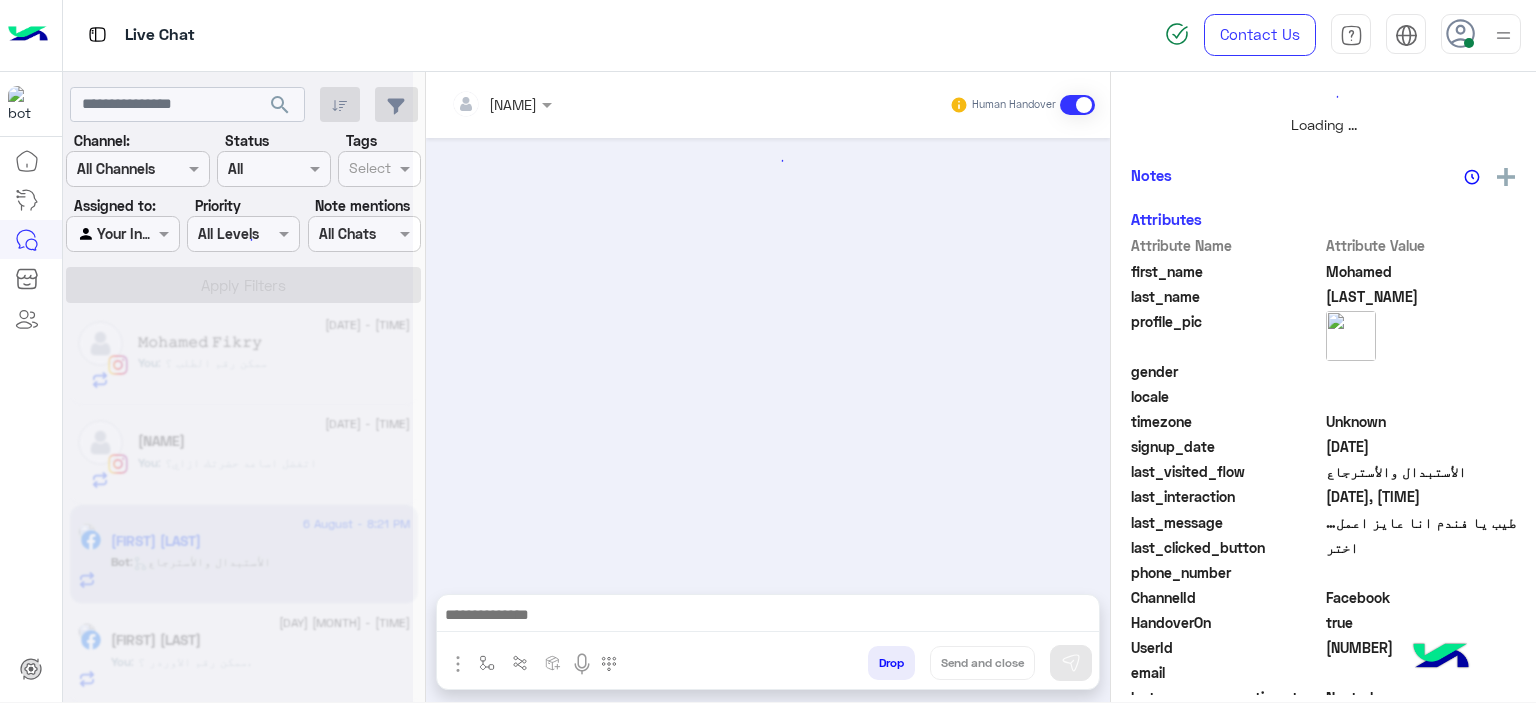 scroll, scrollTop: 514, scrollLeft: 0, axis: vertical 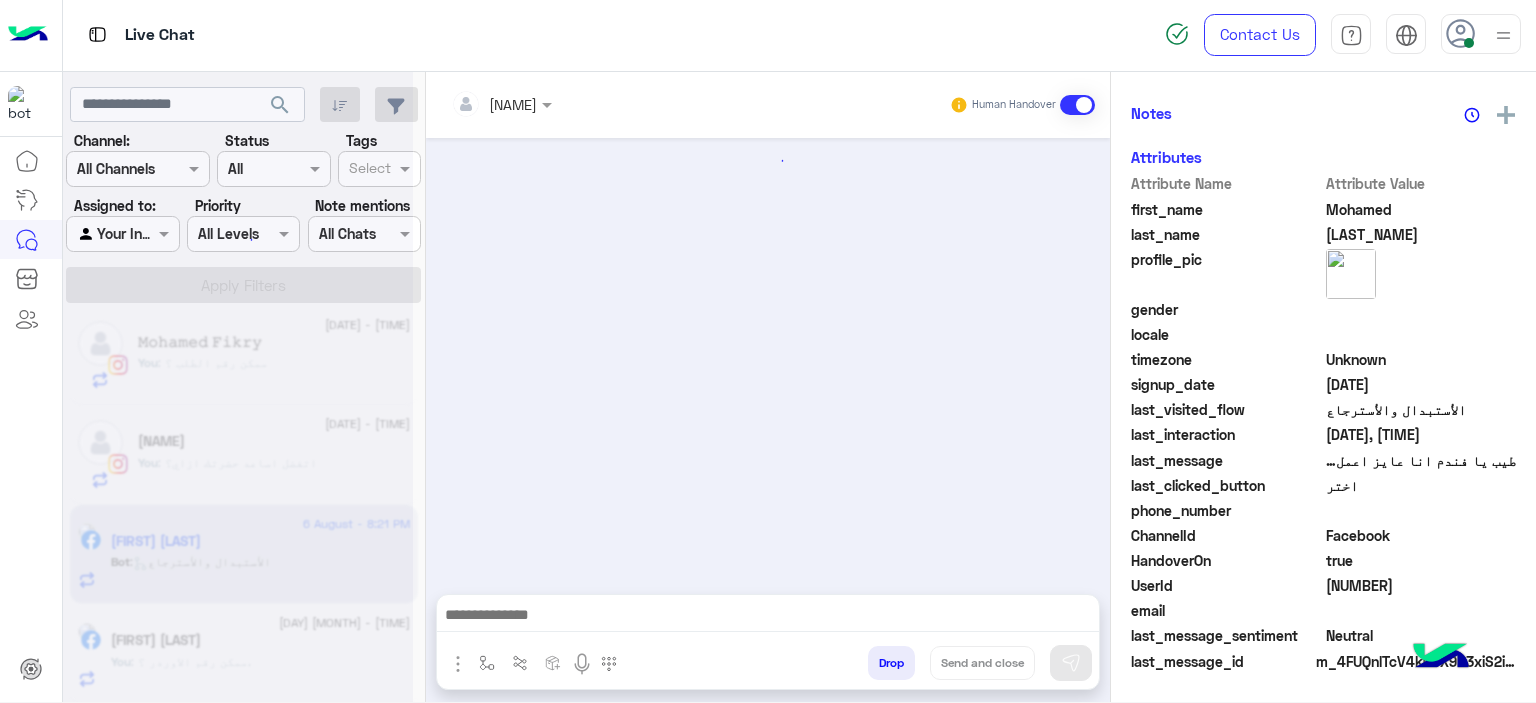 click 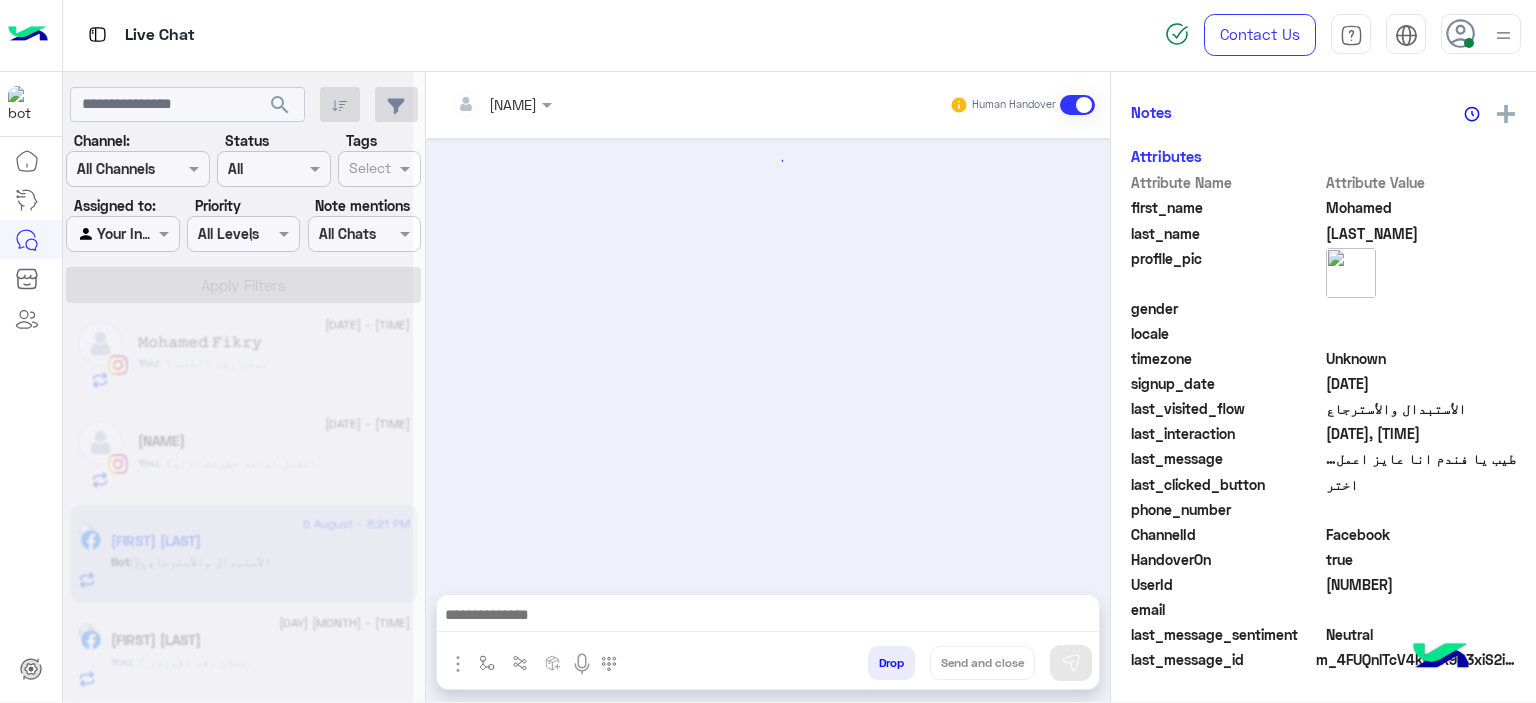 scroll, scrollTop: 416, scrollLeft: 0, axis: vertical 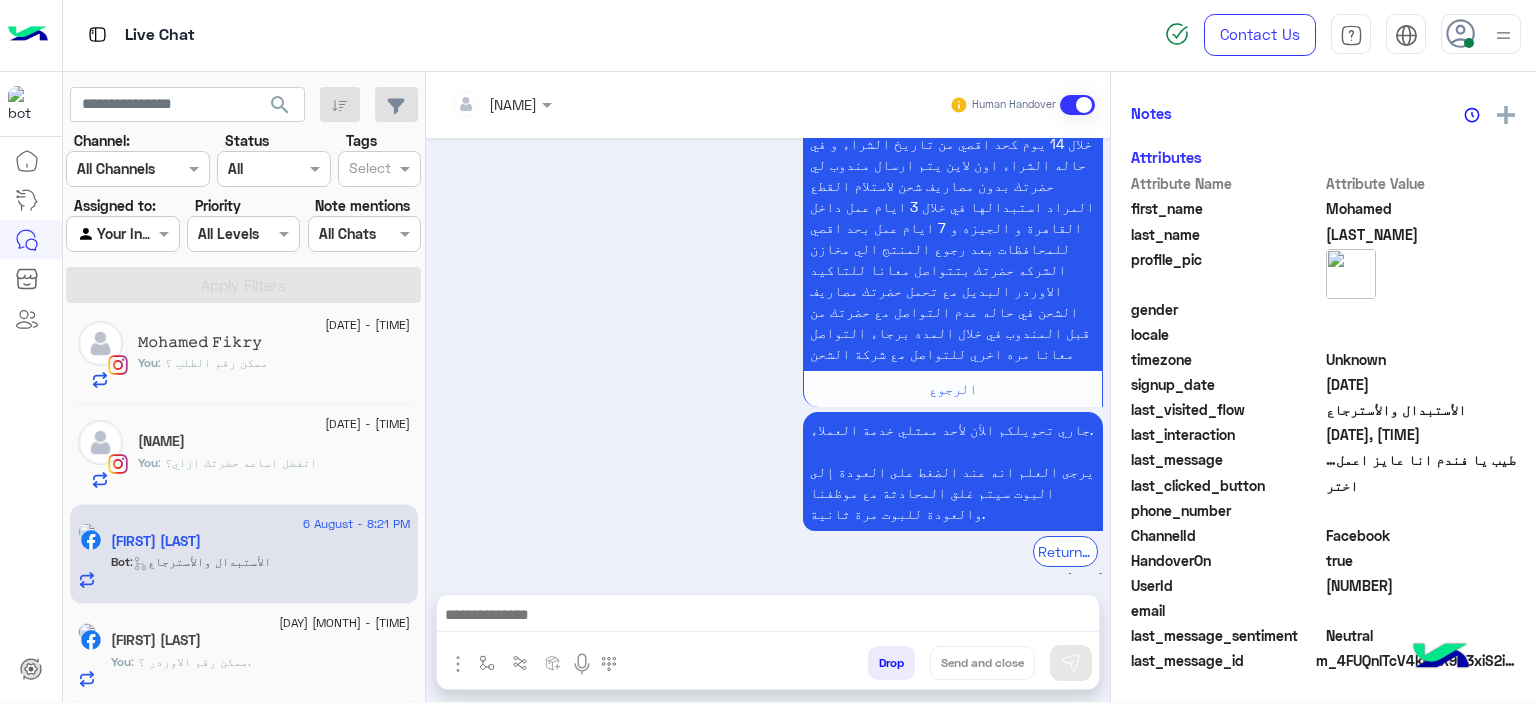 click at bounding box center (768, 617) 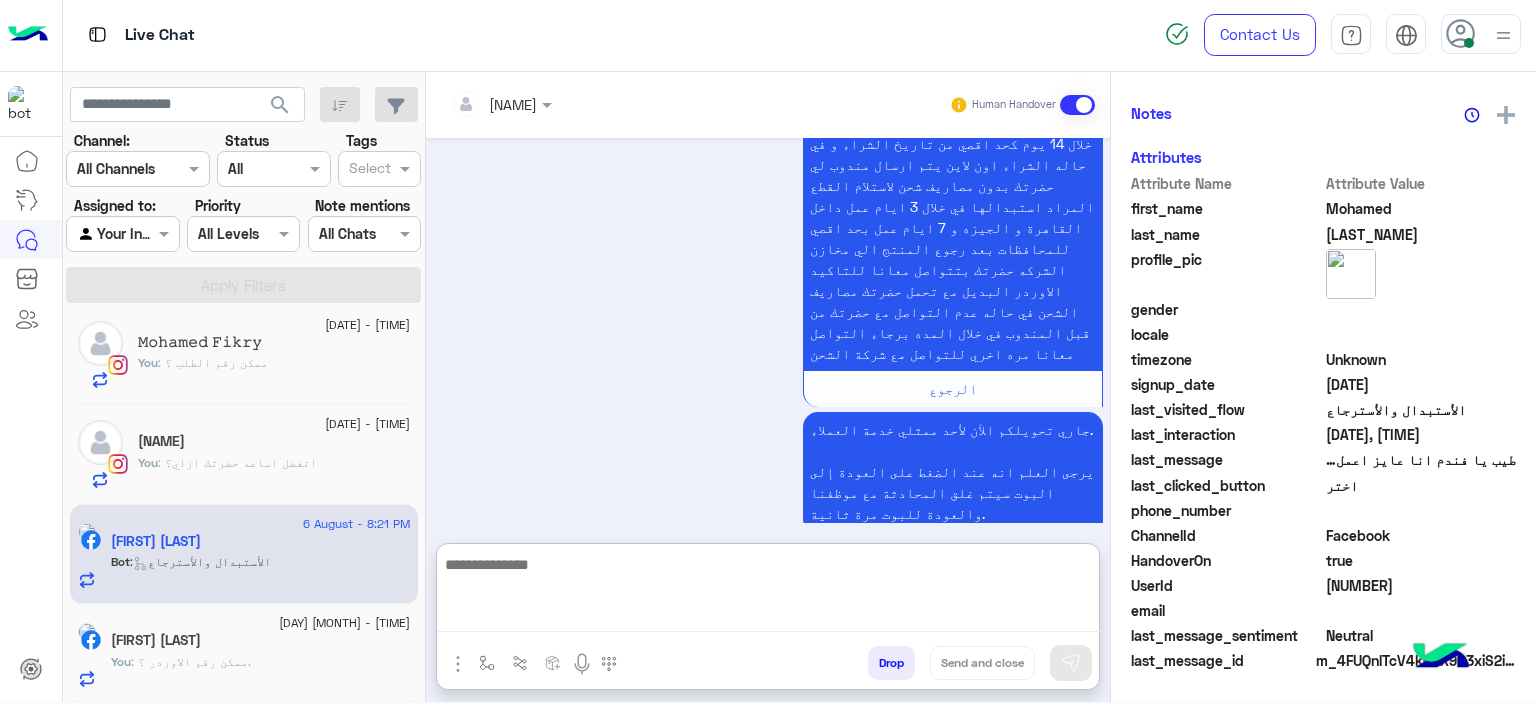 scroll, scrollTop: 420, scrollLeft: 0, axis: vertical 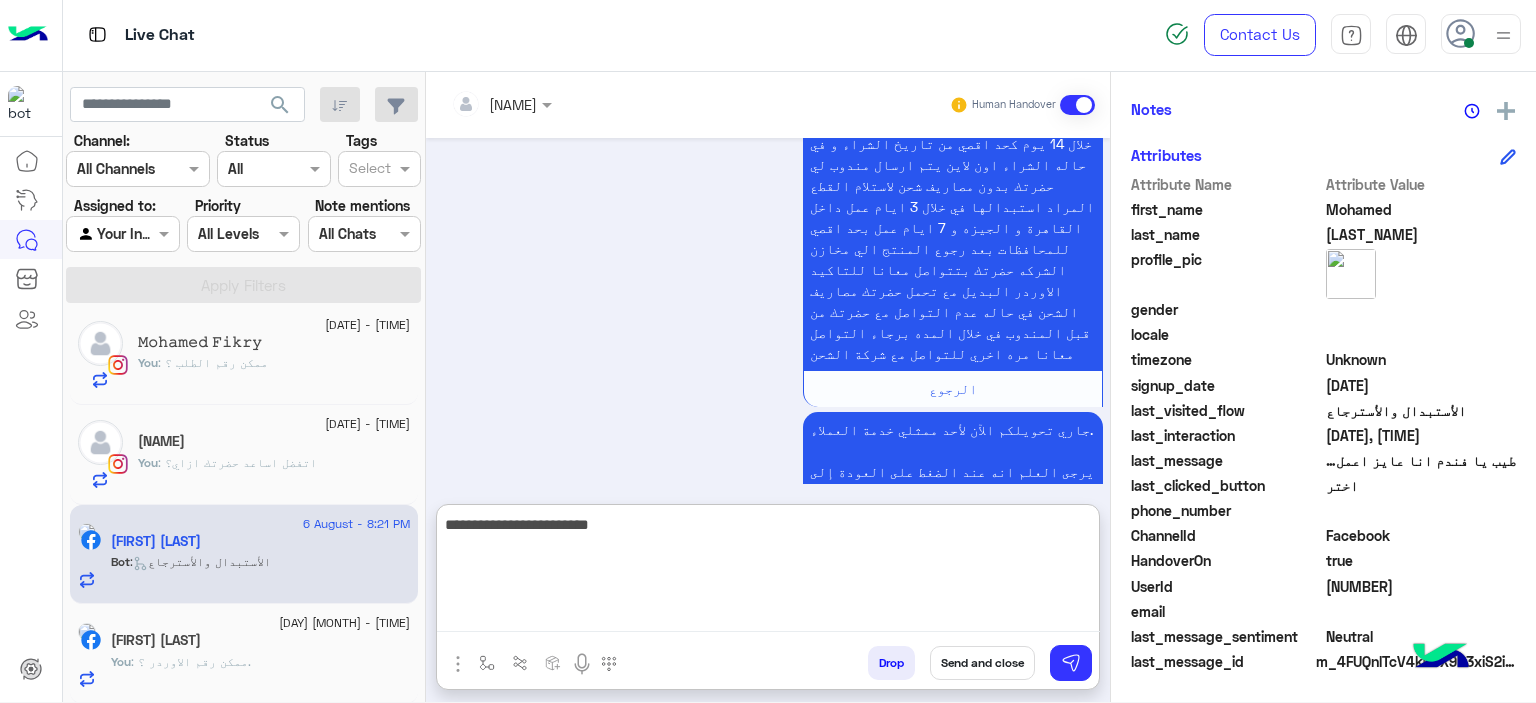 type on "**********" 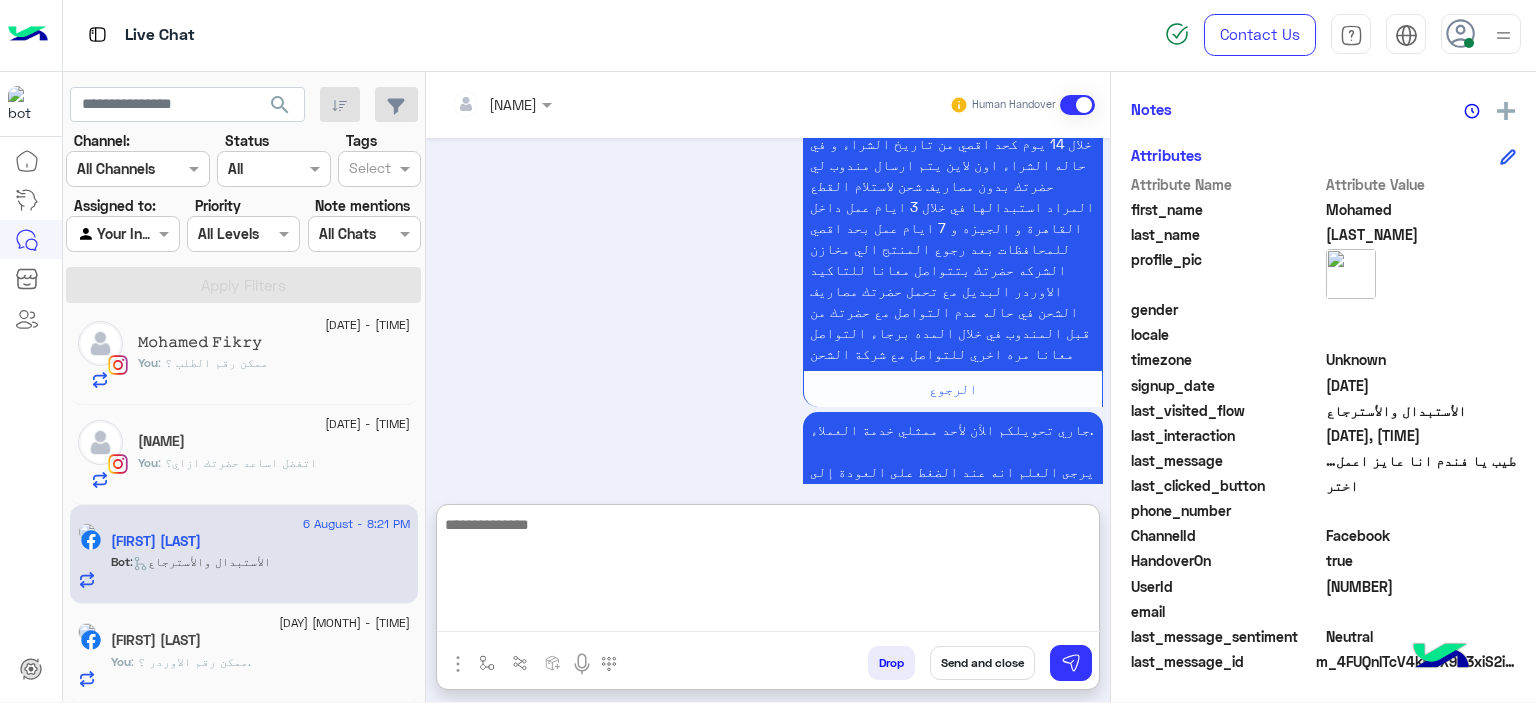 scroll, scrollTop: 2285, scrollLeft: 0, axis: vertical 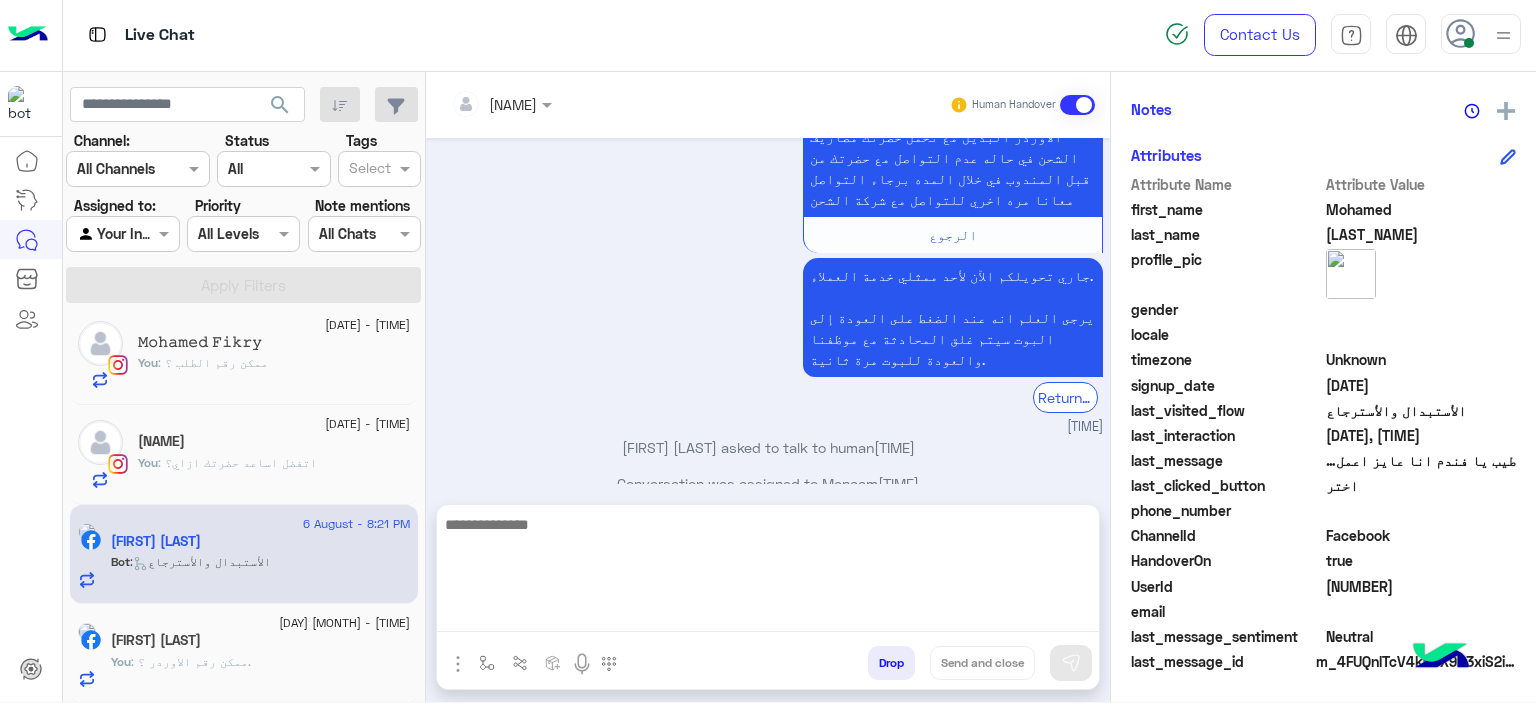 click on "[FIRST] [LAST]" 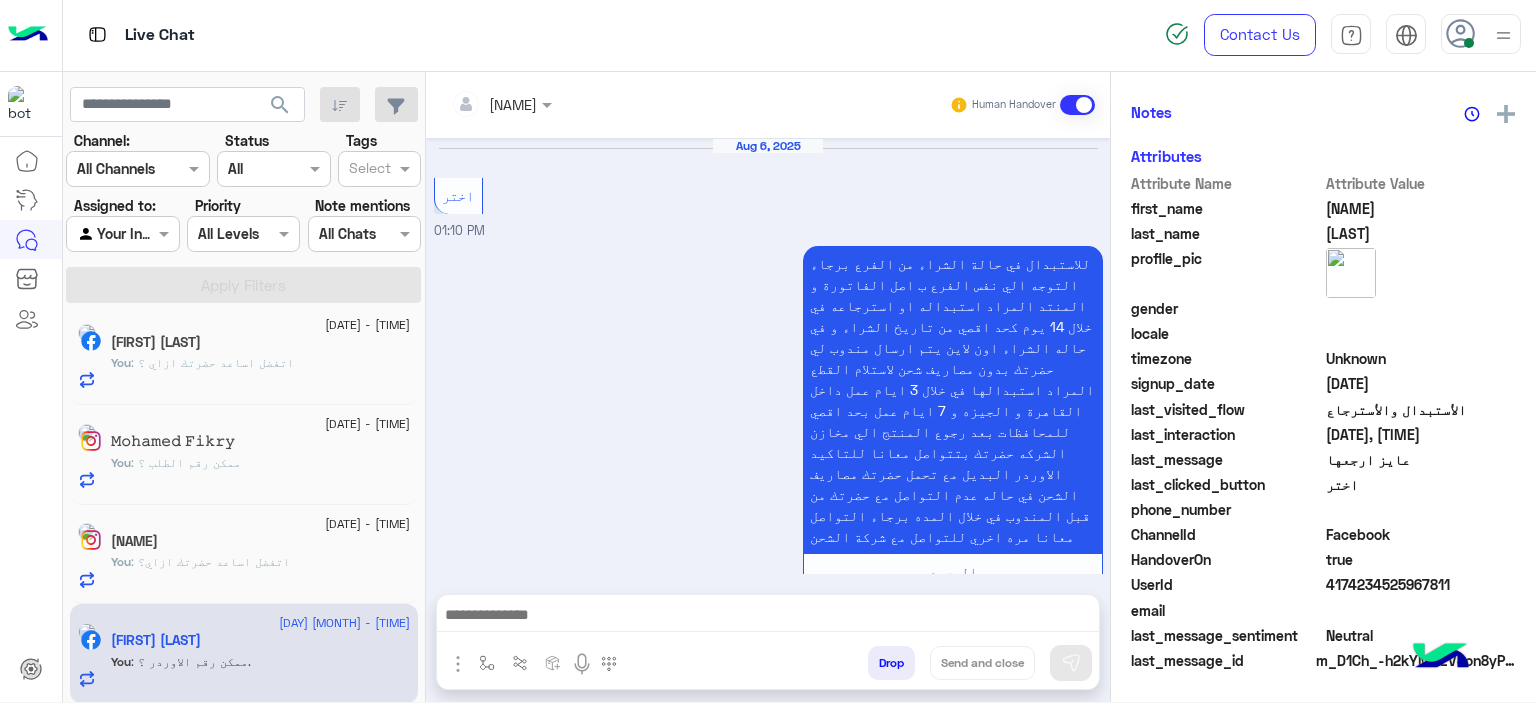 scroll, scrollTop: 452, scrollLeft: 0, axis: vertical 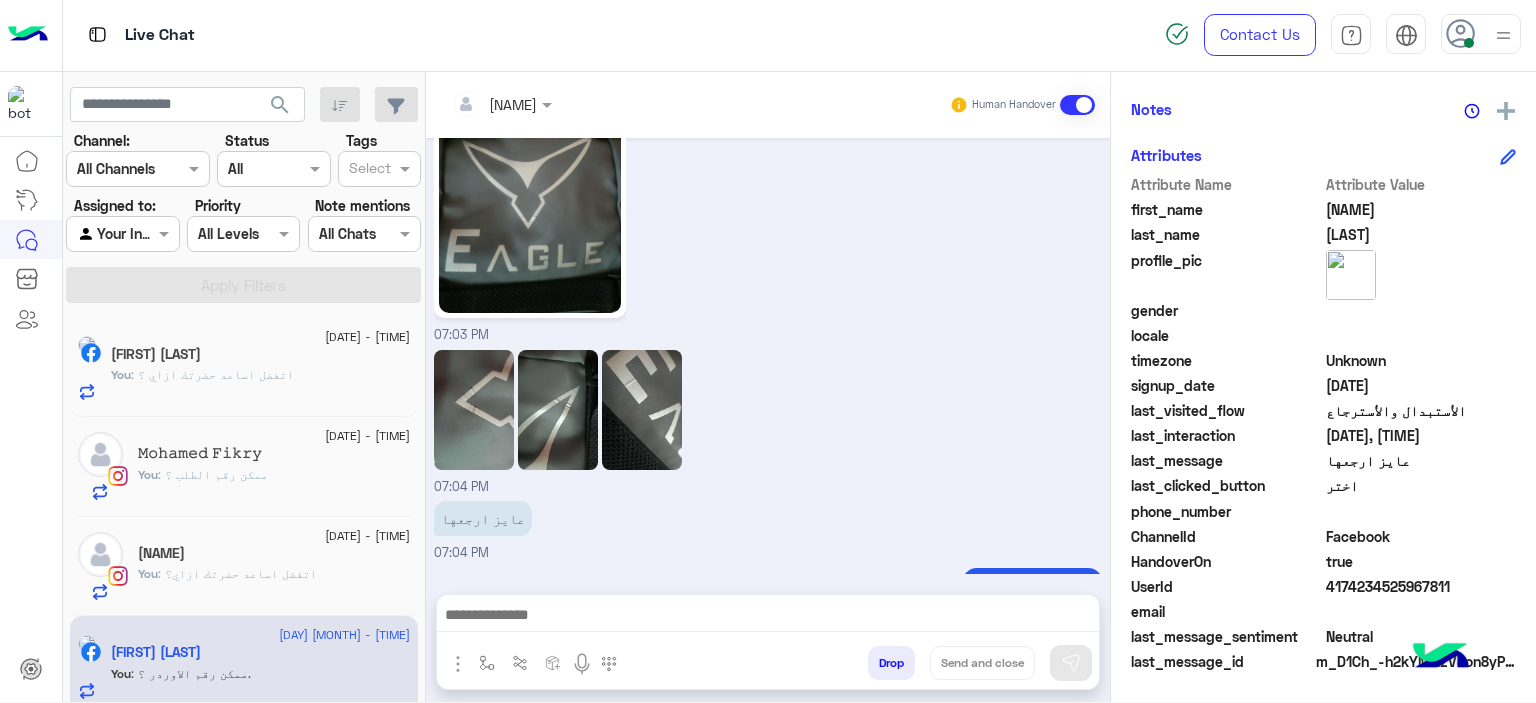 click on ": اتفضل اساعد حضرتك ازاي ؟" 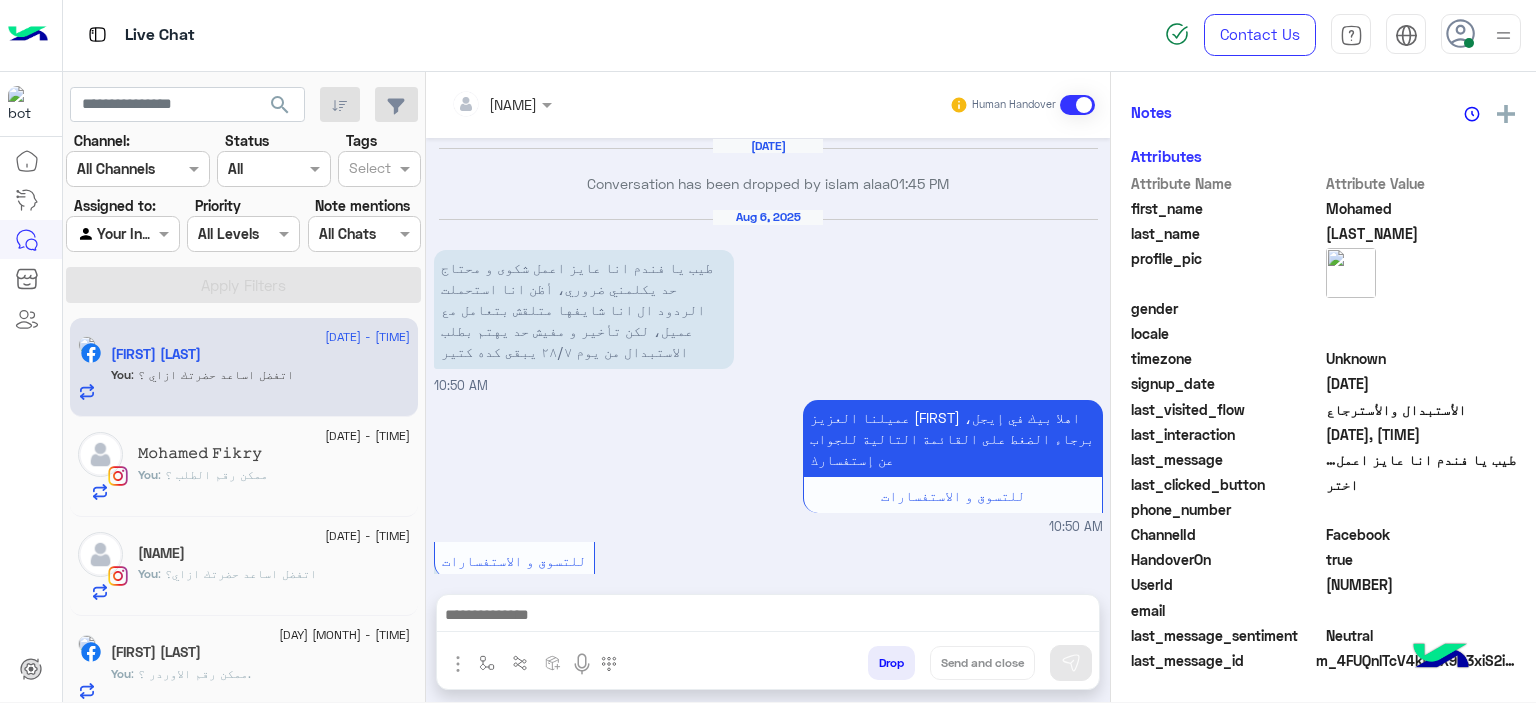 scroll, scrollTop: 452, scrollLeft: 0, axis: vertical 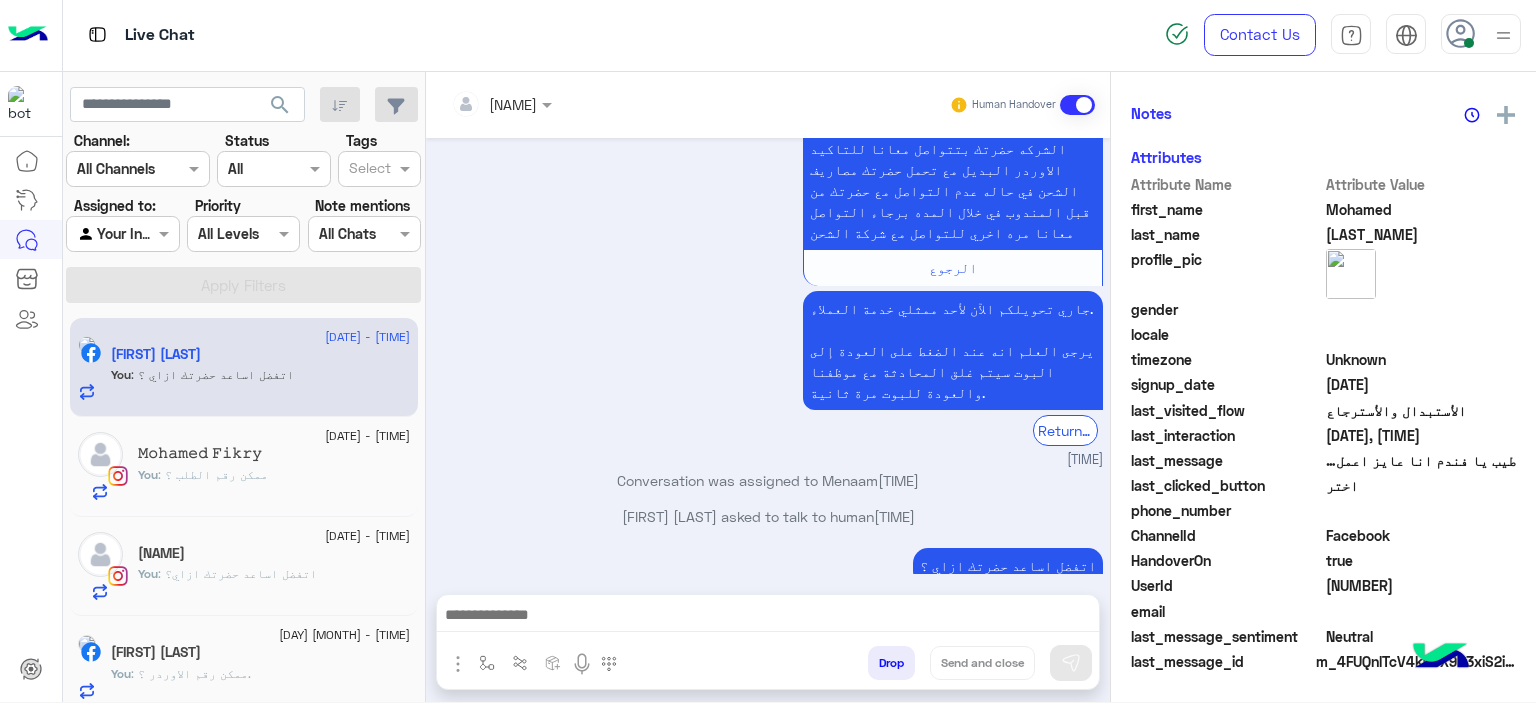 click on "You : ممكن رقم الطلب ؟" 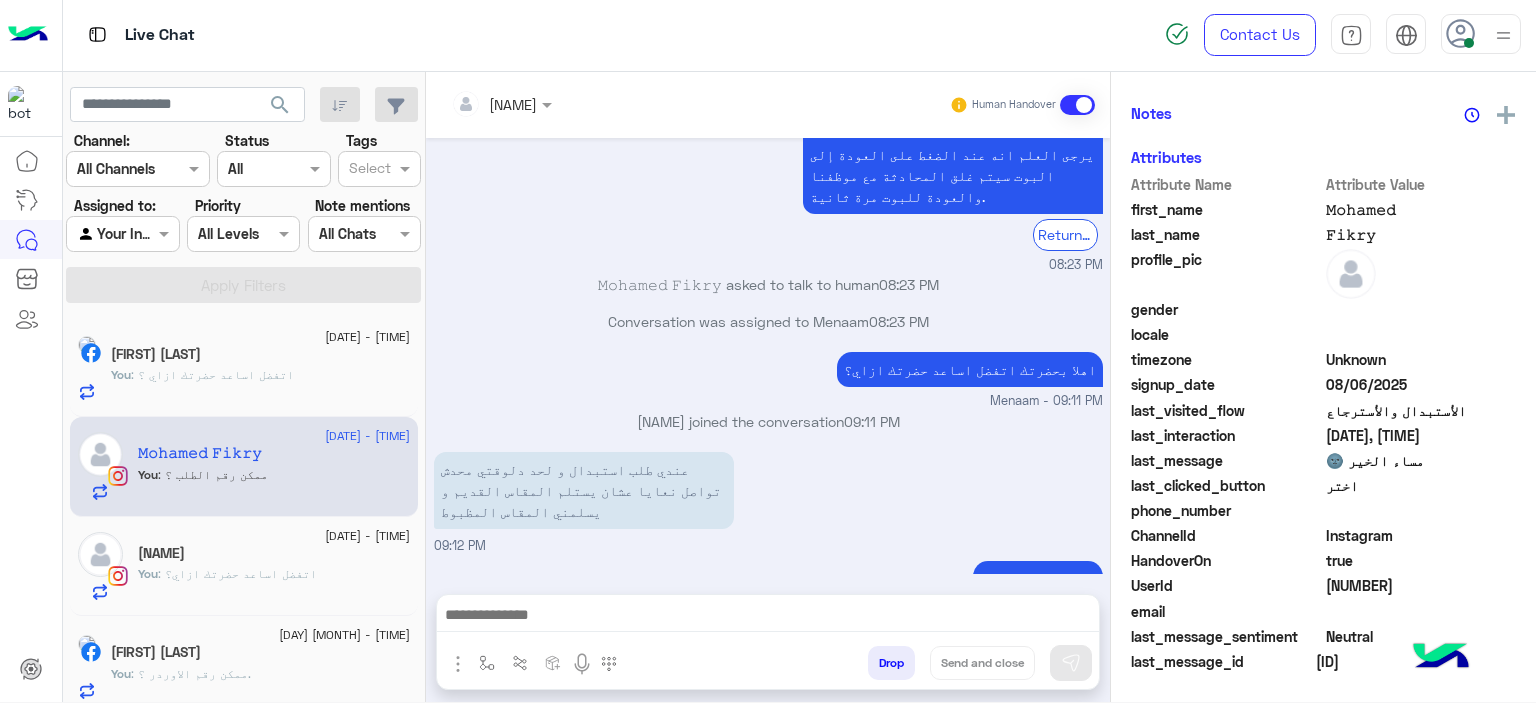 click on "[NAME]" 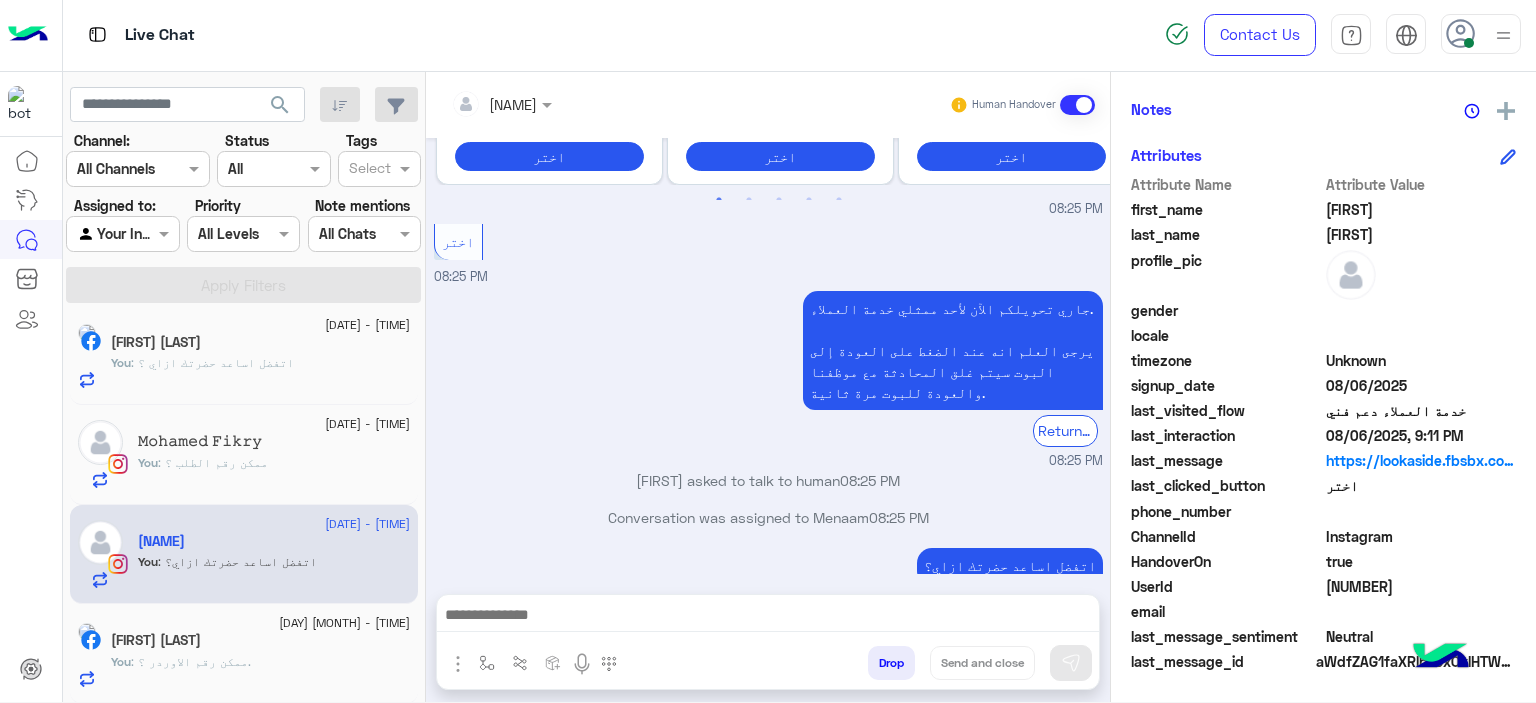click on "[DAY] [MONTH] - [TIME]" 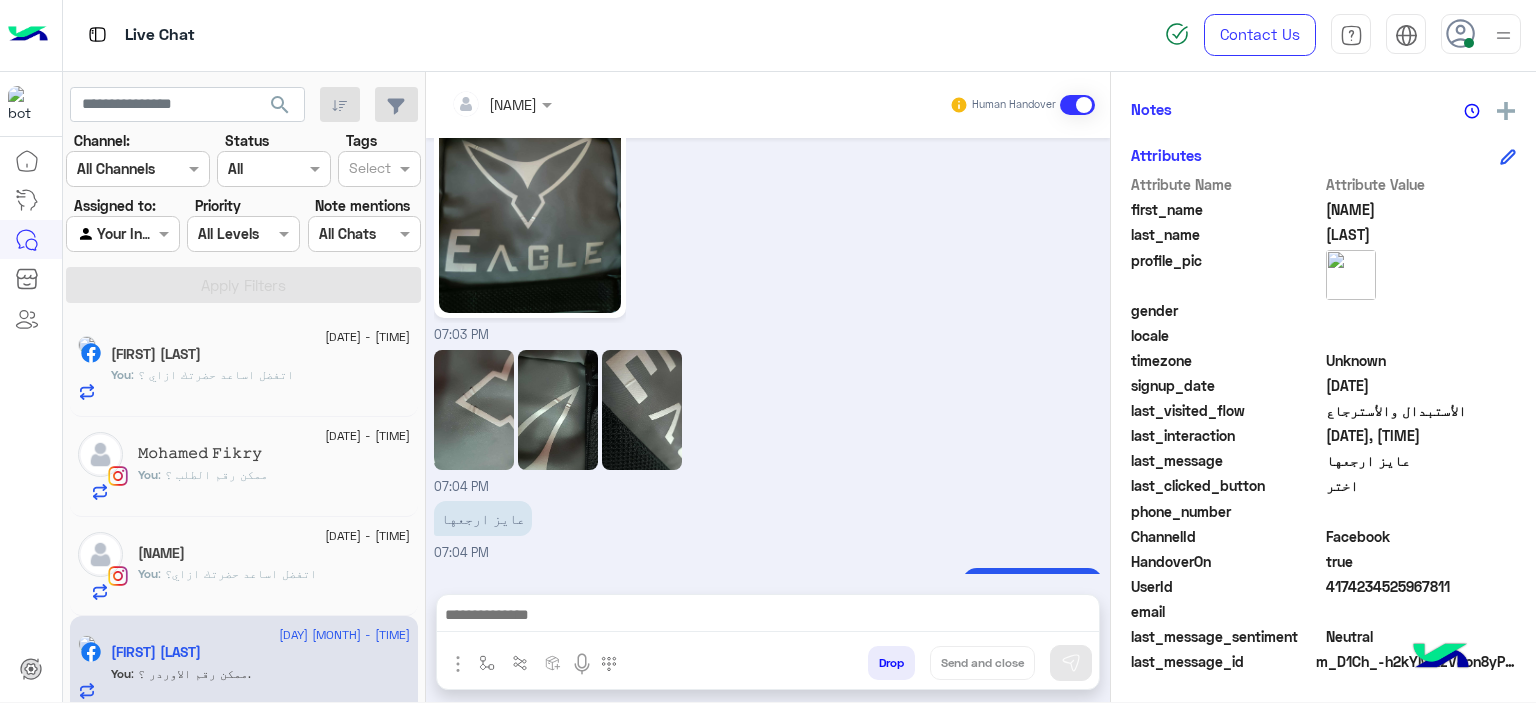 click on ": اتفضل اساعد حضرتك ازاي ؟" 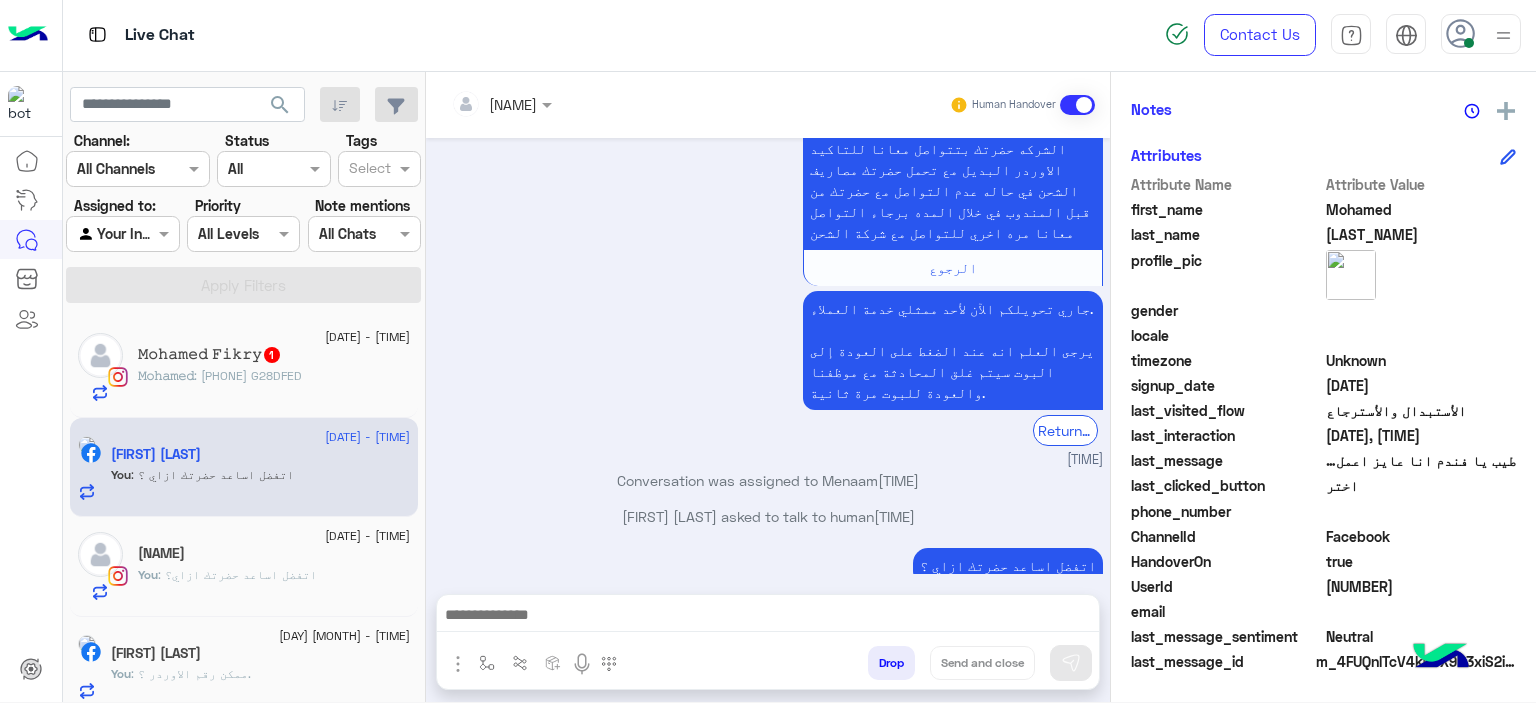 click on "𝙼𝚘𝚑𝚊𝚖𝚎𝚍" 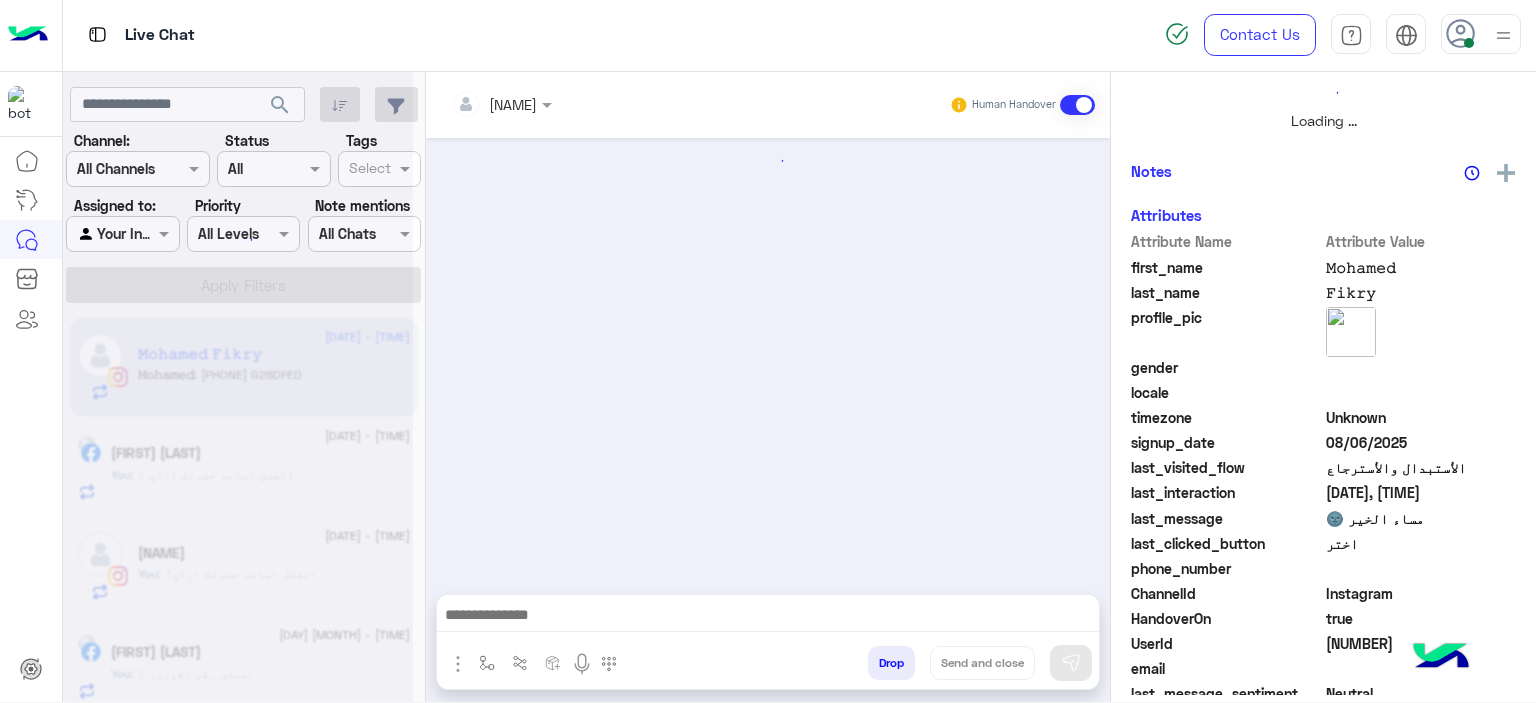 scroll, scrollTop: 514, scrollLeft: 0, axis: vertical 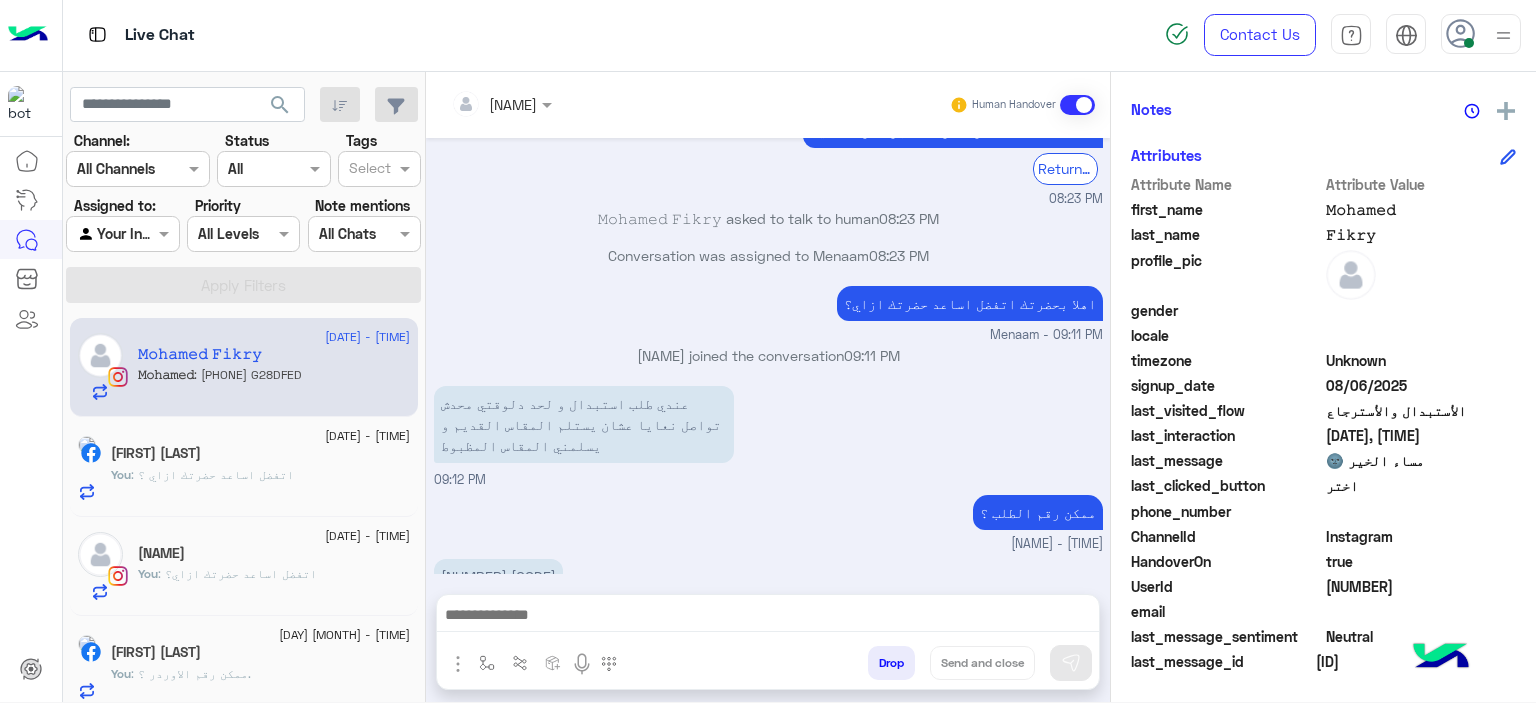 click on "[NUMBER]	[CODE]" at bounding box center [498, 576] 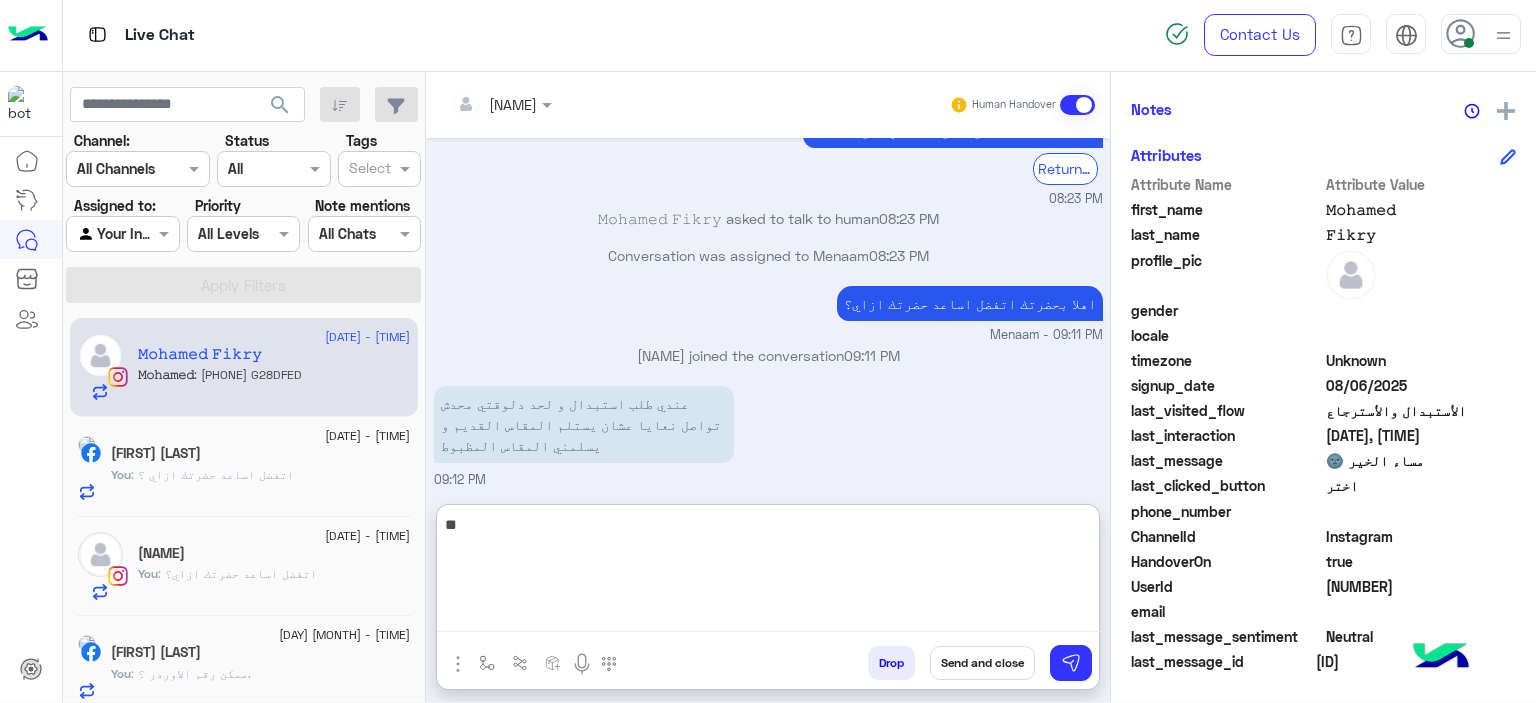 type on "*" 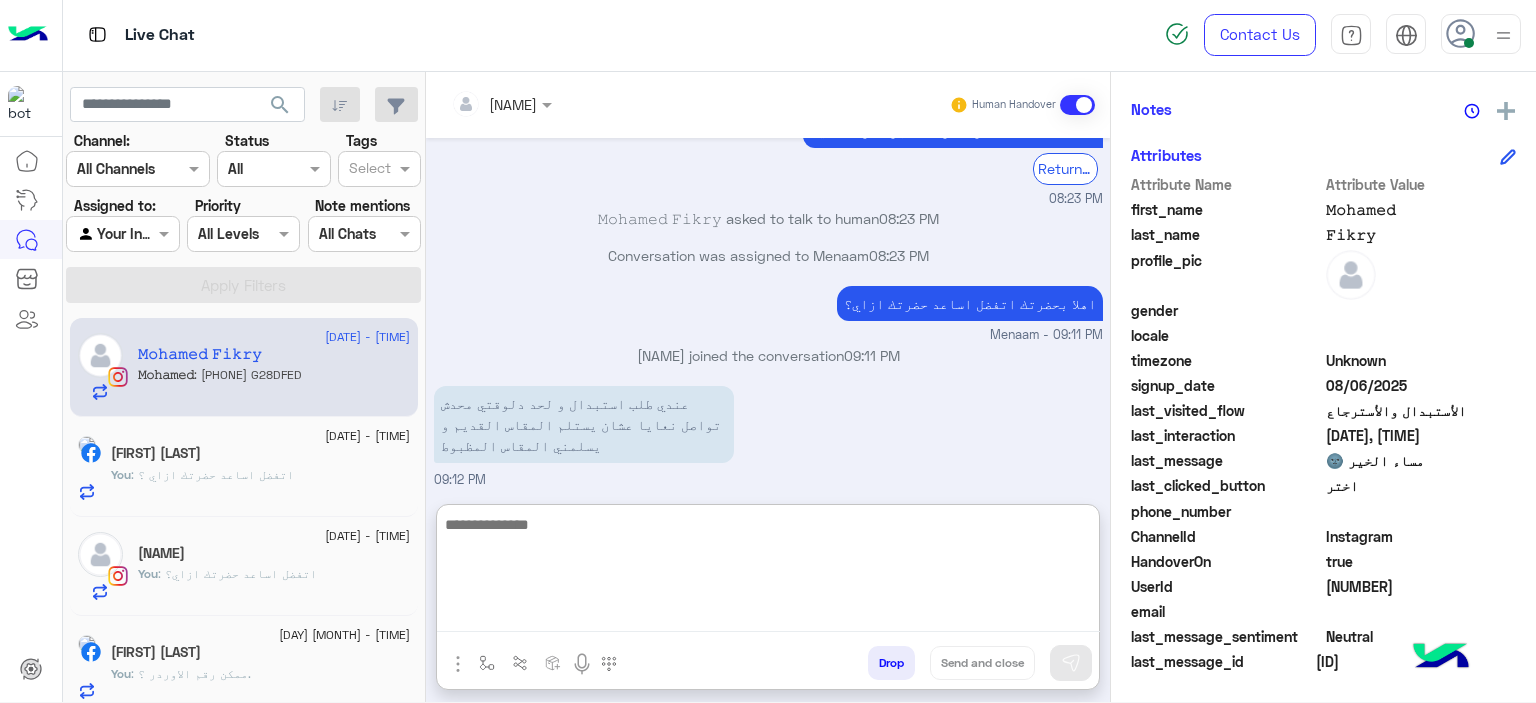 scroll, scrollTop: 1628, scrollLeft: 0, axis: vertical 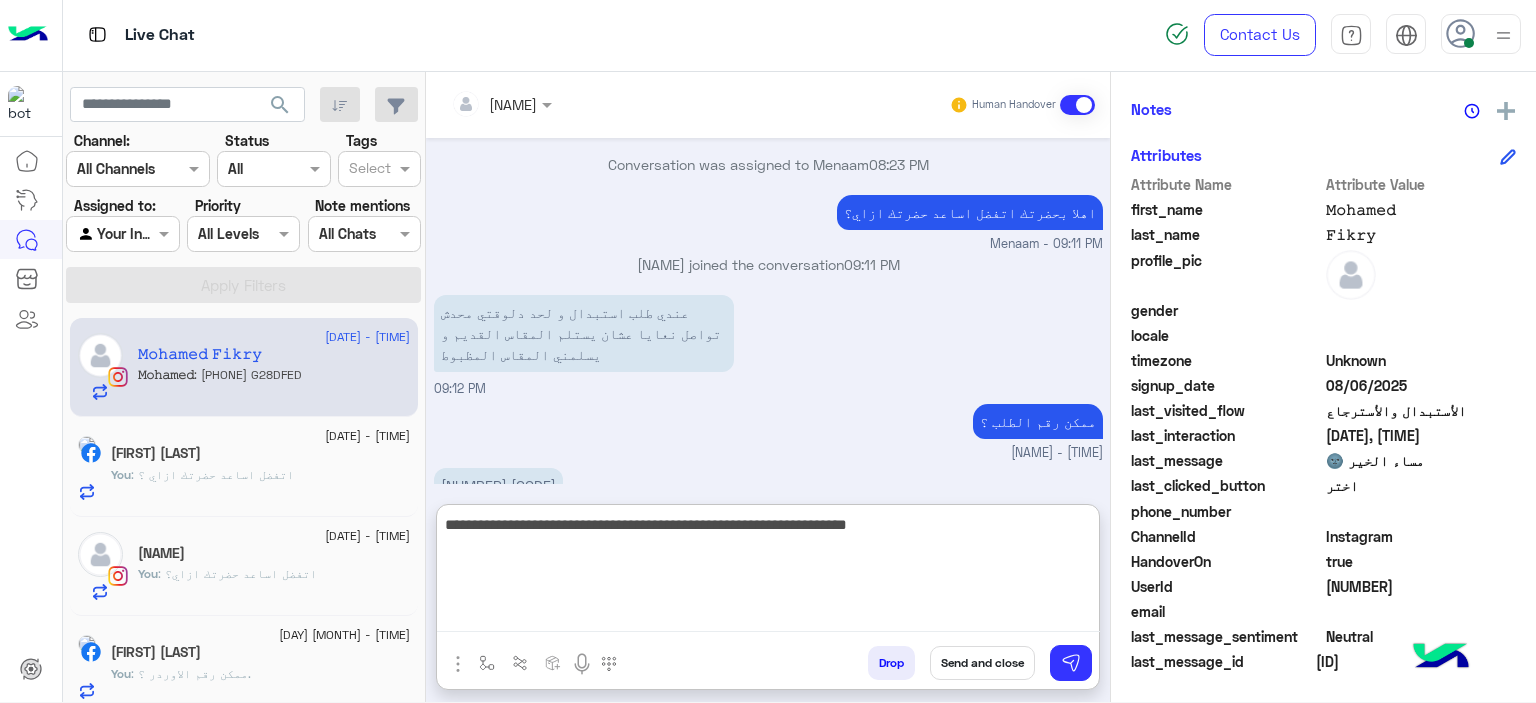 type on "**********" 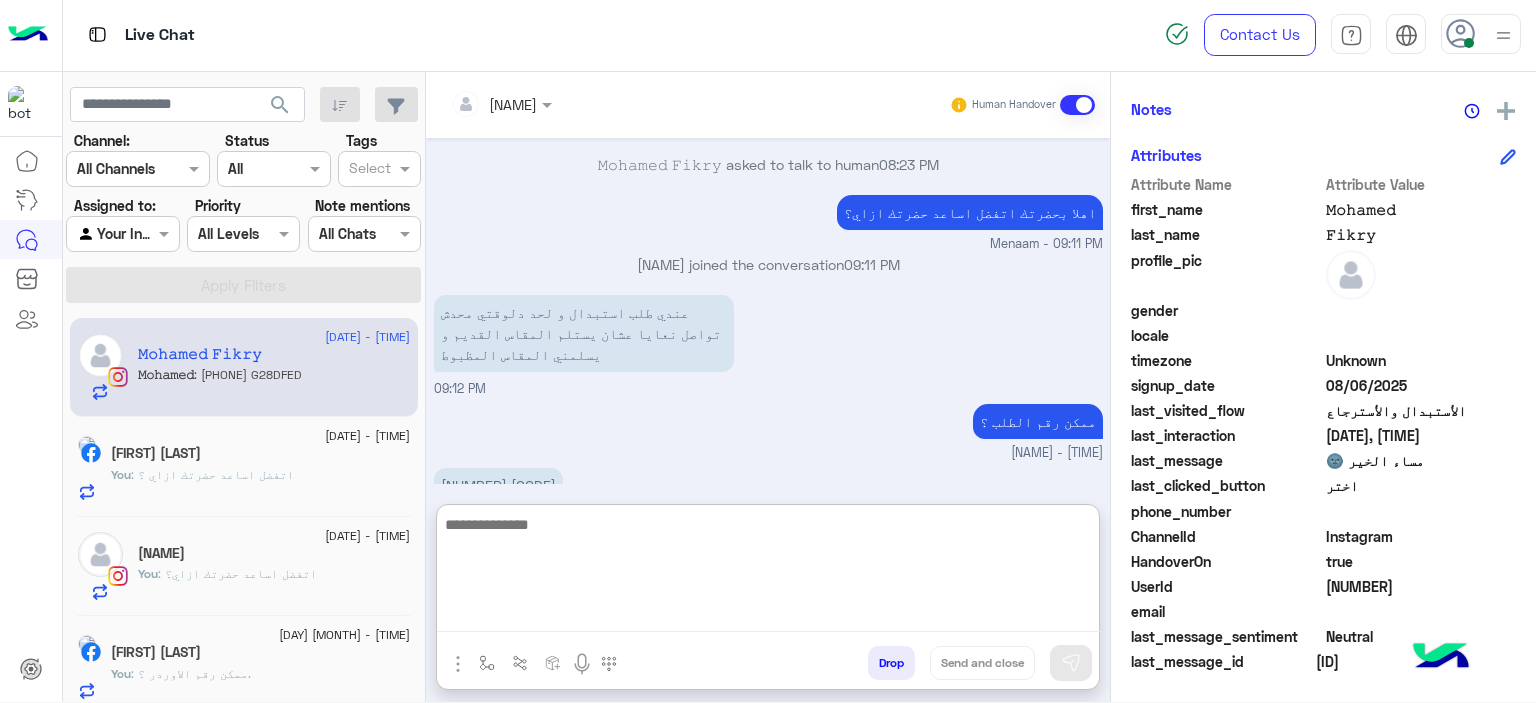 scroll, scrollTop: 1712, scrollLeft: 0, axis: vertical 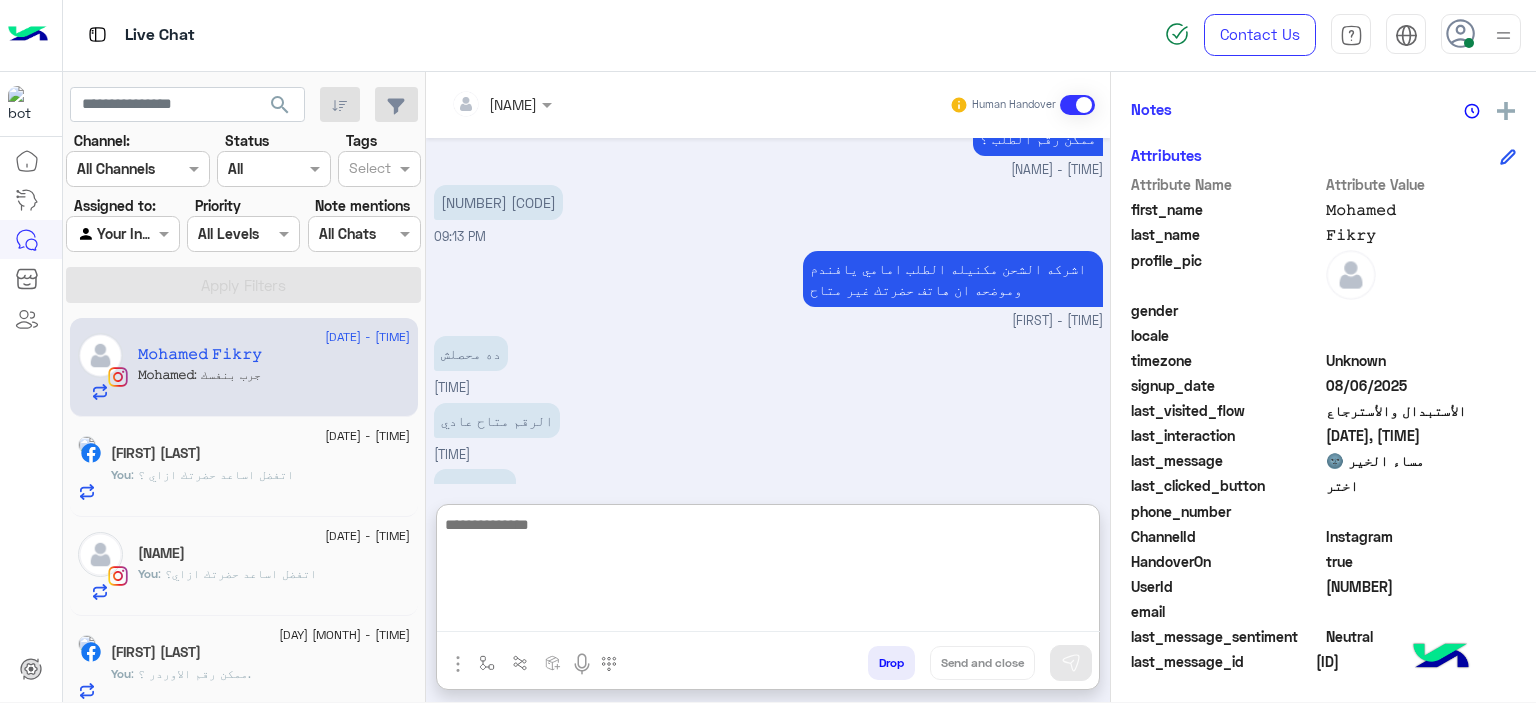 click at bounding box center [768, 572] 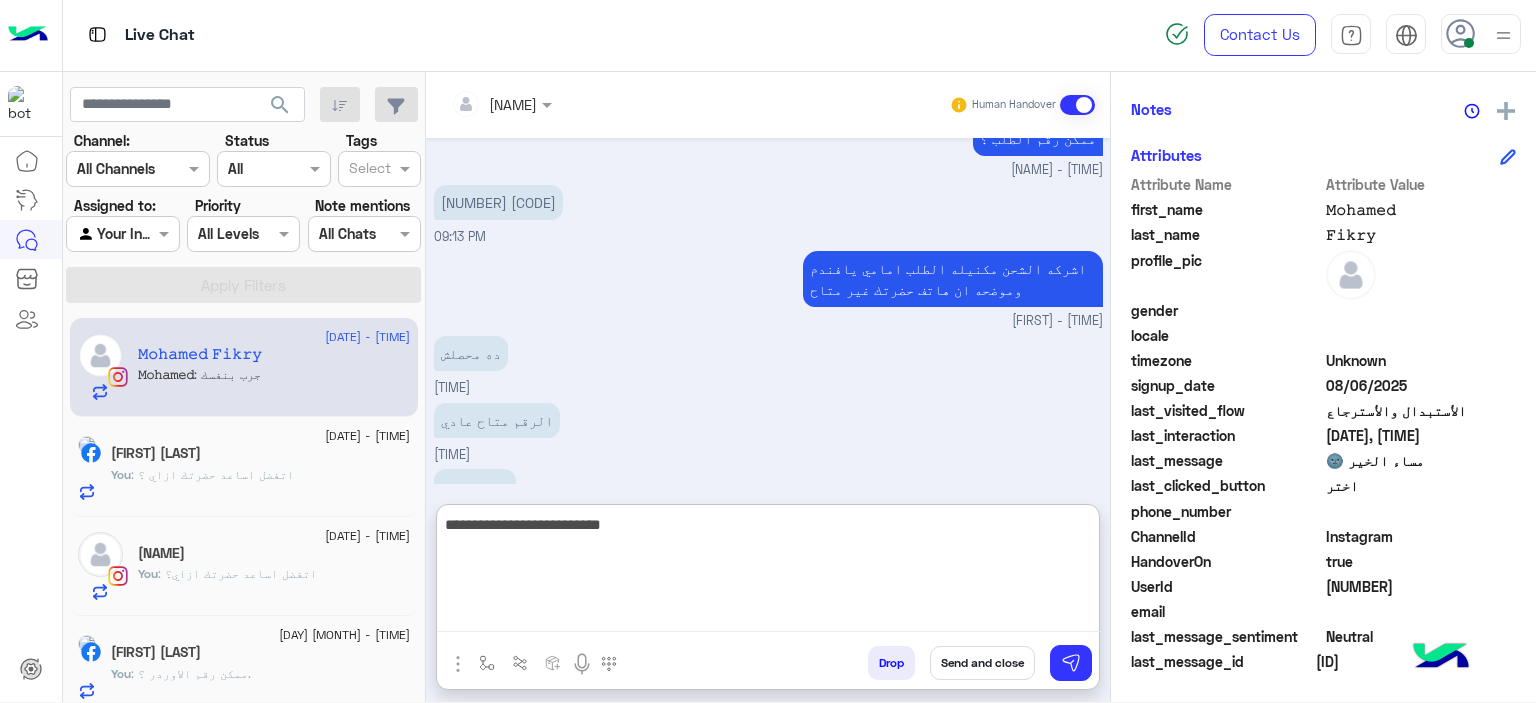 type on "**********" 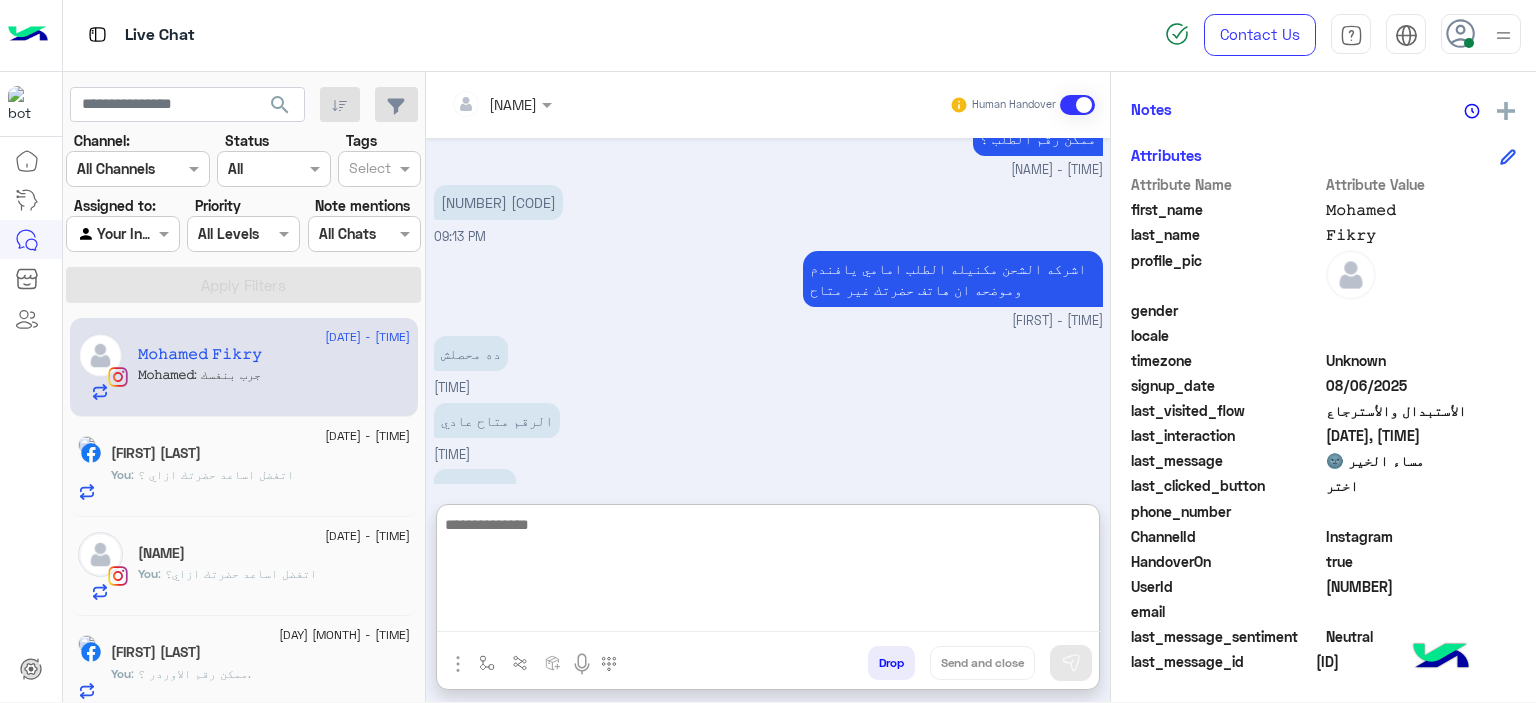scroll, scrollTop: 1975, scrollLeft: 0, axis: vertical 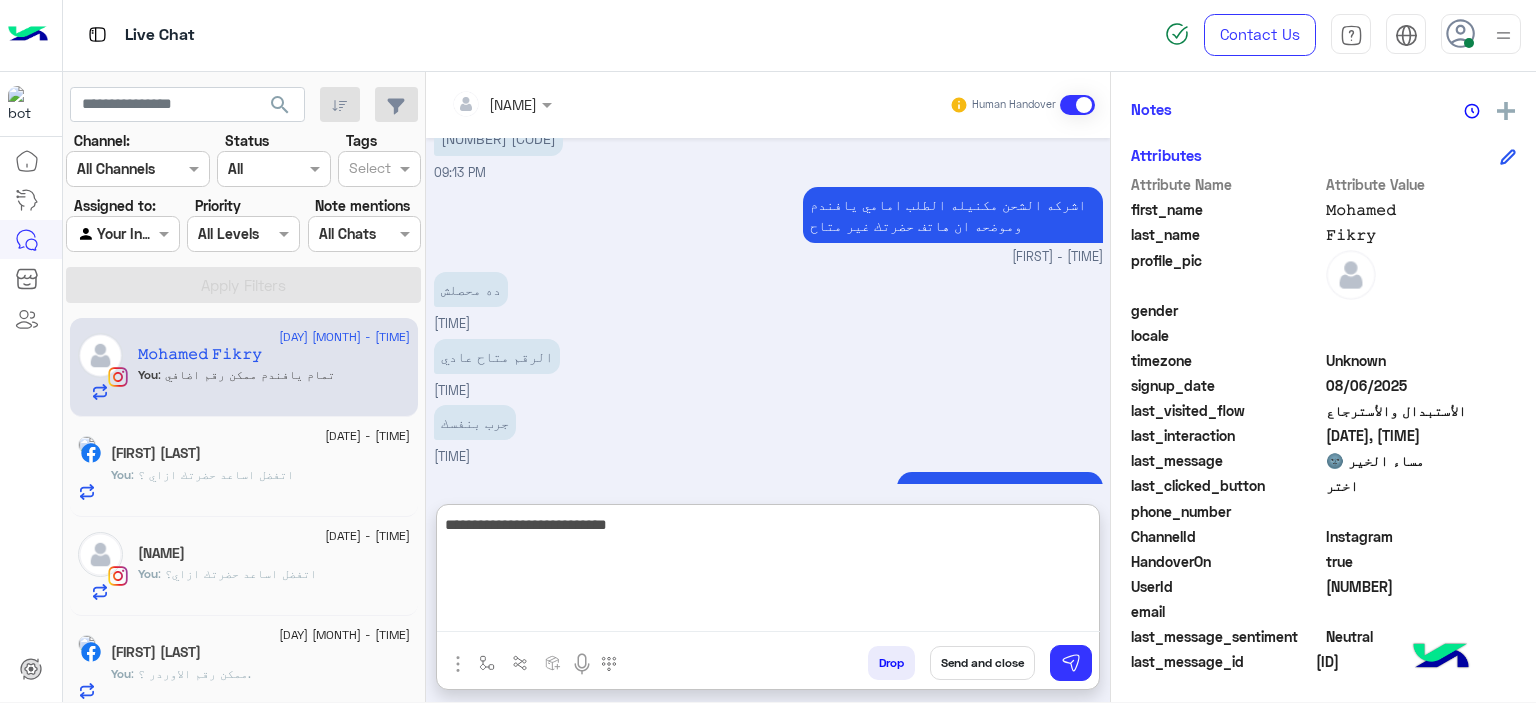 type on "**********" 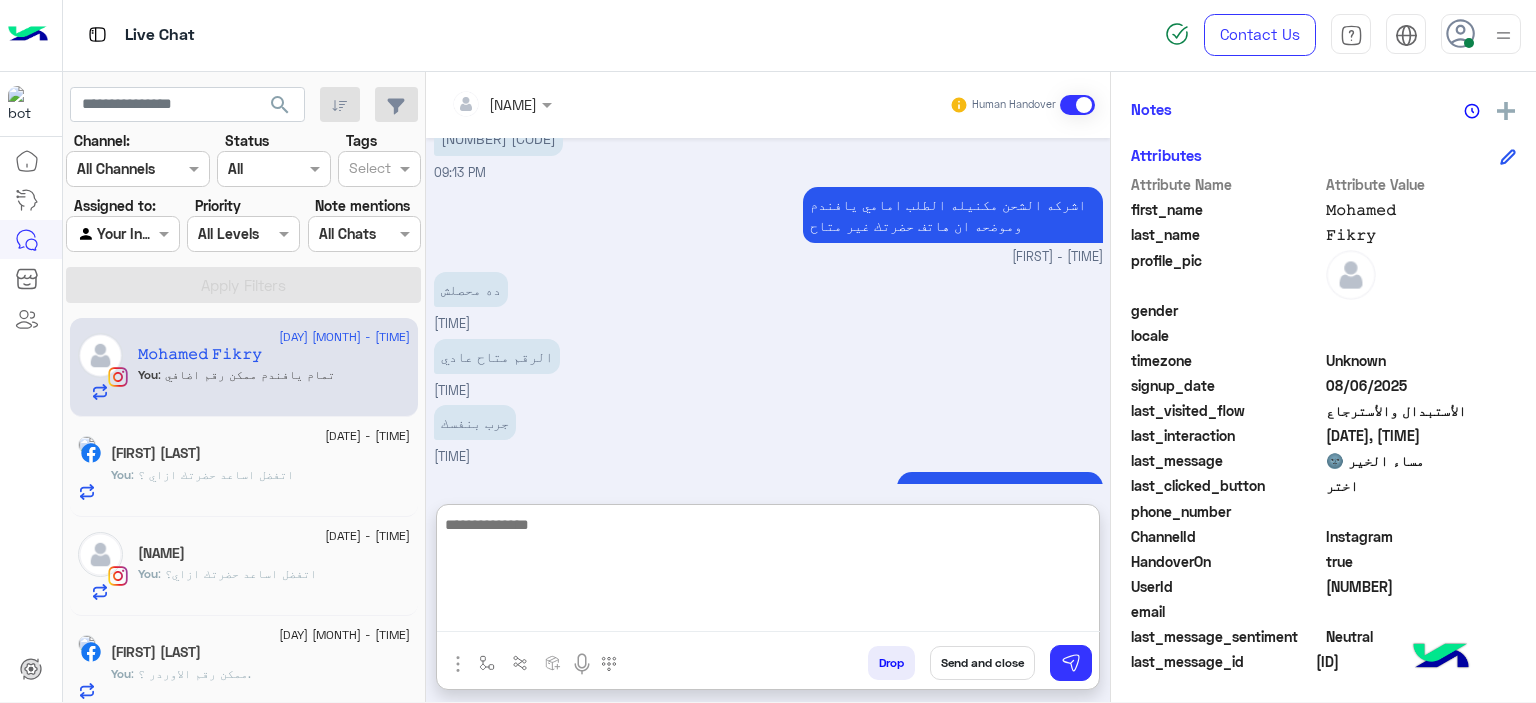scroll, scrollTop: 2039, scrollLeft: 0, axis: vertical 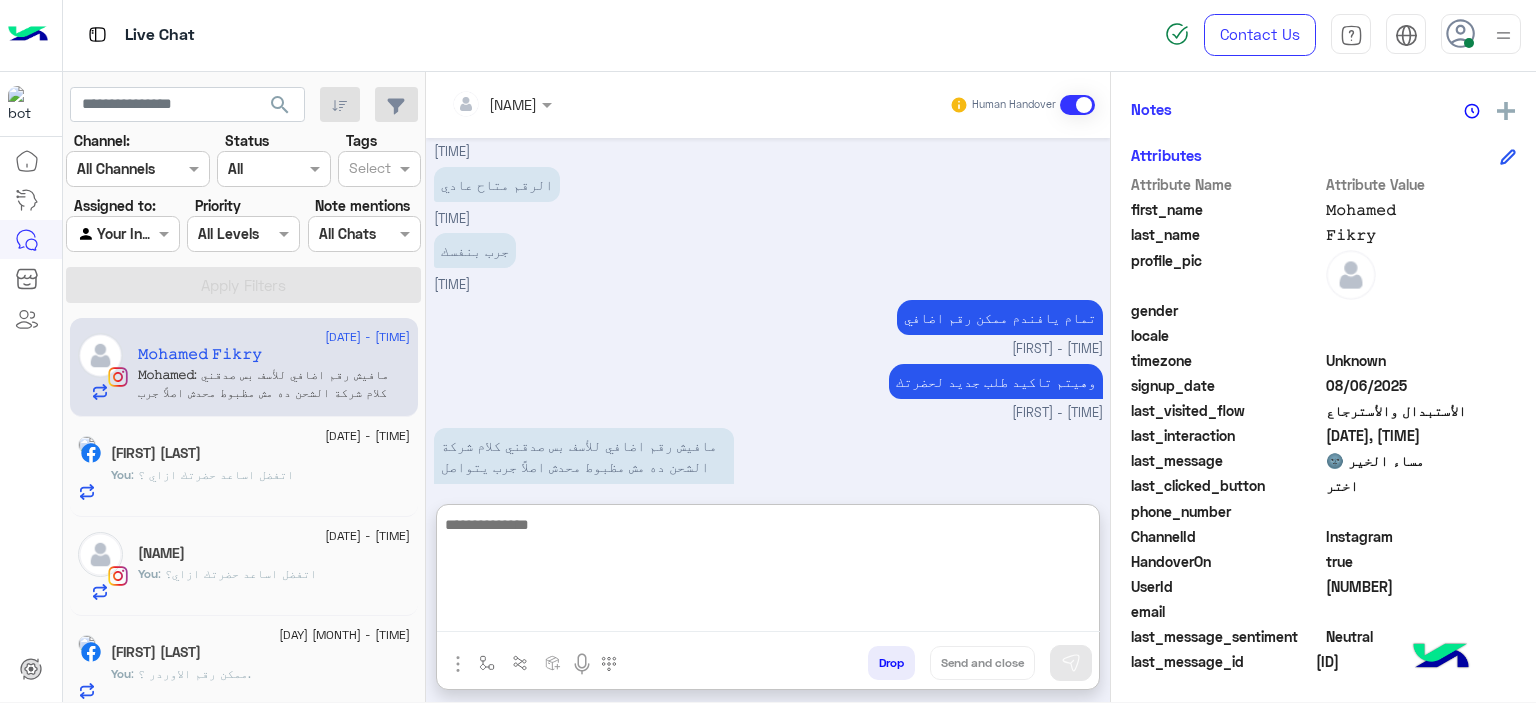 click at bounding box center (768, 572) 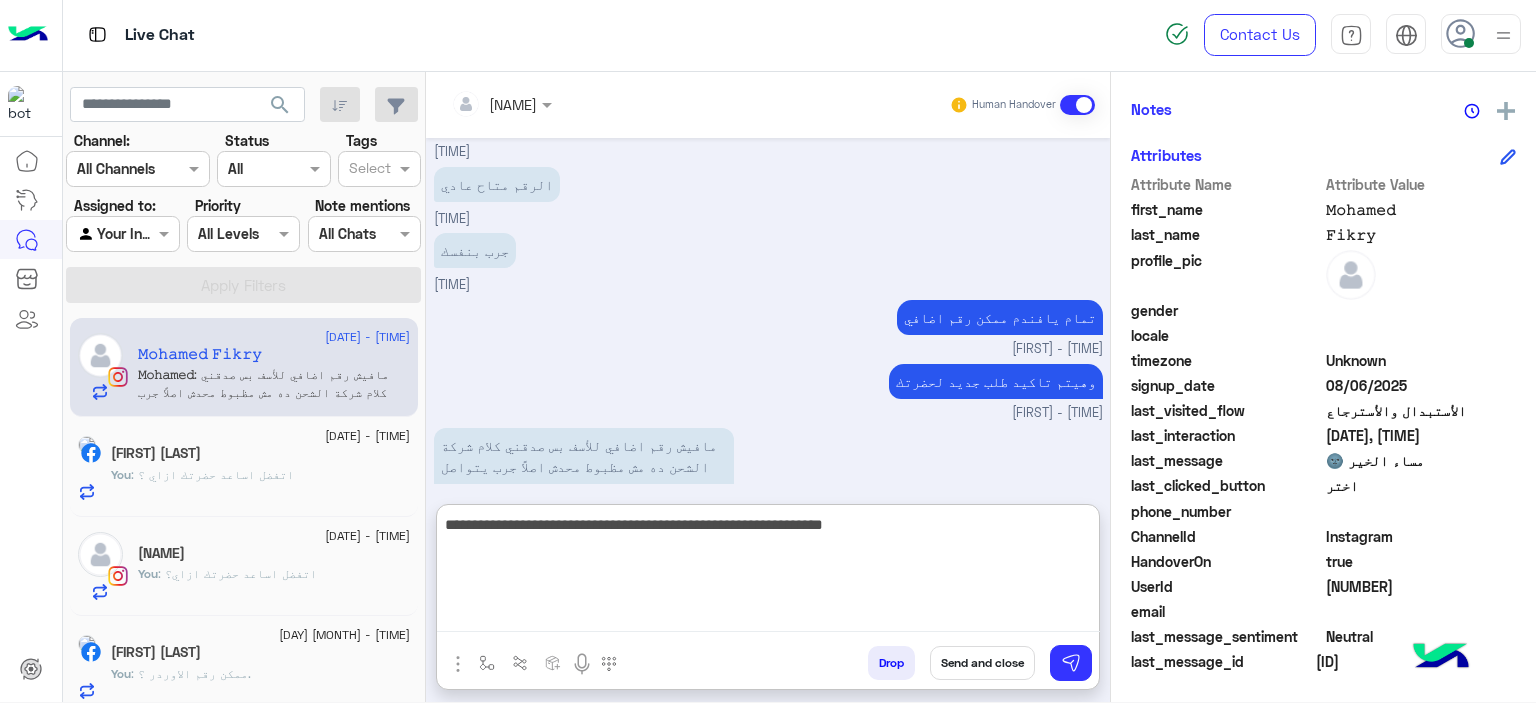 type on "**********" 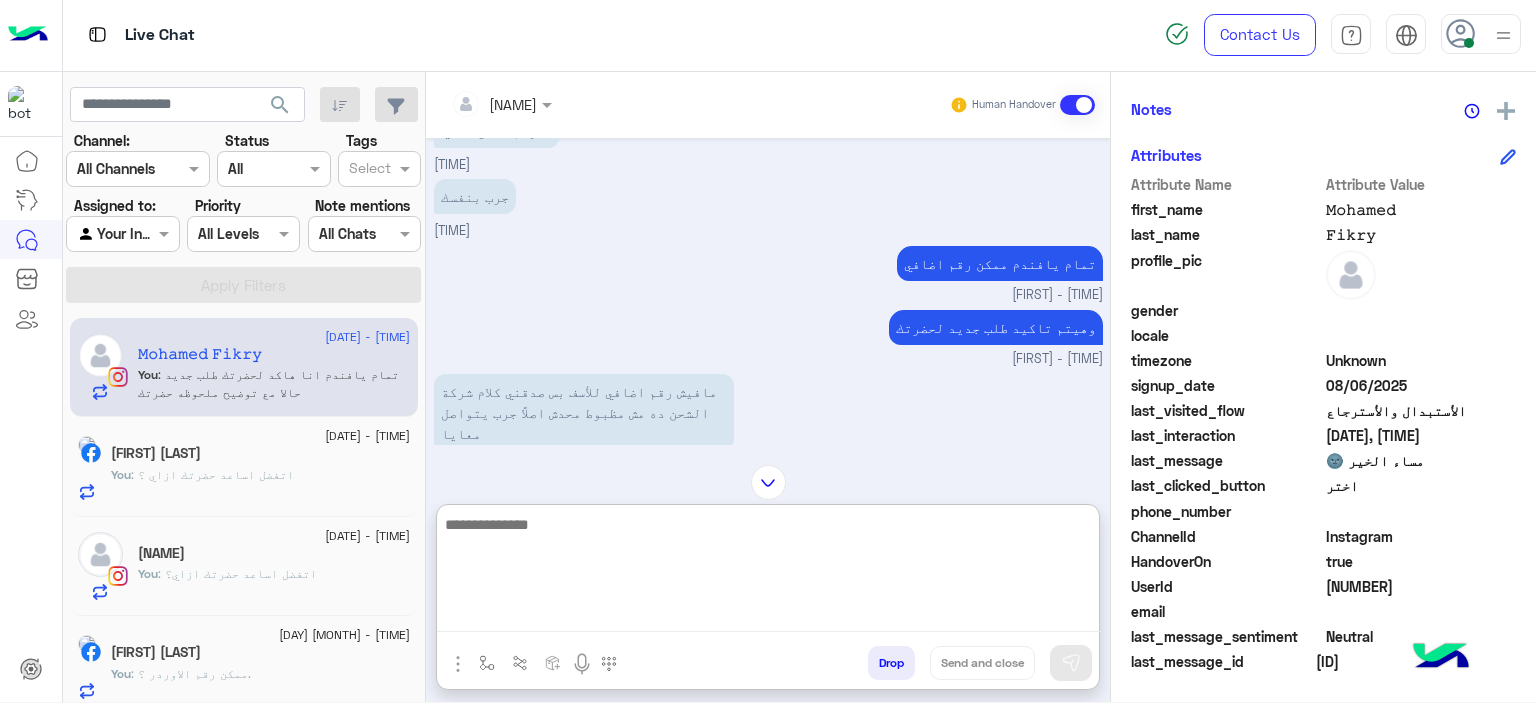 scroll, scrollTop: 2173, scrollLeft: 0, axis: vertical 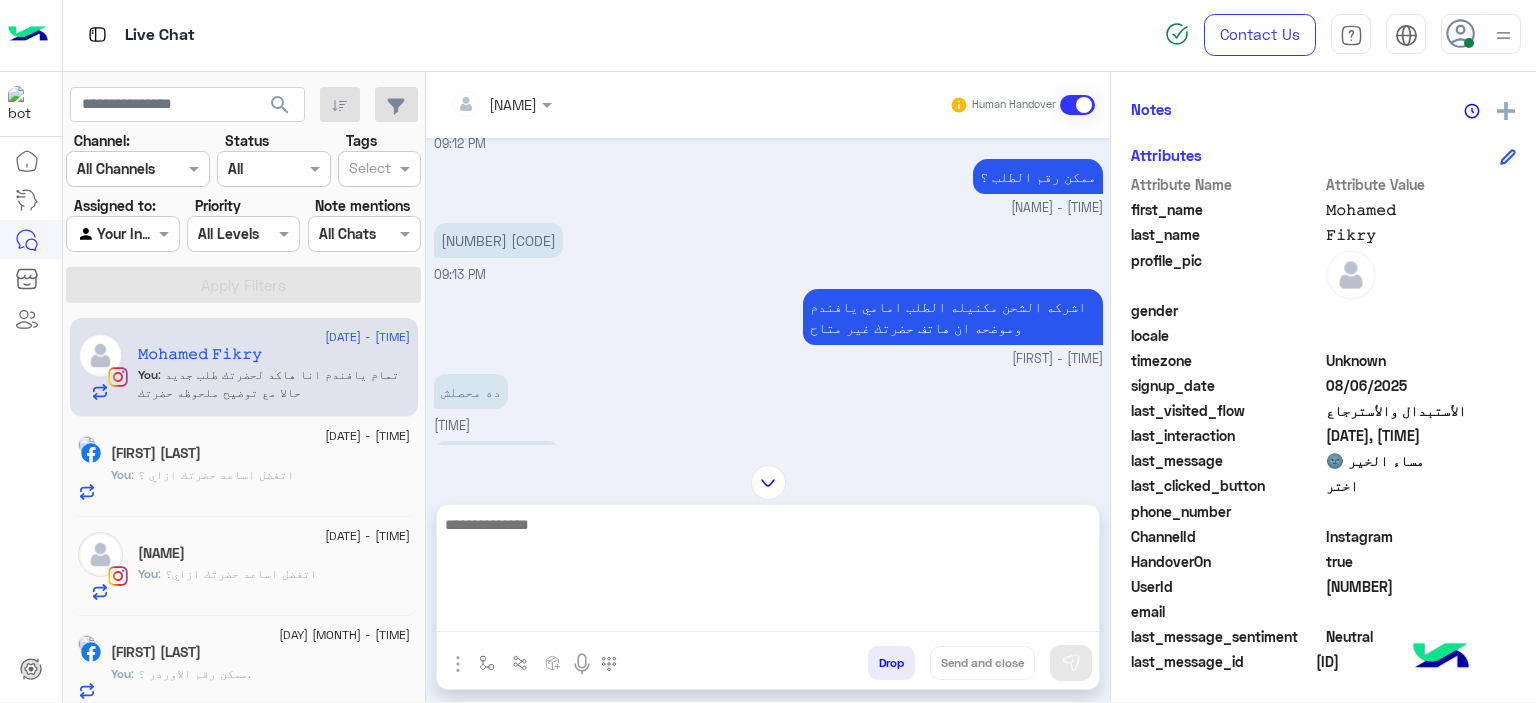 click on "[NUMBER]	[CODE]" at bounding box center (498, 240) 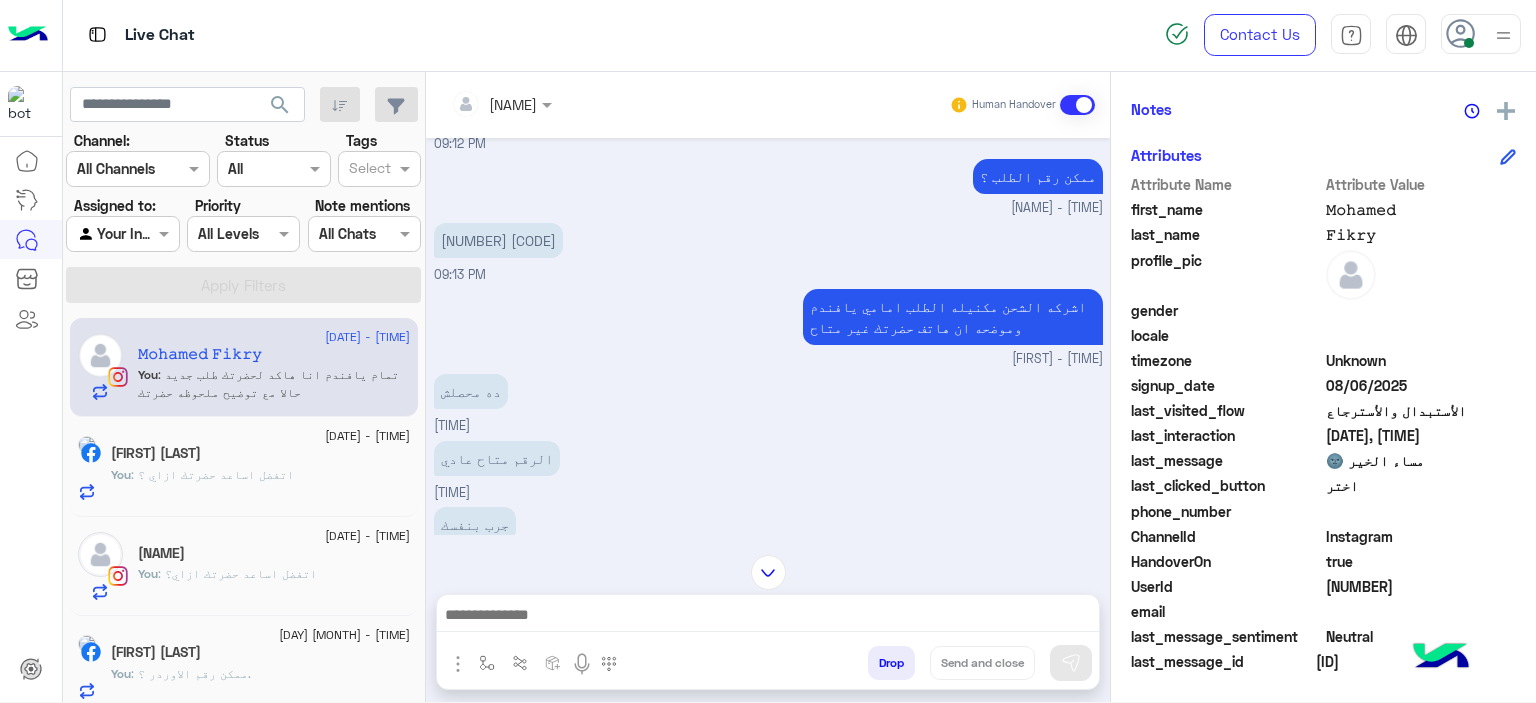click on "[NUMBER]	[CODE]" at bounding box center (498, 240) 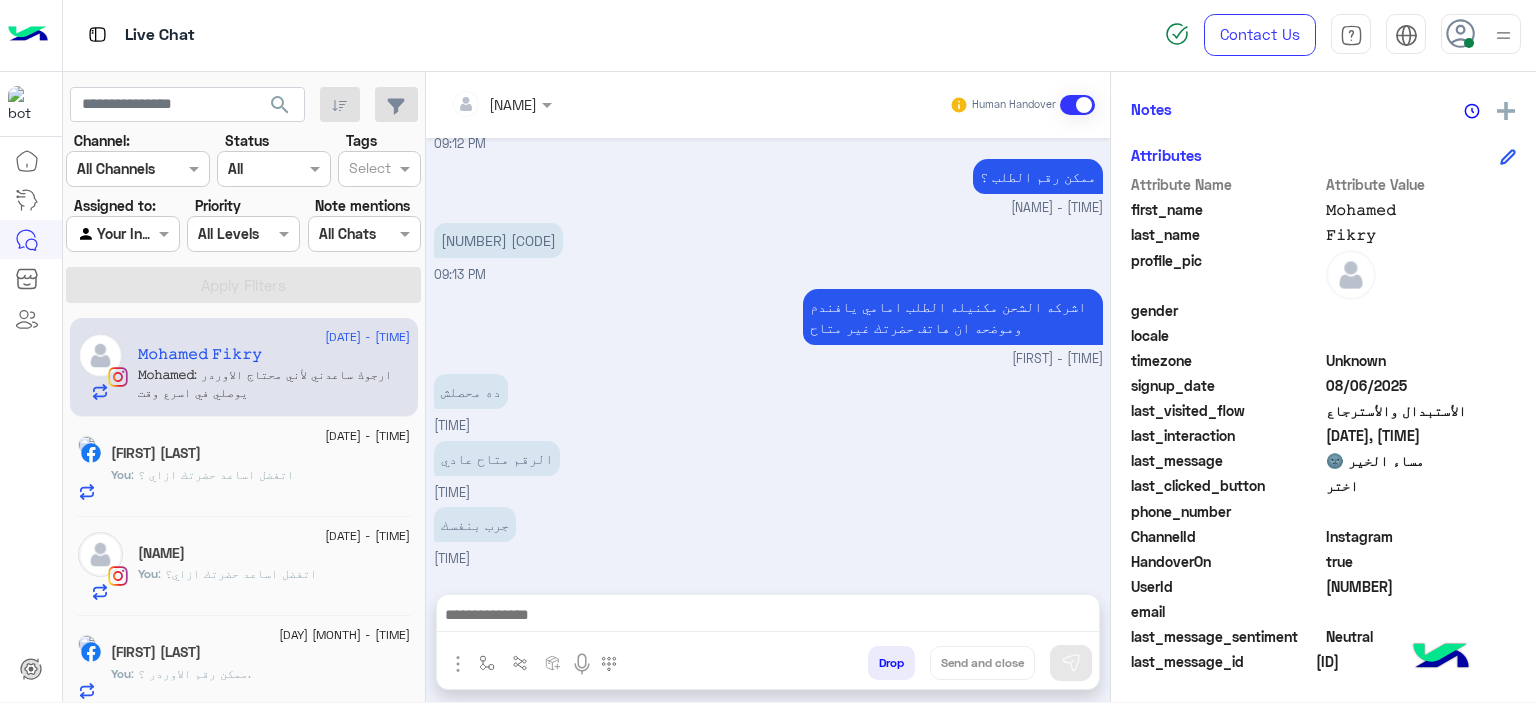 scroll, scrollTop: 2228, scrollLeft: 0, axis: vertical 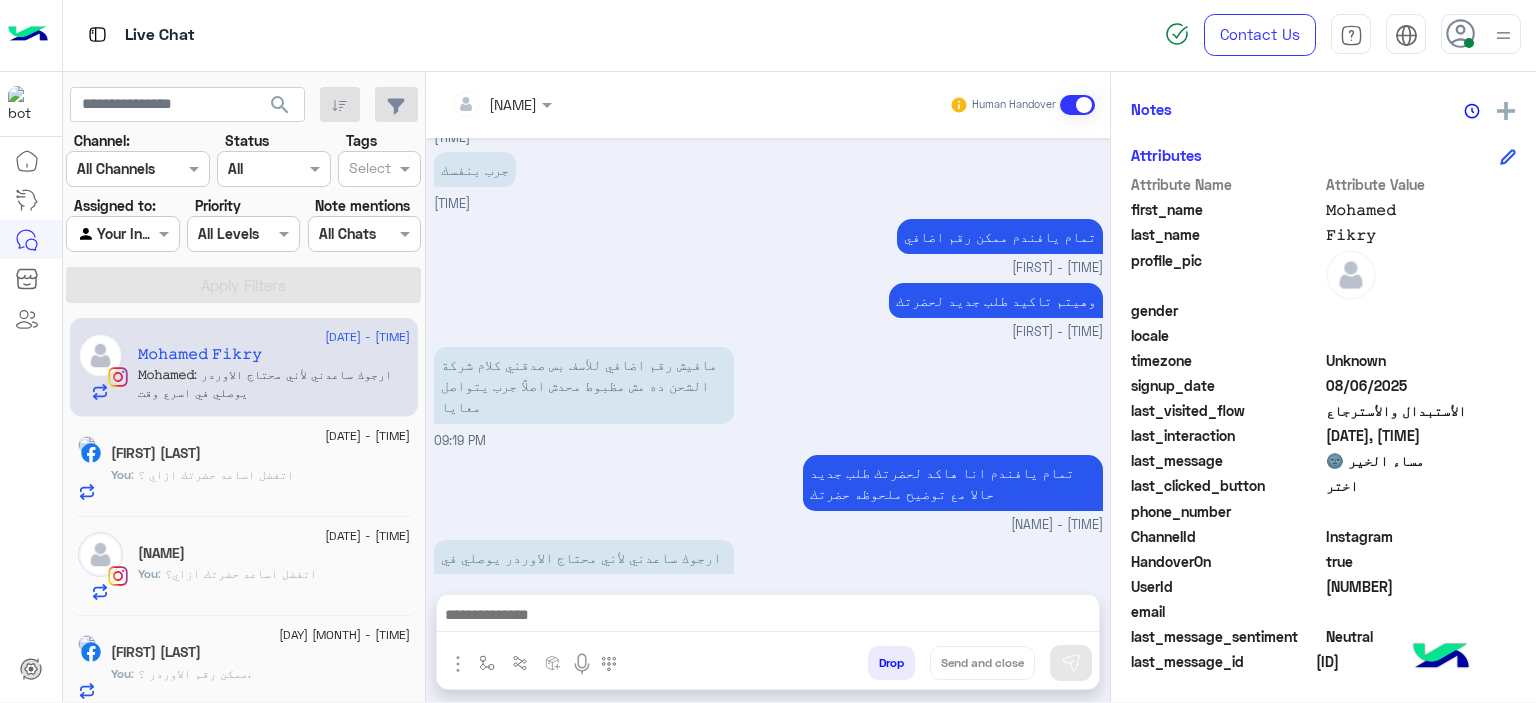 click at bounding box center [768, 617] 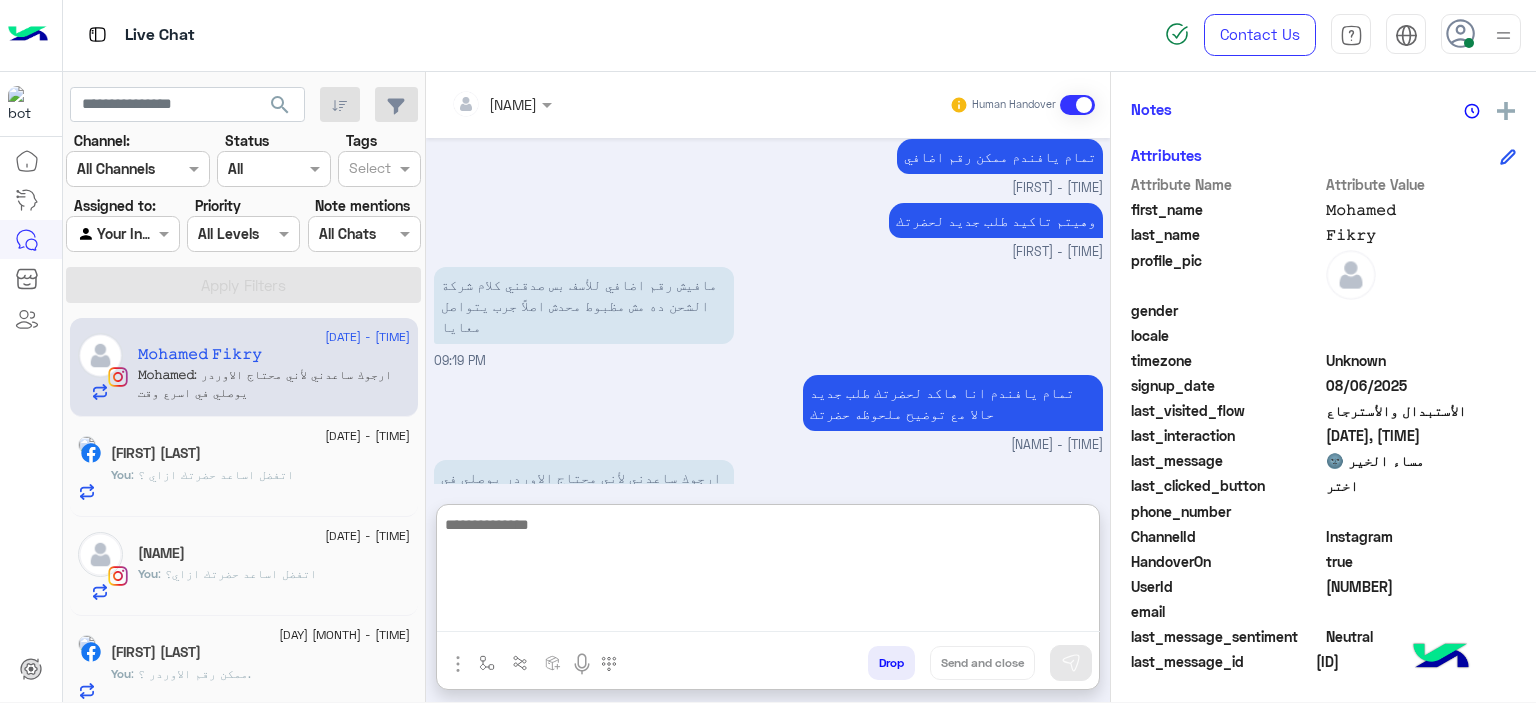 scroll, scrollTop: 2319, scrollLeft: 0, axis: vertical 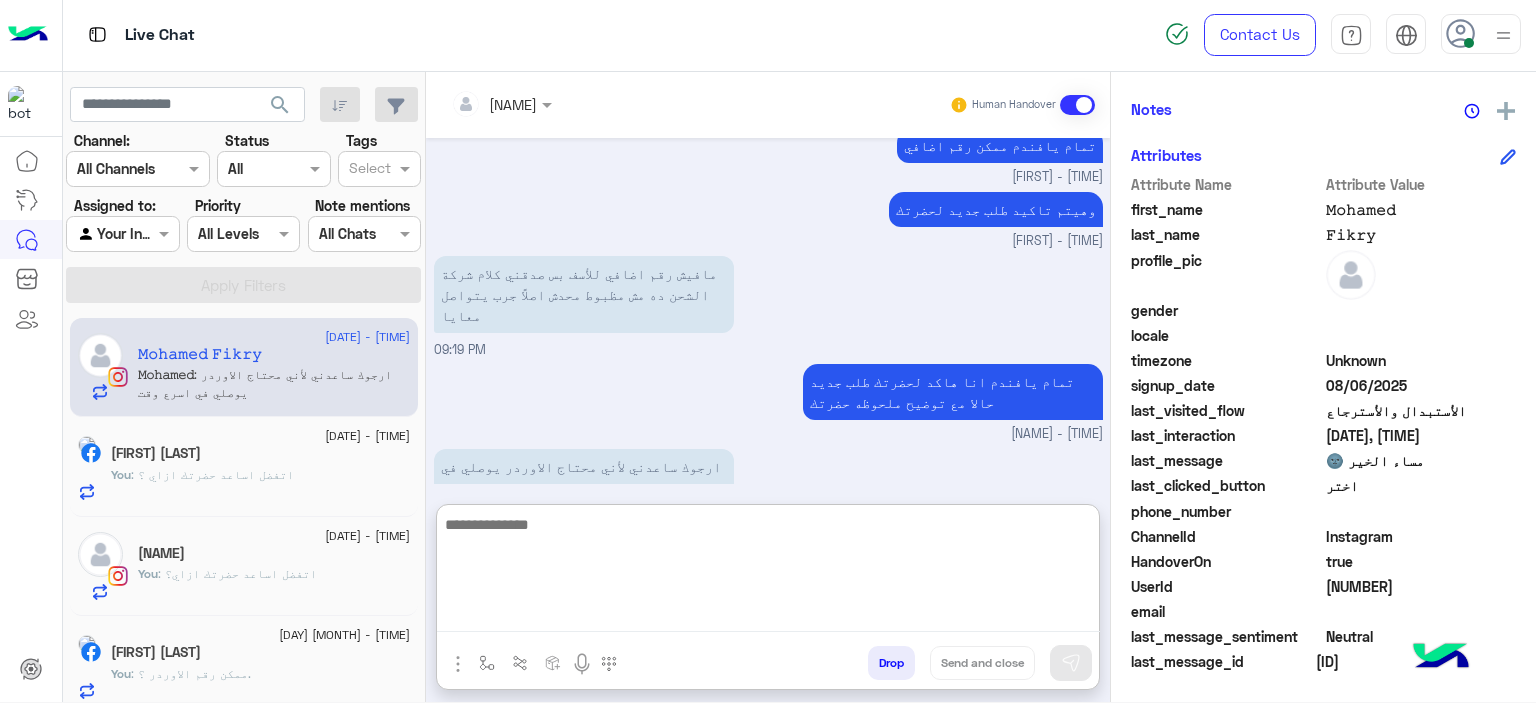 click at bounding box center (768, 572) 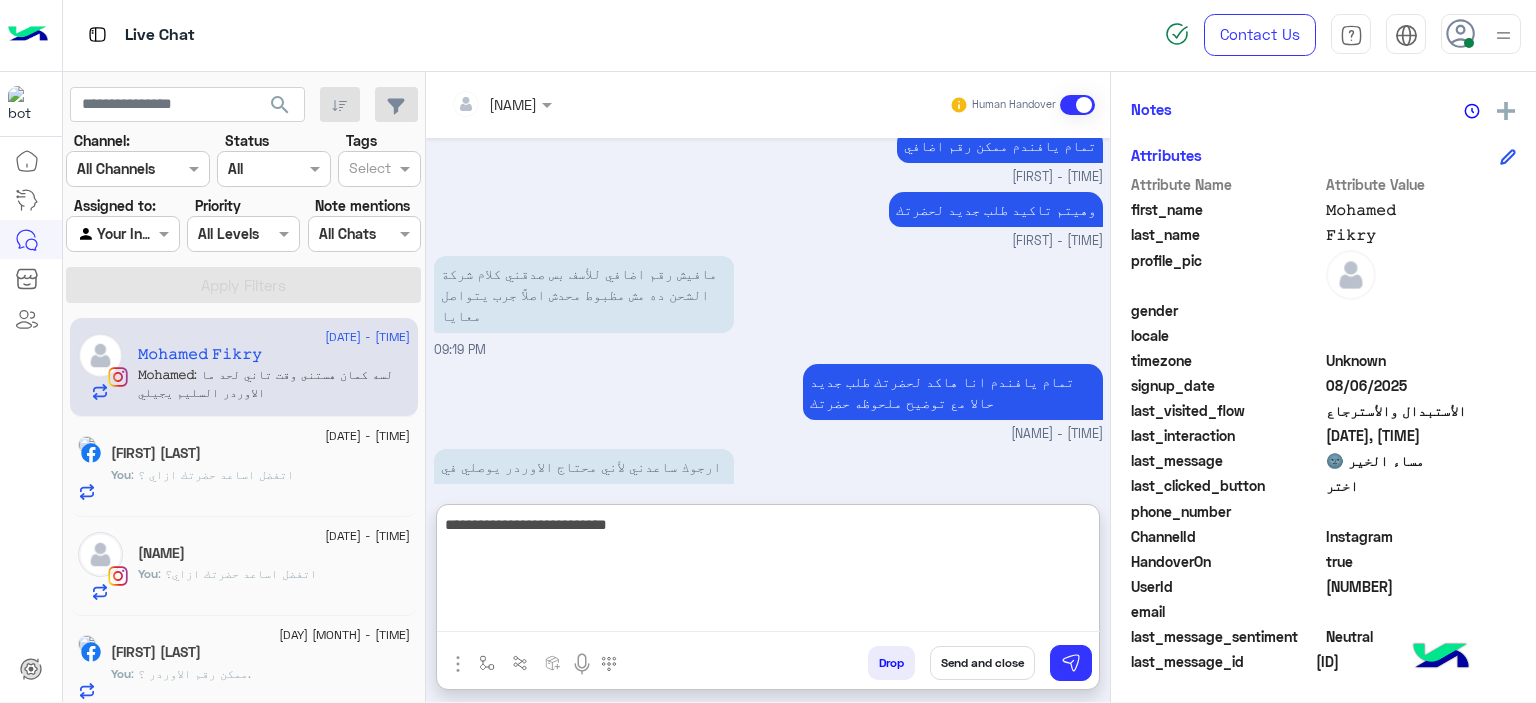 scroll, scrollTop: 2407, scrollLeft: 0, axis: vertical 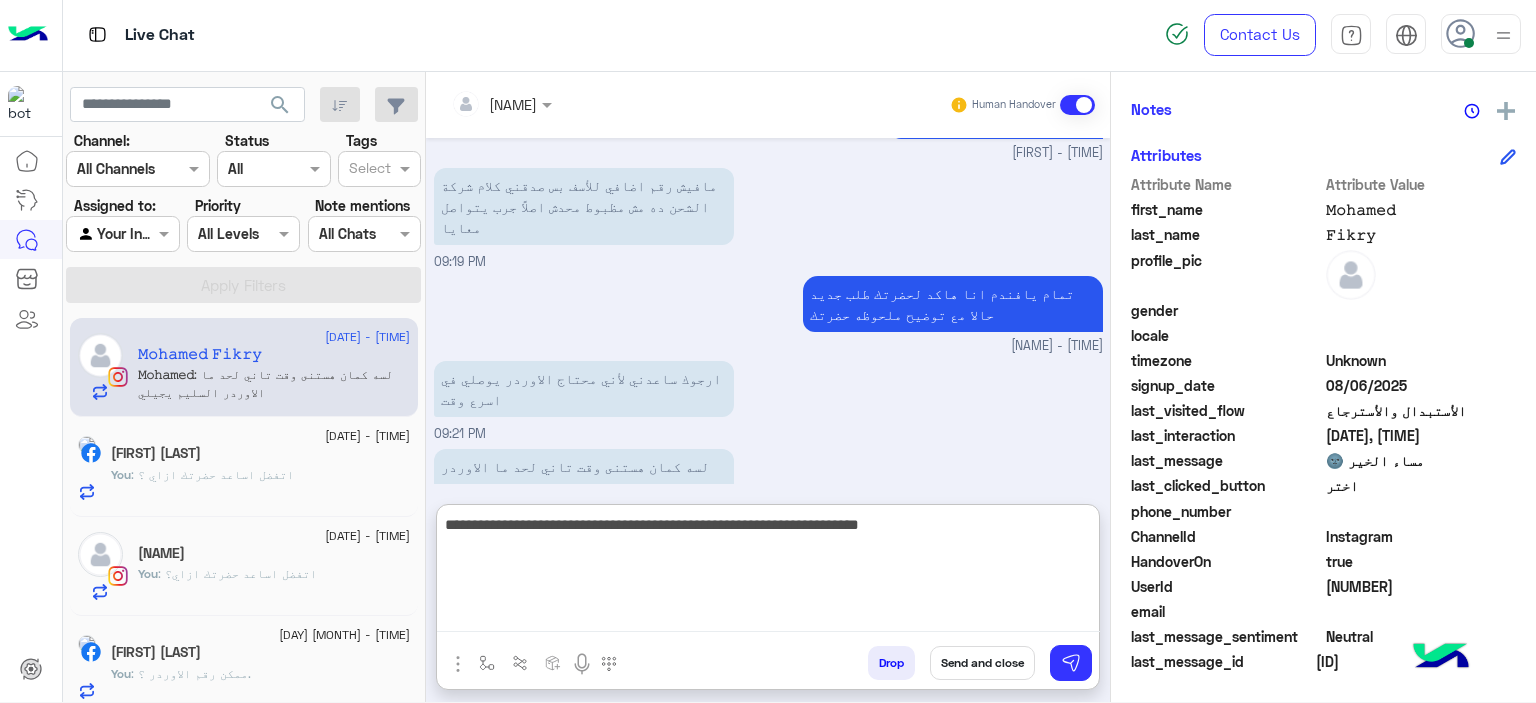 type on "**********" 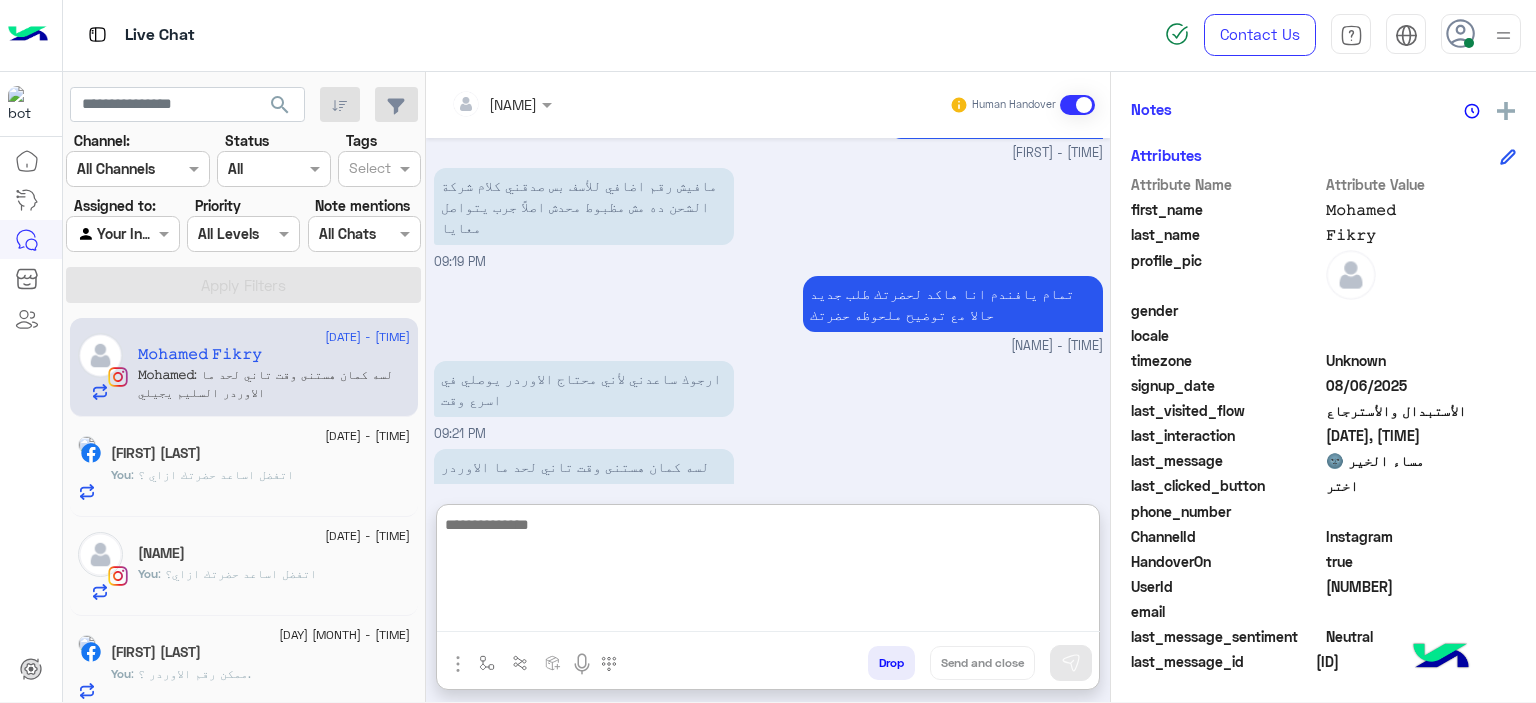 scroll, scrollTop: 2491, scrollLeft: 0, axis: vertical 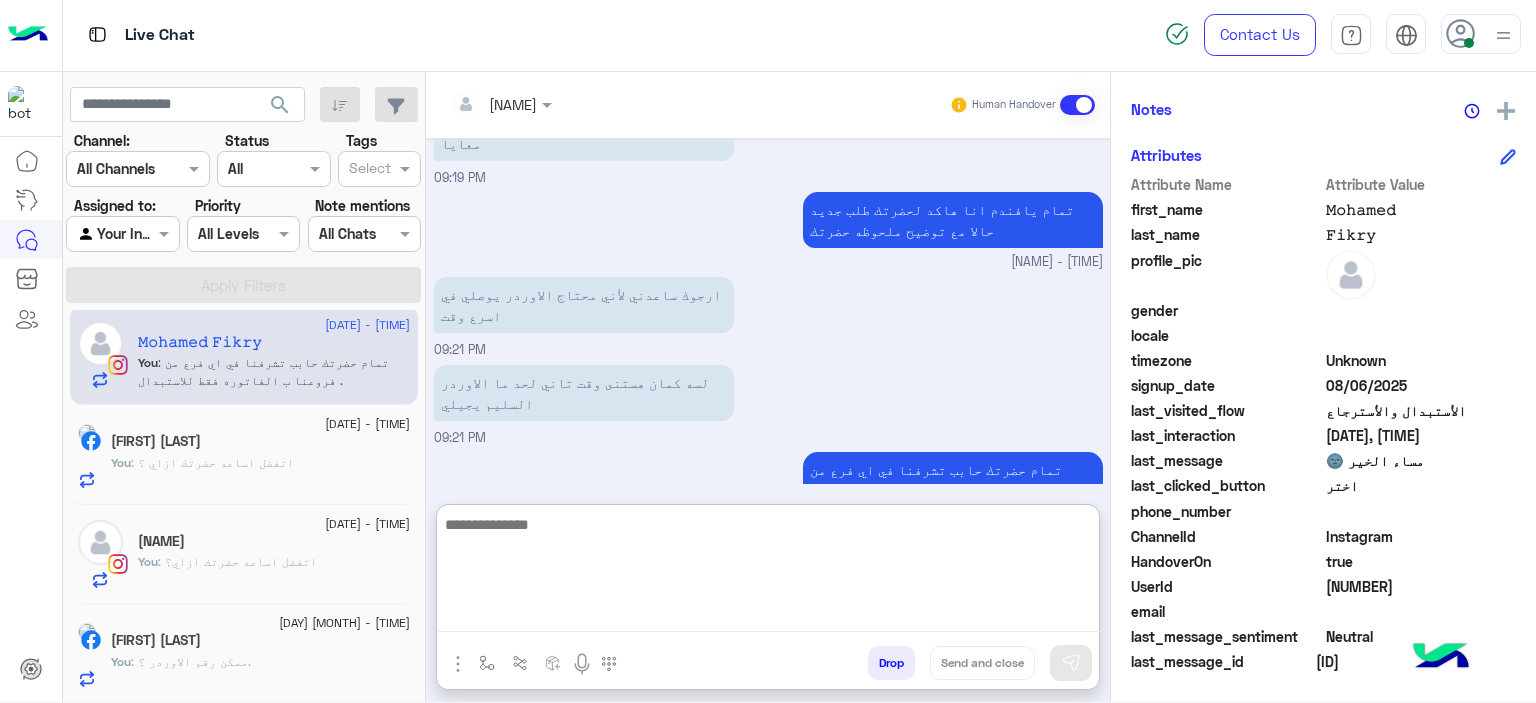 click on ": اتفضل اساعد حضرتك ازاي ؟" 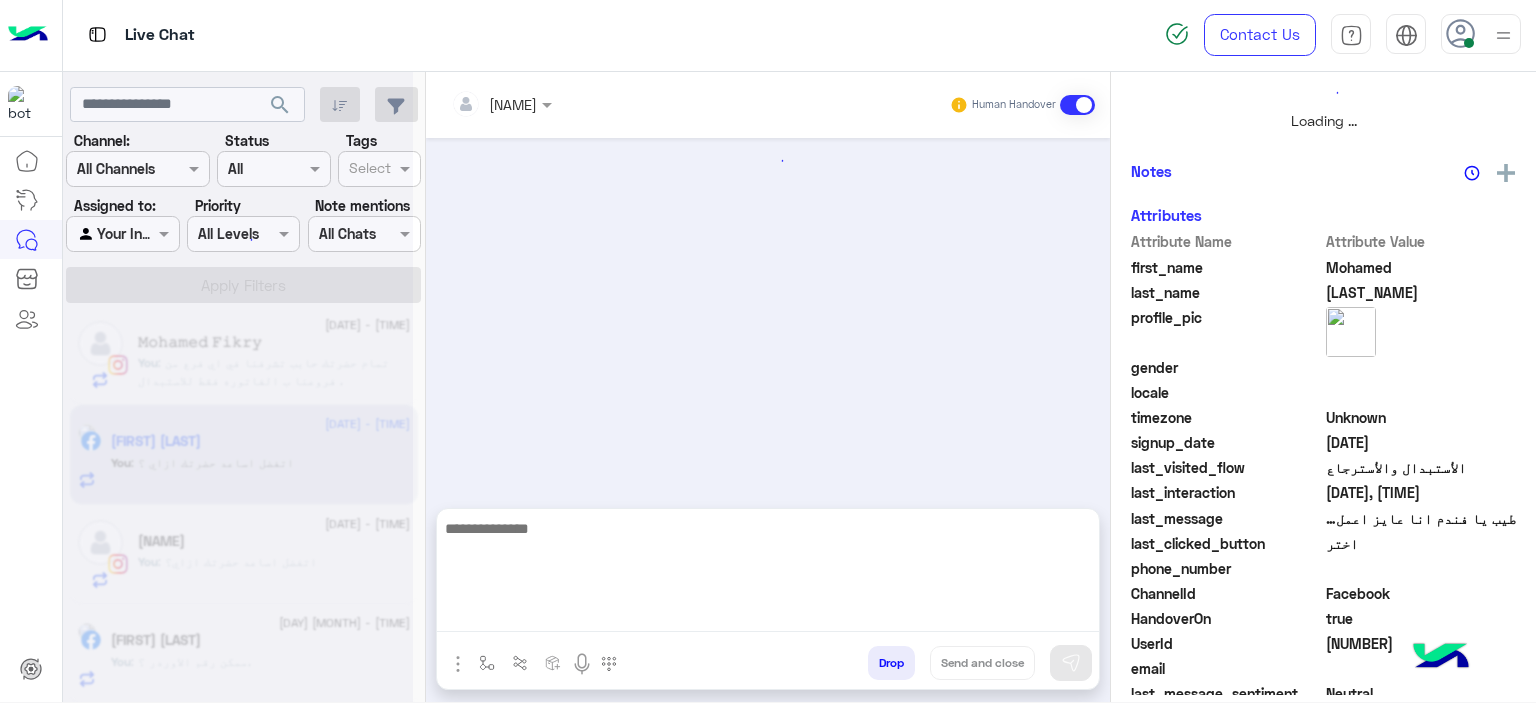 scroll, scrollTop: 0, scrollLeft: 0, axis: both 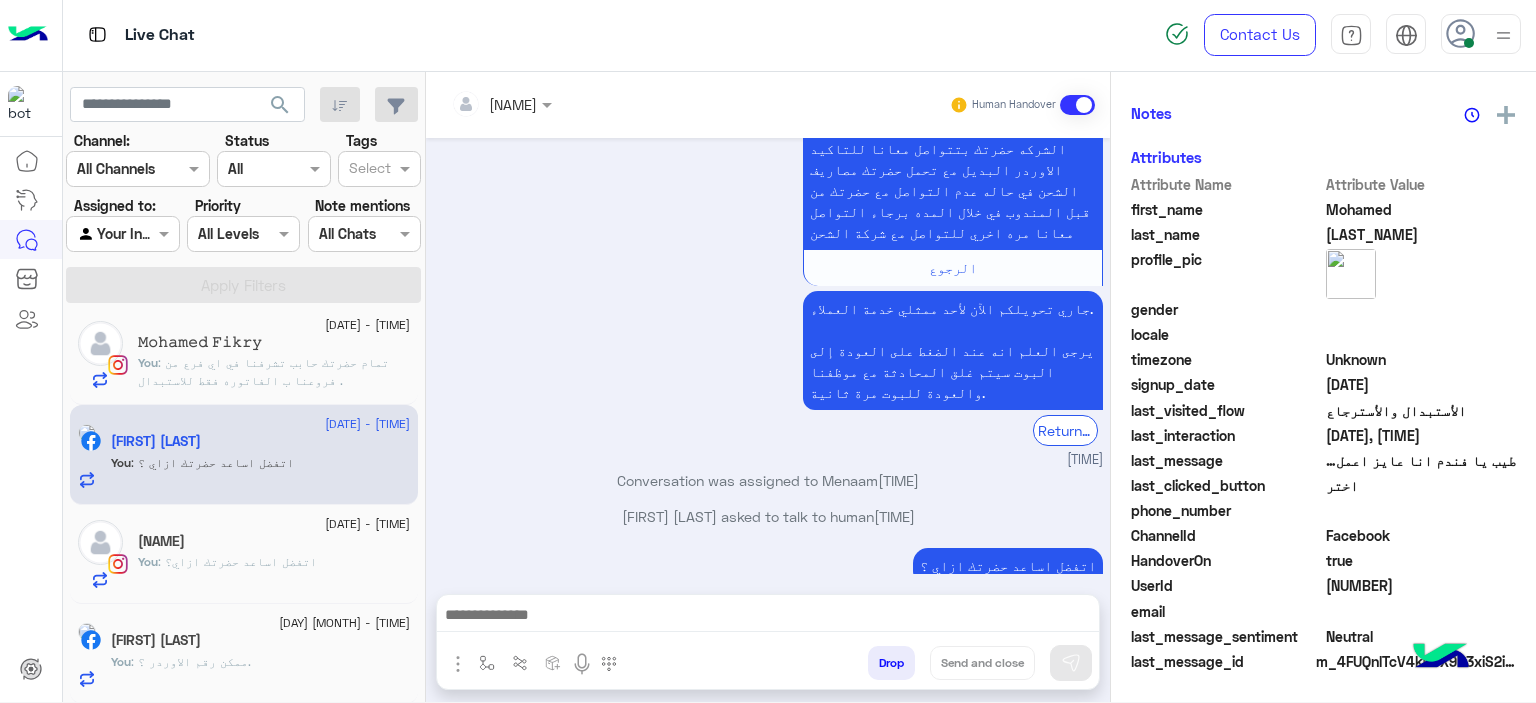 click on ": اتفضل اساعد حضرتك ازاي؟" 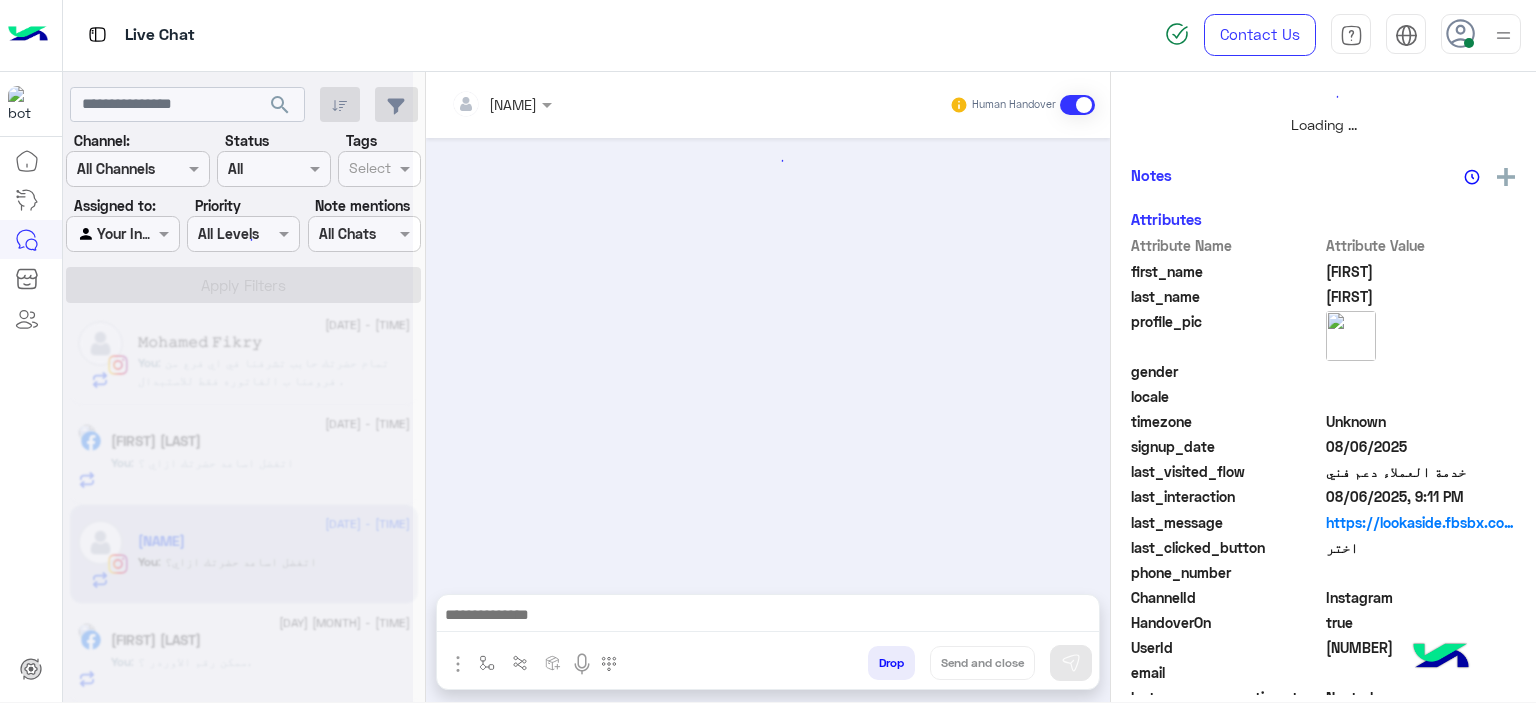 scroll, scrollTop: 514, scrollLeft: 0, axis: vertical 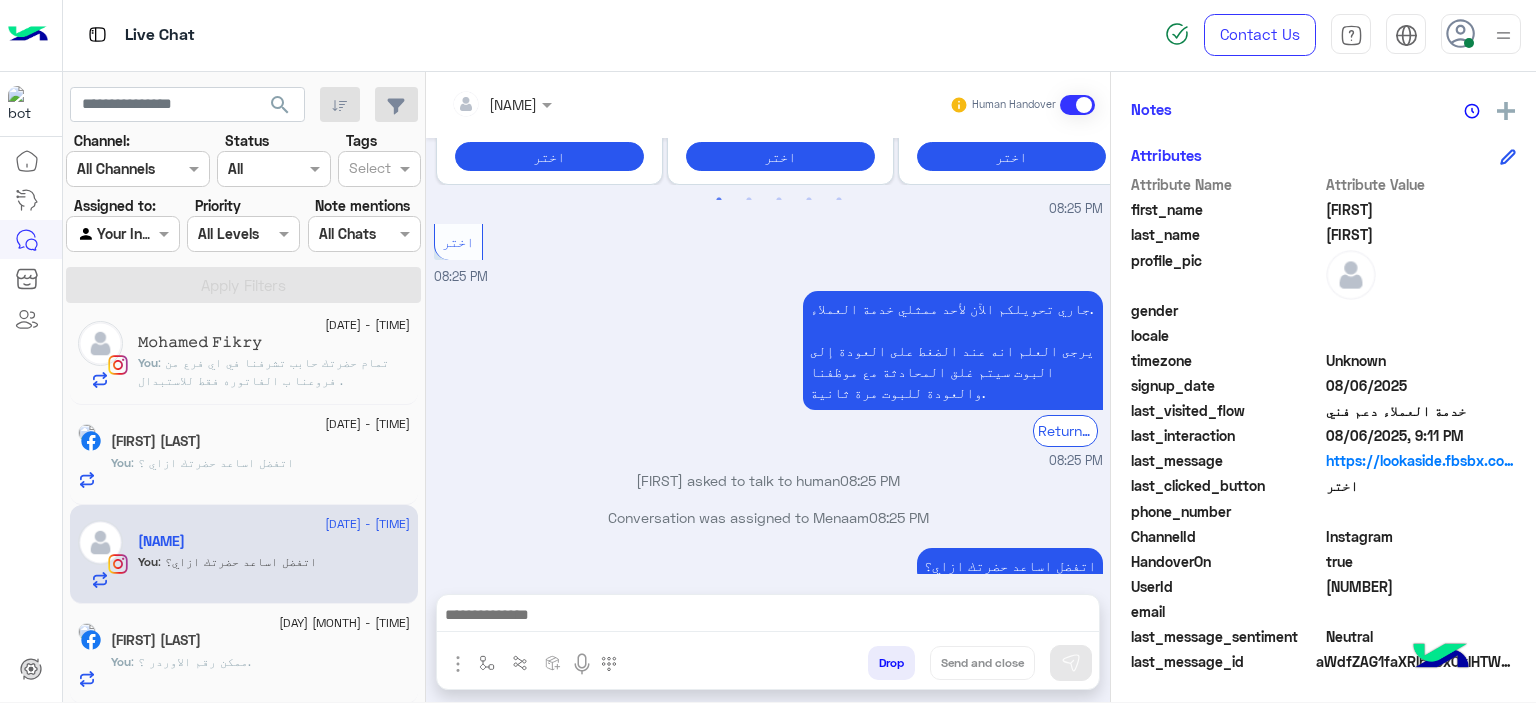 click on "[FIRST] [LAST]" 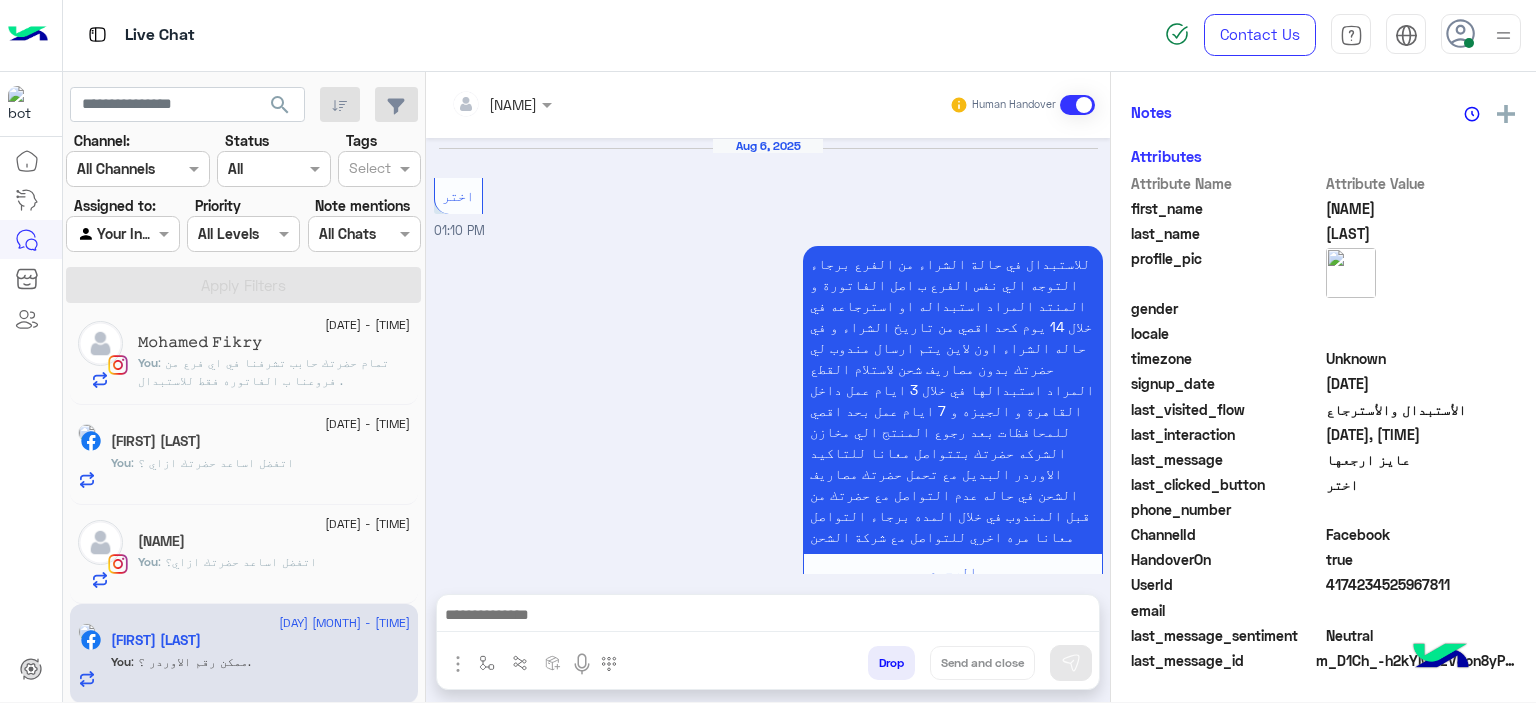 scroll, scrollTop: 2323, scrollLeft: 0, axis: vertical 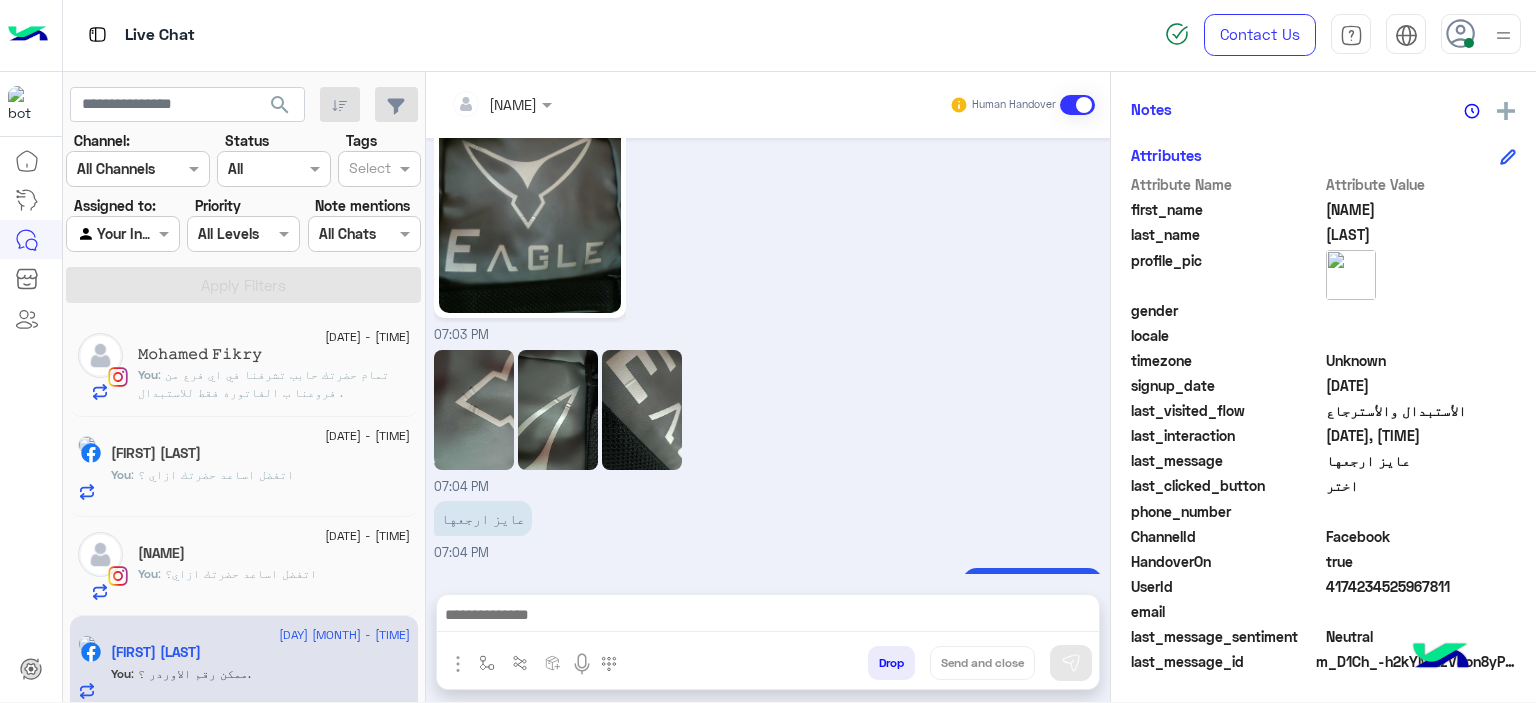 click on ": تمام حضرتك حابب تشرفنا في اي فرع من فروعنا ب الفاتوره فقط للاستبدال ." 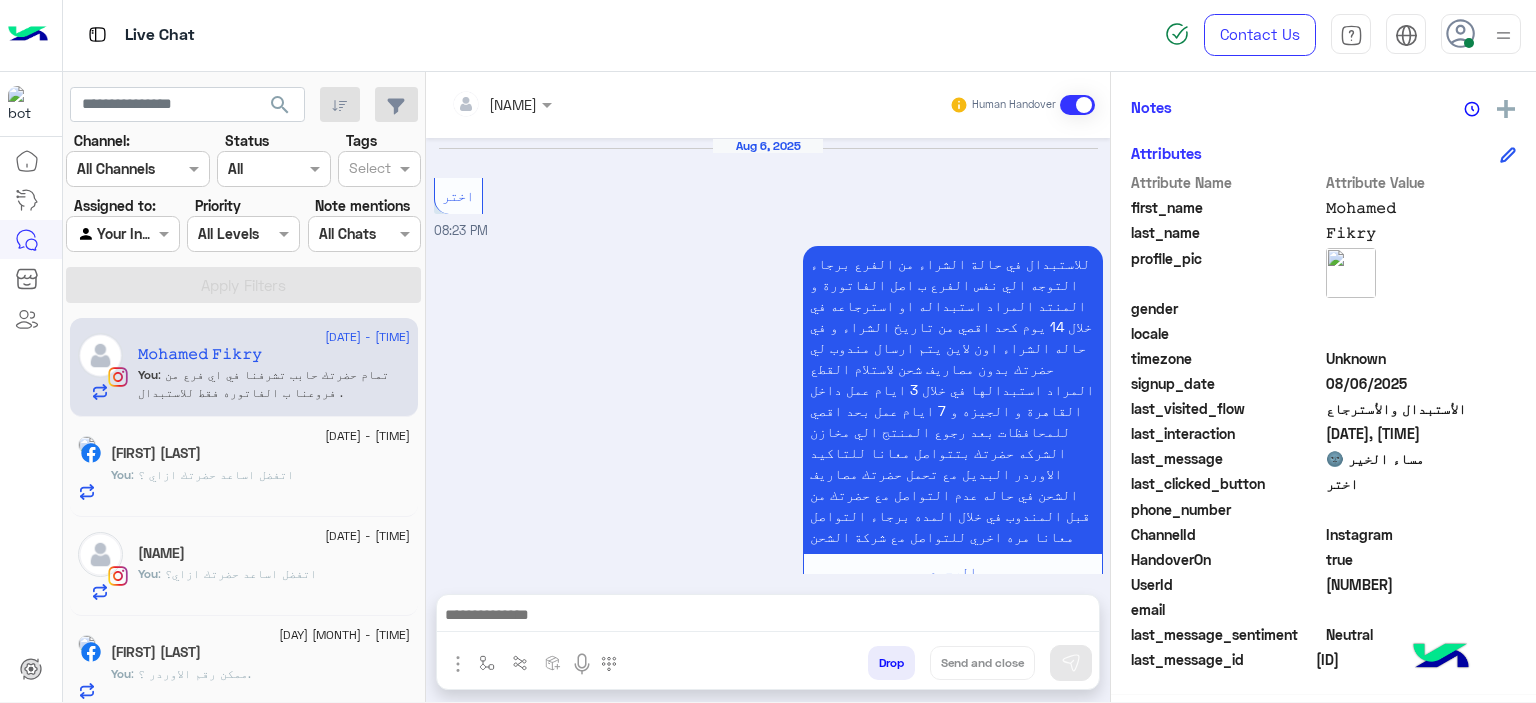 scroll, scrollTop: 1452, scrollLeft: 0, axis: vertical 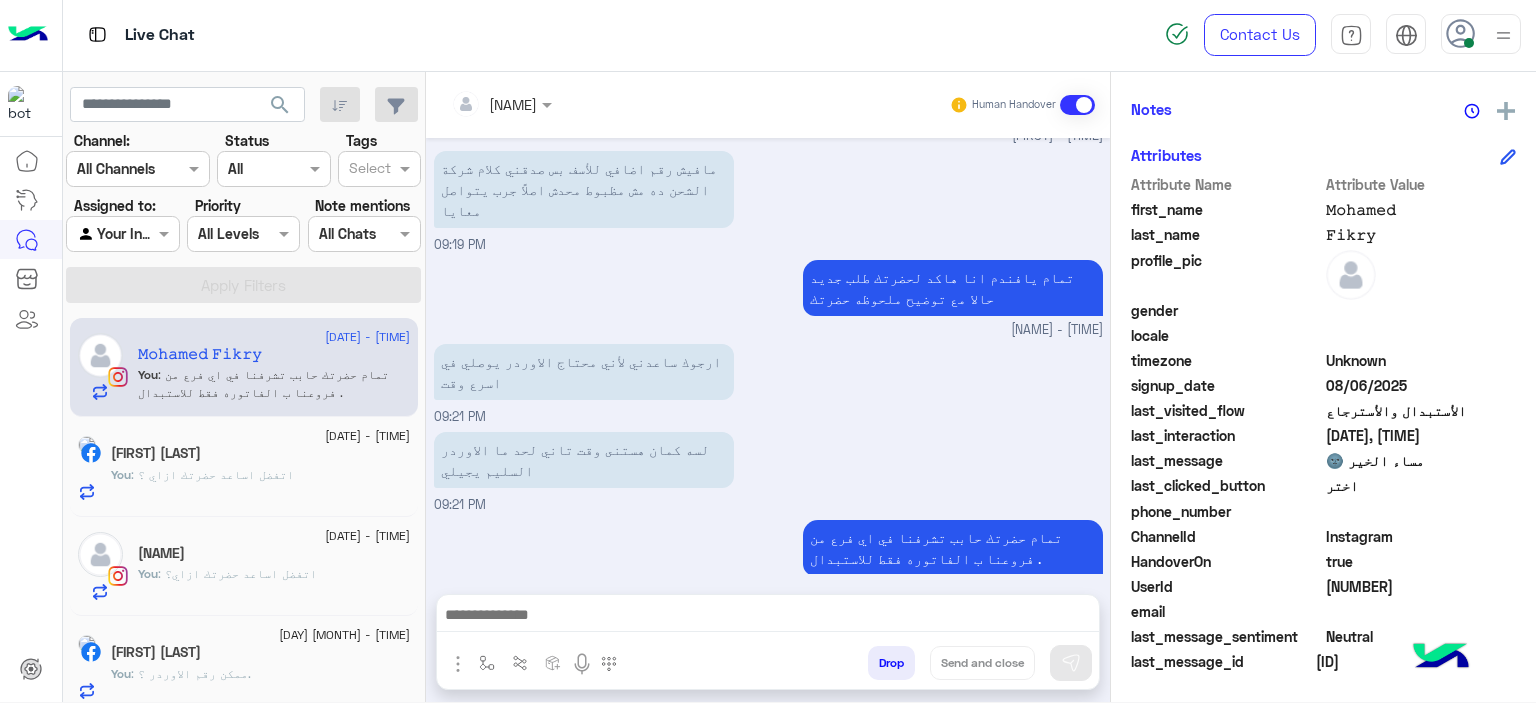 click at bounding box center [768, 620] 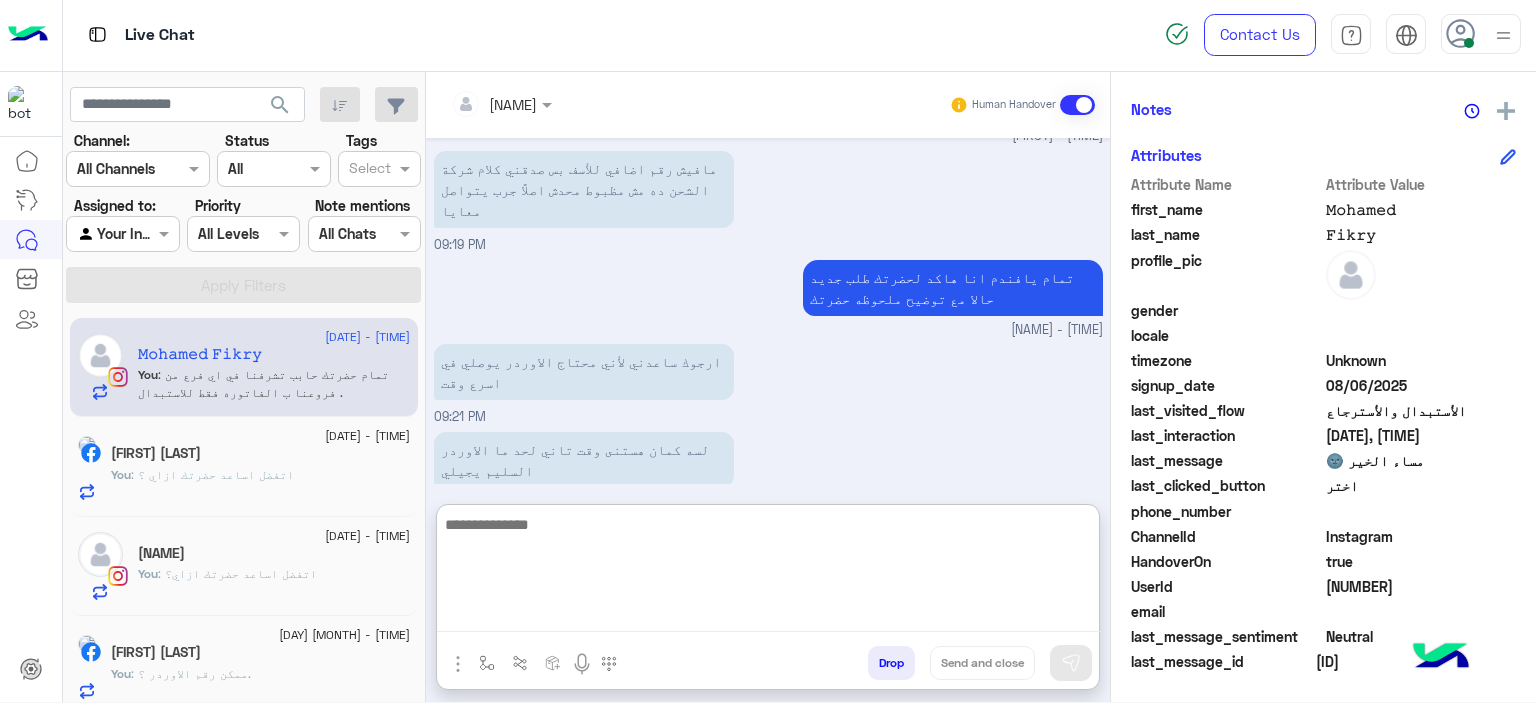 scroll, scrollTop: 1543, scrollLeft: 0, axis: vertical 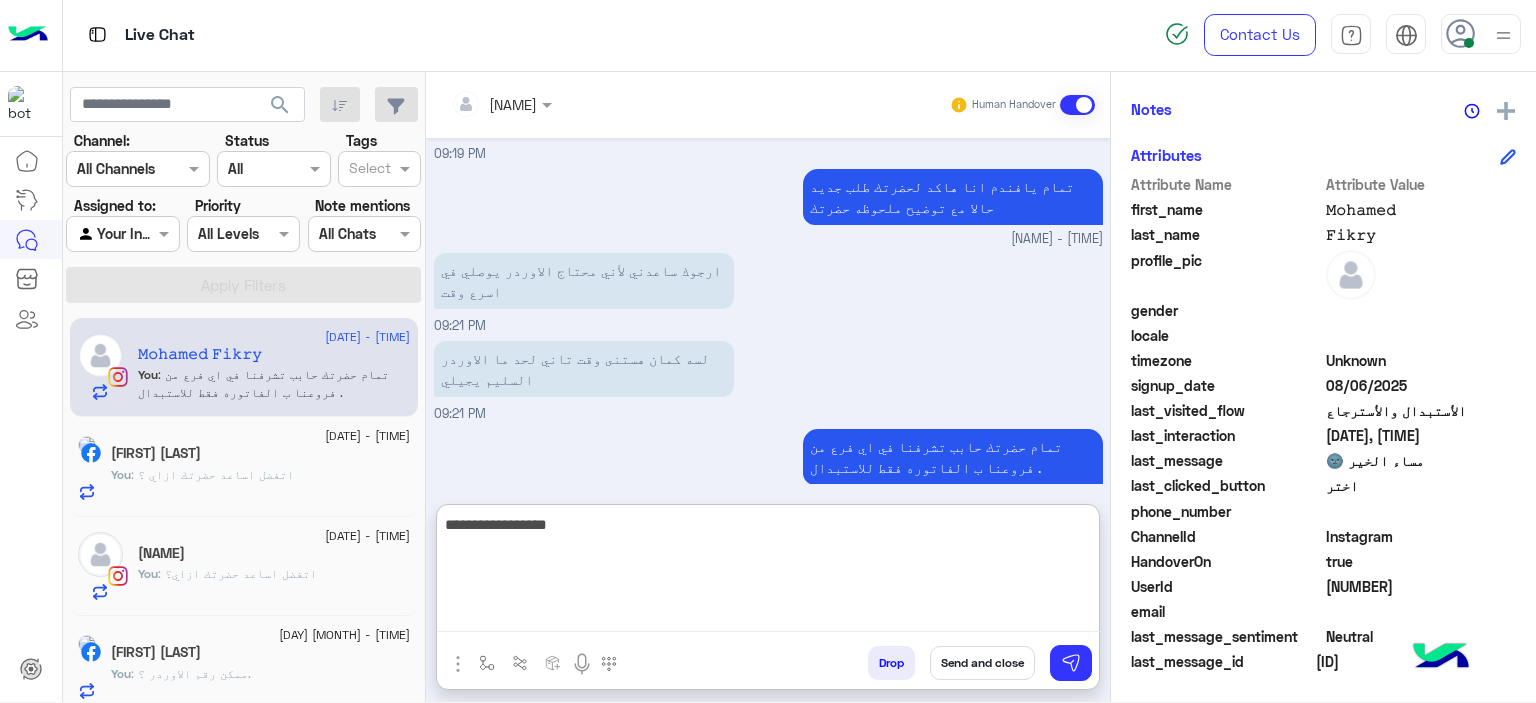 type on "**********" 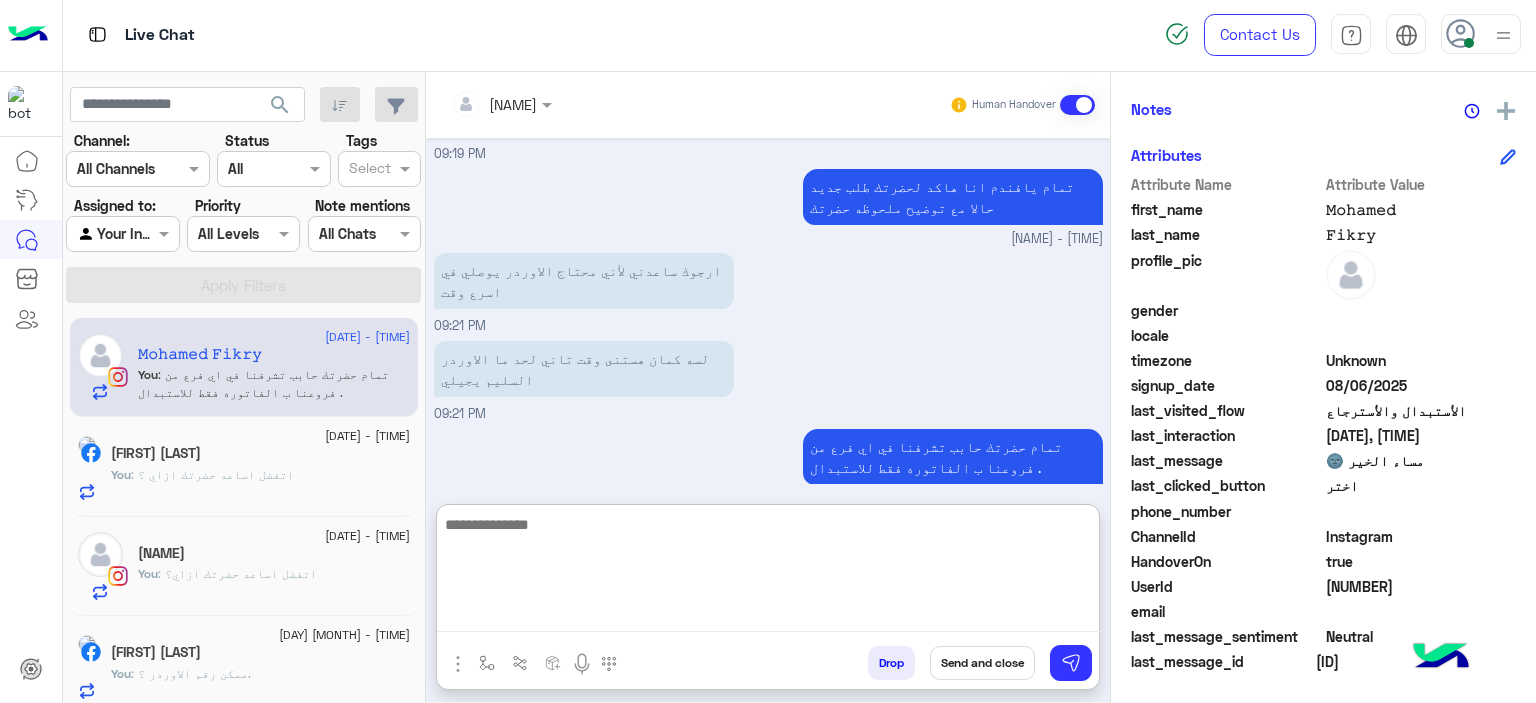 scroll, scrollTop: 1606, scrollLeft: 0, axis: vertical 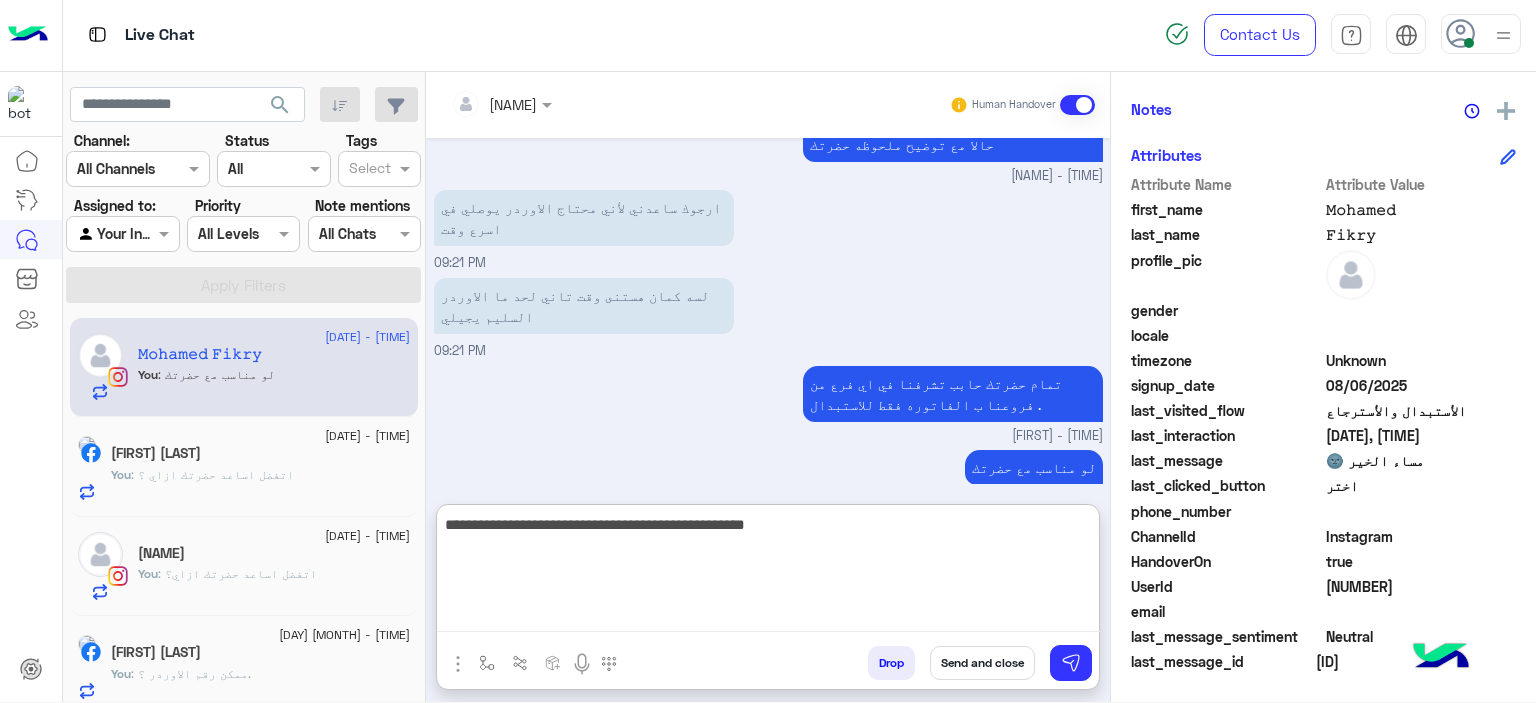 type on "**********" 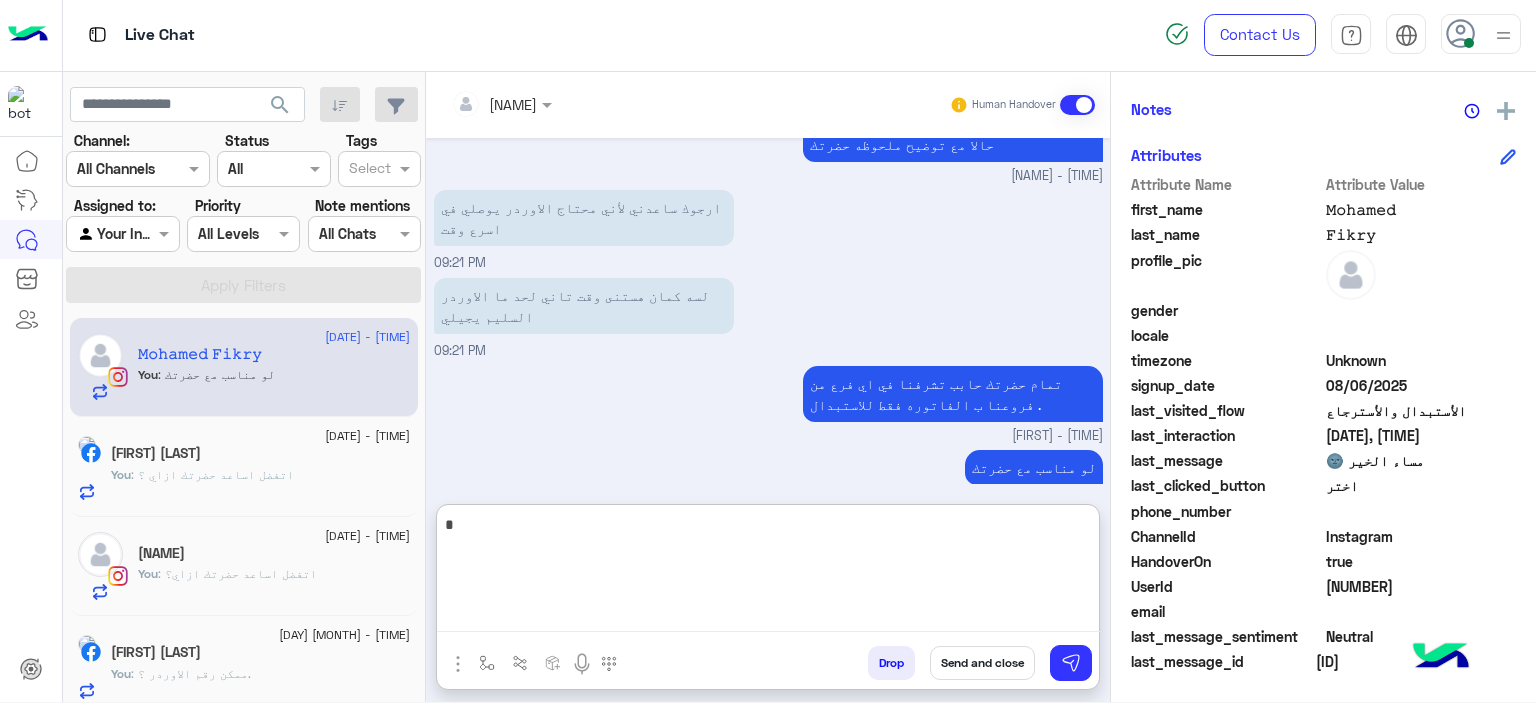 scroll, scrollTop: 1691, scrollLeft: 0, axis: vertical 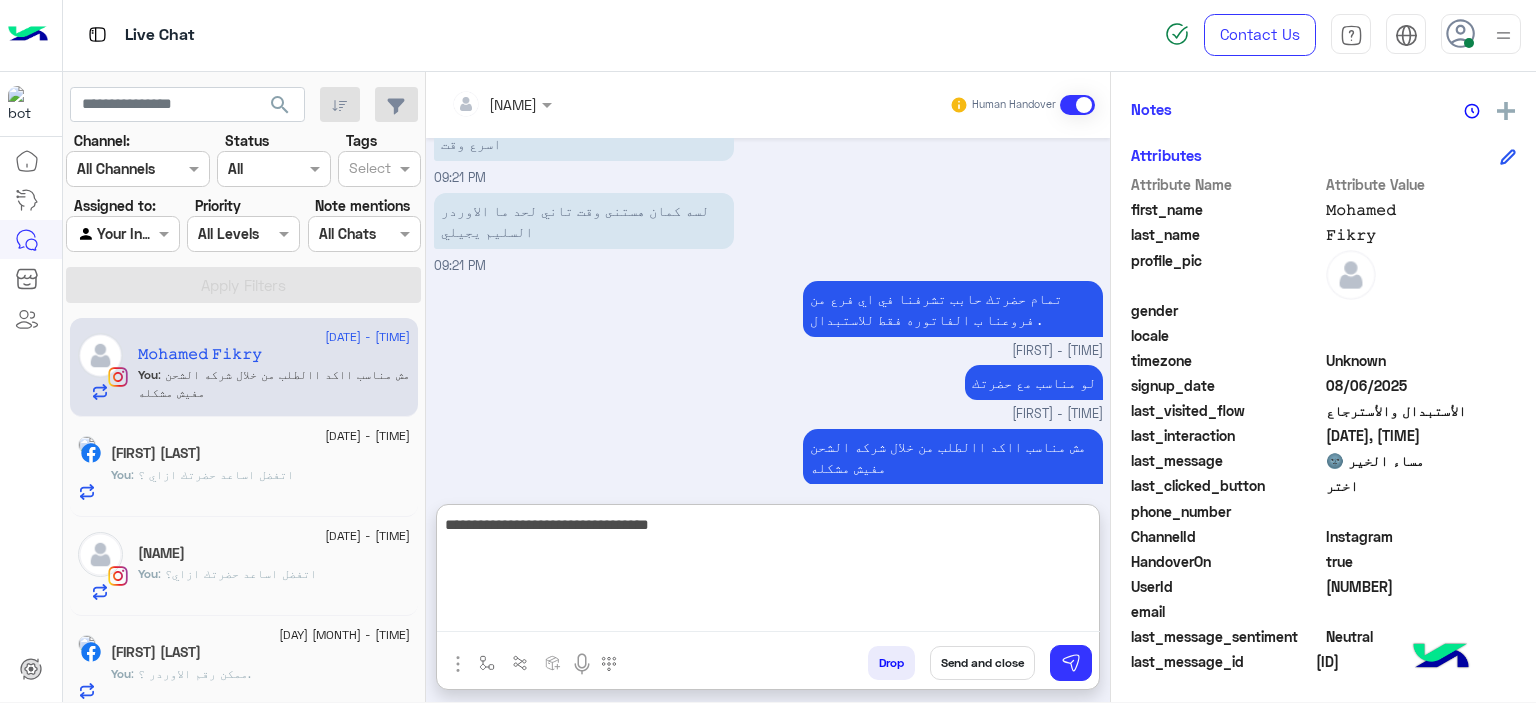 type on "**********" 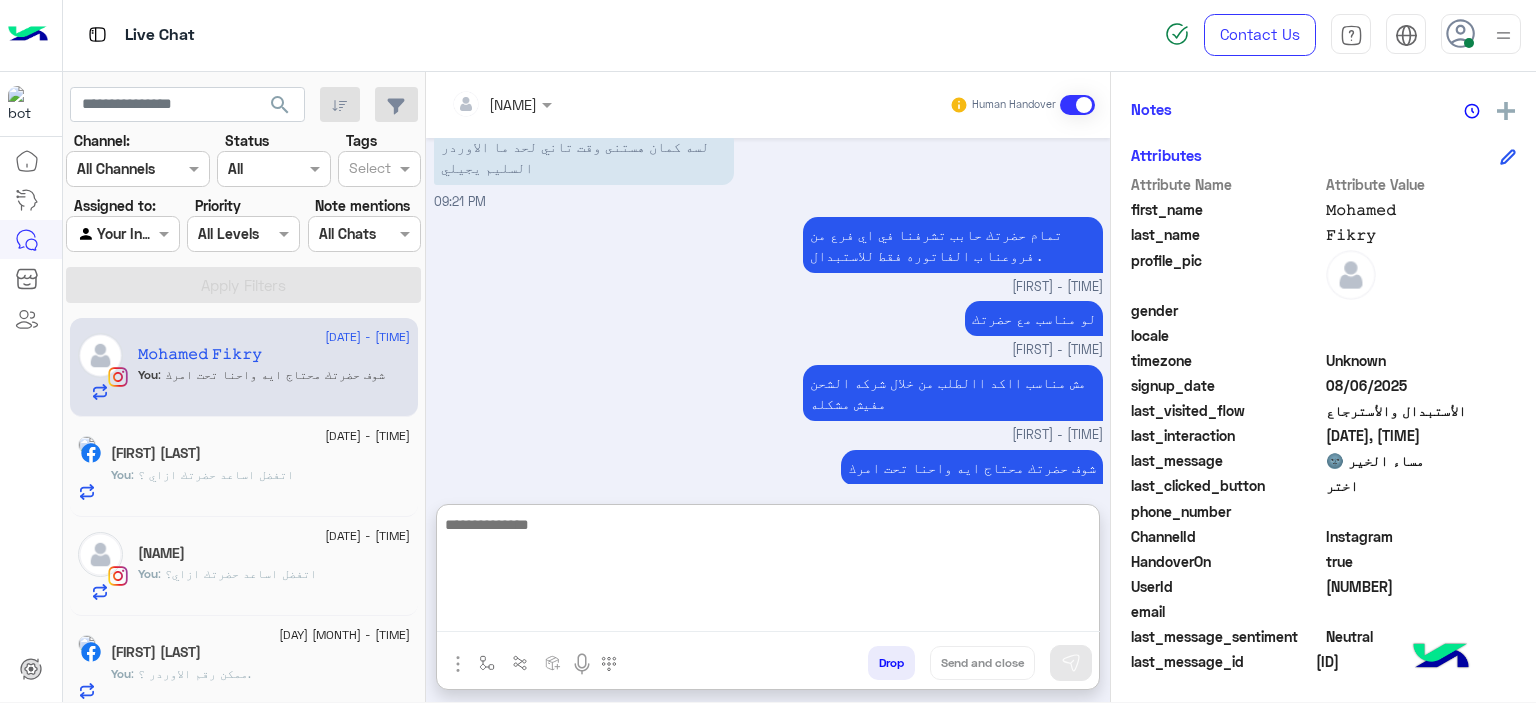 scroll, scrollTop: 1821, scrollLeft: 0, axis: vertical 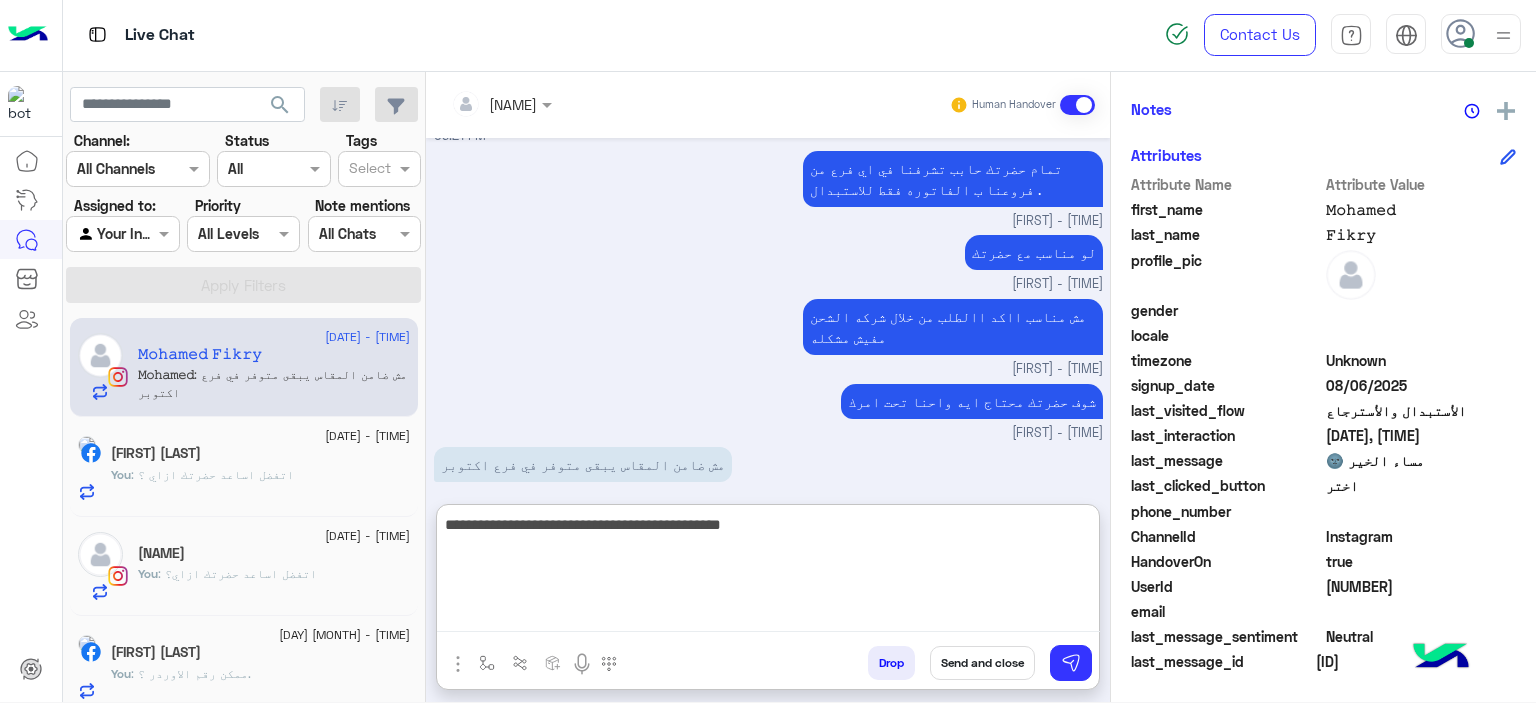 type on "**********" 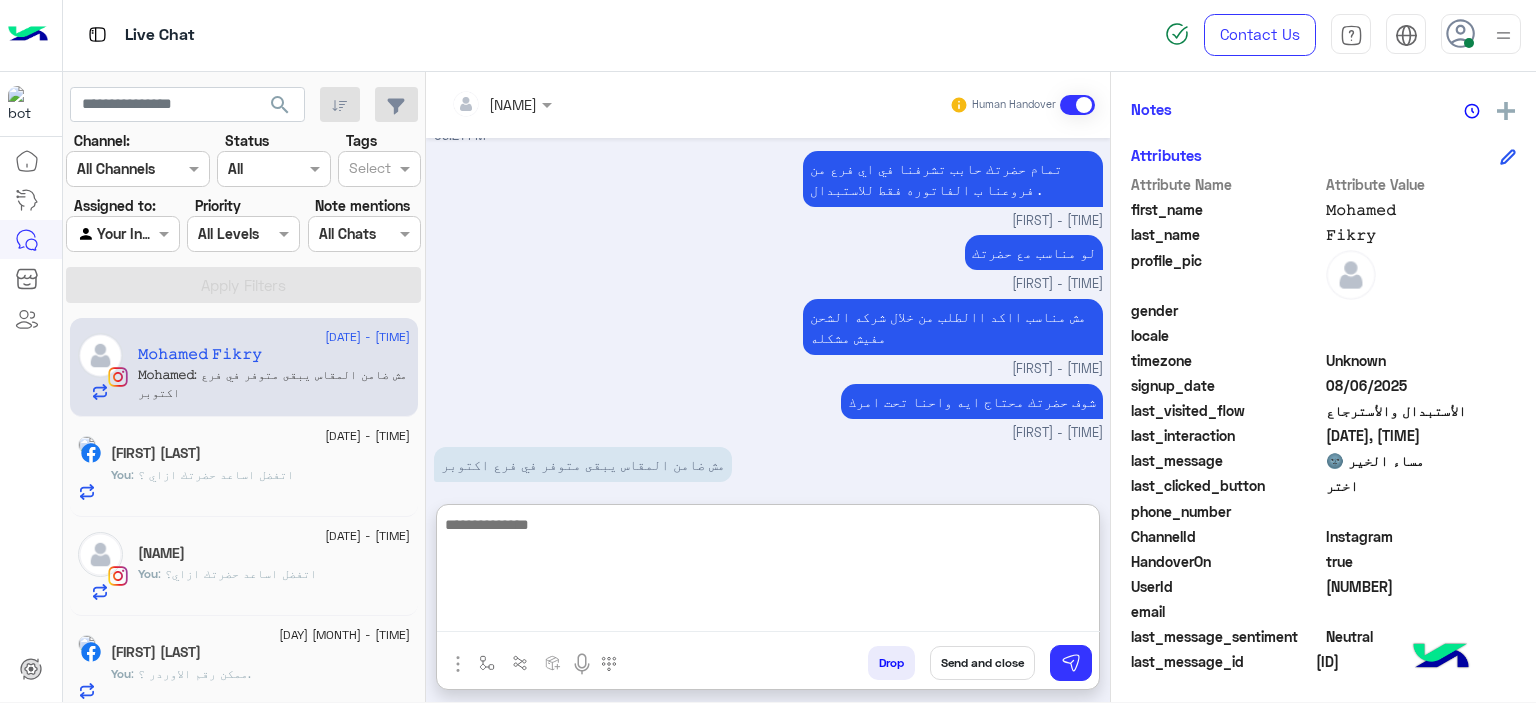 scroll, scrollTop: 1906, scrollLeft: 0, axis: vertical 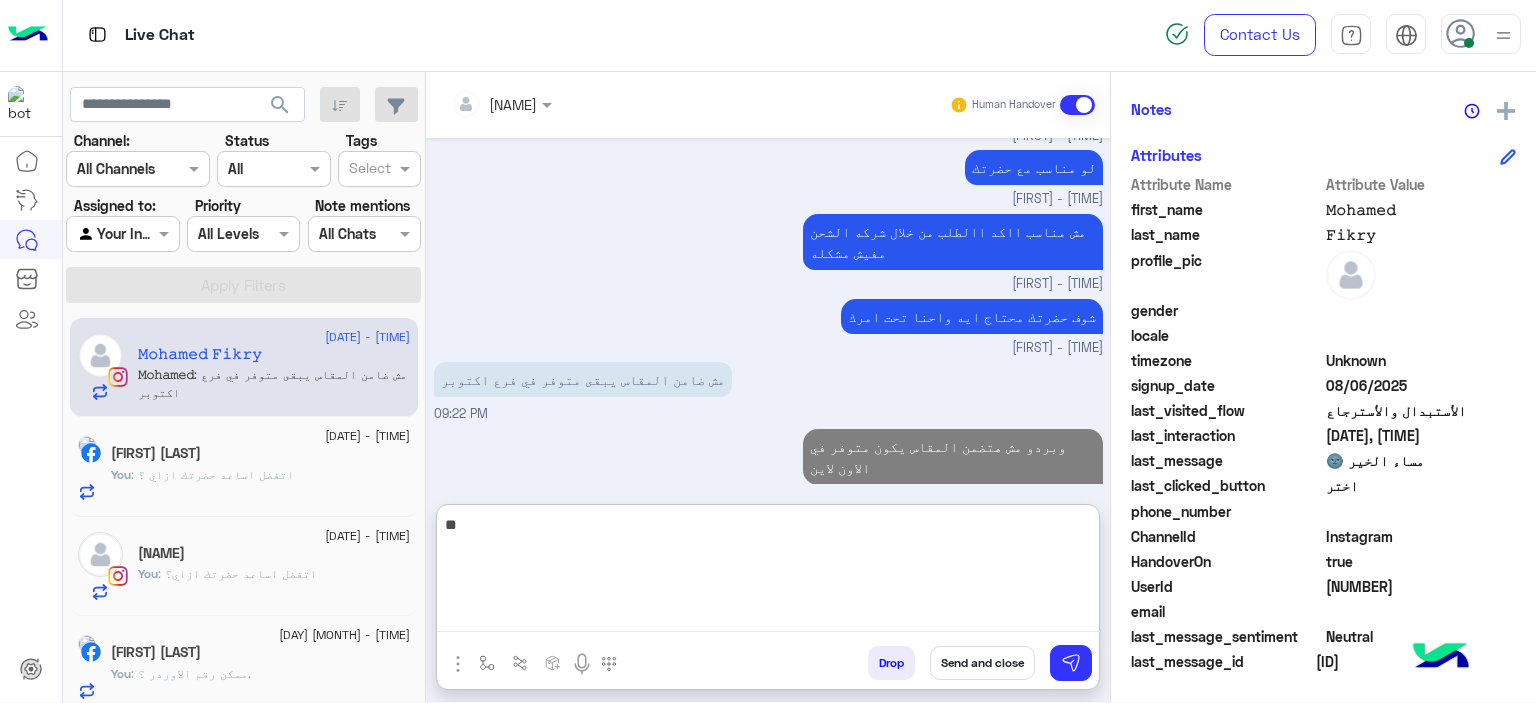 type on "*" 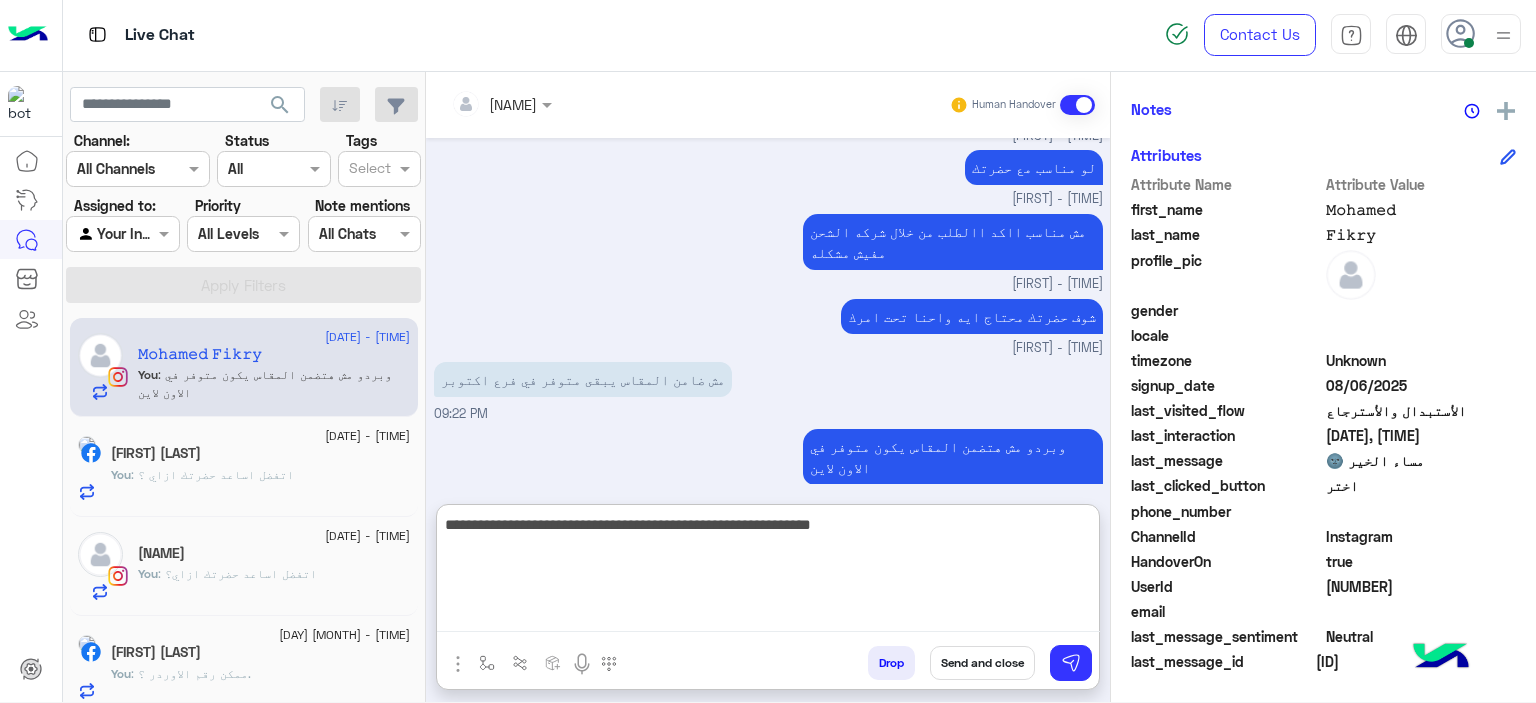 type on "**********" 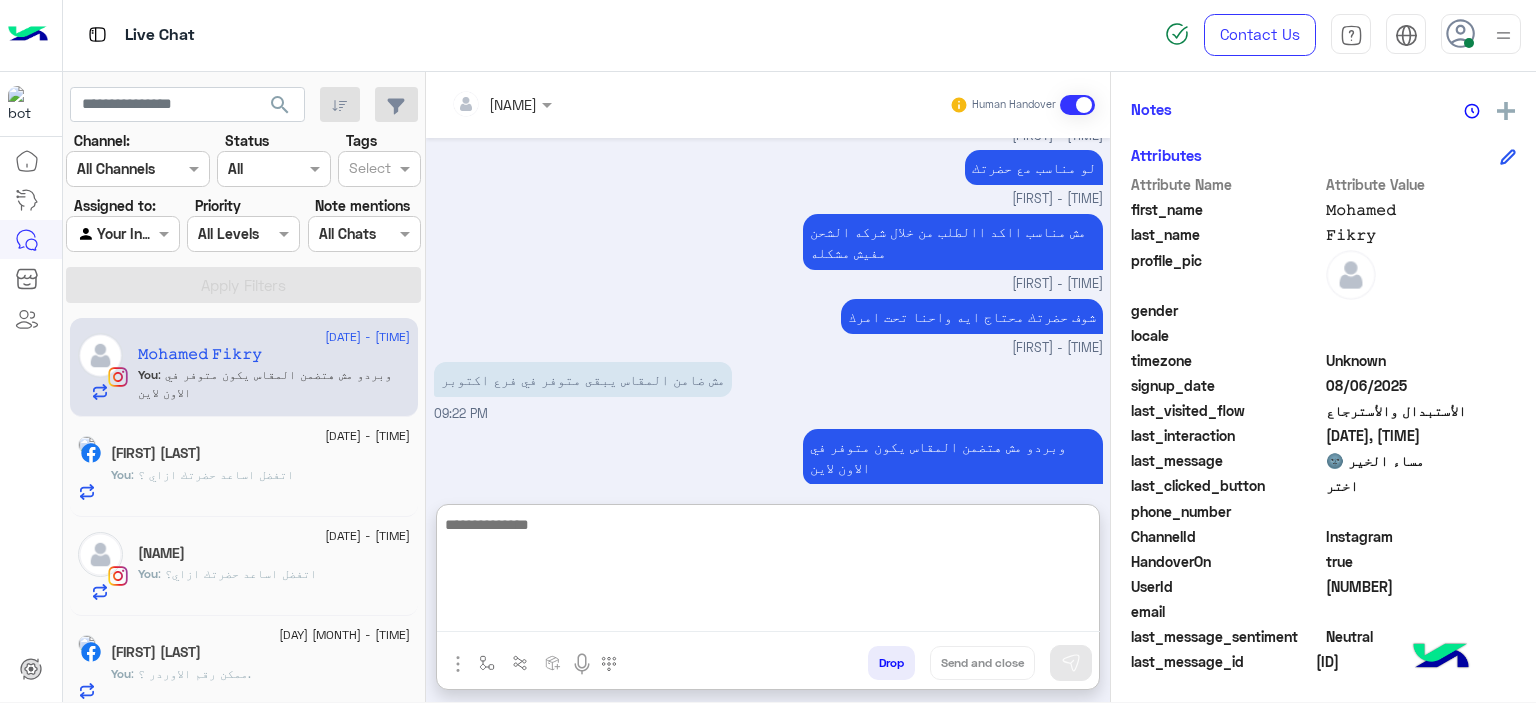 scroll, scrollTop: 1991, scrollLeft: 0, axis: vertical 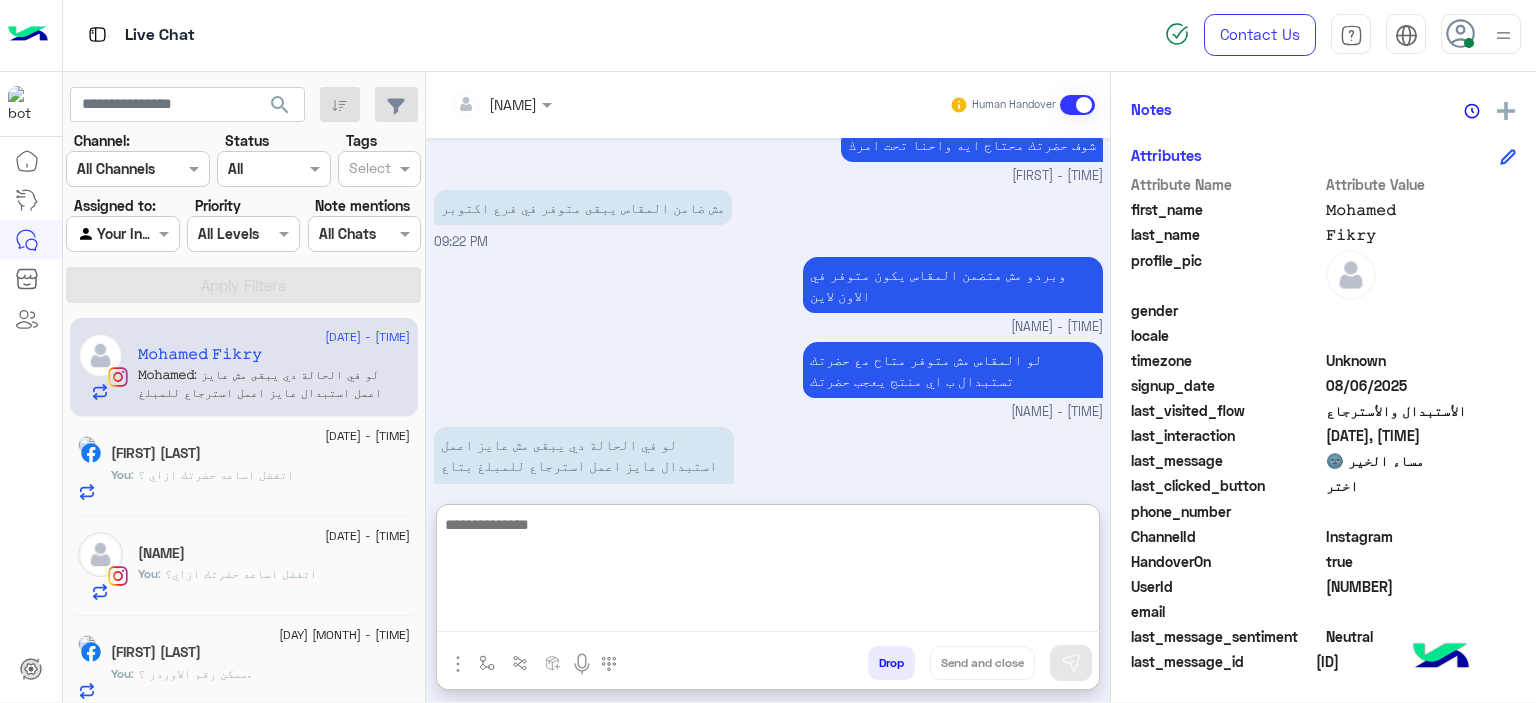 click at bounding box center (768, 572) 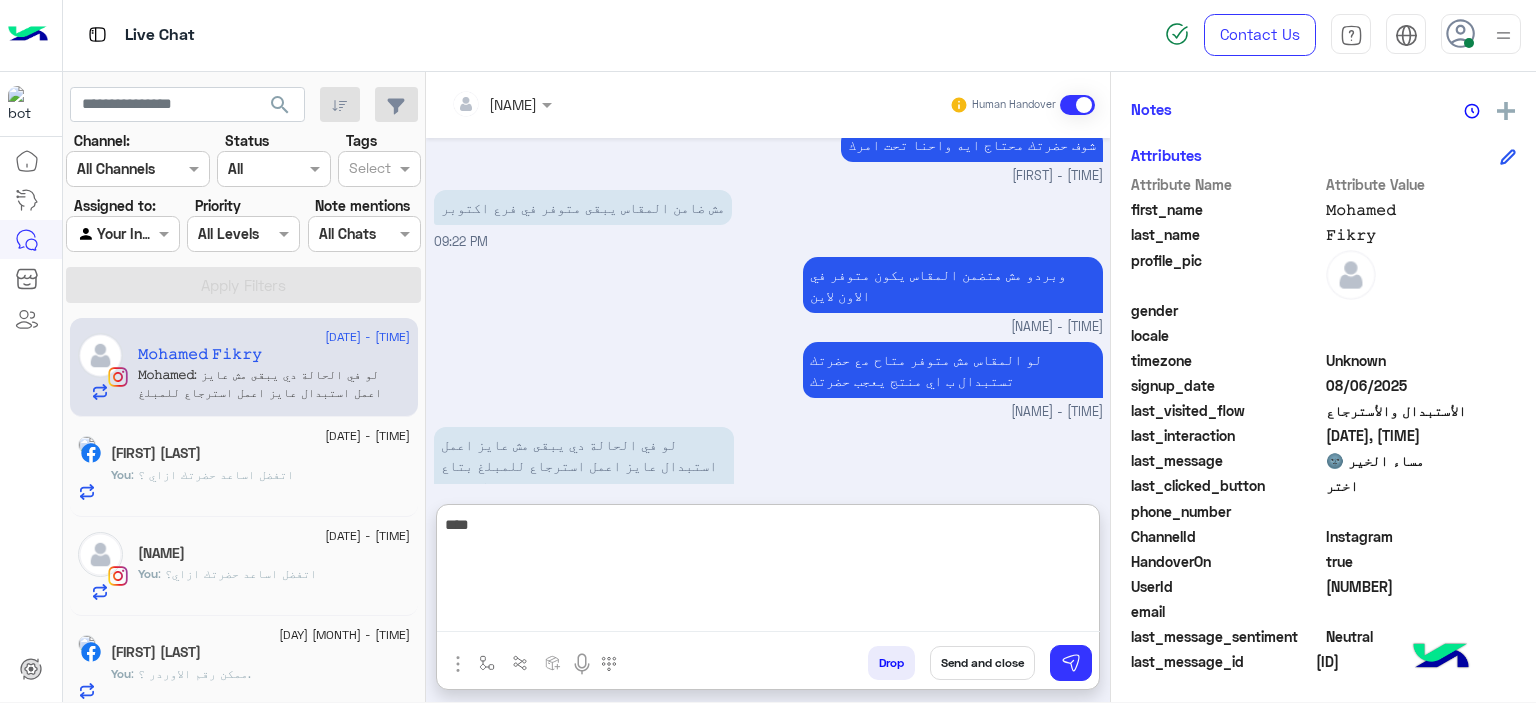 type on "****" 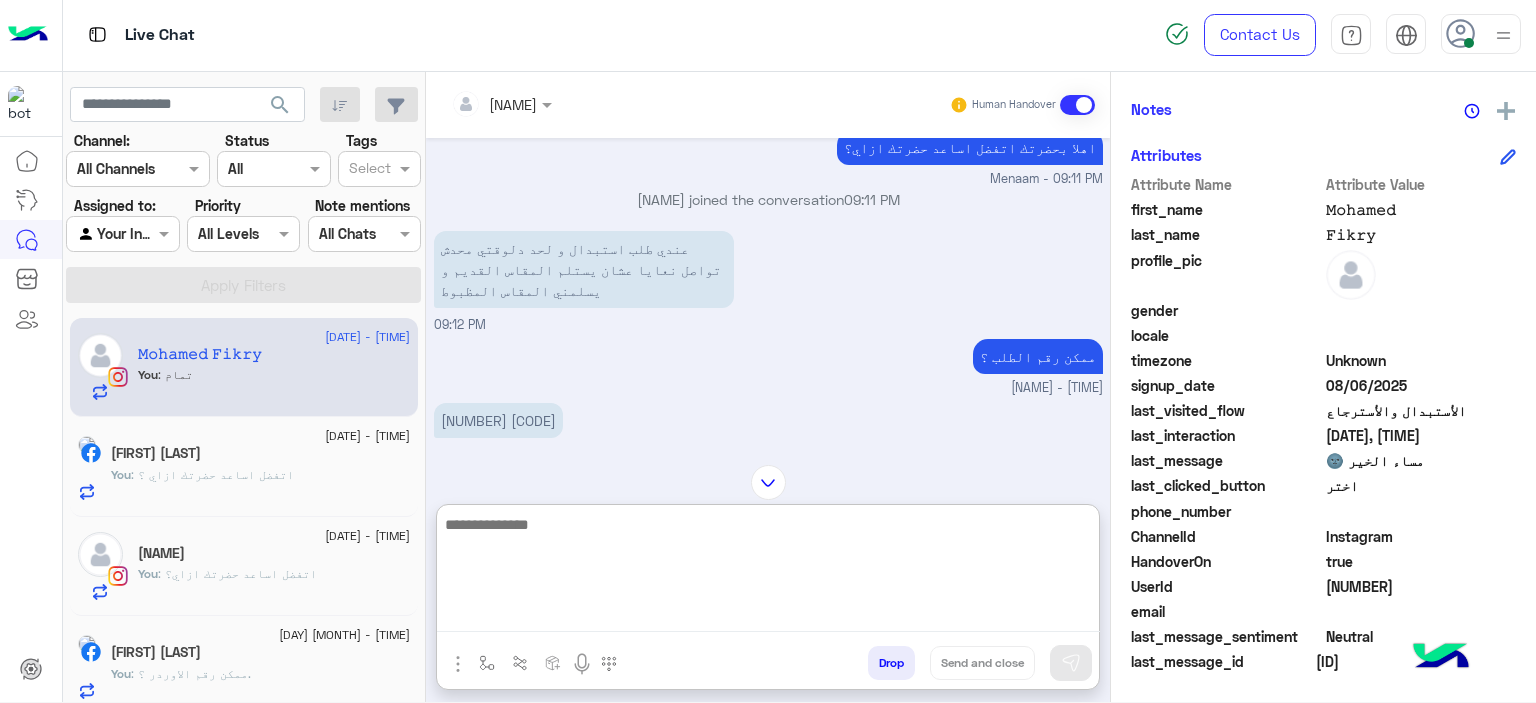 scroll, scrollTop: 842, scrollLeft: 0, axis: vertical 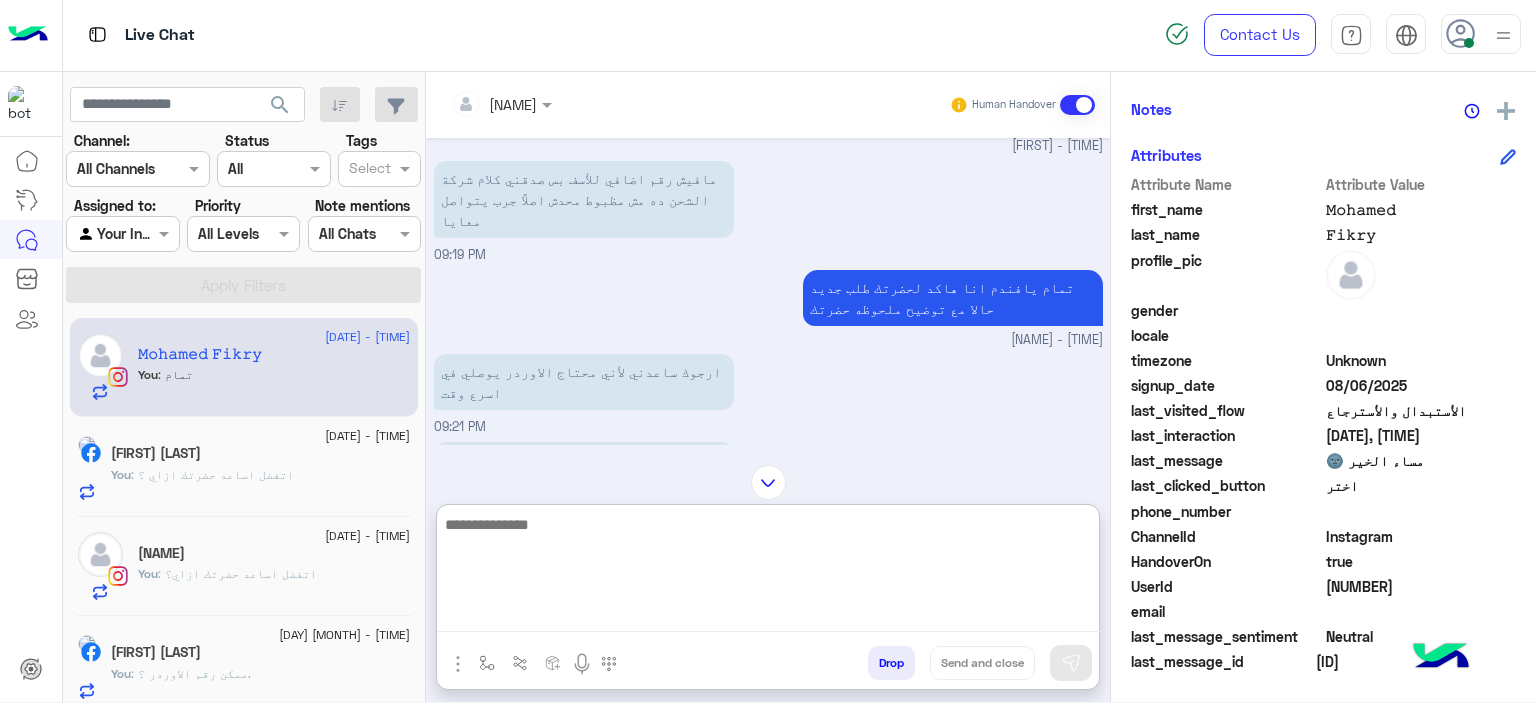 click at bounding box center (768, 572) 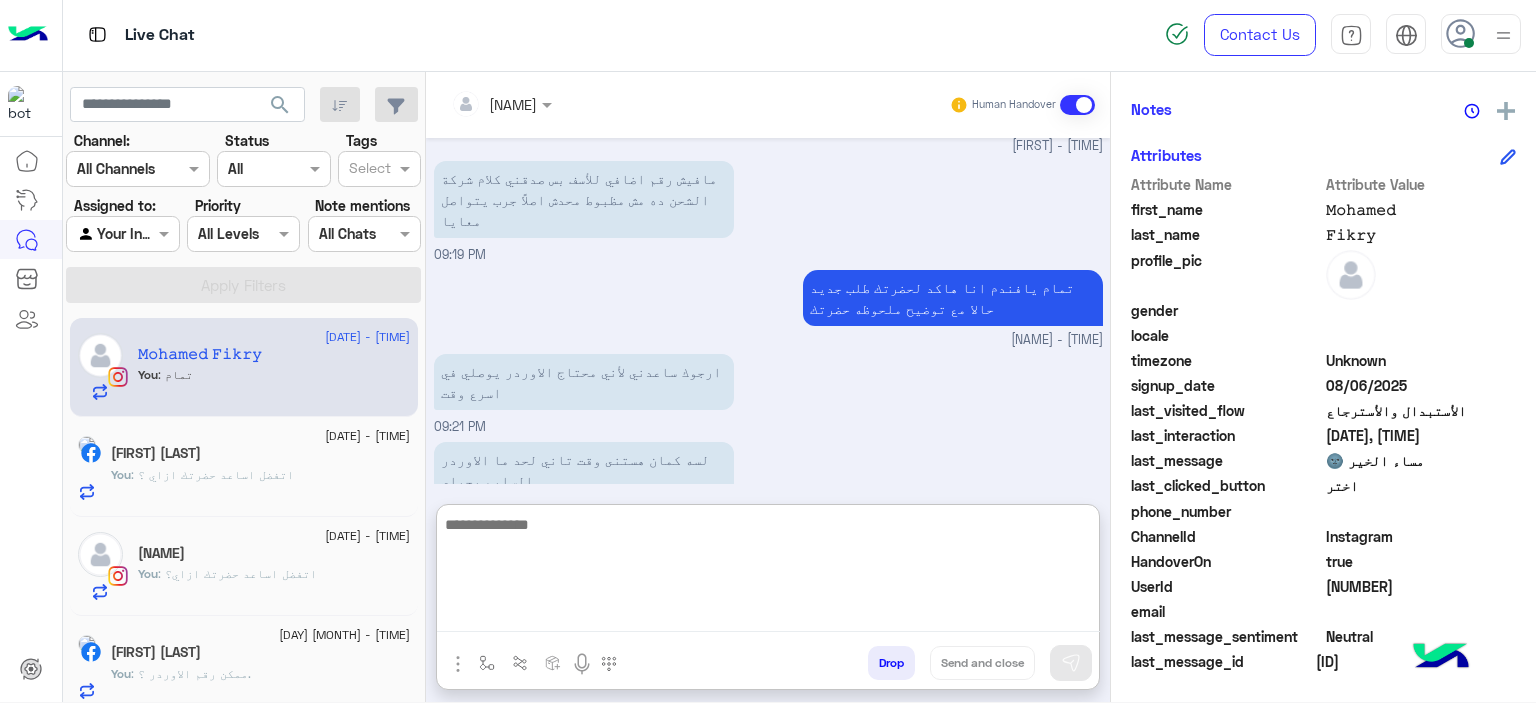 scroll, scrollTop: 0, scrollLeft: 0, axis: both 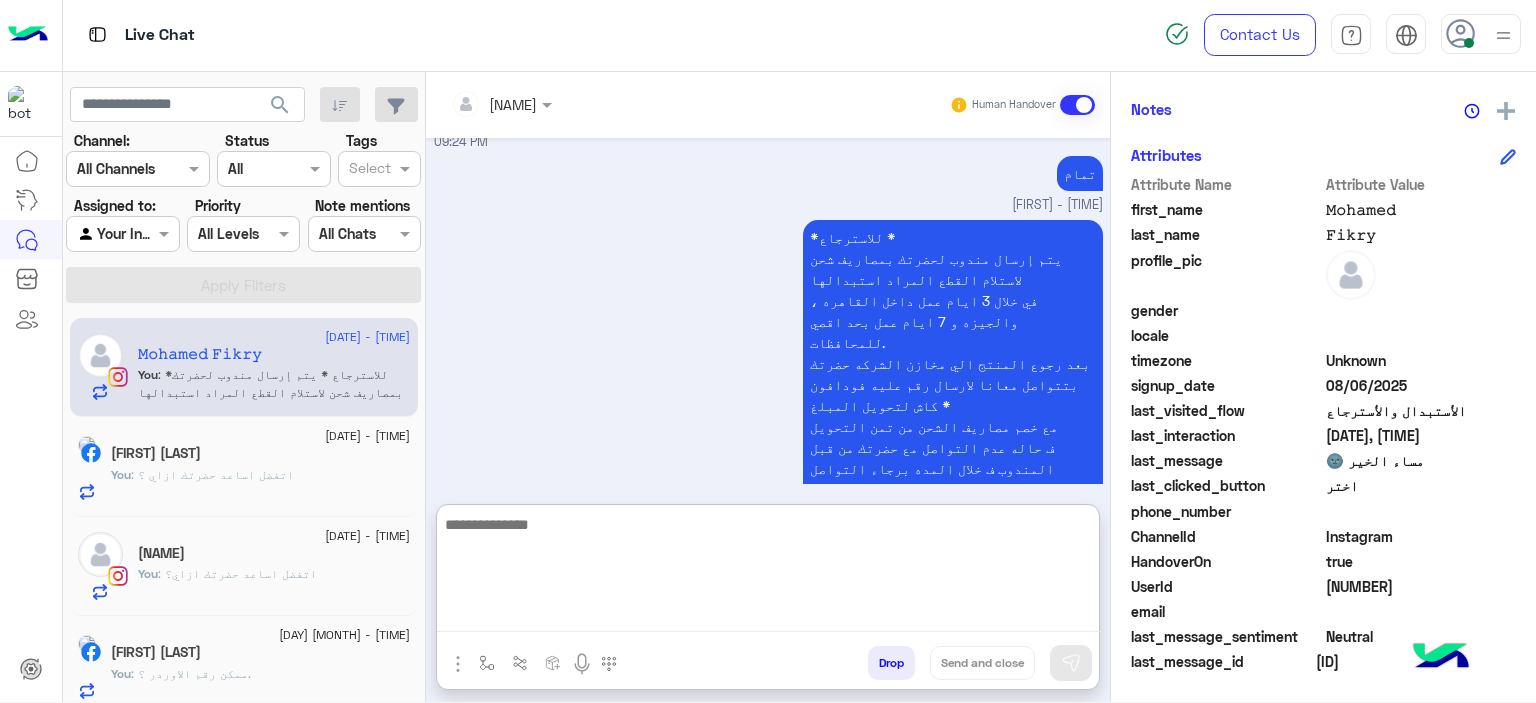 click at bounding box center [768, 572] 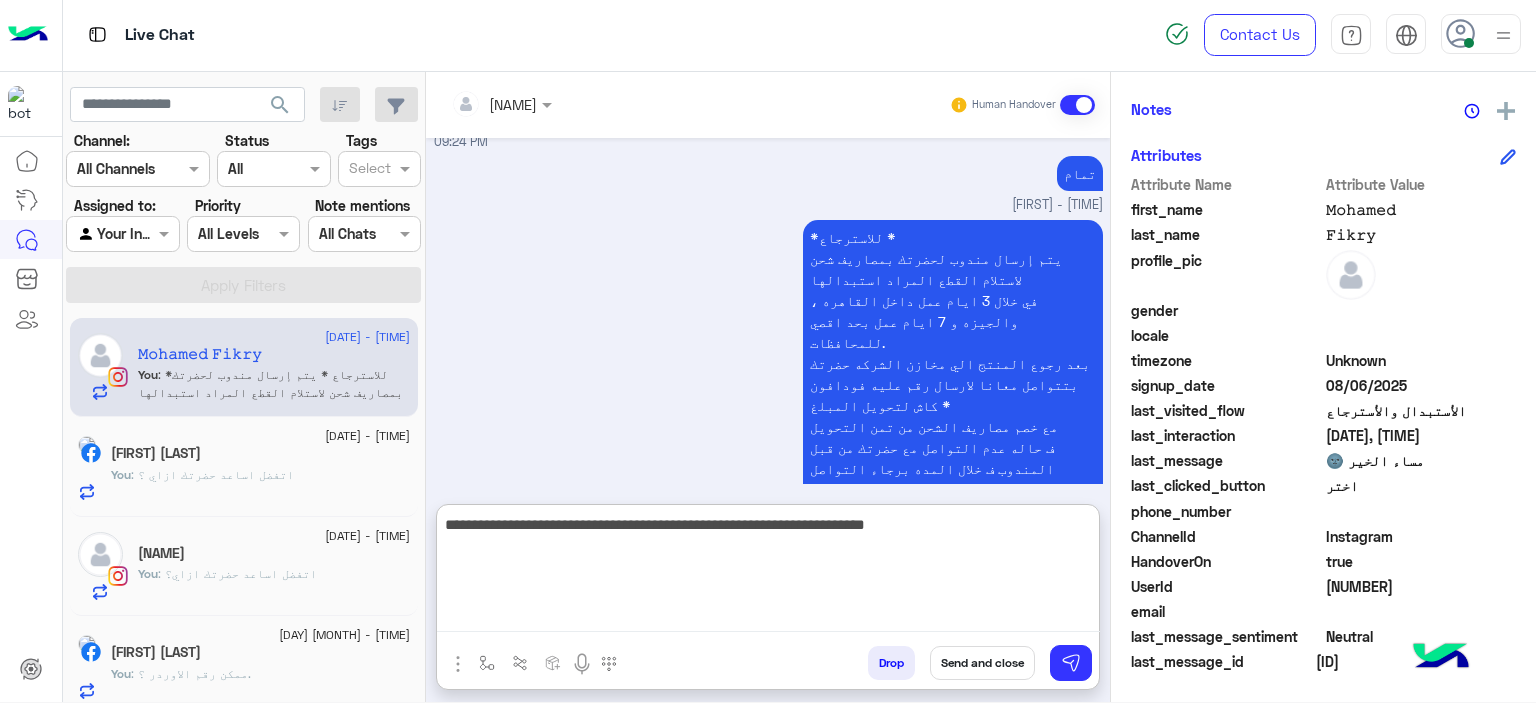 type on "**********" 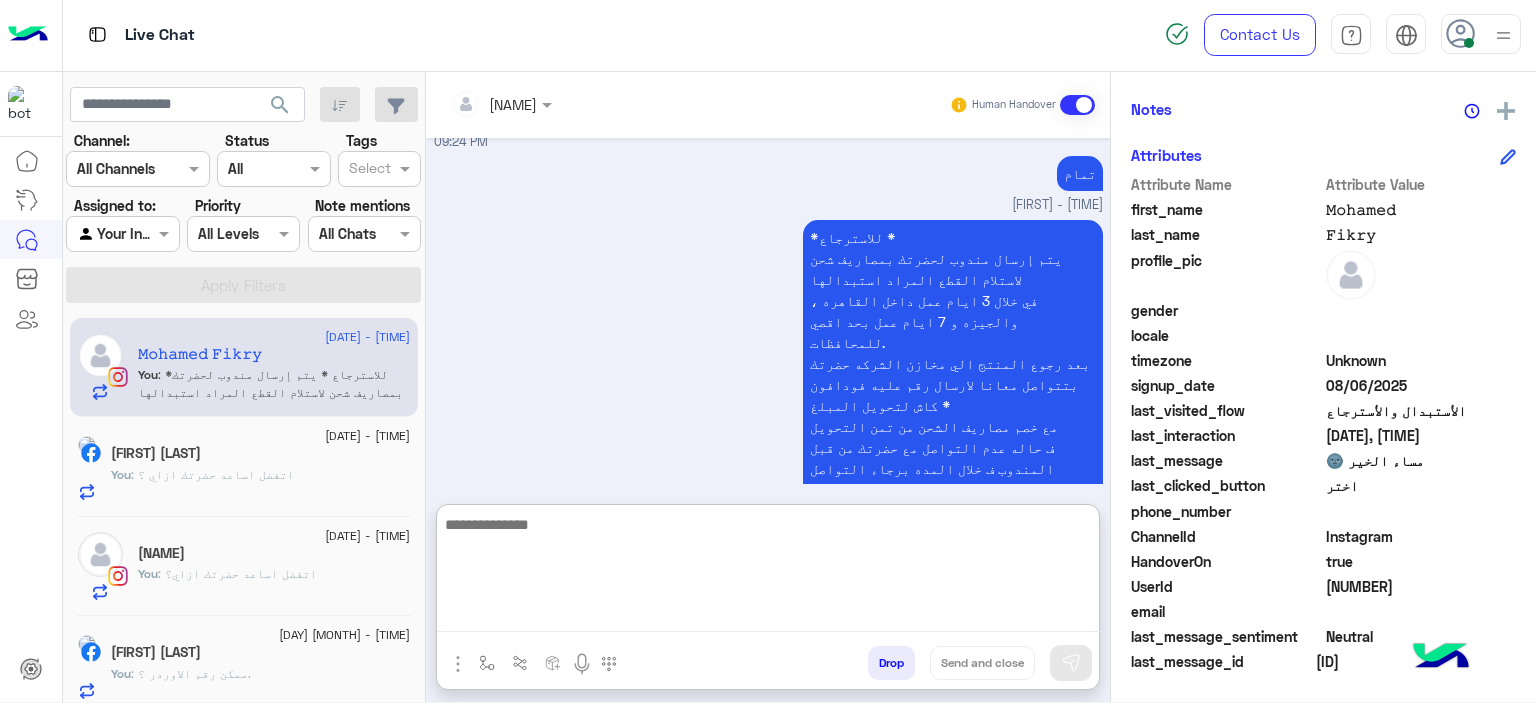 scroll, scrollTop: 2542, scrollLeft: 0, axis: vertical 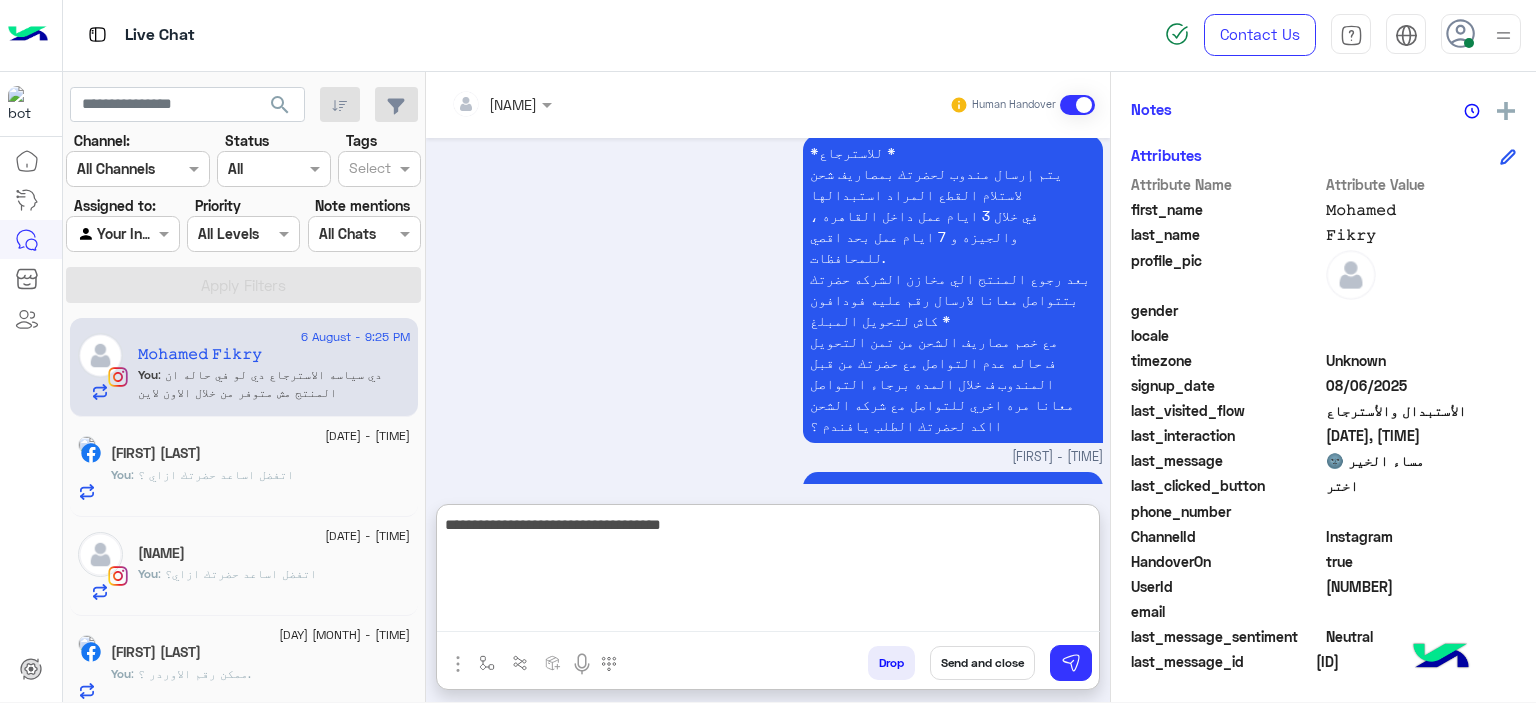 type on "**********" 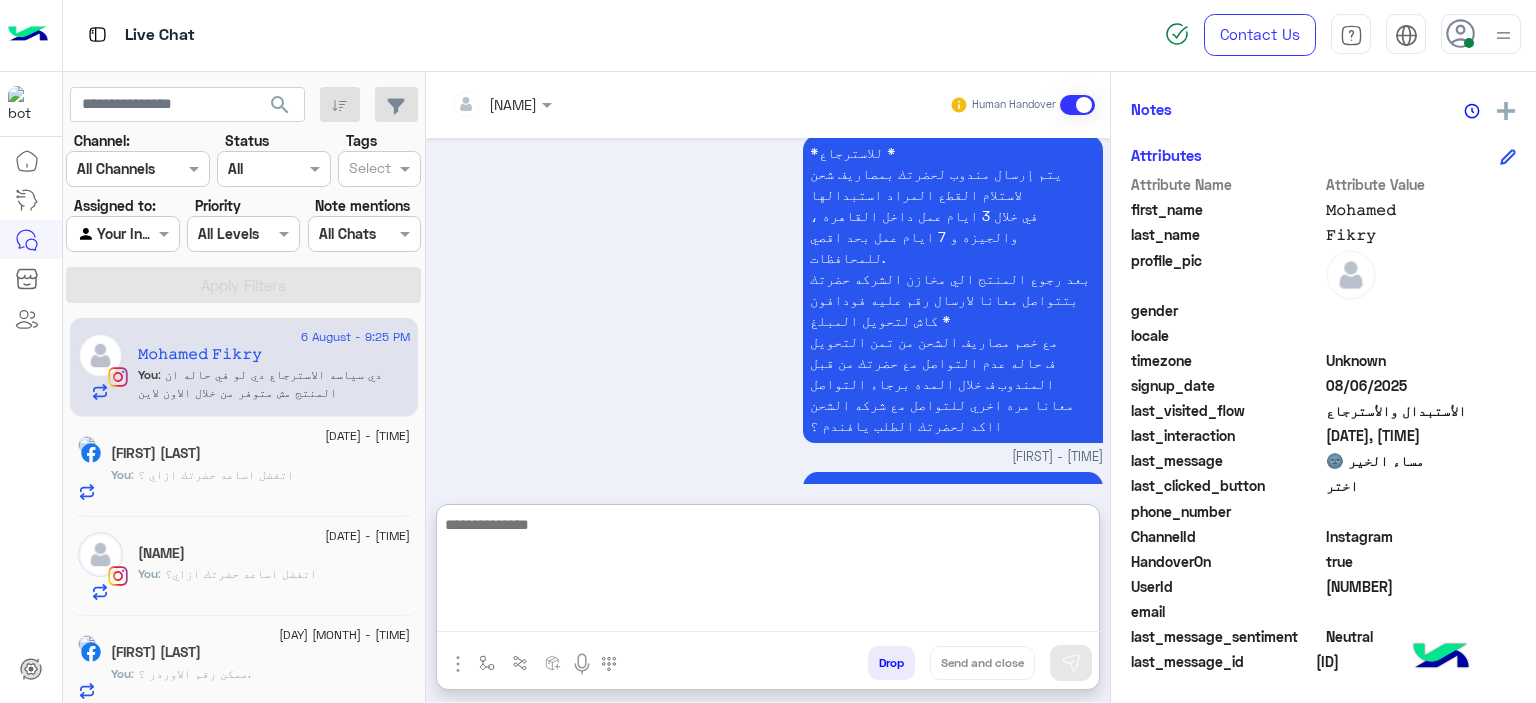 scroll, scrollTop: 2606, scrollLeft: 0, axis: vertical 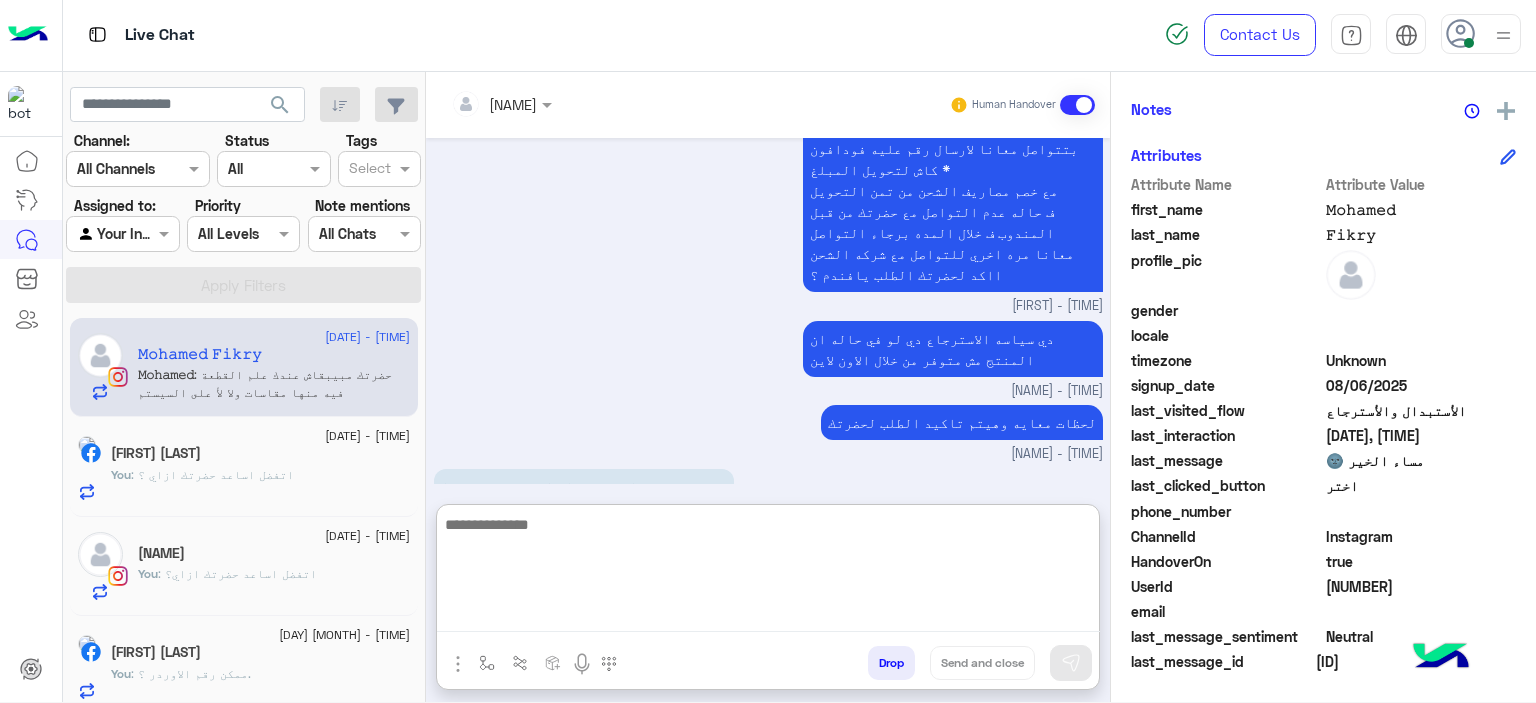 drag, startPoint x: 585, startPoint y: 535, endPoint x: 596, endPoint y: 535, distance: 11 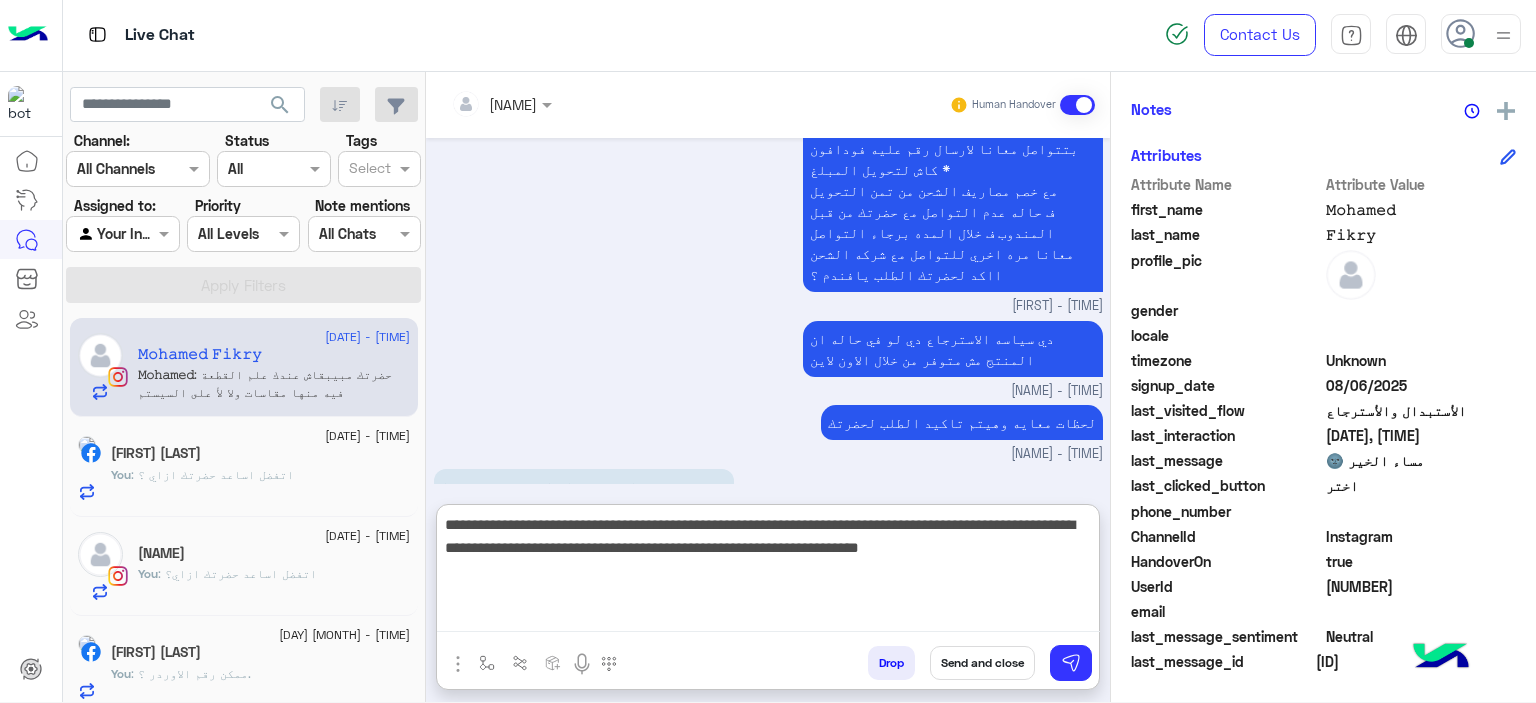 type on "**********" 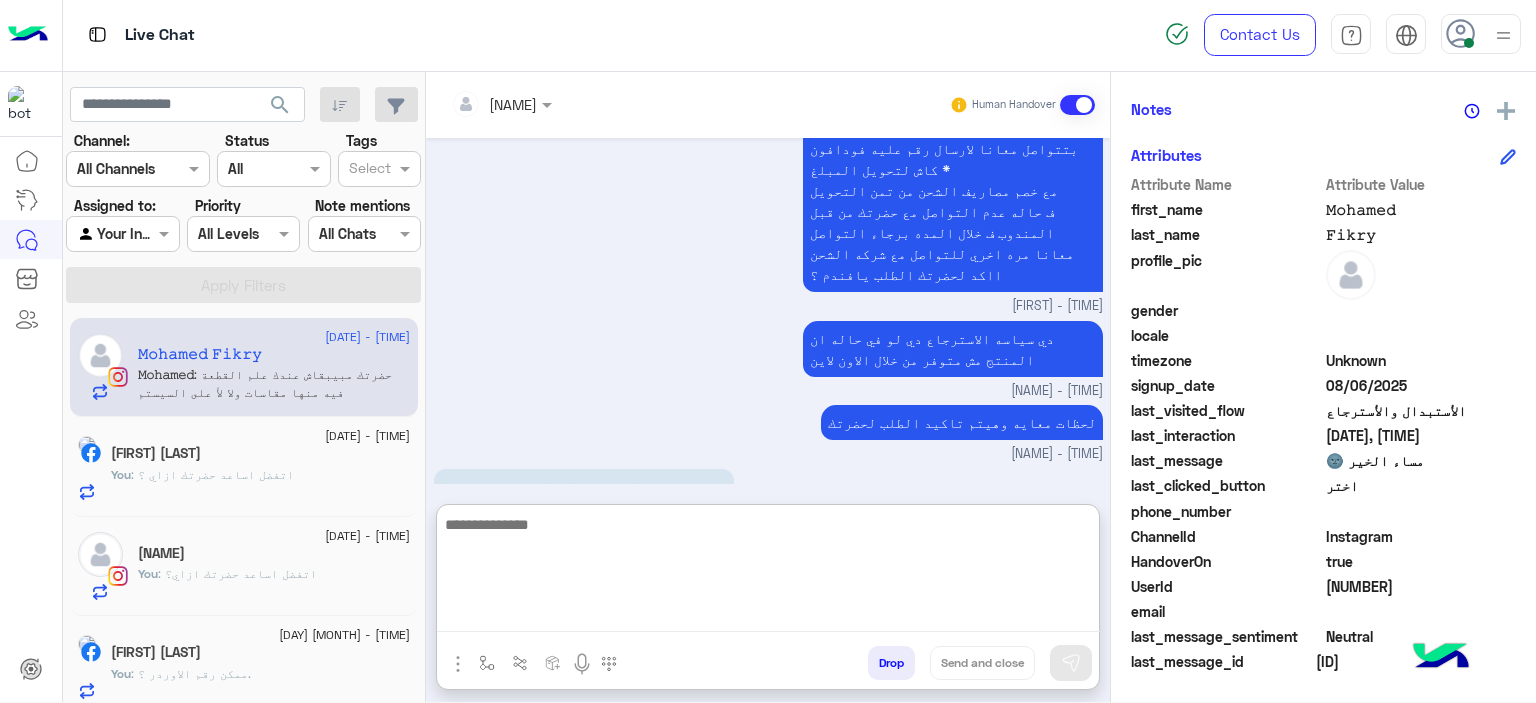 scroll, scrollTop: 2820, scrollLeft: 0, axis: vertical 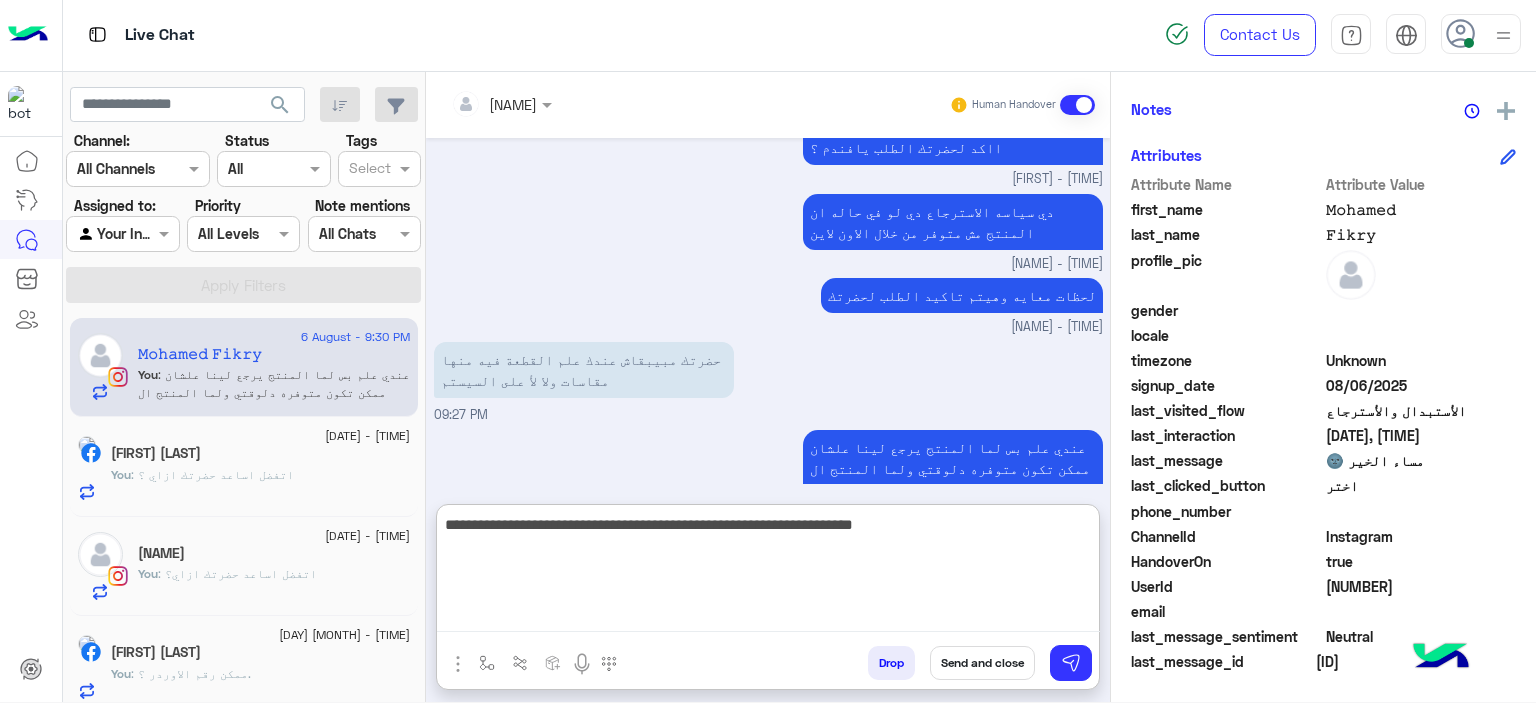 type on "**********" 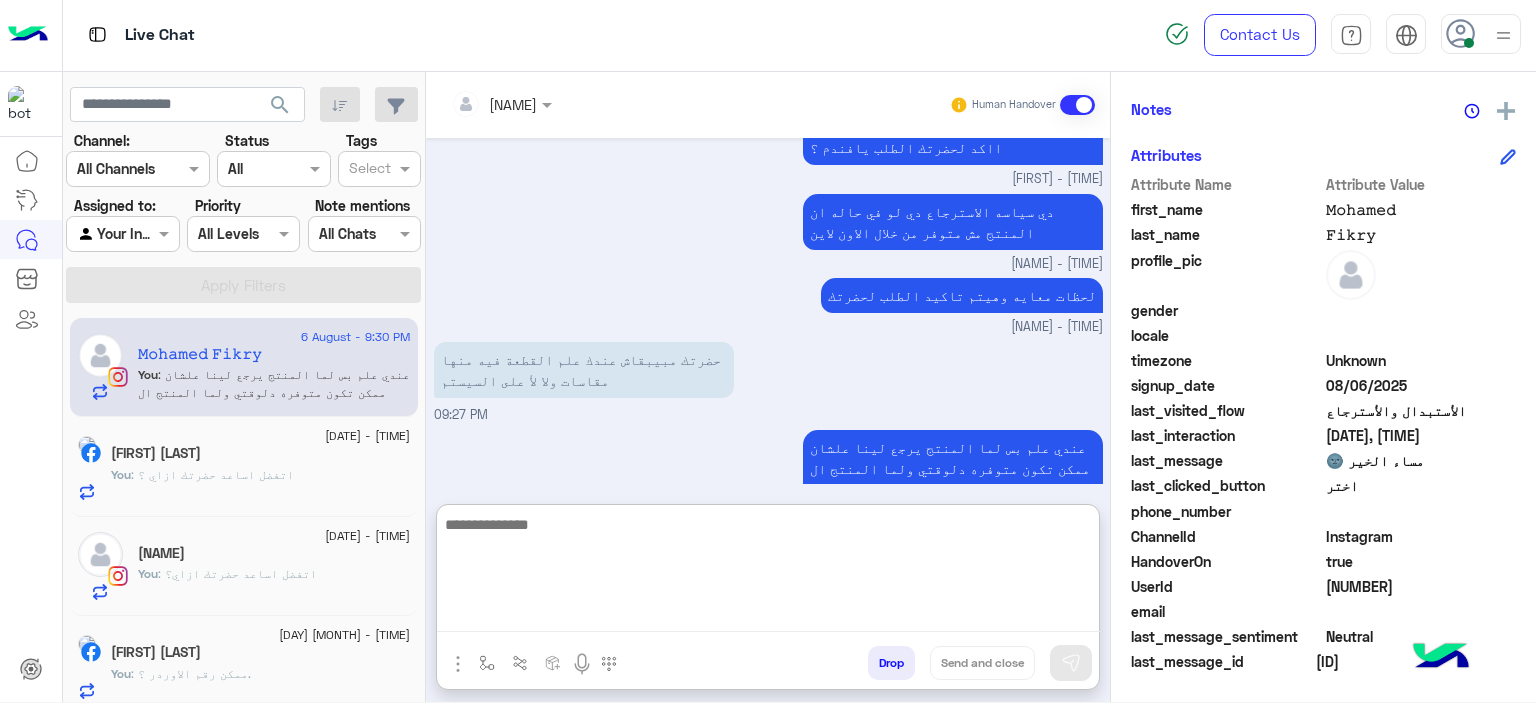 scroll, scrollTop: 2904, scrollLeft: 0, axis: vertical 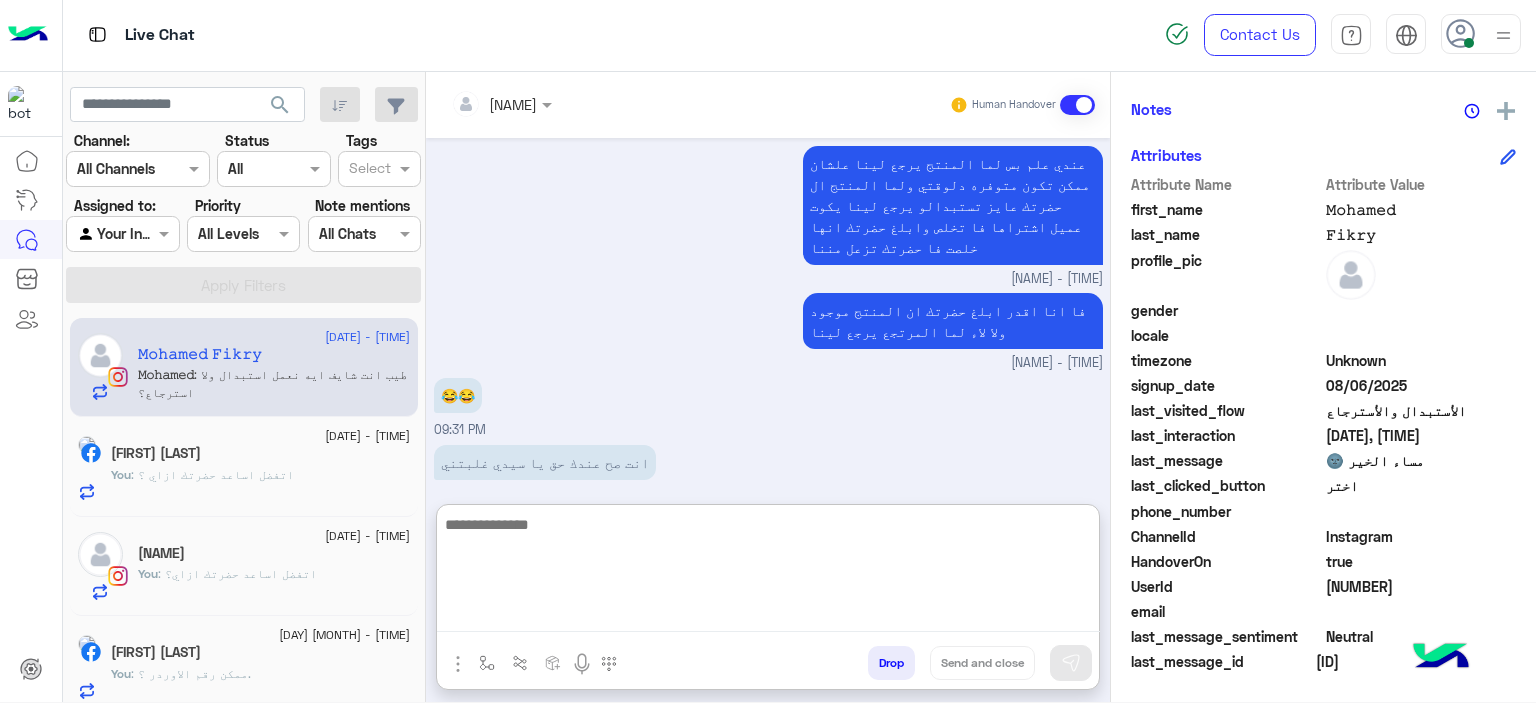 click at bounding box center (768, 572) 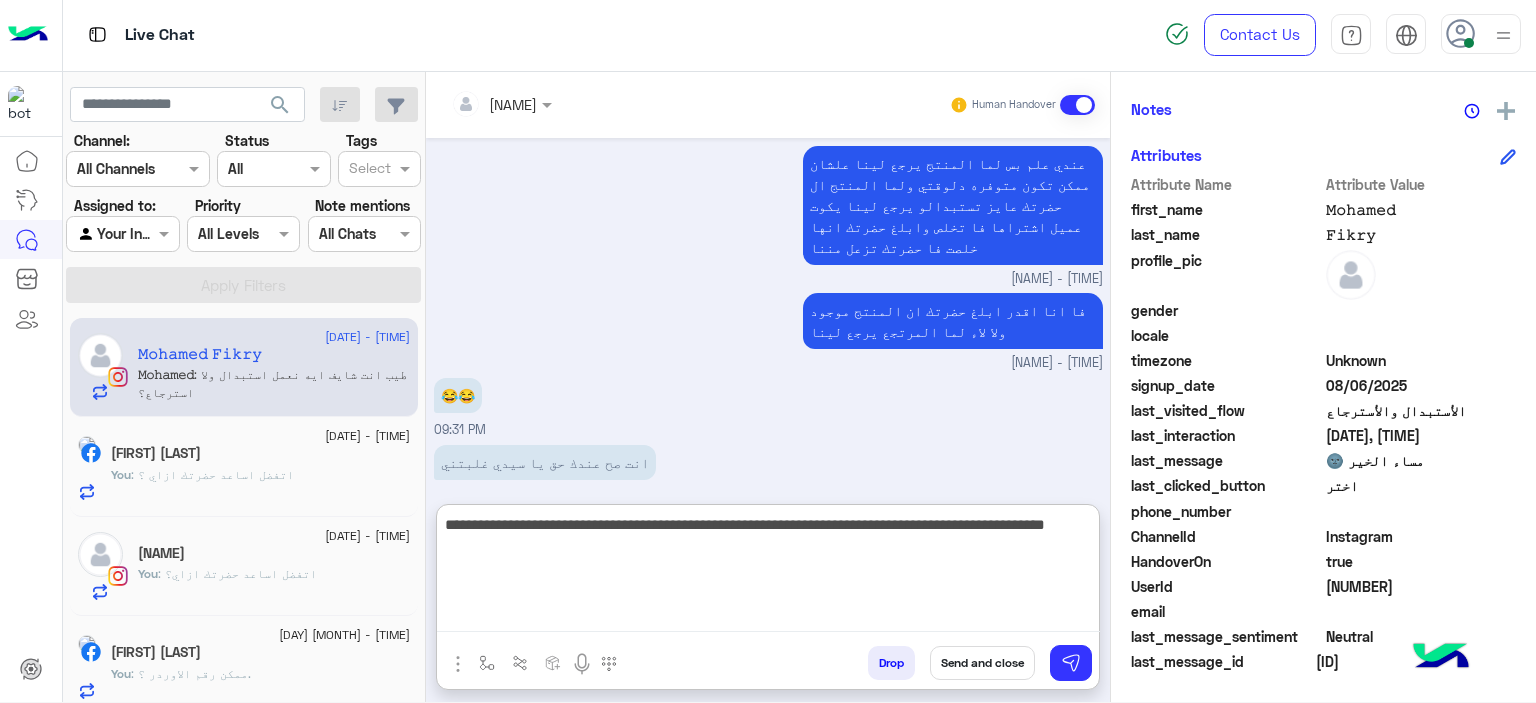 type on "**********" 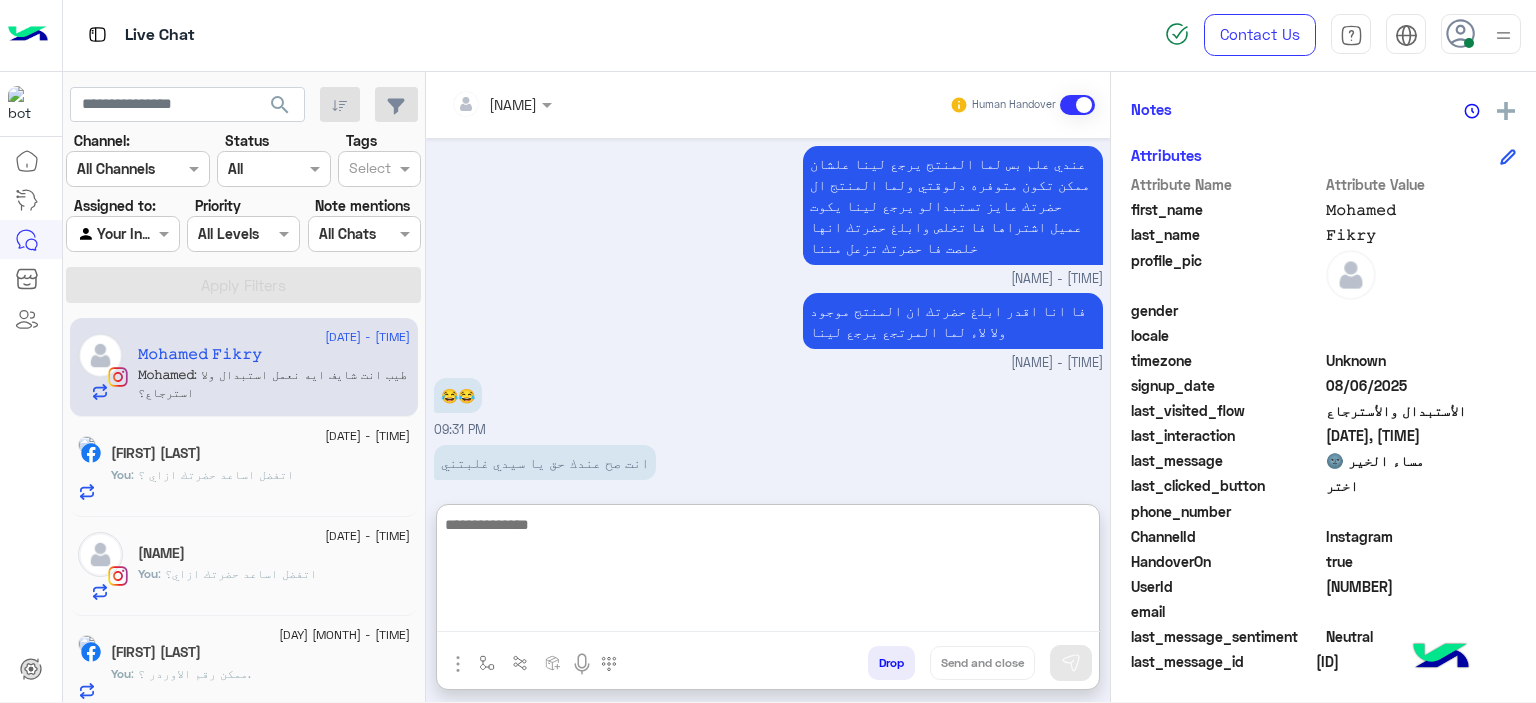 scroll, scrollTop: 3209, scrollLeft: 0, axis: vertical 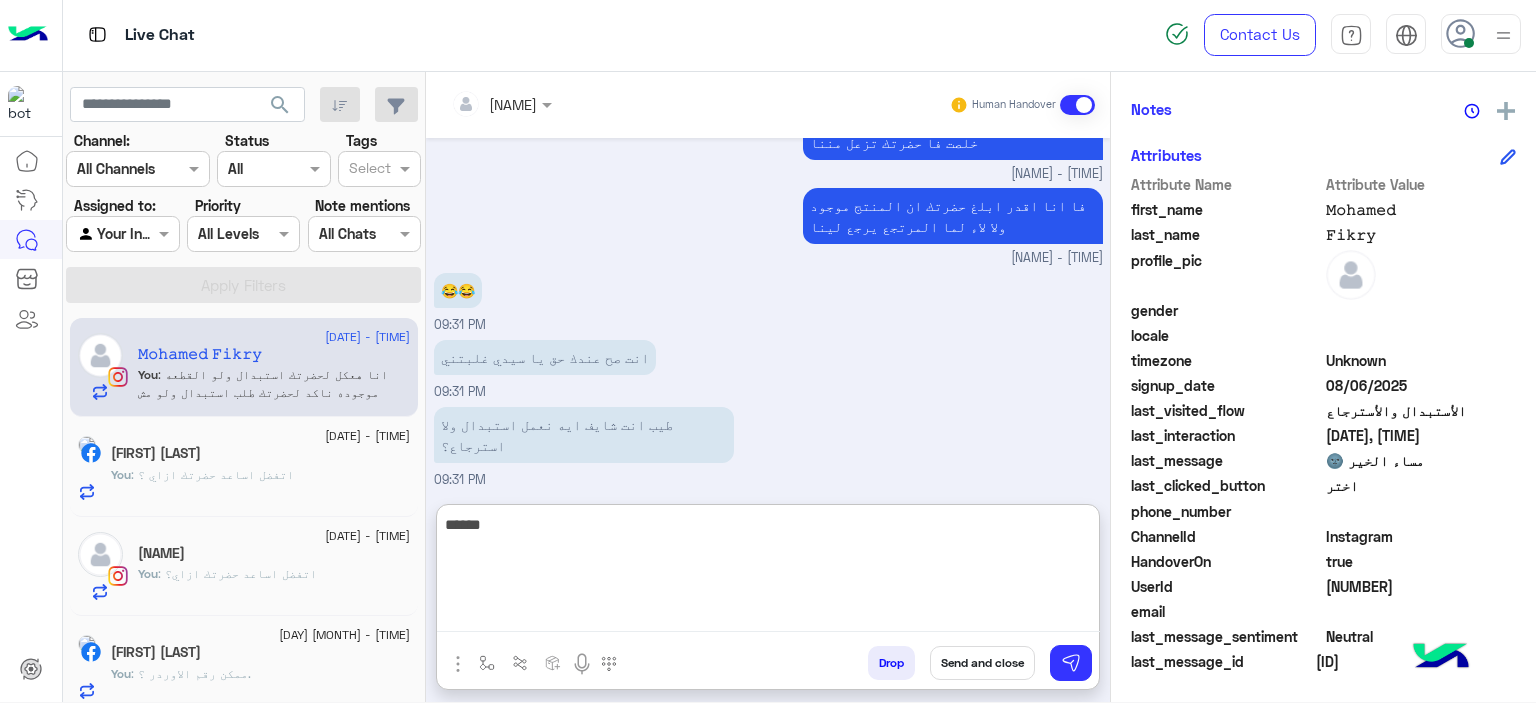 type on "******" 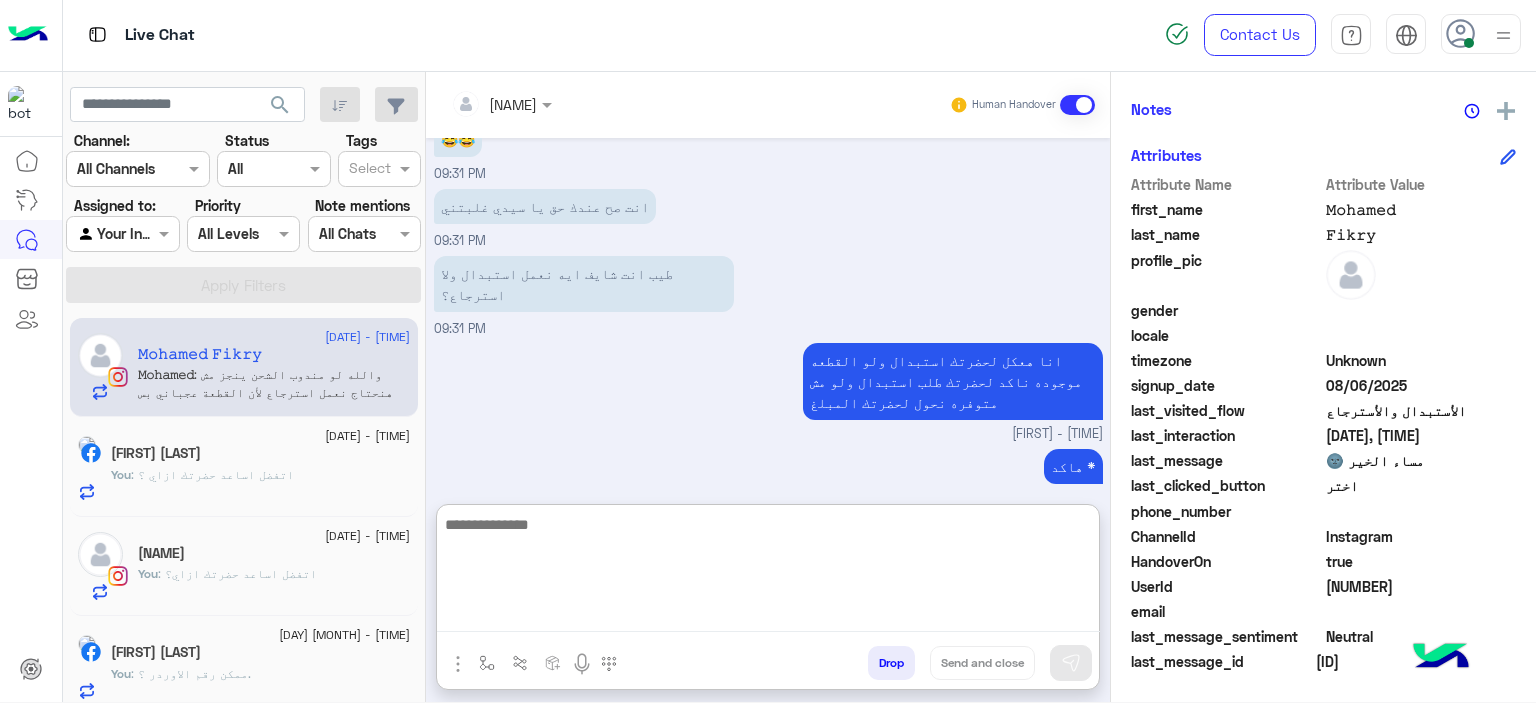 scroll, scrollTop: 3483, scrollLeft: 0, axis: vertical 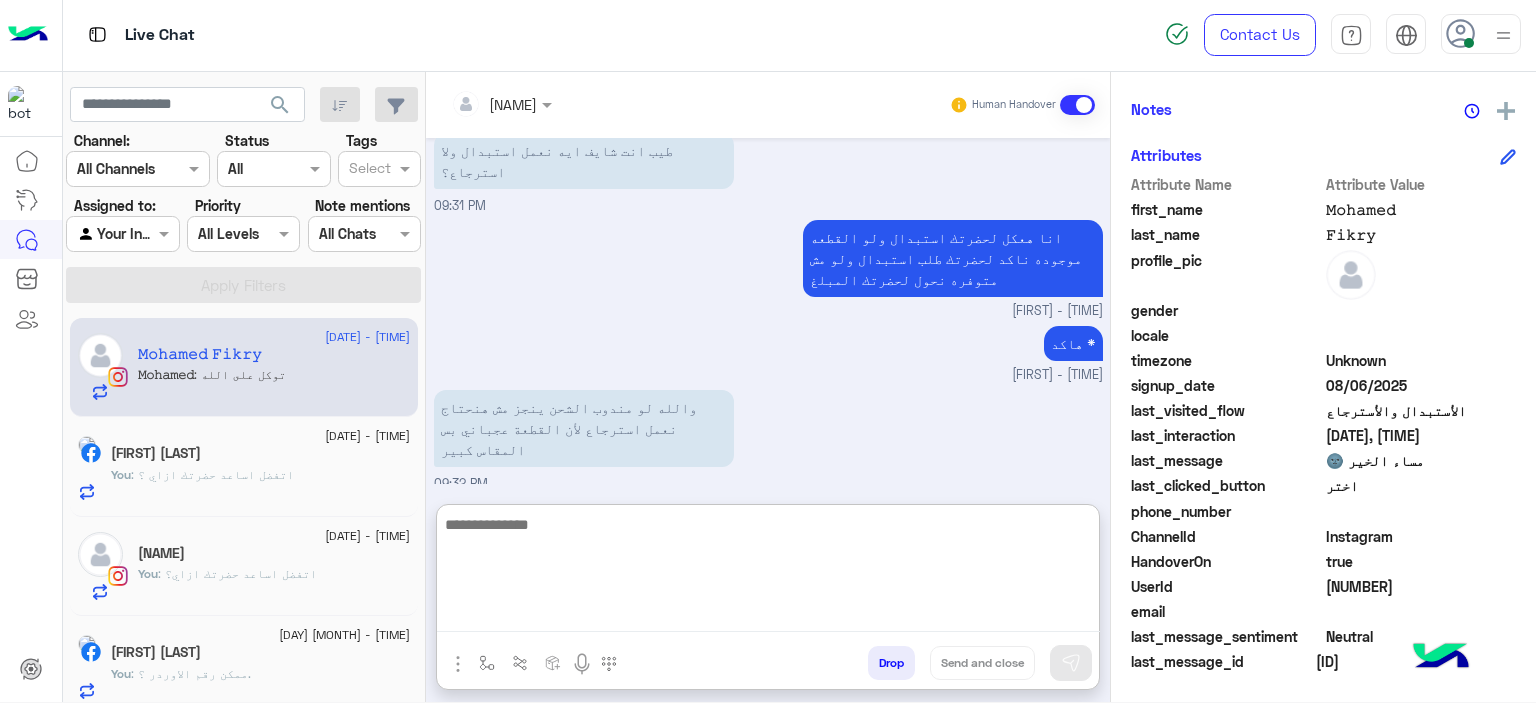 click at bounding box center (768, 572) 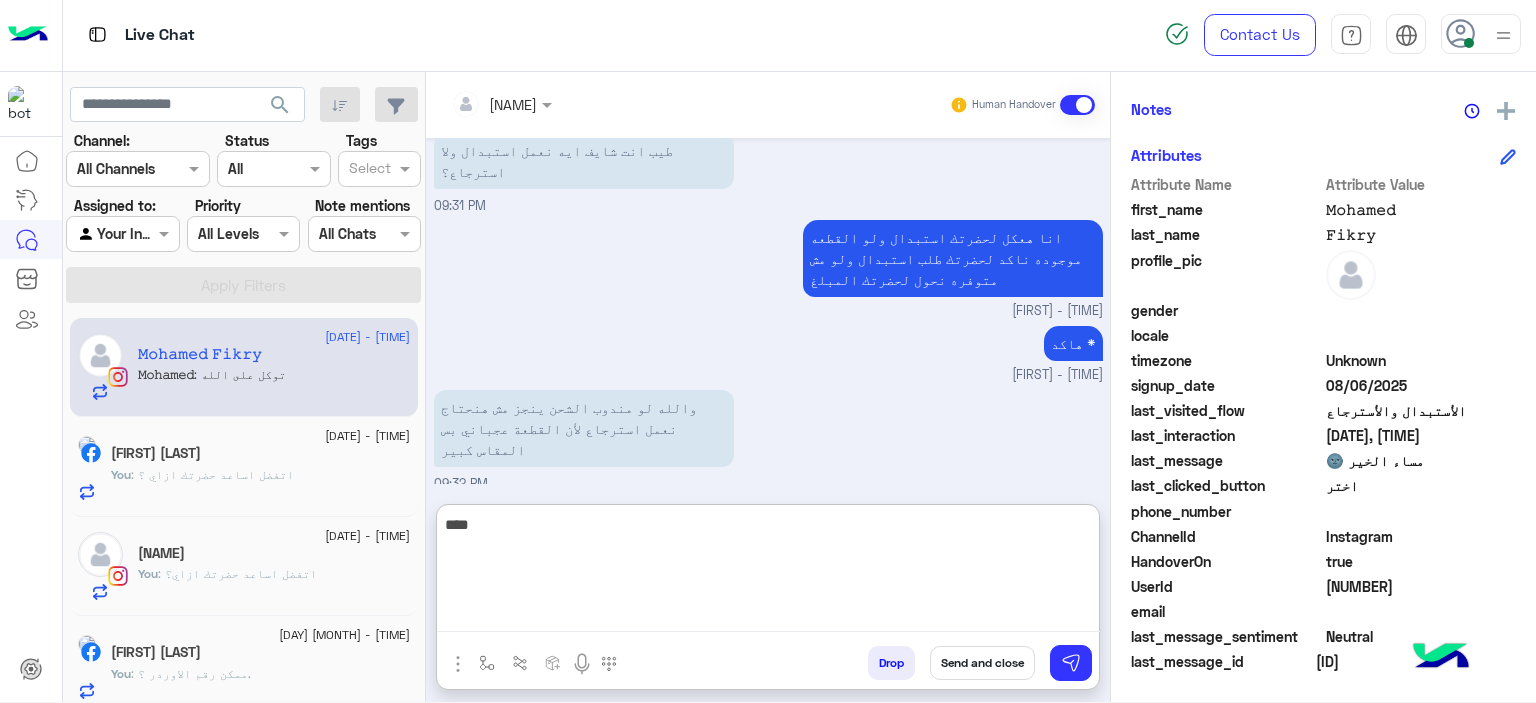 type on "****" 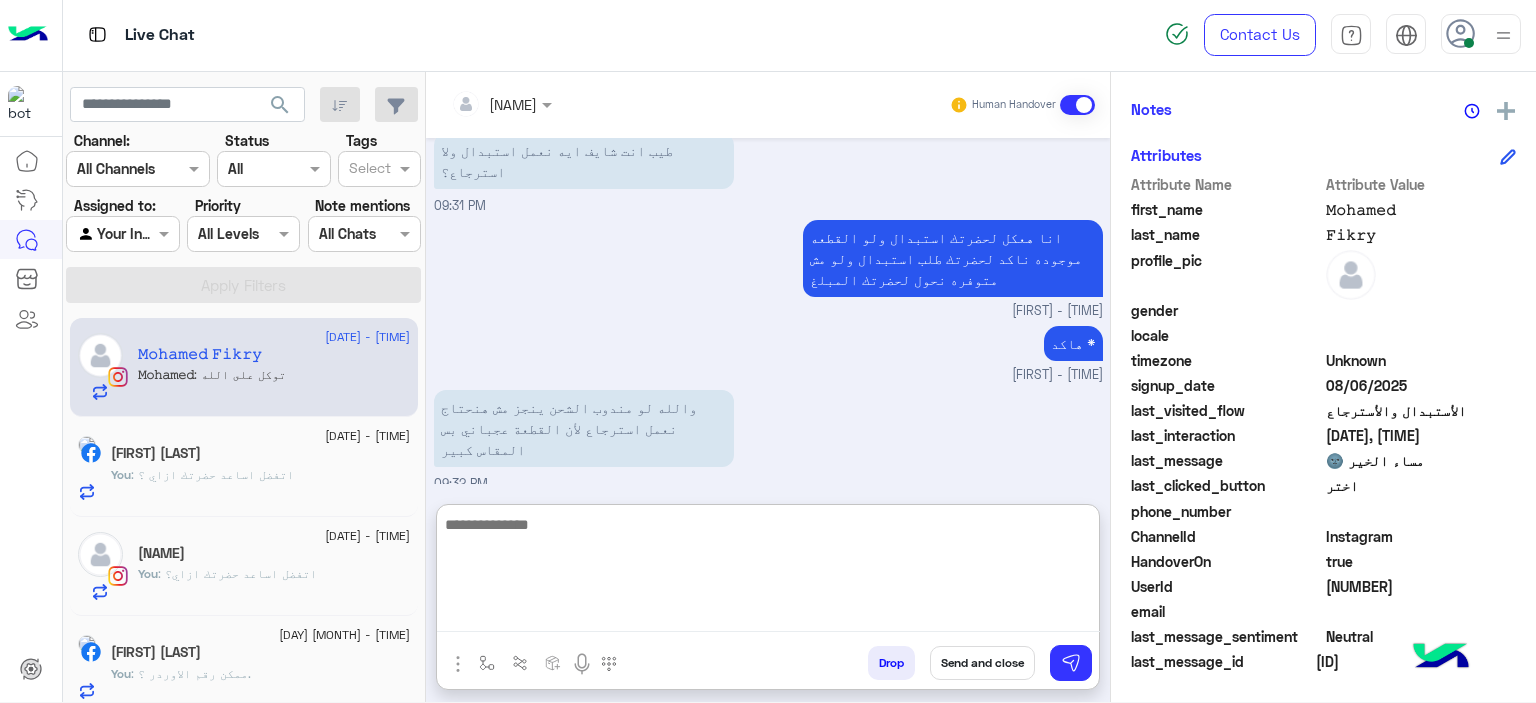 scroll, scrollTop: 3547, scrollLeft: 0, axis: vertical 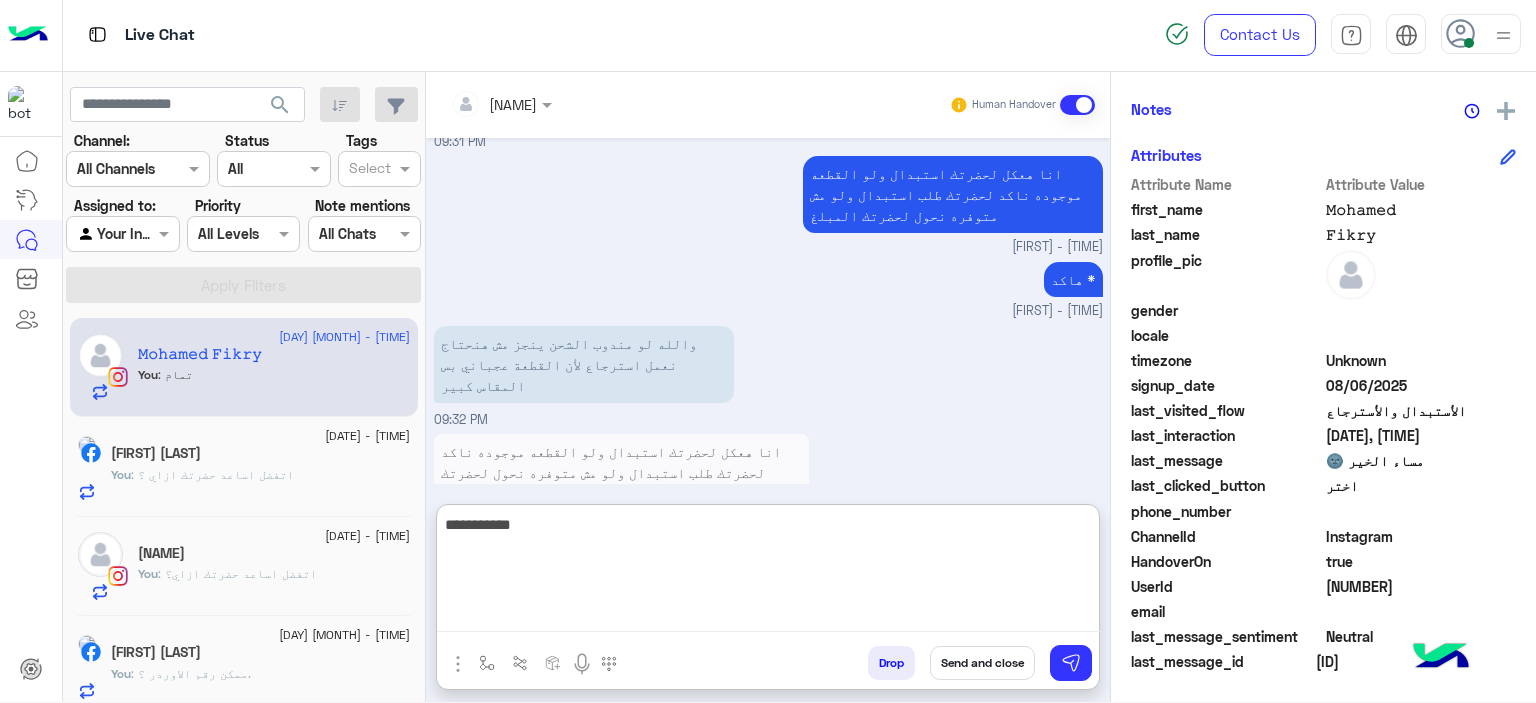 type on "**********" 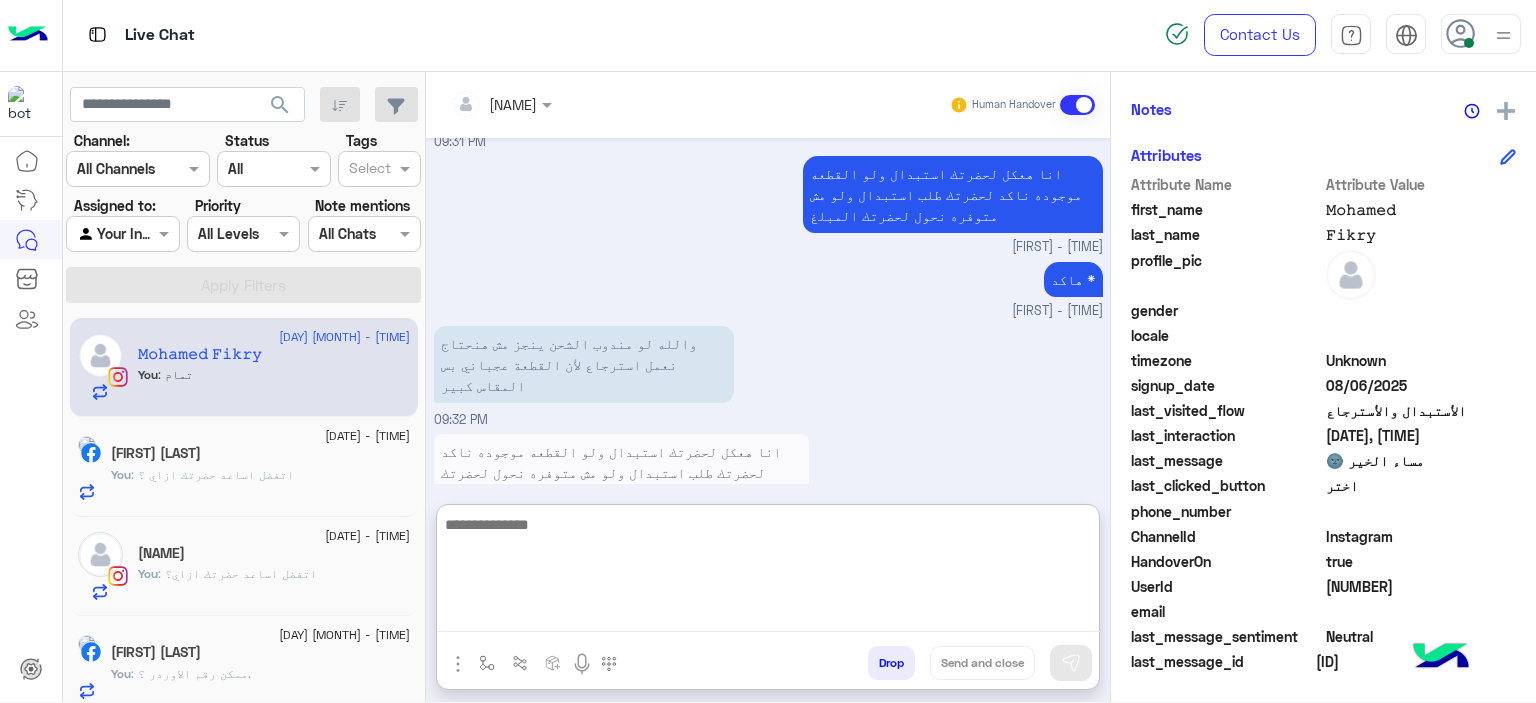 scroll, scrollTop: 3610, scrollLeft: 0, axis: vertical 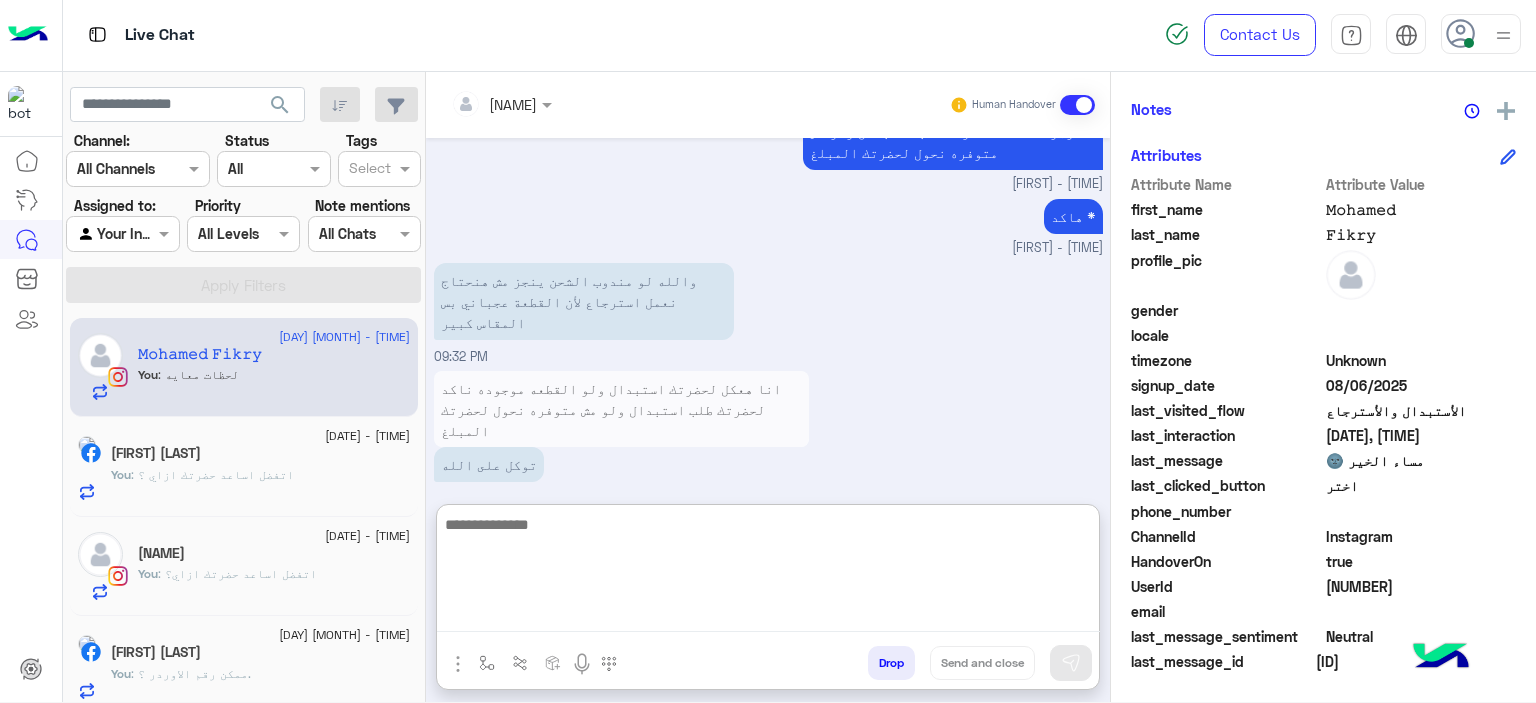 click at bounding box center [768, 572] 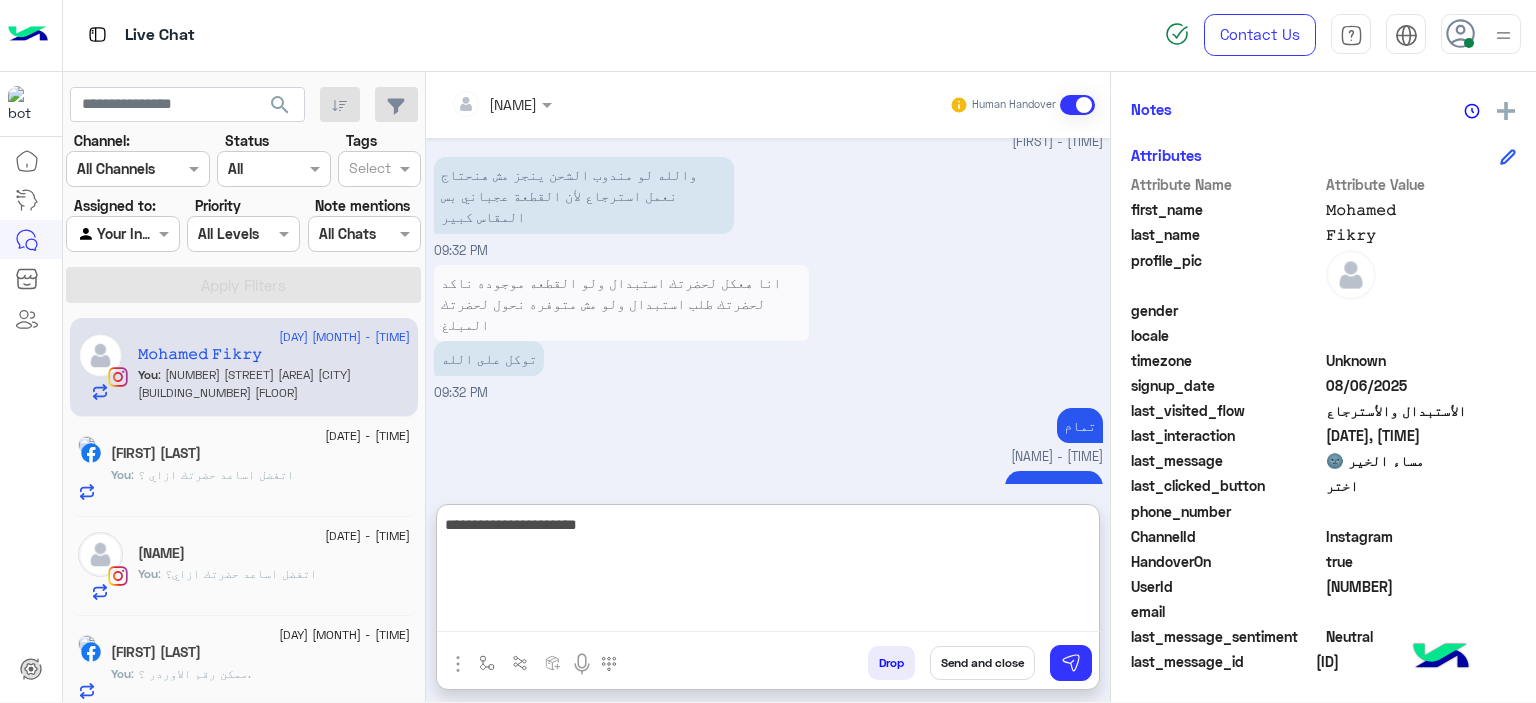 type on "**********" 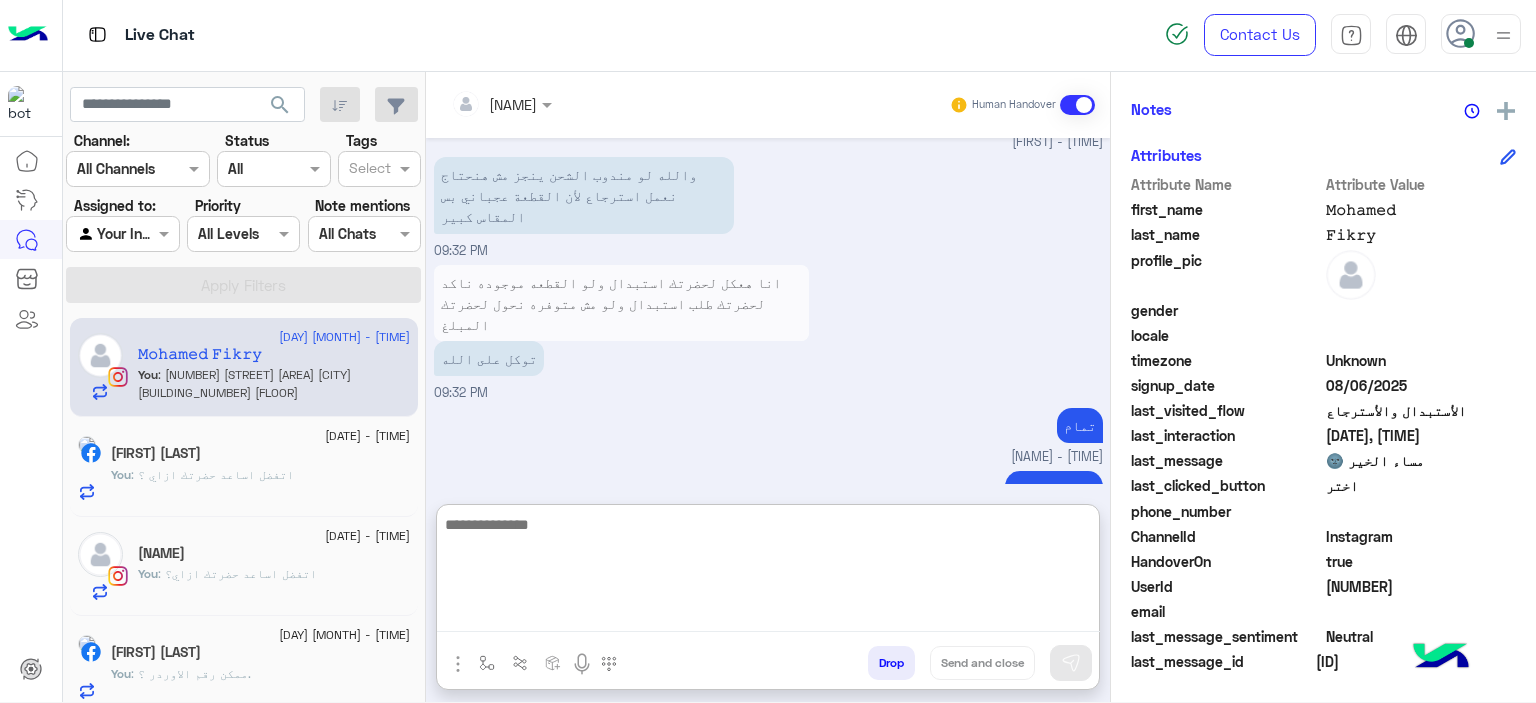 scroll, scrollTop: 3780, scrollLeft: 0, axis: vertical 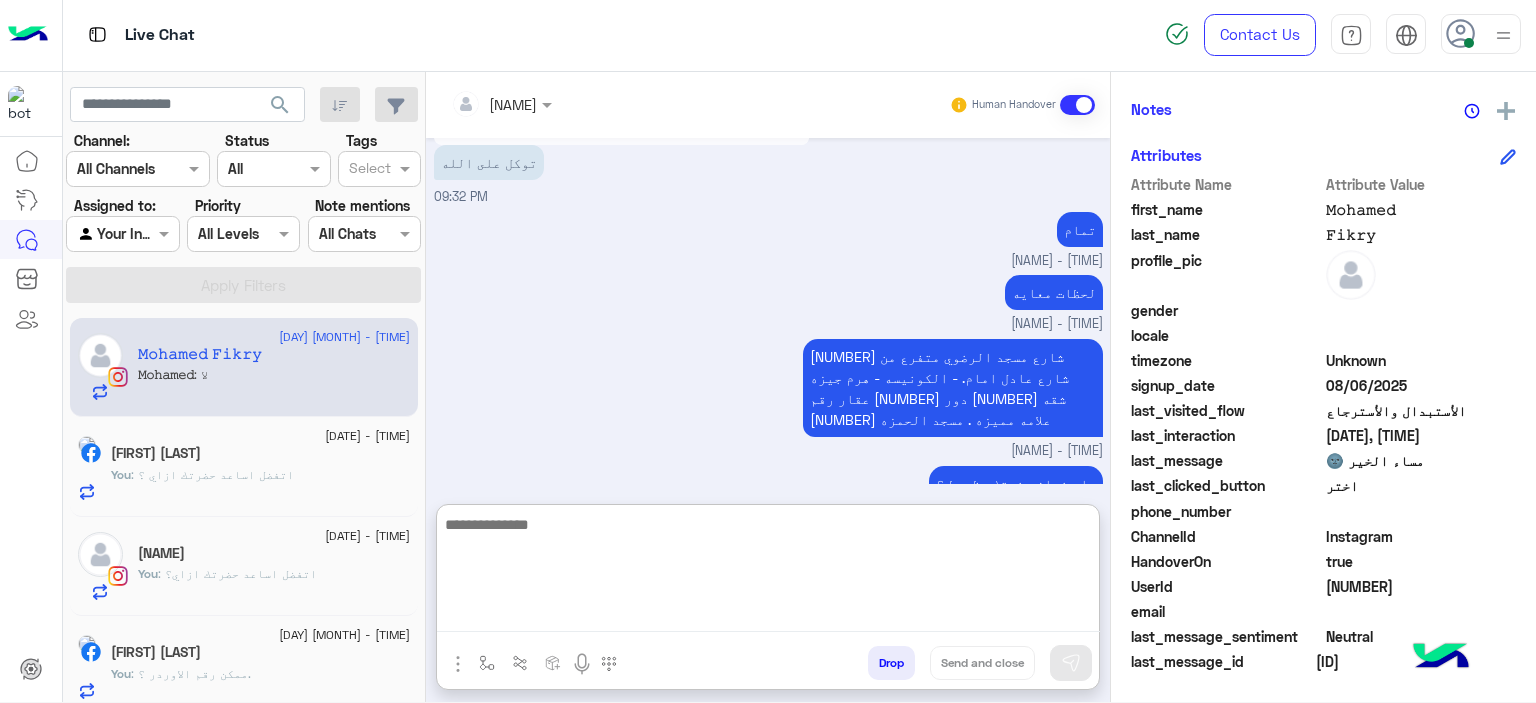 click at bounding box center [768, 572] 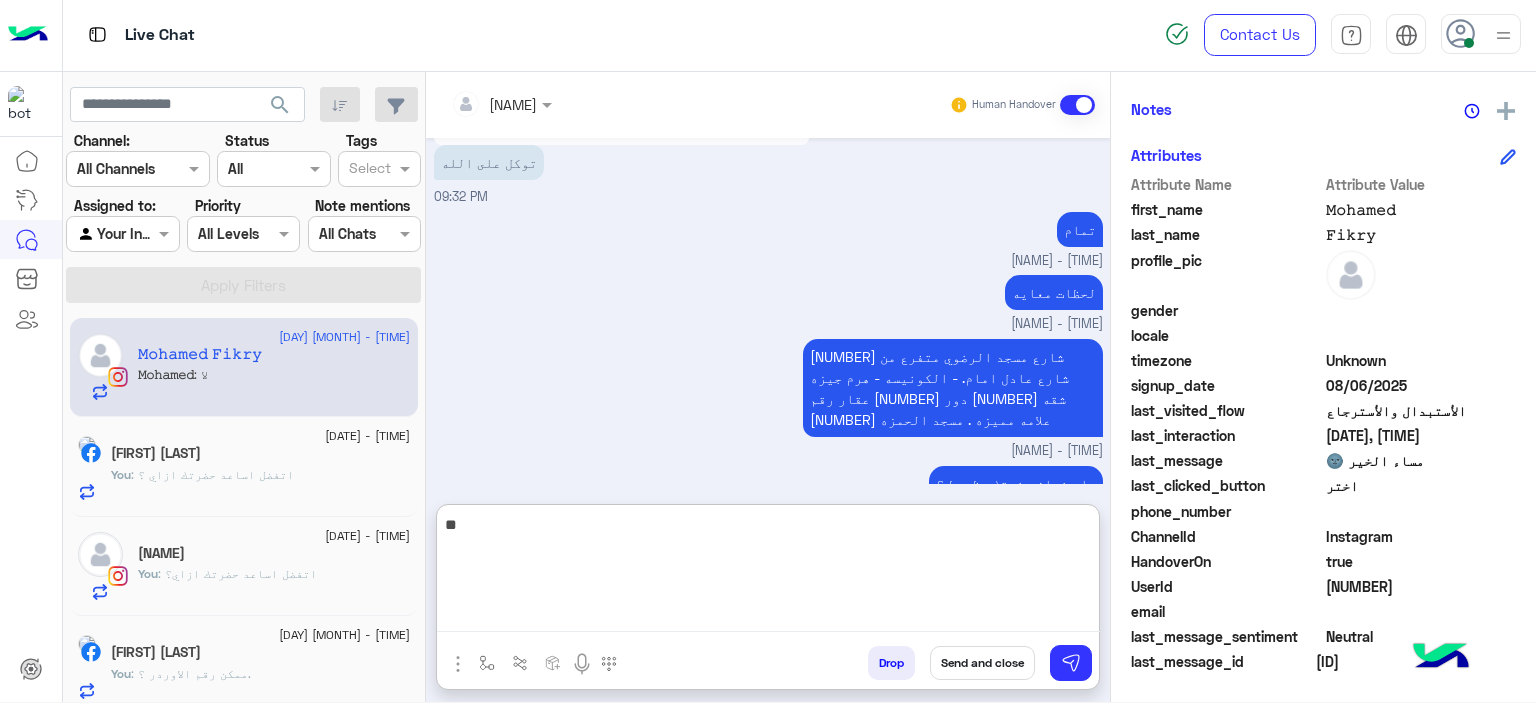 type on "*" 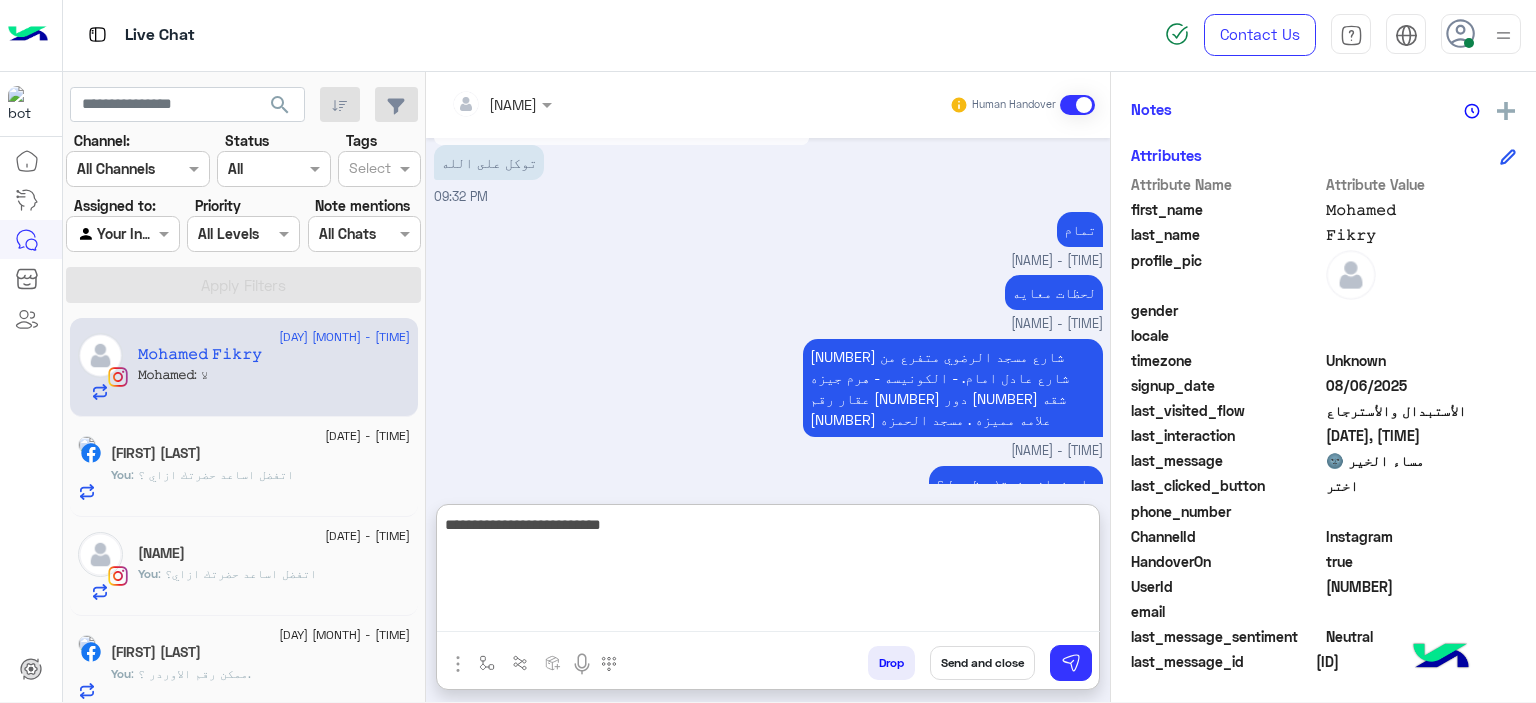 scroll, scrollTop: 4021, scrollLeft: 0, axis: vertical 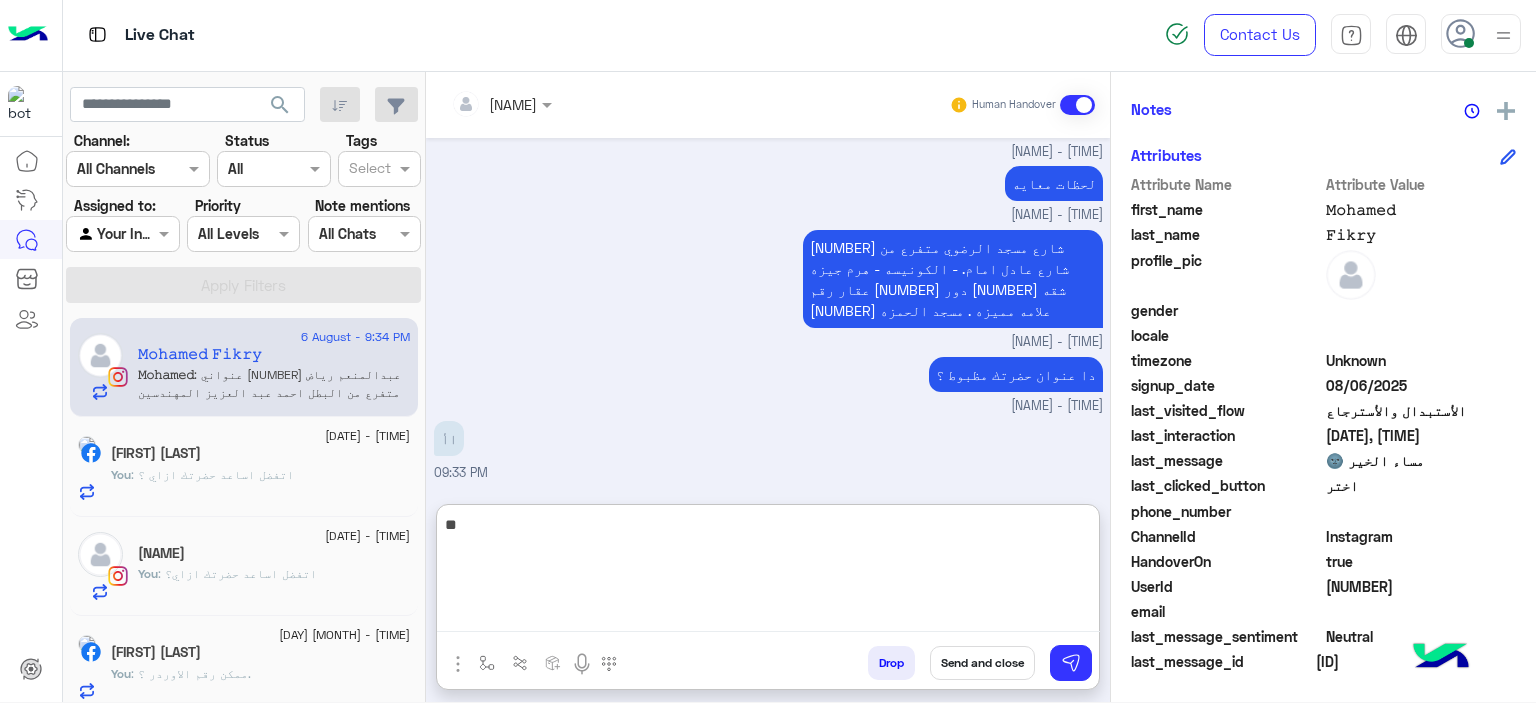 type on "*" 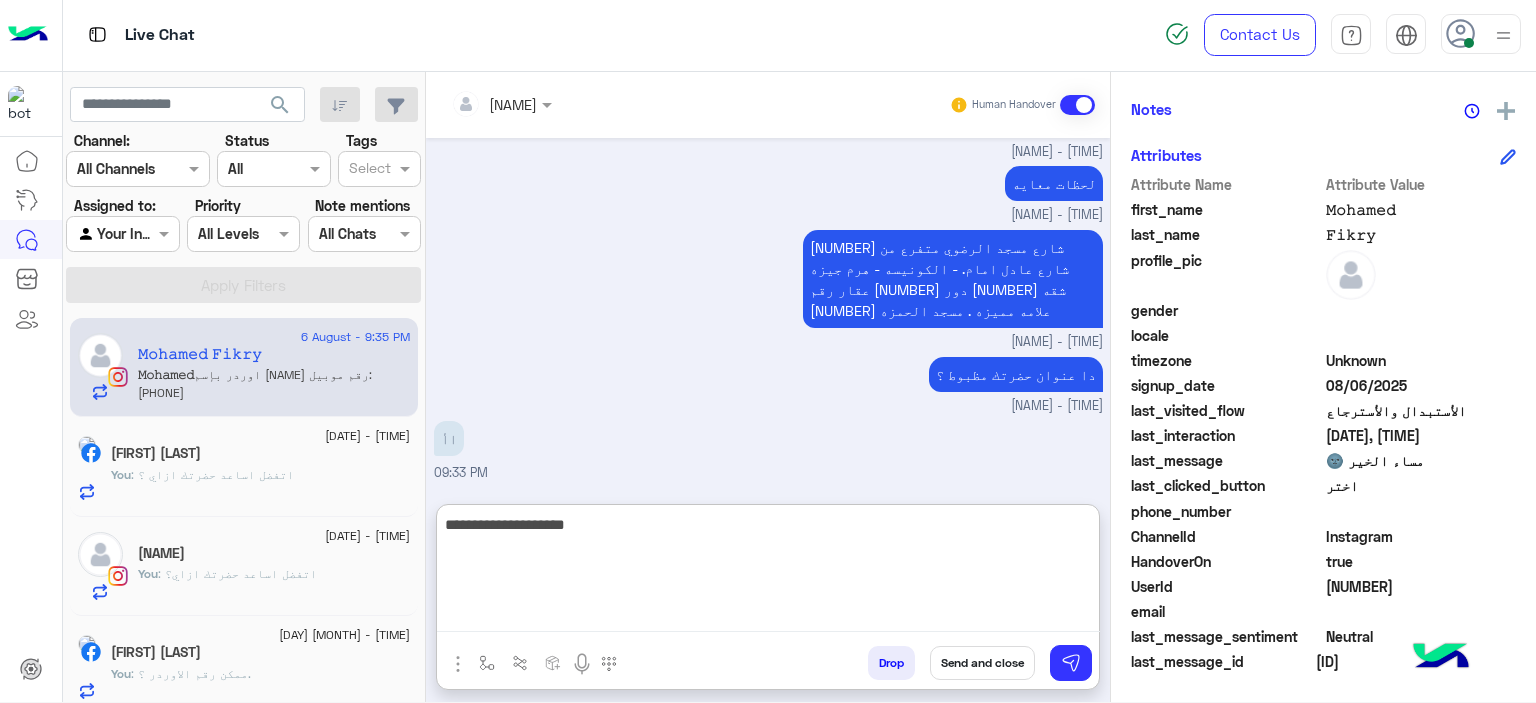 scroll, scrollTop: 4087, scrollLeft: 0, axis: vertical 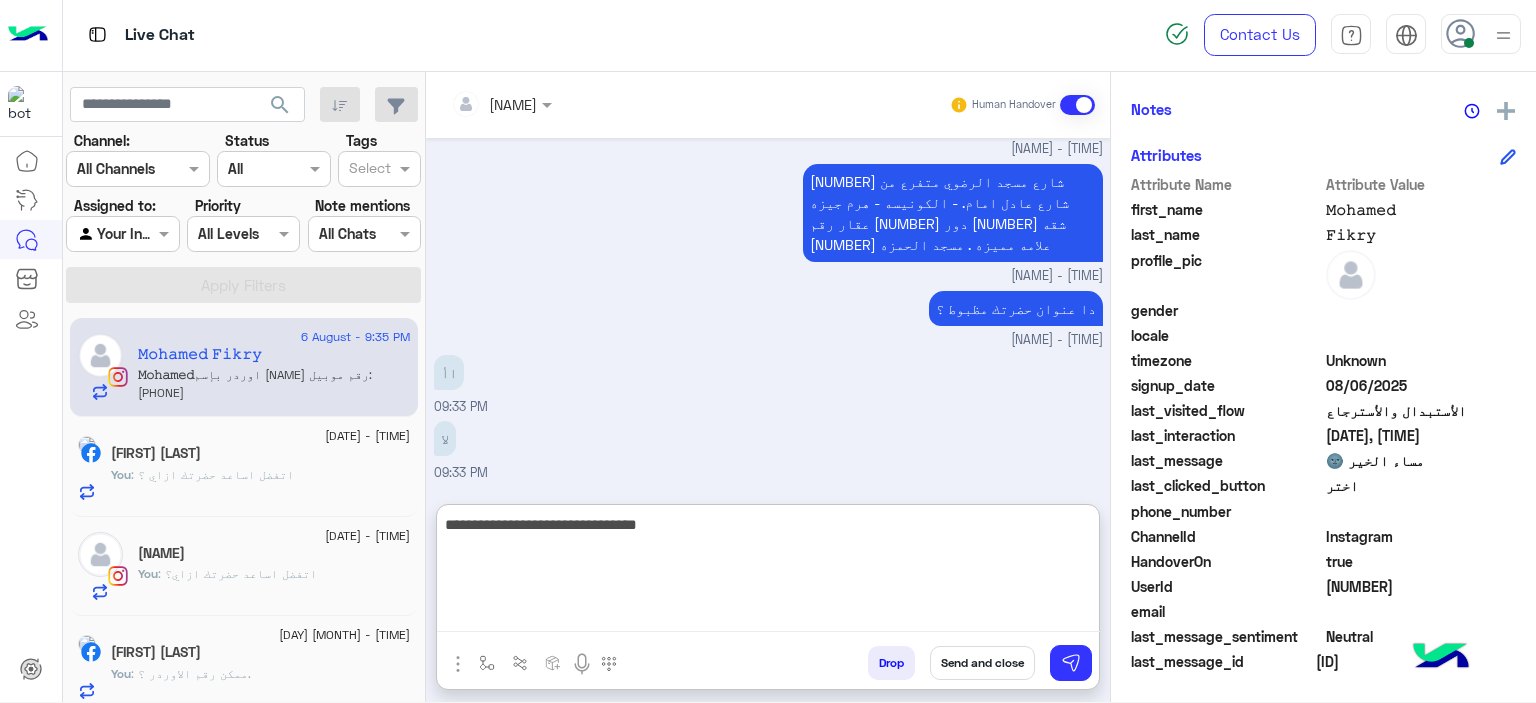 type on "**********" 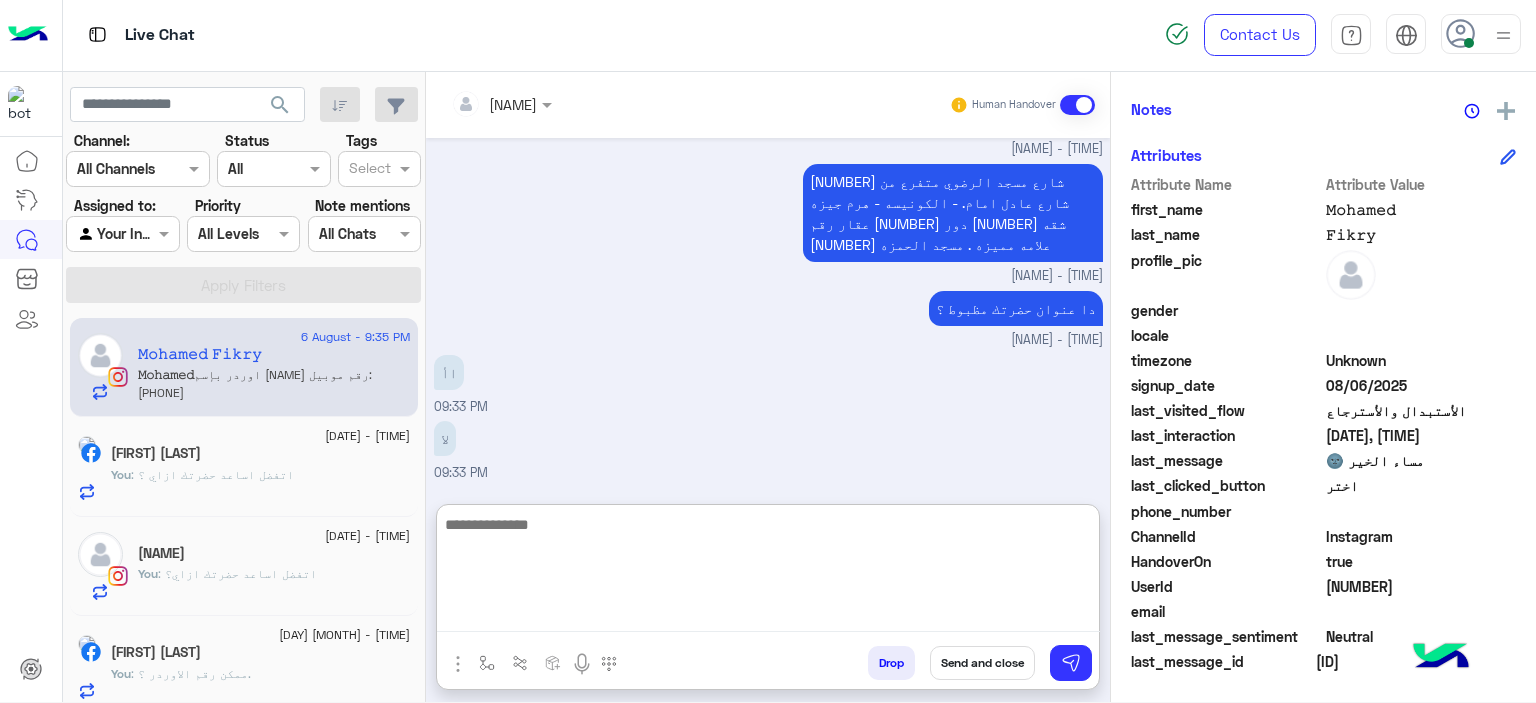 scroll, scrollTop: 4151, scrollLeft: 0, axis: vertical 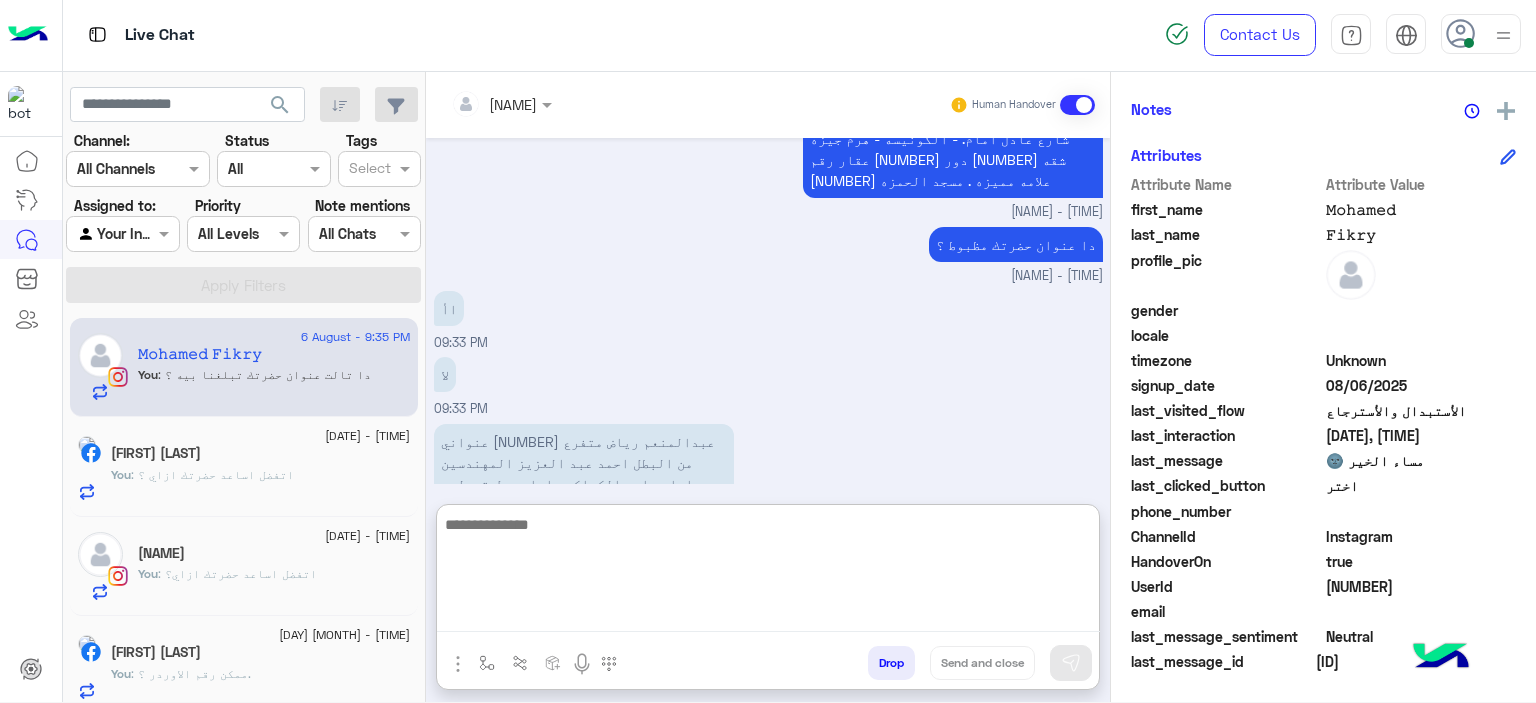 click at bounding box center [768, 572] 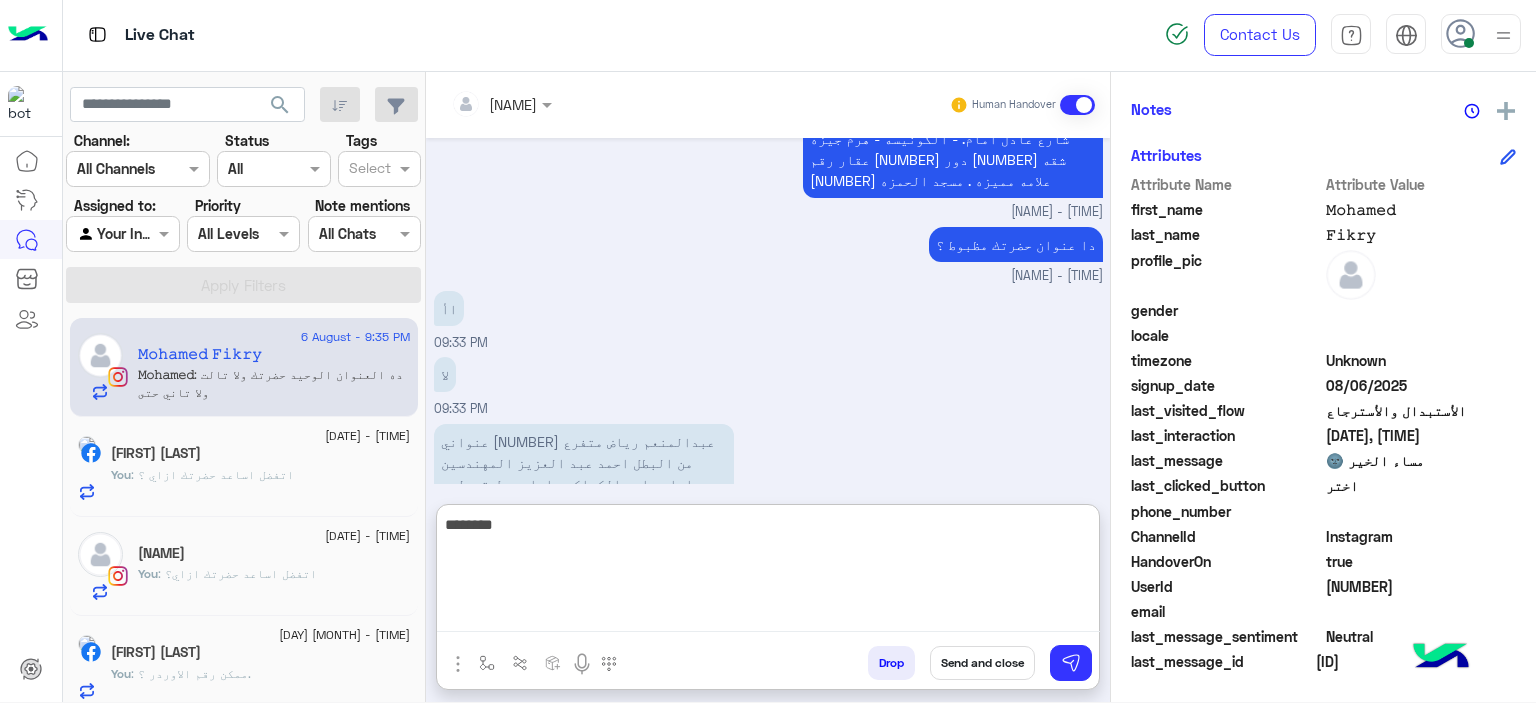 scroll, scrollTop: 4217, scrollLeft: 0, axis: vertical 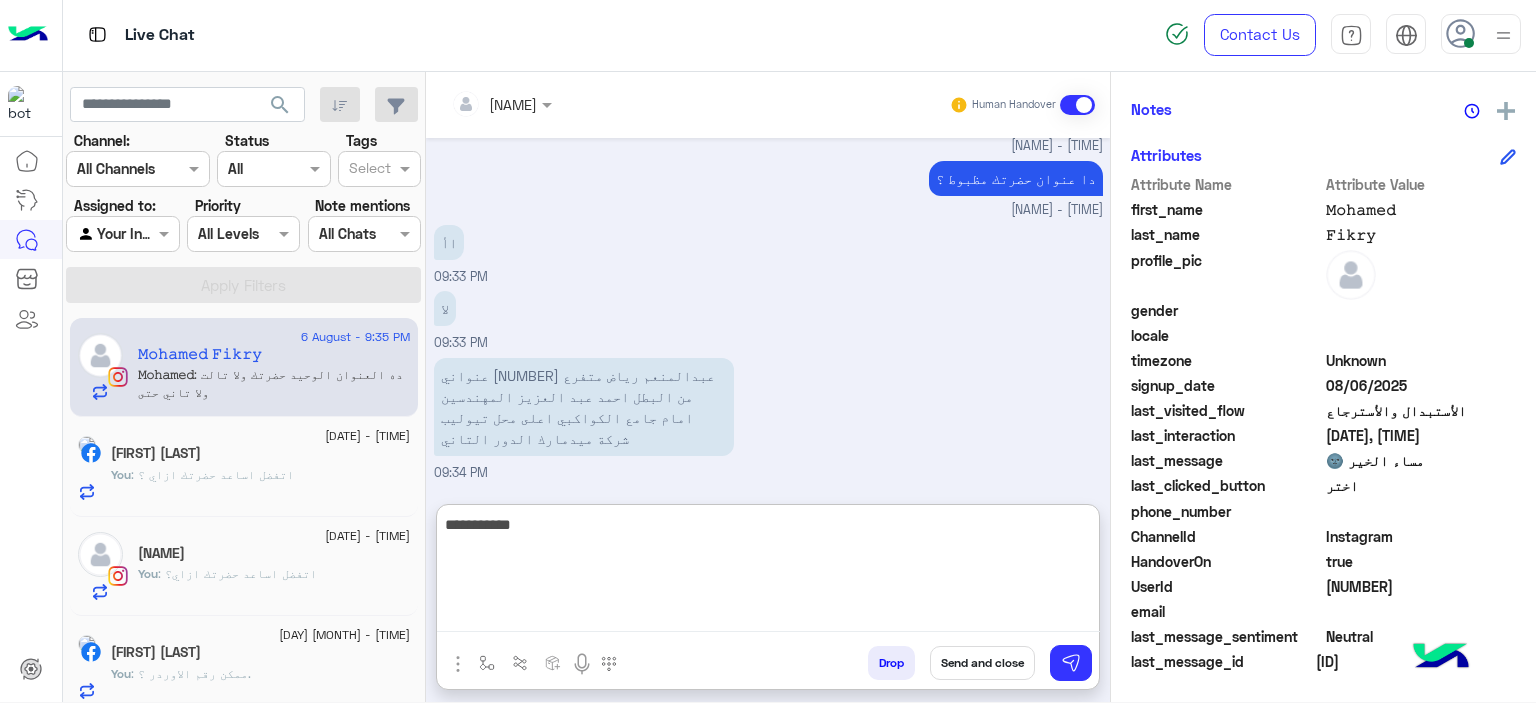 click on "**********" at bounding box center (768, 572) 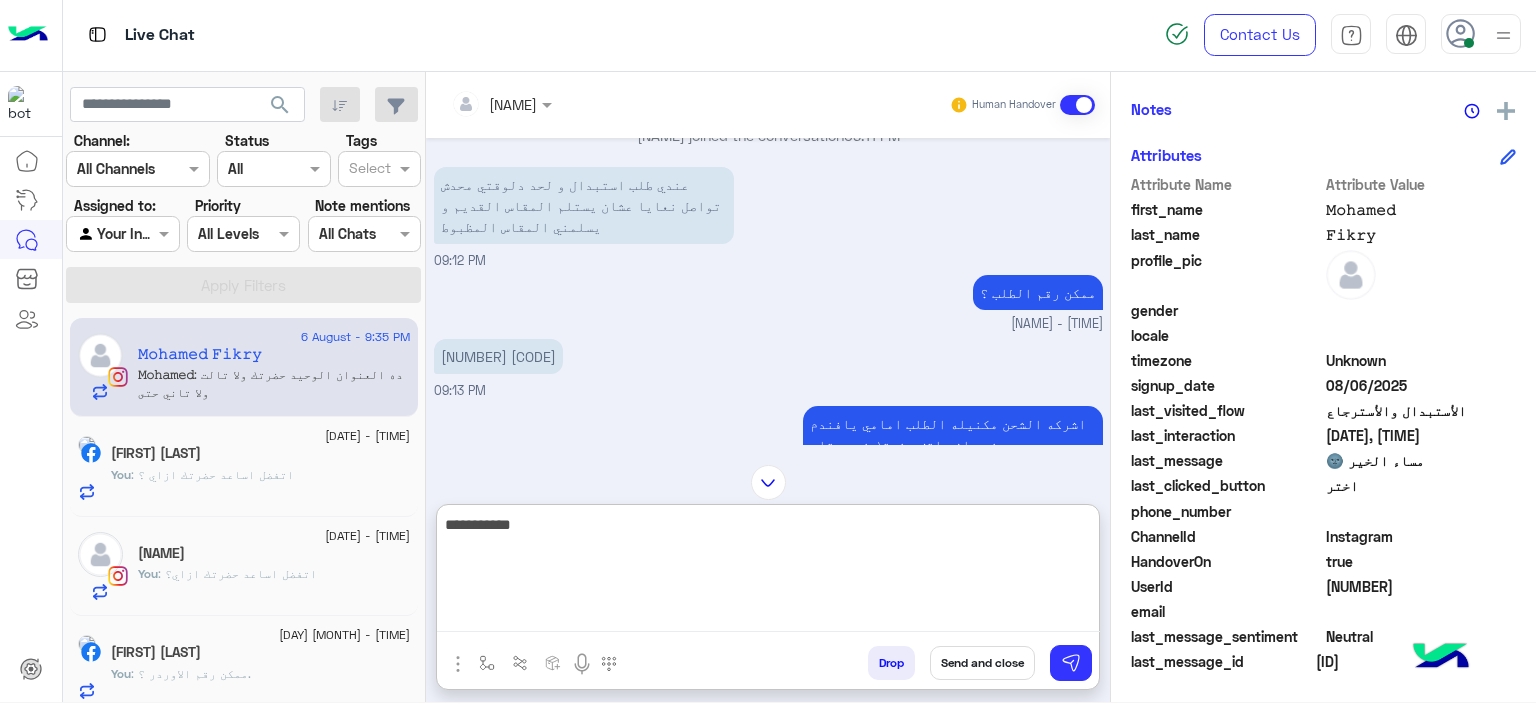 scroll, scrollTop: 817, scrollLeft: 0, axis: vertical 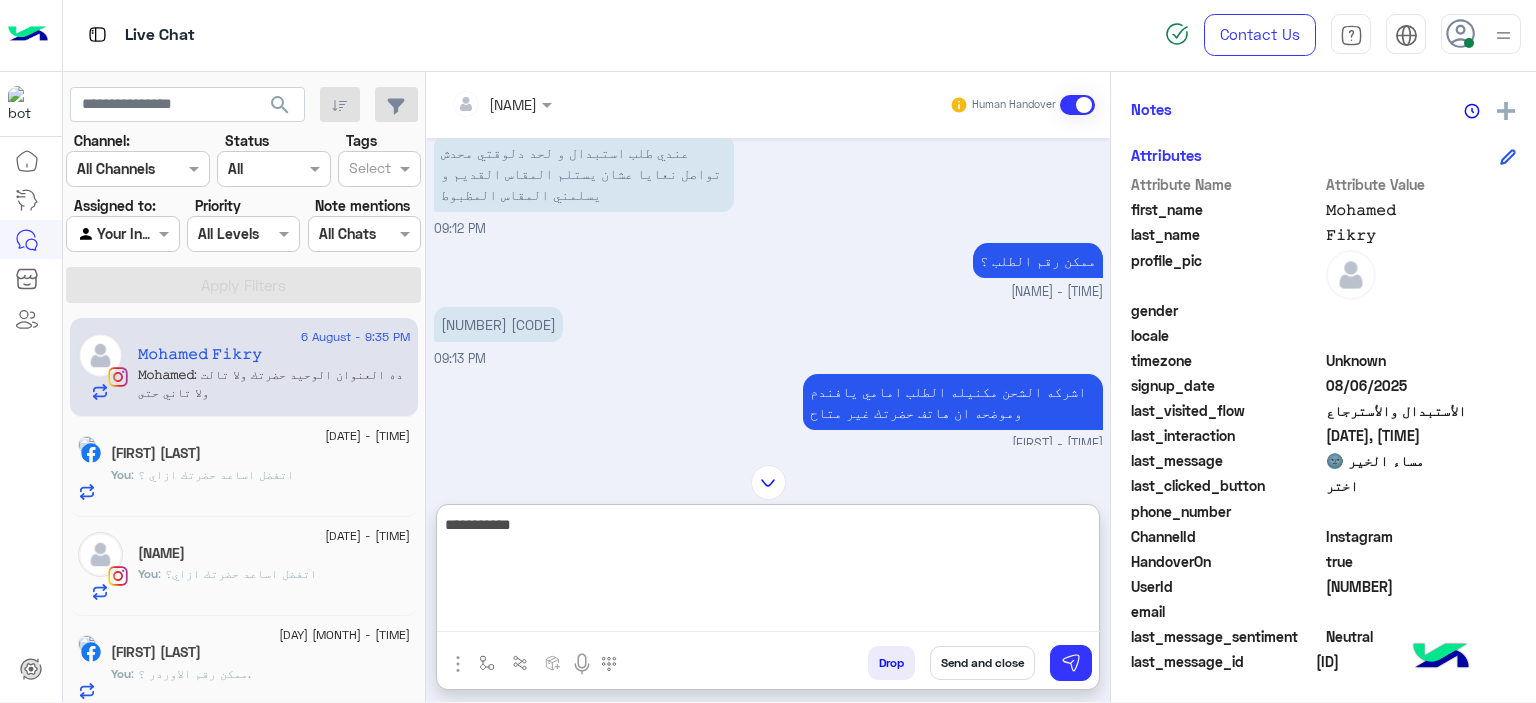 click on "[NUMBER]	[CODE]" at bounding box center [498, 324] 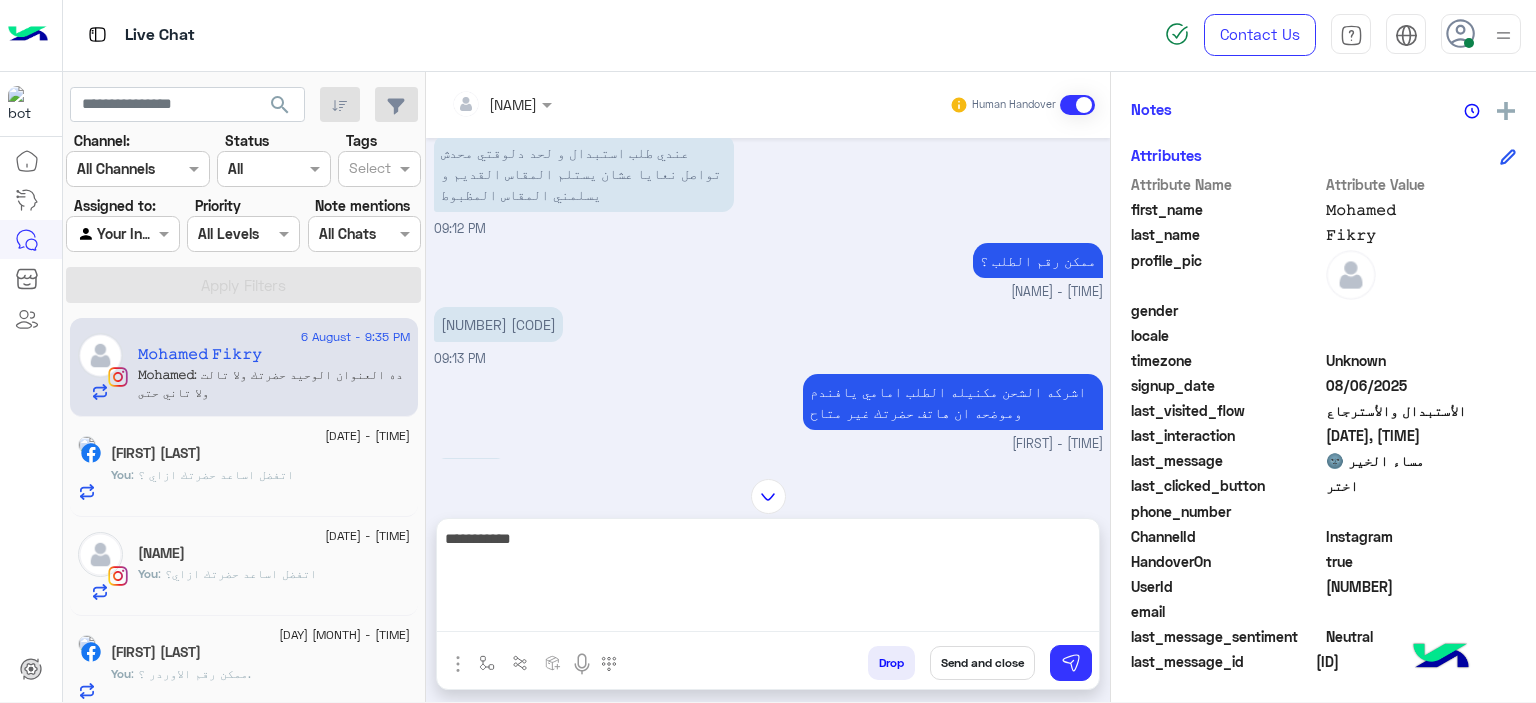 click on "[NUMBER]	[CODE]" at bounding box center (498, 324) 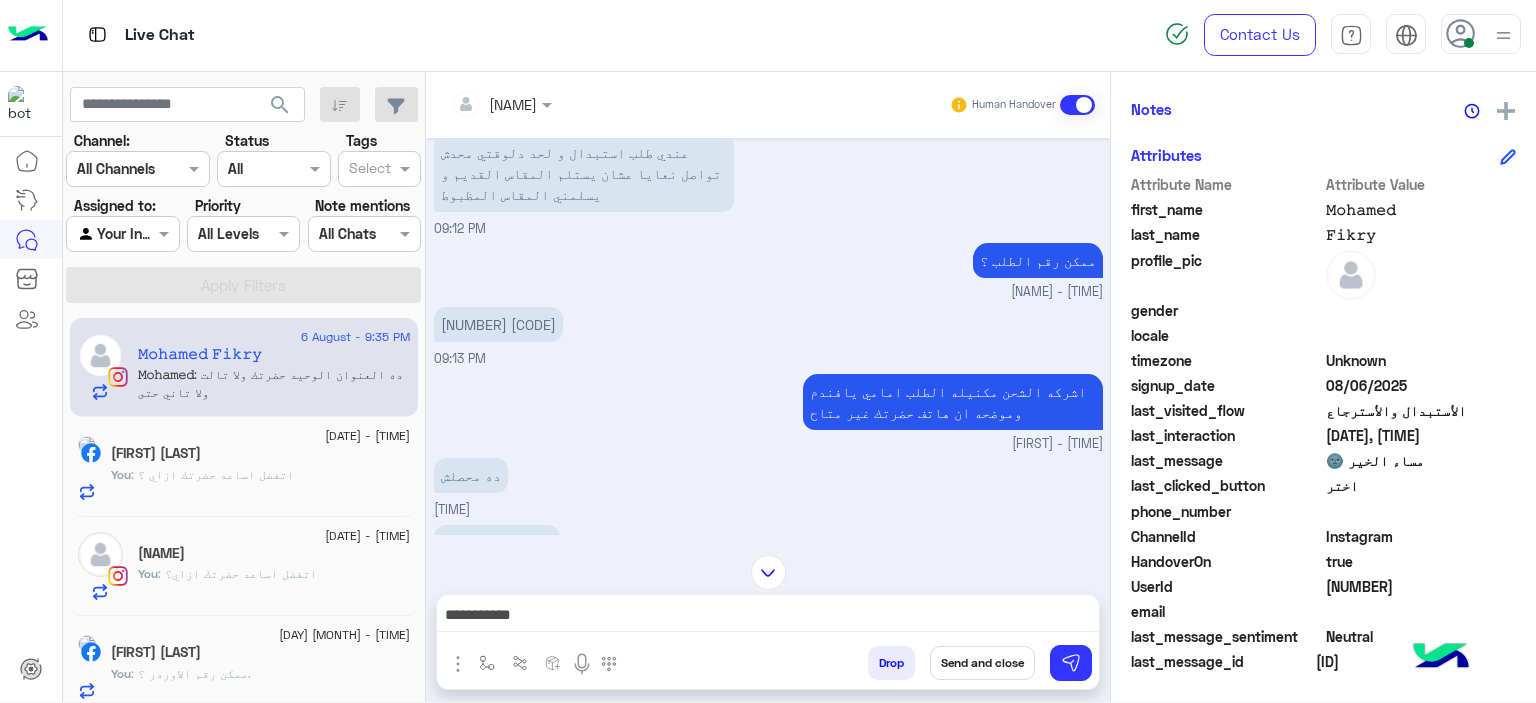 copy on "[NUMBER]" 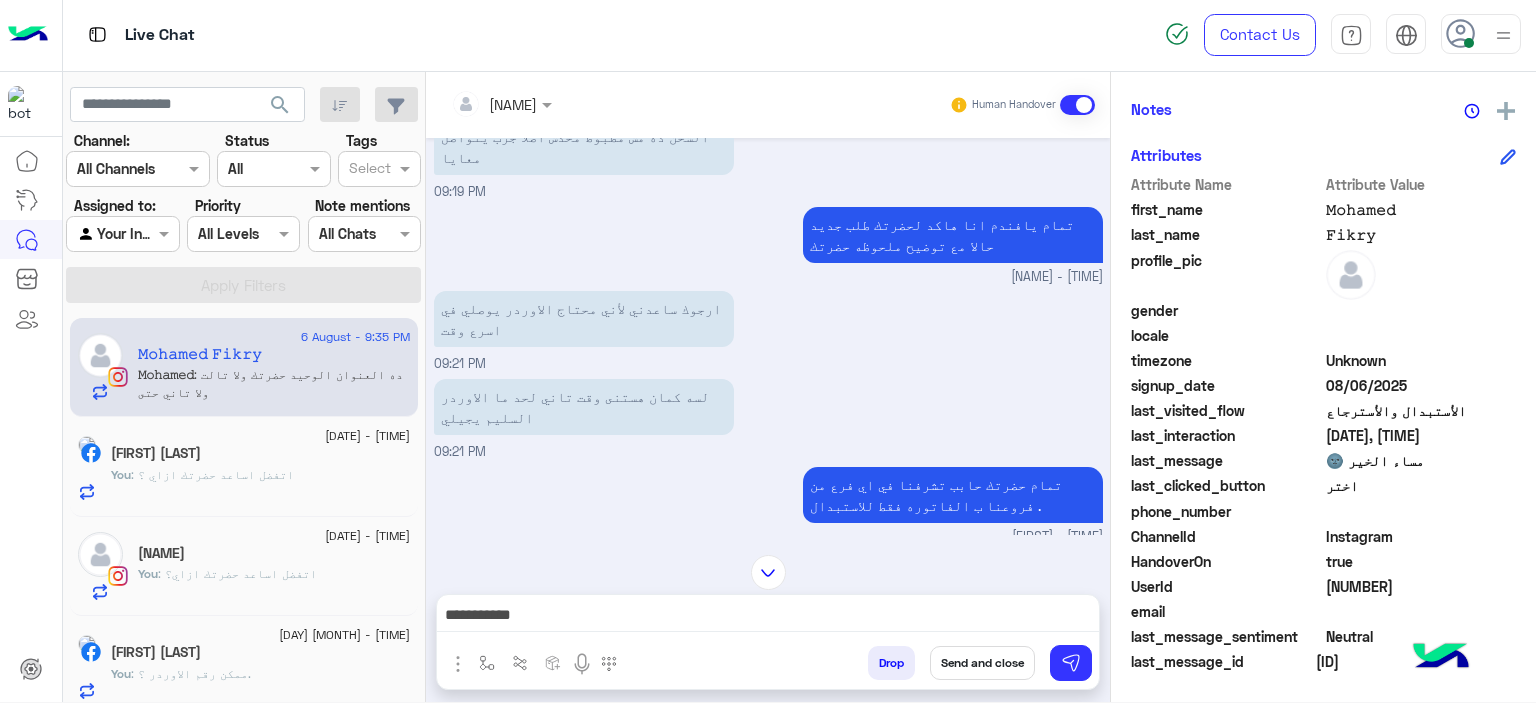 scroll, scrollTop: 1517, scrollLeft: 0, axis: vertical 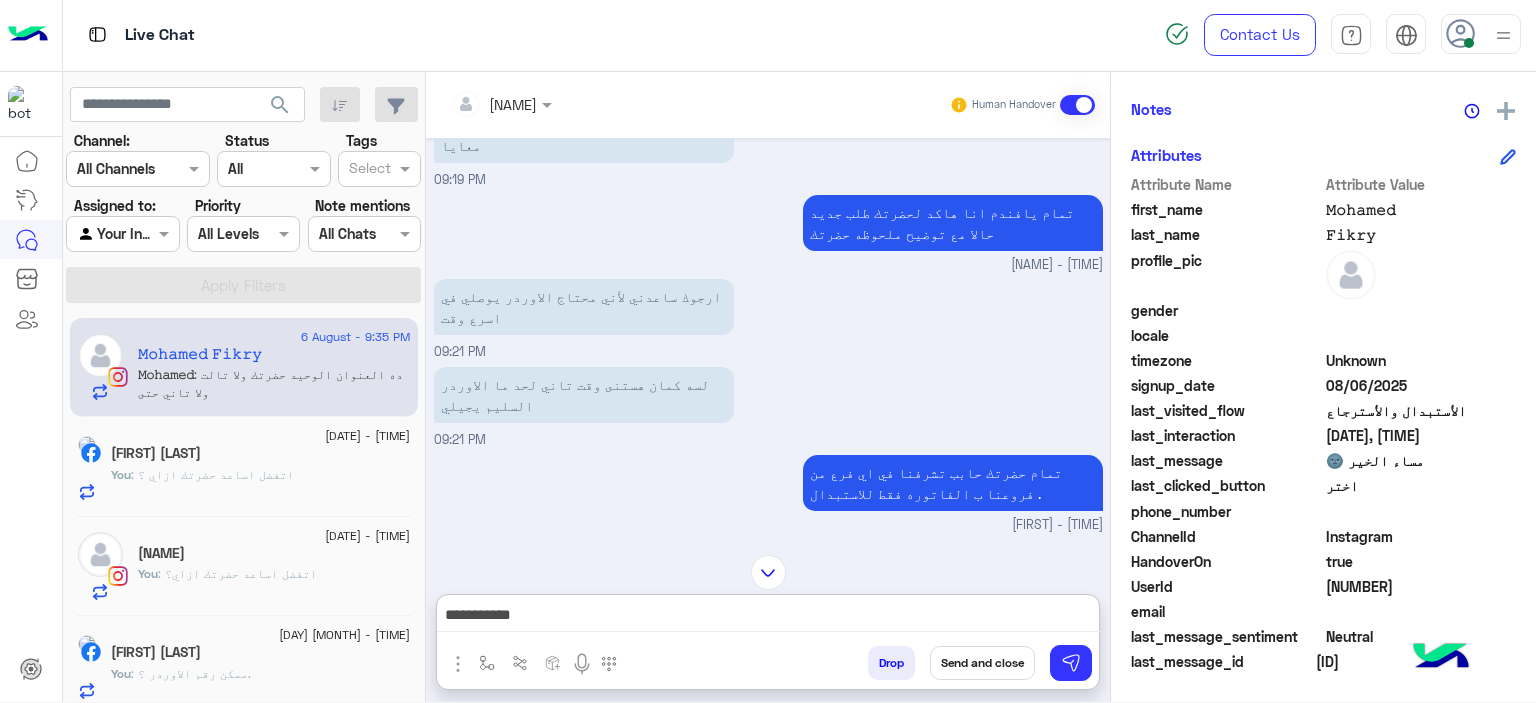 click on "**********" at bounding box center (768, 617) 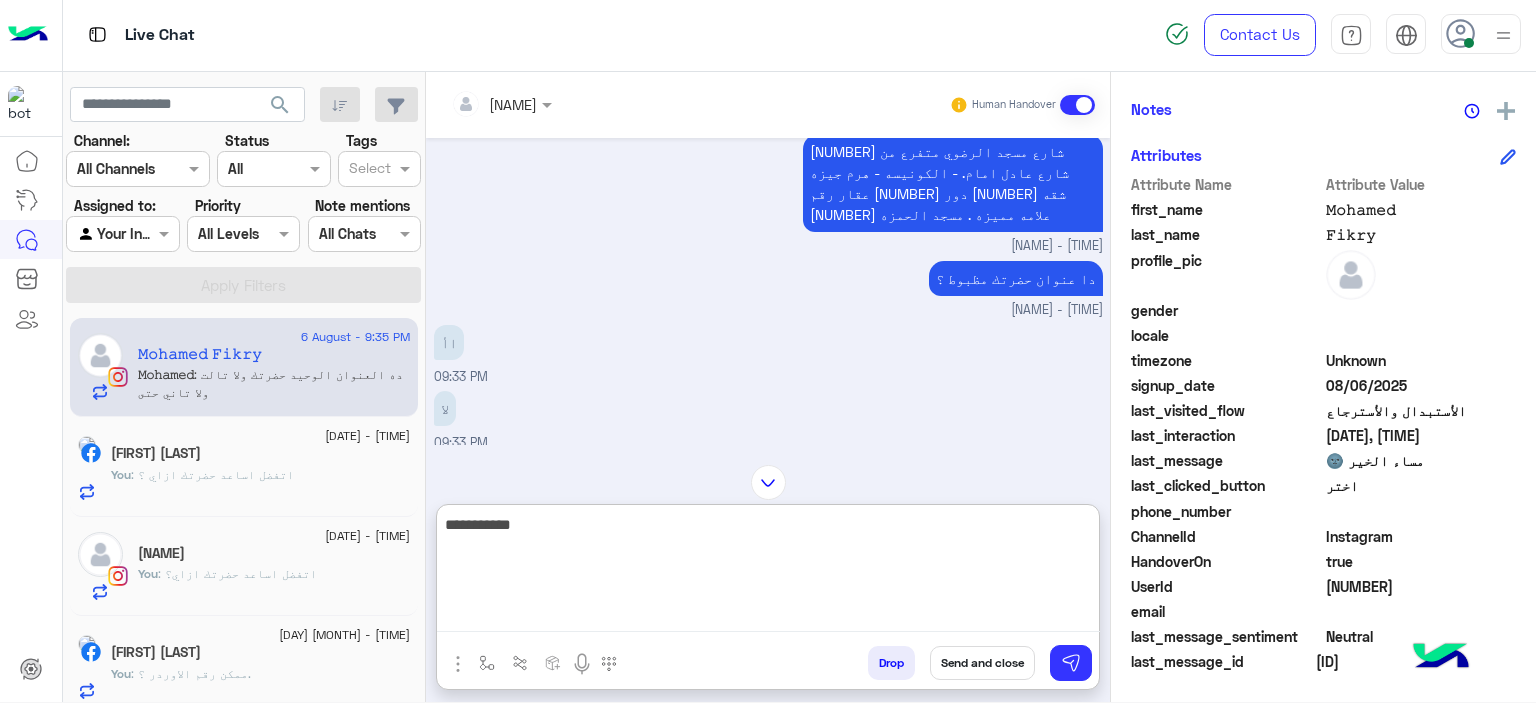 scroll, scrollTop: 4217, scrollLeft: 0, axis: vertical 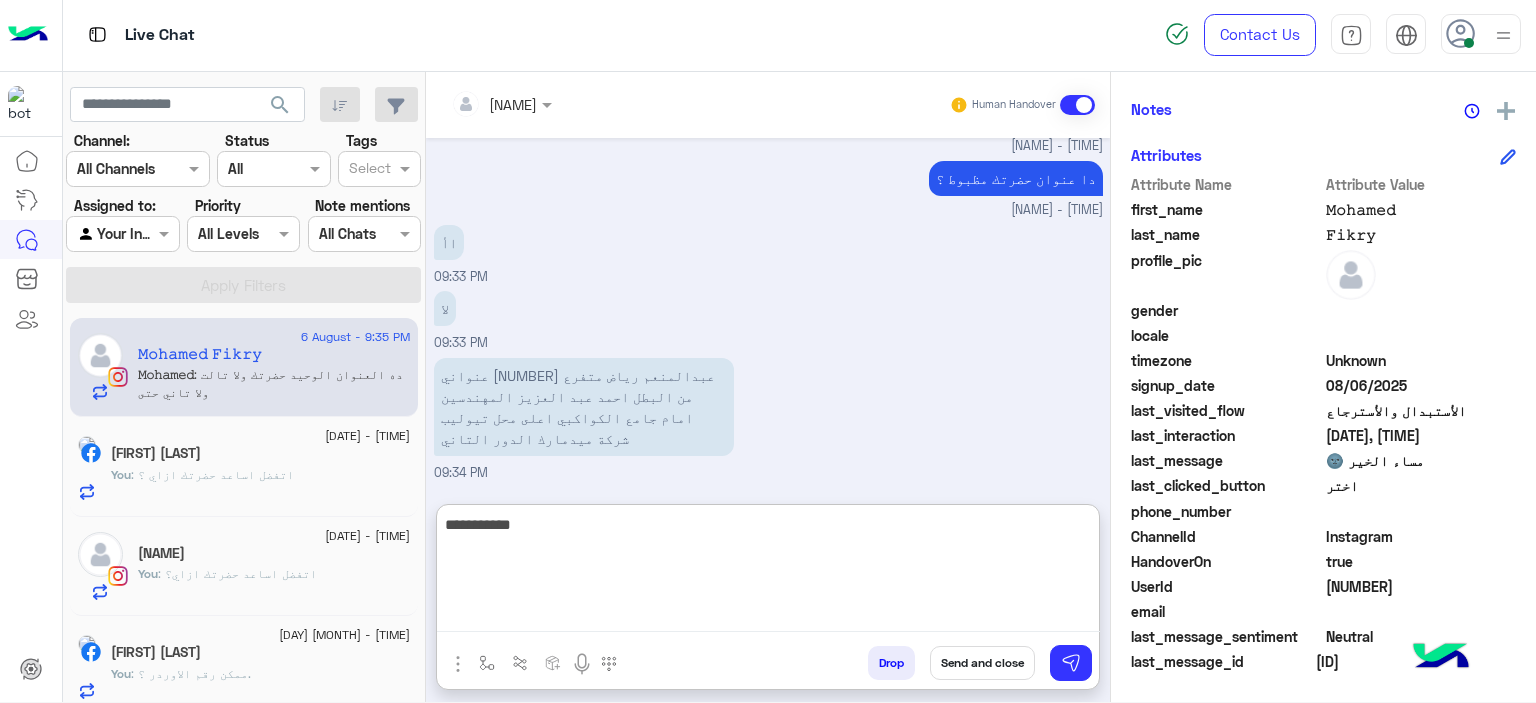 click on "**********" at bounding box center [768, 572] 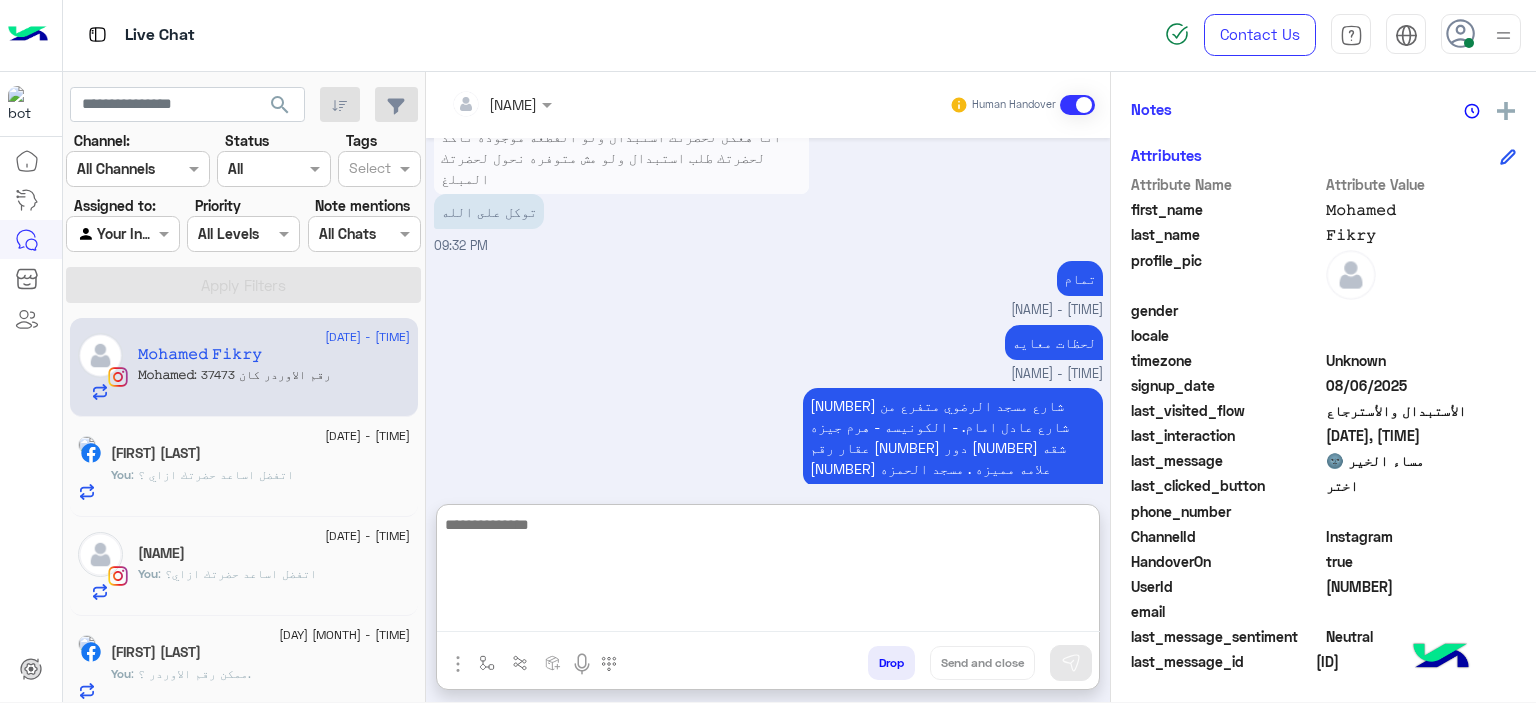 scroll, scrollTop: 5193, scrollLeft: 0, axis: vertical 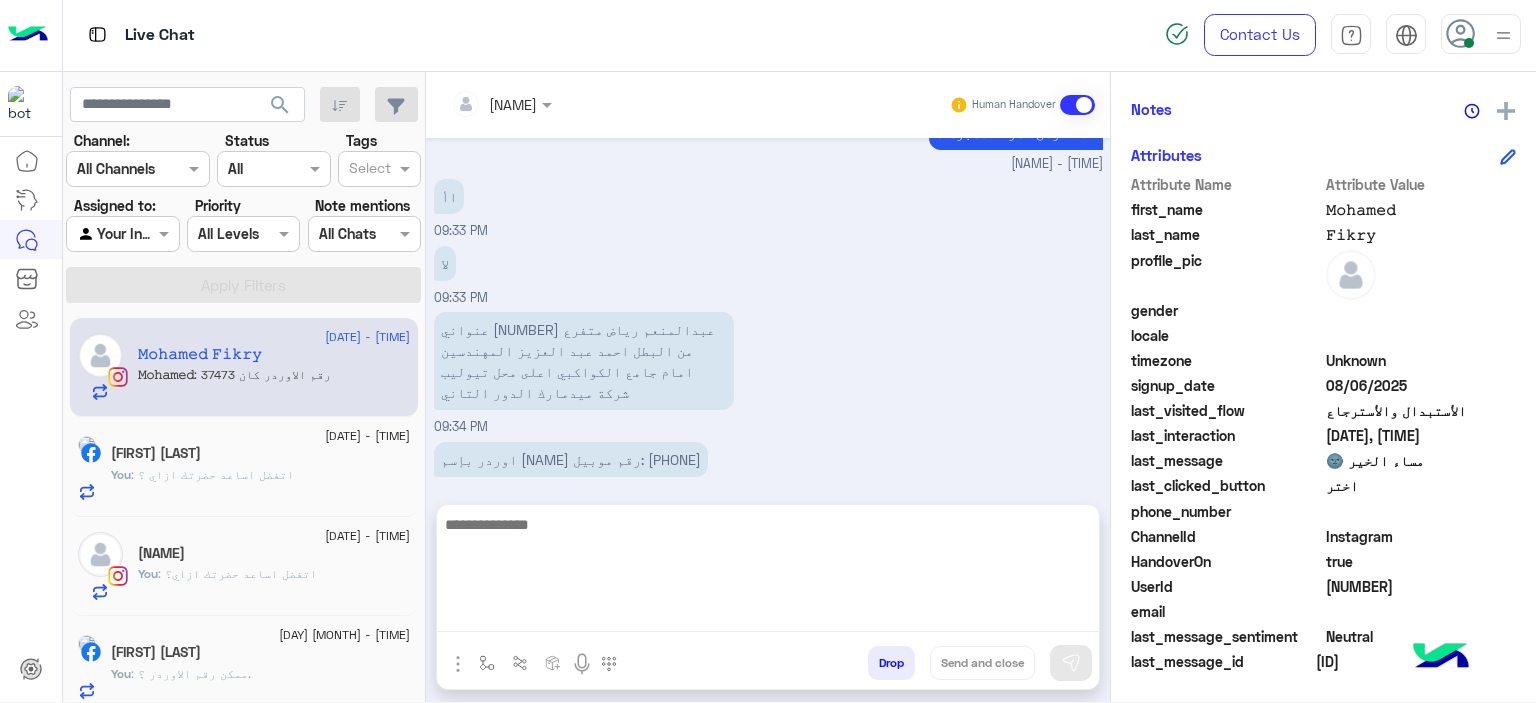 click on "رقم الاوردر كان  37473" at bounding box center [514, 677] 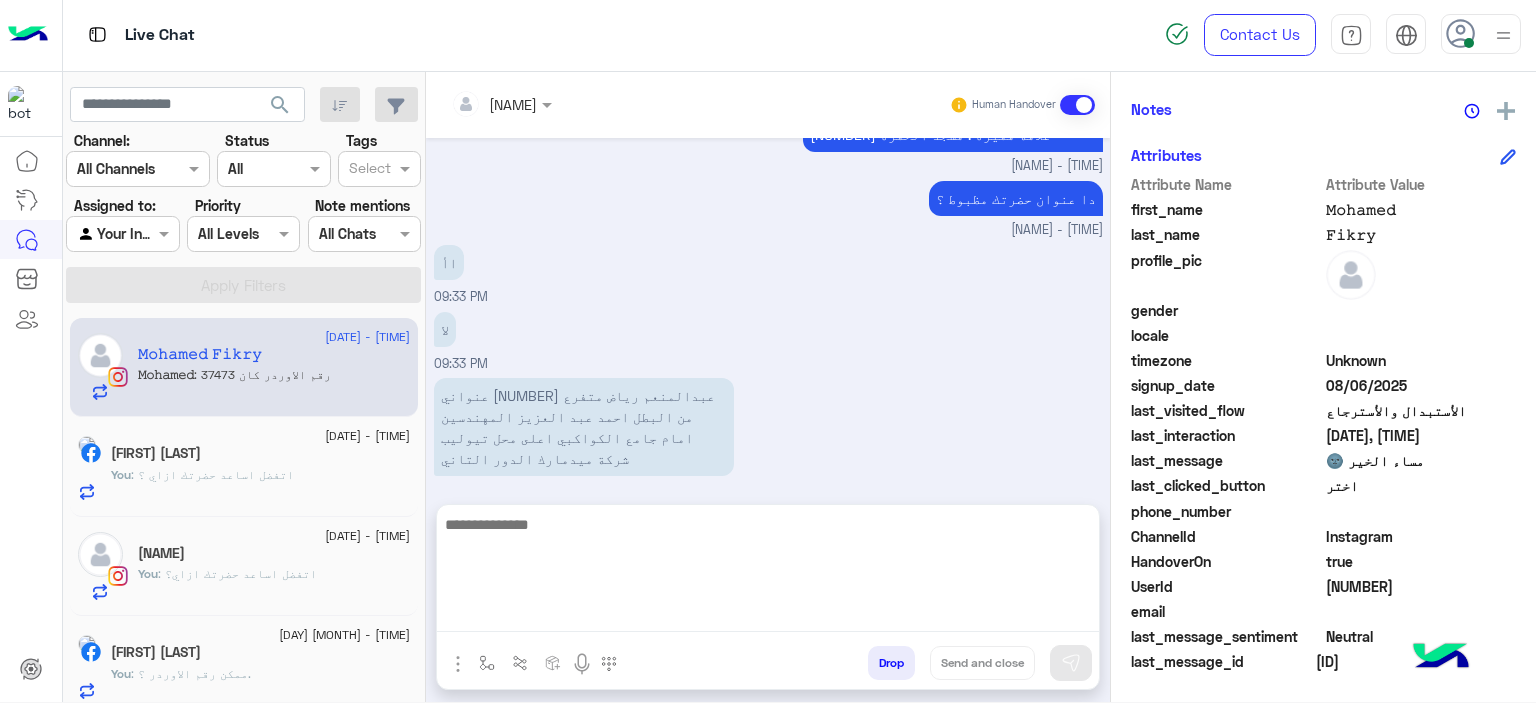 click on "[DATE] اختر [TIME] للاستبدال في حالة الشراء من الفرع برجاء التوجه الي نفس الفرع ب اصل الفاتورة و المنتد المراد استبداله او استرجاعه في خلال 14 يوم كحد اقصي من تاريخ الشراء و في حاله الشراء اون لاين يتم ارسال مندوب لي حضرتك بدون مصاريف شحن لاستلام القطع المراد استبدالها في خلال 3 ايام عمل داخل القاهرة و الجيزه و 7 ايام عمل بحد اقصي للمحافظات بعد رجوع المنتج الي مخازن الشركه حضرتك بتتواصل معانا للتاكيد الاوردر البديل مع تحمل حضرتك مصاريف الشحن في حاله عدم التواصل مع حضرتك من قبل المندوب في خلال المده برجاء التواصل معانا مره اخري للتواصل مع شركة الشحن الرجوع" at bounding box center (768, 311) 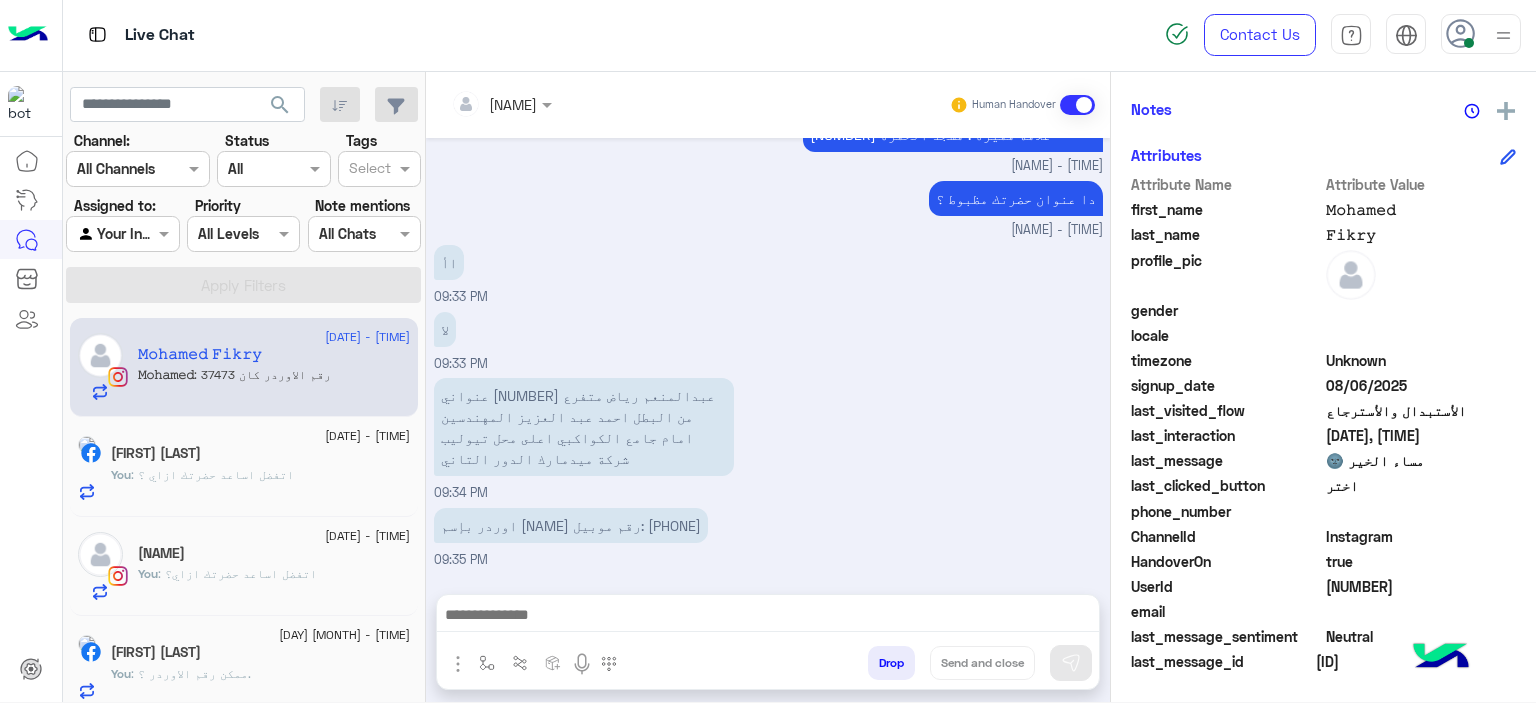 scroll, scrollTop: 5103, scrollLeft: 0, axis: vertical 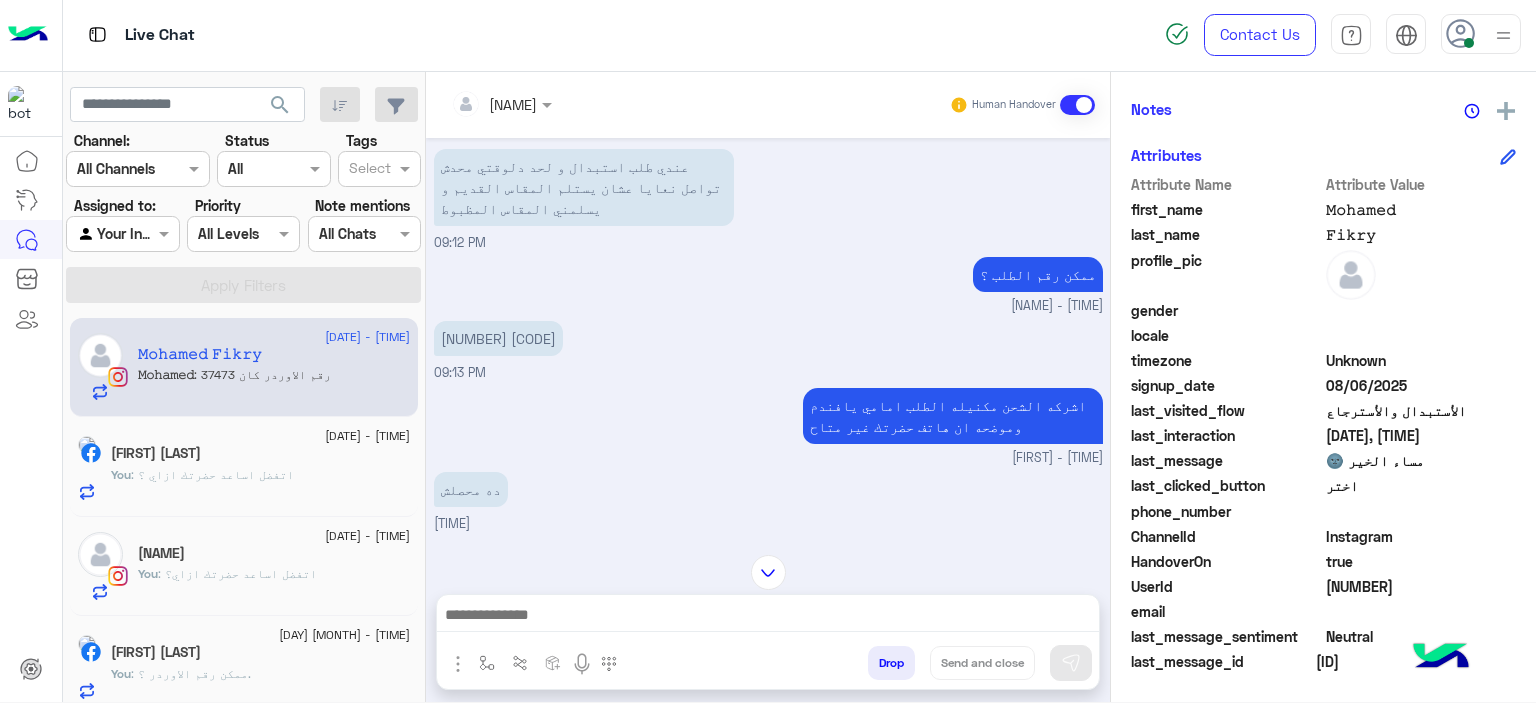 click on "[NUMBER]	[CODE]" at bounding box center (498, 338) 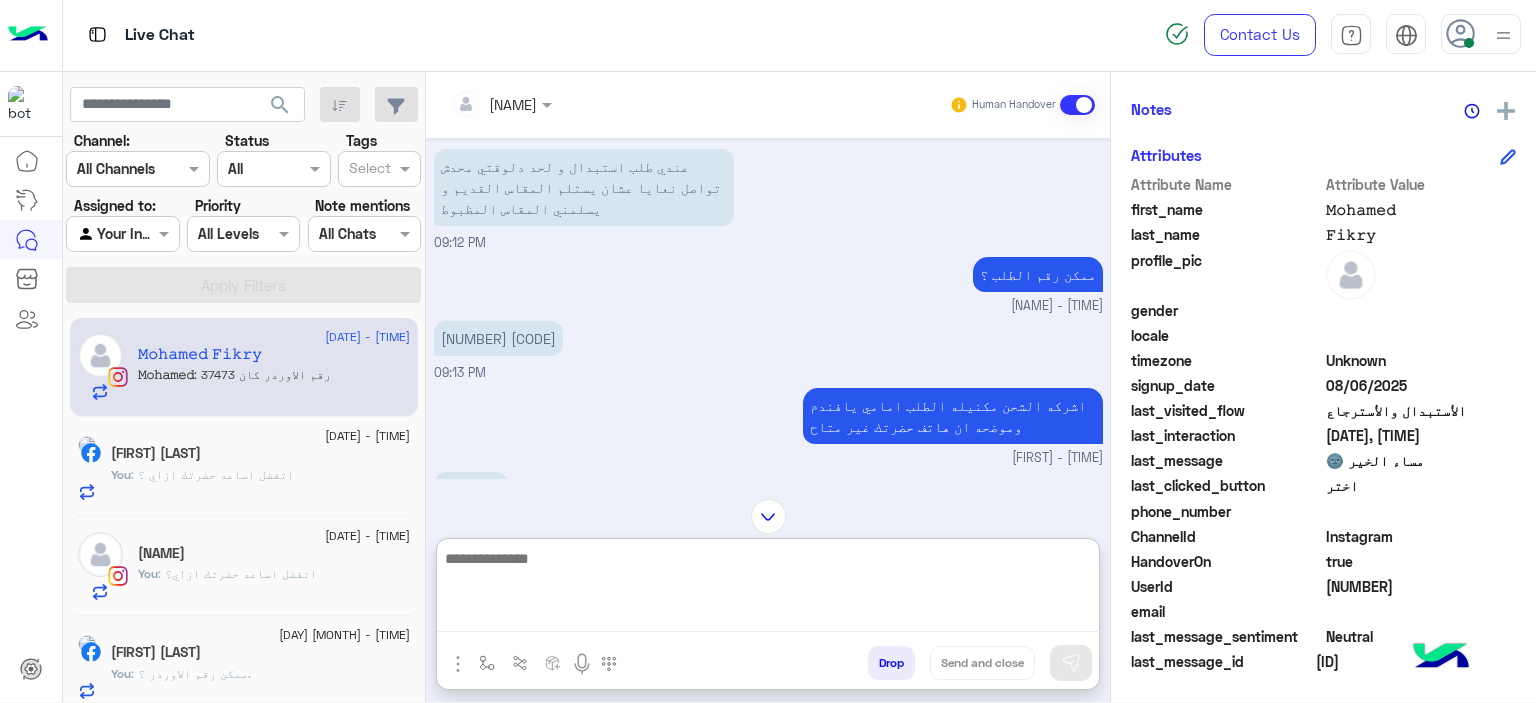 paste on "**********" 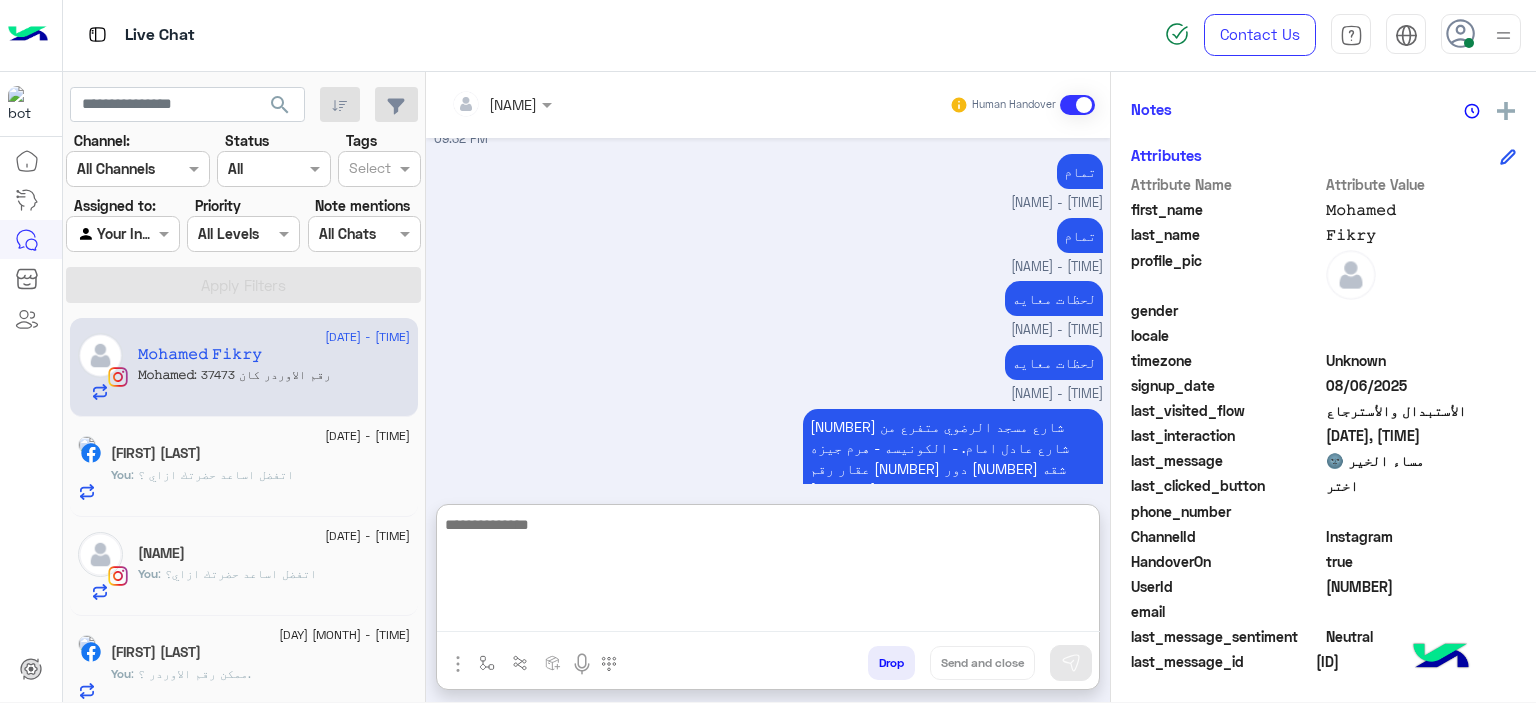 scroll, scrollTop: 5998, scrollLeft: 0, axis: vertical 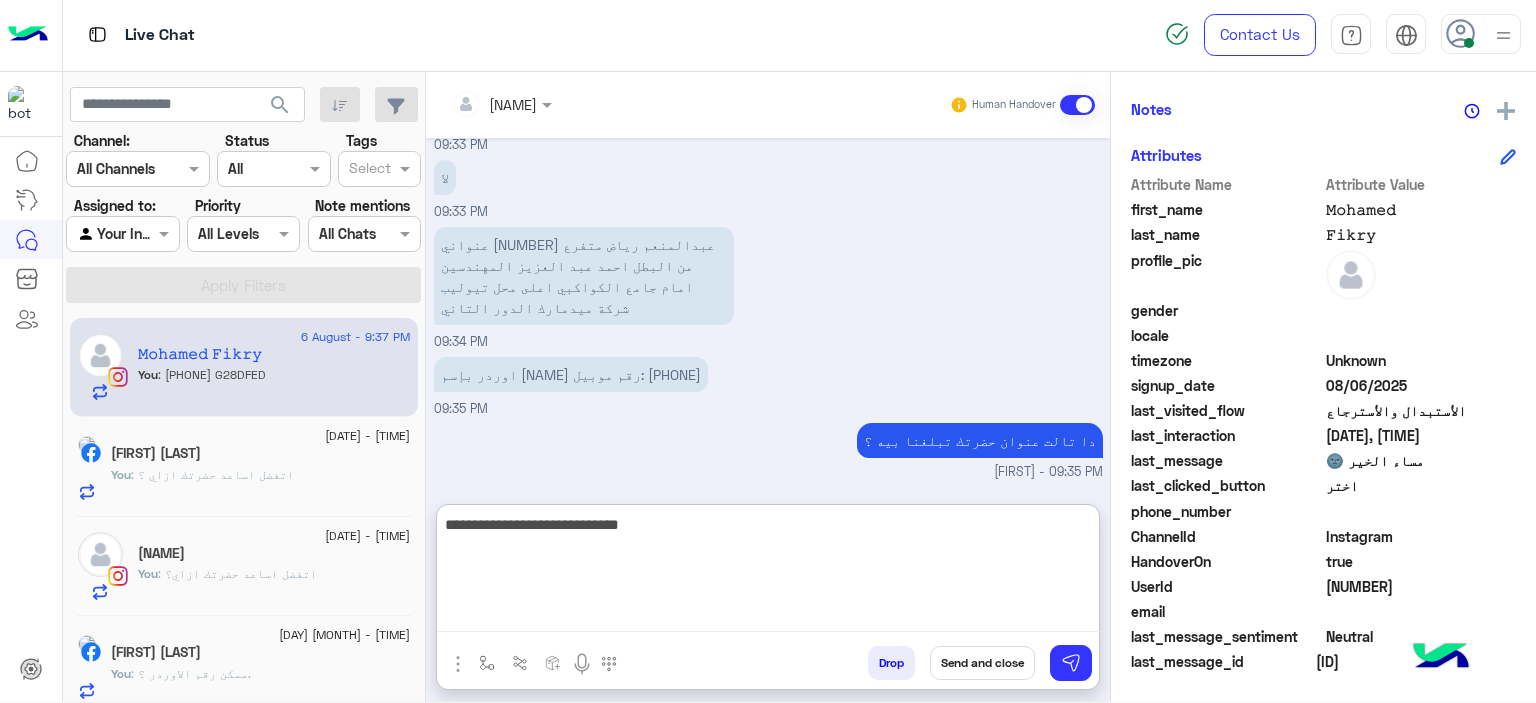 type on "**********" 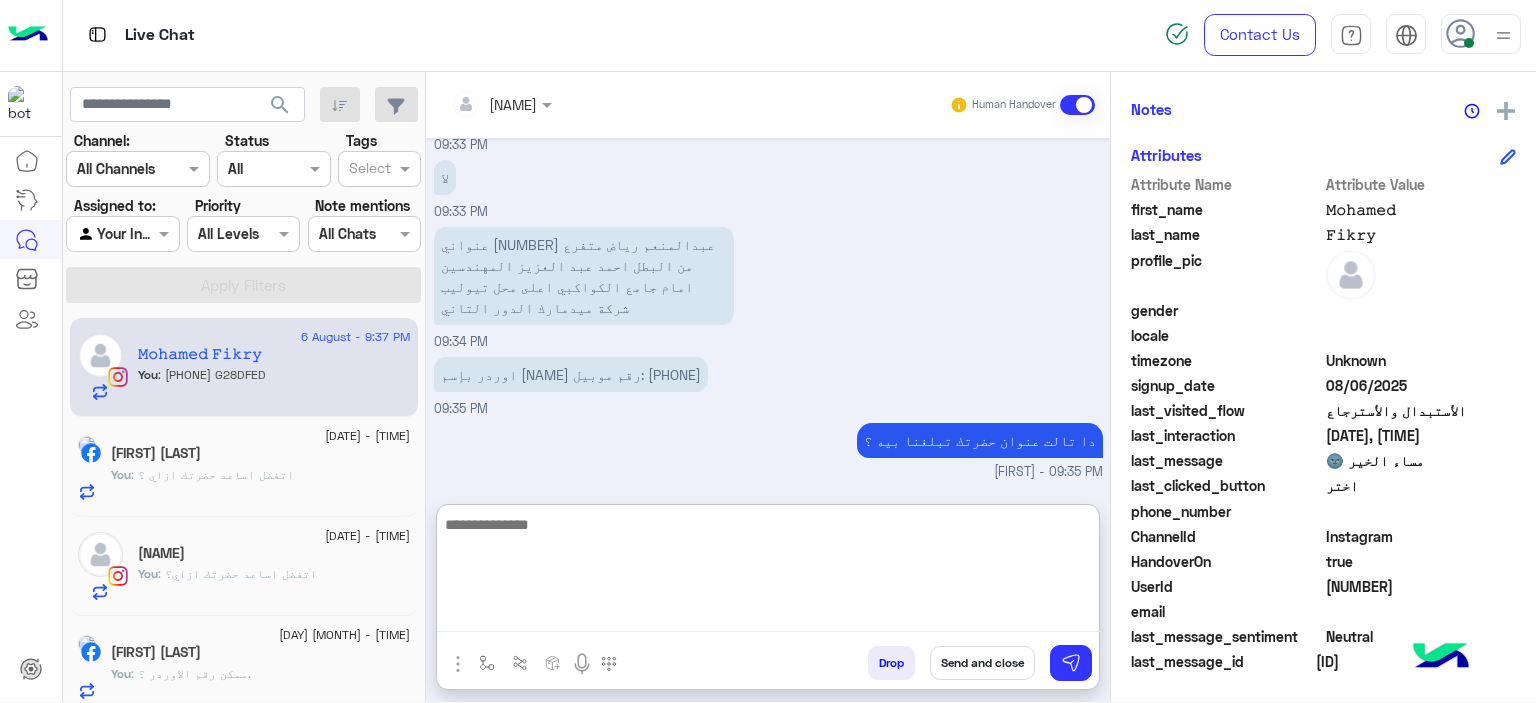 scroll, scrollTop: 6062, scrollLeft: 0, axis: vertical 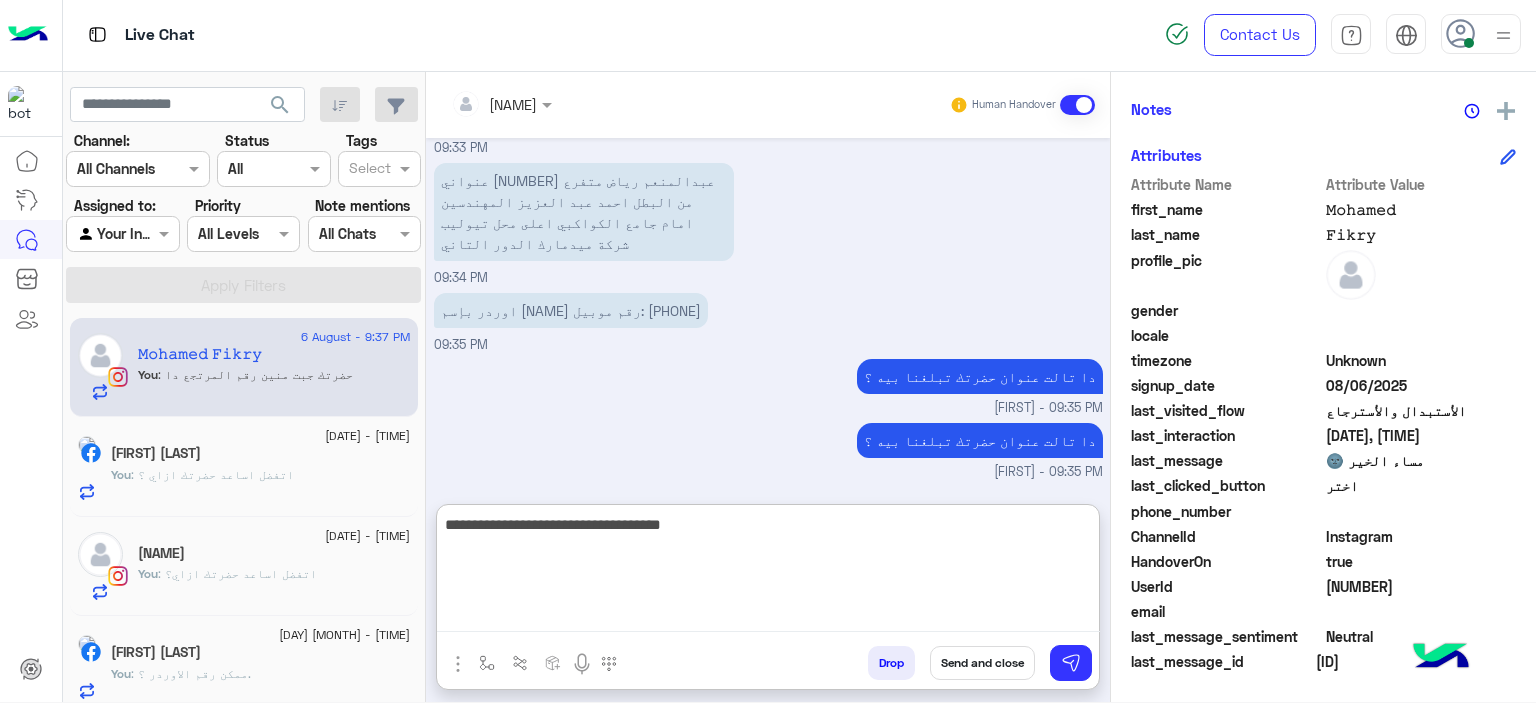 type on "**********" 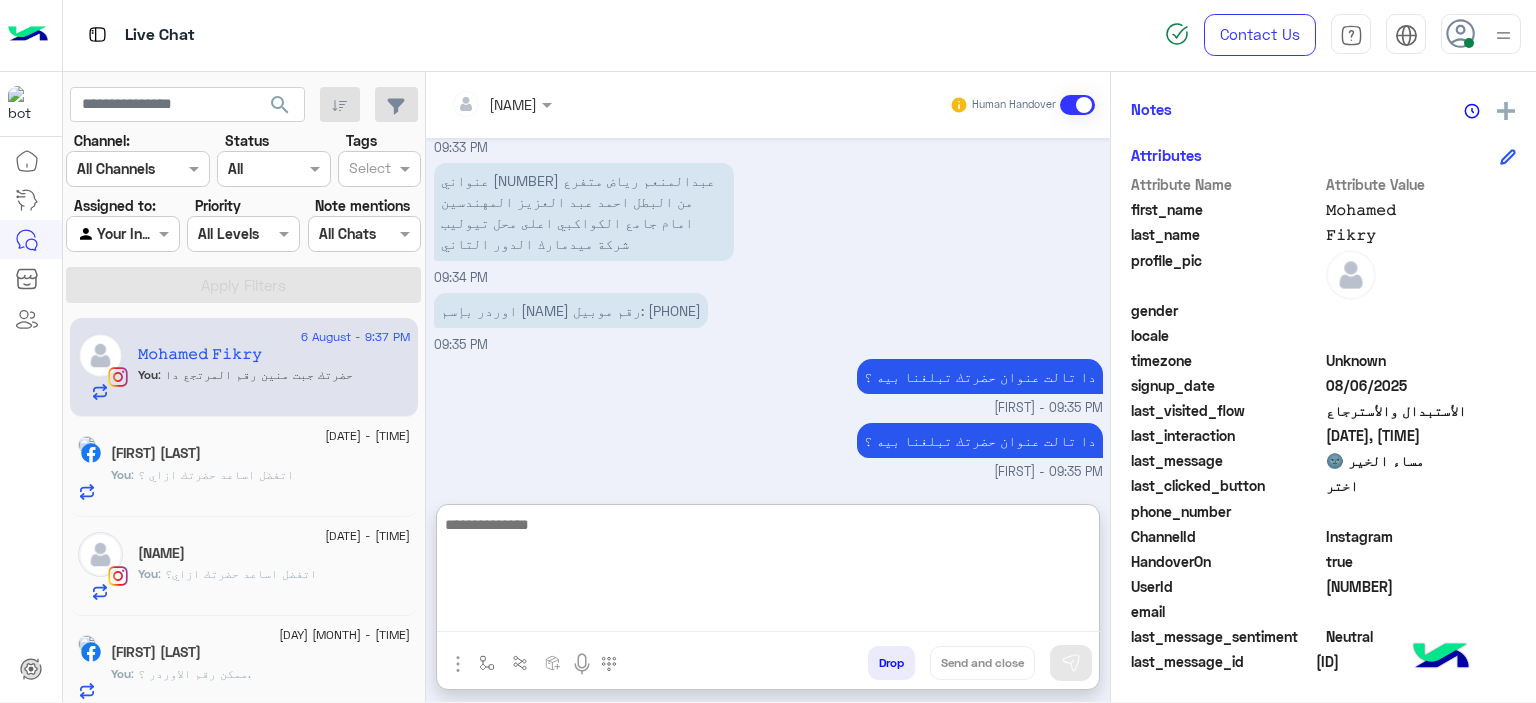 scroll, scrollTop: 6126, scrollLeft: 0, axis: vertical 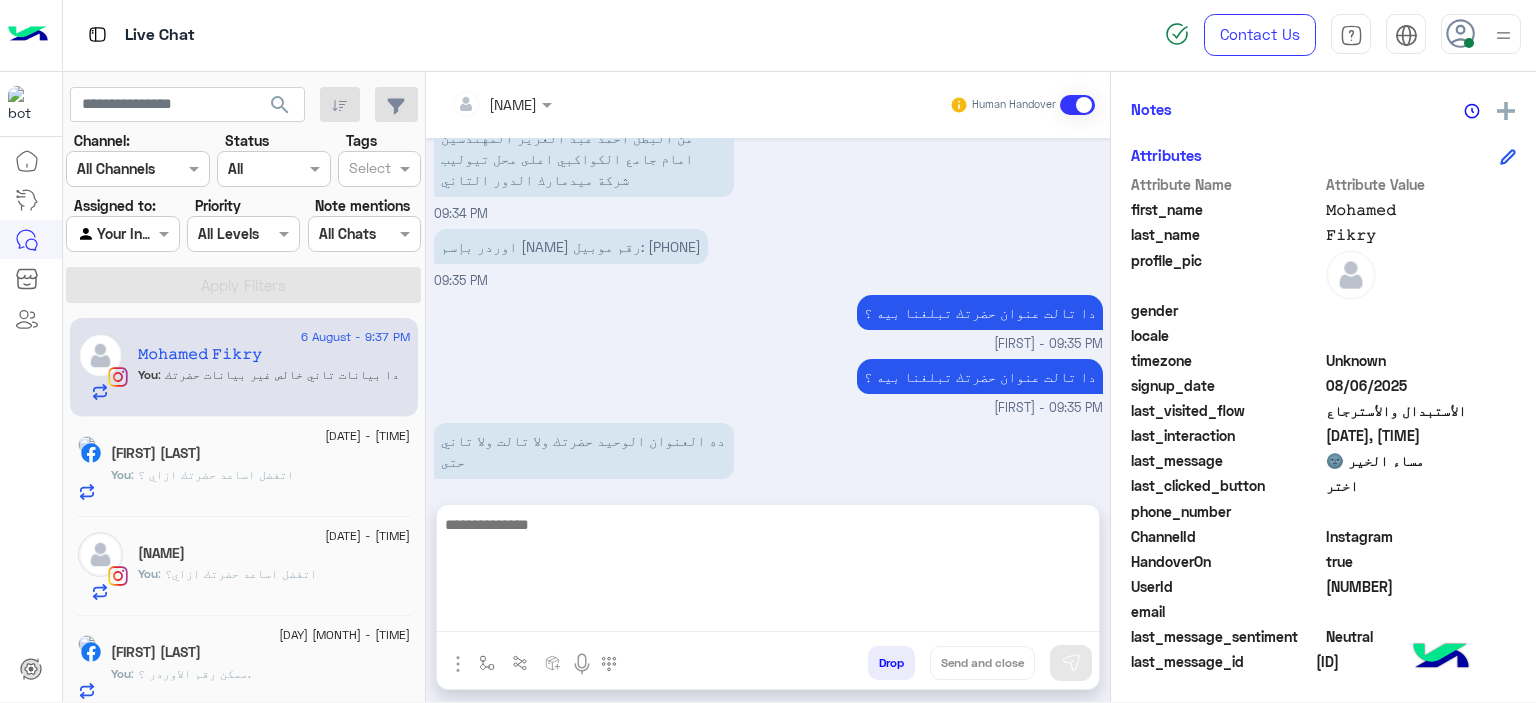 click on ": اتفضل اساعد حضرتك ازاي ؟" 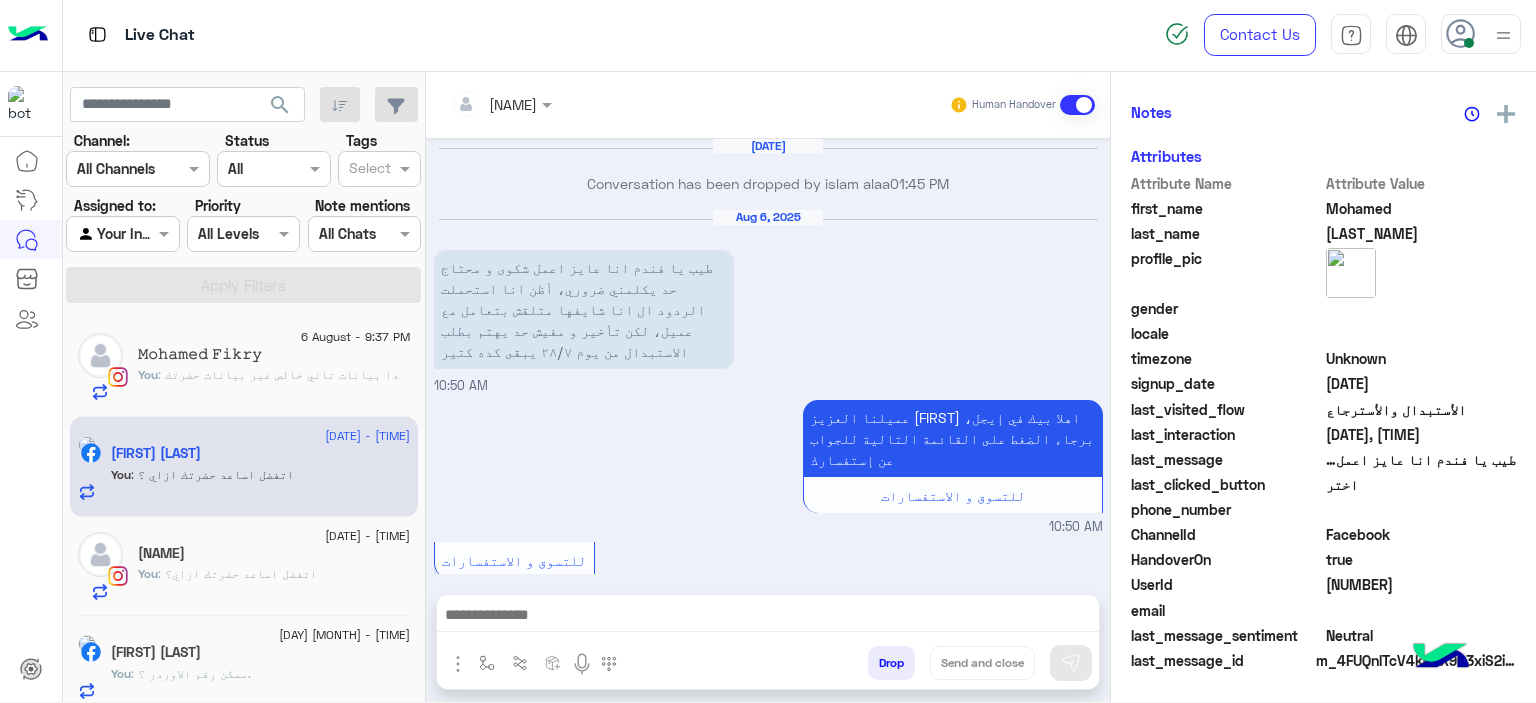 scroll, scrollTop: 452, scrollLeft: 0, axis: vertical 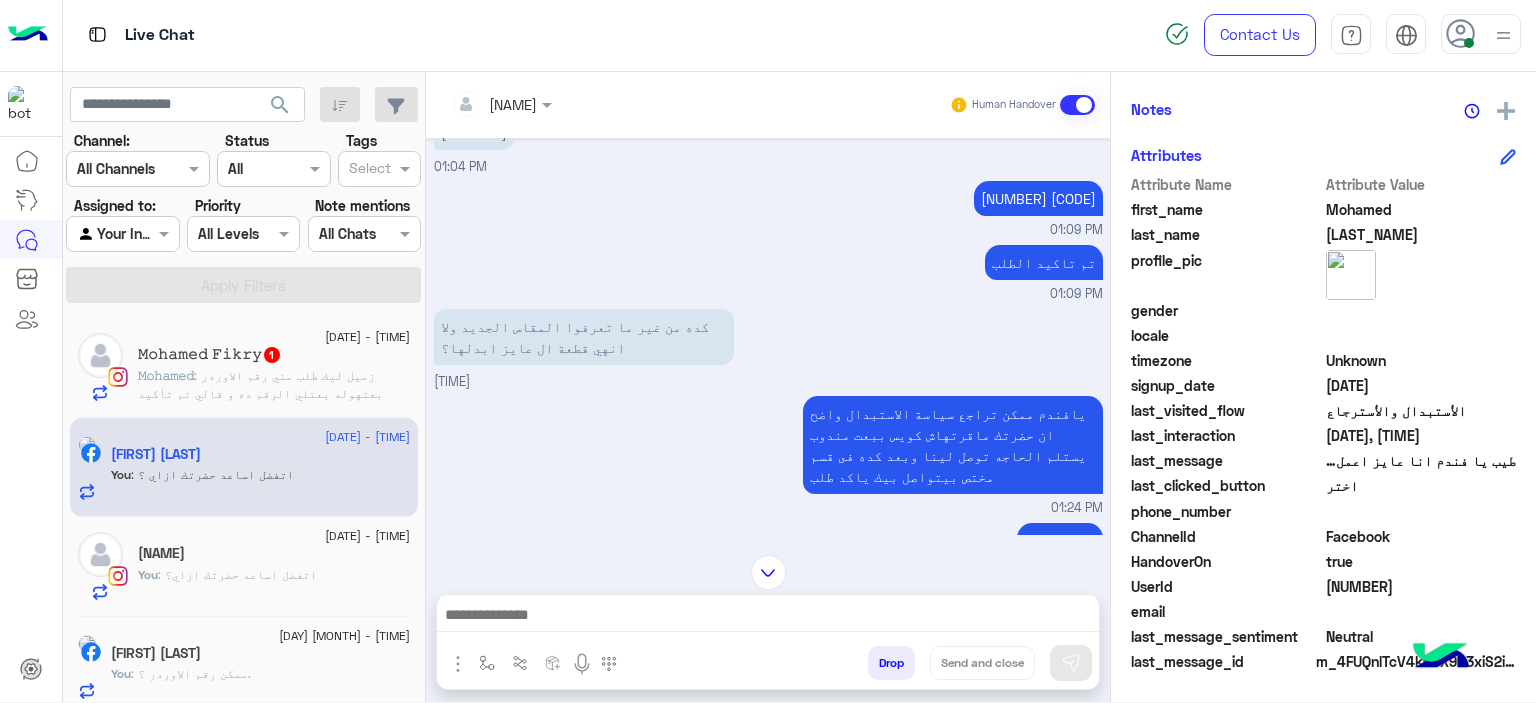 click on "[NAME] [LAST_NAME] 1" 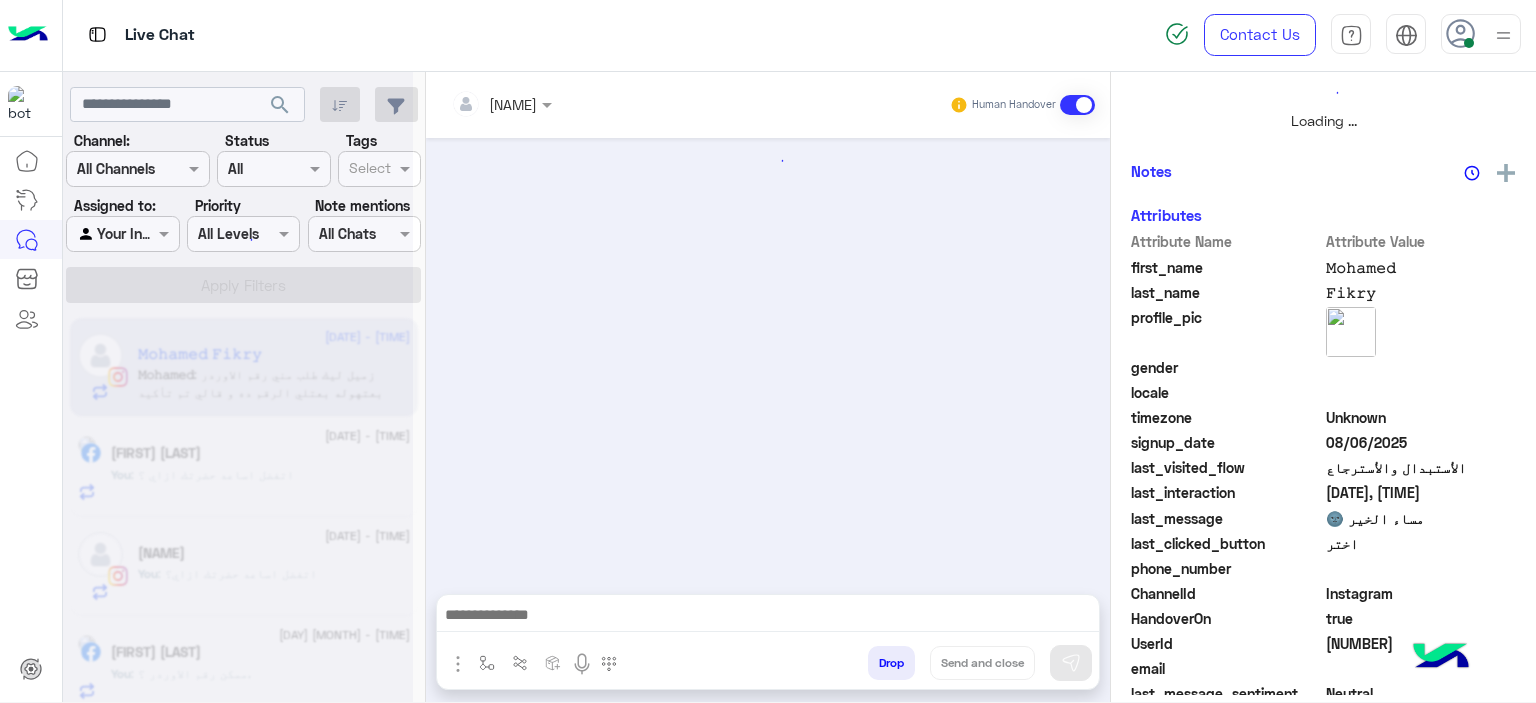 scroll, scrollTop: 514, scrollLeft: 0, axis: vertical 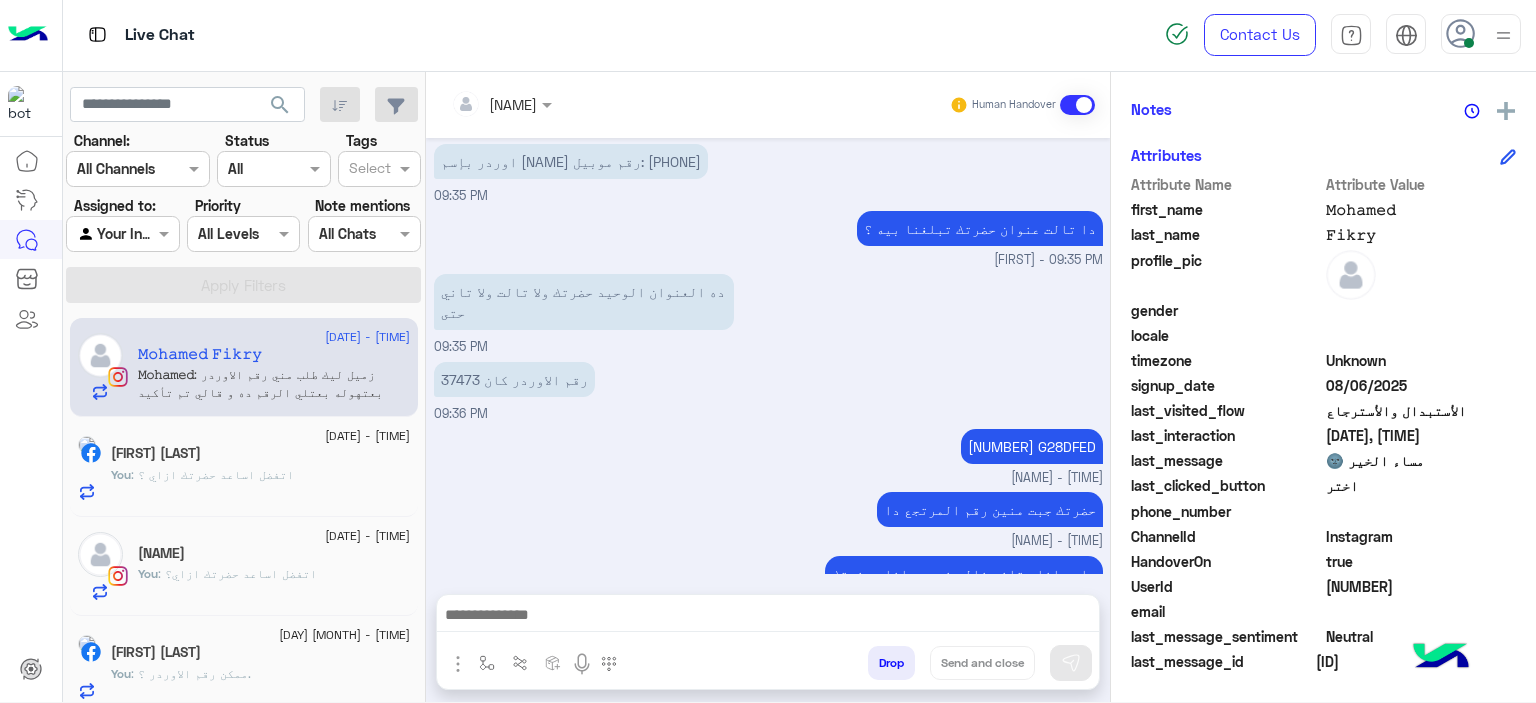 click at bounding box center [768, 617] 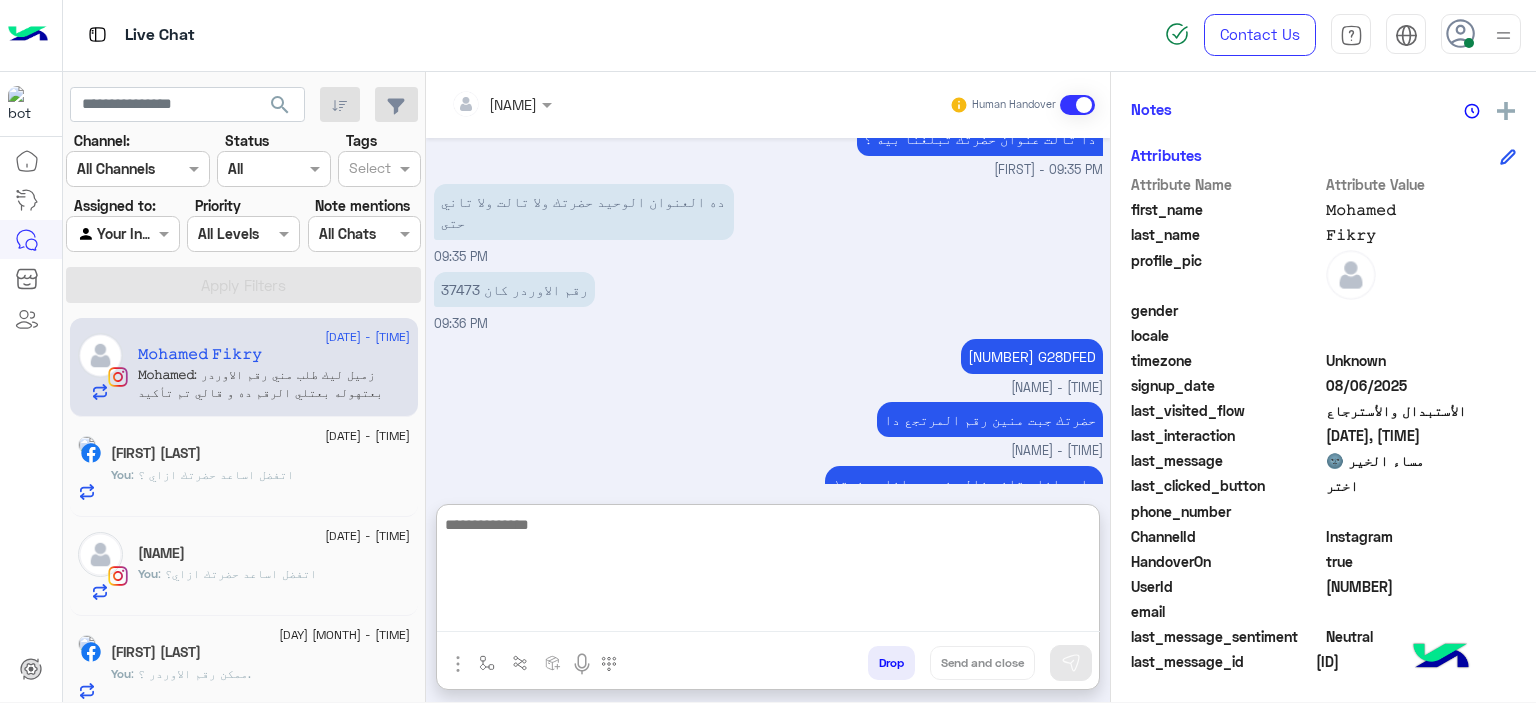 scroll, scrollTop: 1498, scrollLeft: 0, axis: vertical 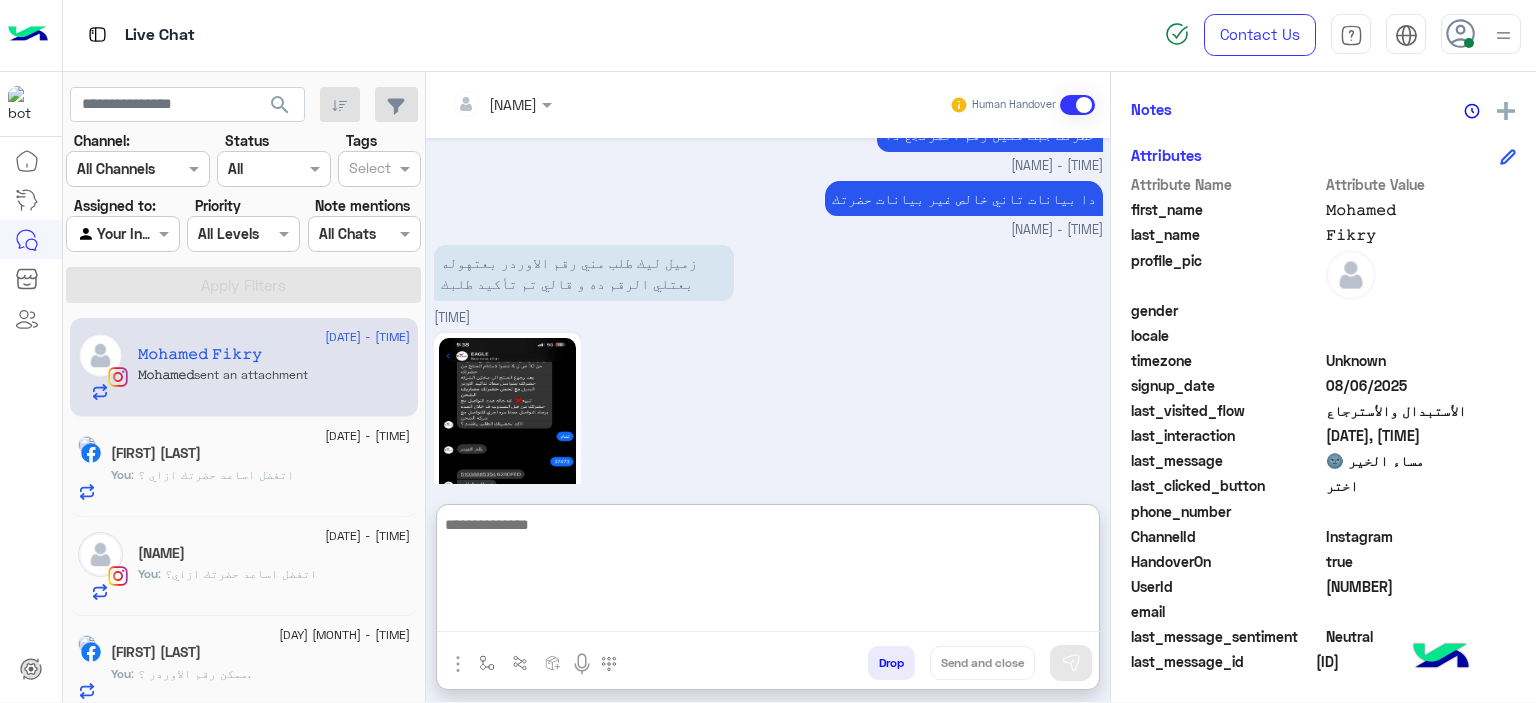 click 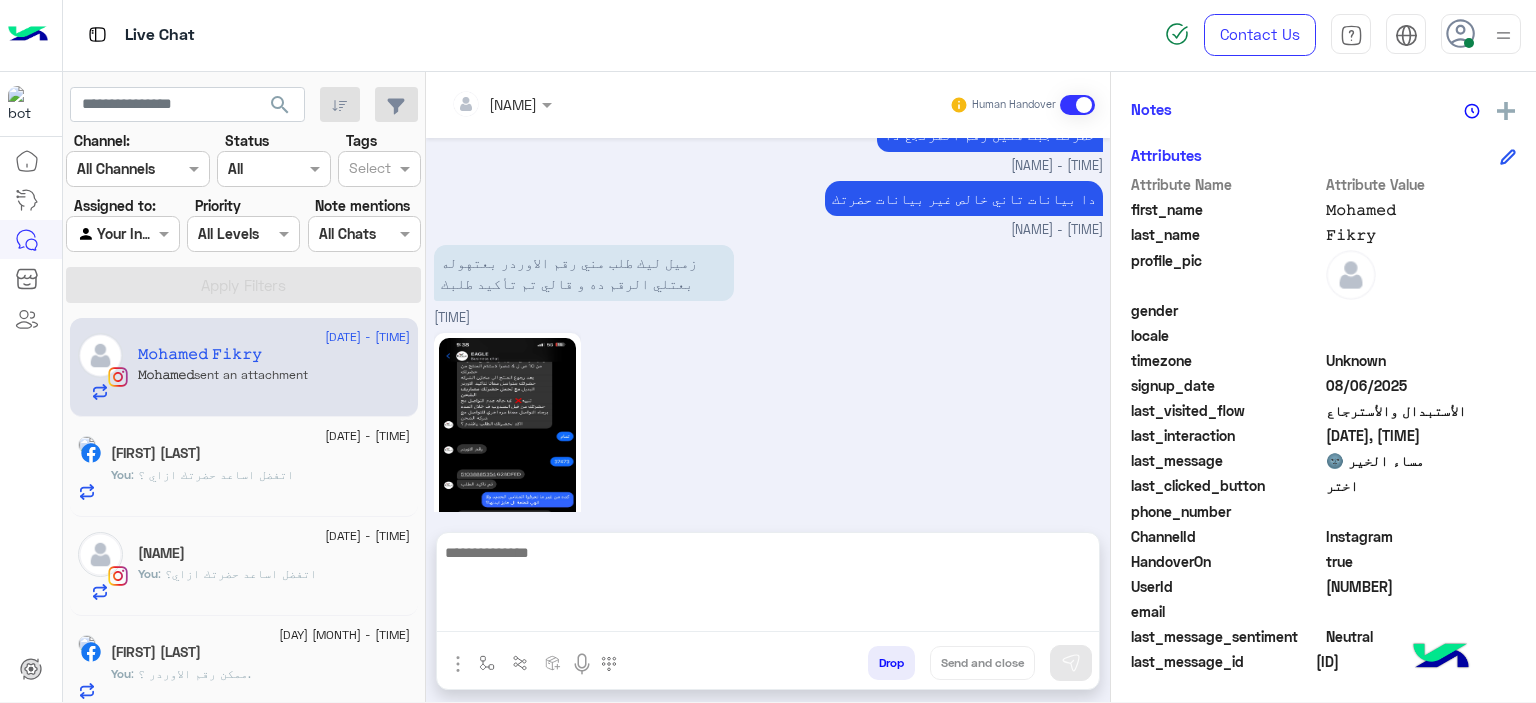 scroll, scrollTop: 1408, scrollLeft: 0, axis: vertical 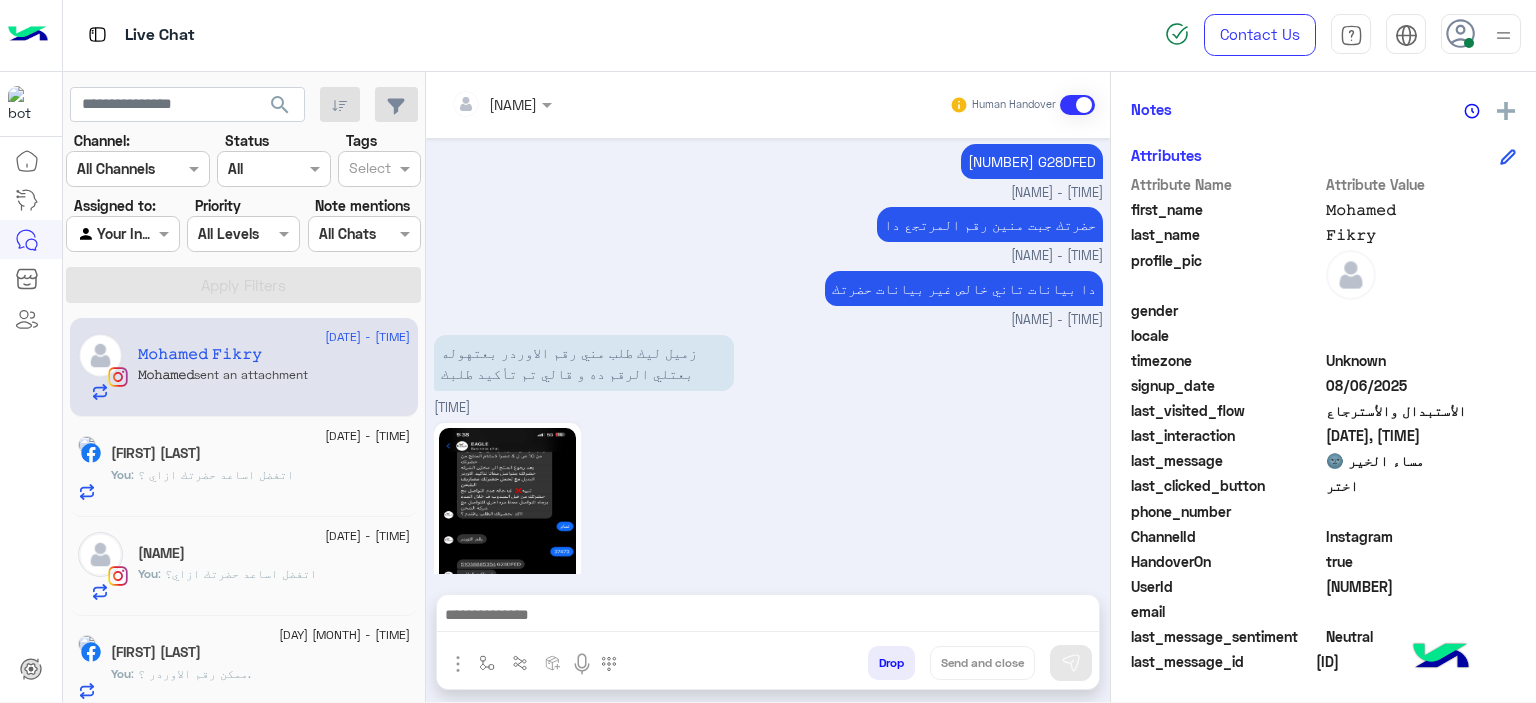 click at bounding box center (768, 617) 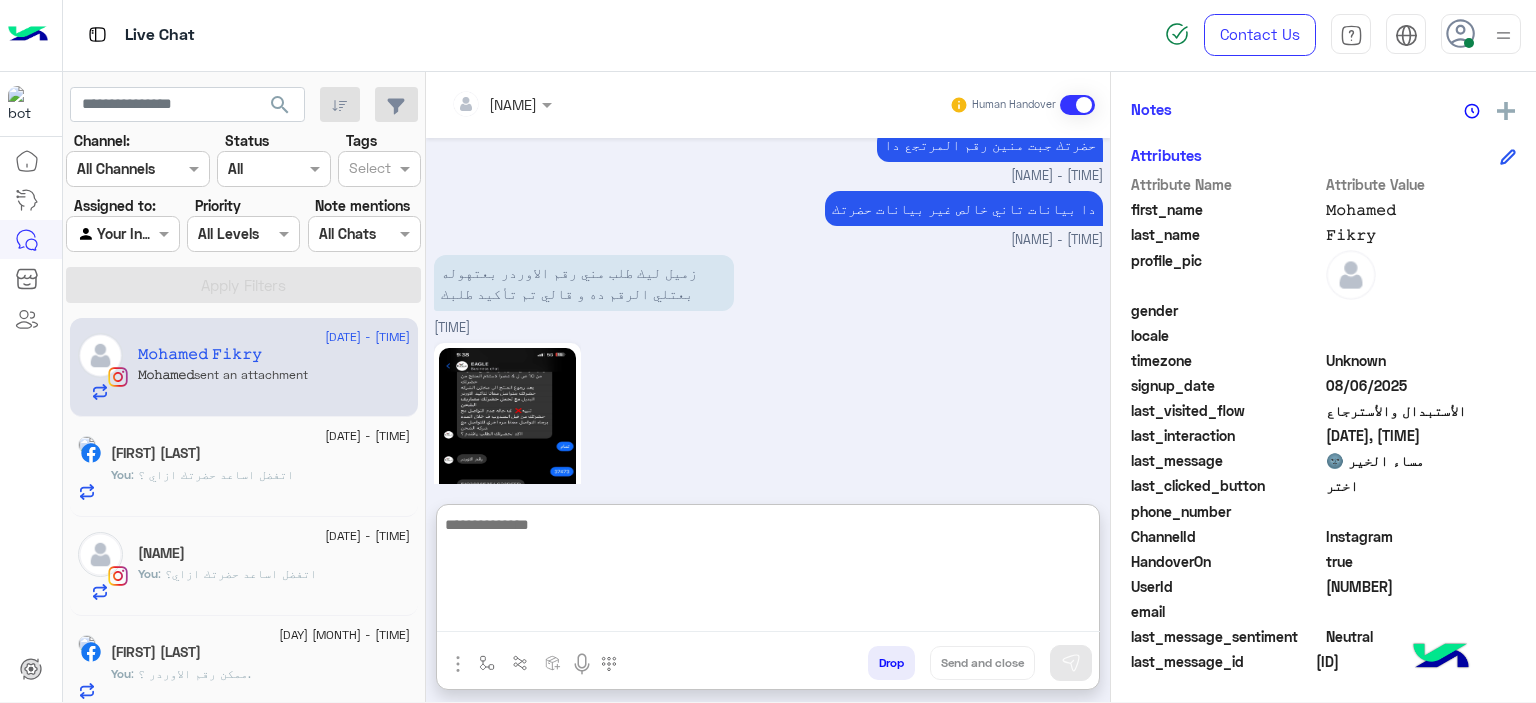 scroll, scrollTop: 1498, scrollLeft: 0, axis: vertical 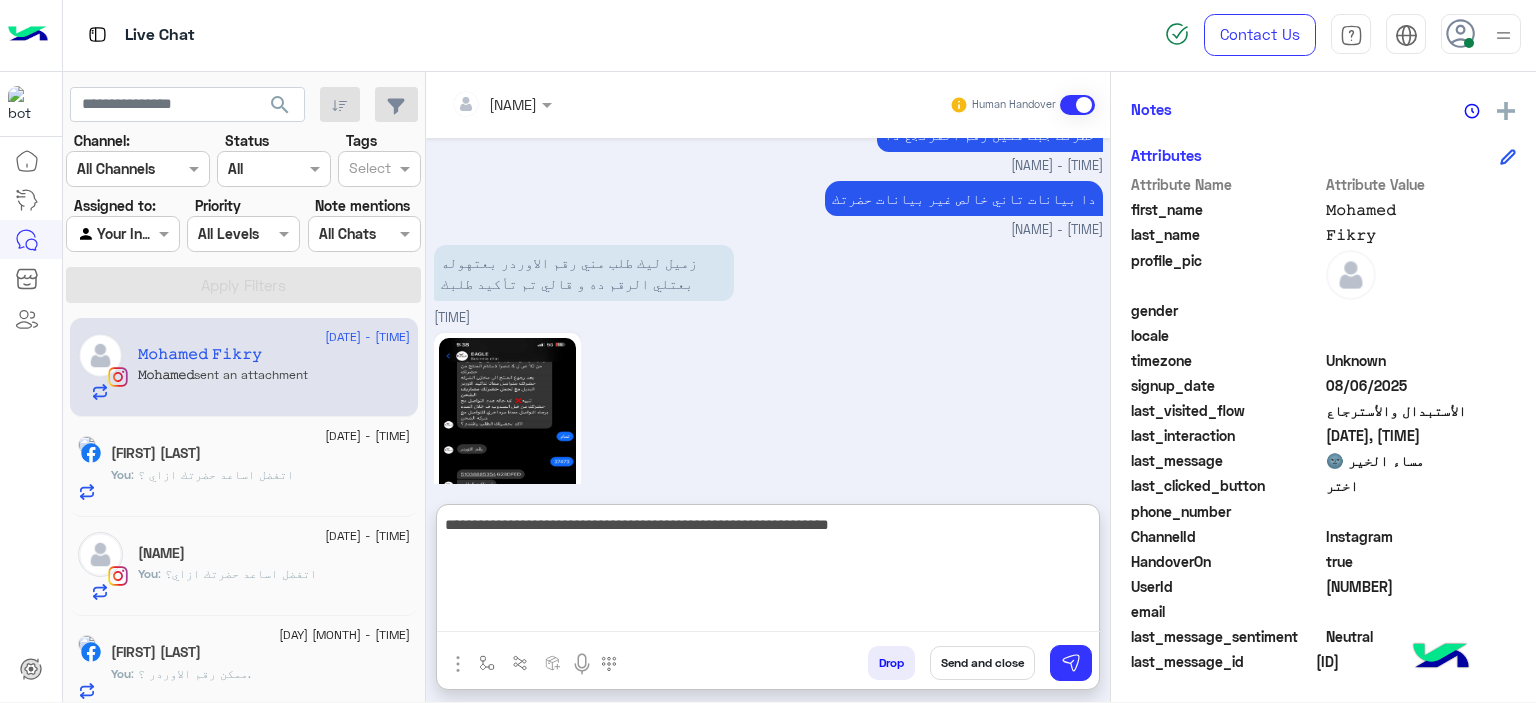 type on "**********" 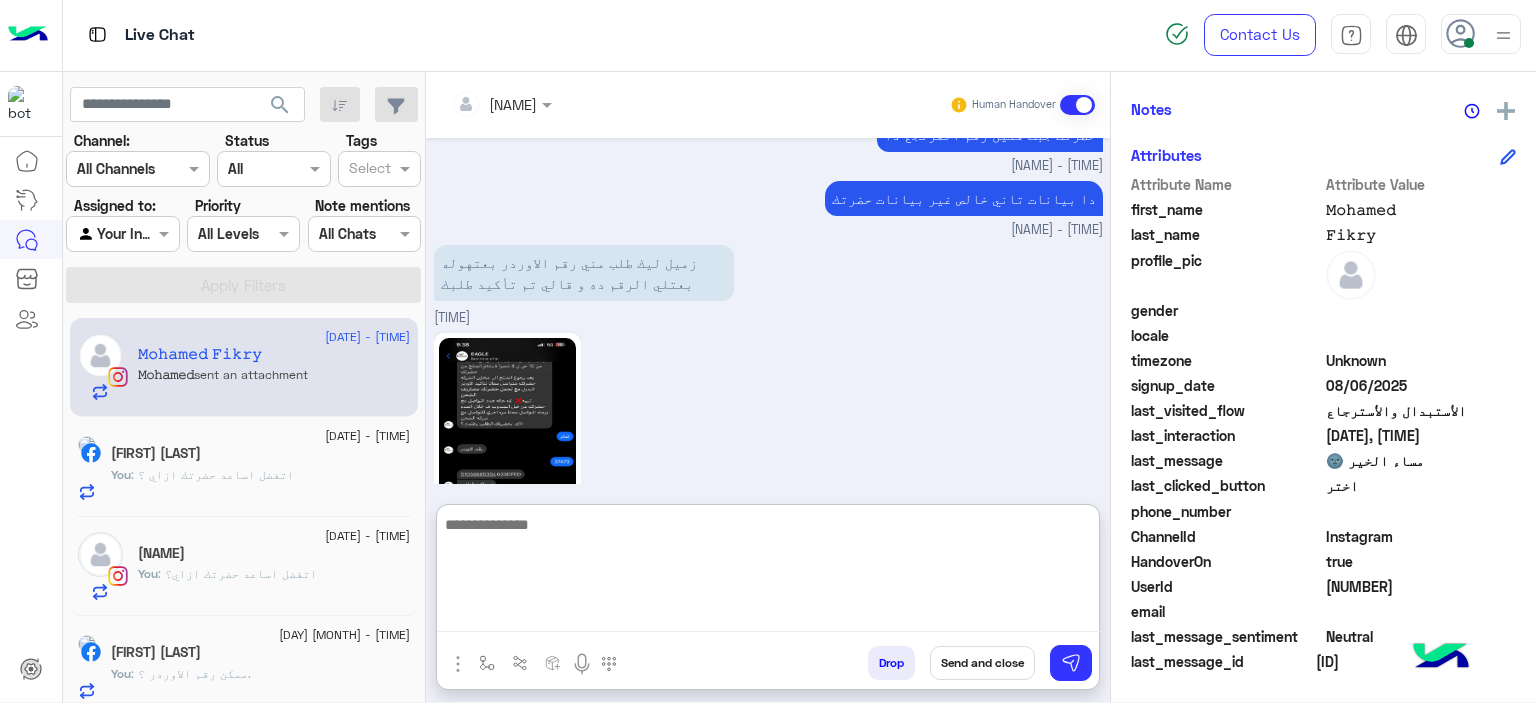 scroll, scrollTop: 1582, scrollLeft: 0, axis: vertical 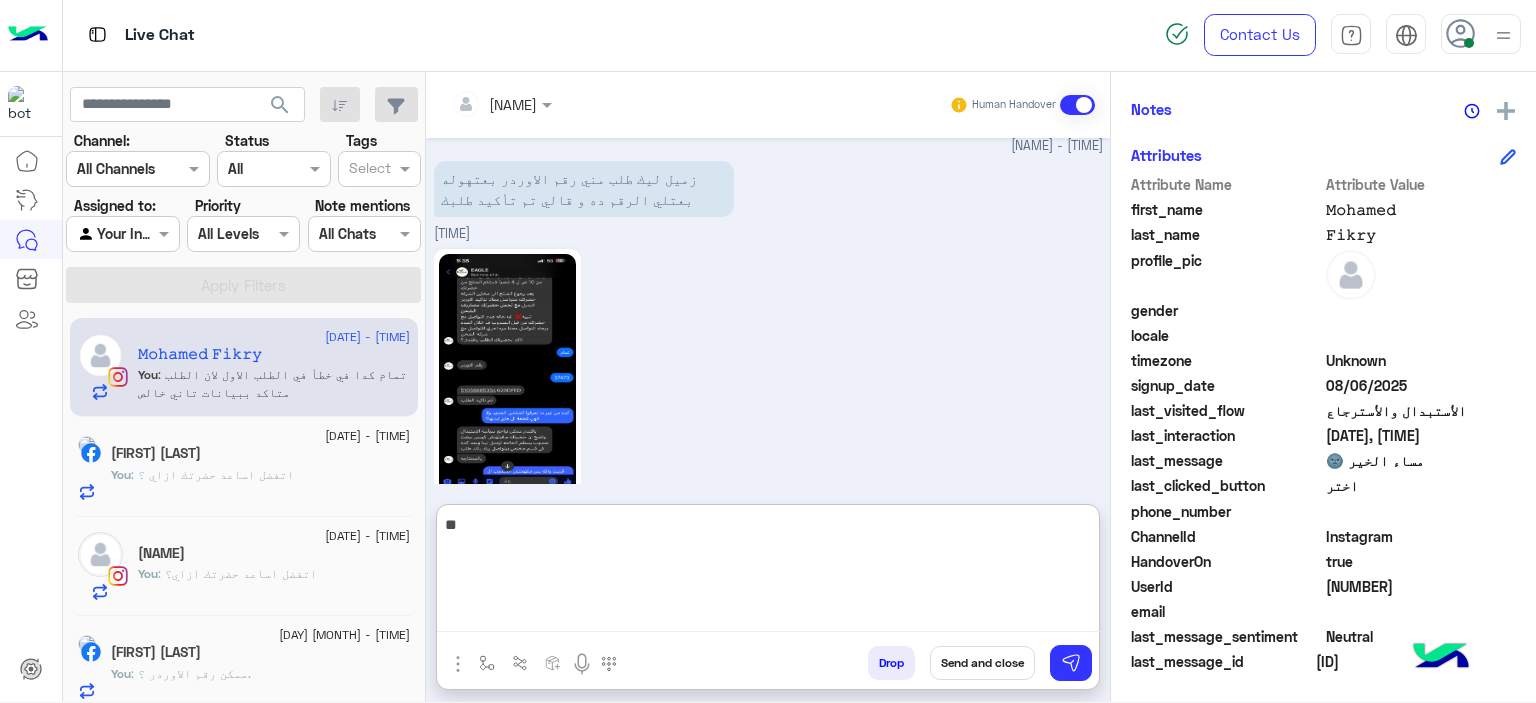 type on "*" 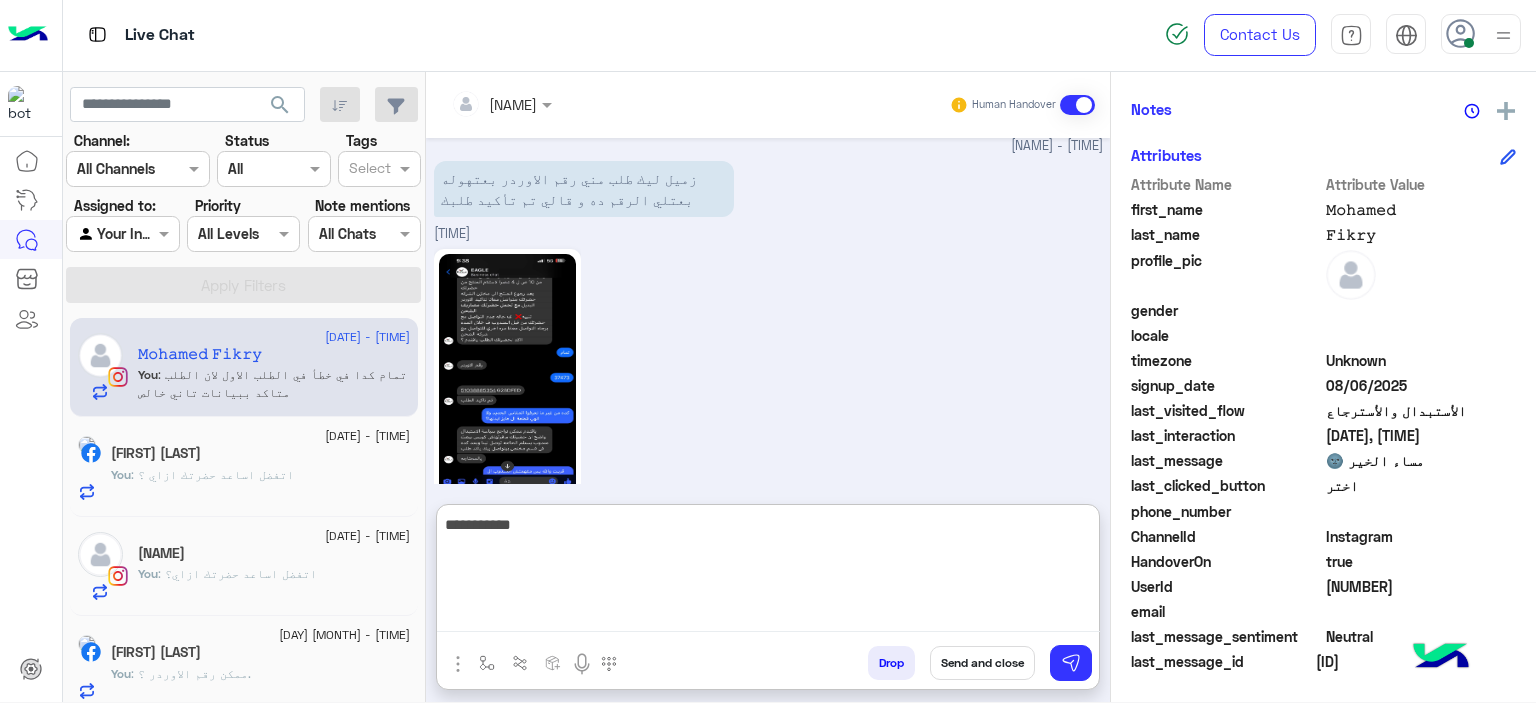 type on "**********" 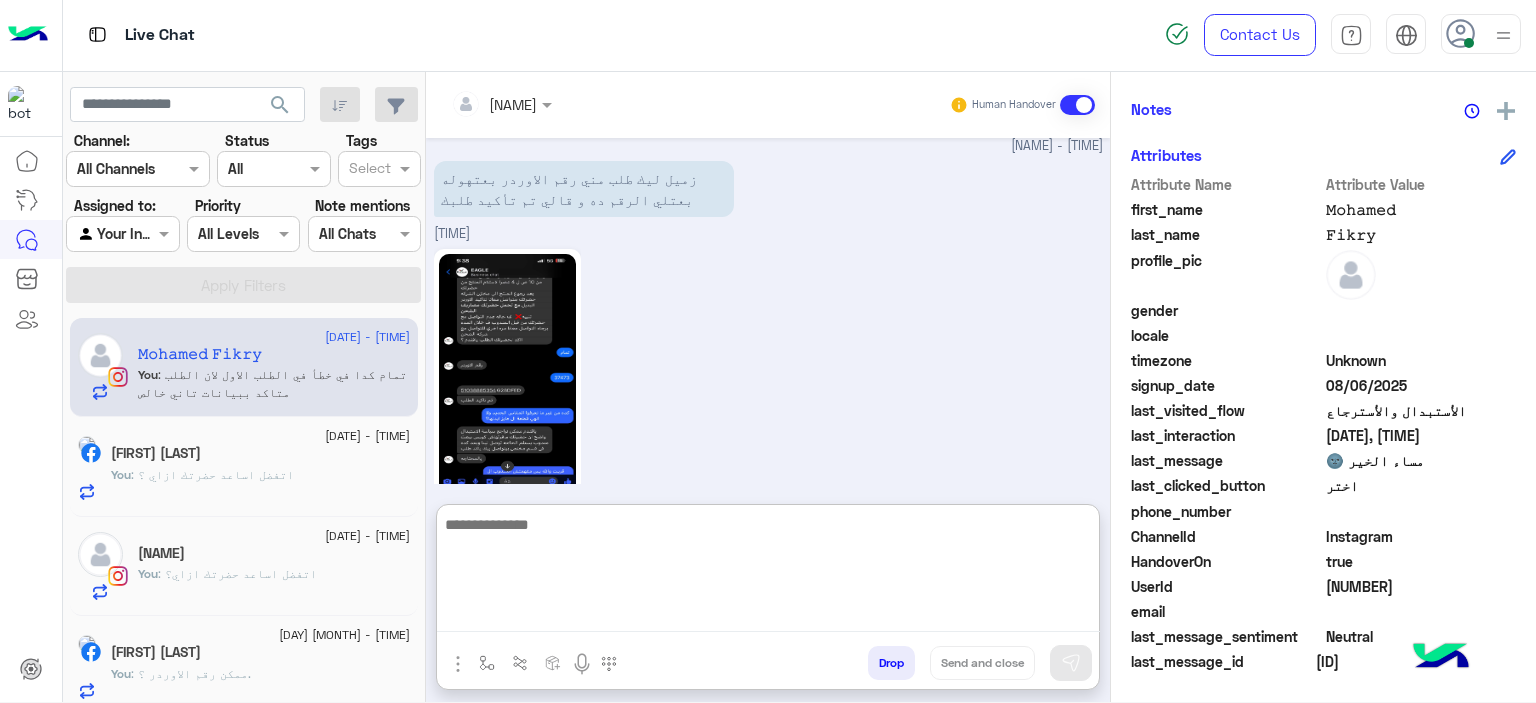 scroll, scrollTop: 1646, scrollLeft: 0, axis: vertical 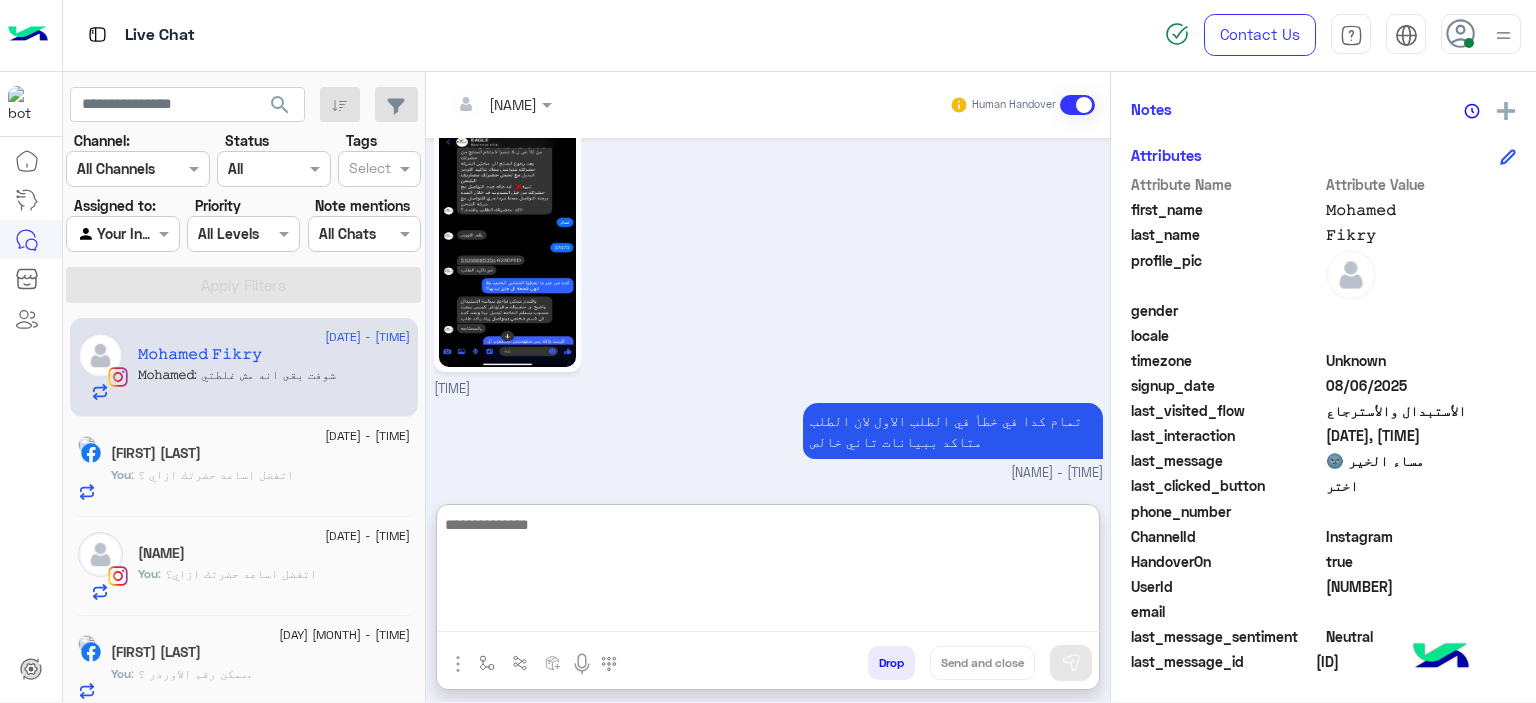 click at bounding box center (768, 572) 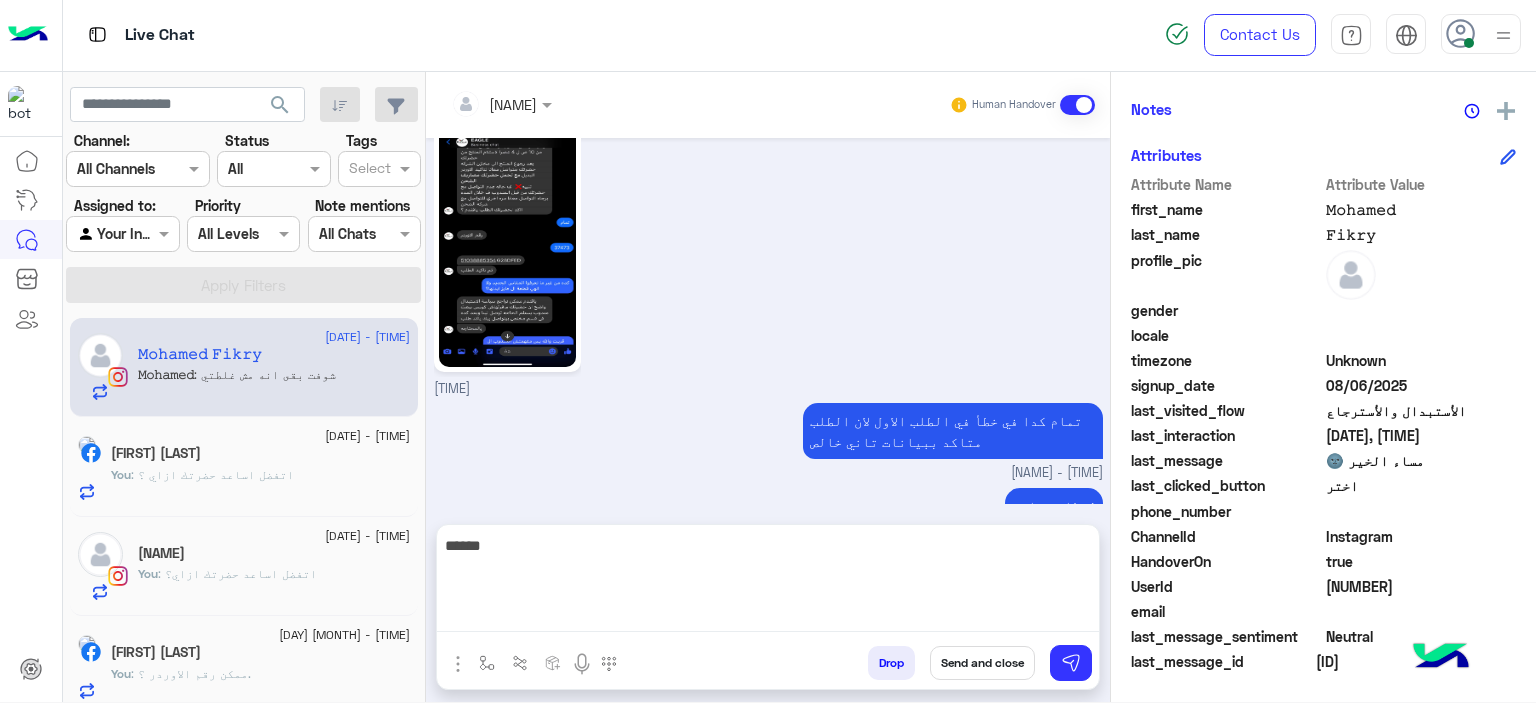 scroll, scrollTop: 1622, scrollLeft: 0, axis: vertical 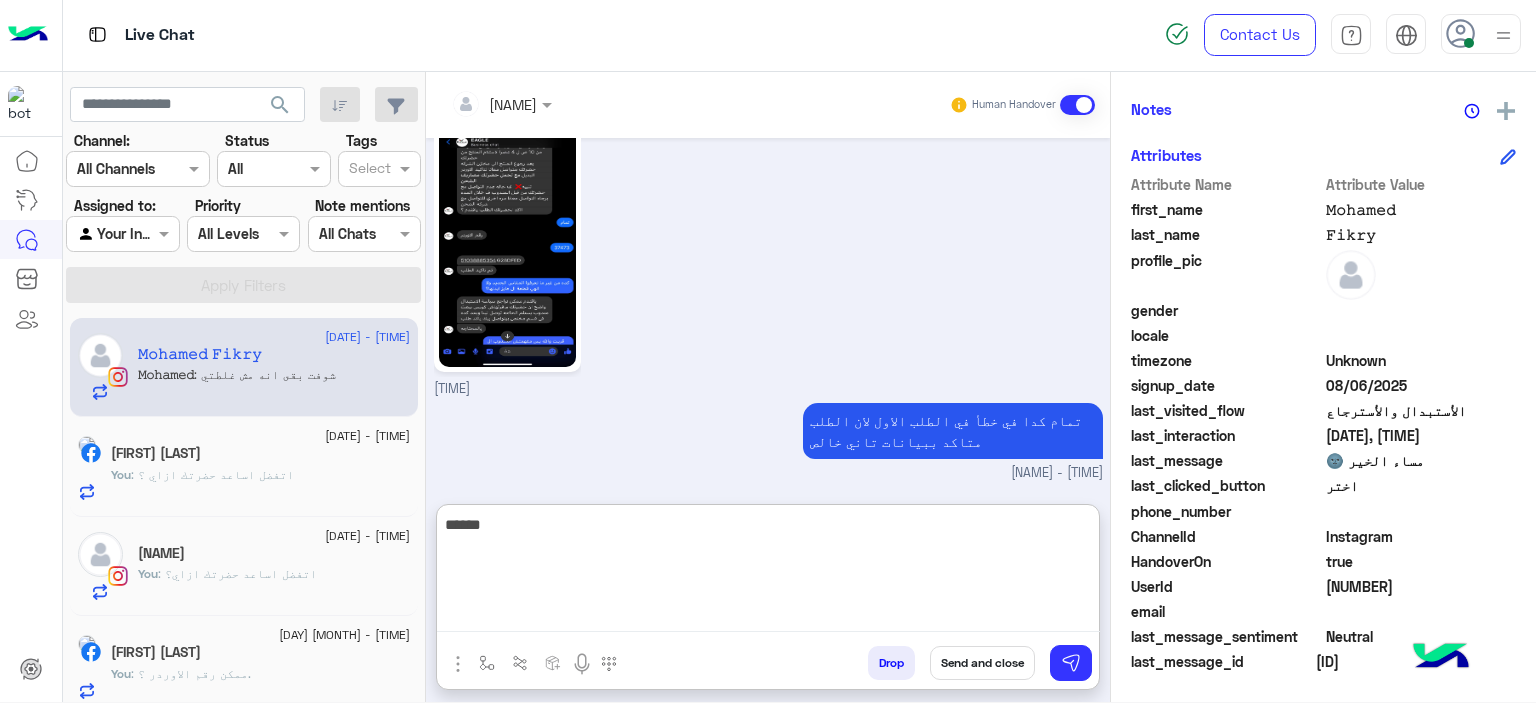 click on "*****" at bounding box center (768, 572) 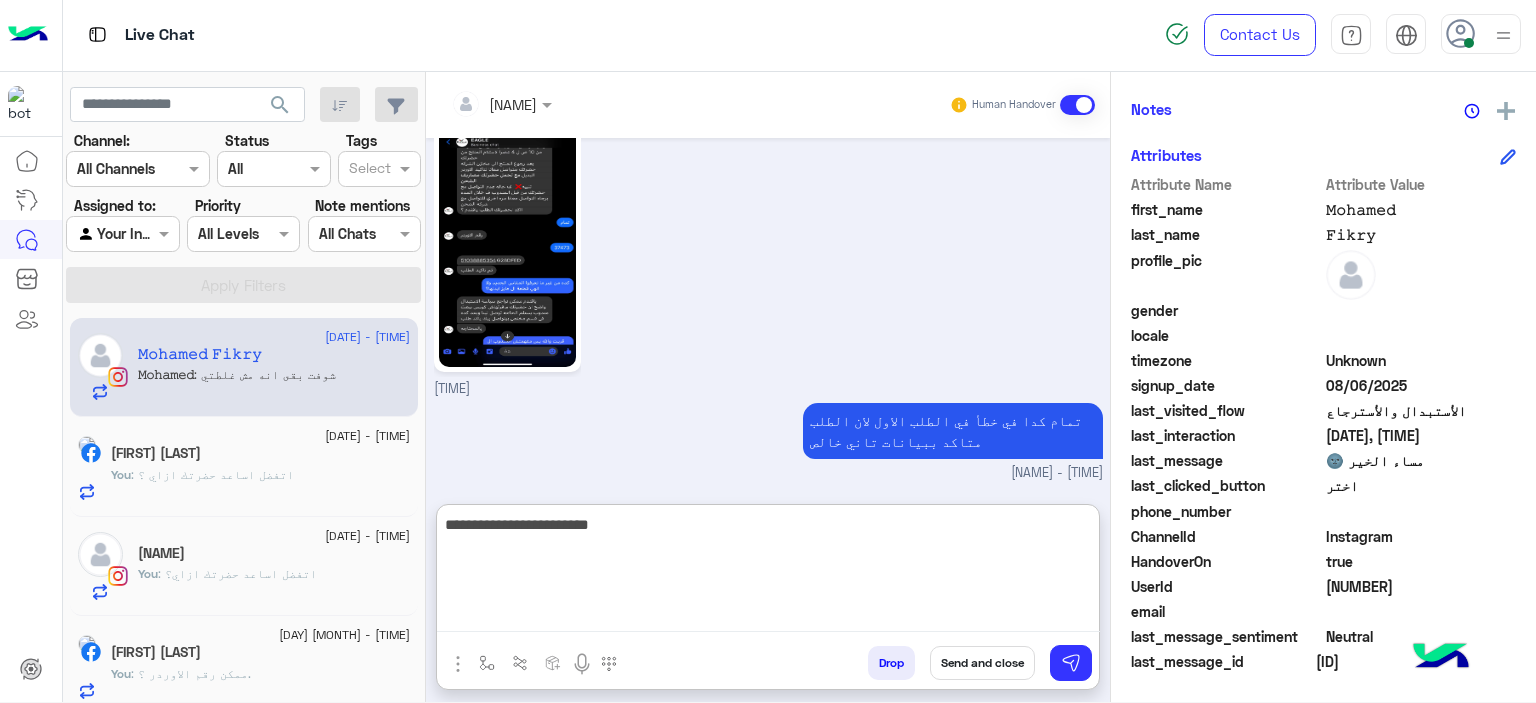 type on "**********" 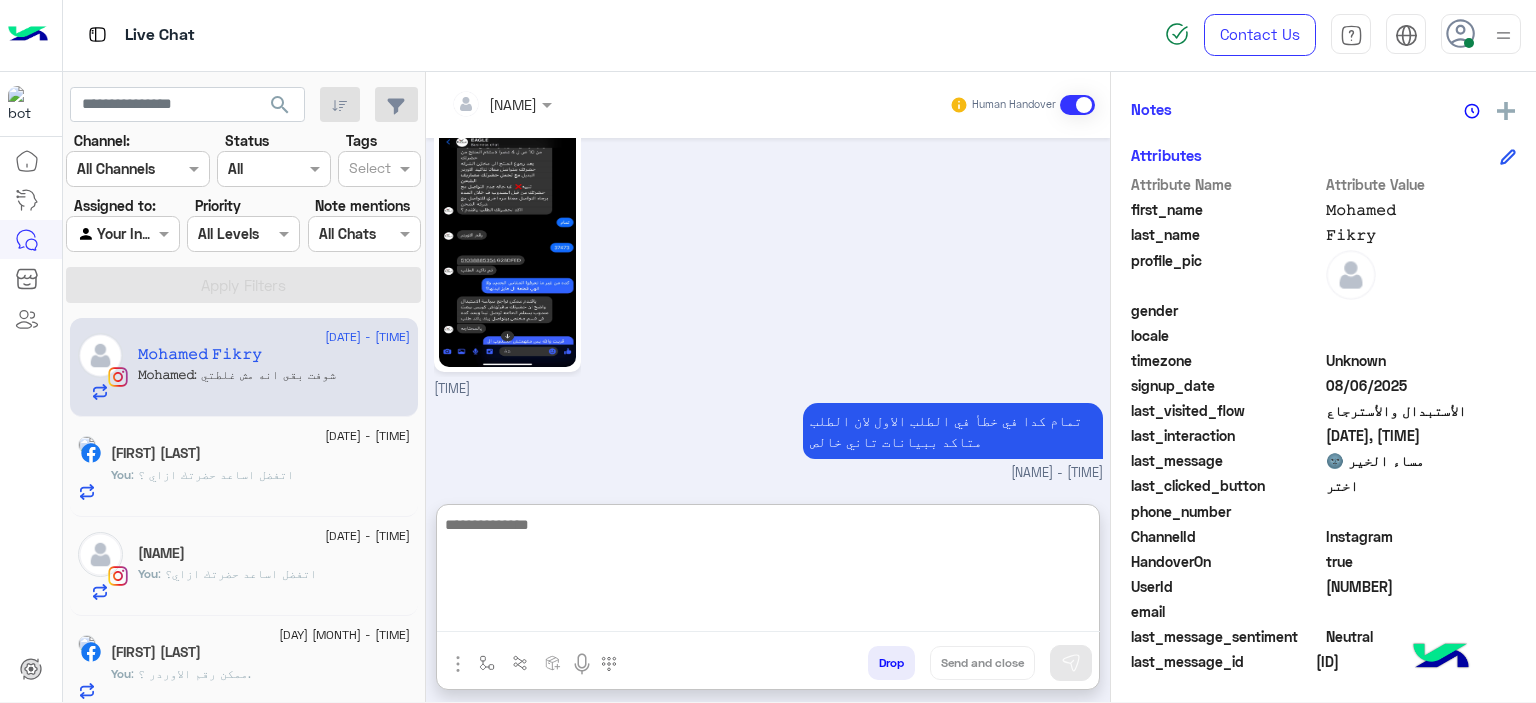 scroll, scrollTop: 1776, scrollLeft: 0, axis: vertical 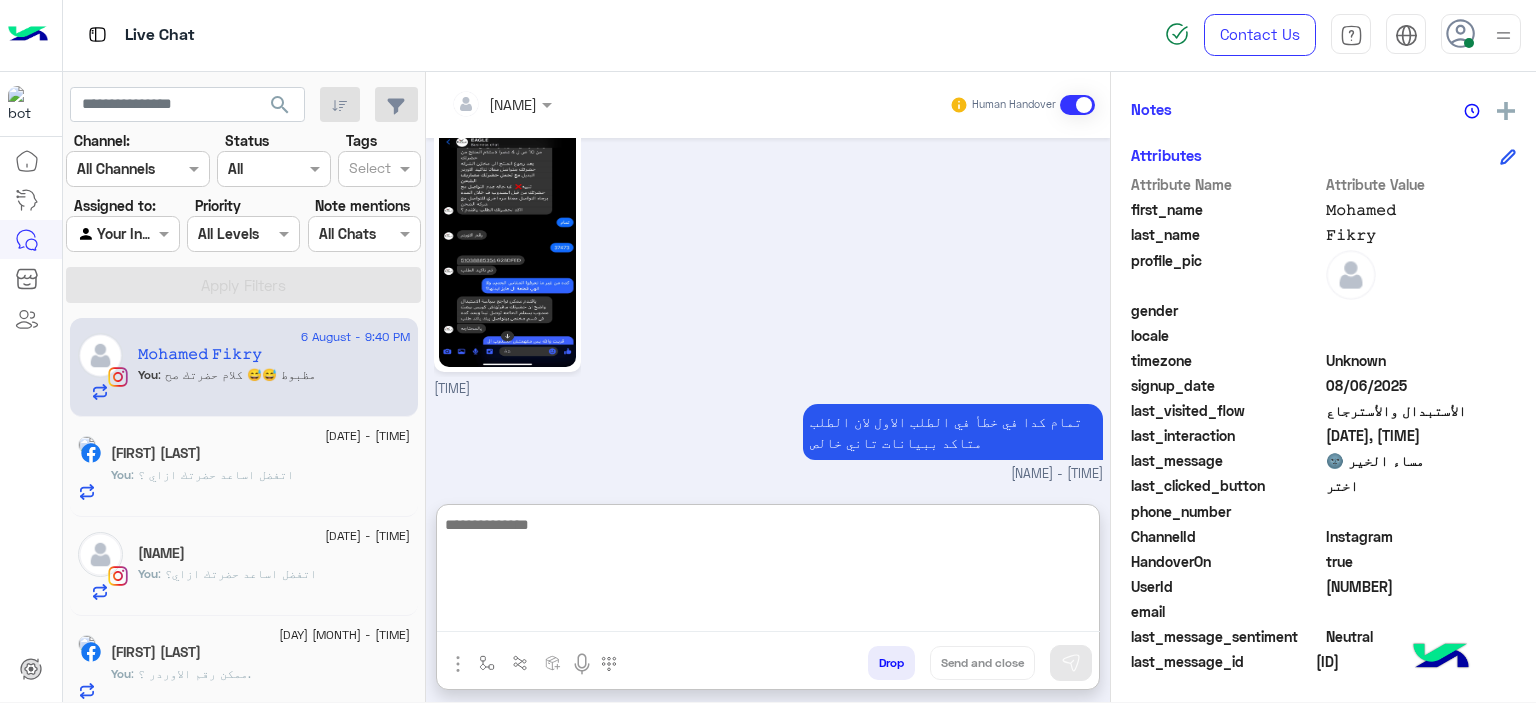 click on ": مظبوط 😅😅 كلام حضرتك صح" 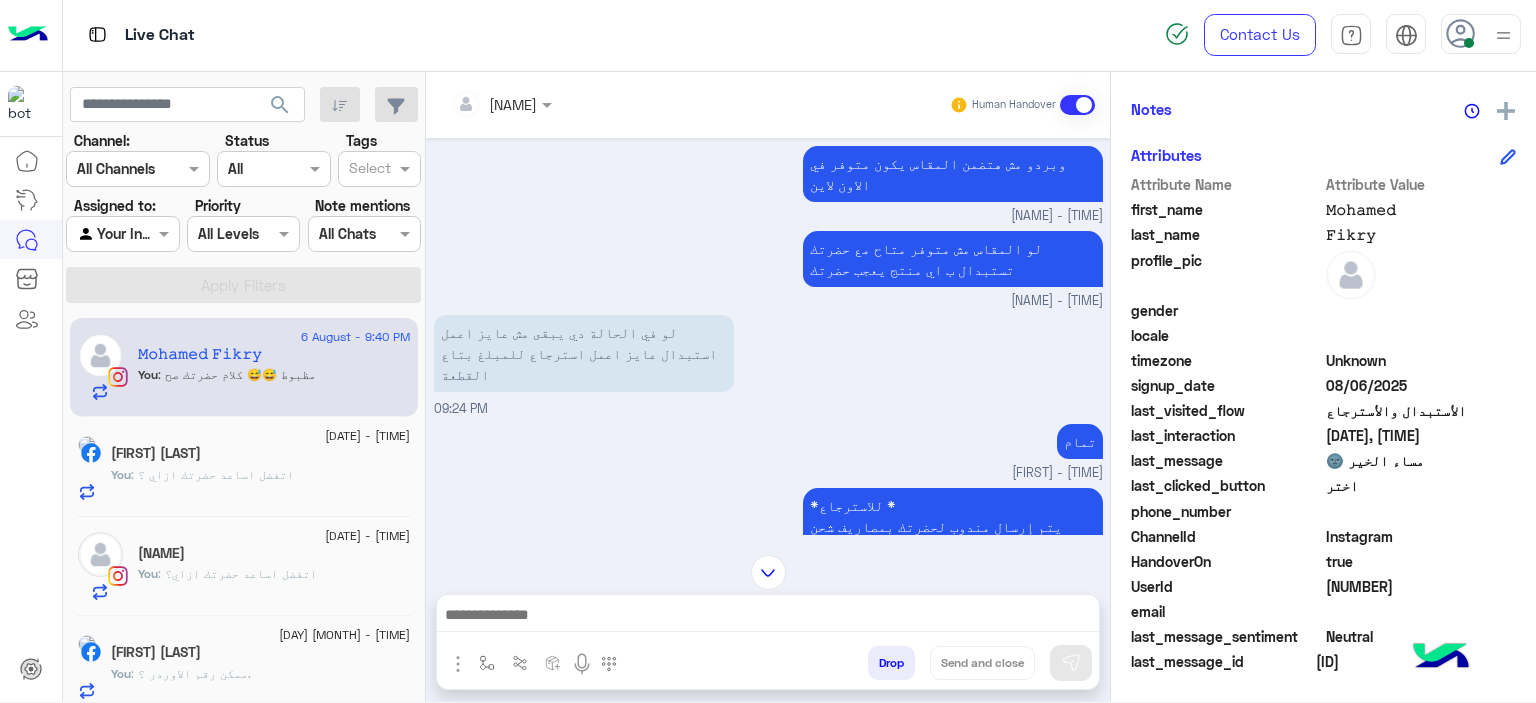 scroll, scrollTop: 217, scrollLeft: 0, axis: vertical 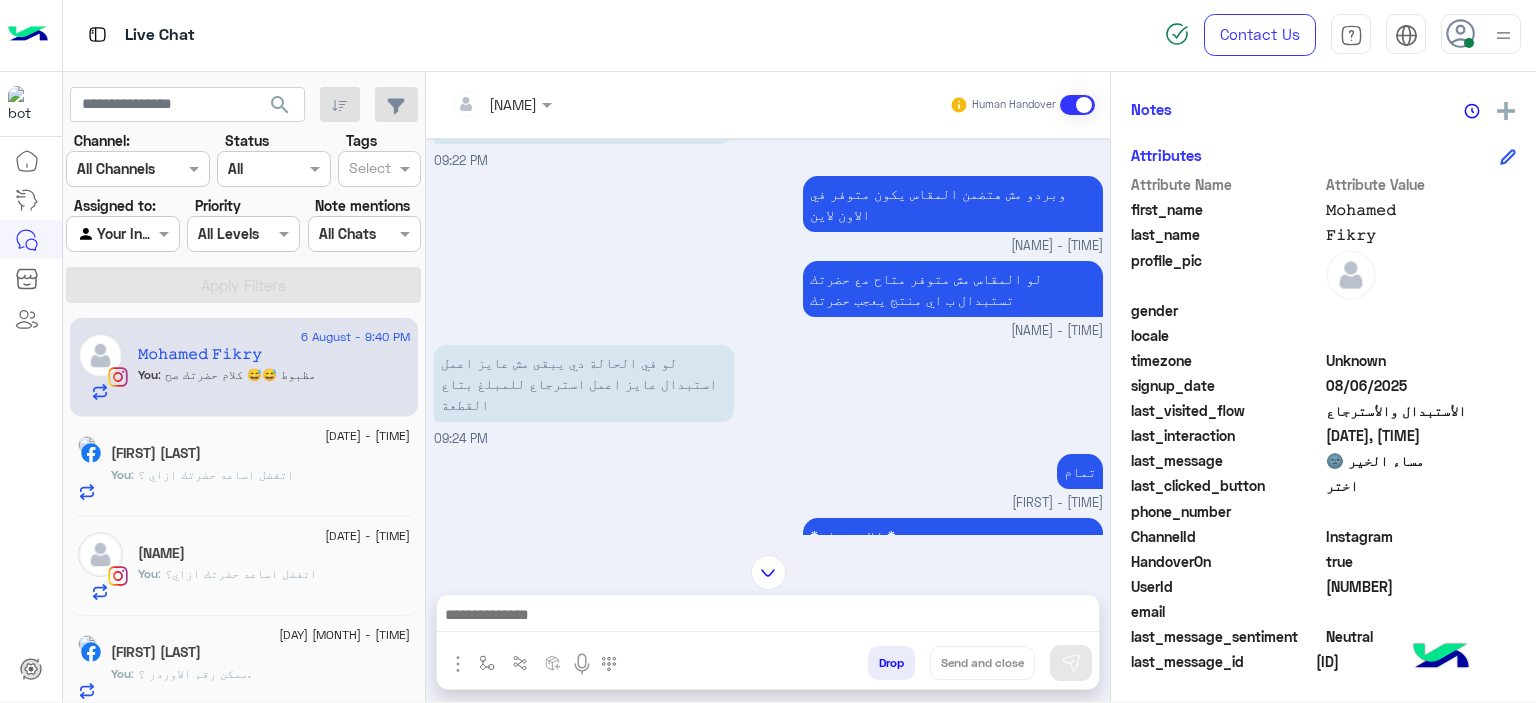click on ": اتفضل اساعد حضرتك ازاي ؟" 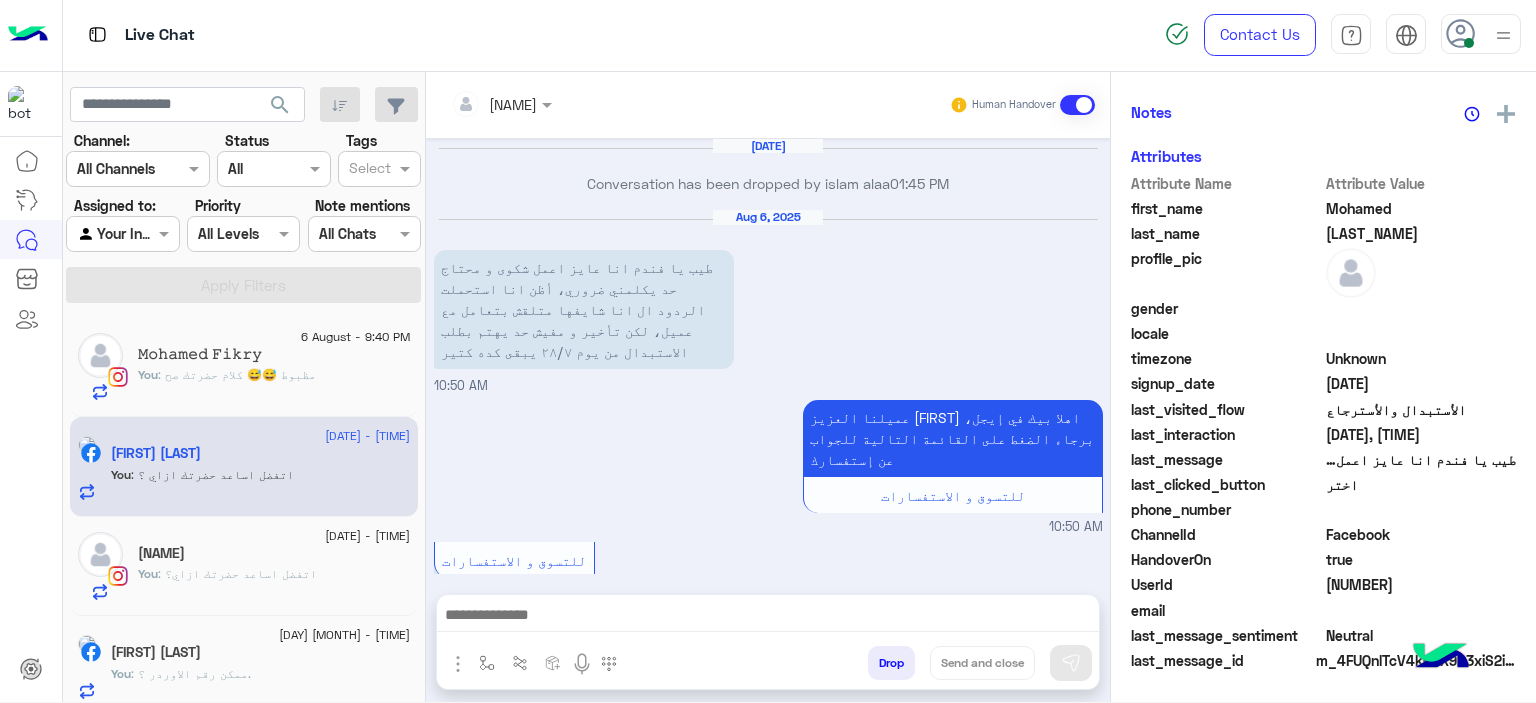 scroll, scrollTop: 1857, scrollLeft: 0, axis: vertical 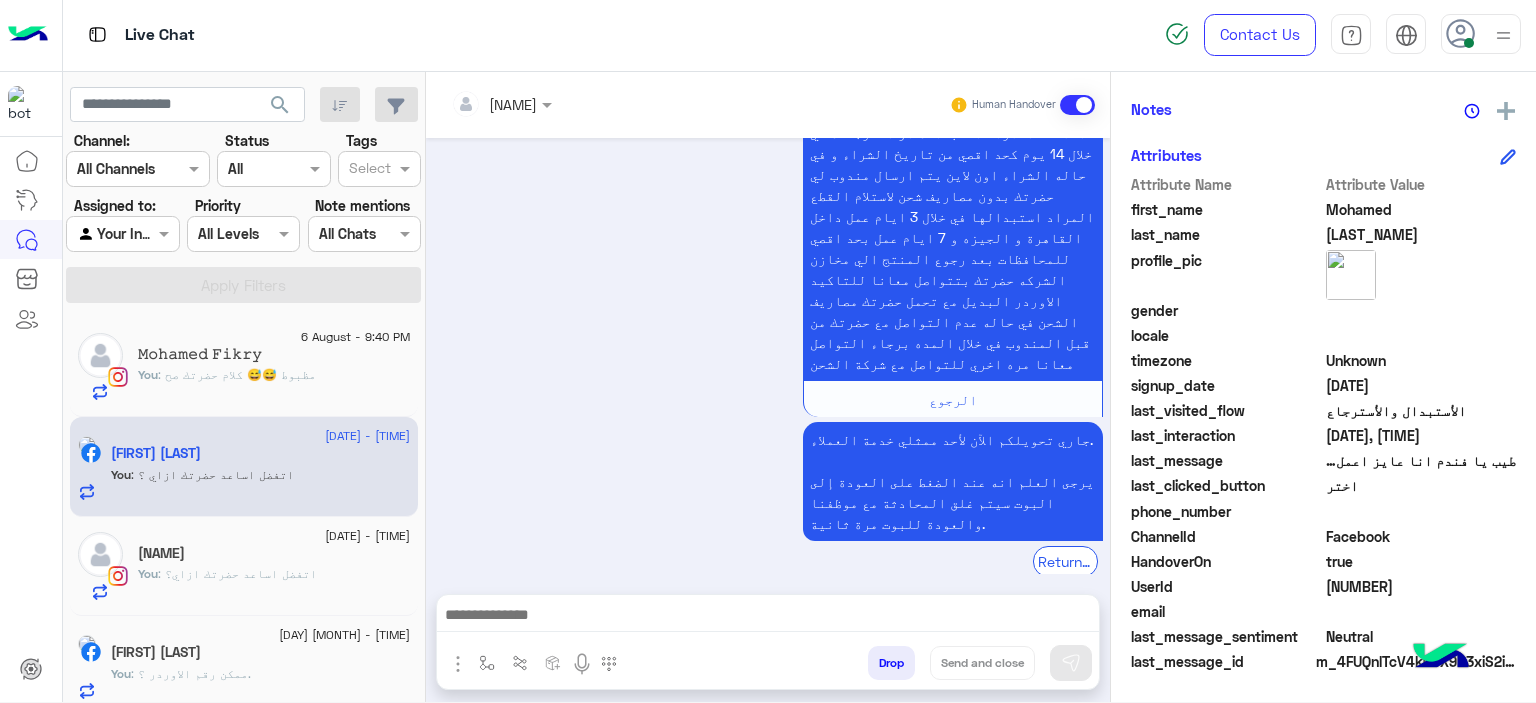 click on "Drop" at bounding box center [891, 663] 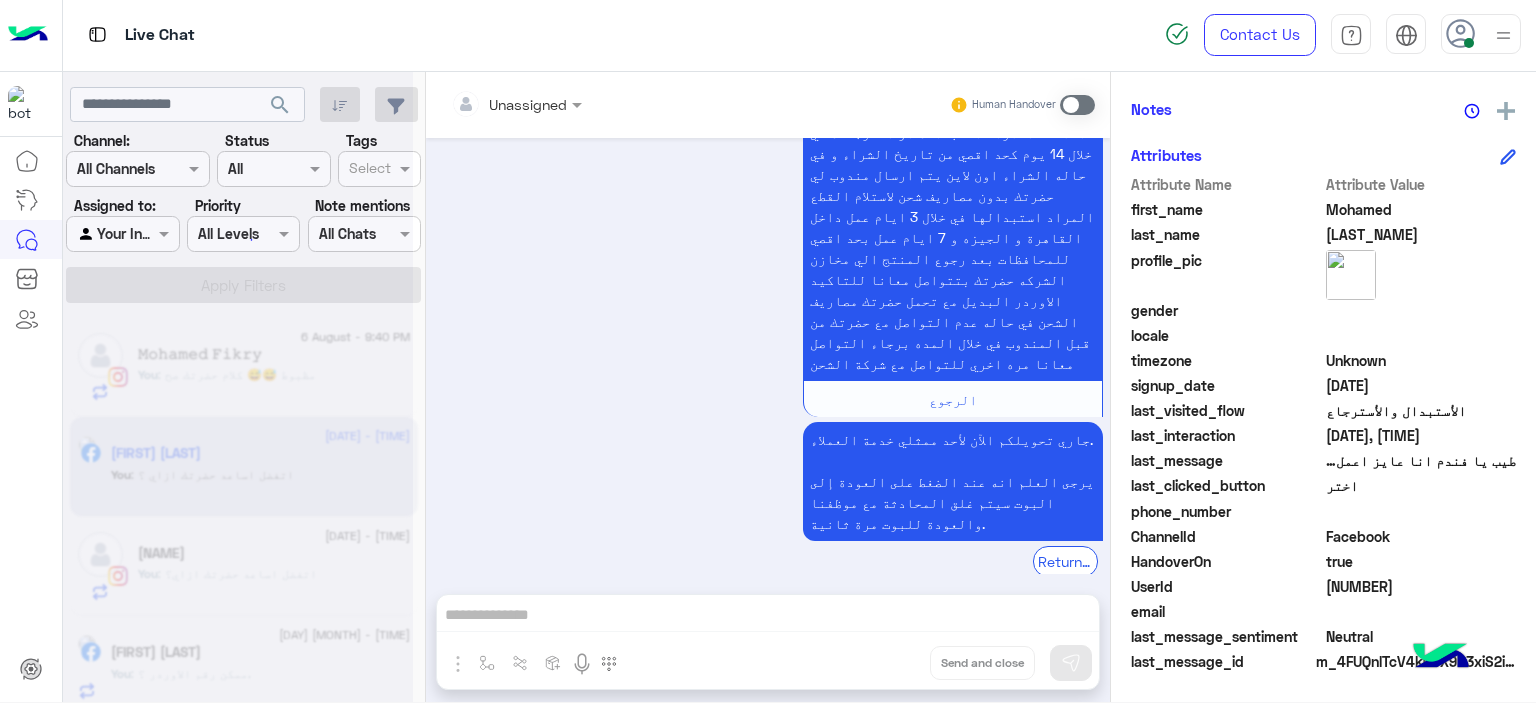 scroll, scrollTop: 5904, scrollLeft: 0, axis: vertical 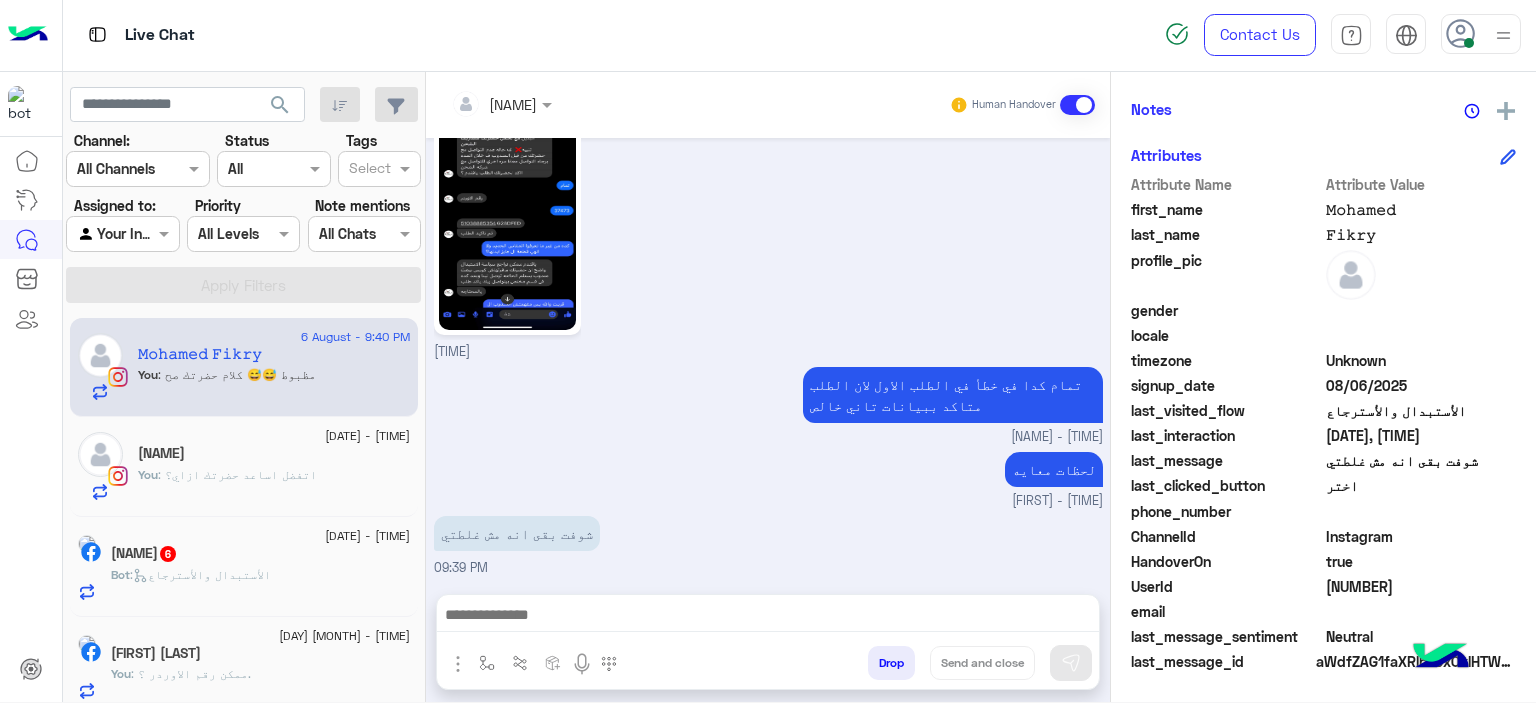 click at bounding box center [768, 617] 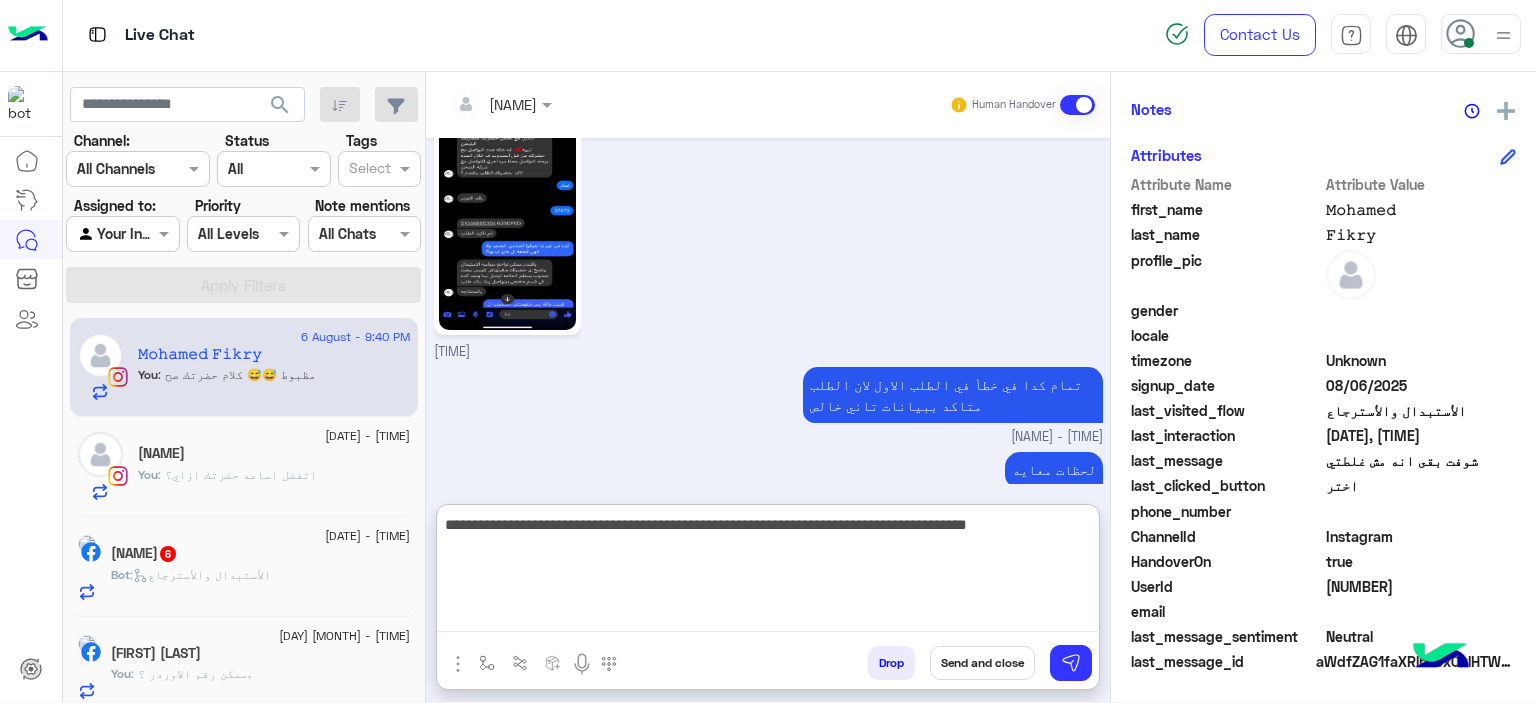 type on "**********" 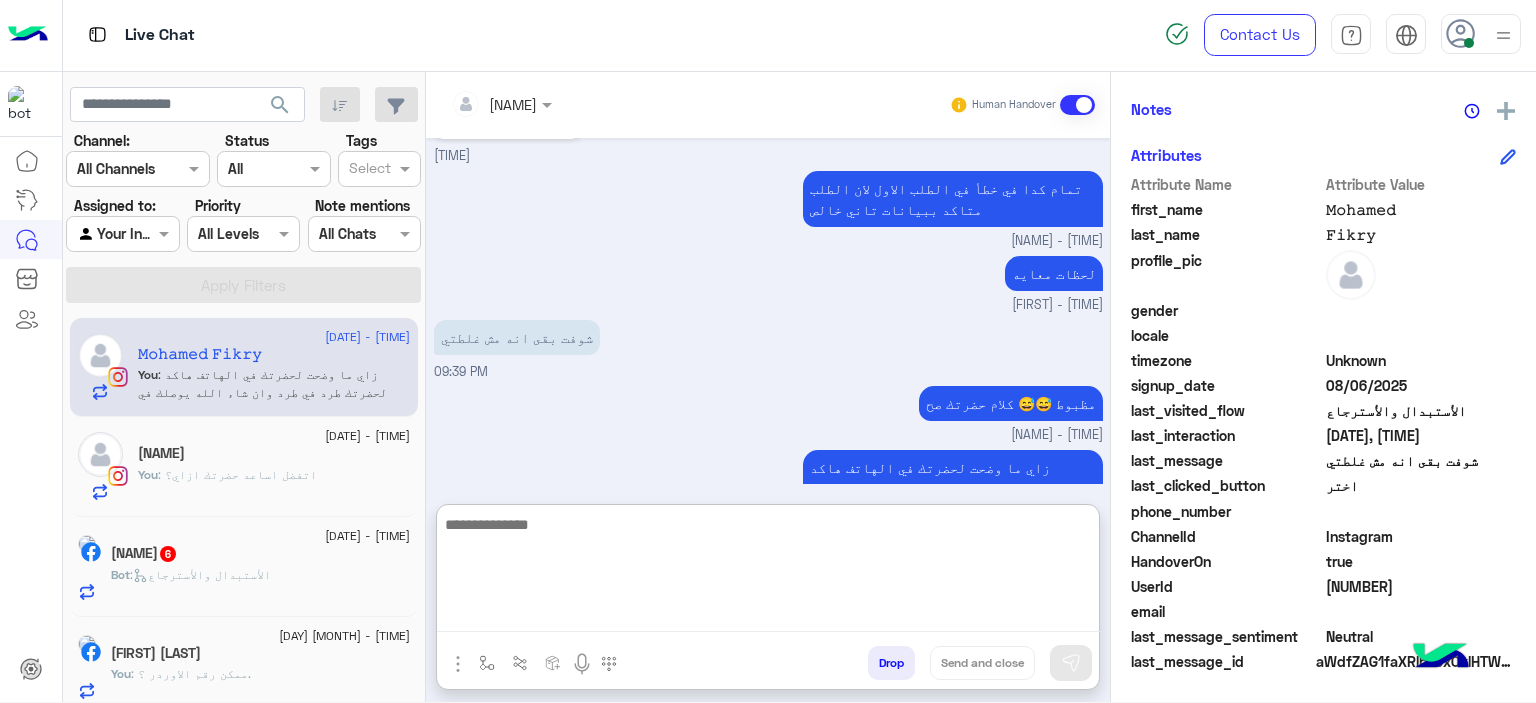 scroll, scrollTop: 1503, scrollLeft: 0, axis: vertical 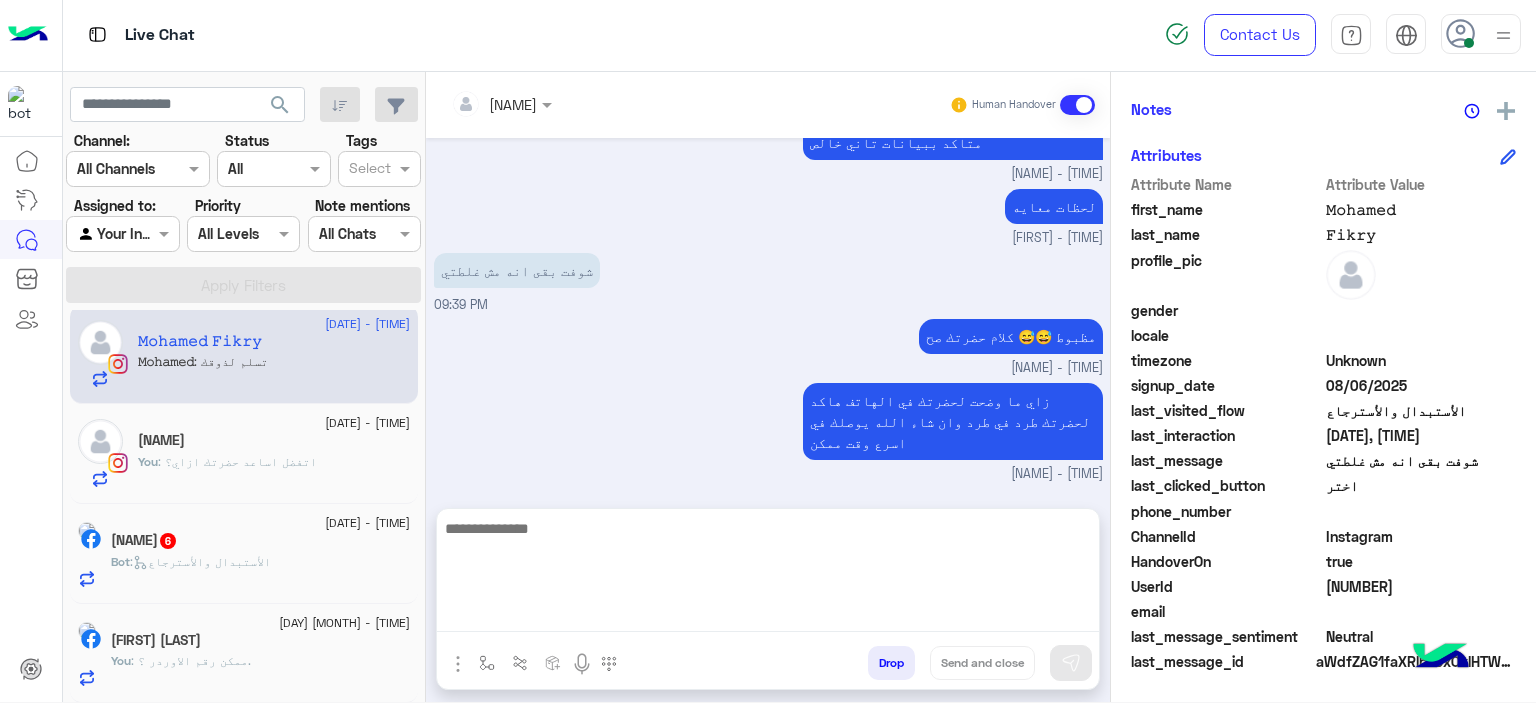 click on ": اتفضل اساعد حضرتك ازاي؟" 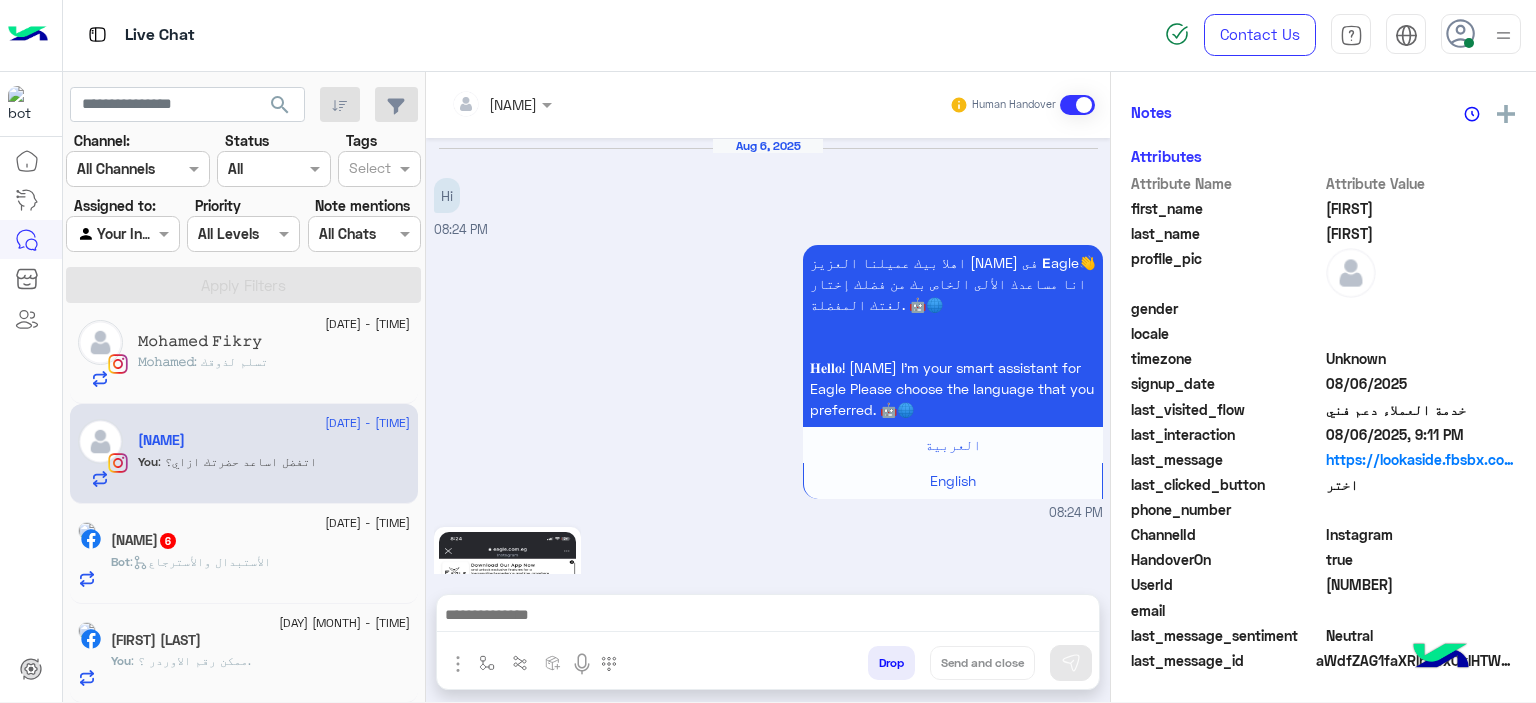 scroll, scrollTop: 452, scrollLeft: 0, axis: vertical 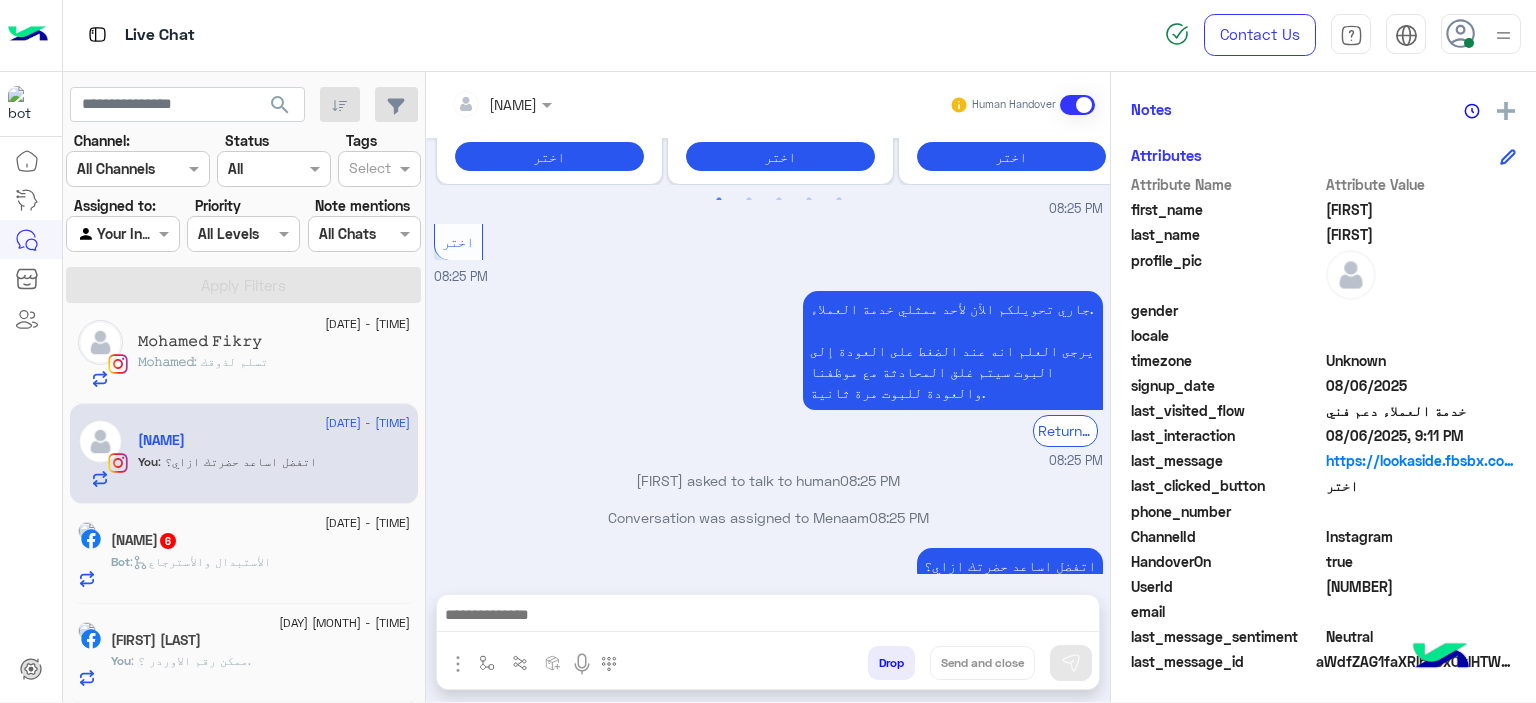 click on "[NAME] : تسلم لذوقك" 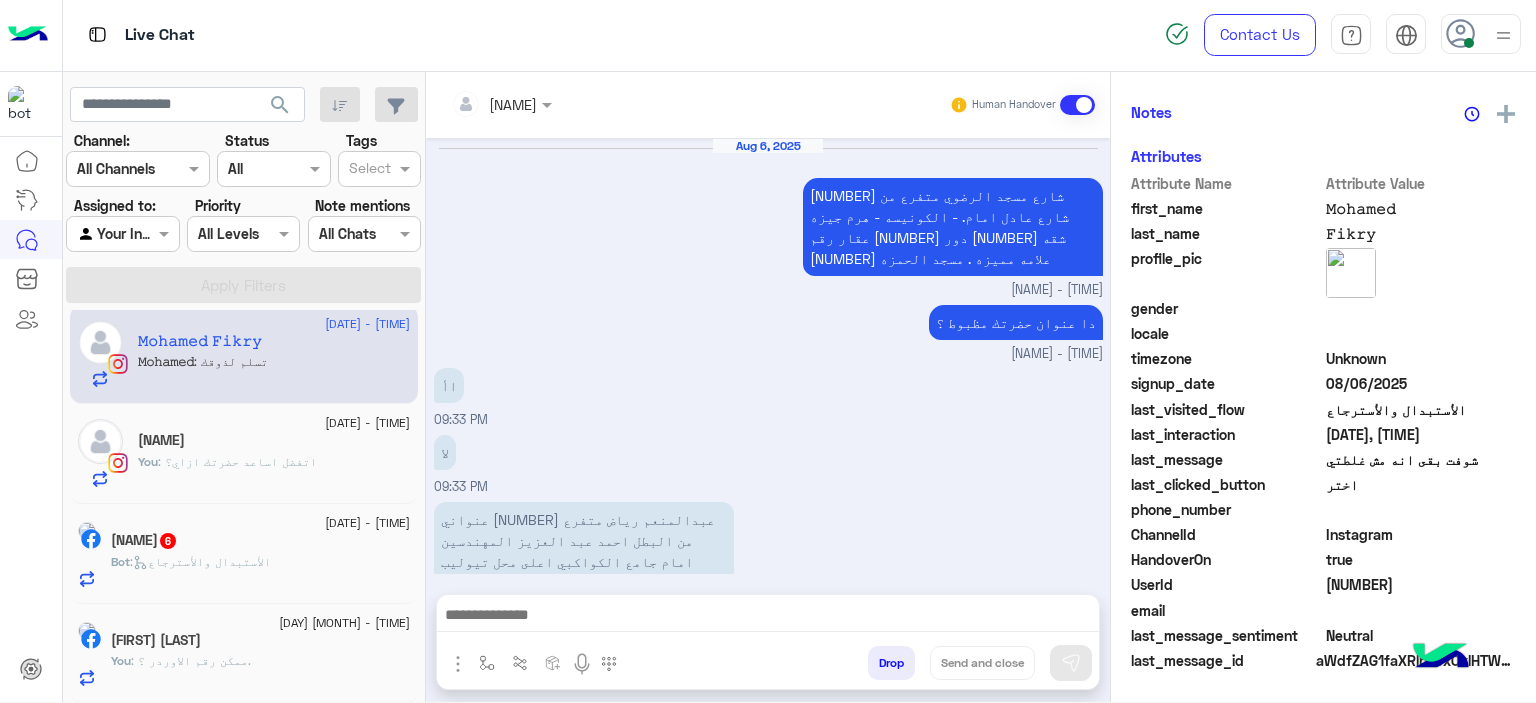 scroll, scrollTop: 1285, scrollLeft: 0, axis: vertical 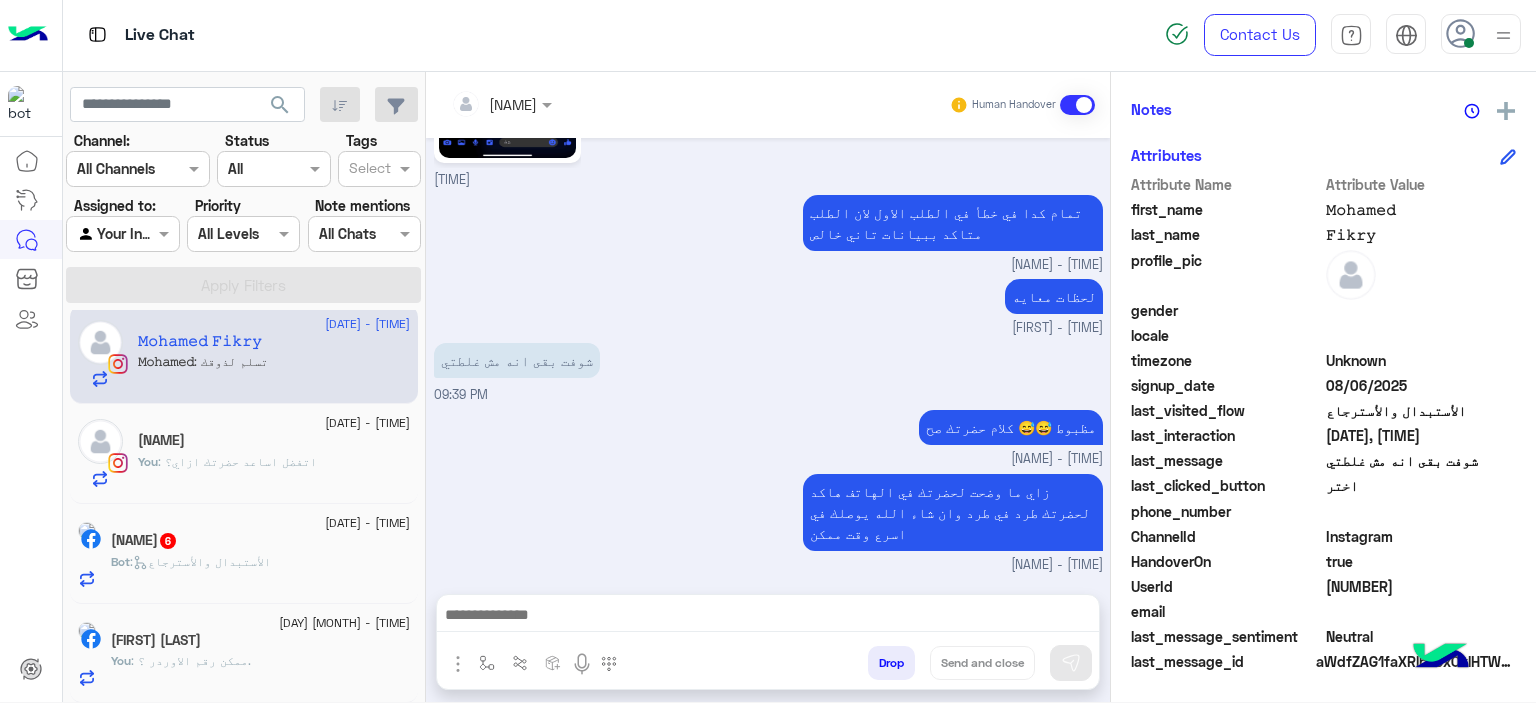 click on "[NAME]" 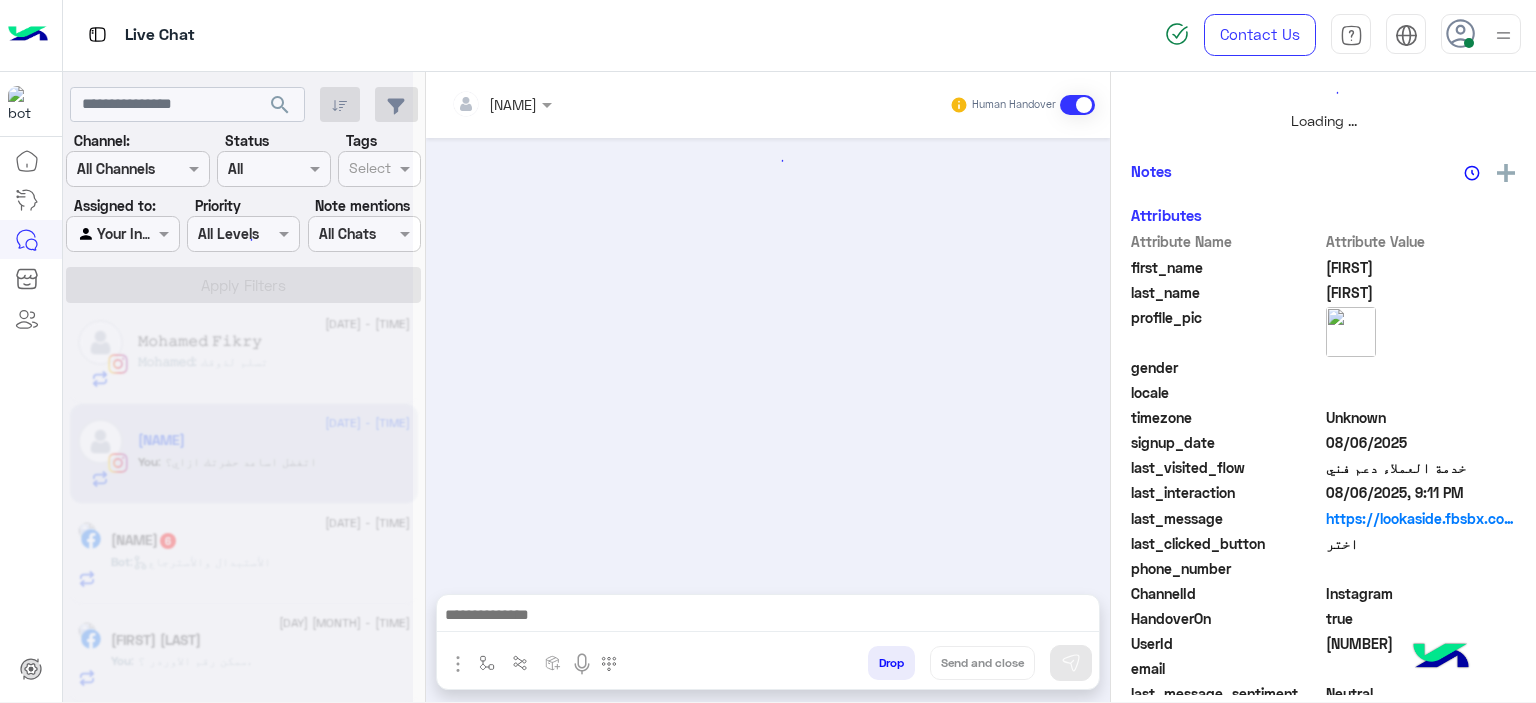 scroll, scrollTop: 514, scrollLeft: 0, axis: vertical 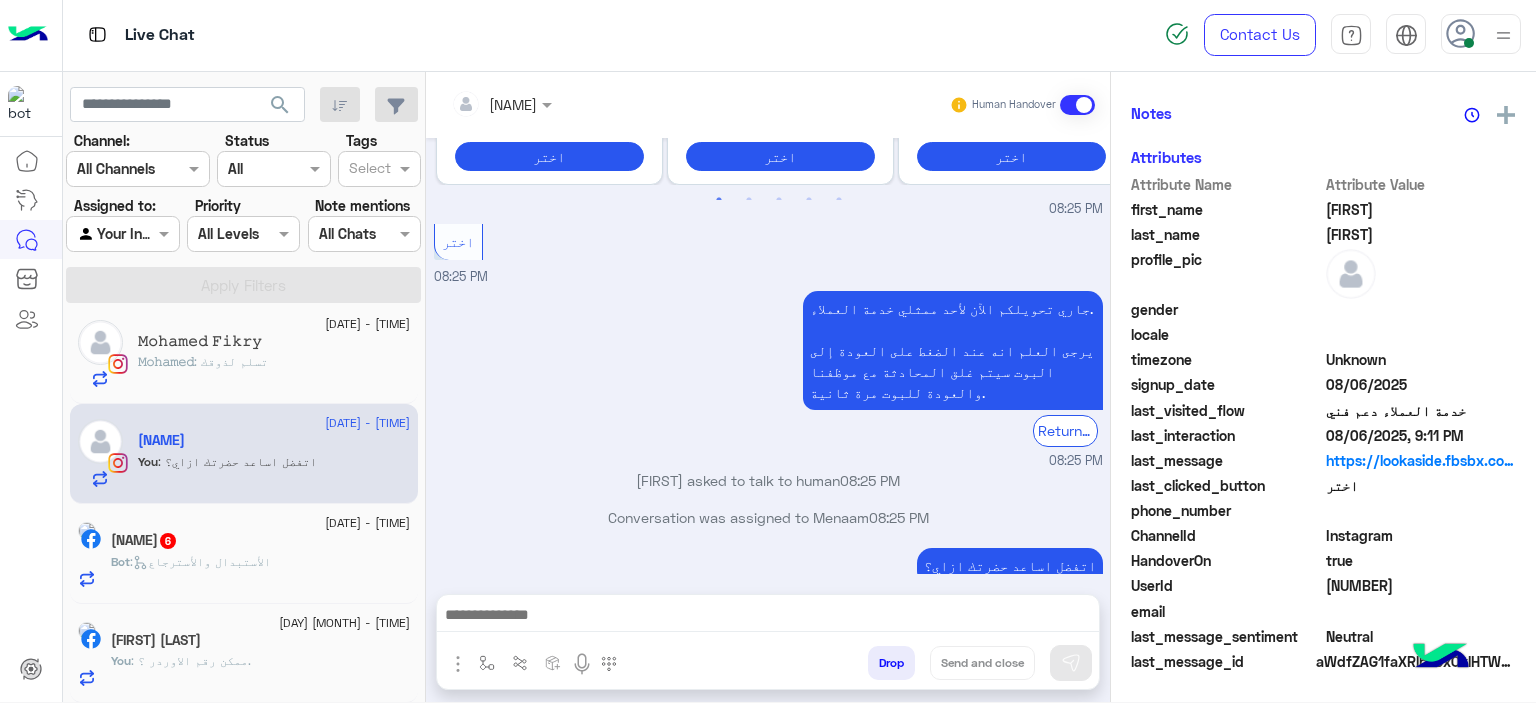 click on "[FIRST] [LAST]" 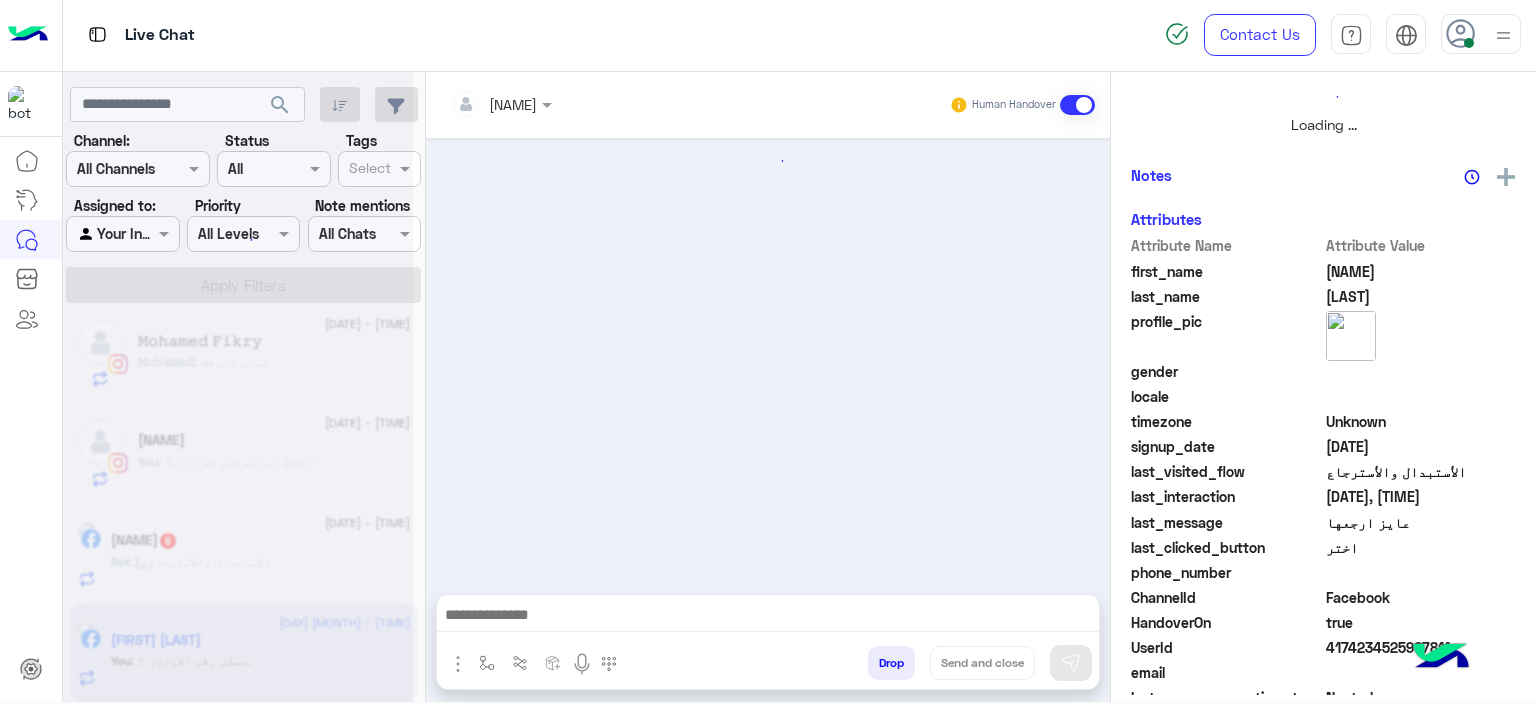 scroll, scrollTop: 519, scrollLeft: 0, axis: vertical 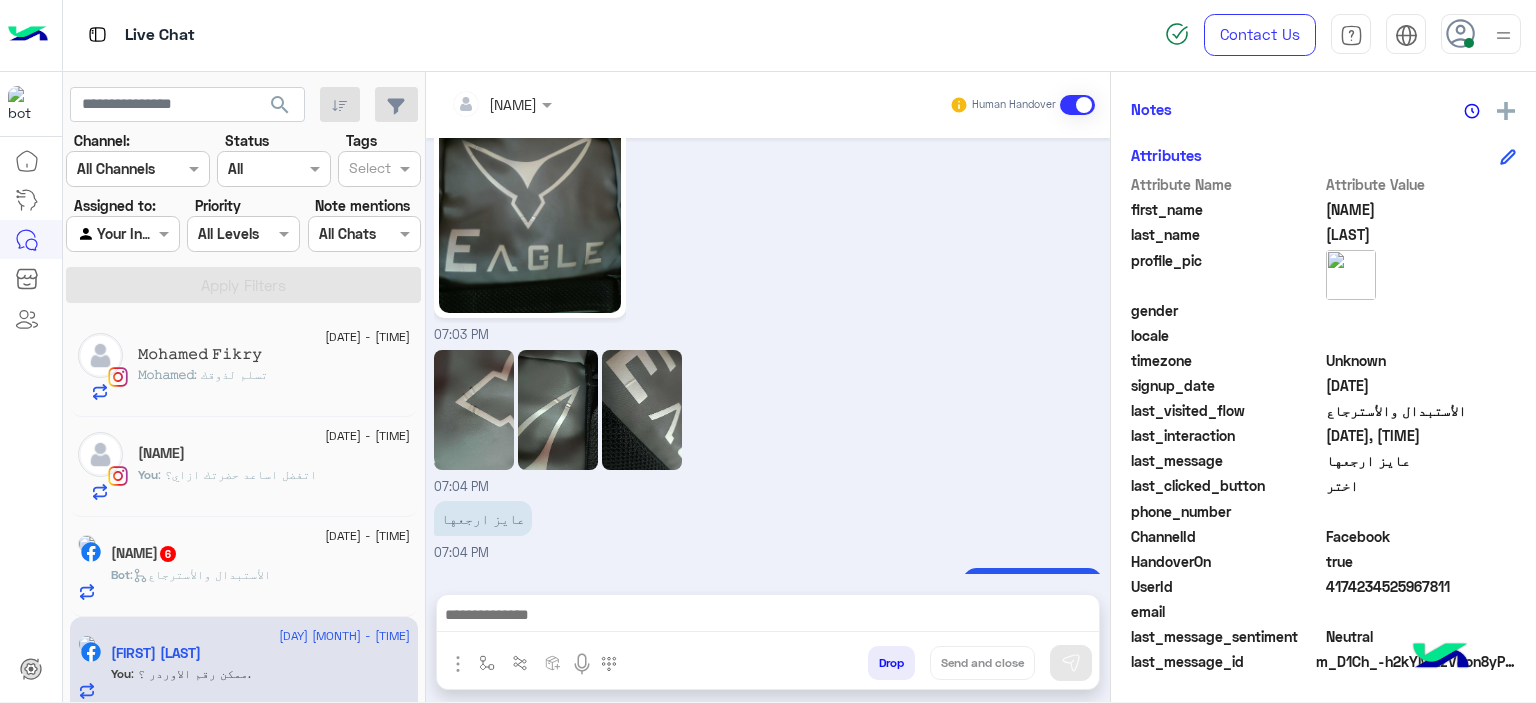 click on "[NAME] : تسلم لذوقك" 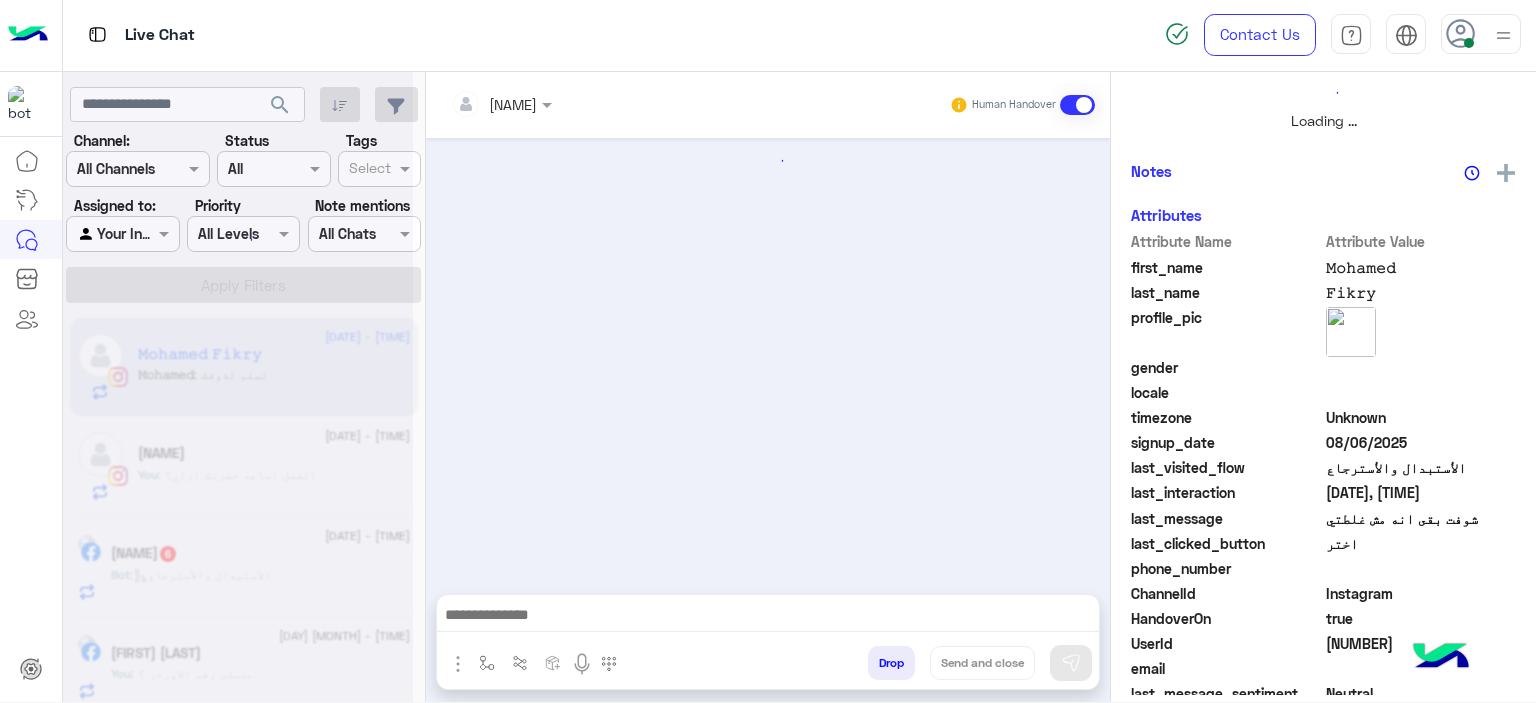 scroll, scrollTop: 514, scrollLeft: 0, axis: vertical 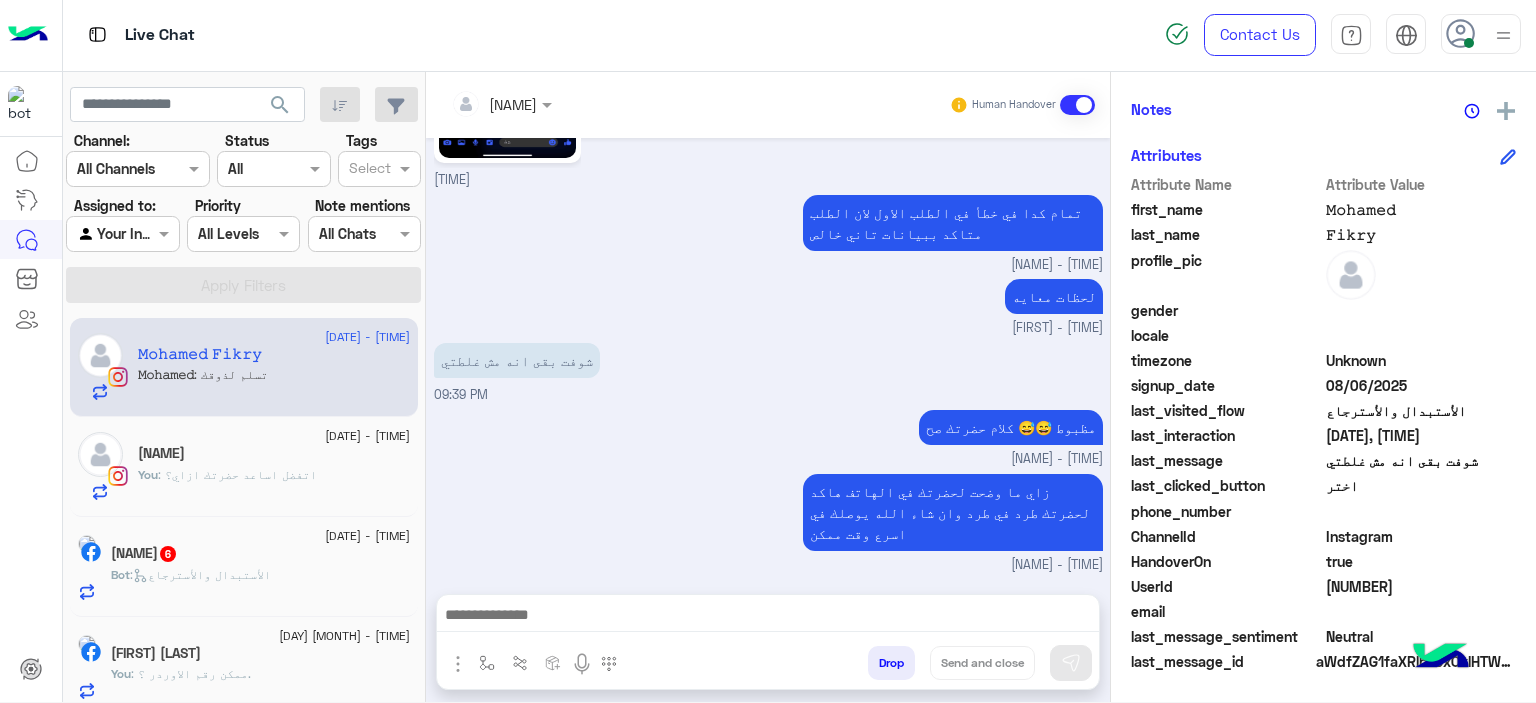 click on "[NAME]" 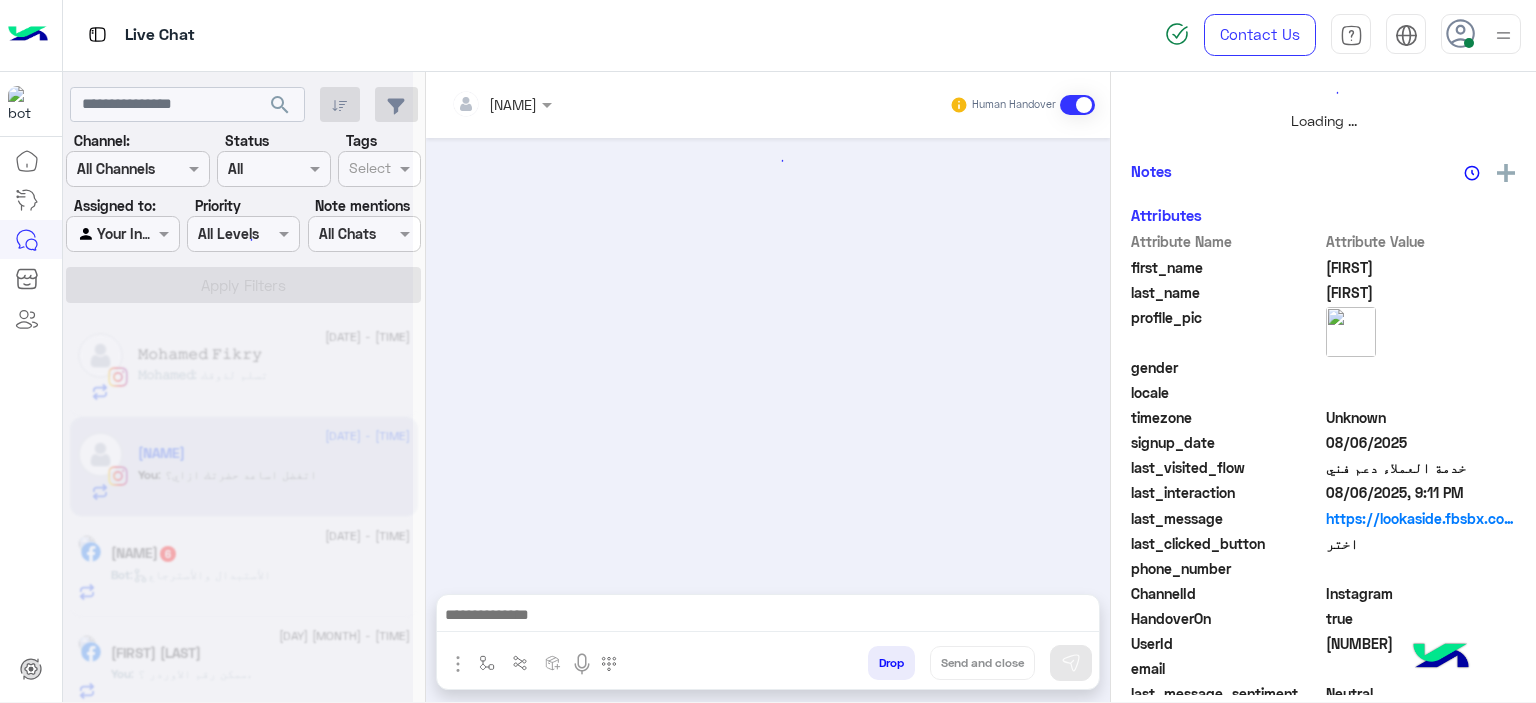 scroll, scrollTop: 514, scrollLeft: 0, axis: vertical 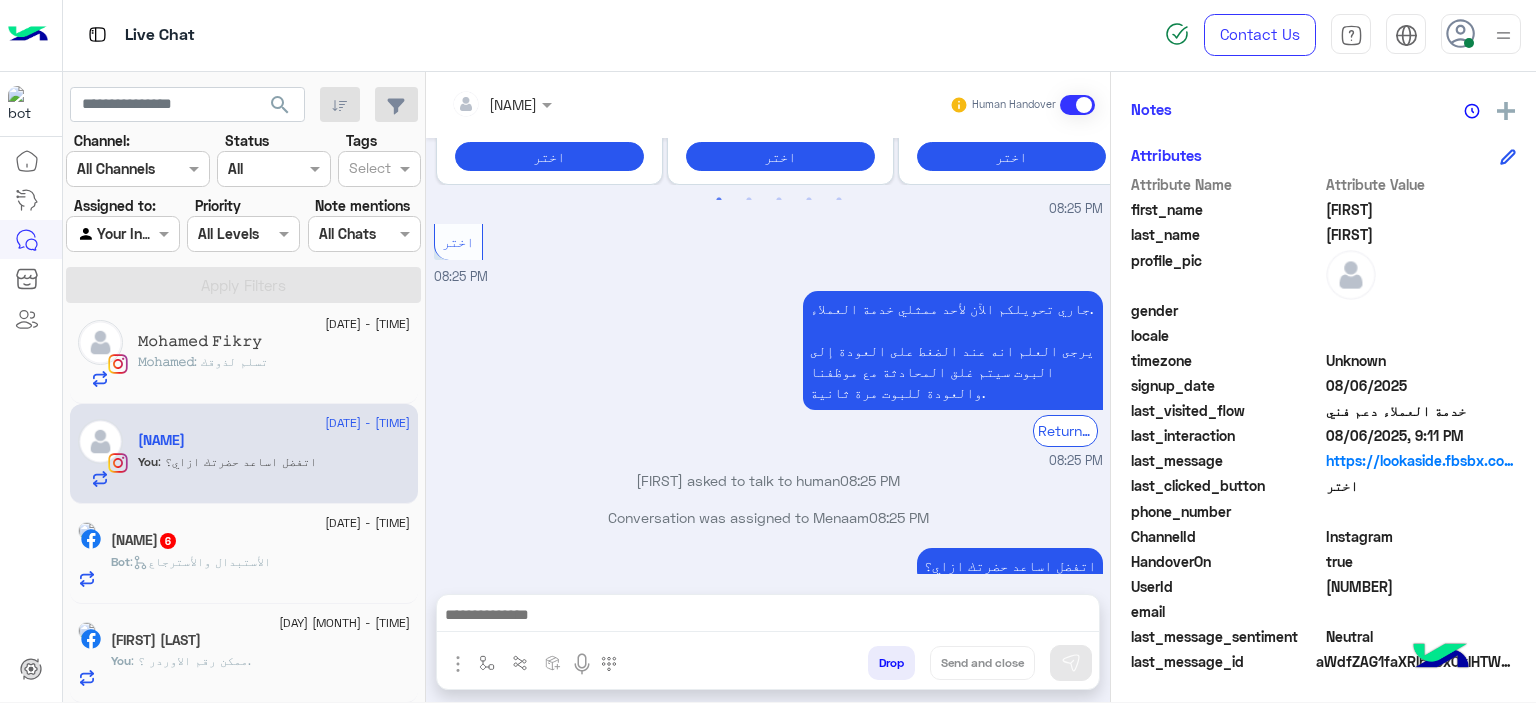 click on ": ممكن رقم الاوردر ؟." 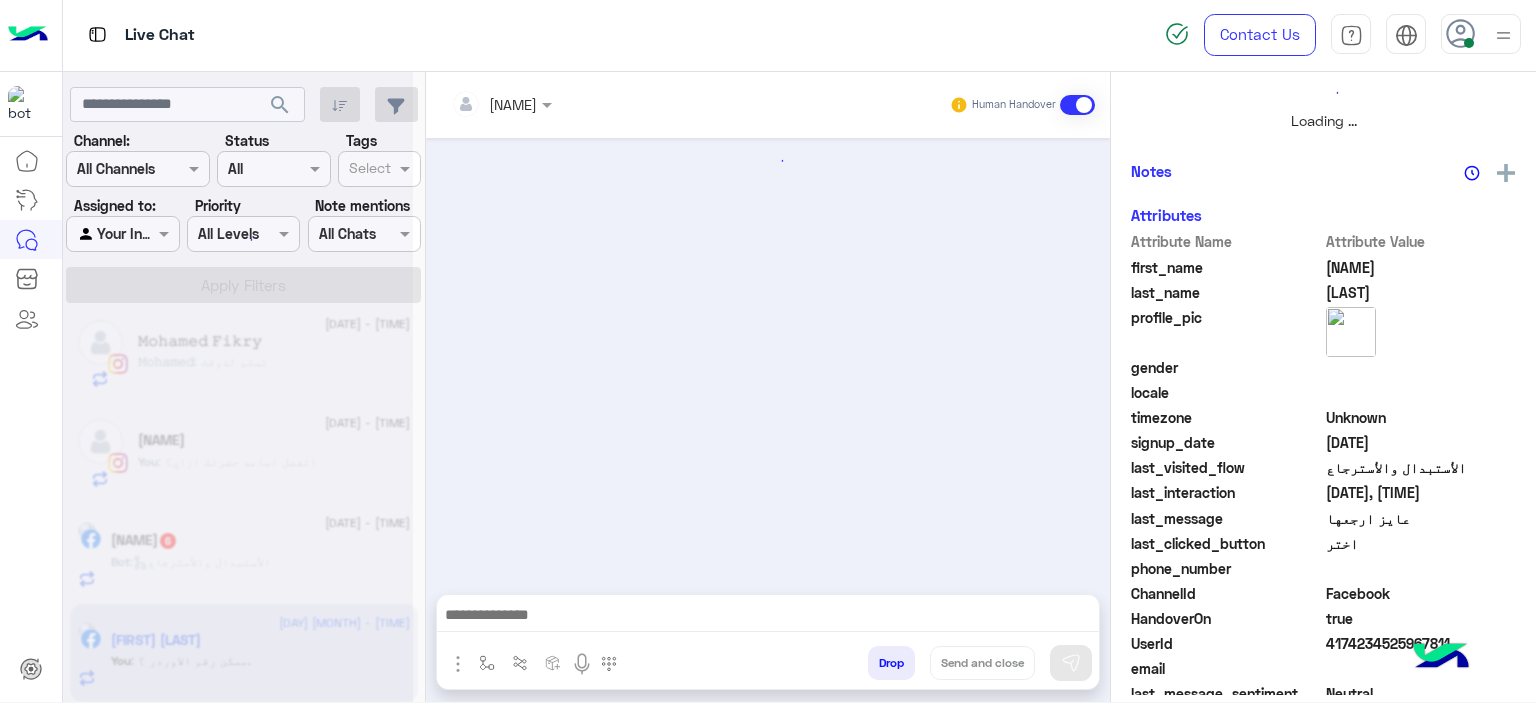 scroll, scrollTop: 514, scrollLeft: 0, axis: vertical 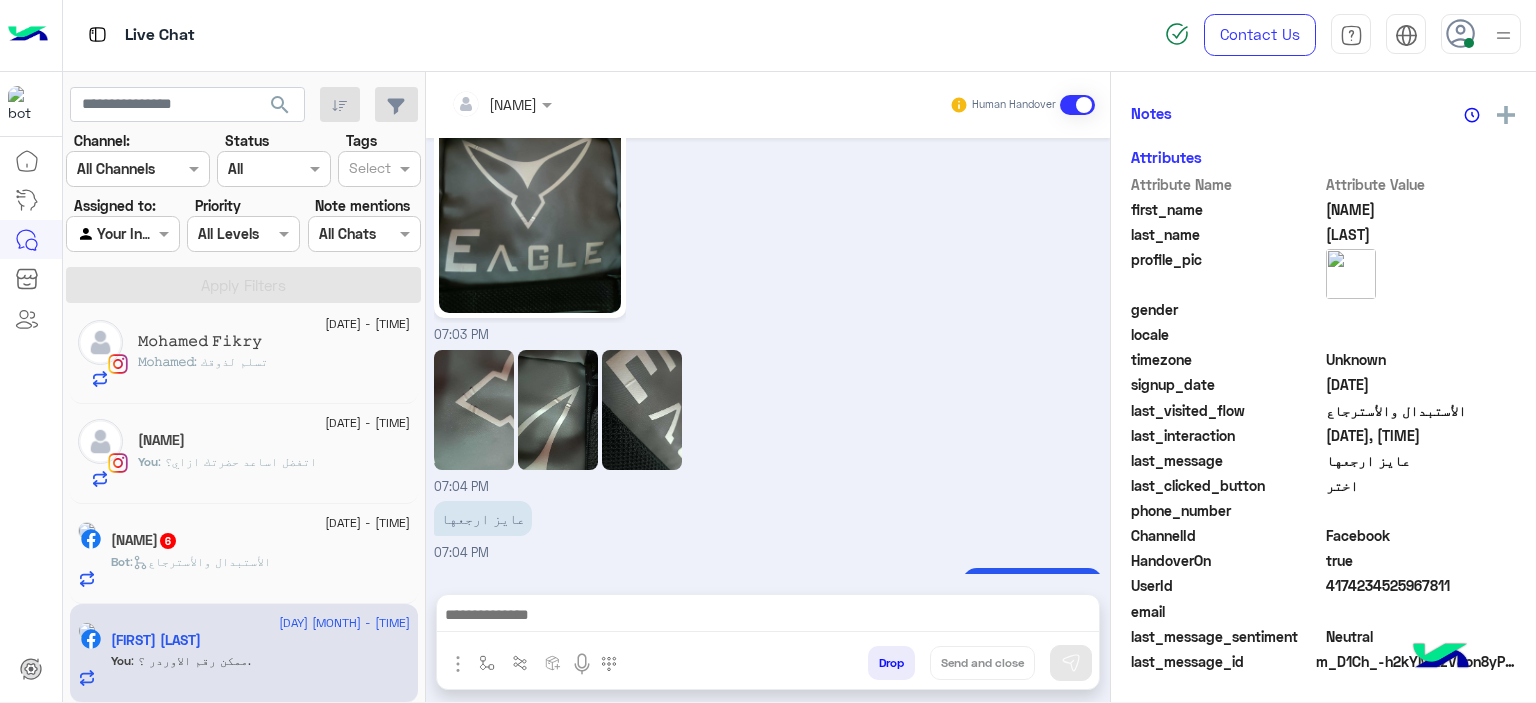 click on ": الأستبدال والأسترجاع" 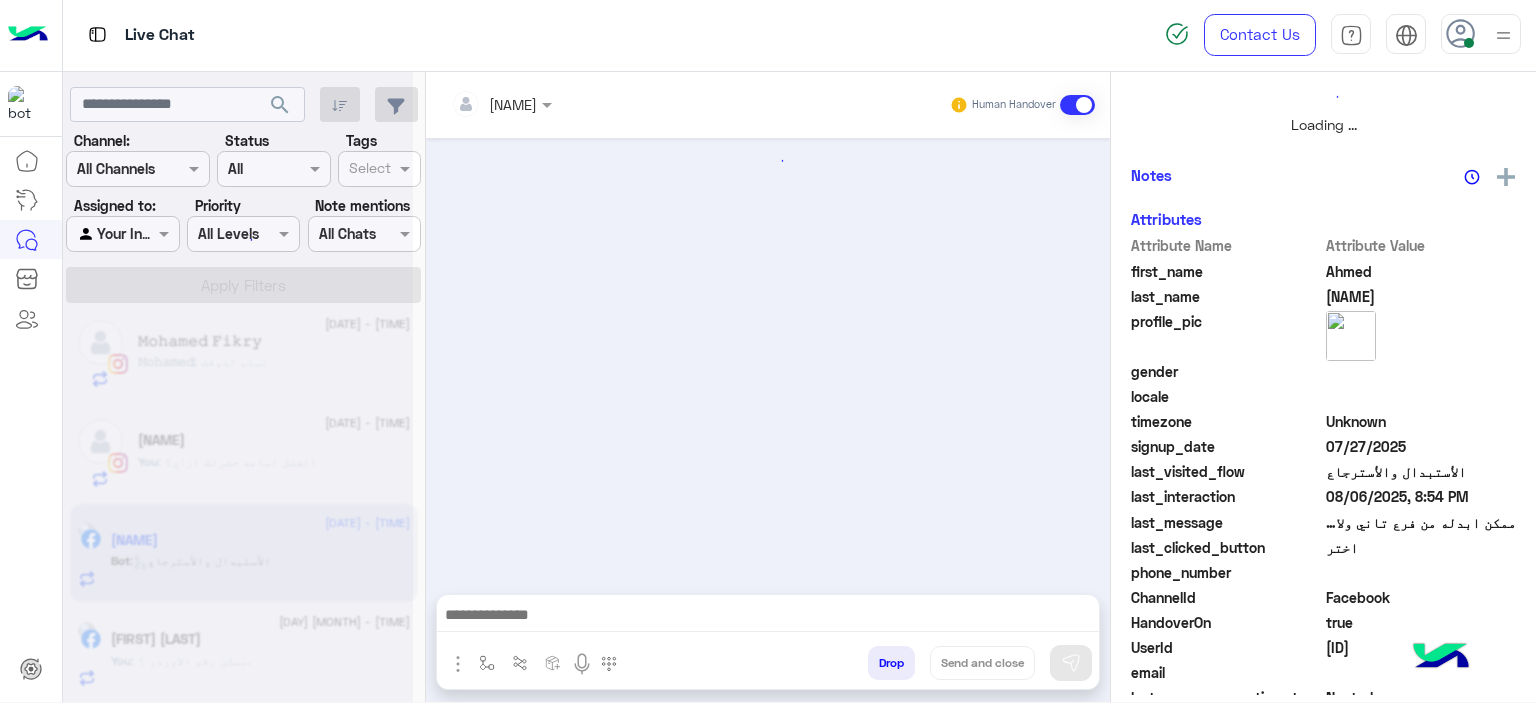scroll, scrollTop: 514, scrollLeft: 0, axis: vertical 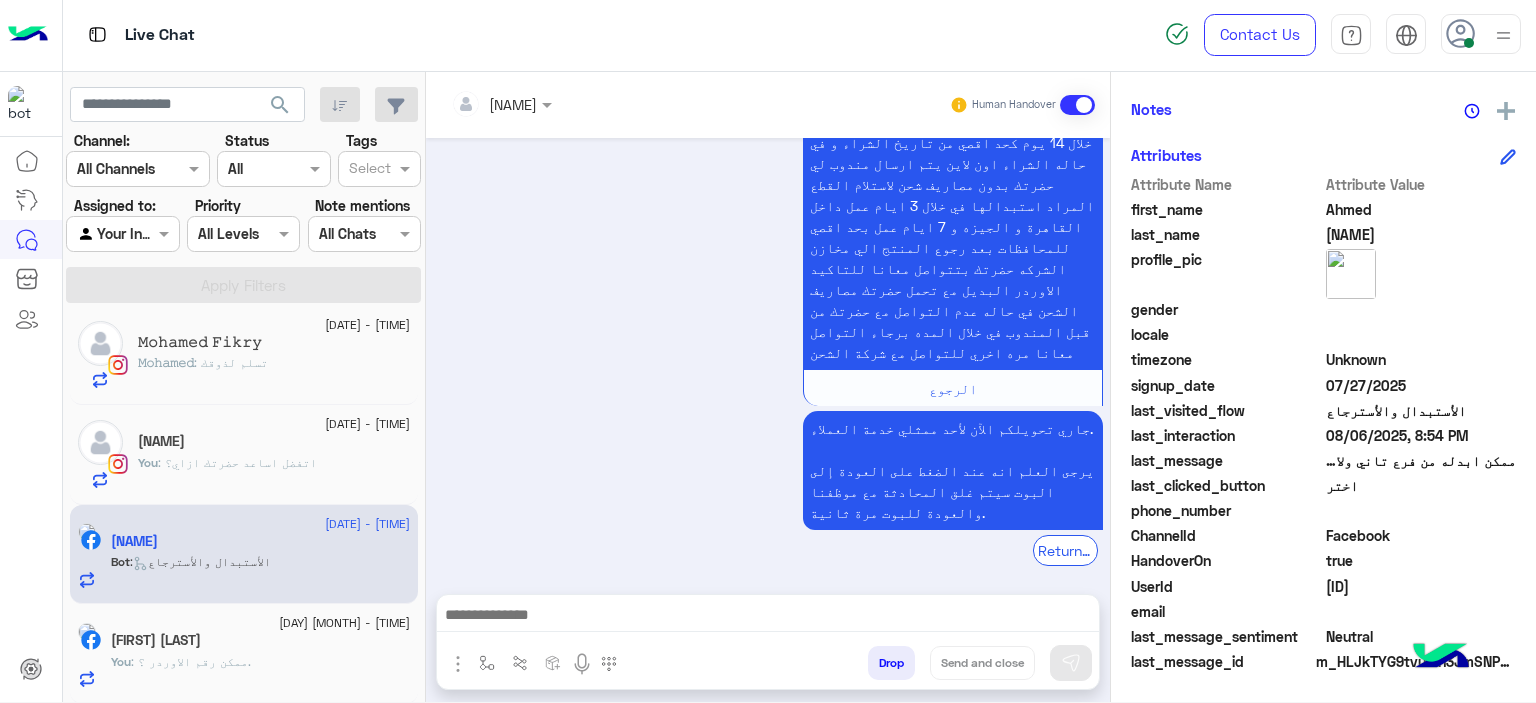 click at bounding box center [768, 617] 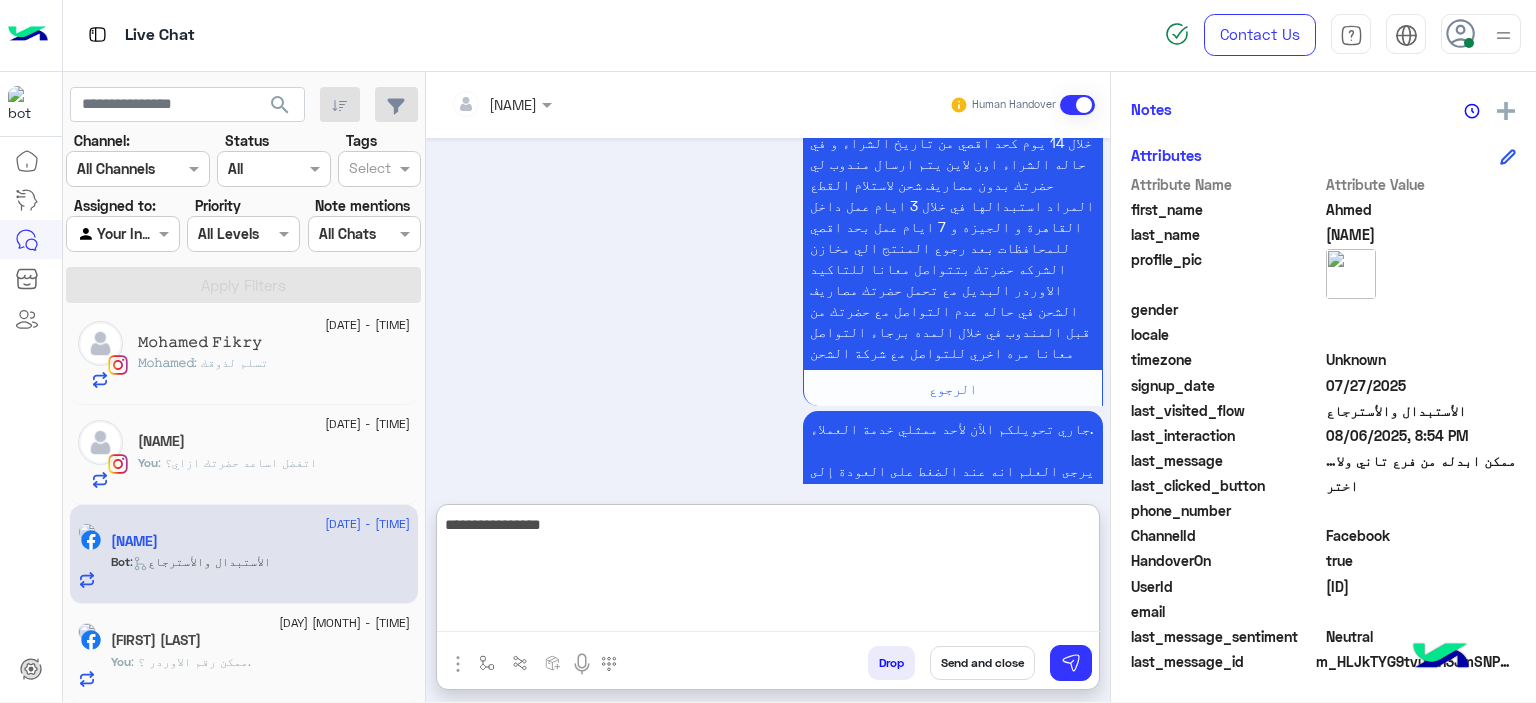 type on "**********" 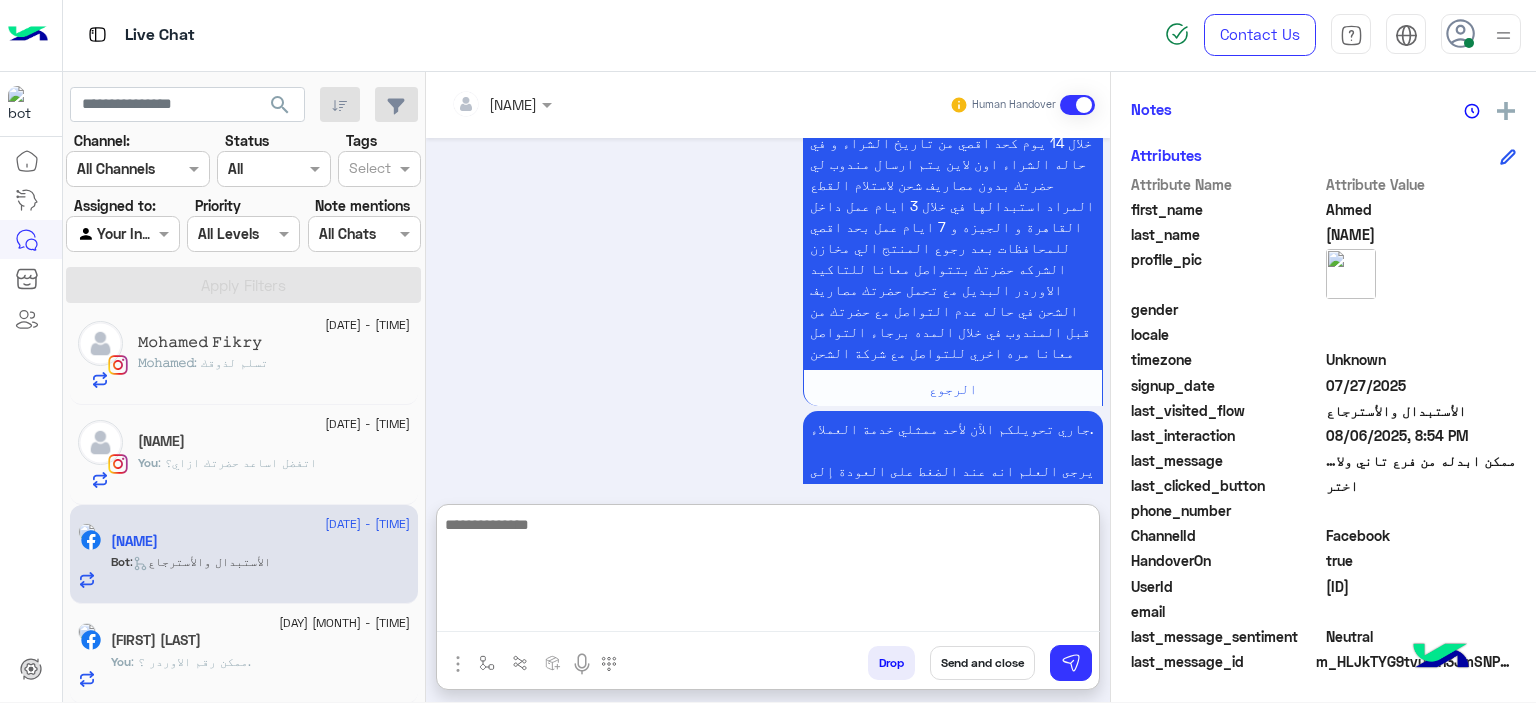 scroll, scrollTop: 2404, scrollLeft: 0, axis: vertical 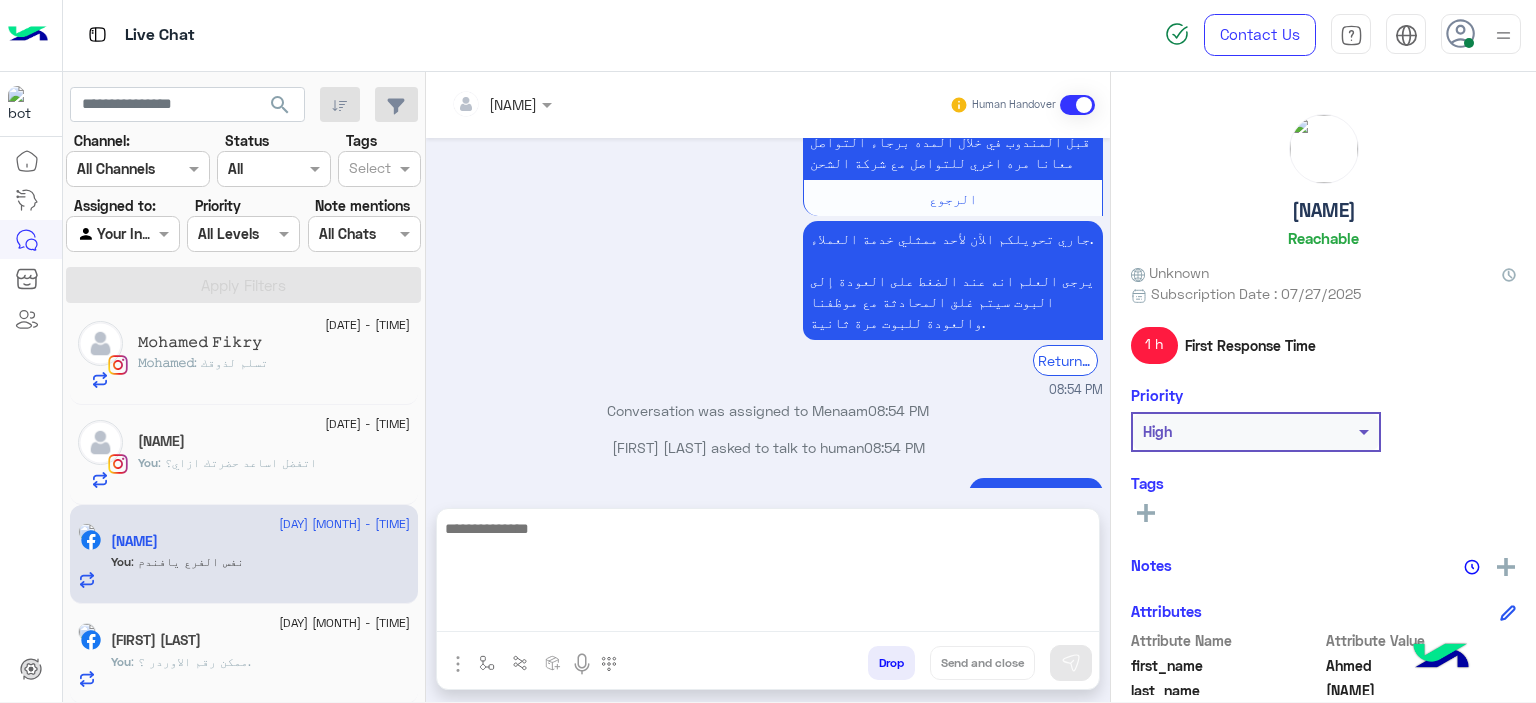 click on "[NAME]" 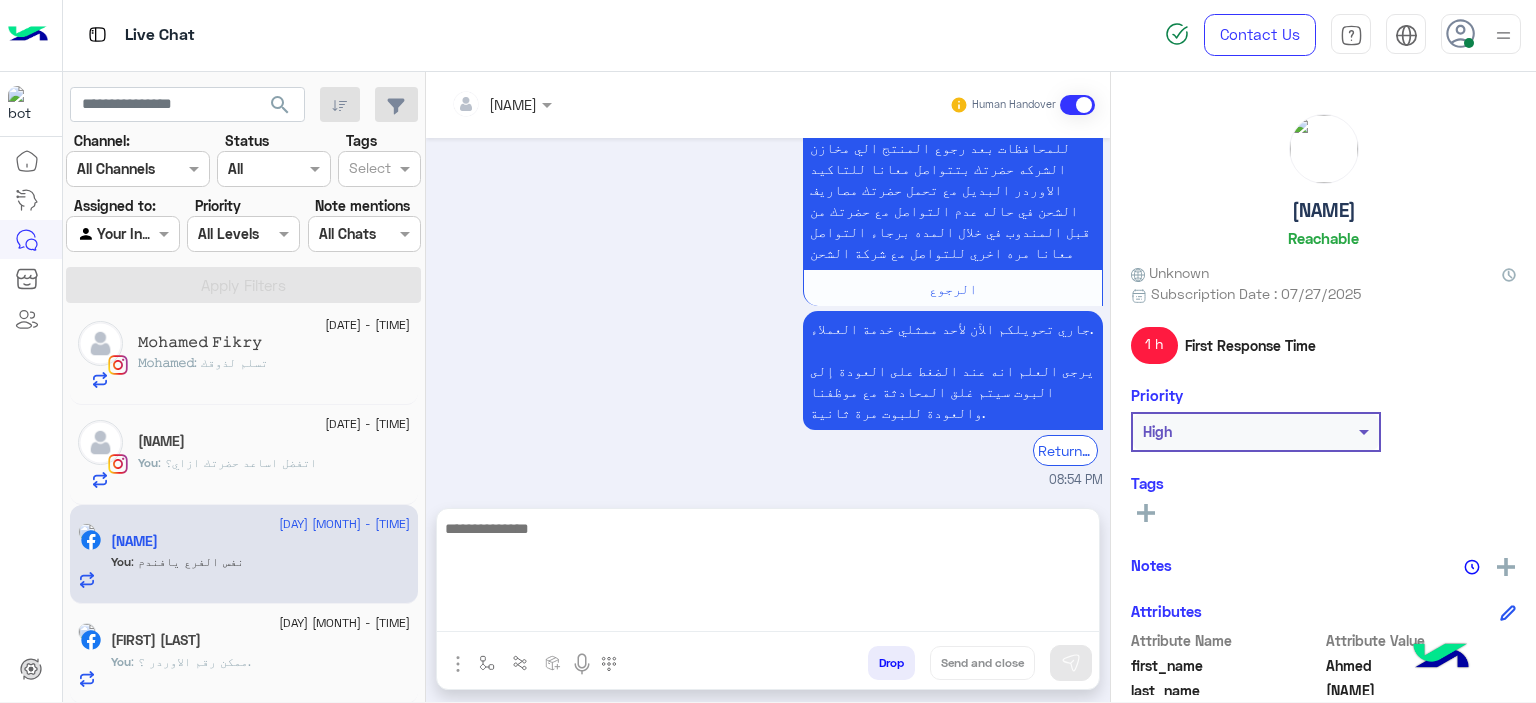 click on "[NAME]" 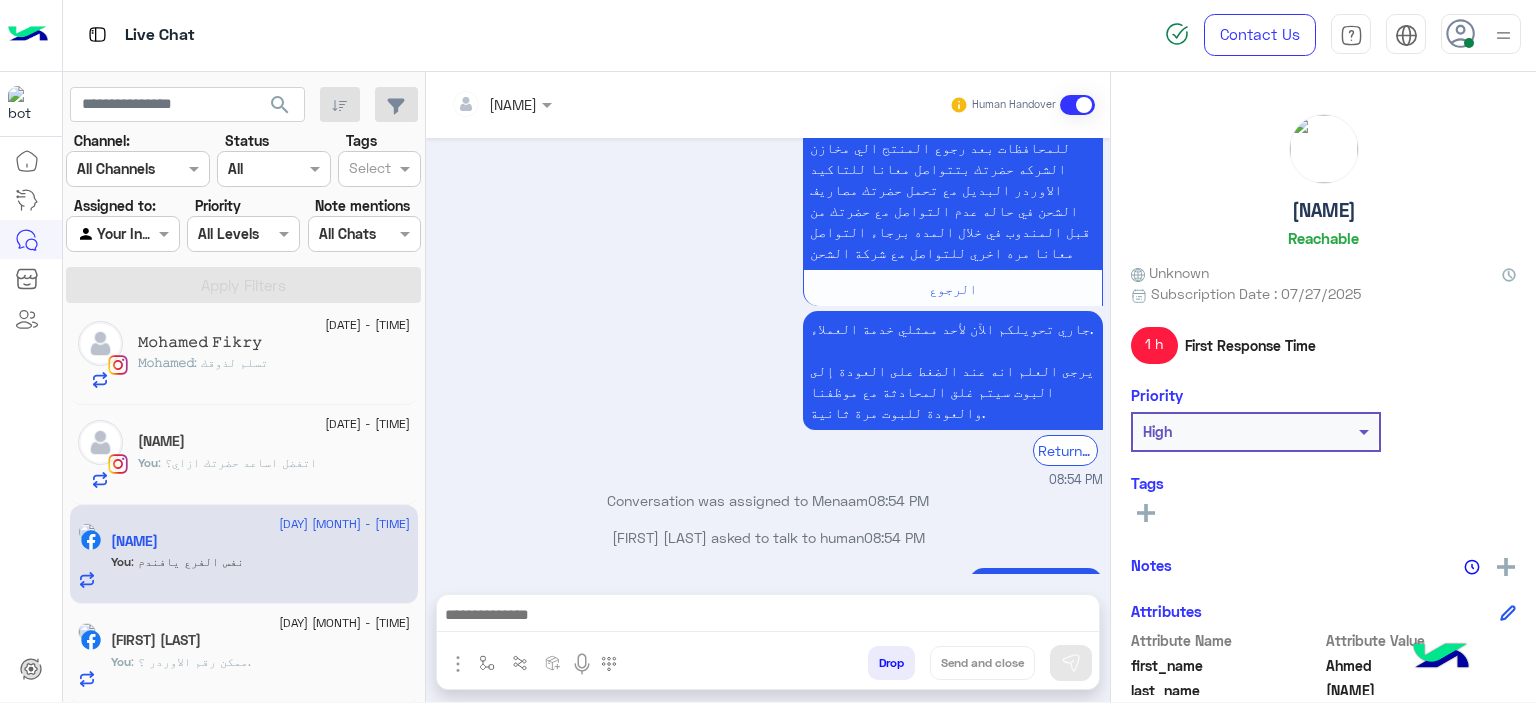 click on "[NAME]" 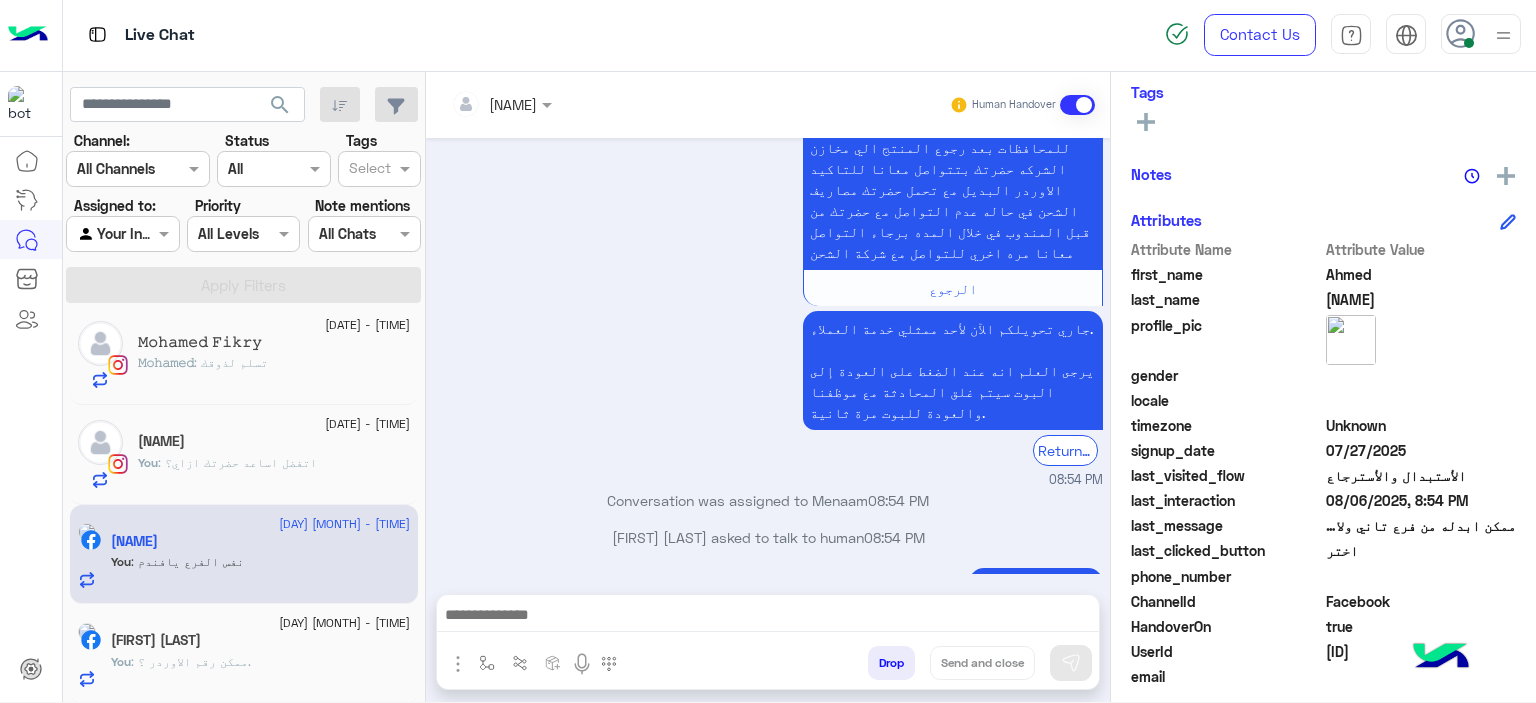 scroll, scrollTop: 456, scrollLeft: 0, axis: vertical 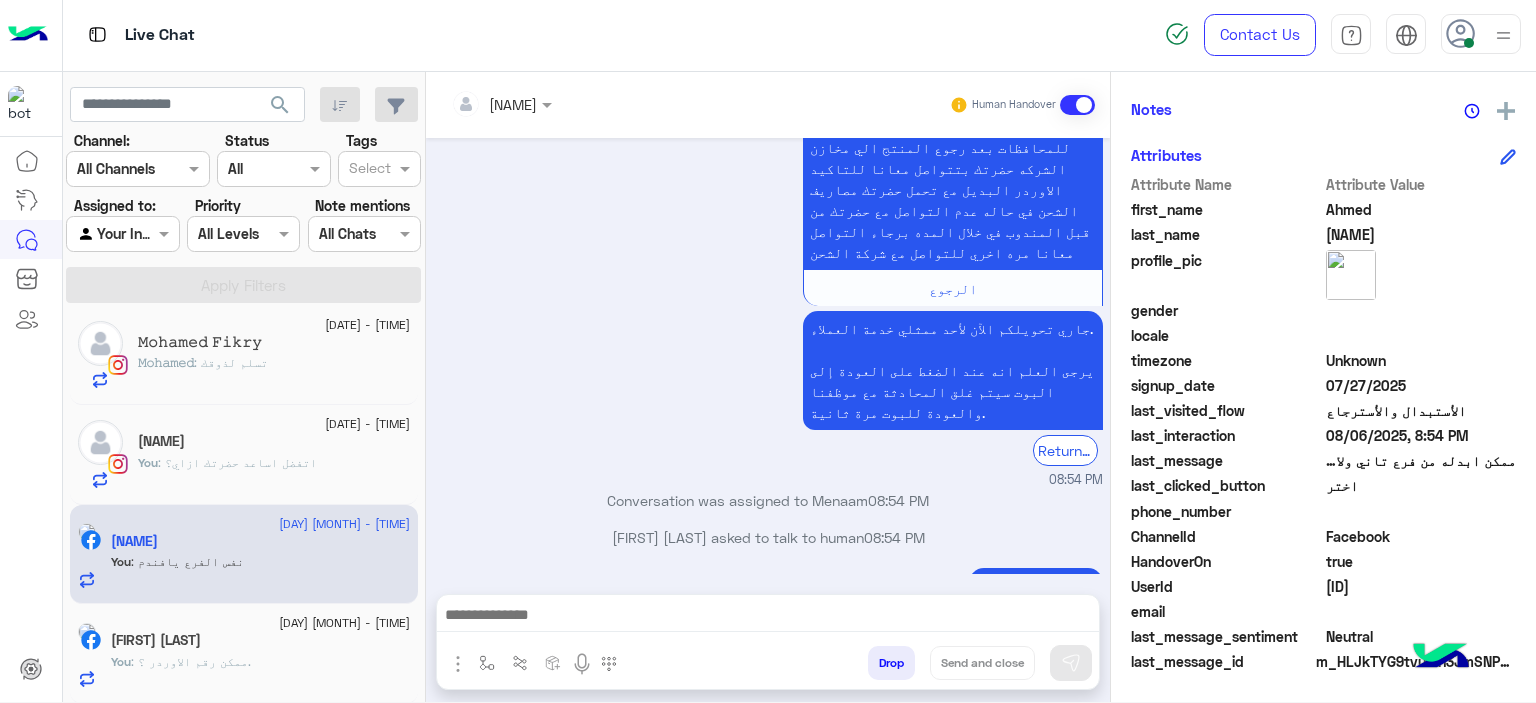 click on "[ID]" 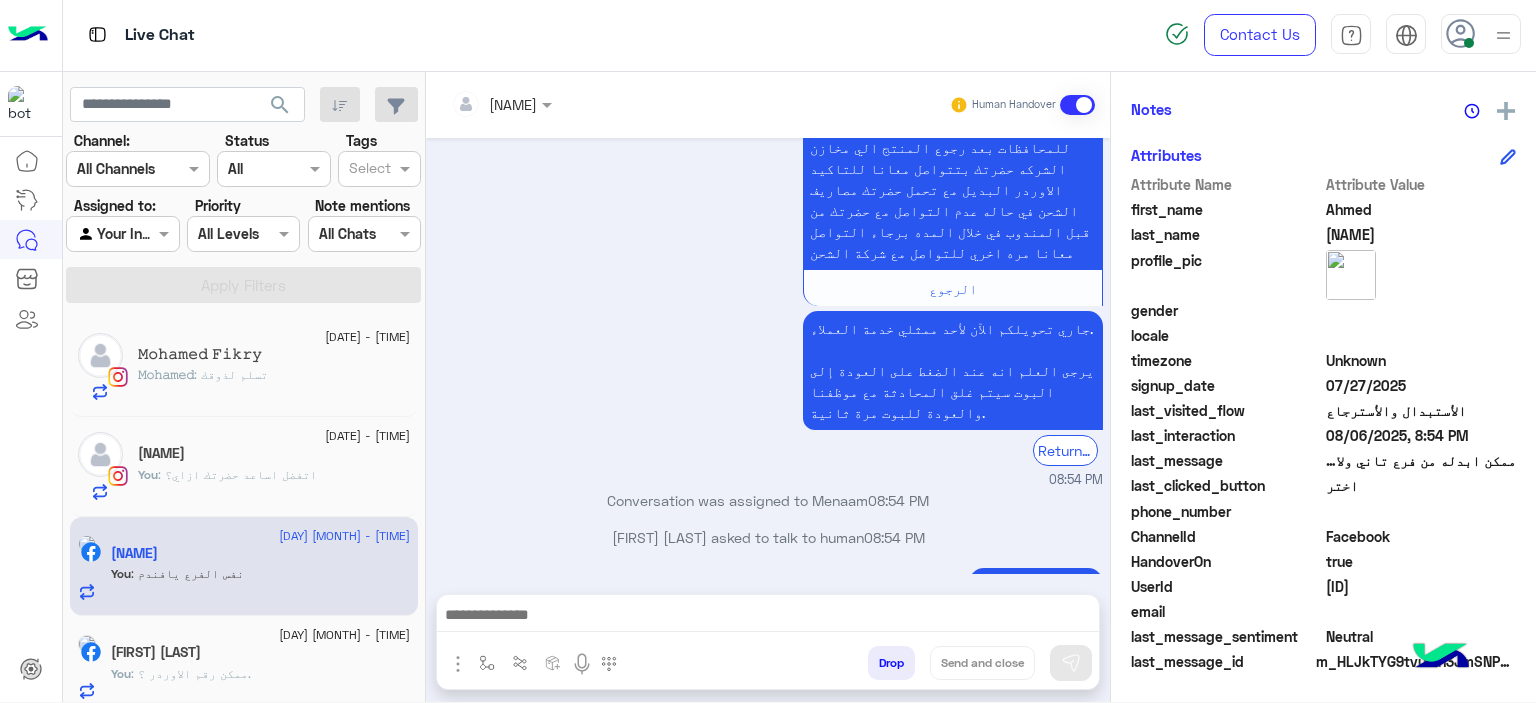 click on ": اتفضل اساعد حضرتك ازاي؟" 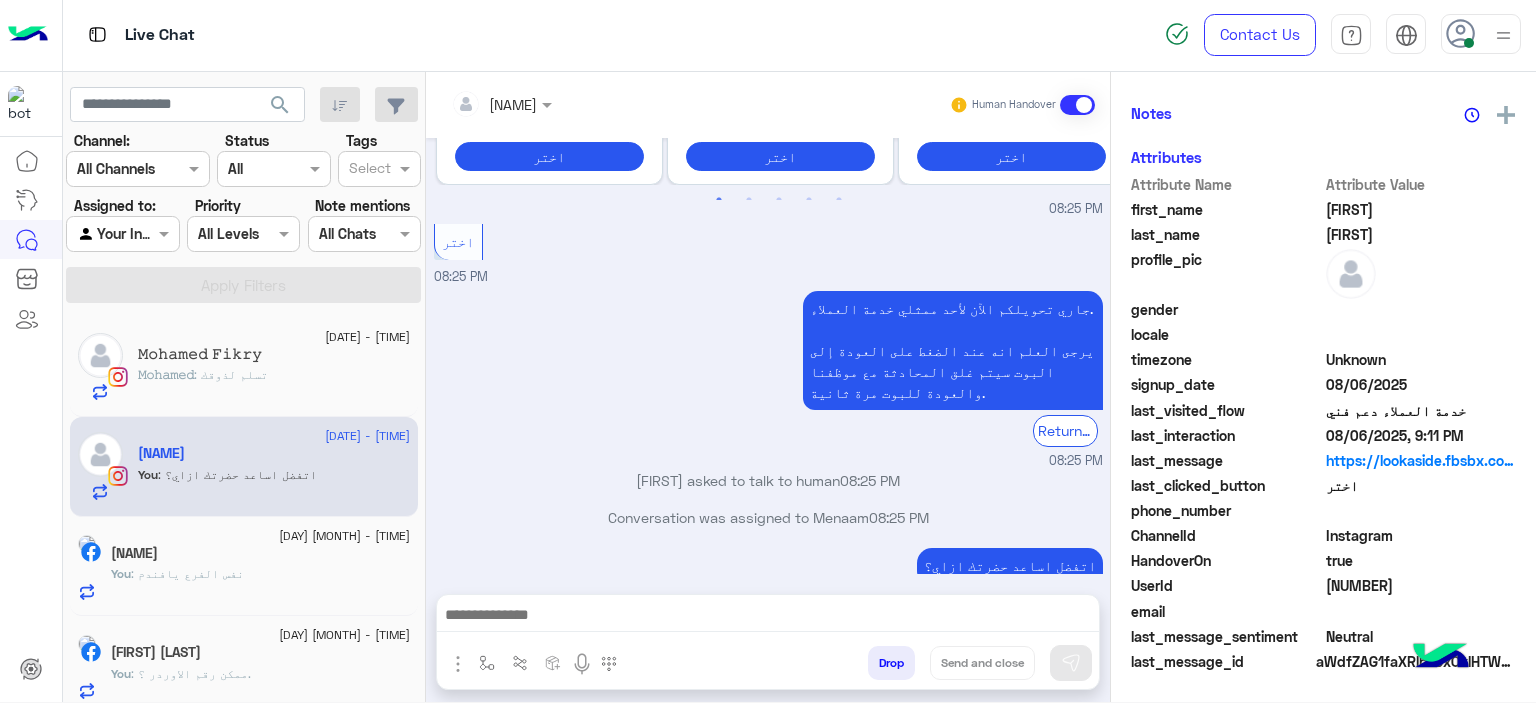 click on "[NAME] : تسلم لذوقك" 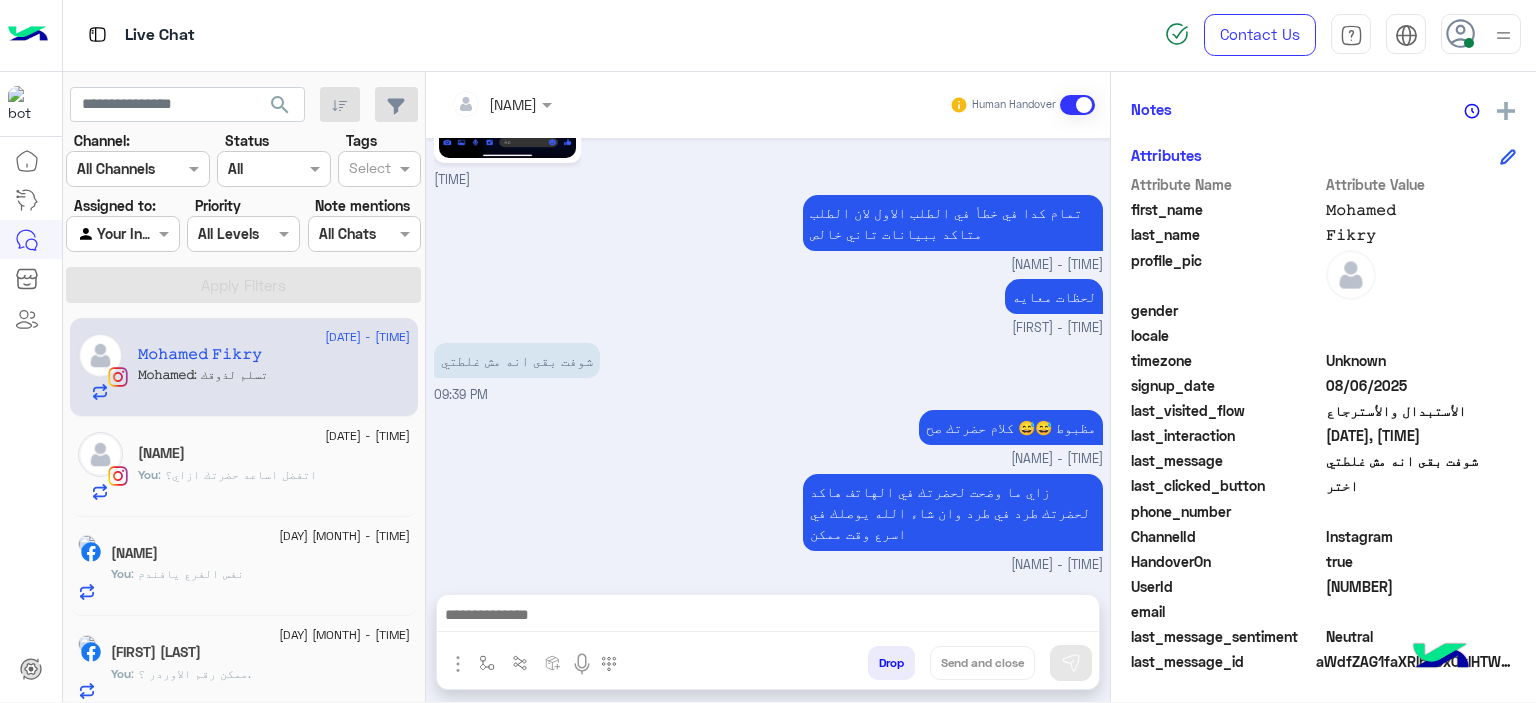 click at bounding box center (768, 617) 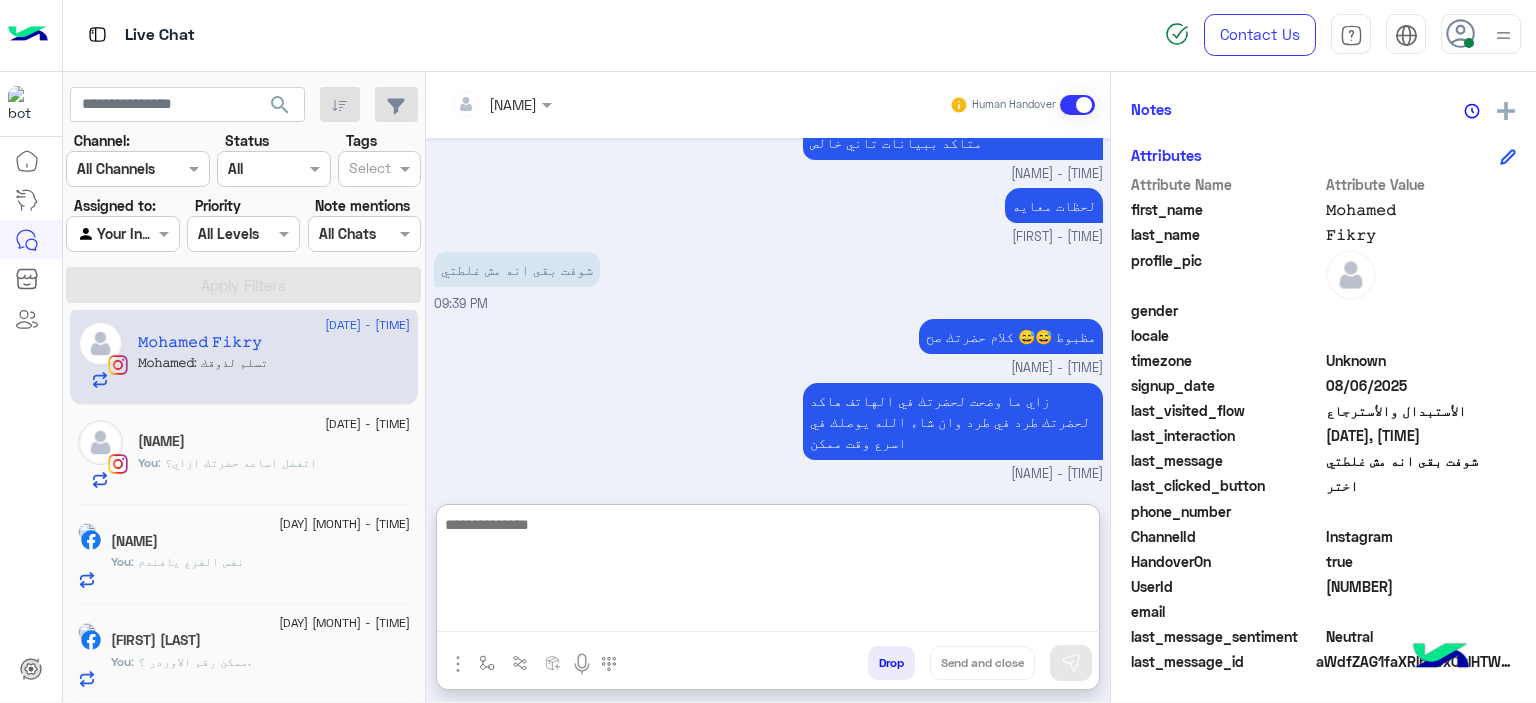 click on "[DATE] - [TIME]  [NAME]   You  : اتفضل اساعد حضرتك ازاي؟" 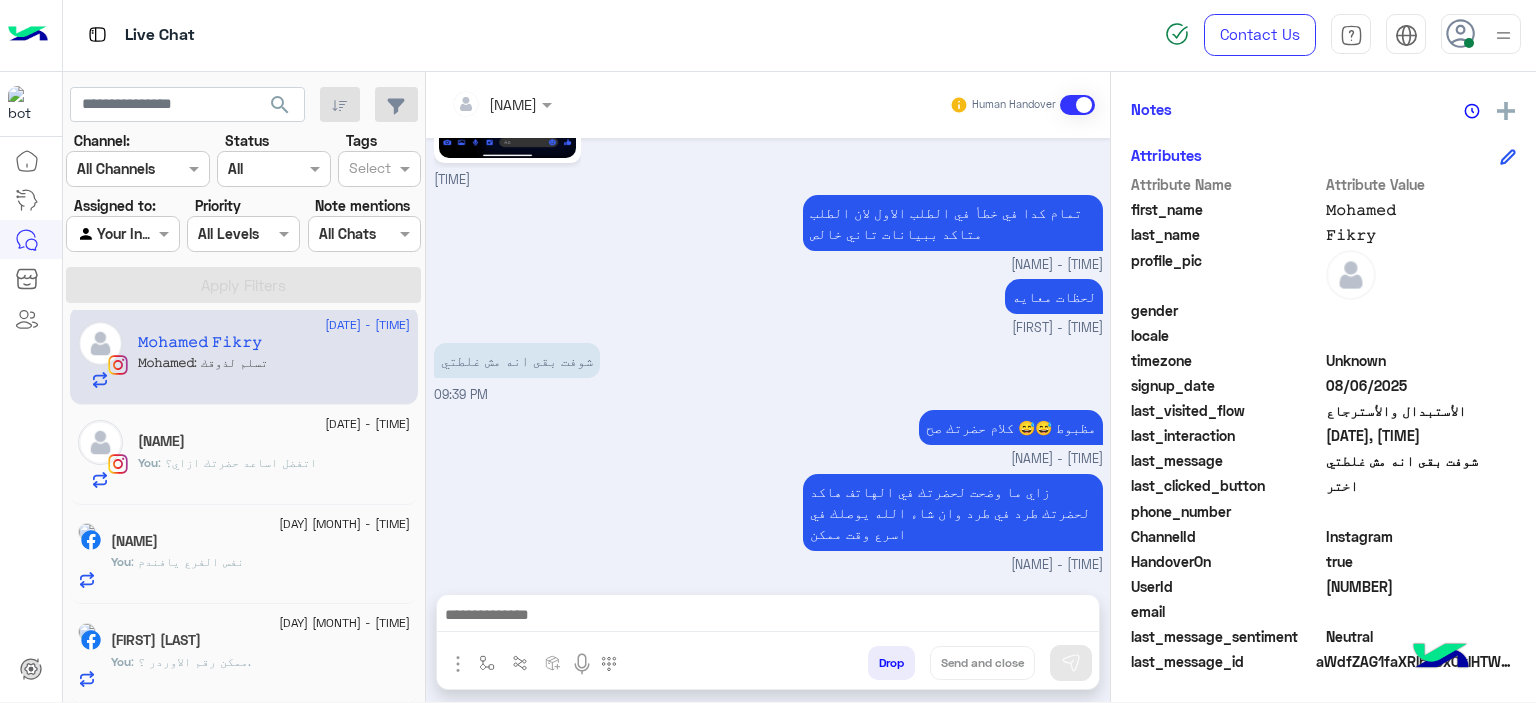 click on "[NAME]" 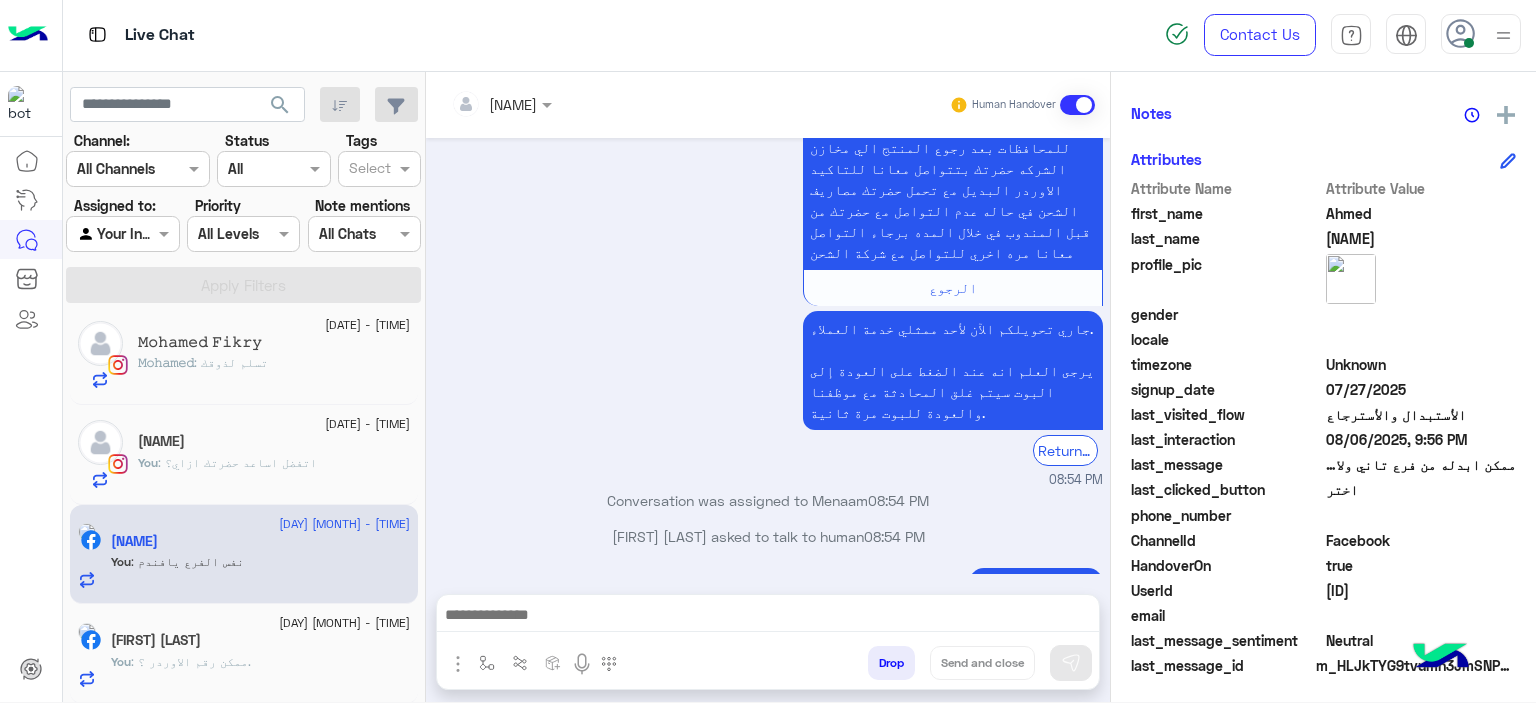 scroll, scrollTop: 456, scrollLeft: 0, axis: vertical 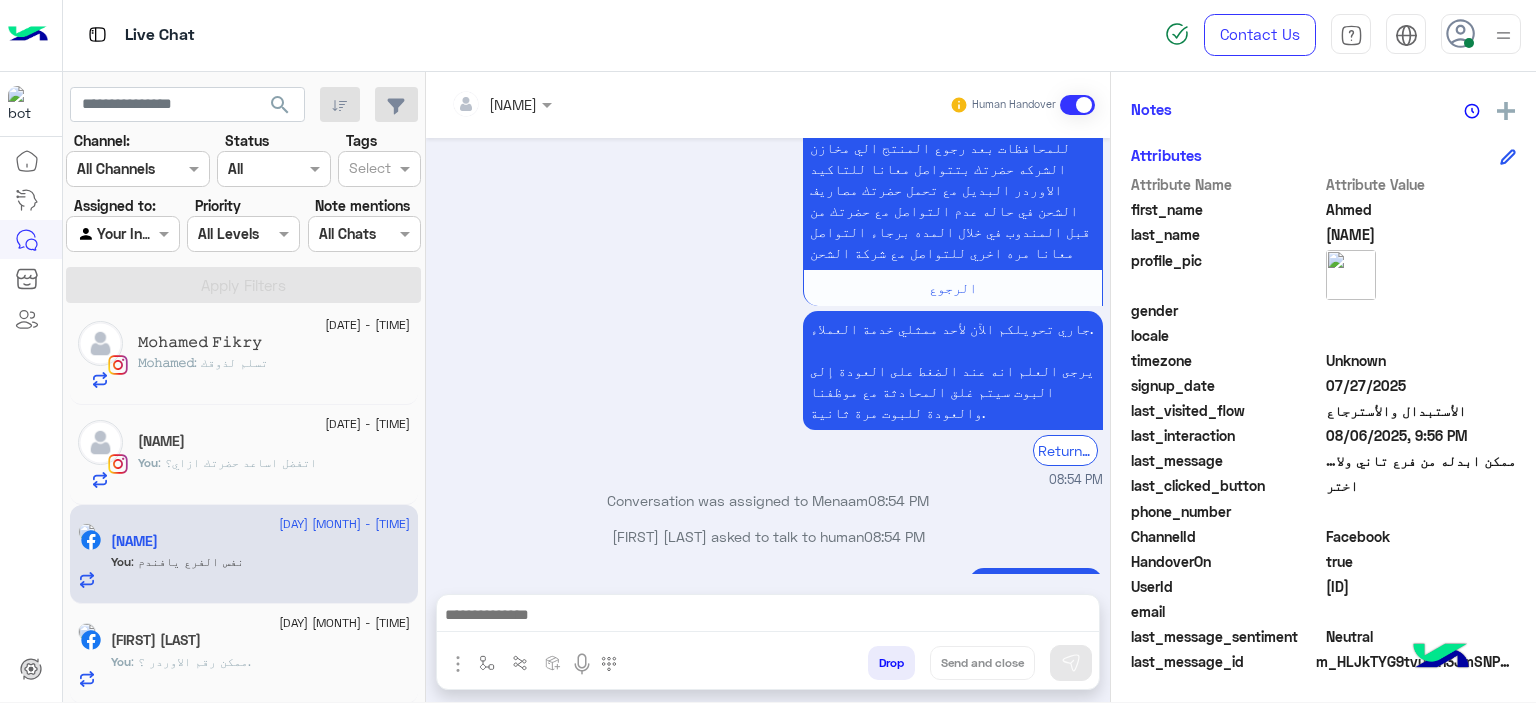 click on "[FIRST] [LAST]" 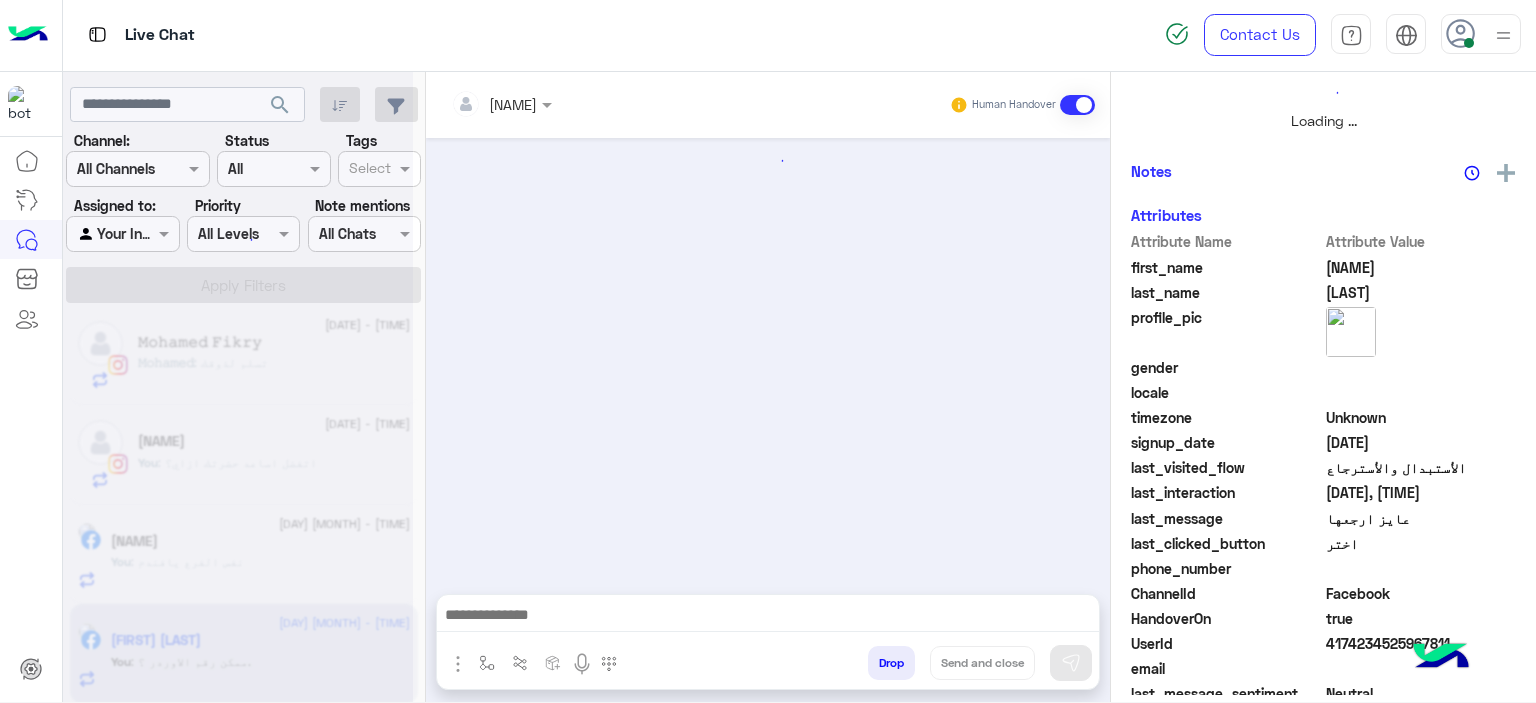 scroll, scrollTop: 514, scrollLeft: 0, axis: vertical 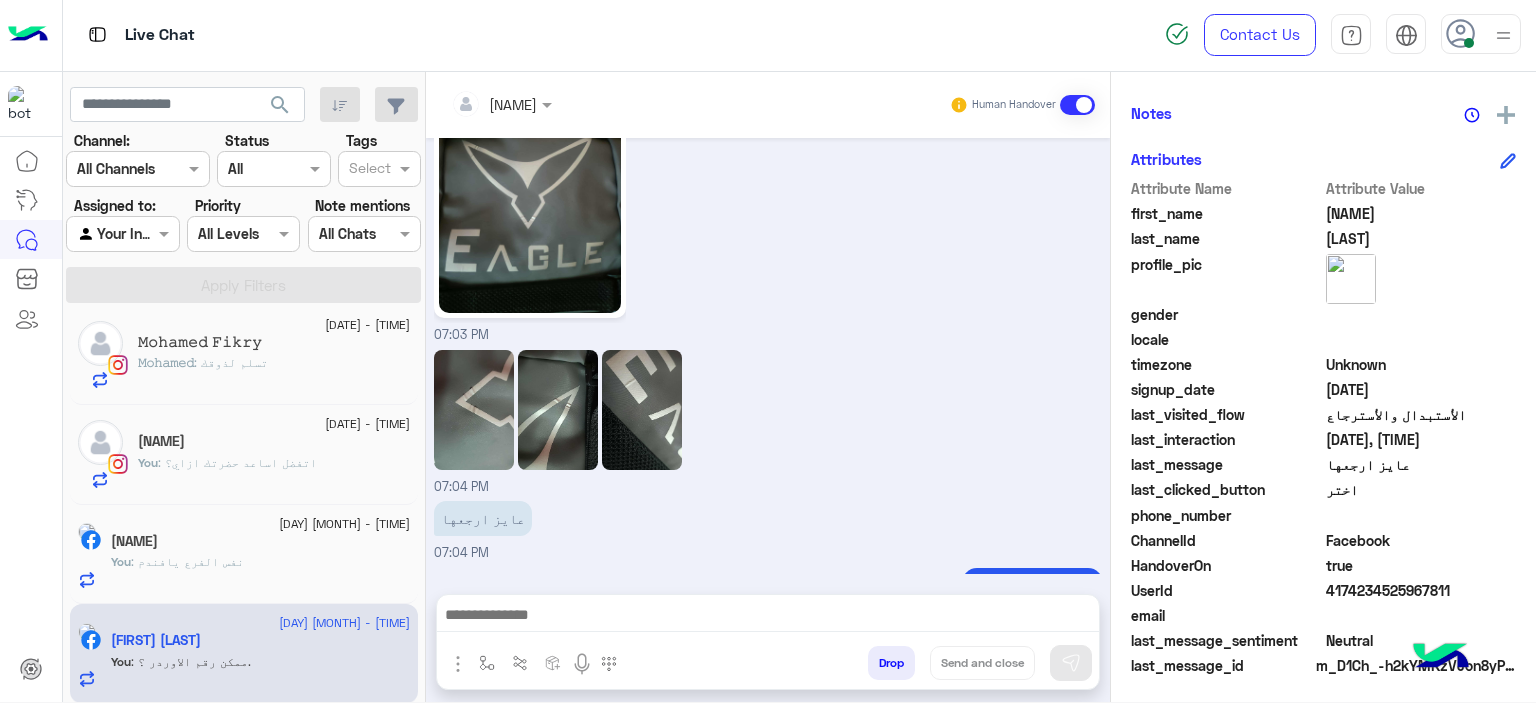 click on ": نفس الفرع يافندم" 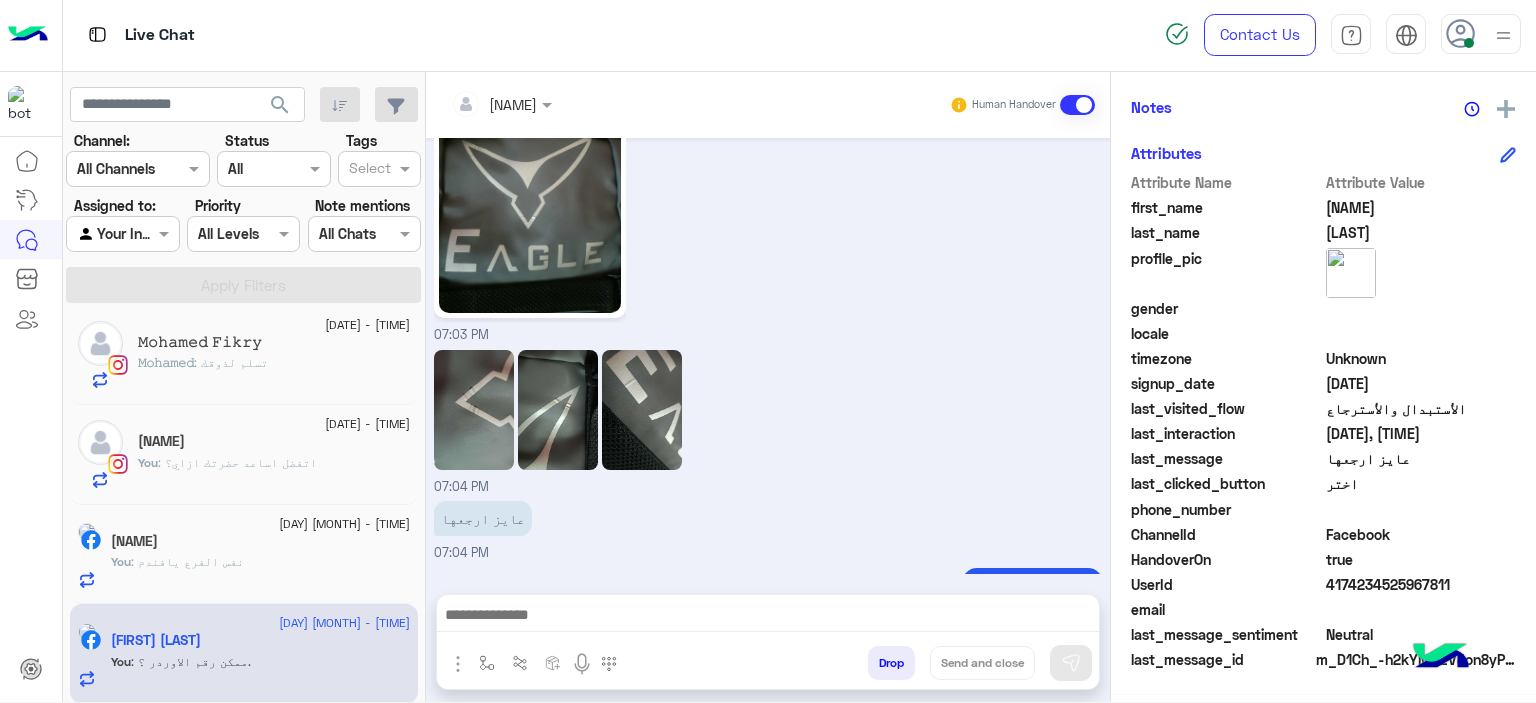 scroll, scrollTop: 0, scrollLeft: 0, axis: both 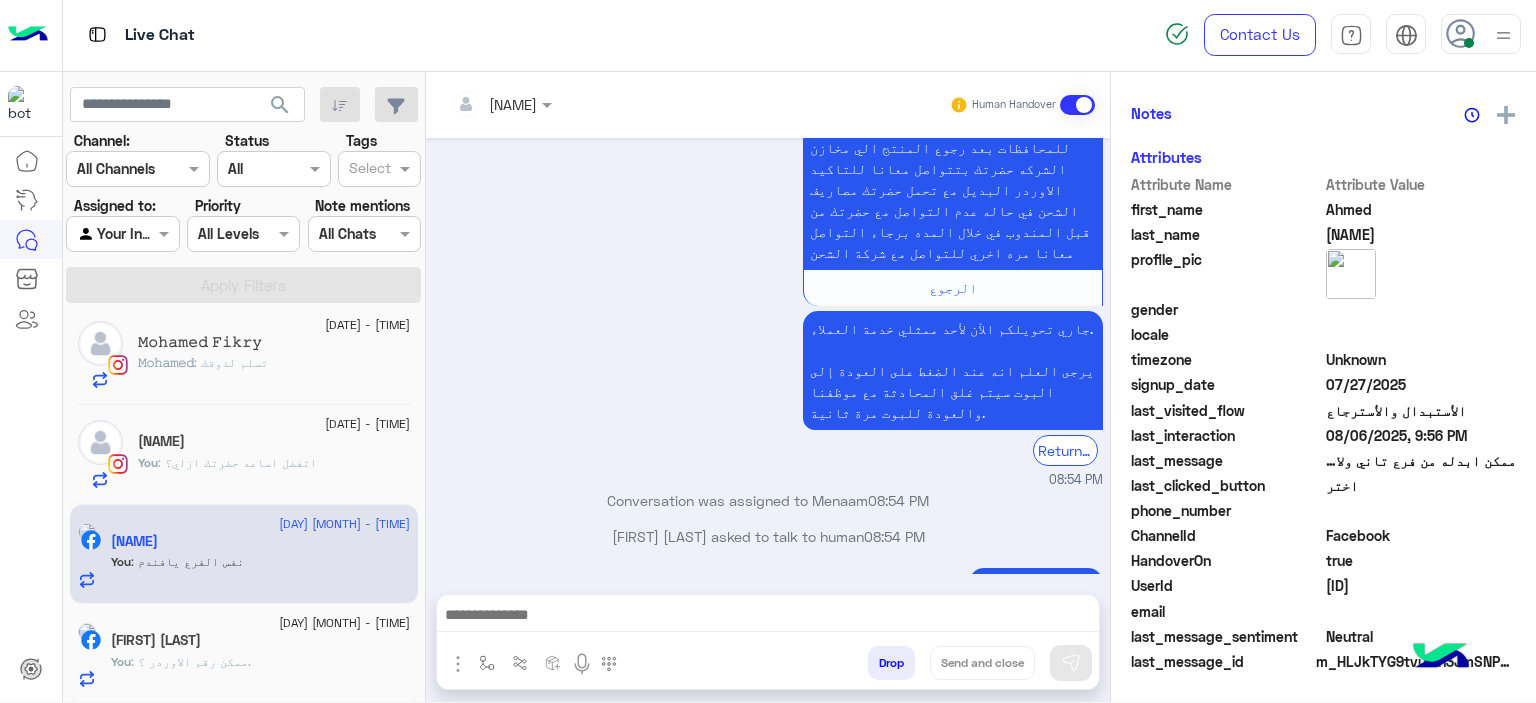 click on "You : اتفضل اساعد حضرتك ازاي؟" 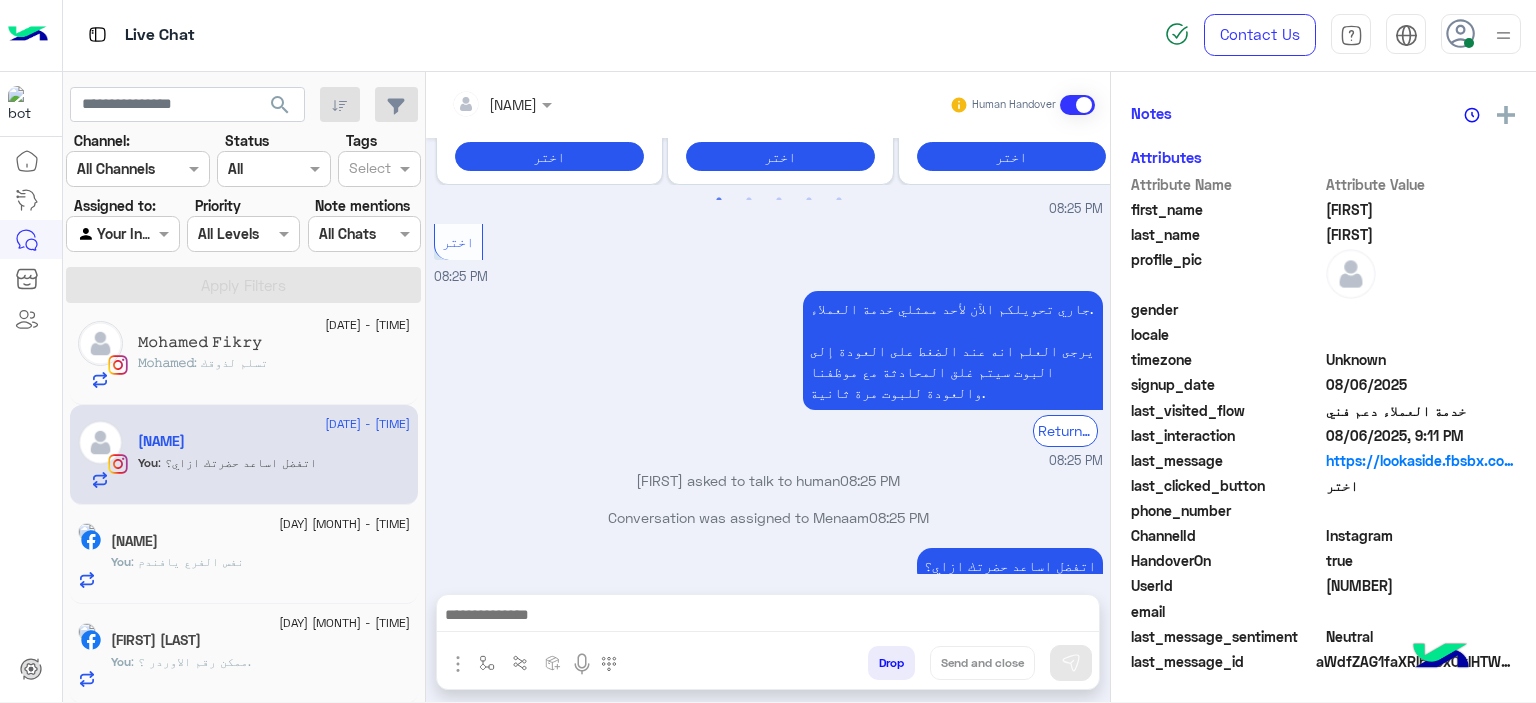 click on "[DATE] - [TIME]" 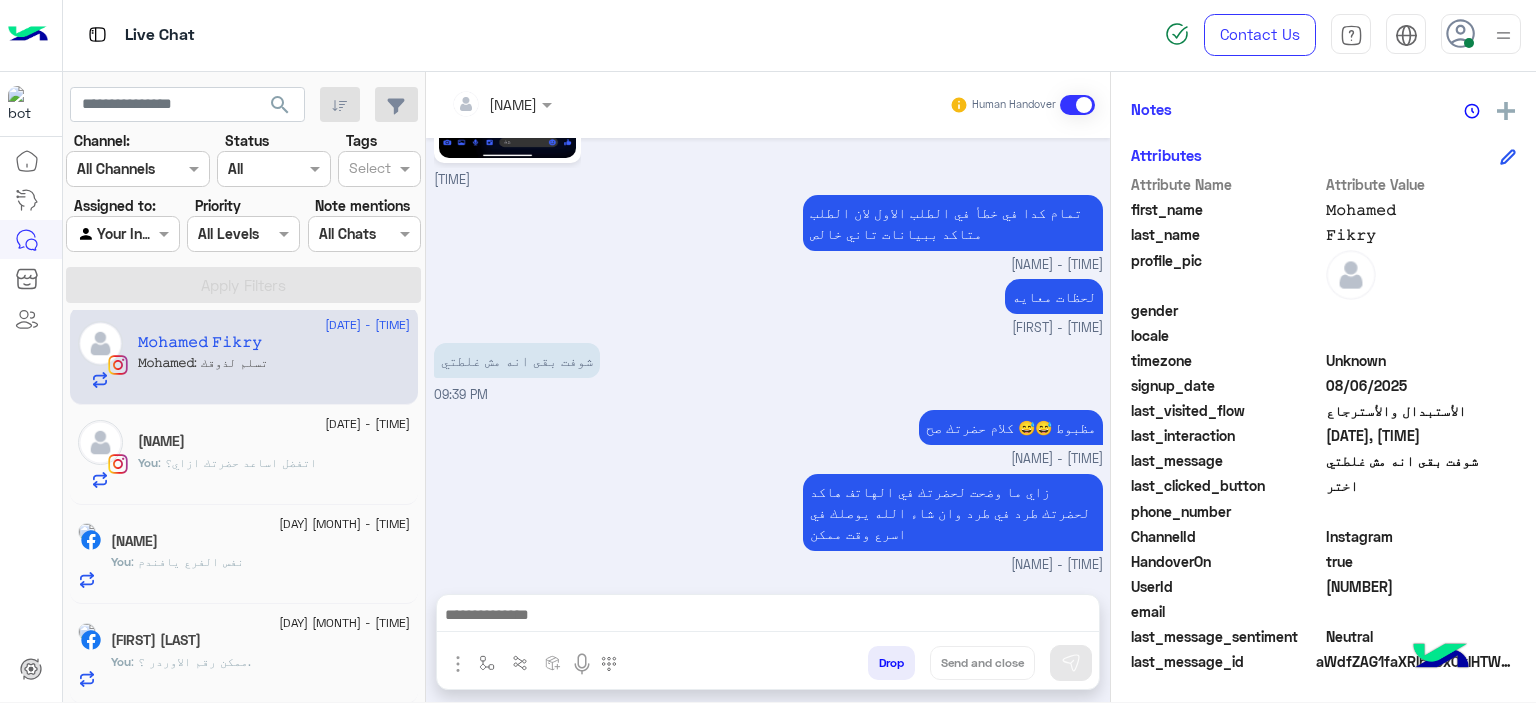 click at bounding box center [768, 617] 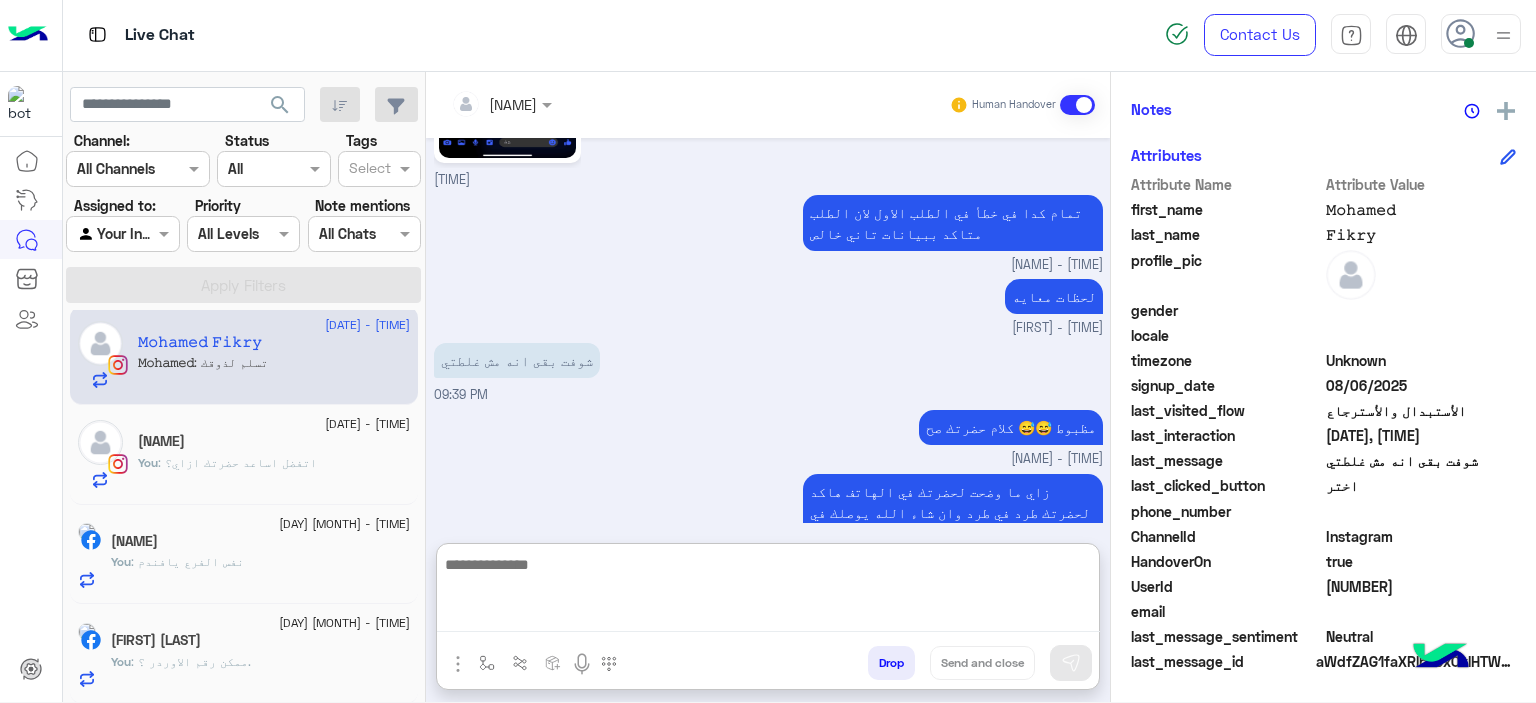 paste on "**********" 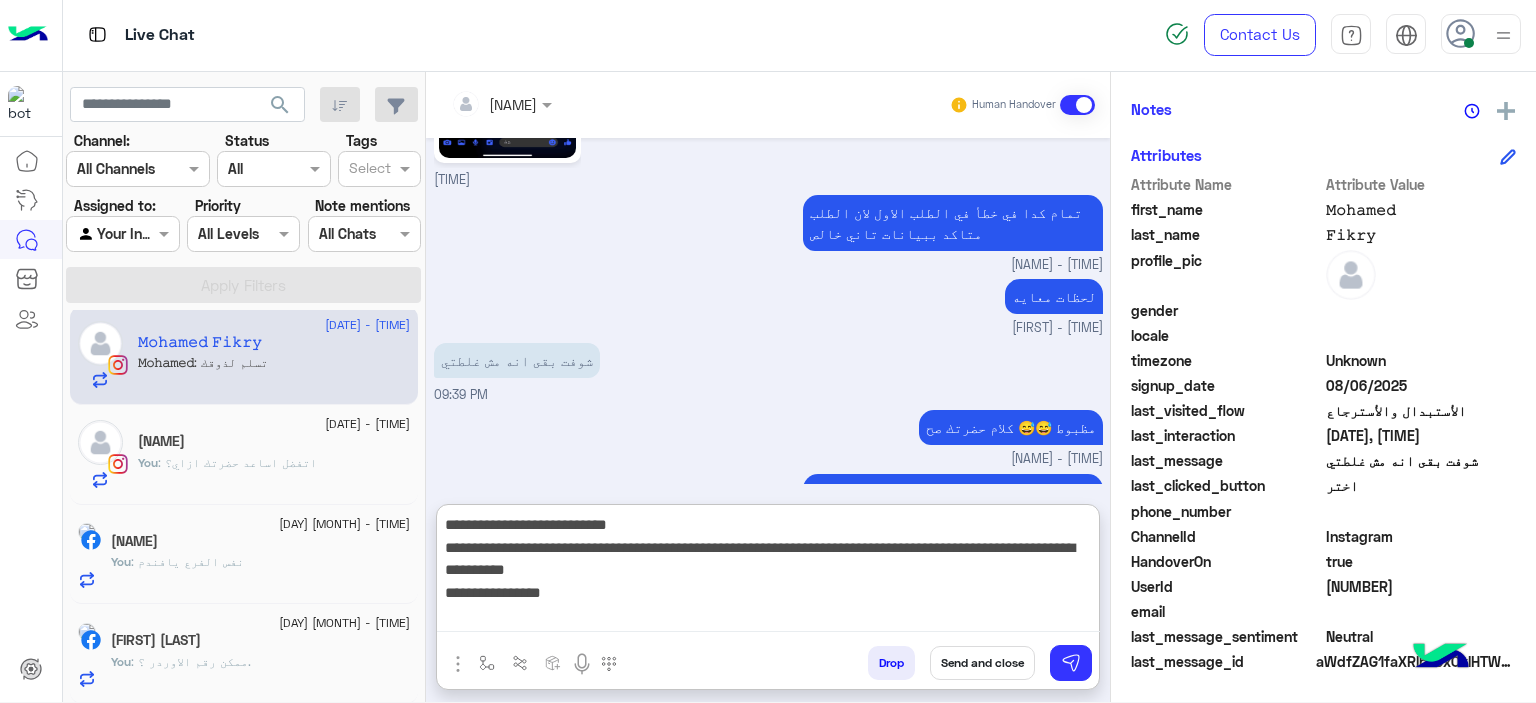 click on "**********" at bounding box center [768, 572] 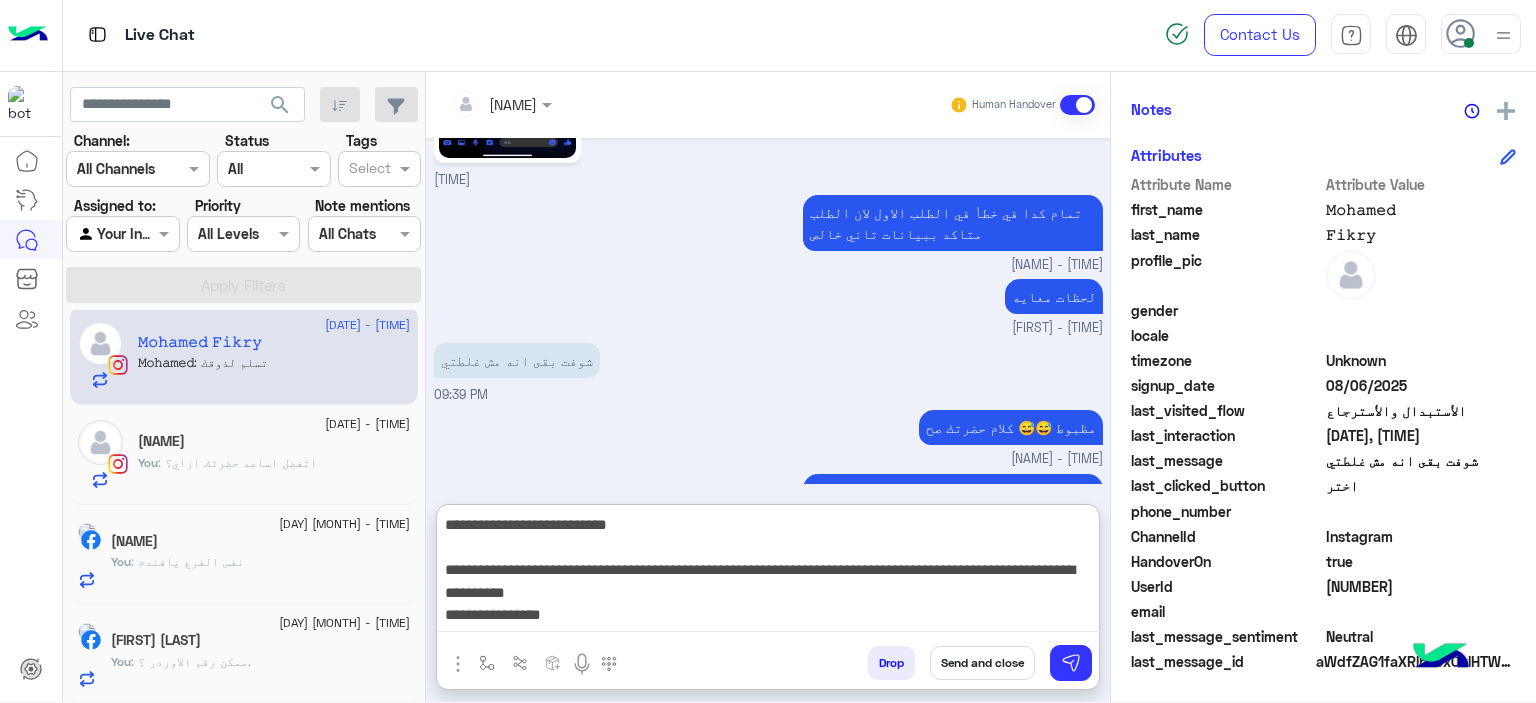 click on "**********" at bounding box center (768, 572) 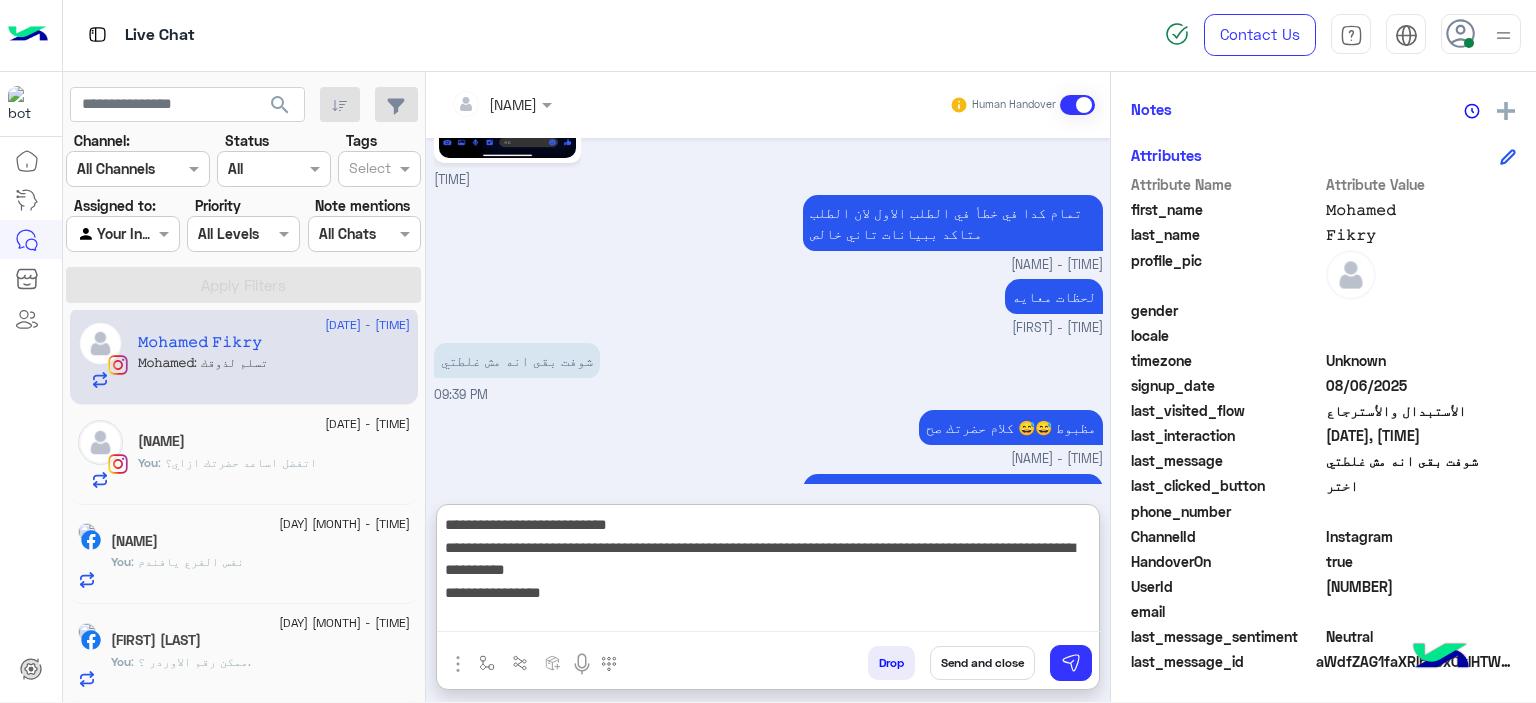 click on "**********" at bounding box center (768, 572) 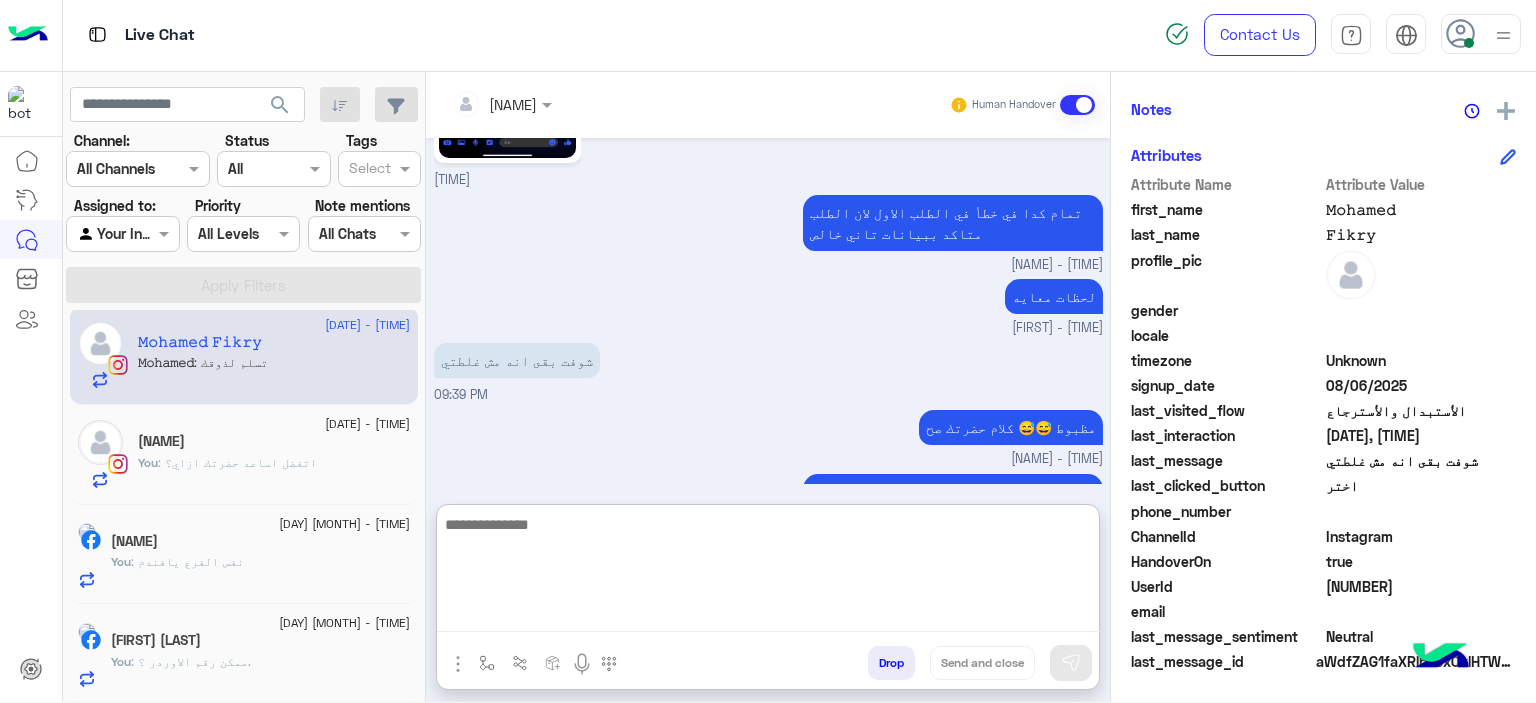 scroll, scrollTop: 1523, scrollLeft: 0, axis: vertical 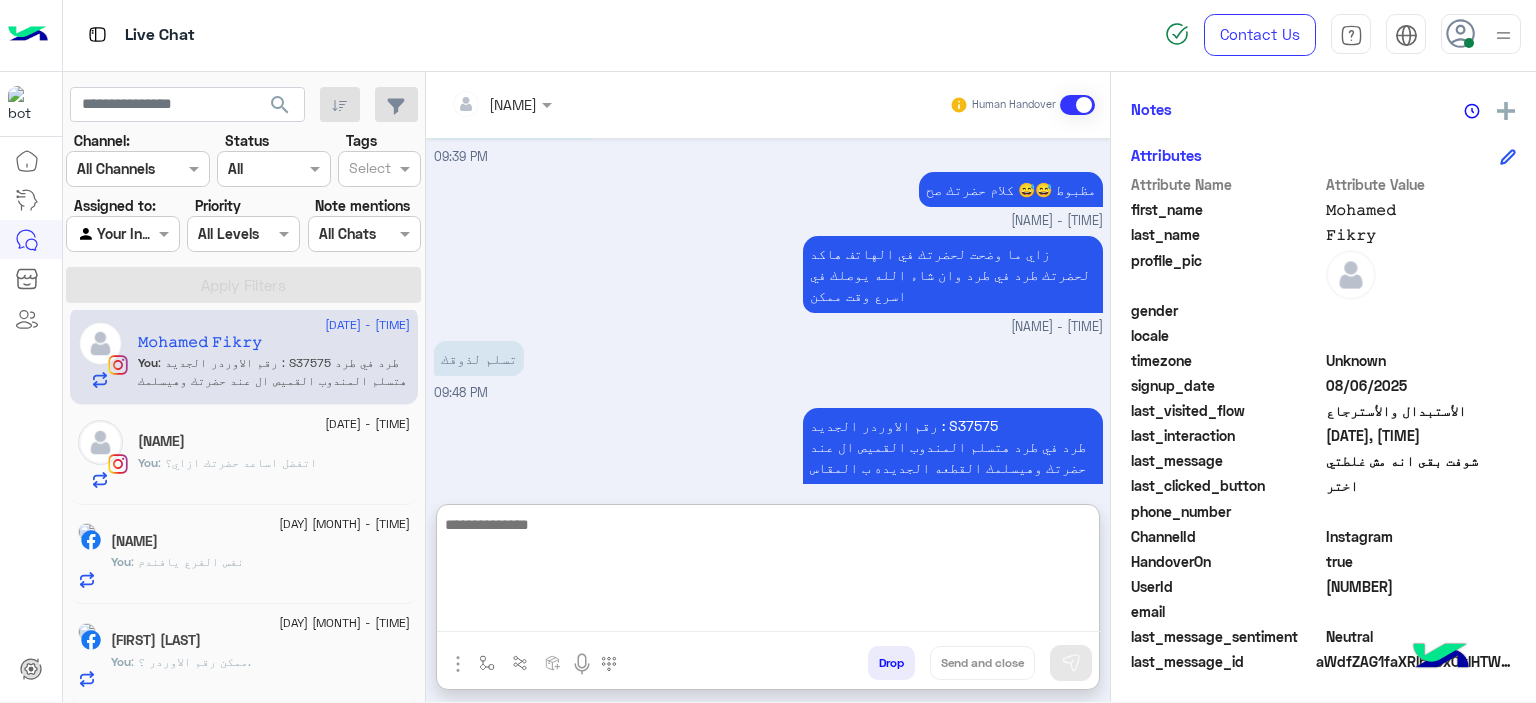 click on "رقم الاوردر الجديد : S37575 طرد في طرد هتسلم المندوب القميص ال عند حضرتك وهيسلمك القطعه الجديده ب المقاس الجديد مع تحمل حضرتك مصاريف الشحن فقط في خدمتك ديما ♥" at bounding box center [953, 467] 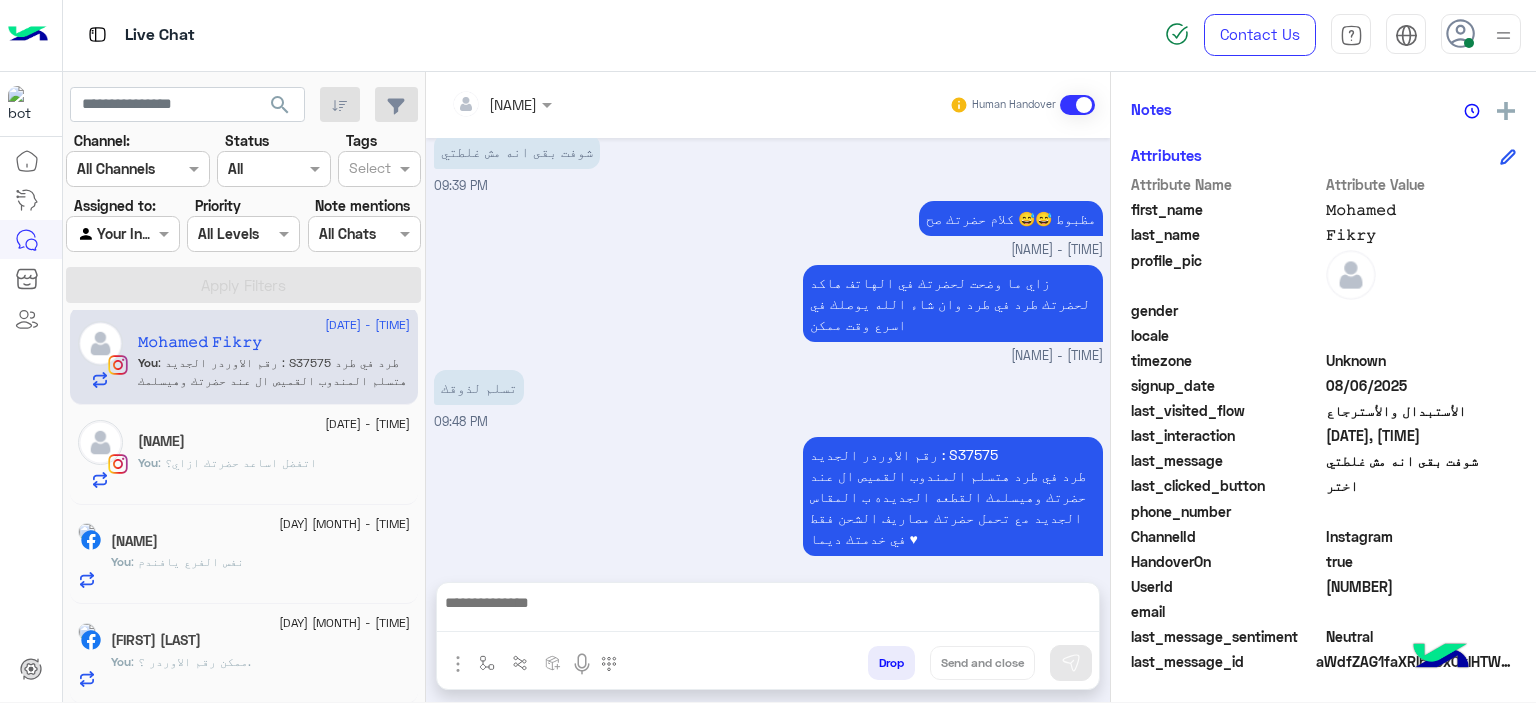 click on "Aug 6, 2025  ٢٧ [STREET] [BUILDING_NUMBER], [STREET] [AVENUE_NAME]. - [NEIGHBORHOOD] - [CITY] [GOVERNORATE] [APARTMENT_NUMBER] [FLOOR_NUMBER] [APARTMENT_NUMBER] [LANDMARK]. [LANDMARK]  [FIRST]  -  09:33 PM  دا عنوان حضرتك مظبوط ؟  [FIRST]  -  09:33 PM  اأ   09:33 PM  لا   09:33 PM  عنواني ٦٢ [STREET] [AVENUE_NAME] متفرع من [AVENUE_NAME] [AVENUE_NAME] [NEIGHBORHOOD] امام [LANDMARK] اعلى محل تيوليب شركة ميدمارك الدور التاني   09:34 PM  اوردر بإسم محمد فكري رقم موبيل: [PHONE]   09:35 PM  دا تالت عنوان حضرتك تبلغنا بيه ؟  [FIRST]  -  09:35 PM  ده العنوان الوحيد حضرتك ولا تالت ولا تاني حتى   09:35 PM  رقم الاوردر كان  37473   09:36 PM  51038885354 G28DFED  [FIRST]  -  09:37 PM  حضرتك جبت منين رقم المرتجع دا  [FIRST]  -  09:37 PM" at bounding box center [768, 350] 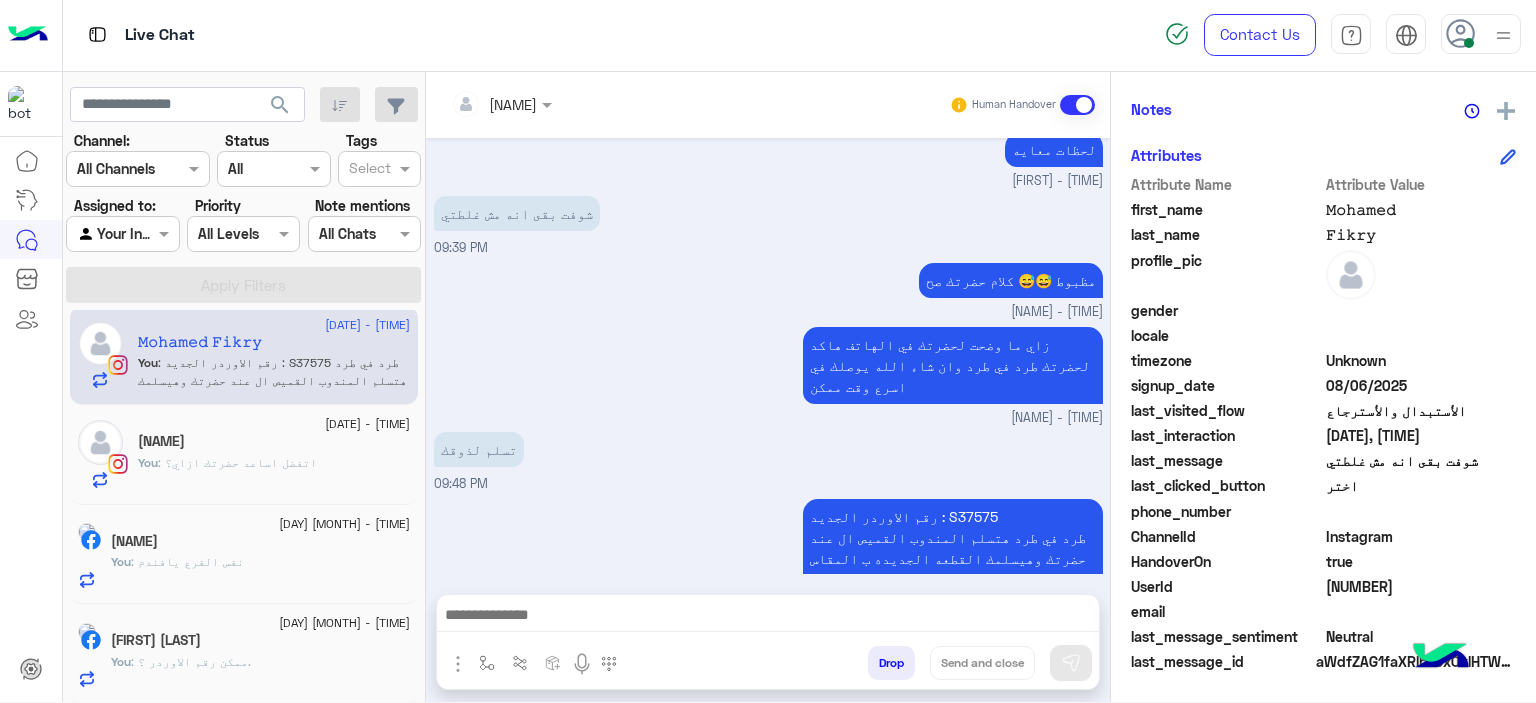 click on "رقم الاوردر الجديد : S37575 طرد في طرد هتسلم المندوب القميص ال عند حضرتك وهيسلمك القطعه الجديده ب المقاس الجديد مع تحمل حضرتك مصاريف الشحن فقط في خدمتك ديما ♥" at bounding box center (953, 558) 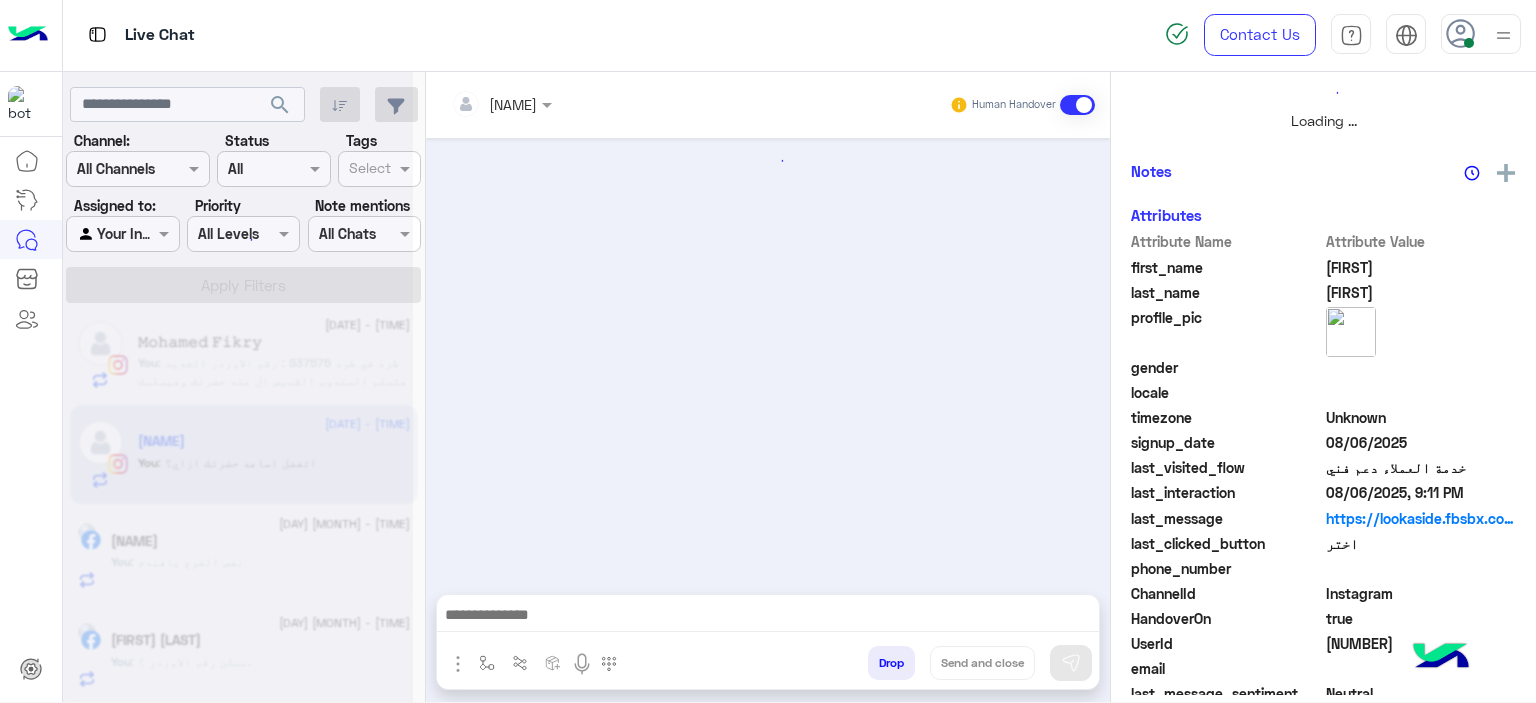 scroll, scrollTop: 514, scrollLeft: 0, axis: vertical 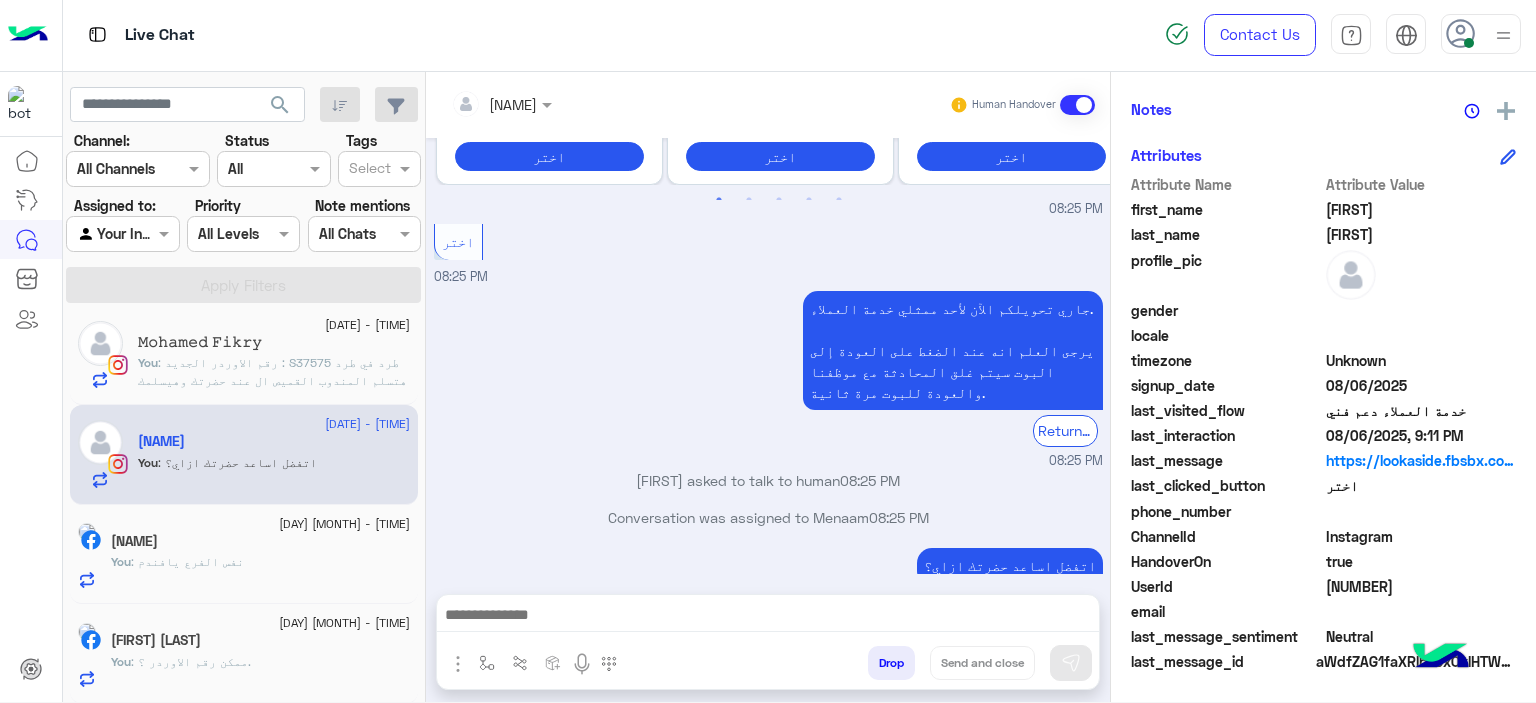 click on ": رقم الاوردر الجديد : S37575
طرد في طرد هتسلم المندوب القميص ال عند حضرتك وهيسلمك القطعه الجديده ب المقاس الجديد مع تحمل حضرتك مصاريف الشحن فقط
في خدمتك ديما ♥" 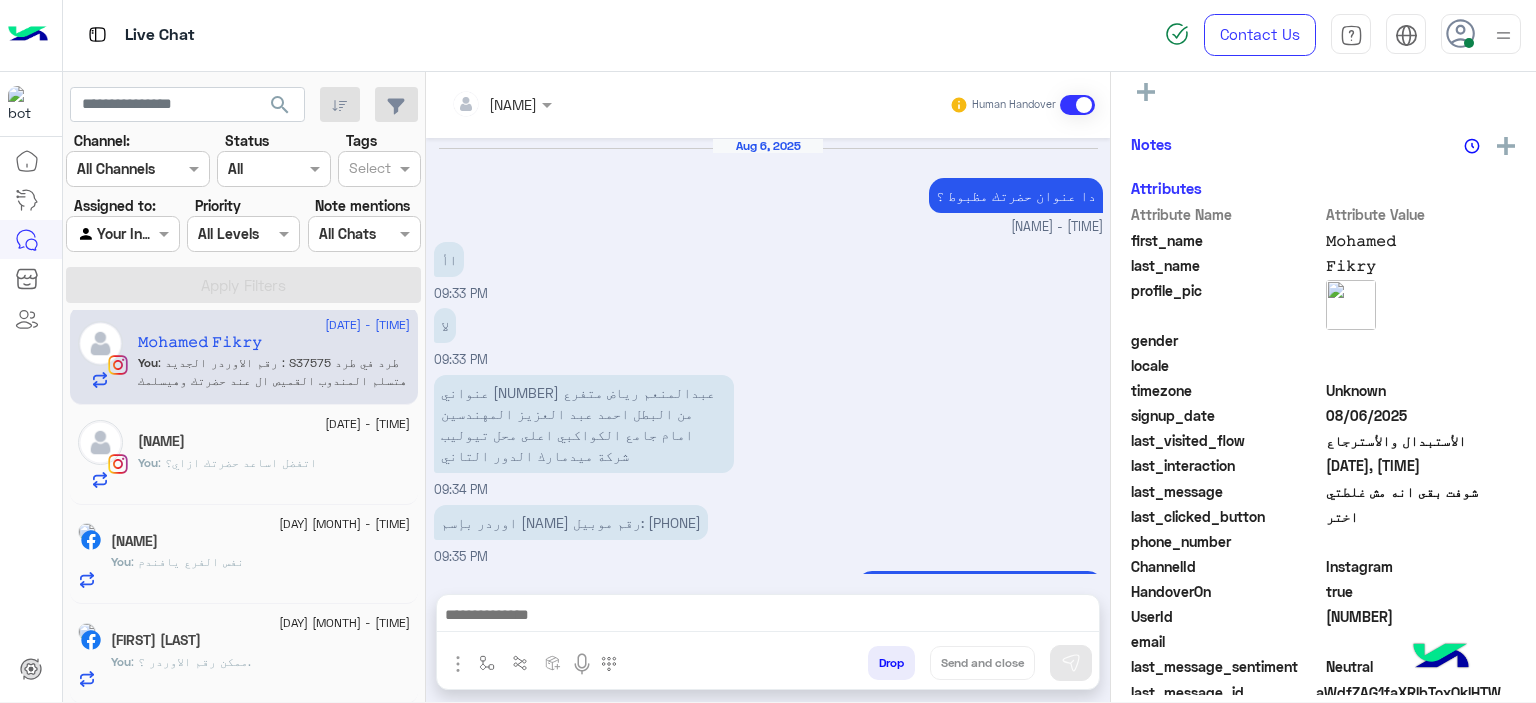 scroll, scrollTop: 1327, scrollLeft: 0, axis: vertical 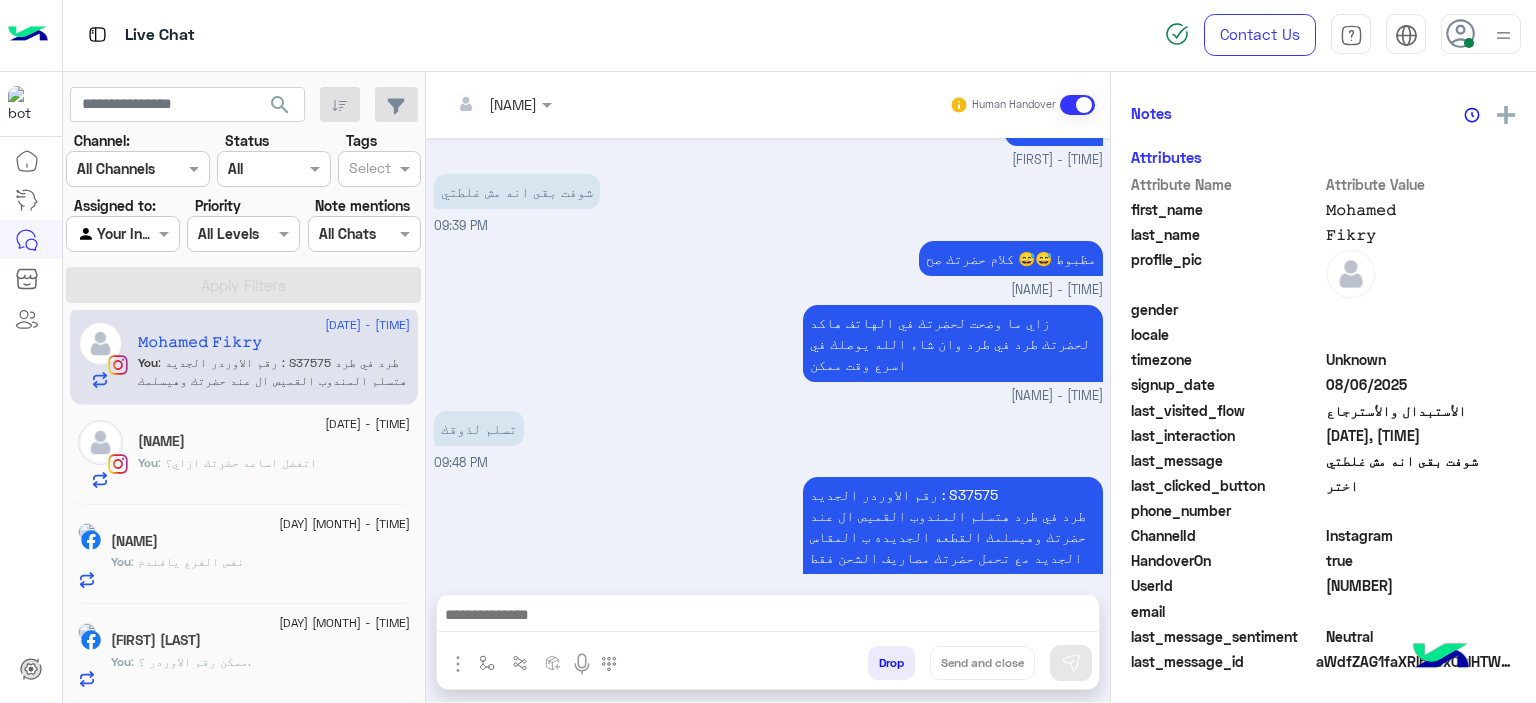 click on "Drop" at bounding box center [891, 663] 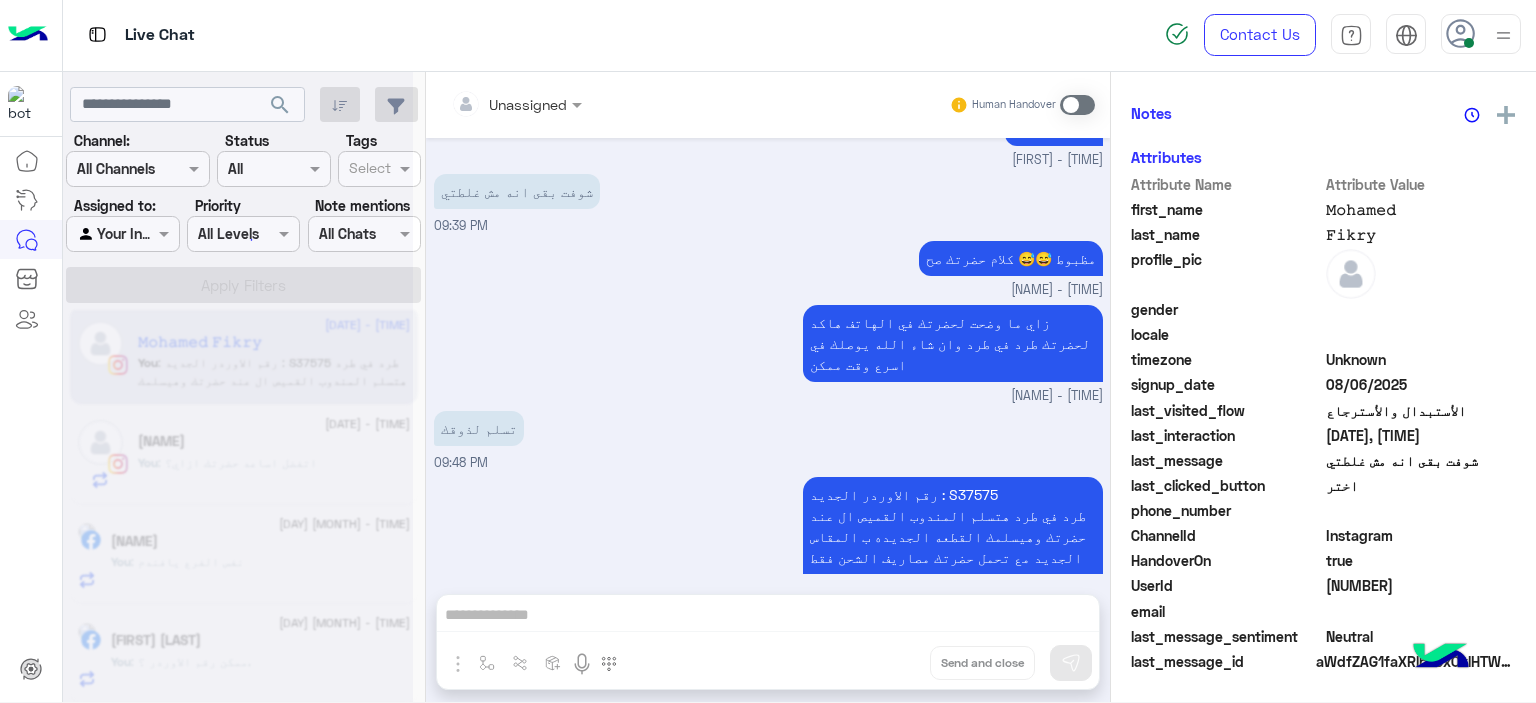 scroll, scrollTop: 1364, scrollLeft: 0, axis: vertical 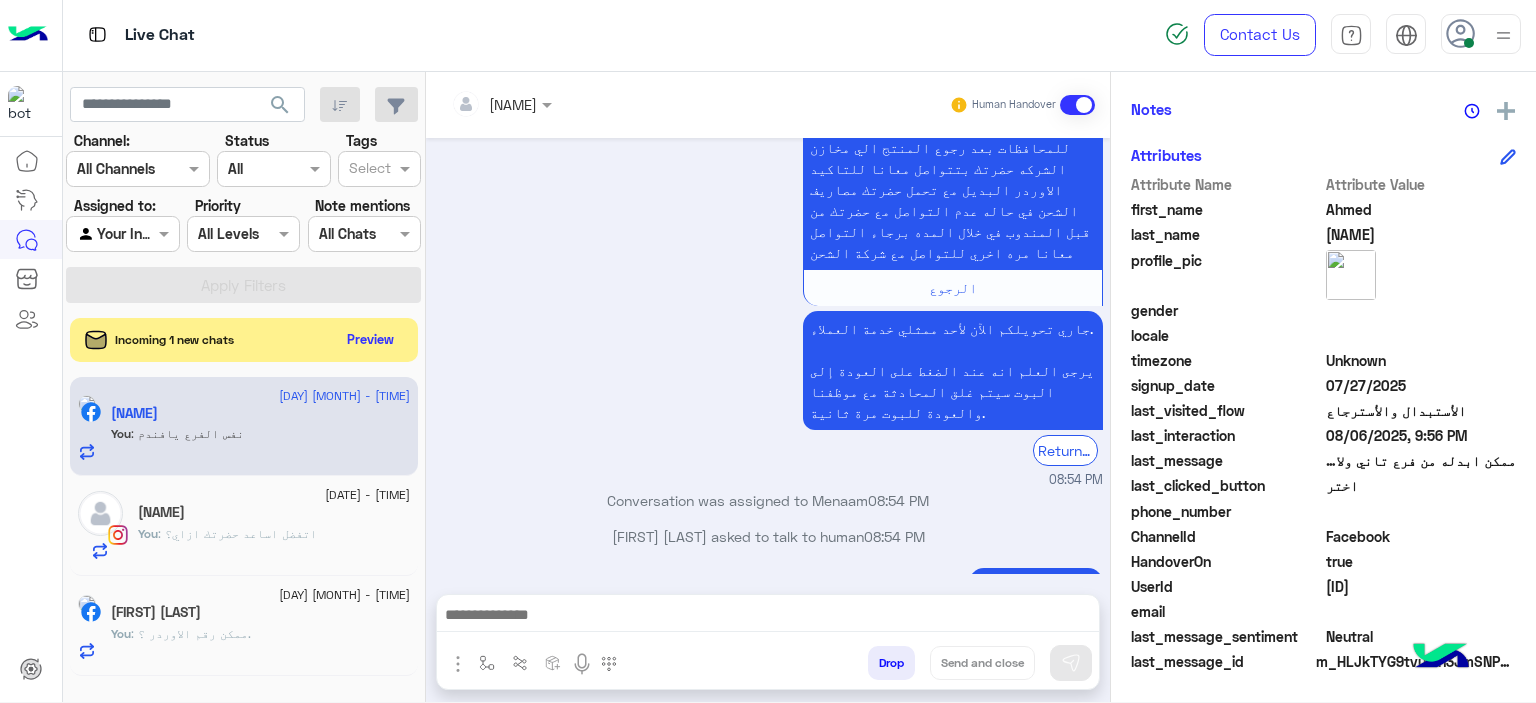 click on "Drop" at bounding box center (891, 663) 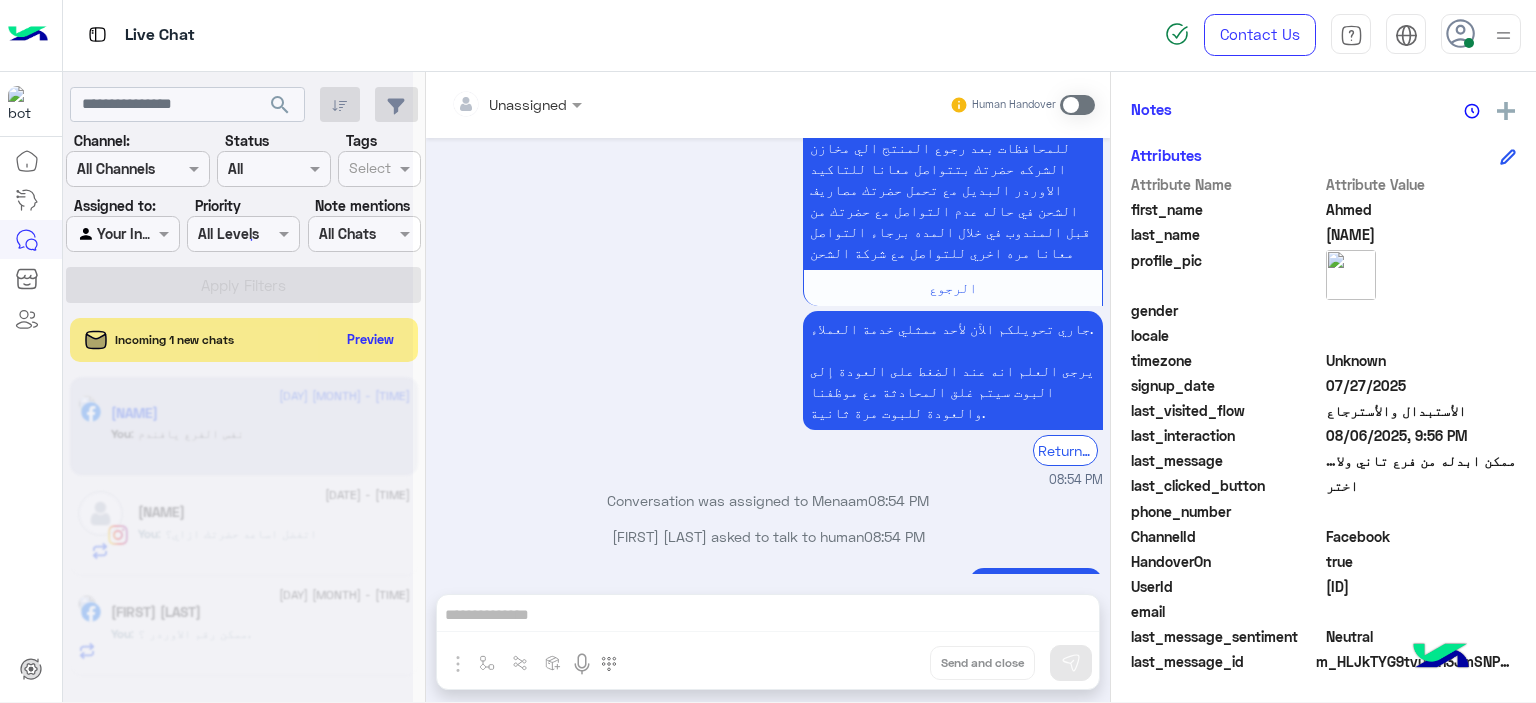 scroll, scrollTop: 2172, scrollLeft: 0, axis: vertical 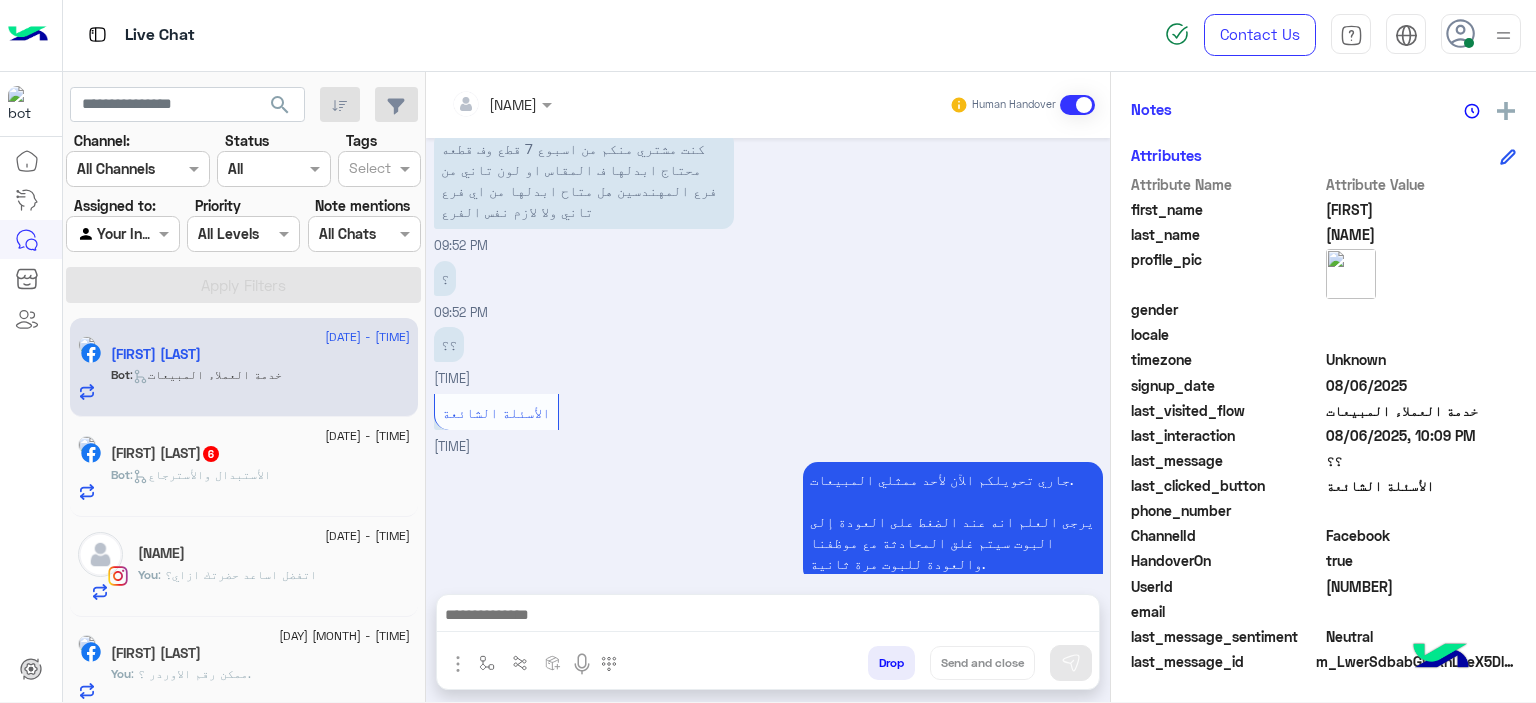 click at bounding box center [768, 617] 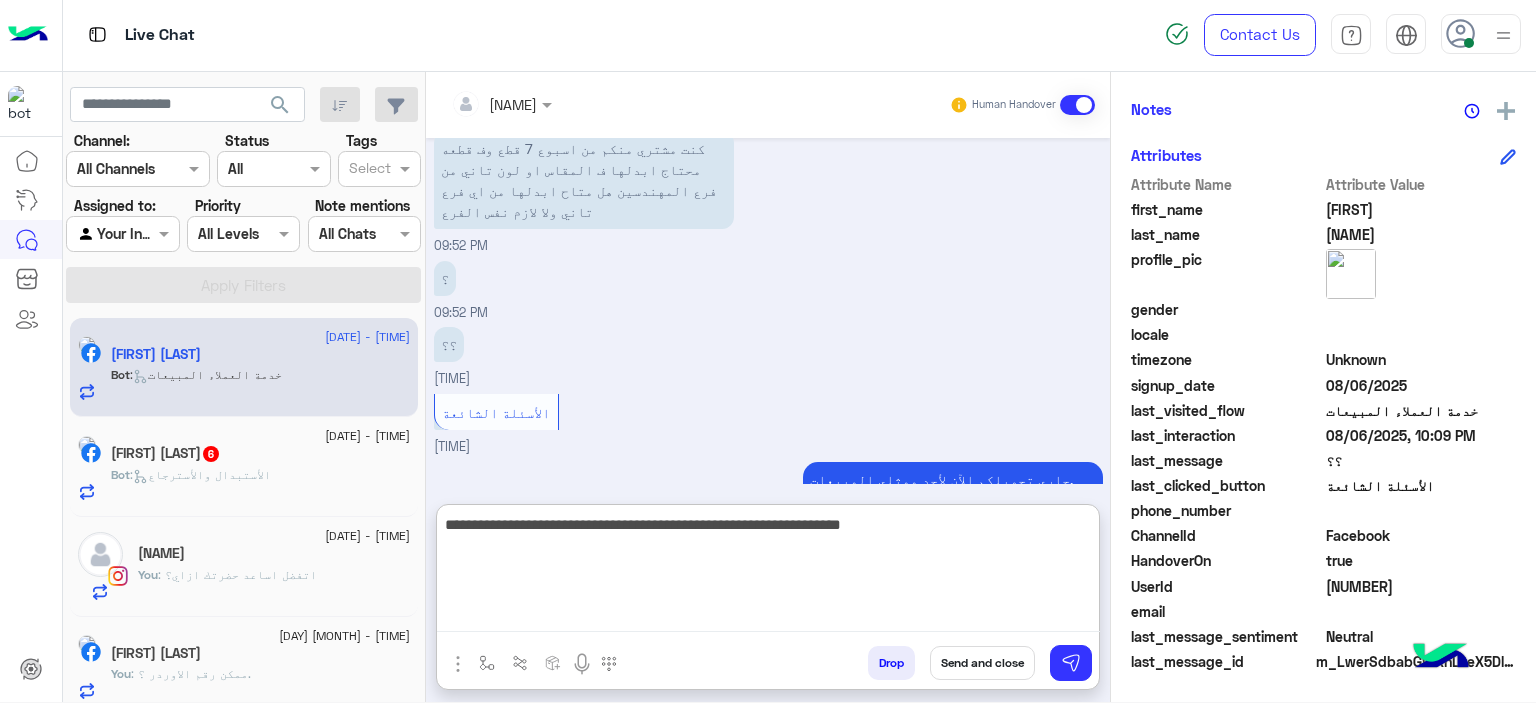 type on "**********" 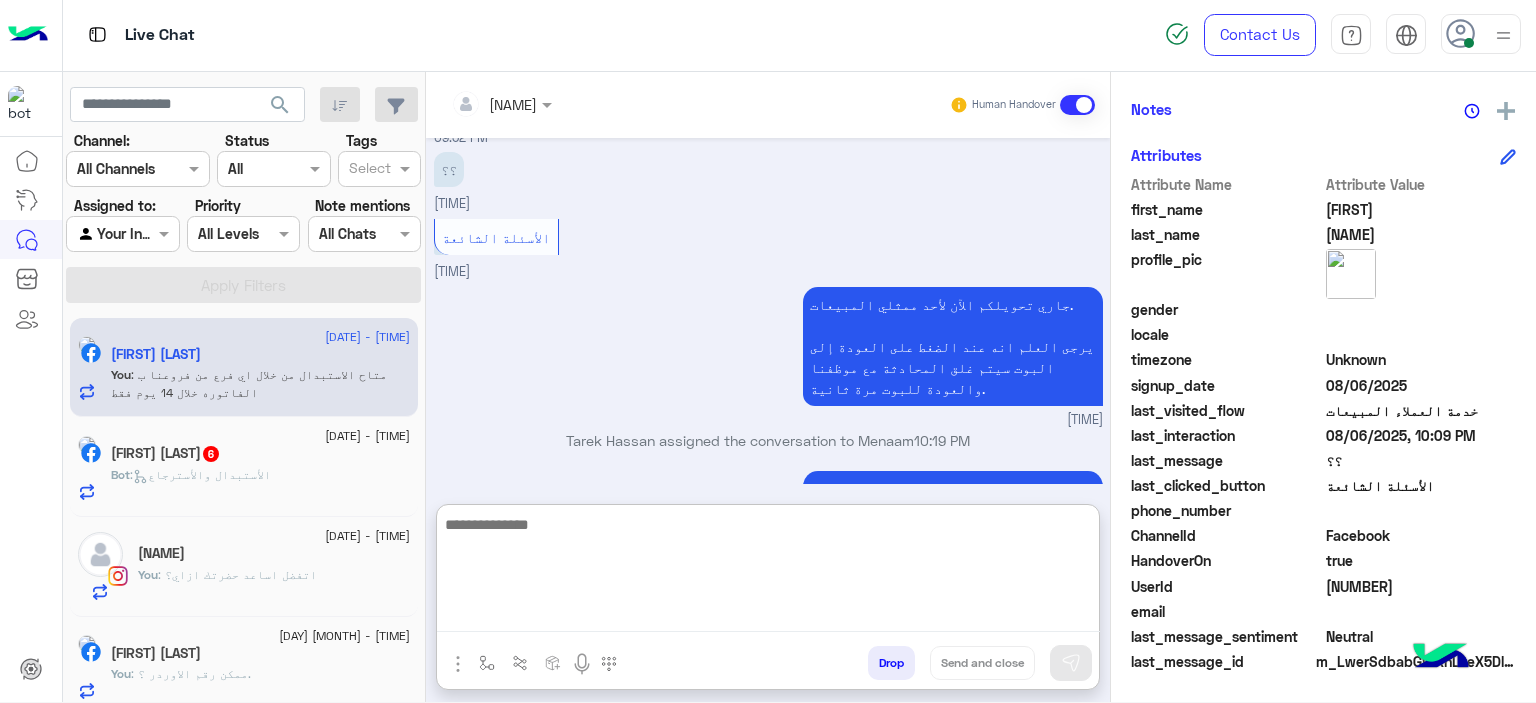 scroll, scrollTop: 1889, scrollLeft: 0, axis: vertical 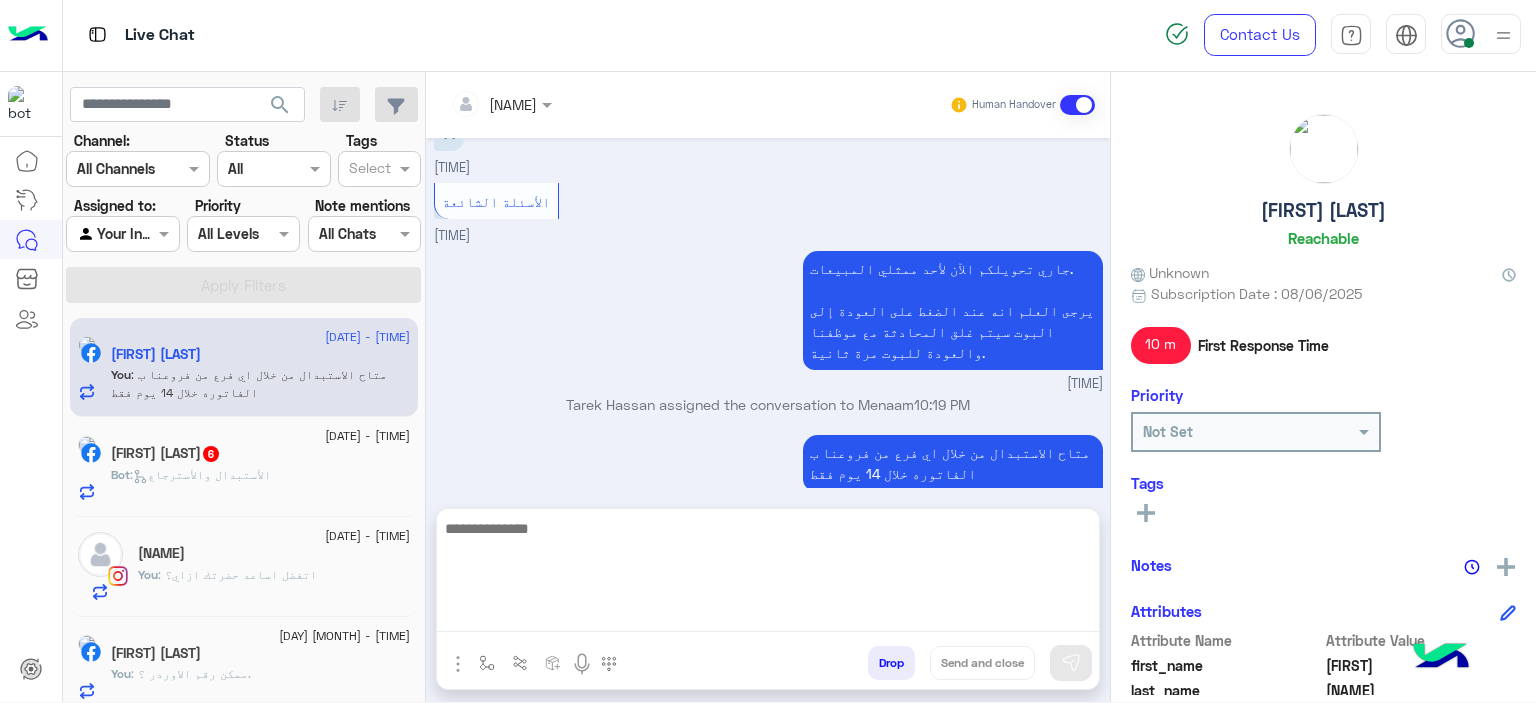 click on "[FIRST] [LAST]" 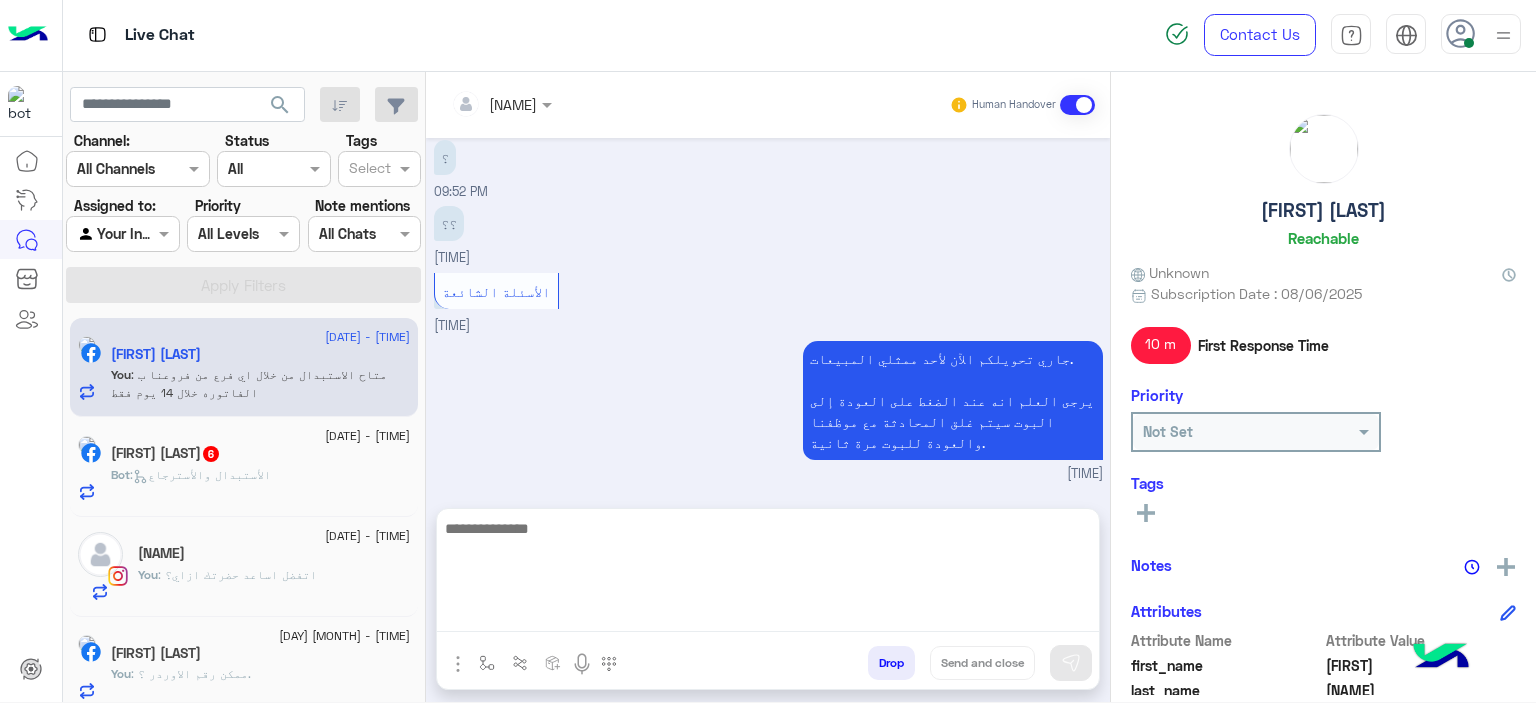 click on "[FIRST] [LAST]" 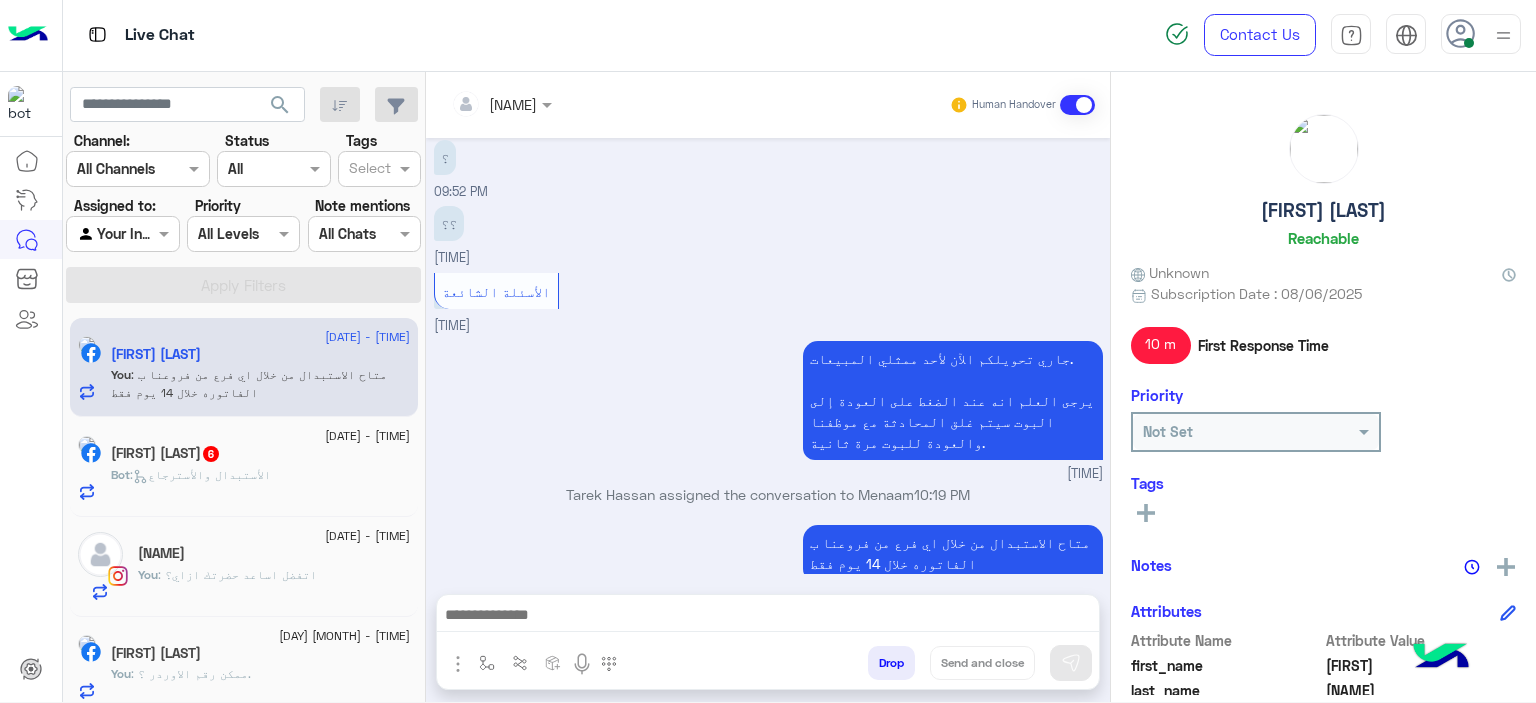 click on "[FIRST] [LAST]" 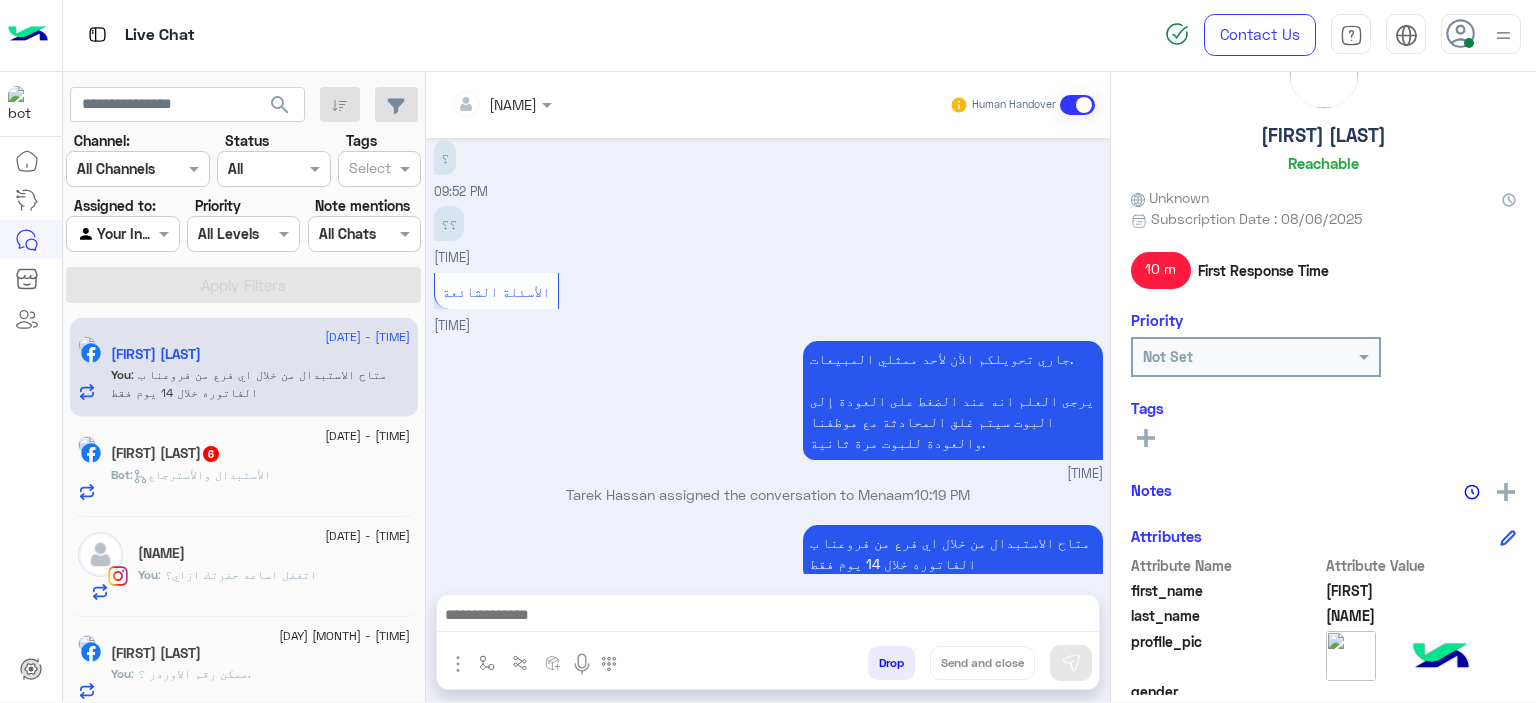 scroll, scrollTop: 456, scrollLeft: 0, axis: vertical 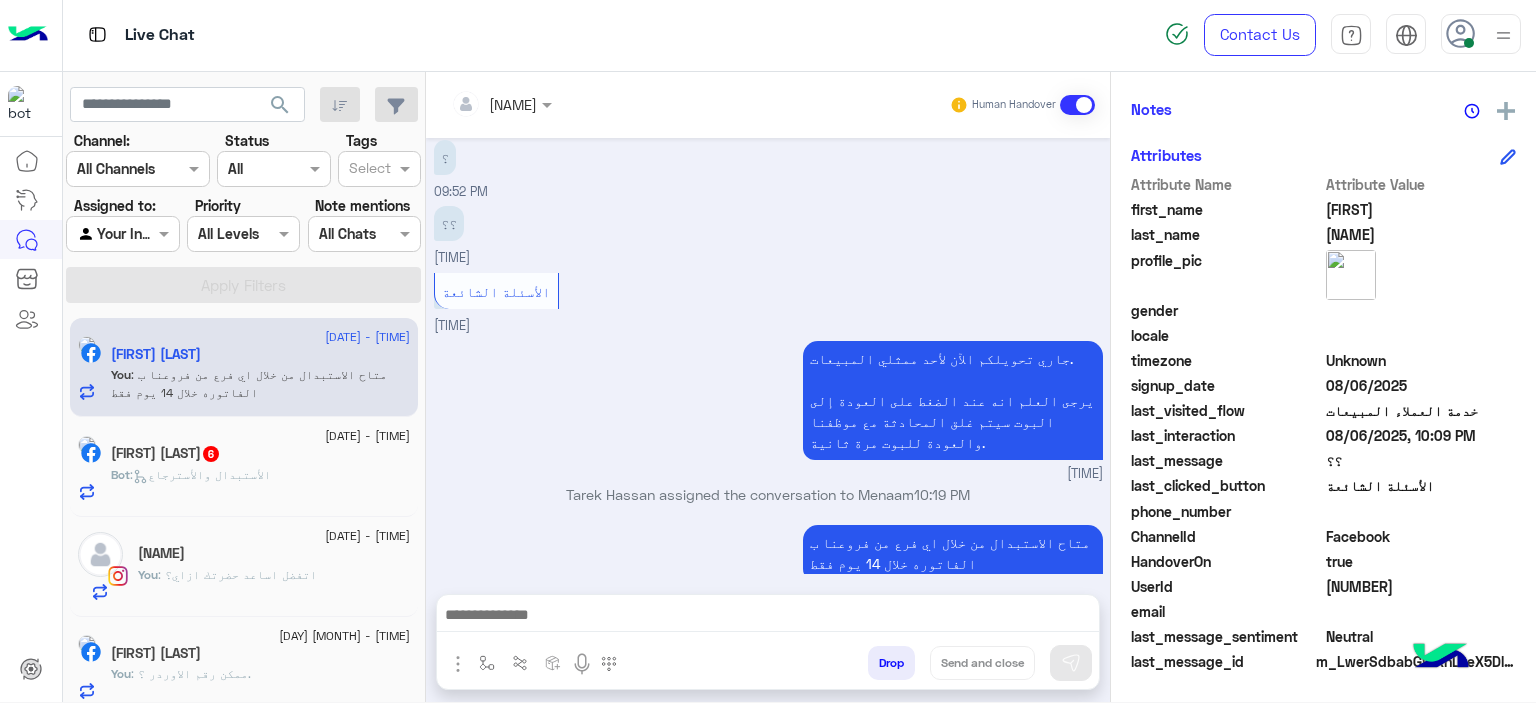 click on "[NUMBER]" 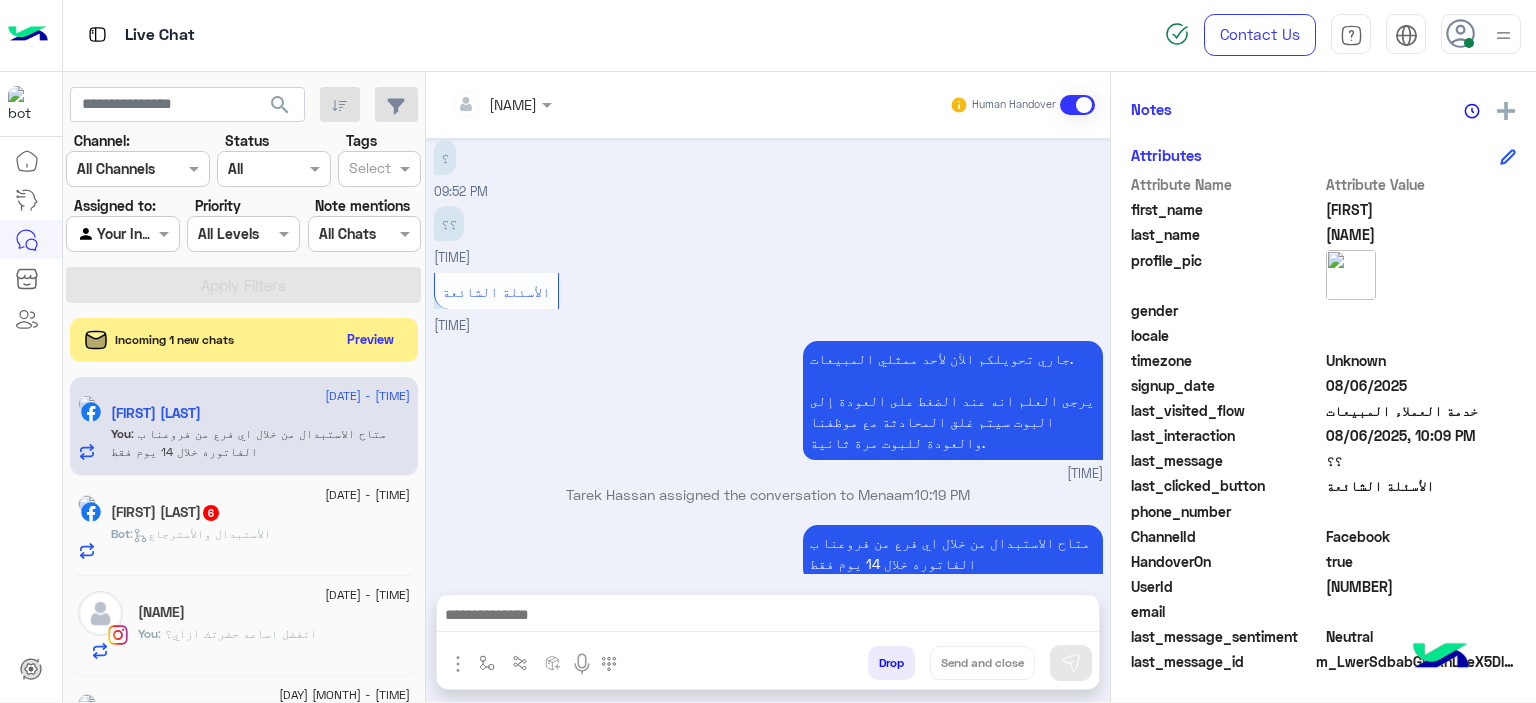 scroll, scrollTop: 72, scrollLeft: 0, axis: vertical 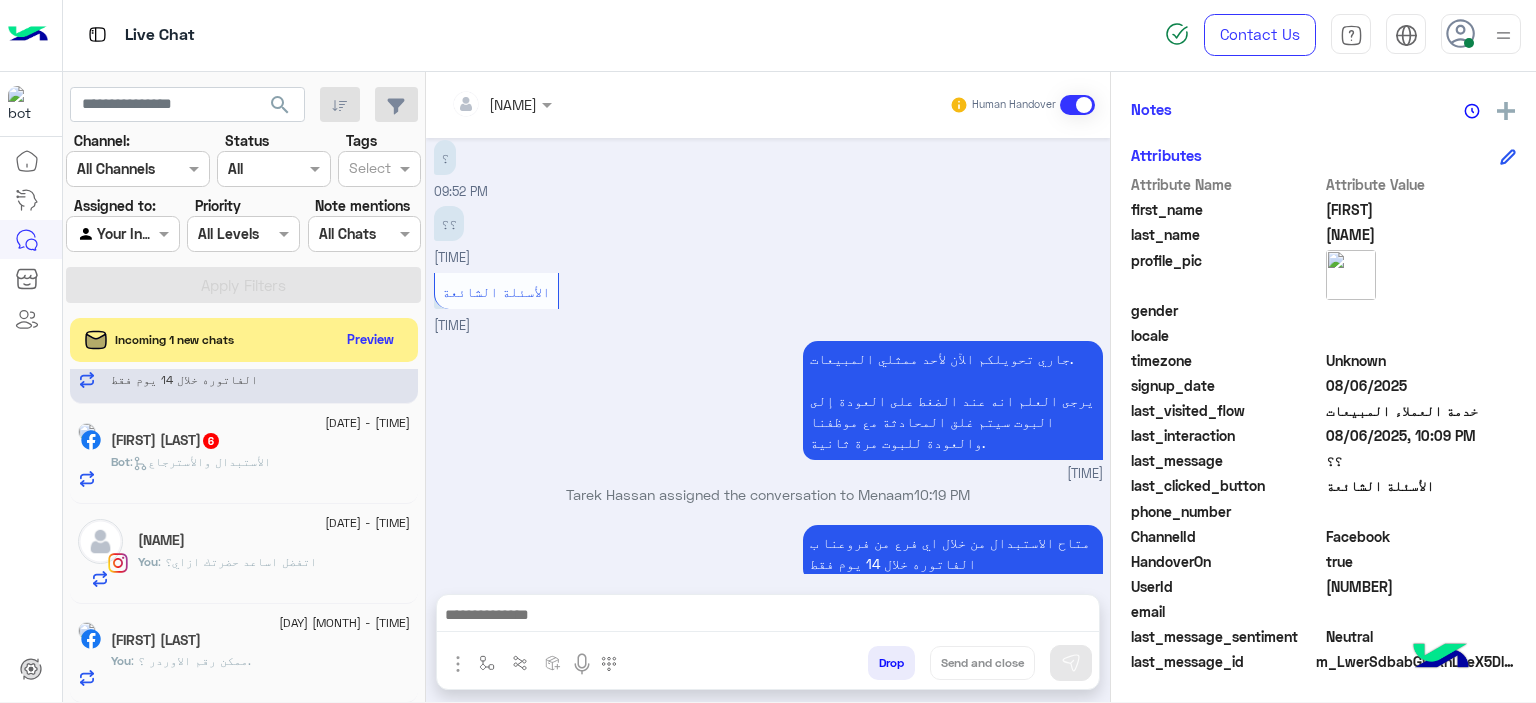 click on "Bot : الأستبدال والأسترجاع" 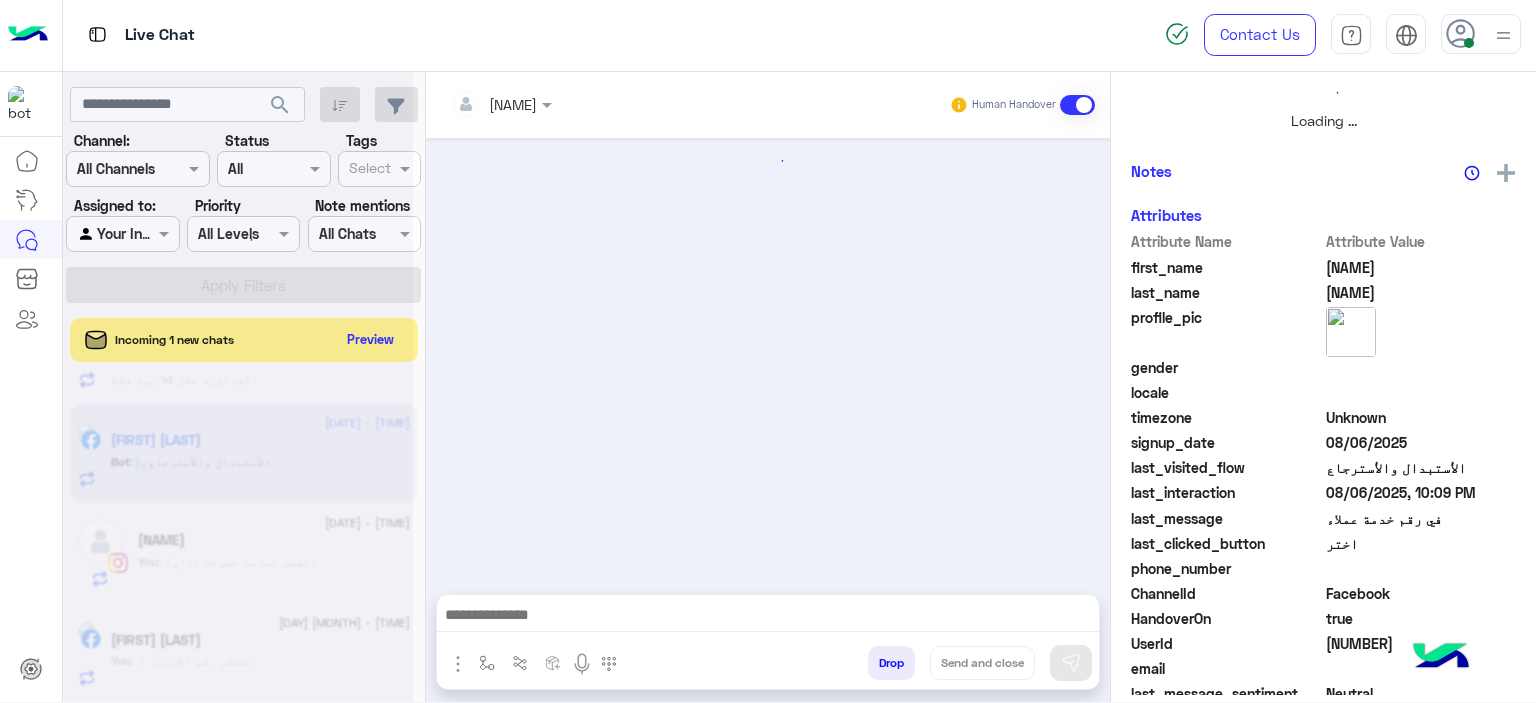 scroll, scrollTop: 514, scrollLeft: 0, axis: vertical 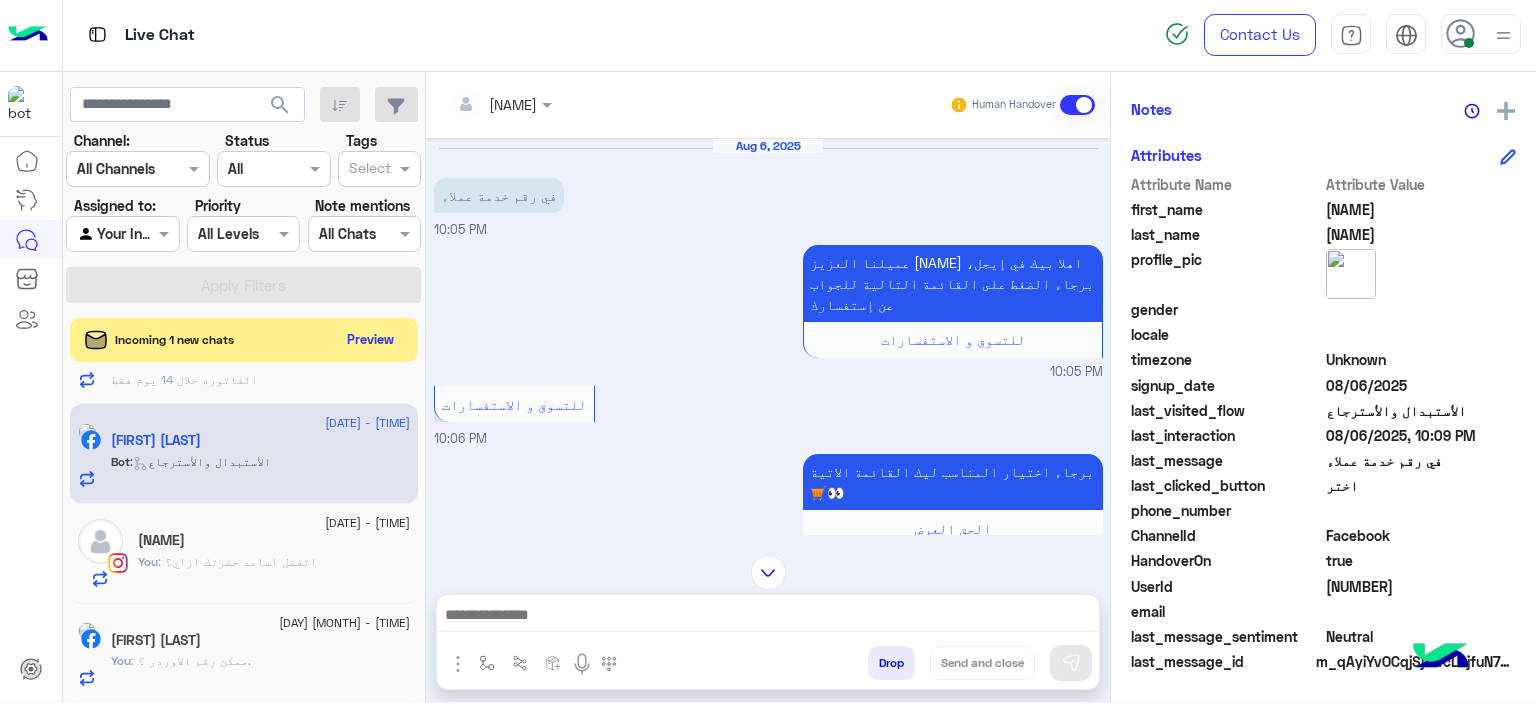 click at bounding box center [768, 617] 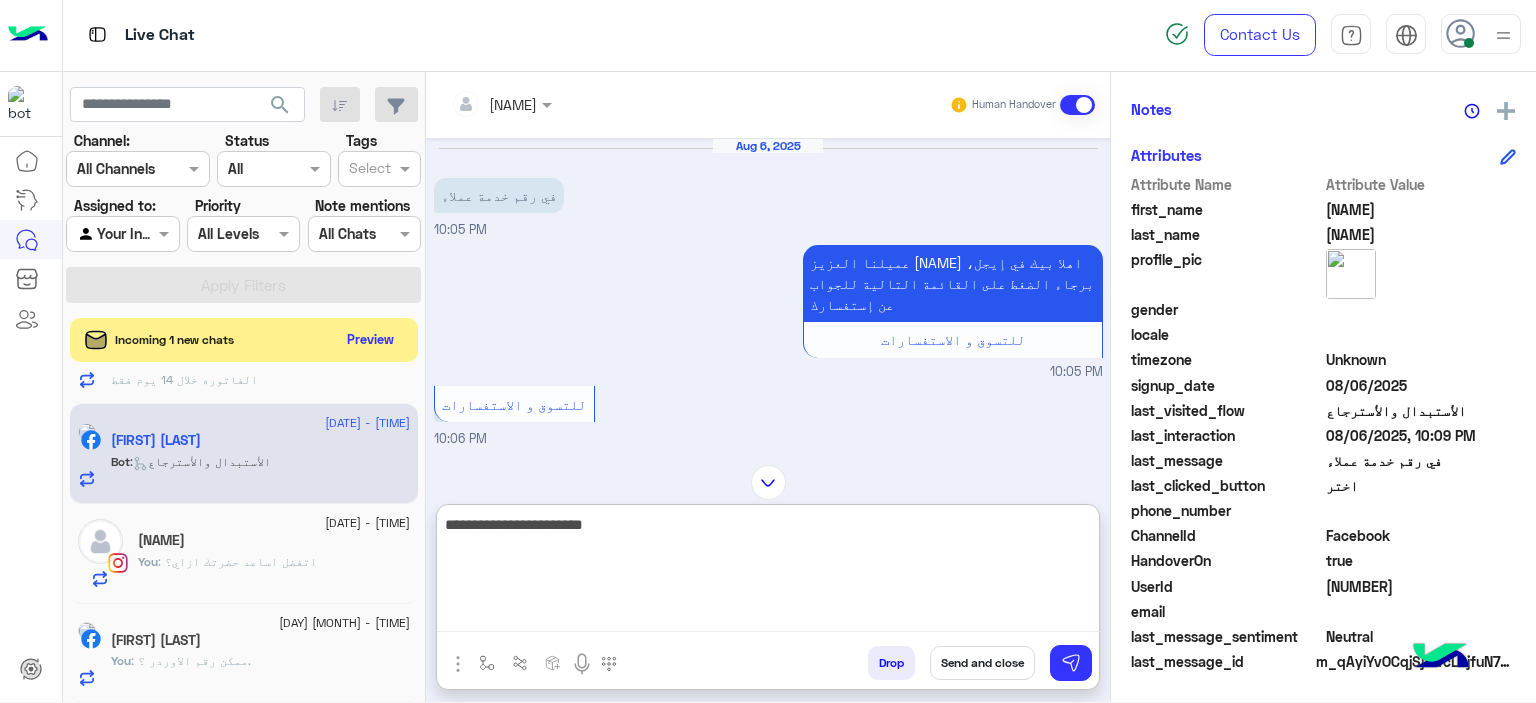 type on "**********" 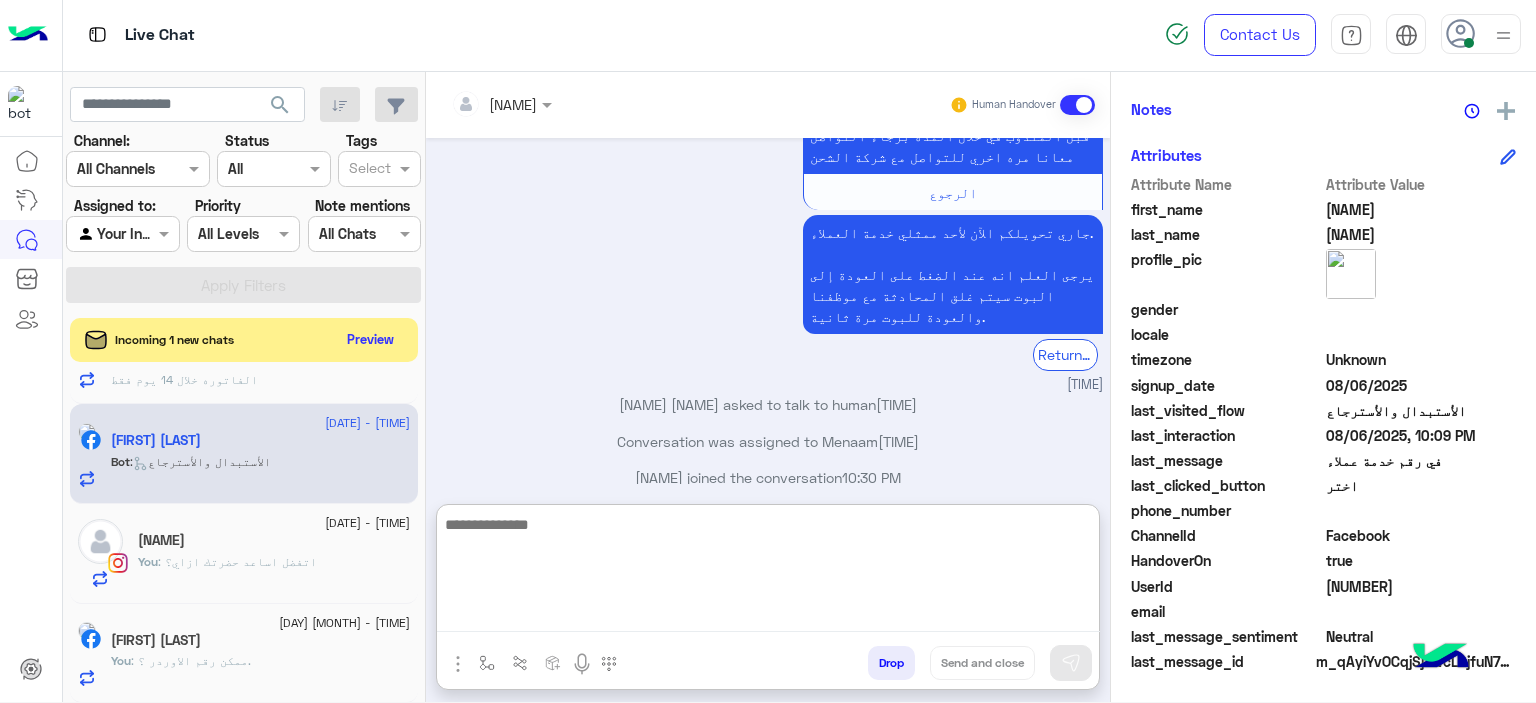 scroll, scrollTop: 2054, scrollLeft: 0, axis: vertical 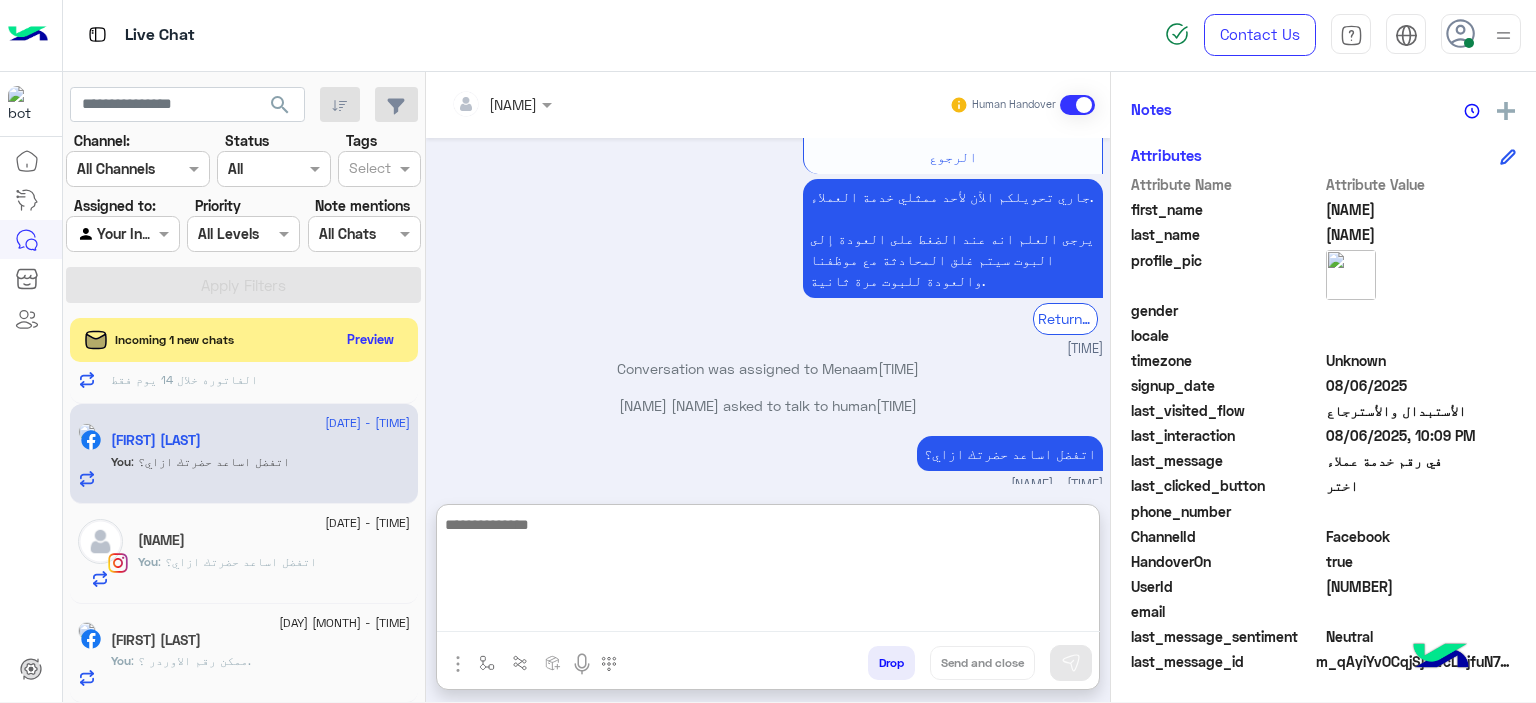 click on ": اتفضل اساعد حضرتك ازاي؟" 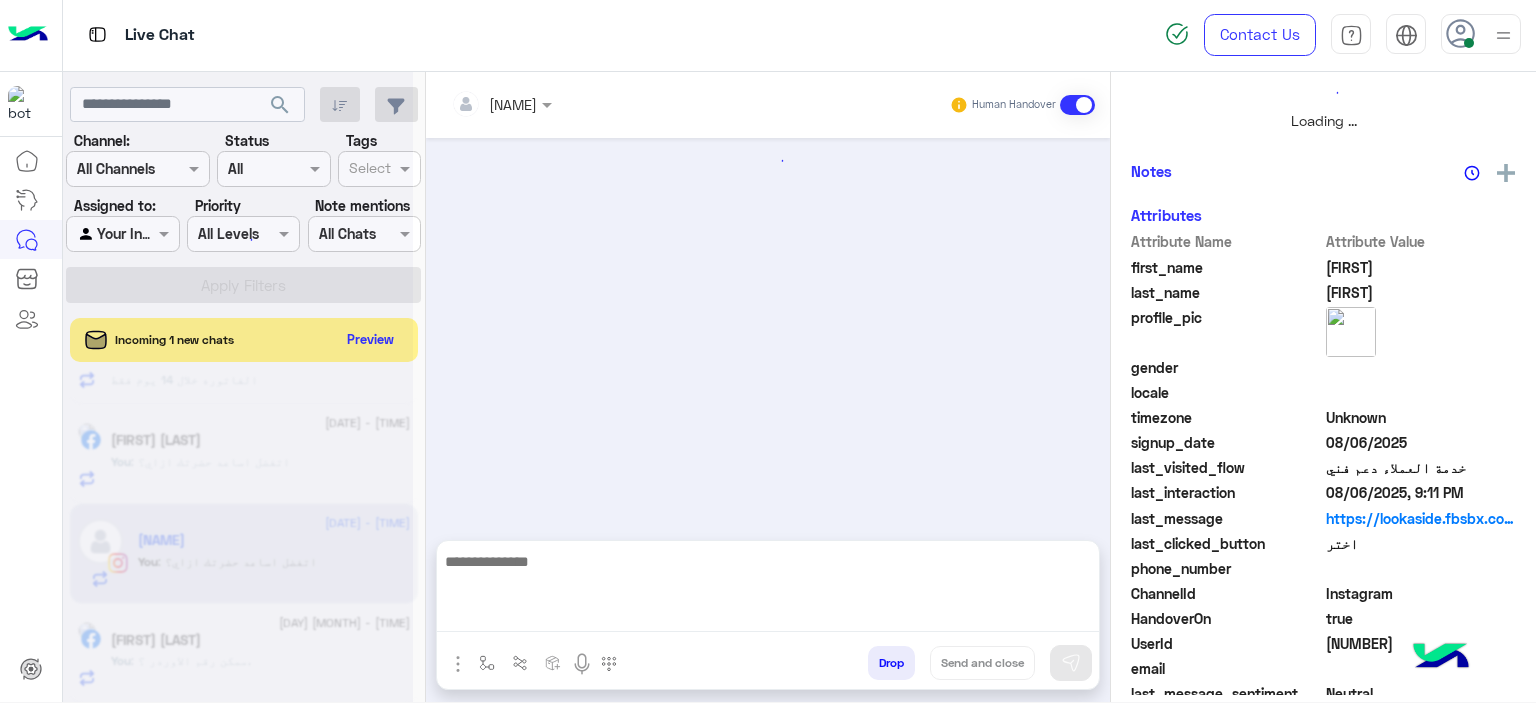 scroll, scrollTop: 0, scrollLeft: 0, axis: both 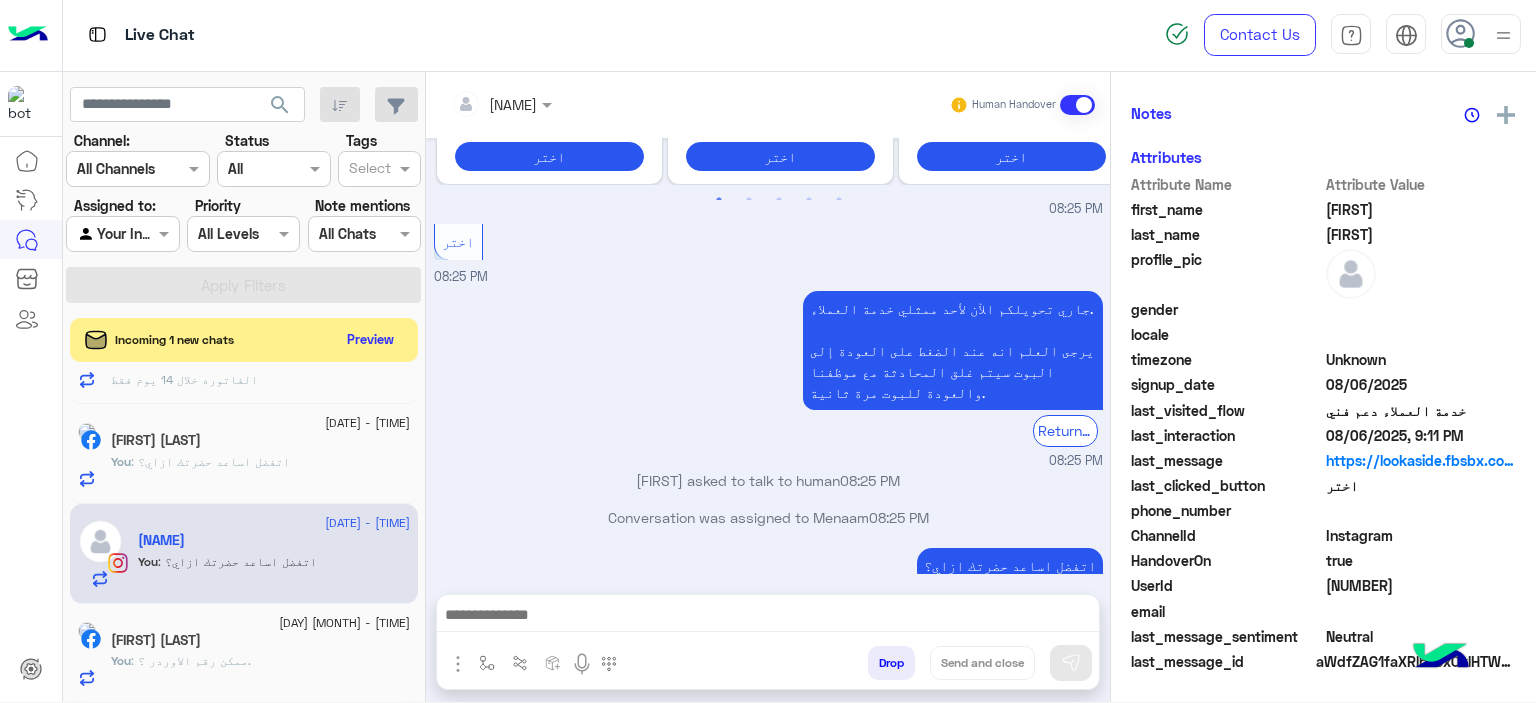 click on "[FIRST] [LAST]" 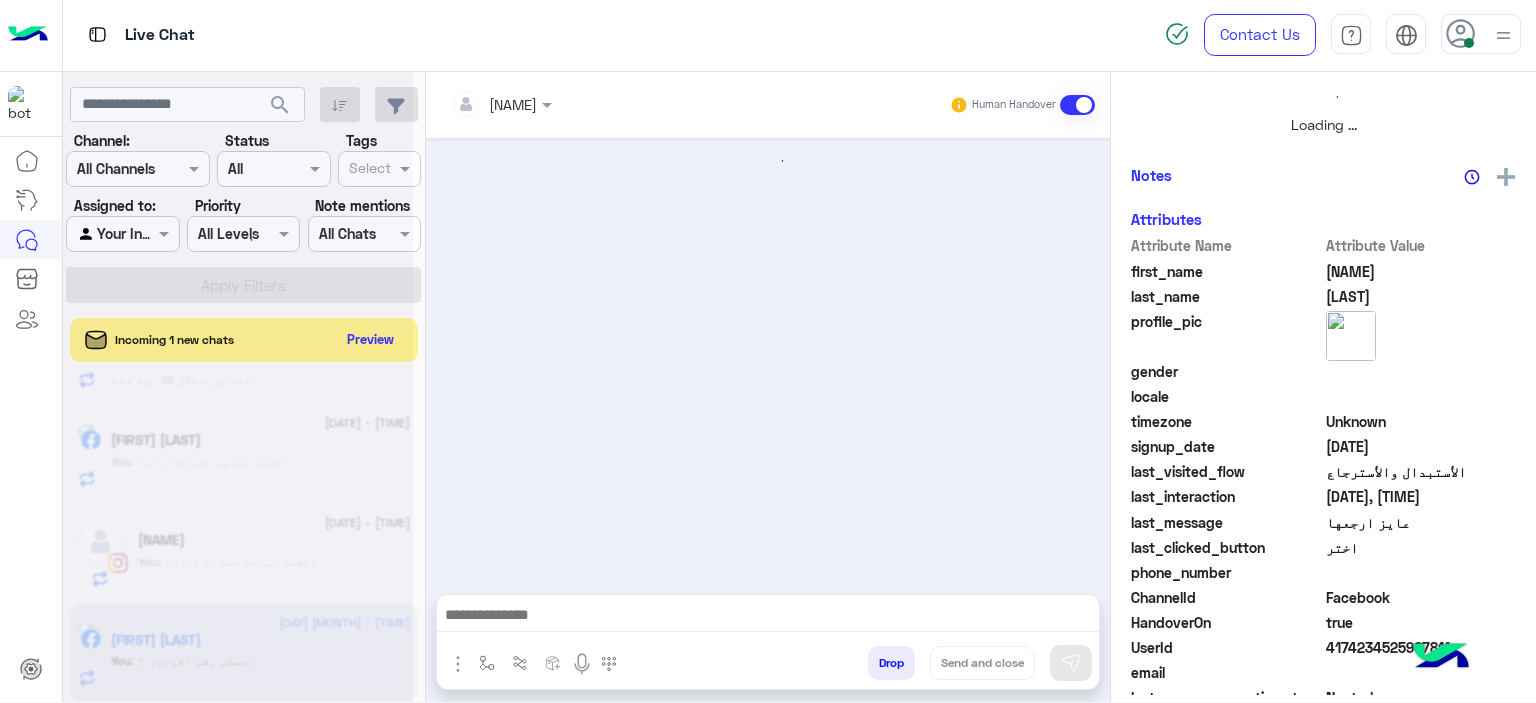 scroll, scrollTop: 514, scrollLeft: 0, axis: vertical 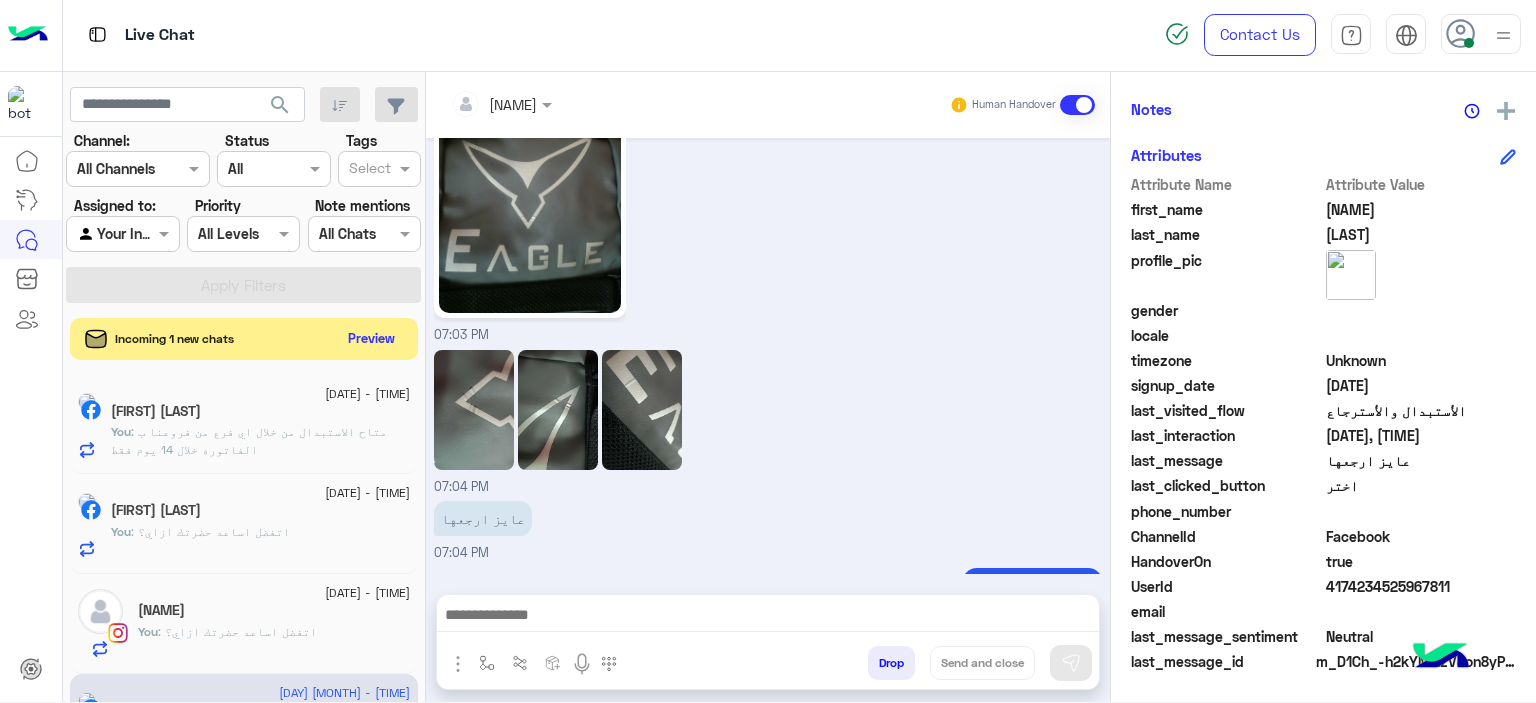click on "Preview" 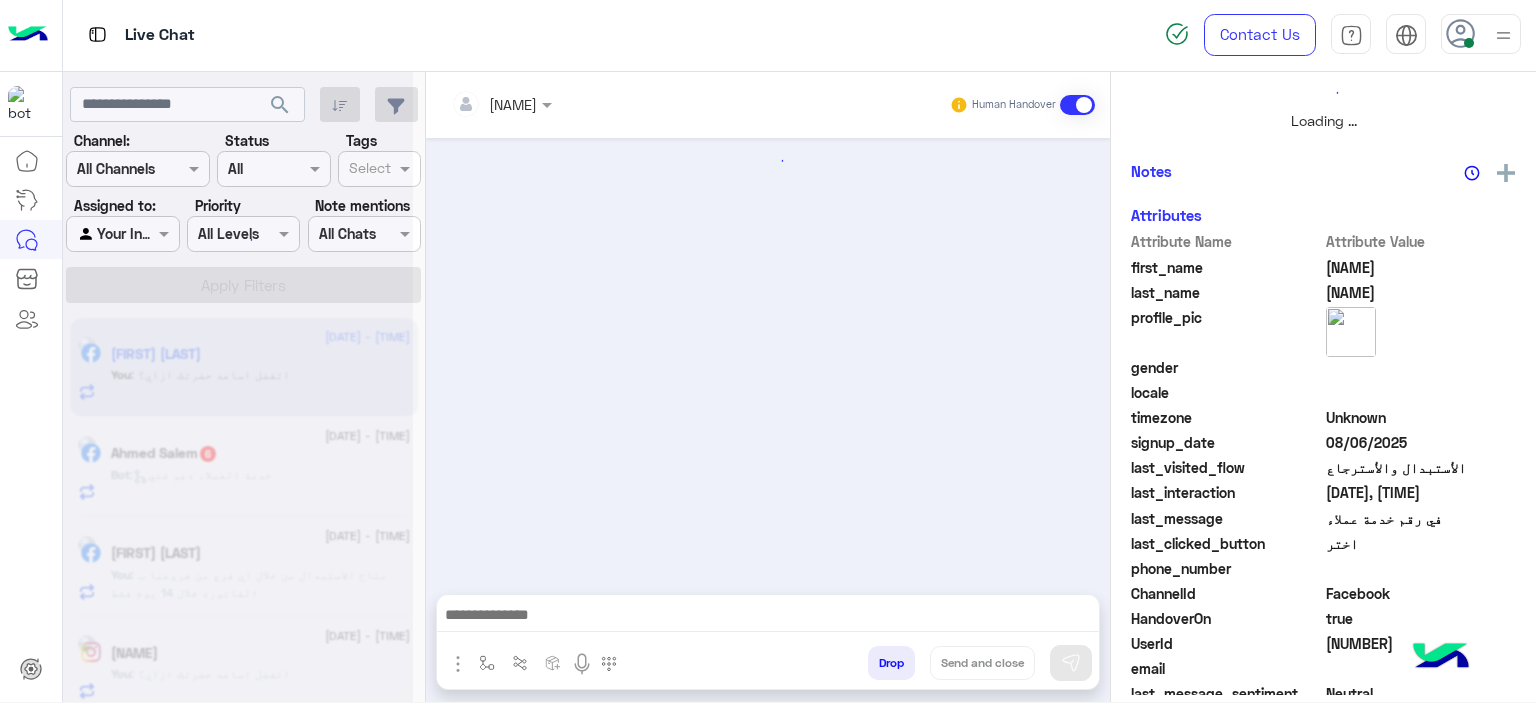 scroll, scrollTop: 514, scrollLeft: 0, axis: vertical 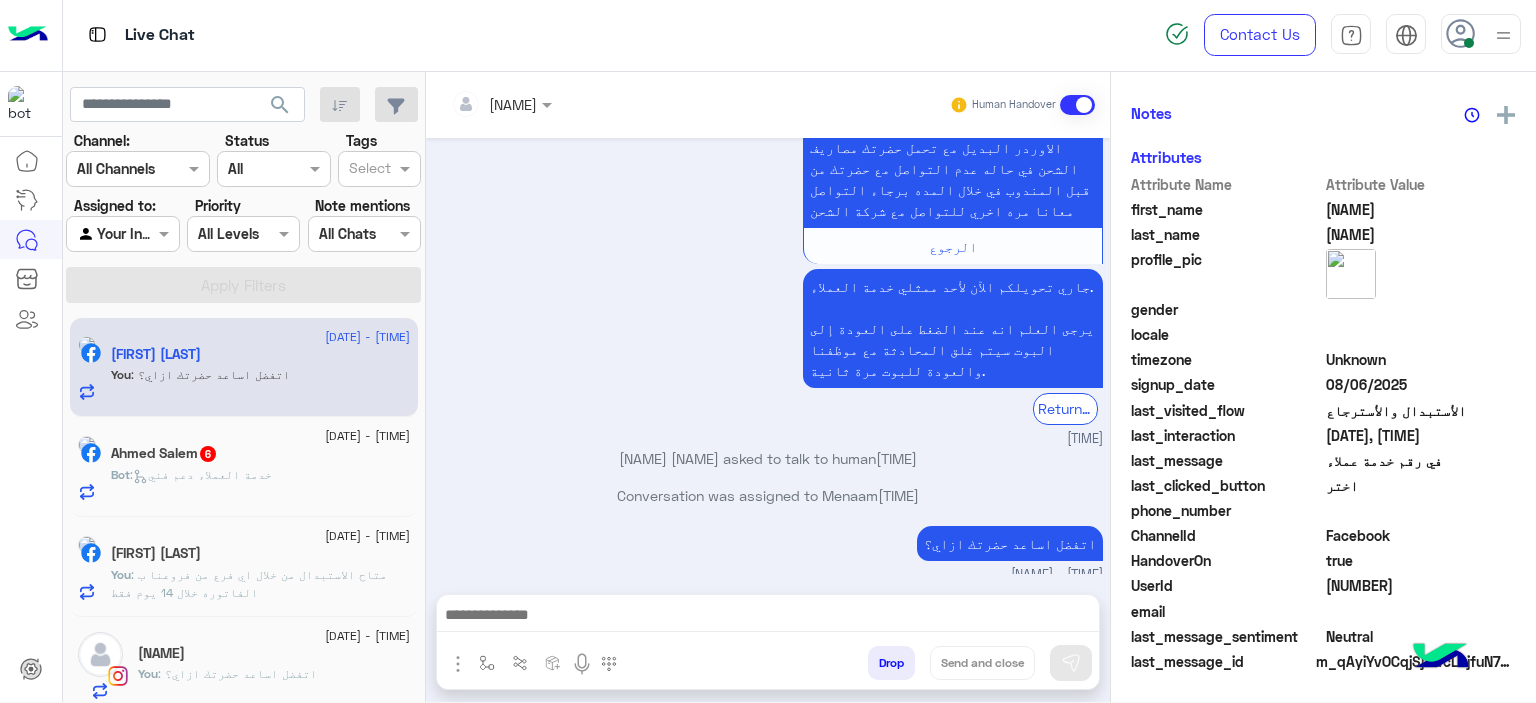 click on "Bot :   خدمة العملاء دعم فني" 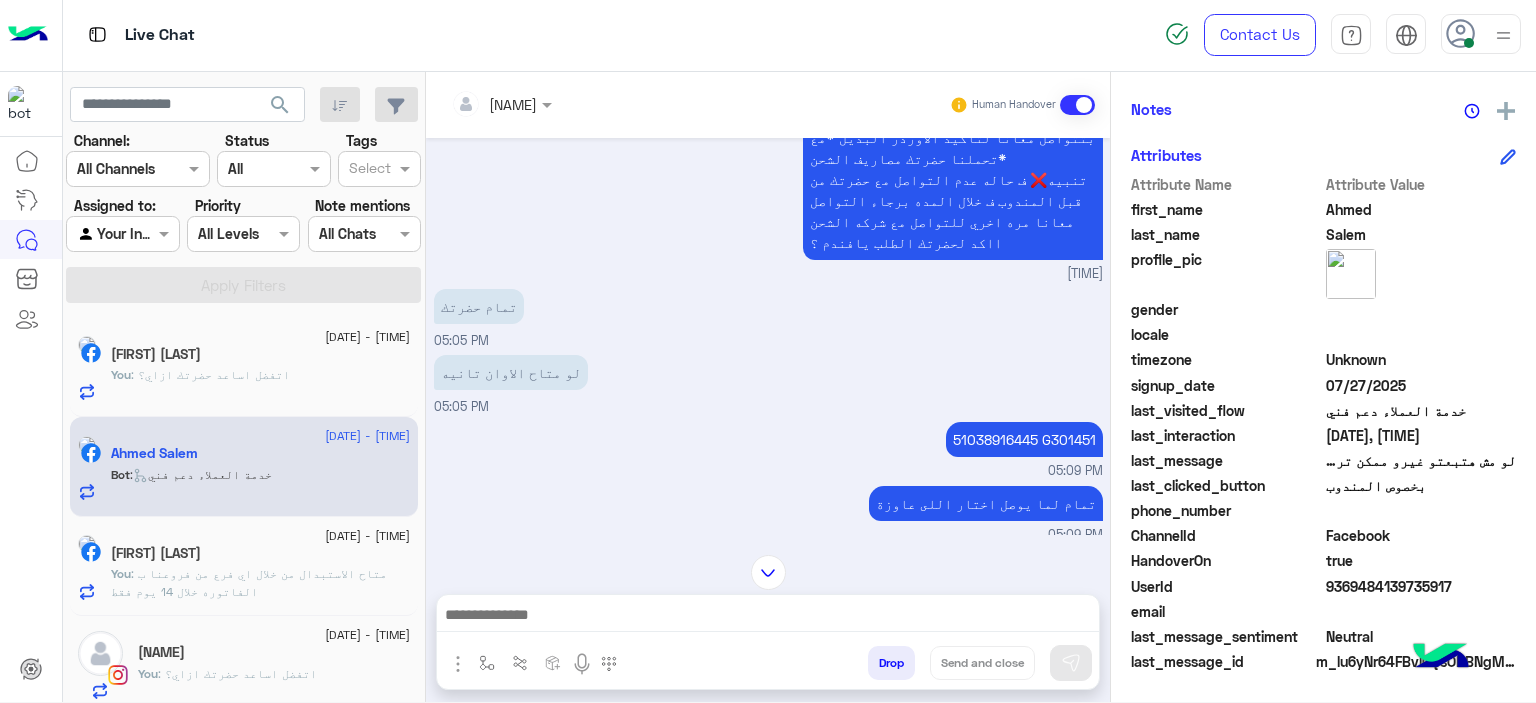 click on "51038916445	G301451" at bounding box center [1024, 439] 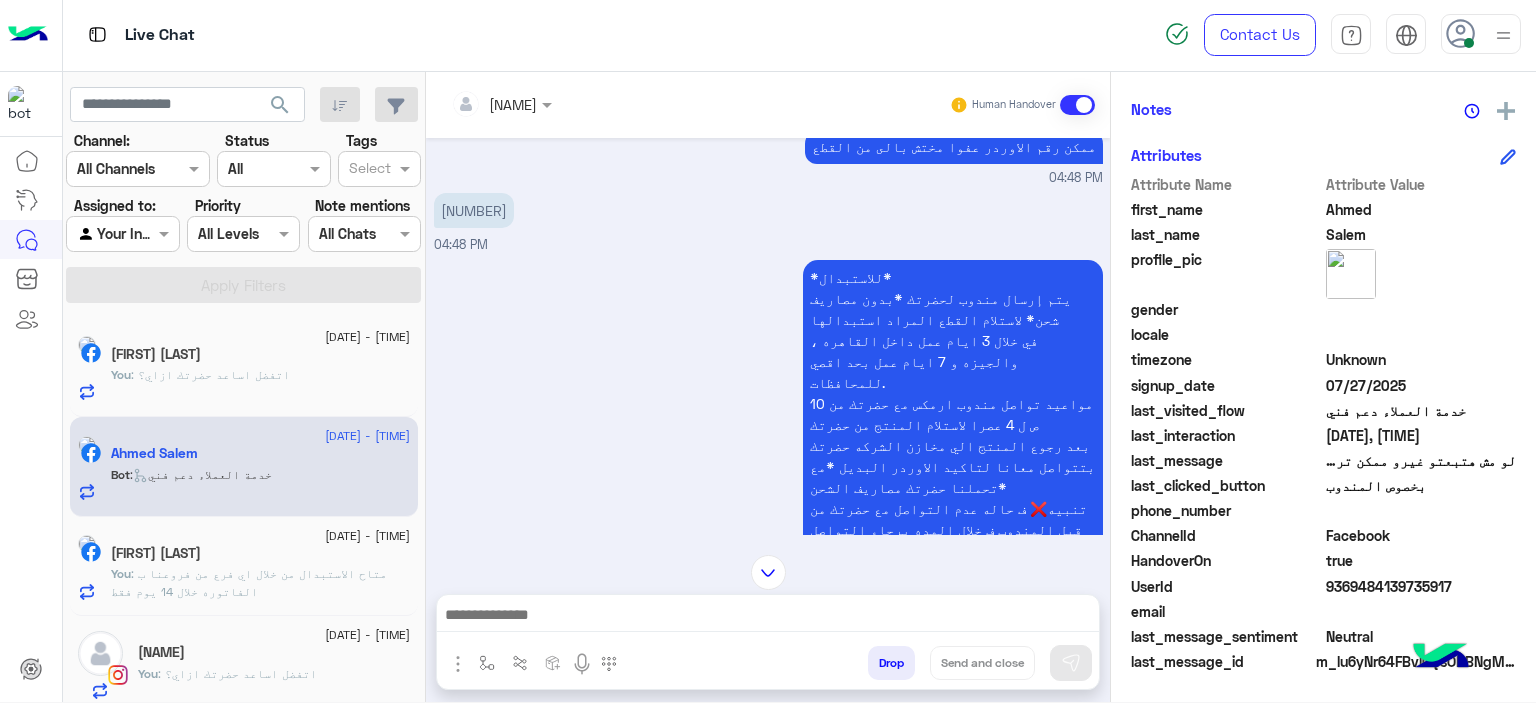 scroll, scrollTop: 4080, scrollLeft: 0, axis: vertical 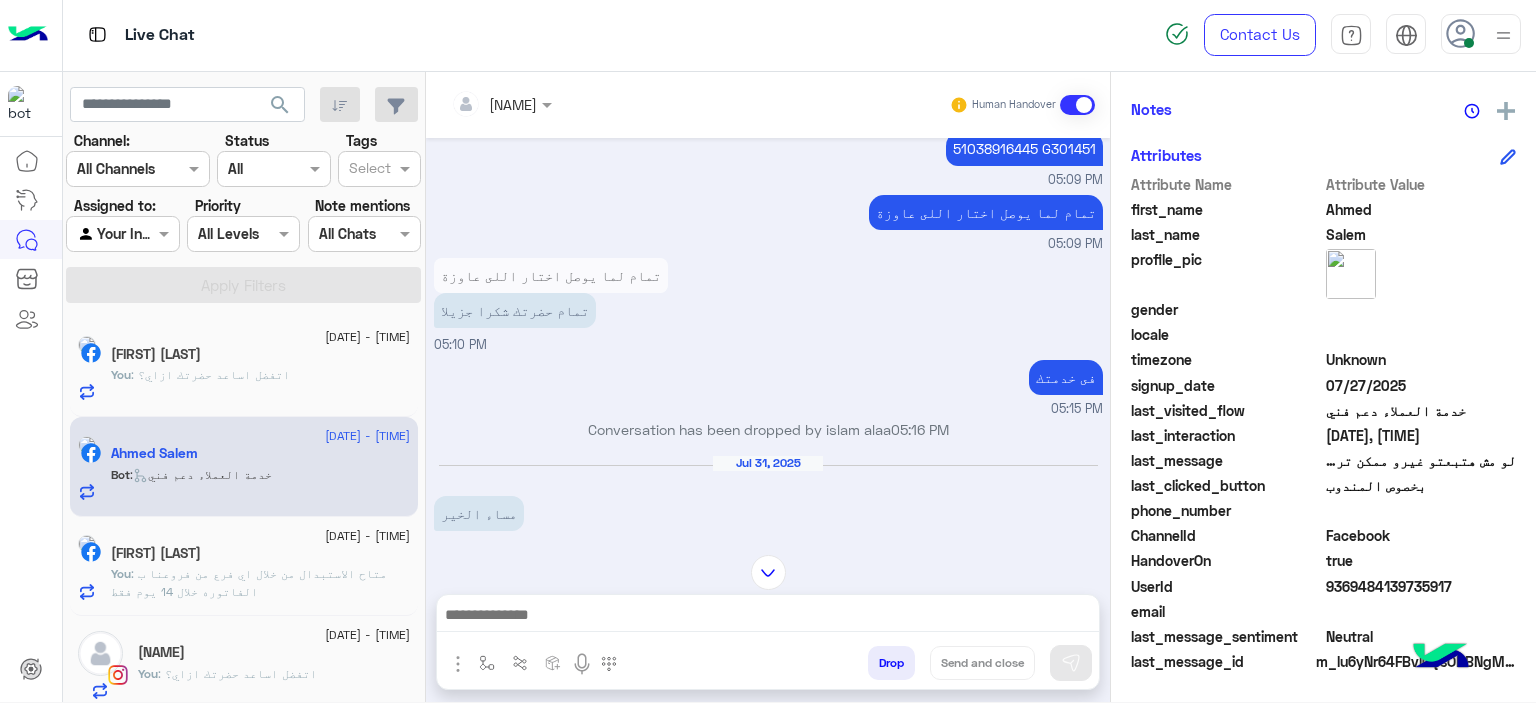 click at bounding box center (768, 617) 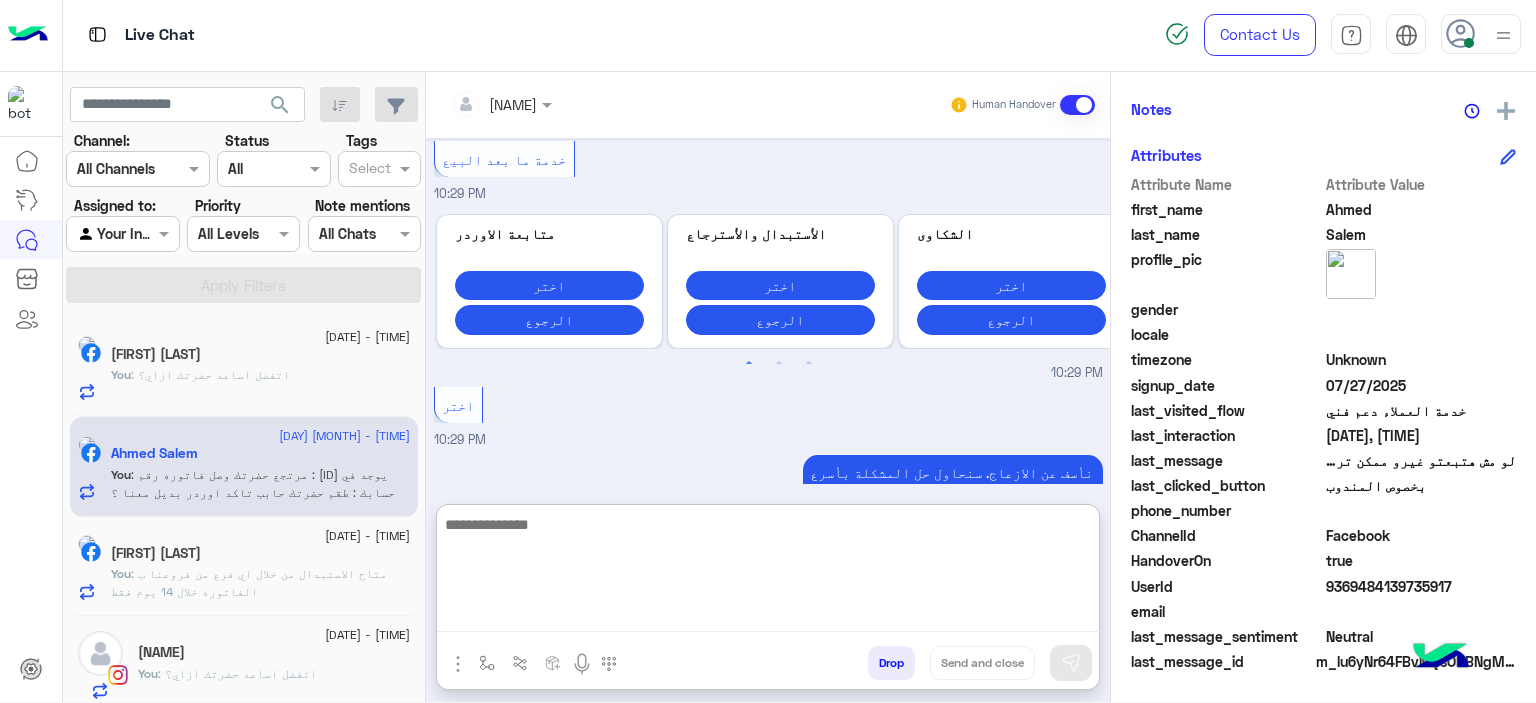 scroll, scrollTop: 18947, scrollLeft: 0, axis: vertical 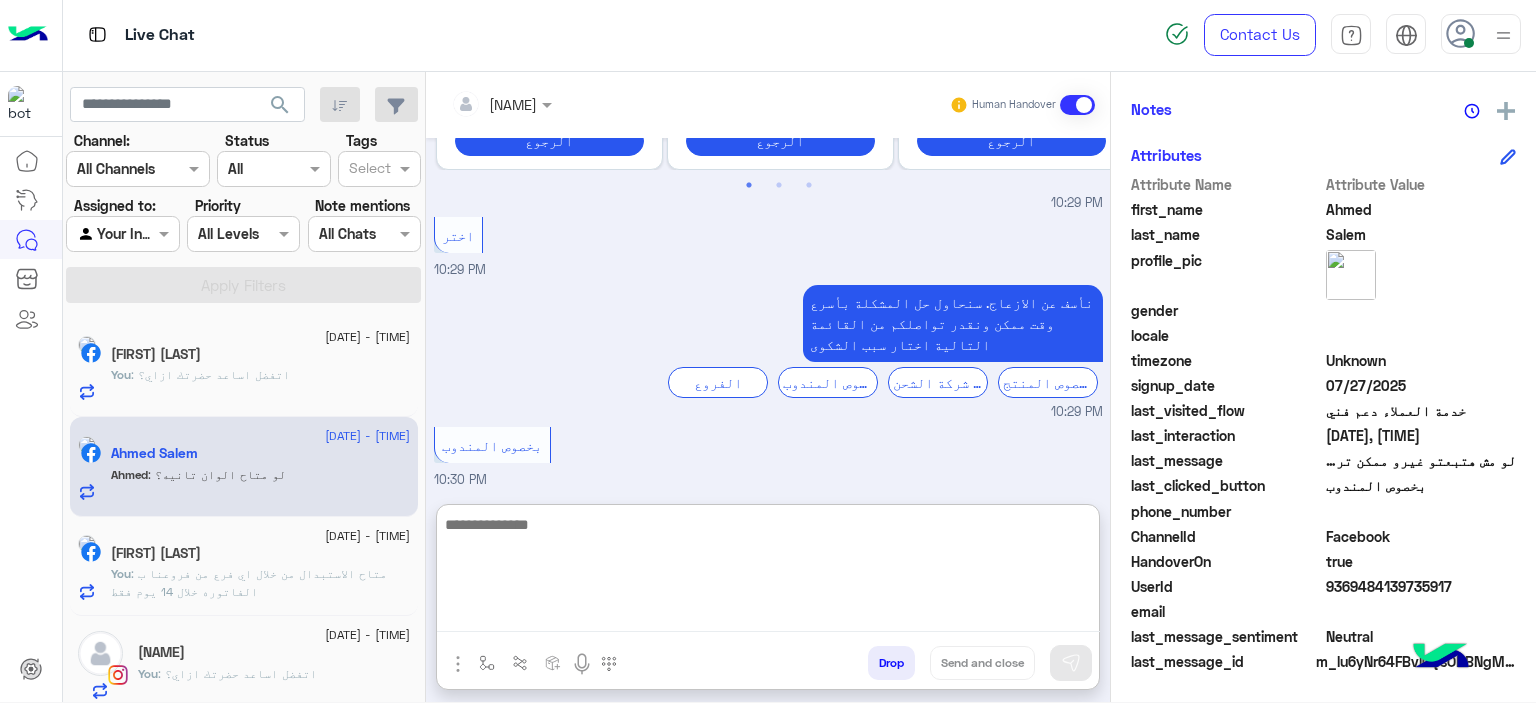 click at bounding box center [768, 572] 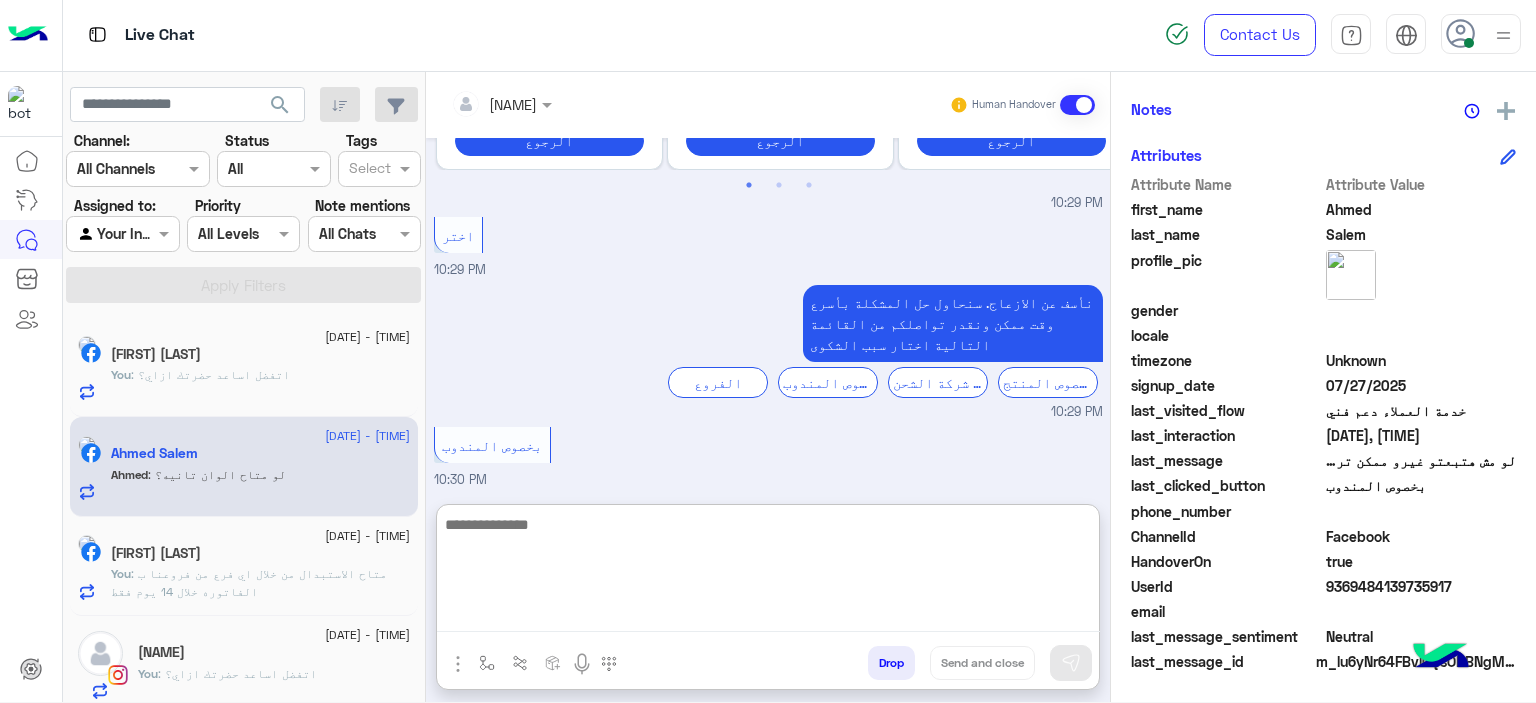 click on "[NAME]" at bounding box center (494, 104) 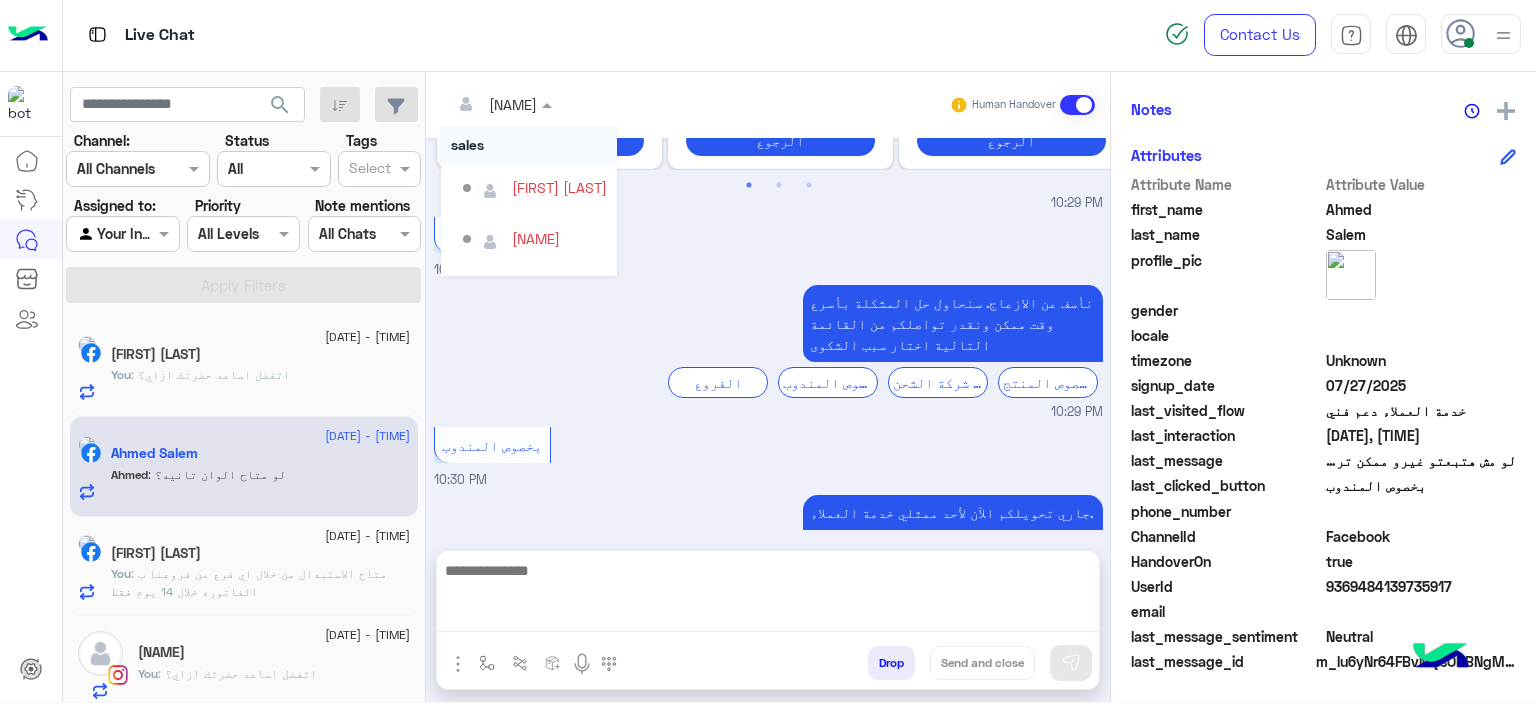 scroll, scrollTop: 18989, scrollLeft: 0, axis: vertical 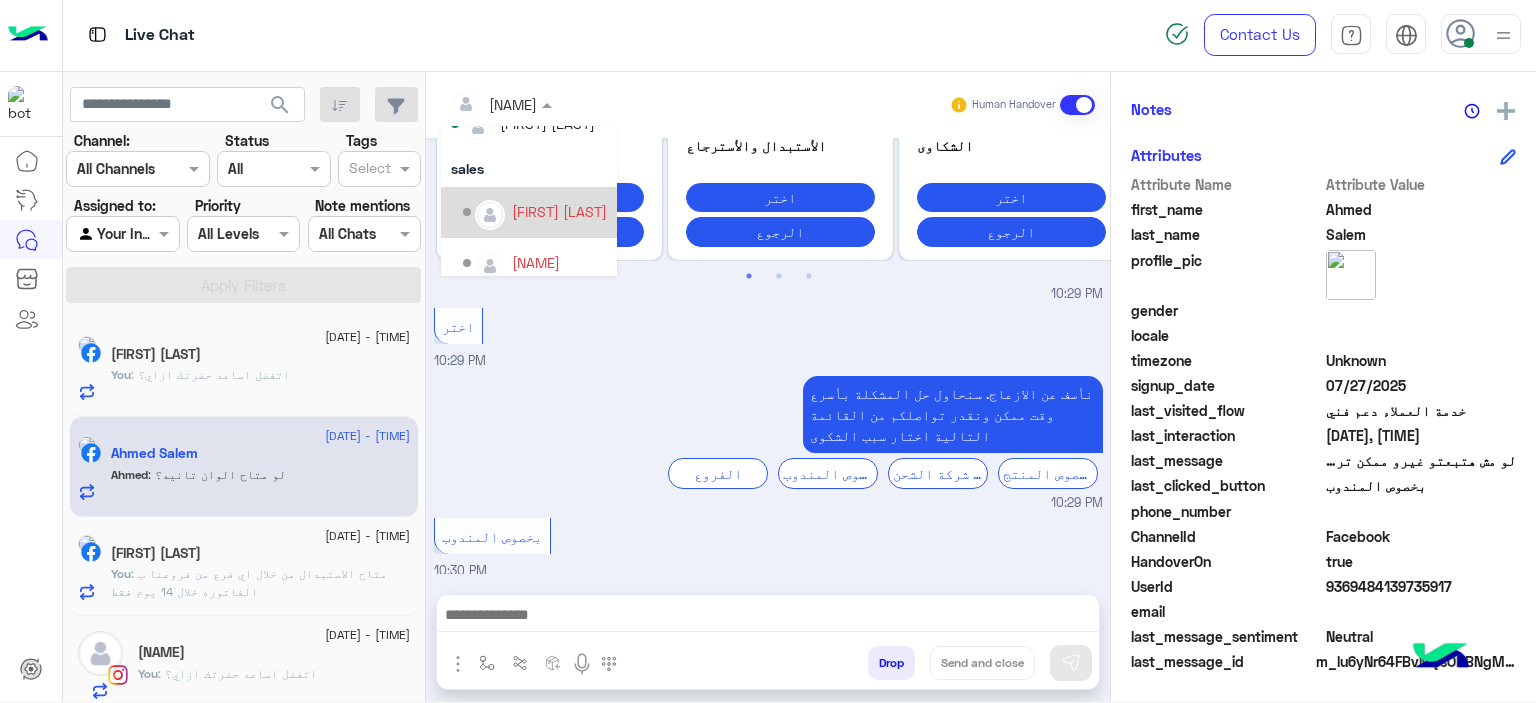 click on "[FIRST] [LAST]" at bounding box center [559, 211] 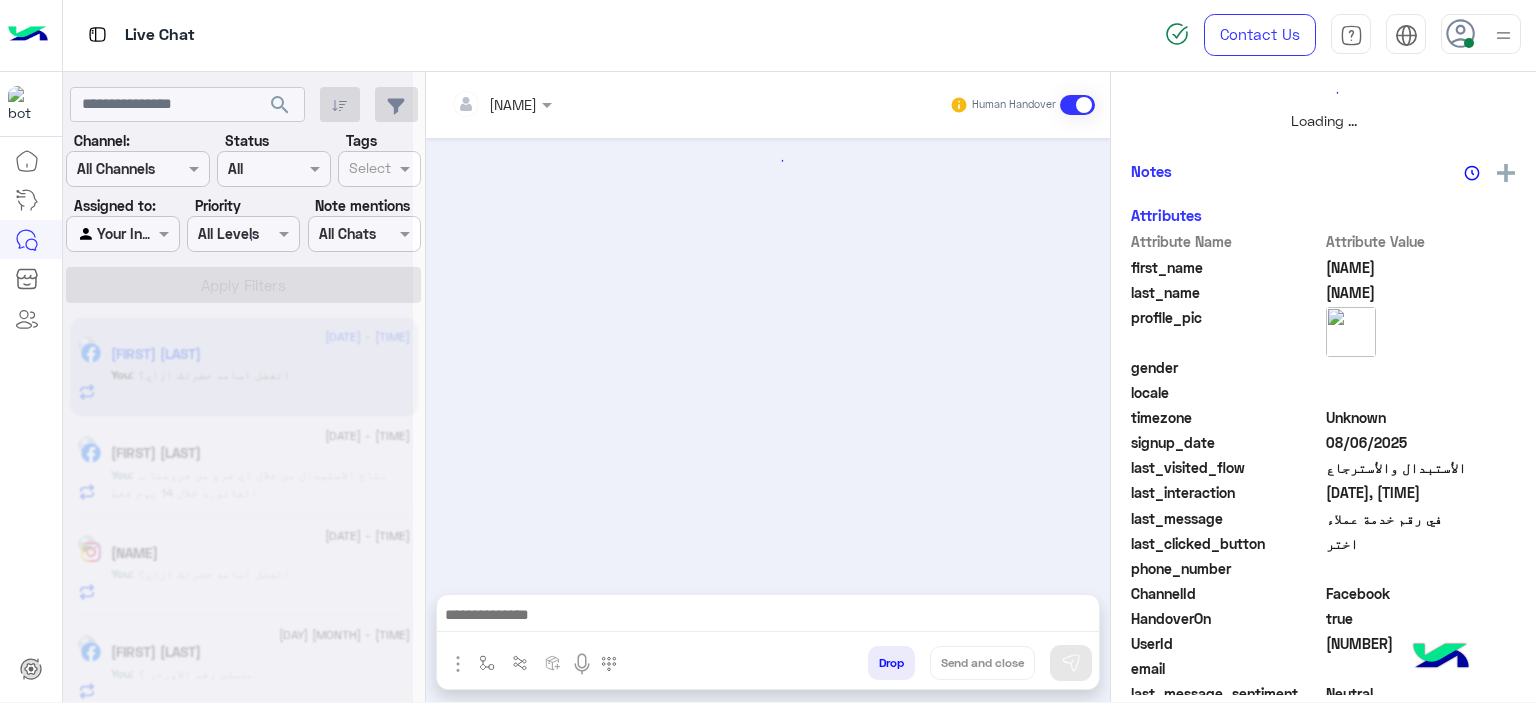 scroll, scrollTop: 514, scrollLeft: 0, axis: vertical 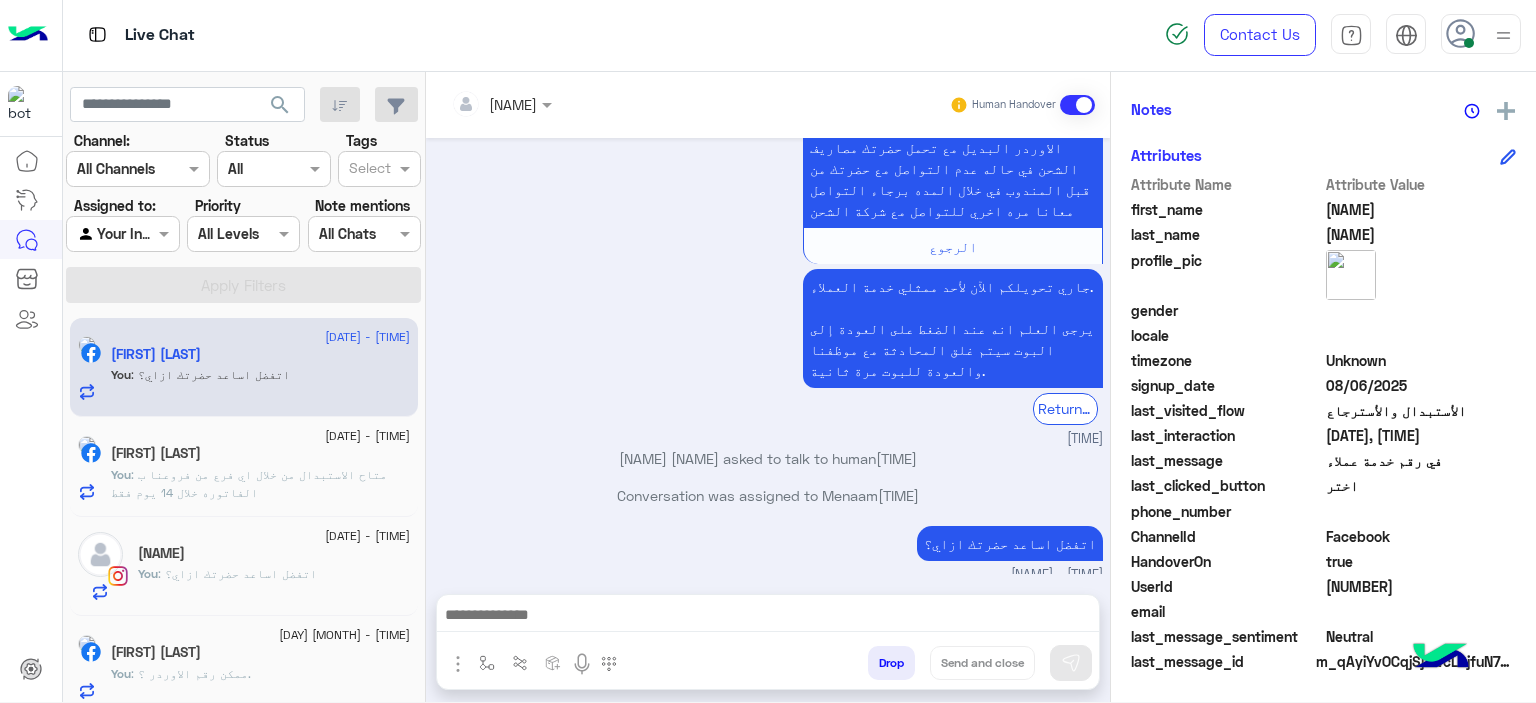 click on "[DATE] - [TIME]  [NAME]   You  : متاح الاستبدال من خلال اي فرع من فروعنا ب الفاتوره خلال 14 يوم فقط" 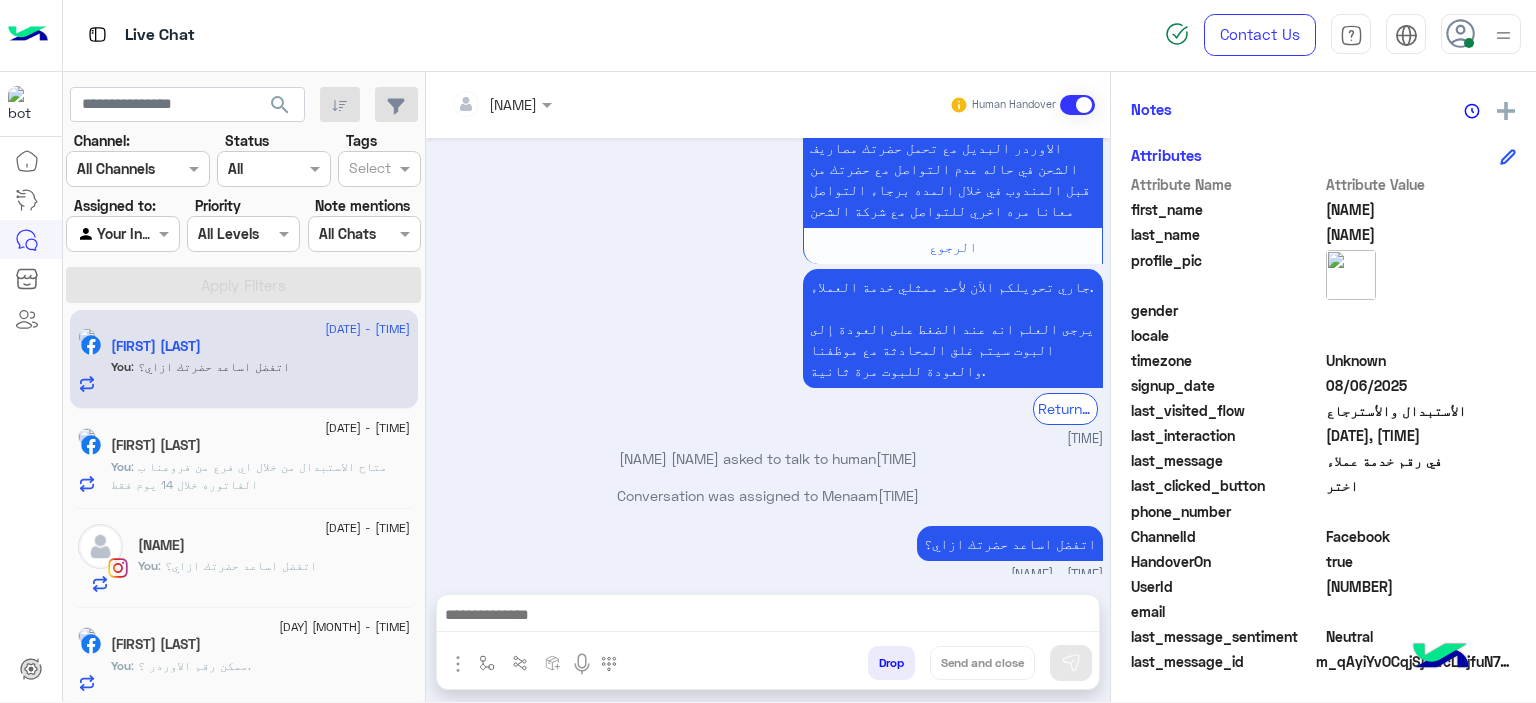 scroll, scrollTop: 12, scrollLeft: 0, axis: vertical 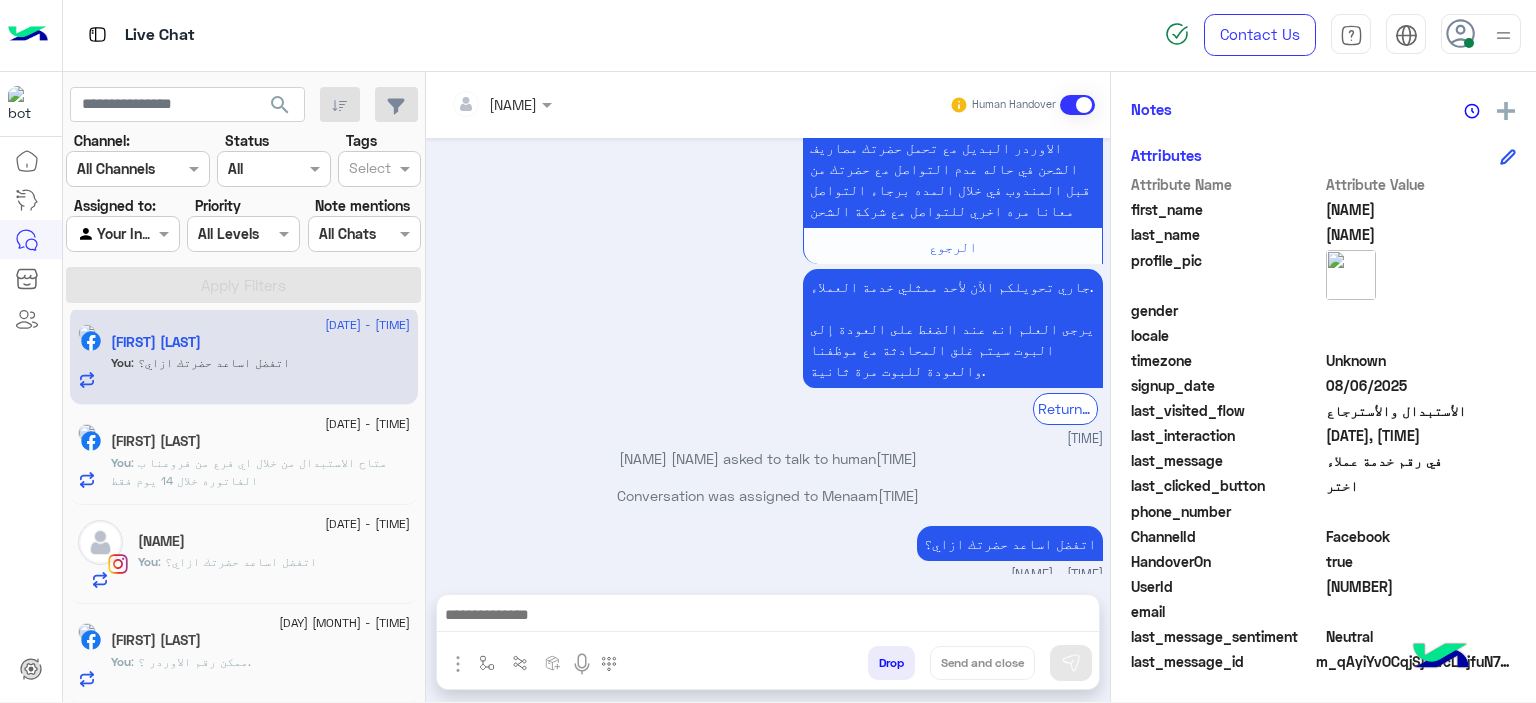 click on "You  : متاح الاستبدال من خلال اي فرع من فروعنا ب الفاتوره خلال 14 يوم فقط" 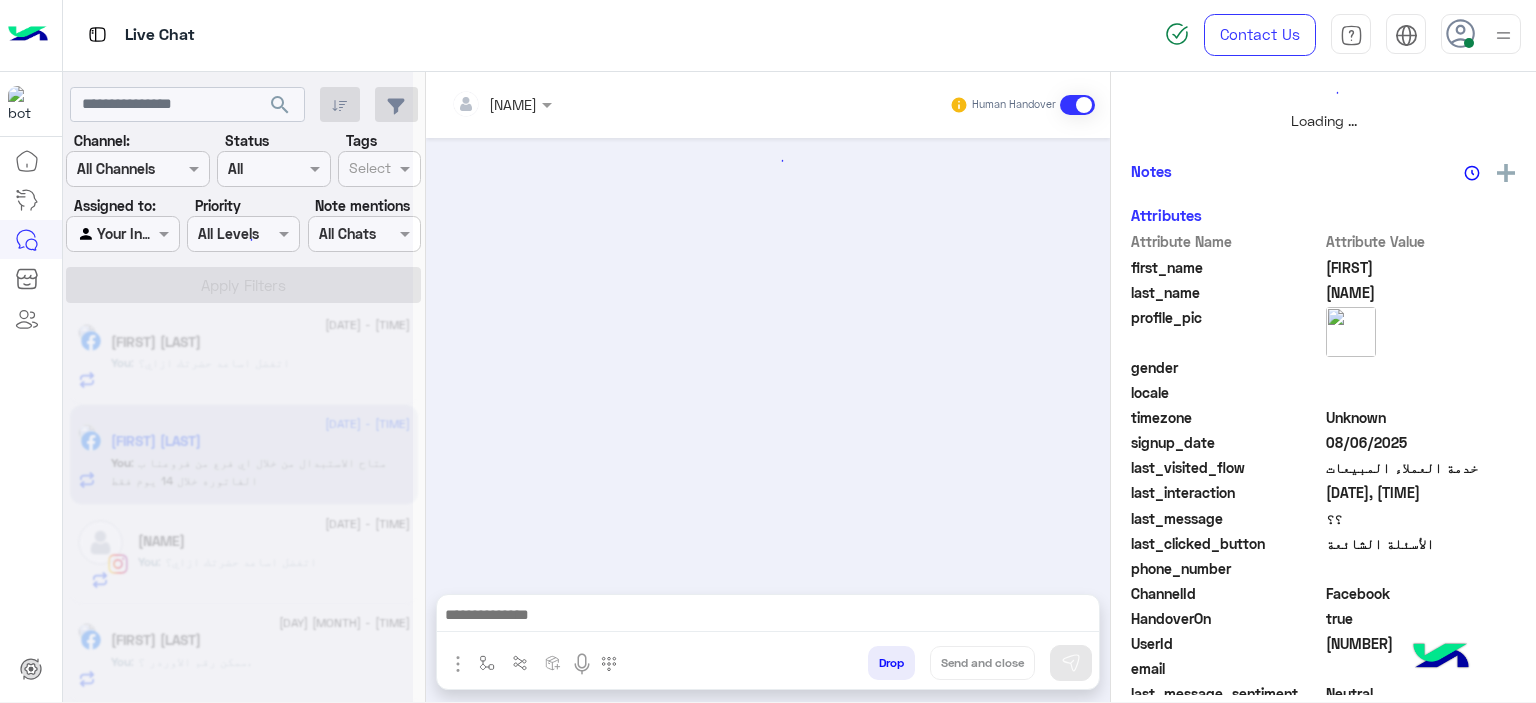 scroll, scrollTop: 514, scrollLeft: 0, axis: vertical 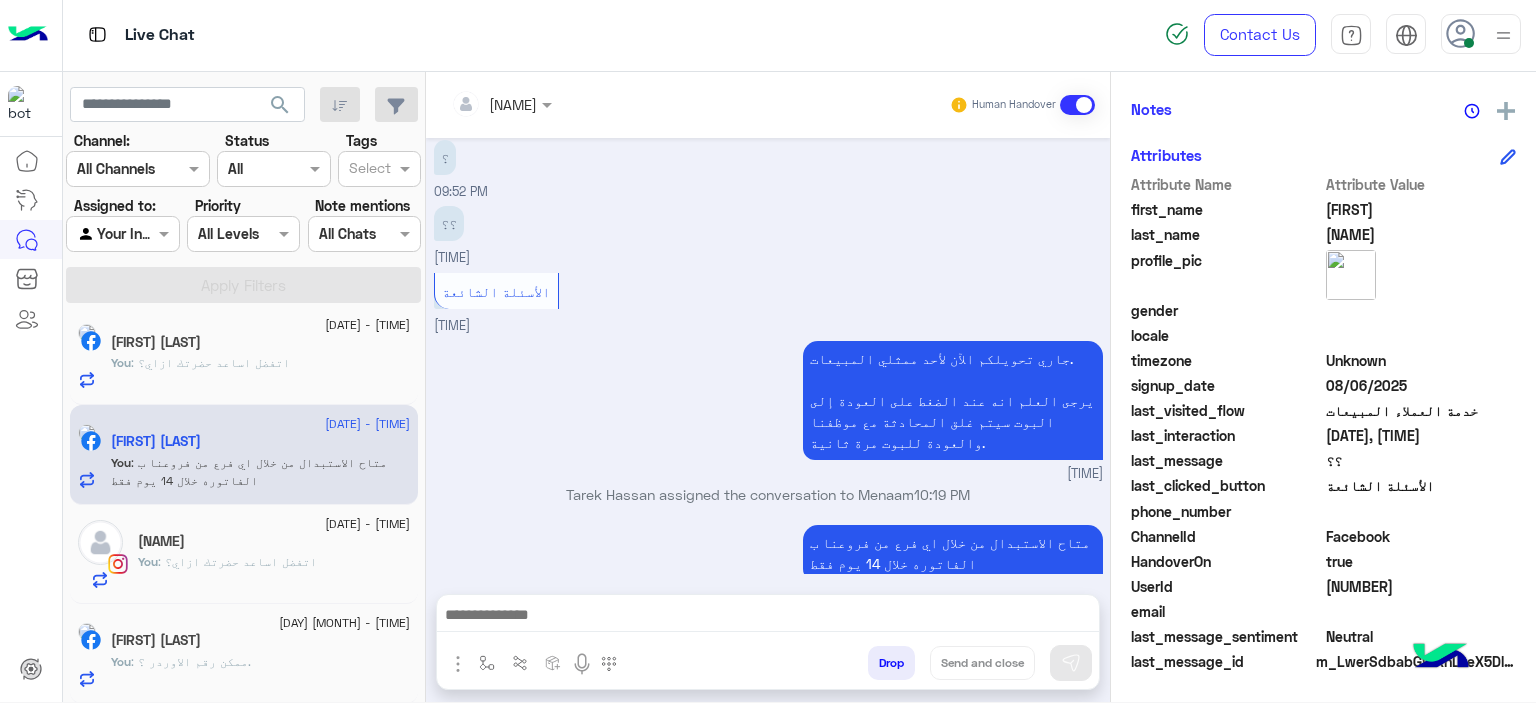 click on ": اتفضل اساعد حضرتك ازاي؟" 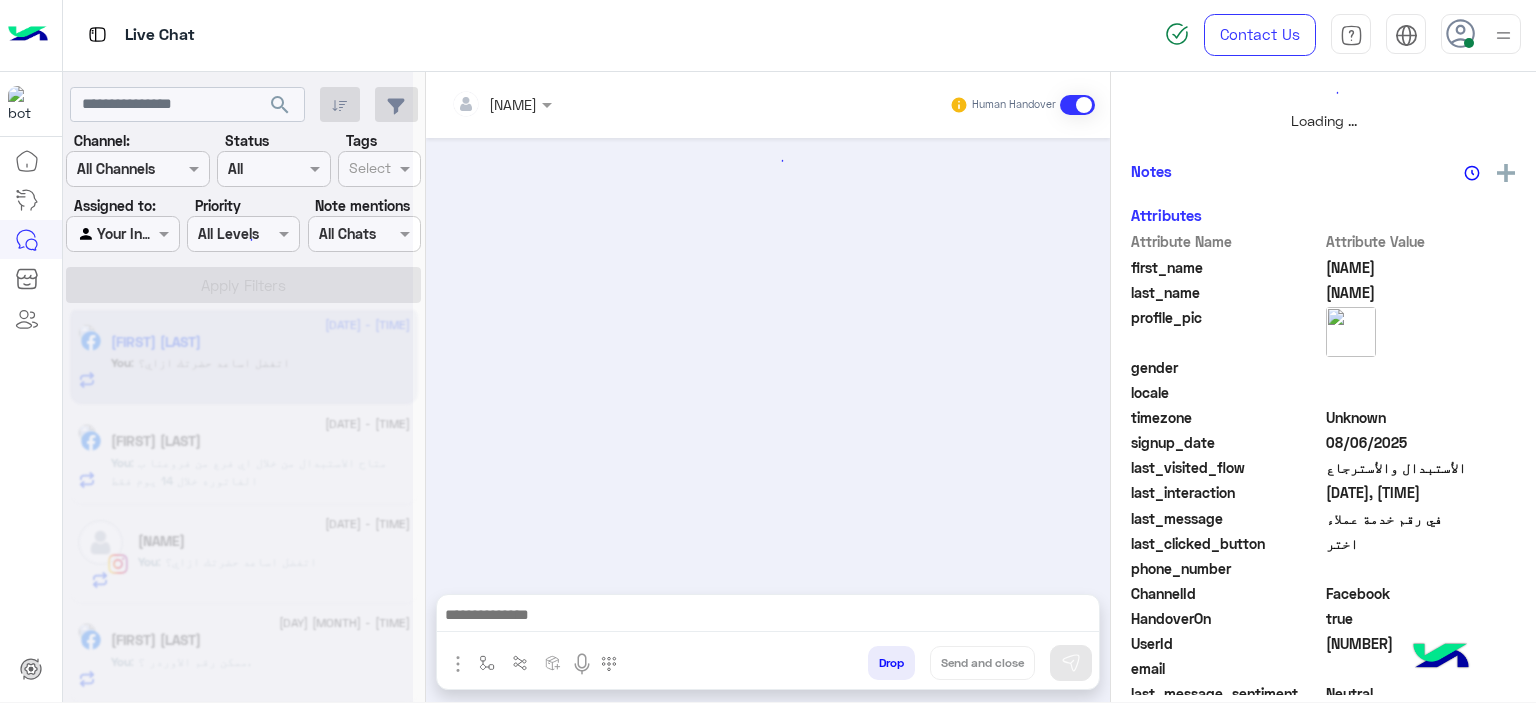 scroll, scrollTop: 514, scrollLeft: 0, axis: vertical 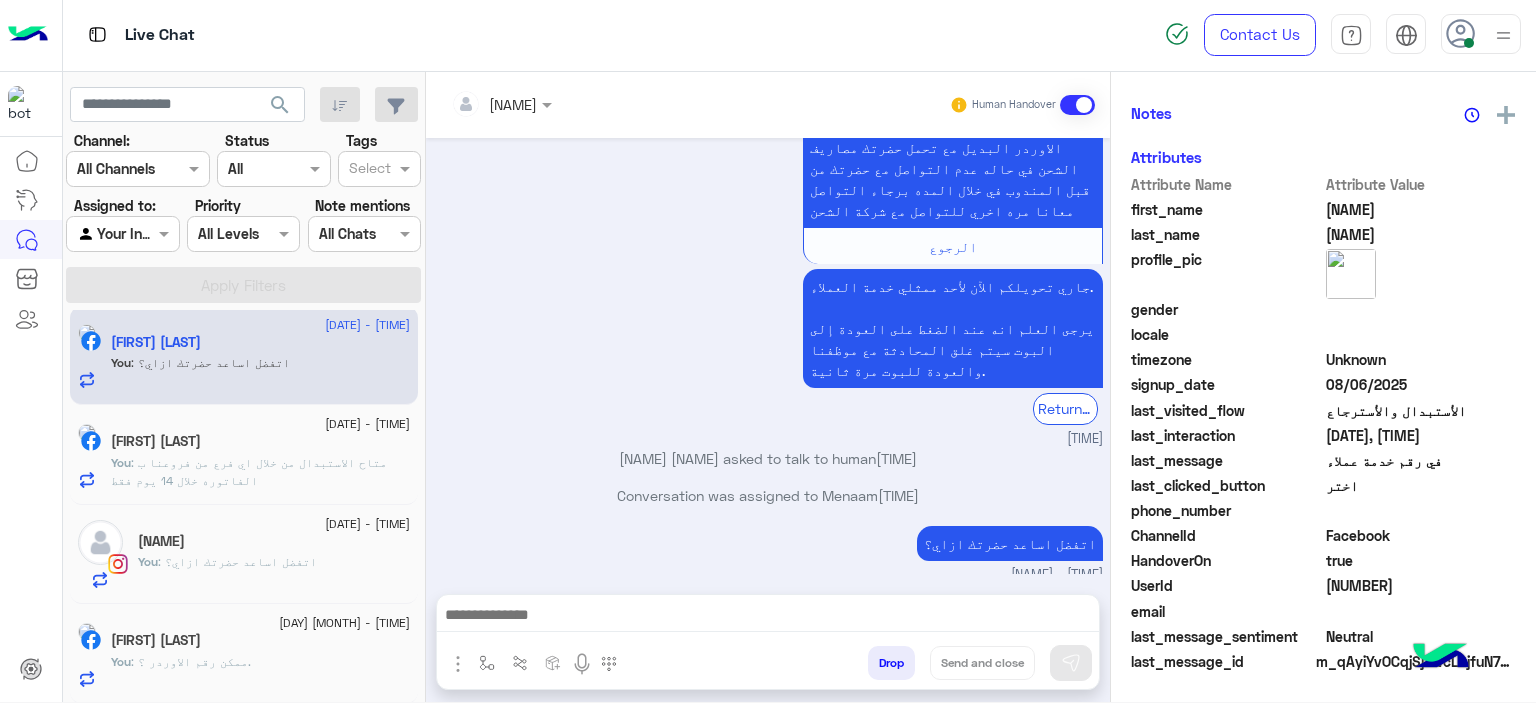 click on ": اتفضل اساعد حضرتك ازاي؟" 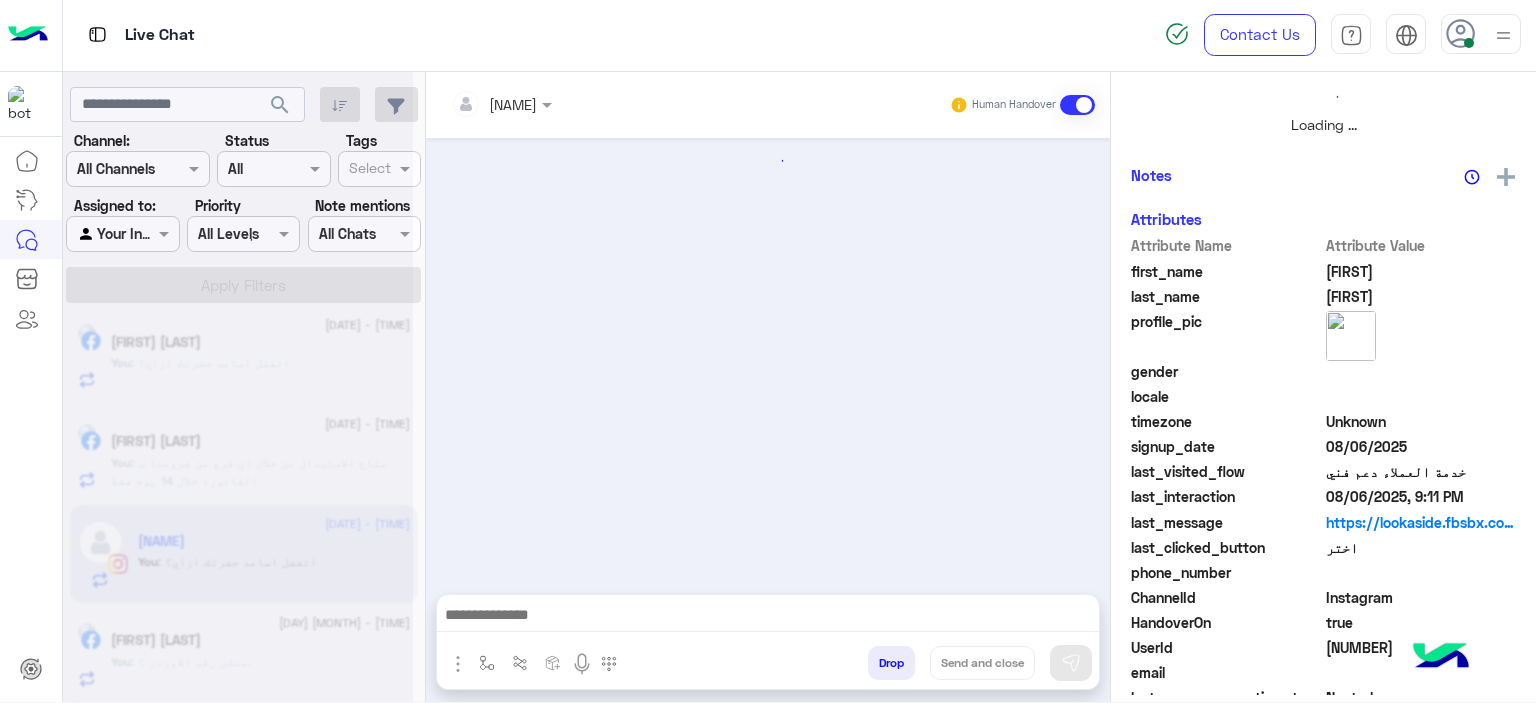 scroll, scrollTop: 514, scrollLeft: 0, axis: vertical 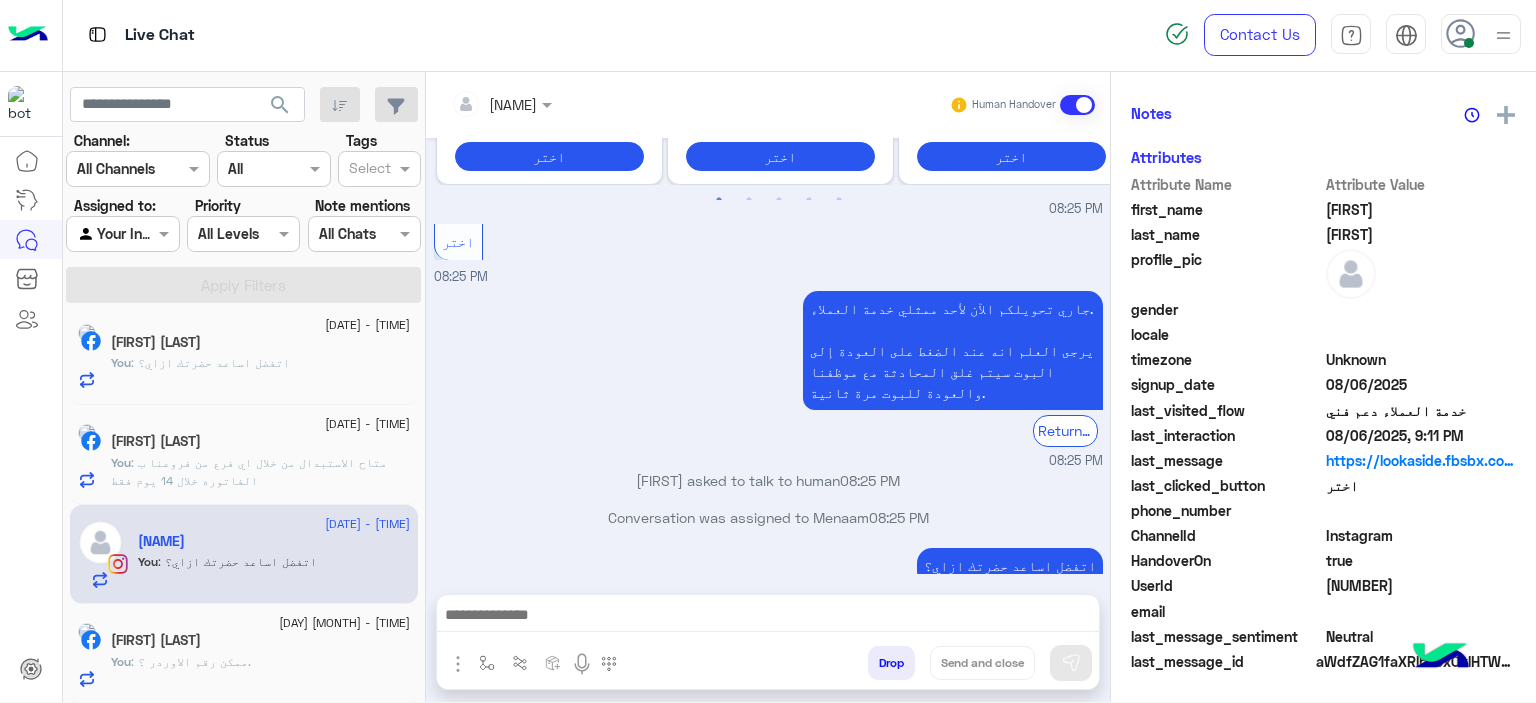 click on "[DATE] - [TIME]" 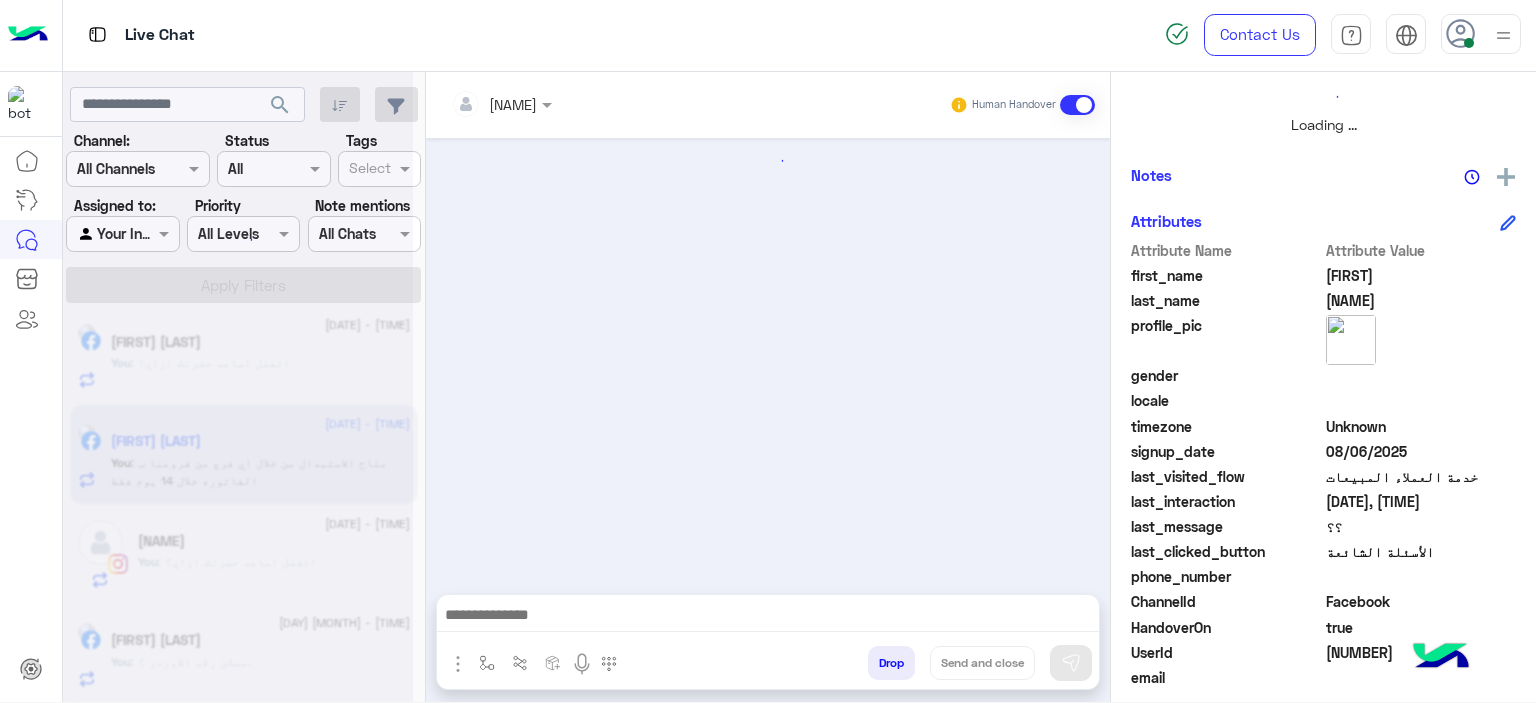 scroll, scrollTop: 519, scrollLeft: 0, axis: vertical 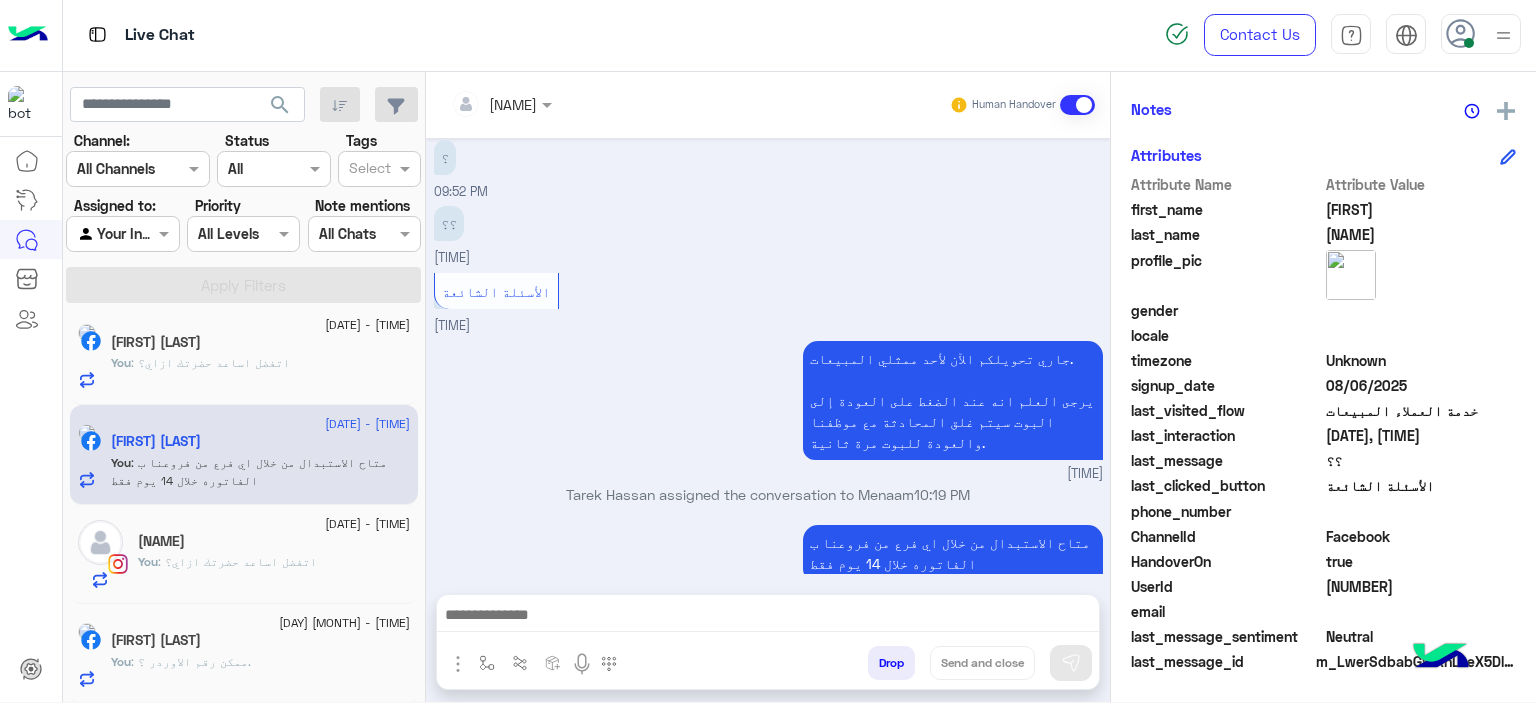 click on "Drop" at bounding box center [891, 663] 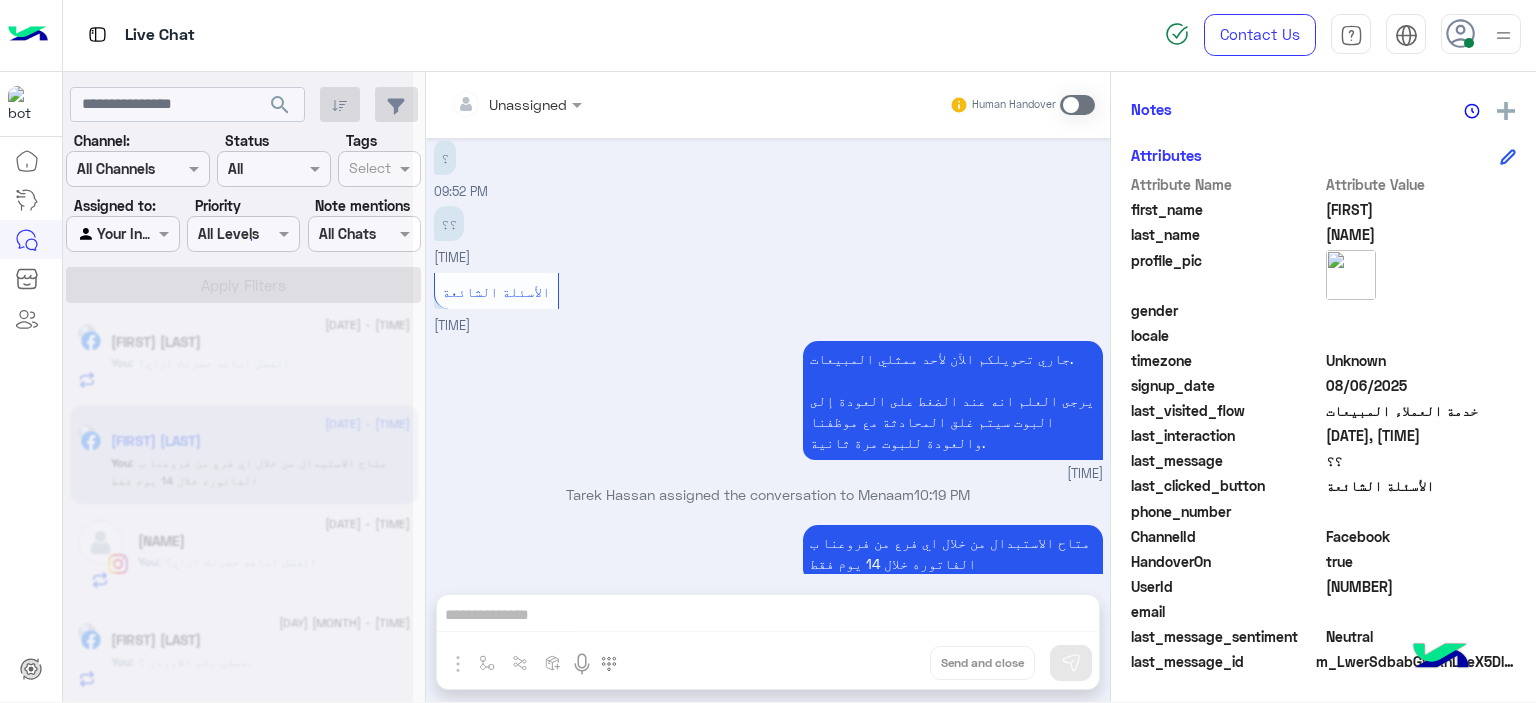 scroll, scrollTop: 1836, scrollLeft: 0, axis: vertical 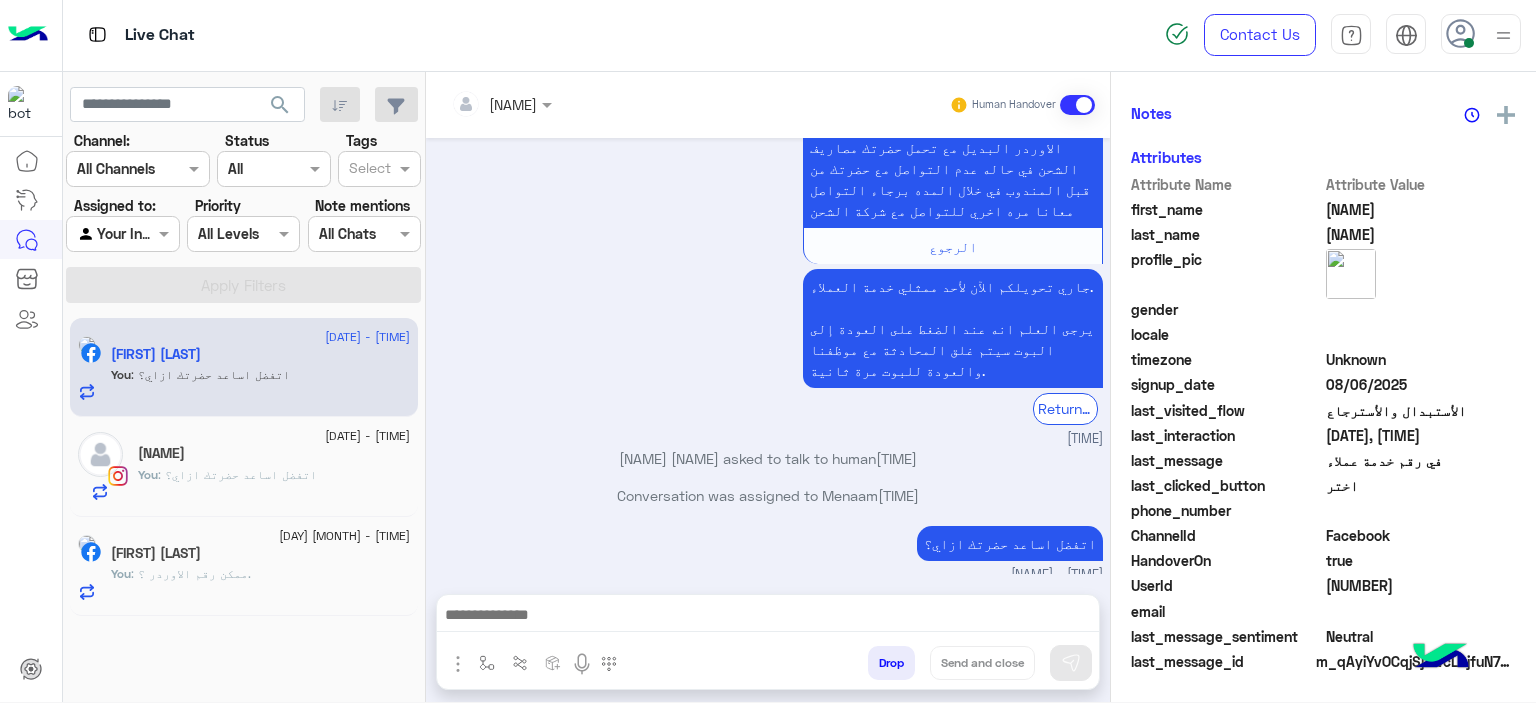 click on "You : اتفضل اساعد حضرتك ازاي؟" 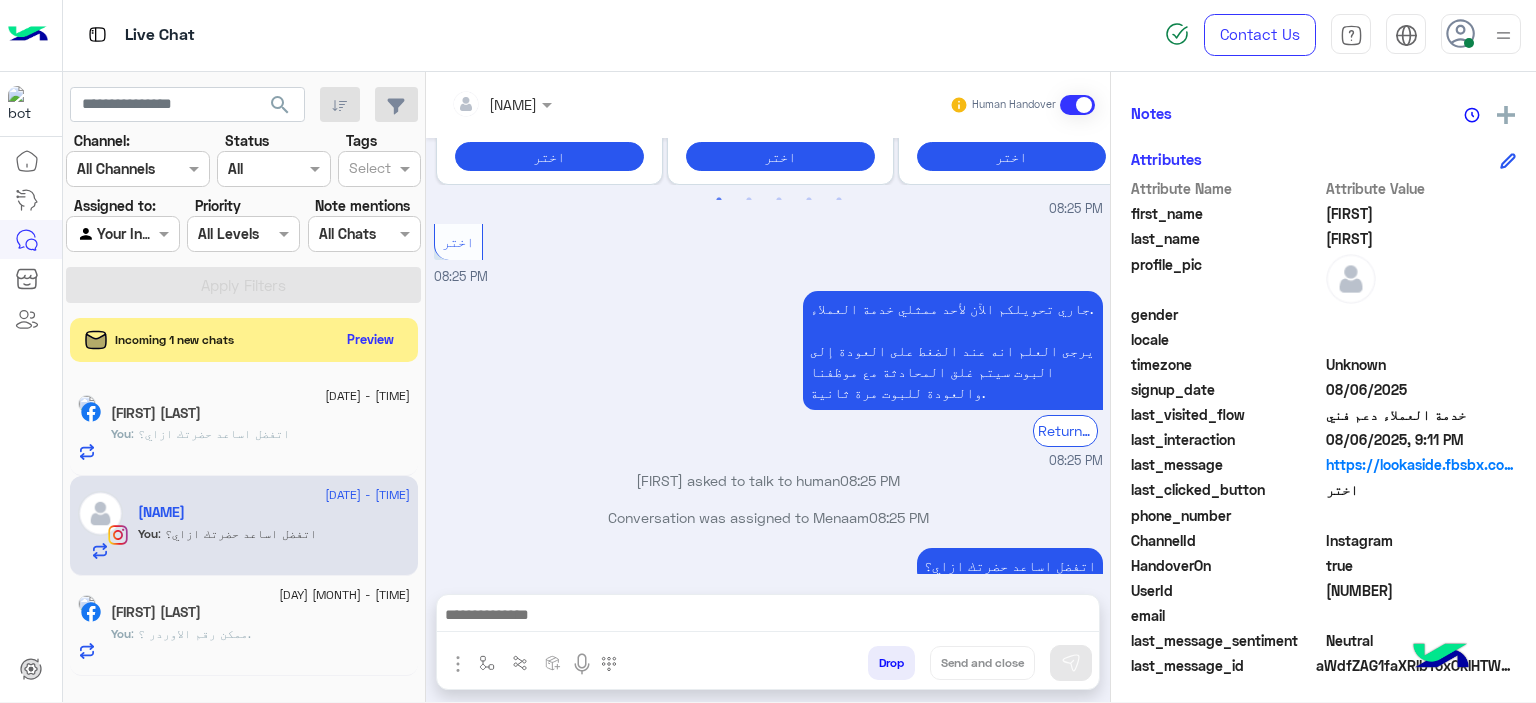 scroll, scrollTop: 456, scrollLeft: 0, axis: vertical 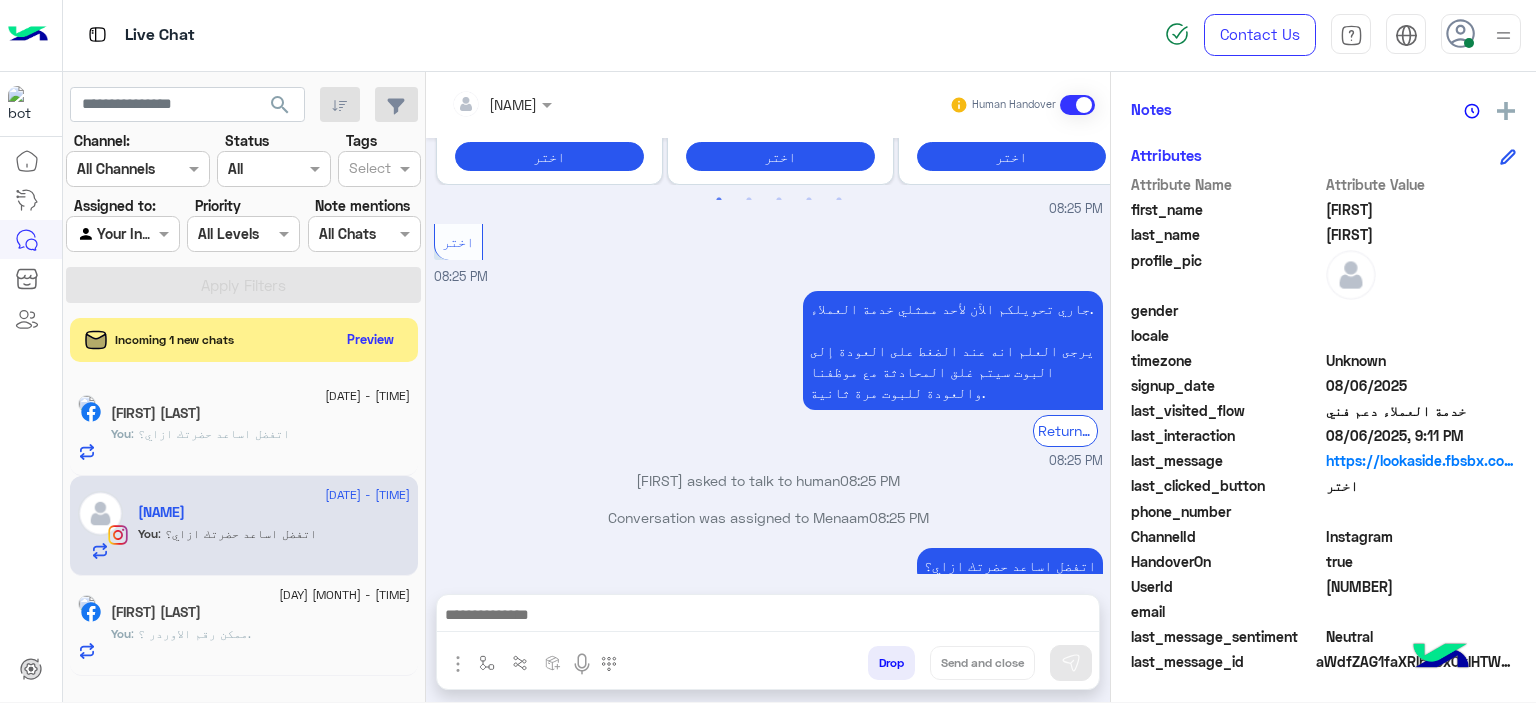 click on "[FIRST] [LAST]" 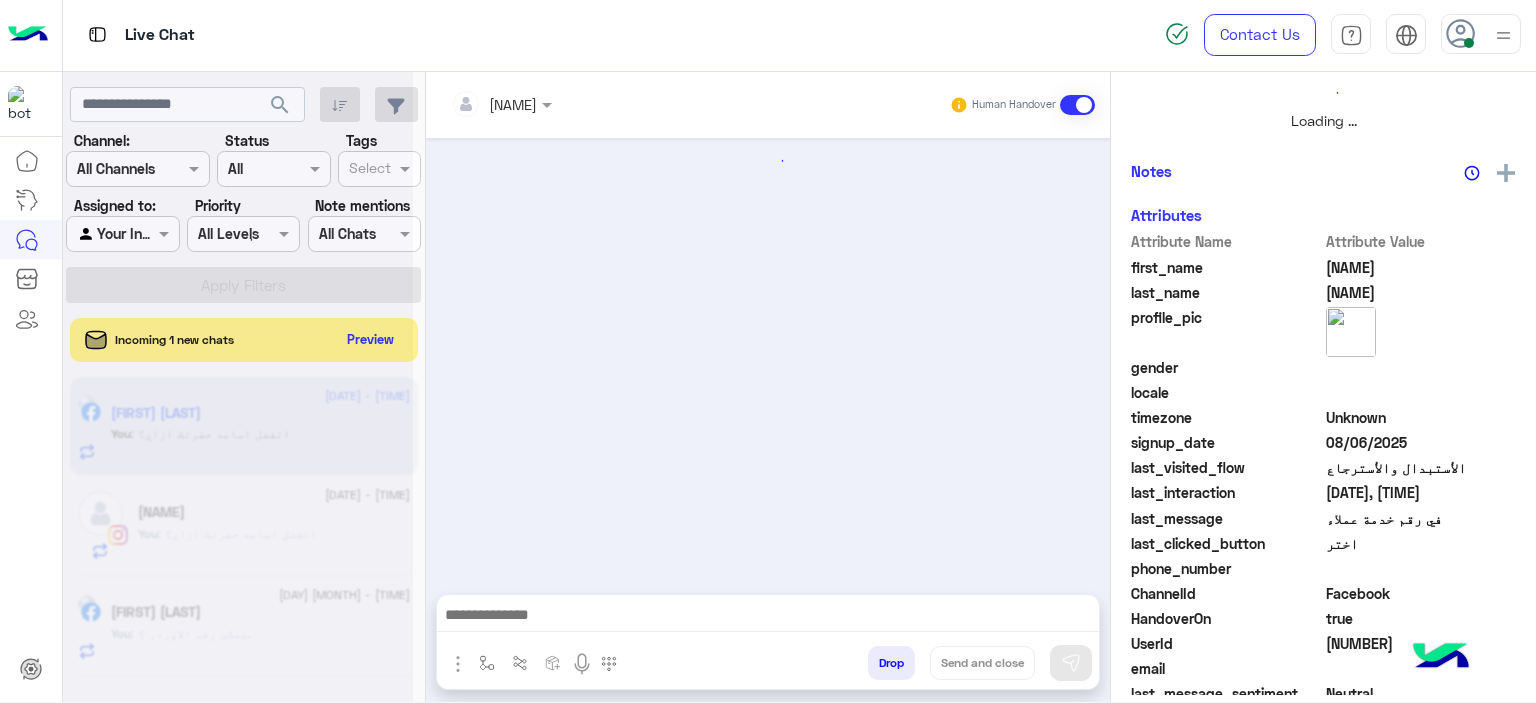 scroll, scrollTop: 514, scrollLeft: 0, axis: vertical 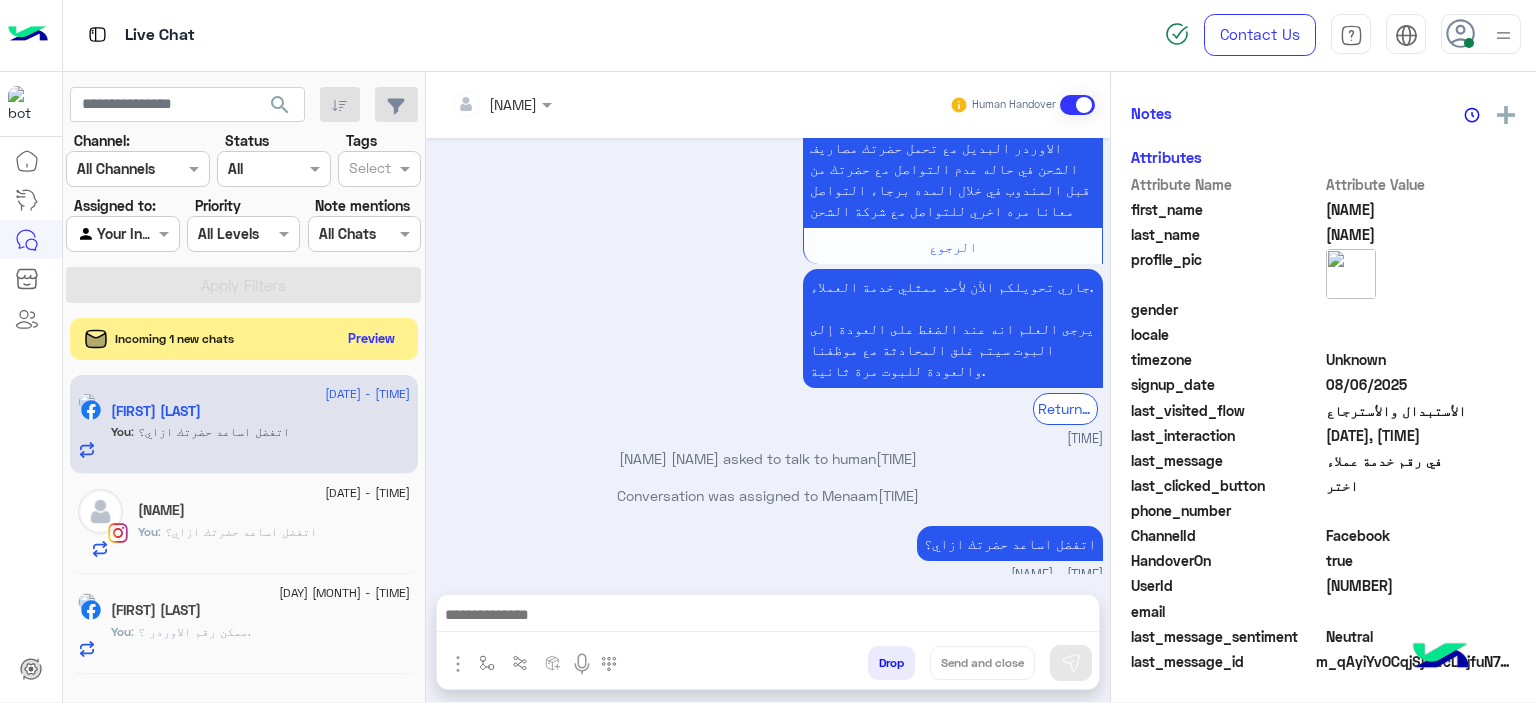 click on "Preview" 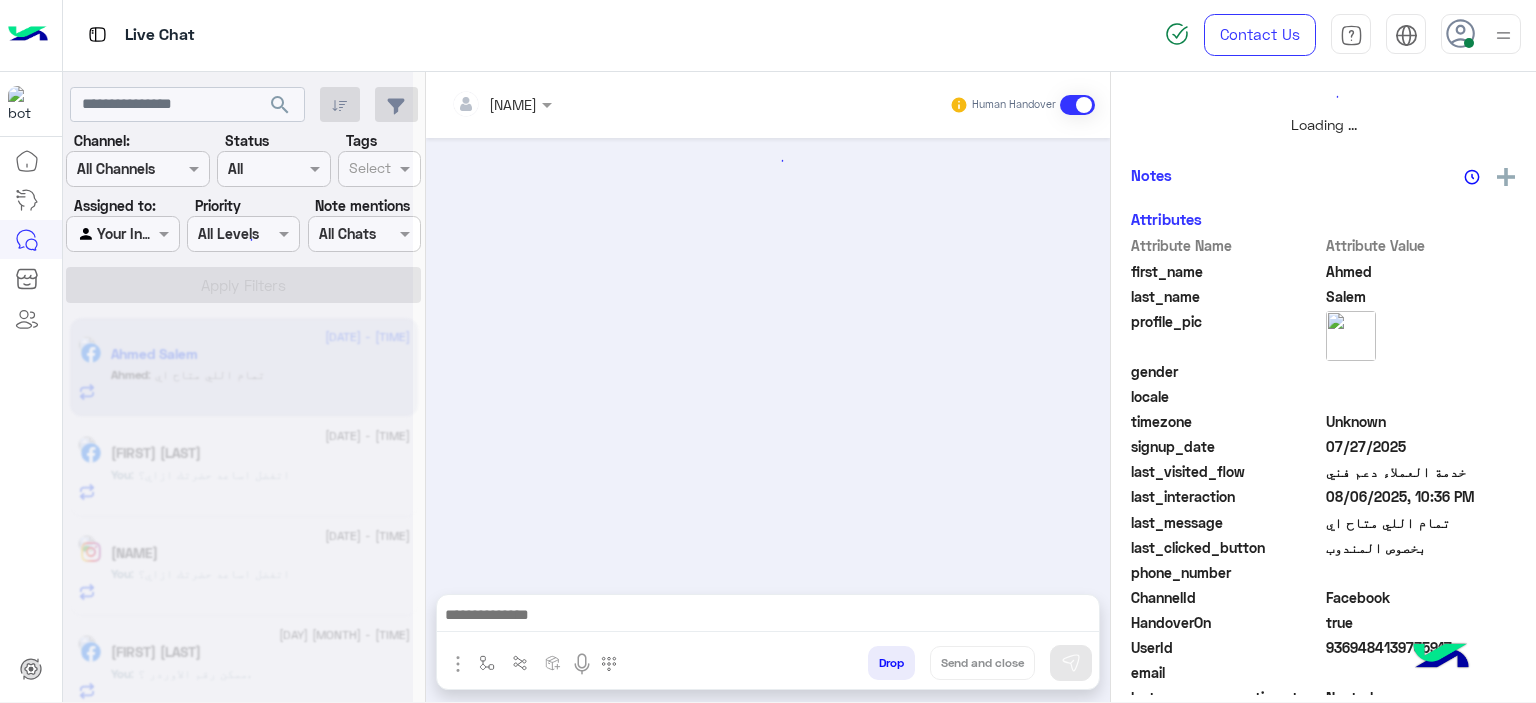 scroll, scrollTop: 519, scrollLeft: 0, axis: vertical 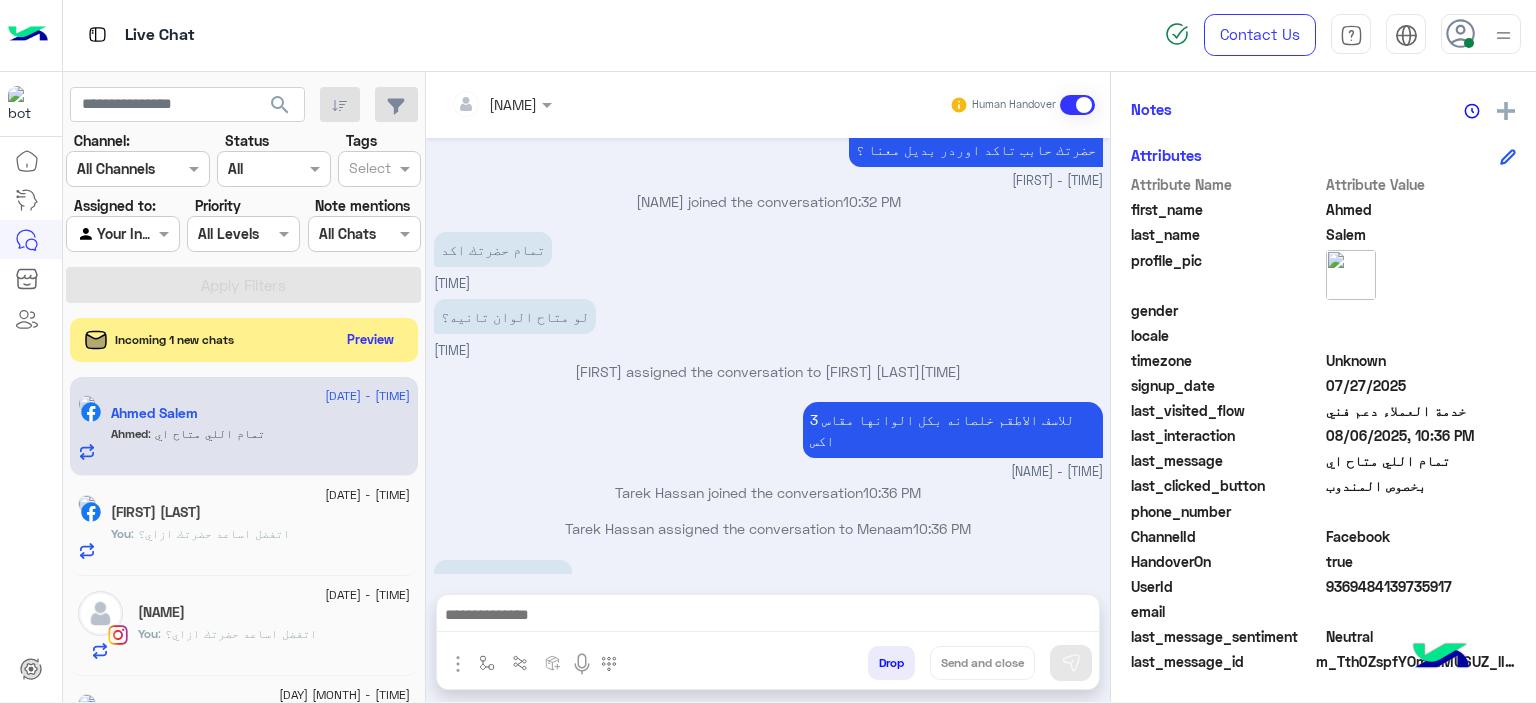 click at bounding box center [768, 617] 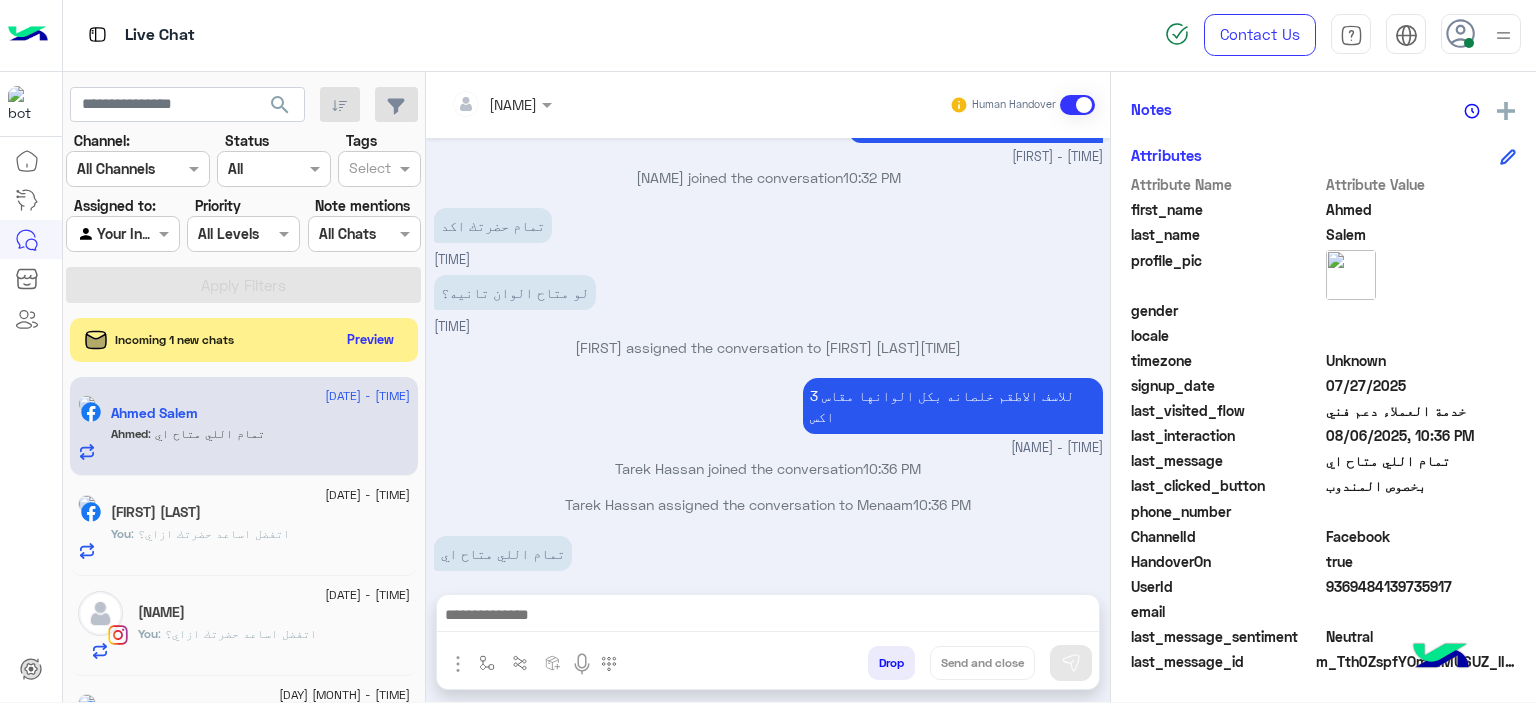 scroll, scrollTop: 1403, scrollLeft: 0, axis: vertical 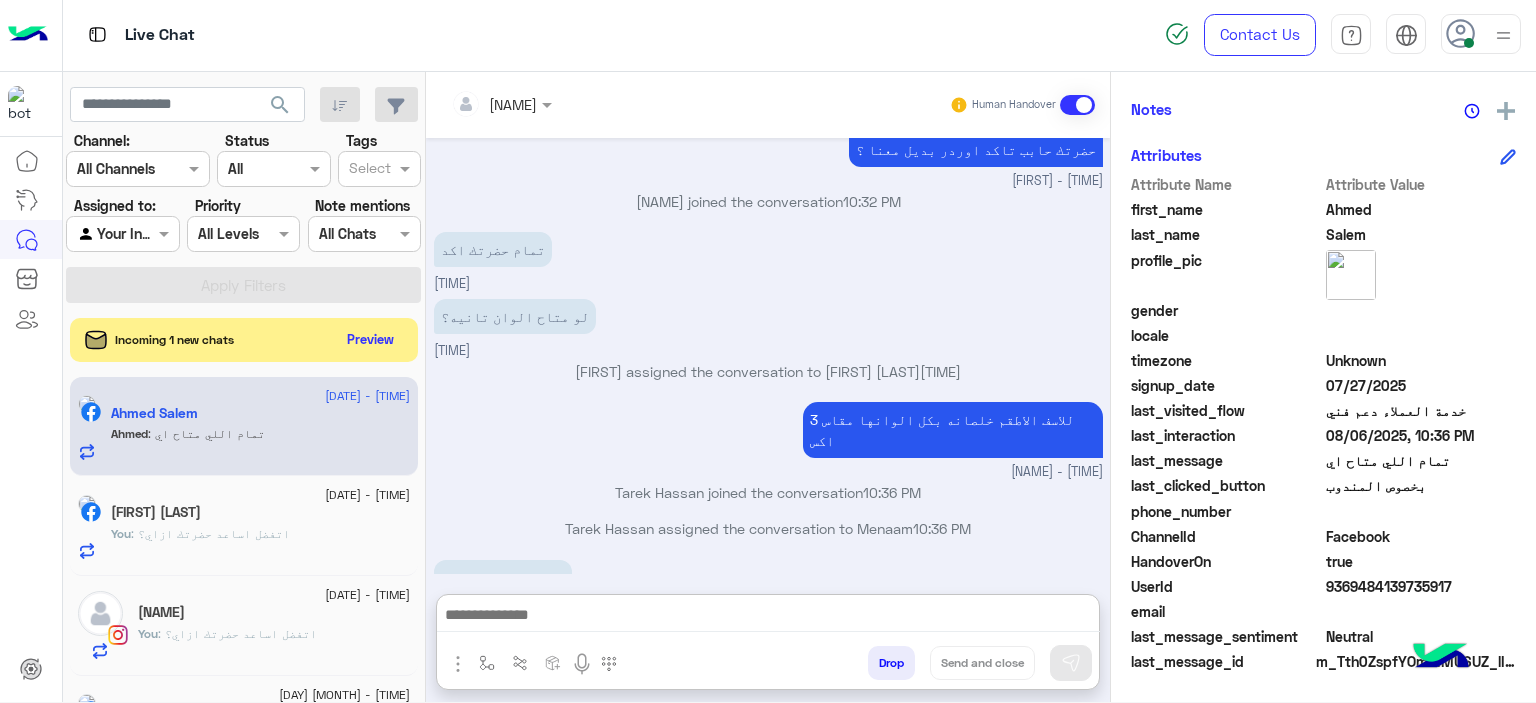click at bounding box center [768, 617] 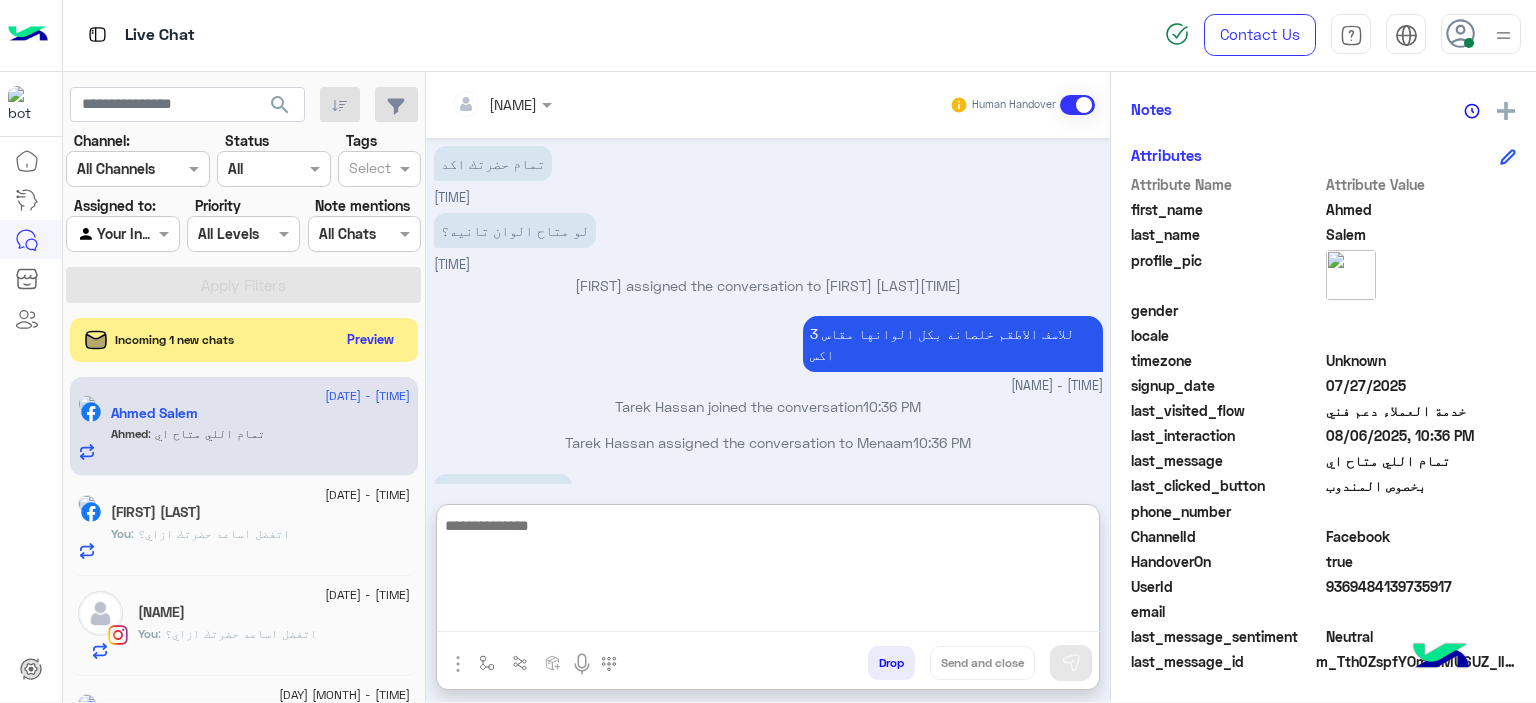 paste on "**********" 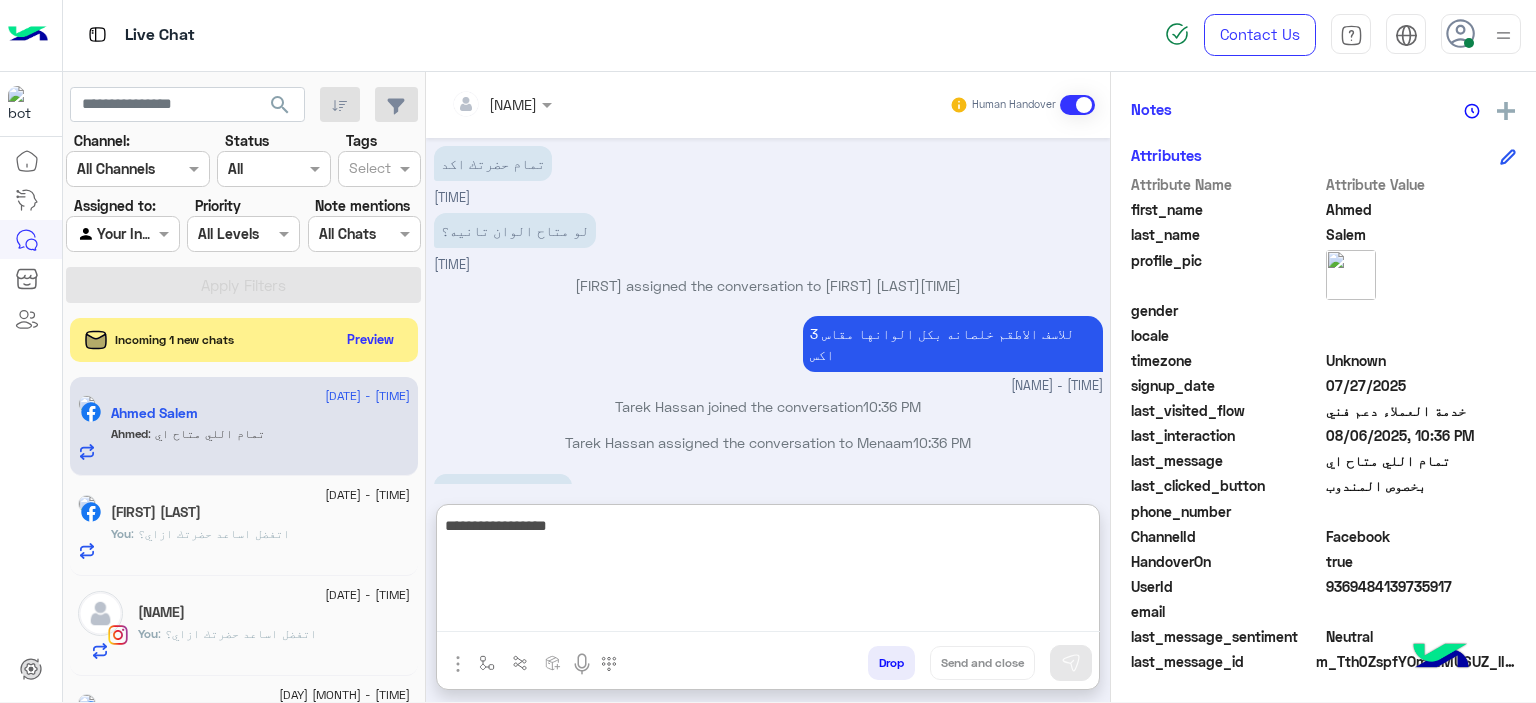 scroll, scrollTop: 1493, scrollLeft: 0, axis: vertical 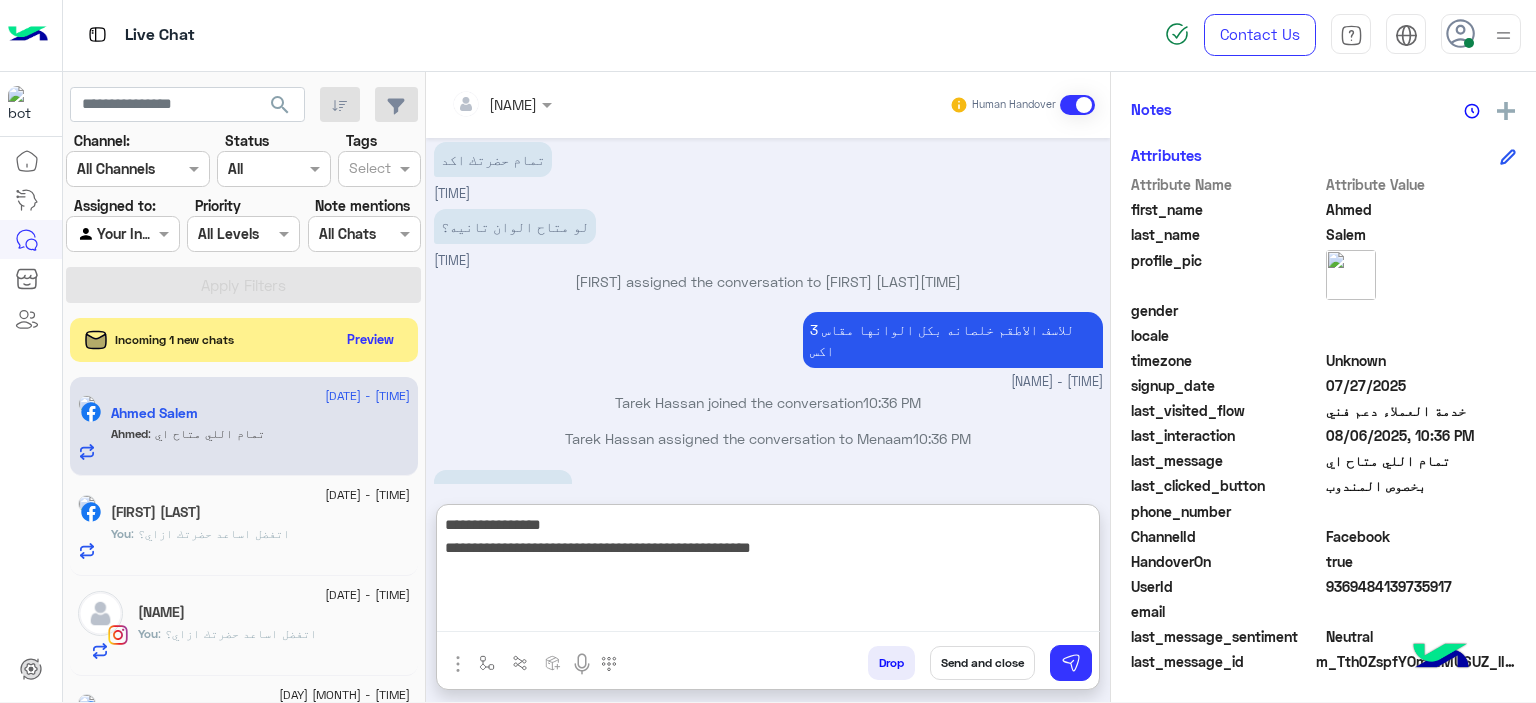 type on "**********" 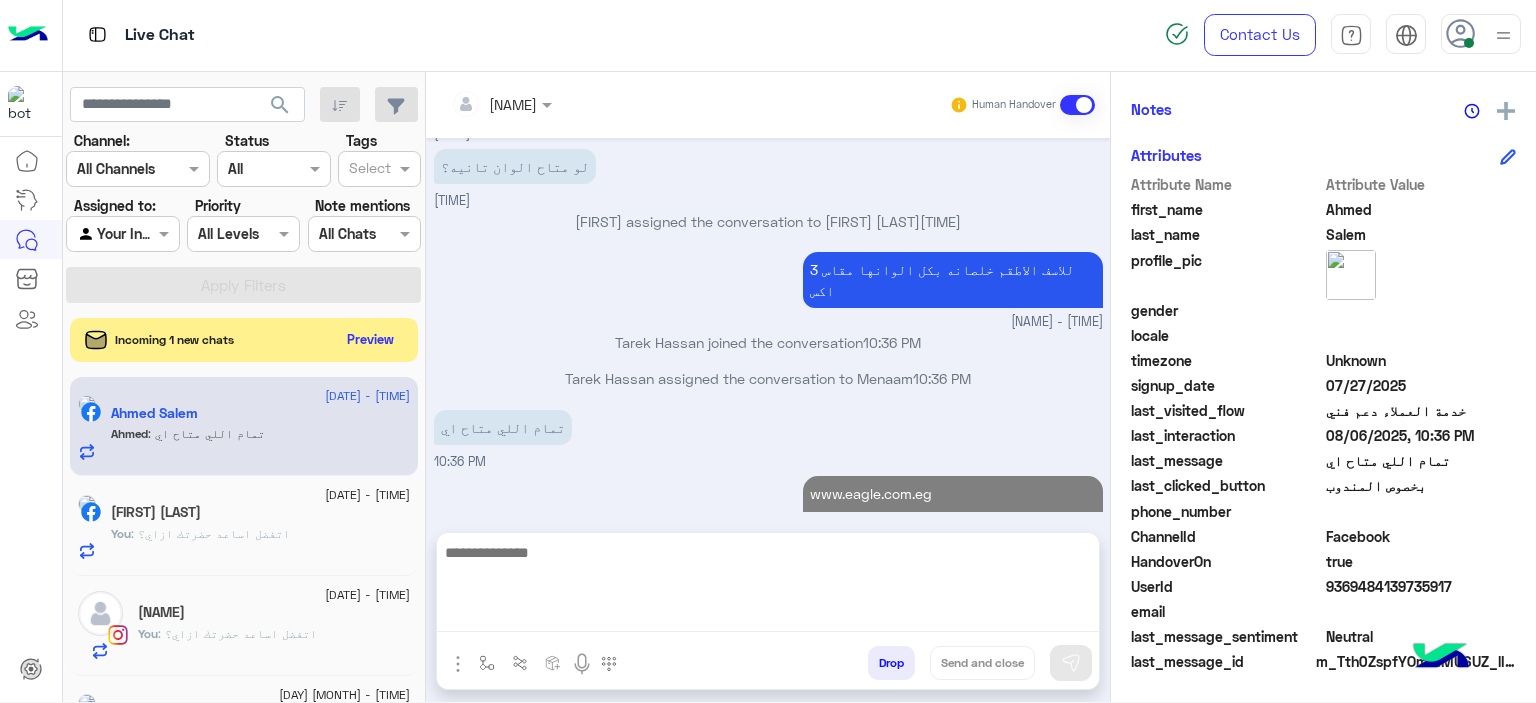scroll, scrollTop: 1509, scrollLeft: 0, axis: vertical 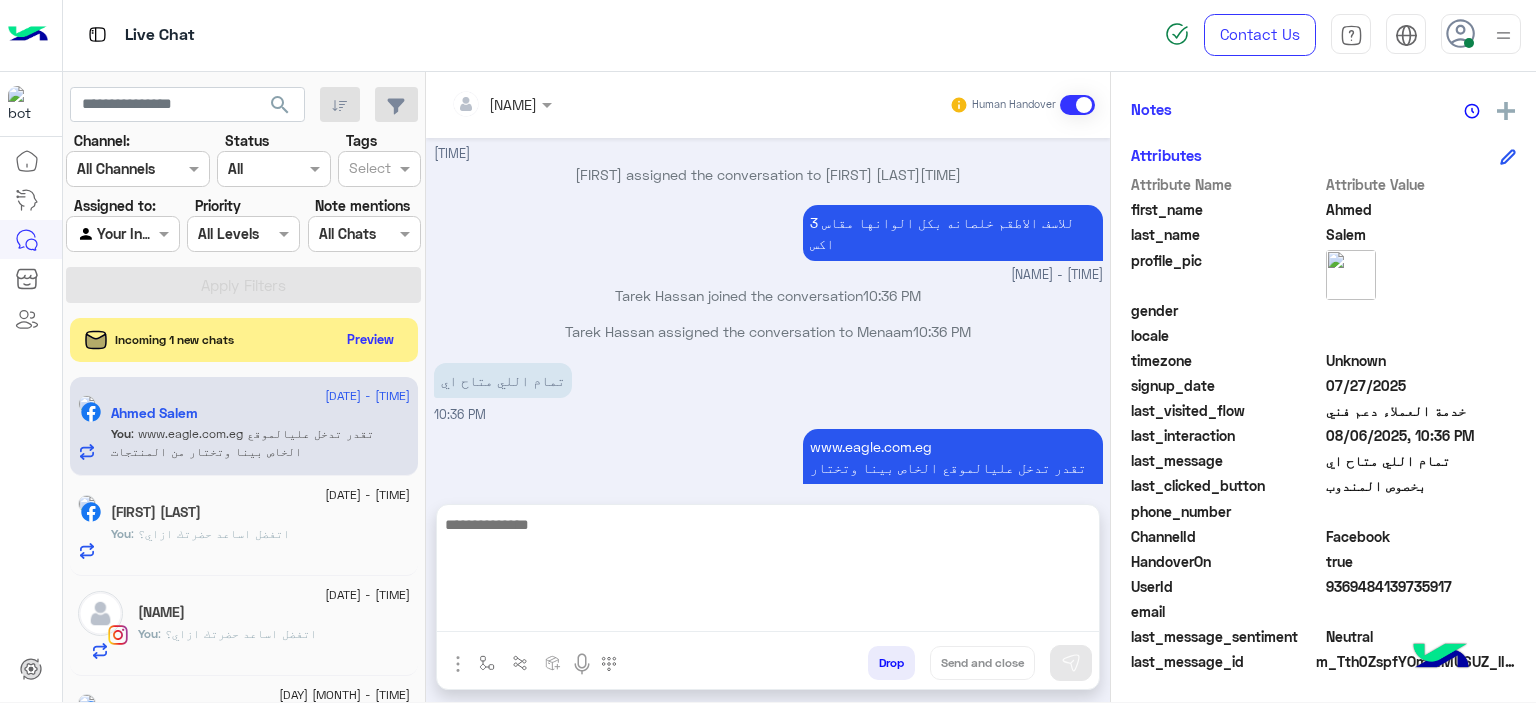 click on "[MONTH] [DAY], [YEAR]  عميلنا العزيز [NAME] اهلا بيك في إيجل، برجاء الضغط على القائمة التالية للجواب عن إستفسارك  للتسوق و الاستفسارات     [TIME]   للتسوق و الاستفسارات    [TIME]  برجاء اختيار المناسب ليك القائمة الاتية🛒👀  الحق العرض   الموديلات و الصور   الأسئلة الشائعة  و للتواصل مع فريقنا 👀  خدمة ما بعد البيع   خدمة المبيعات     [TIME]   خدمة ما بعد البيع    [TIME]  Previous متابعة الاوردر  اختر    الرجوع  الأستبدال والأسترجاع  اختر   الرجوع  الشكاوى  اختر   الرجوع  التحويلات المالية (فوادفون كاش)  اختر   الرجوع  الرجوع الي القائمة الرئيسية  الرجوع  Next 1 2 3    [TIME]   اختر    [TIME]   الفروع   بخصوص المندوب" at bounding box center [768, 311] 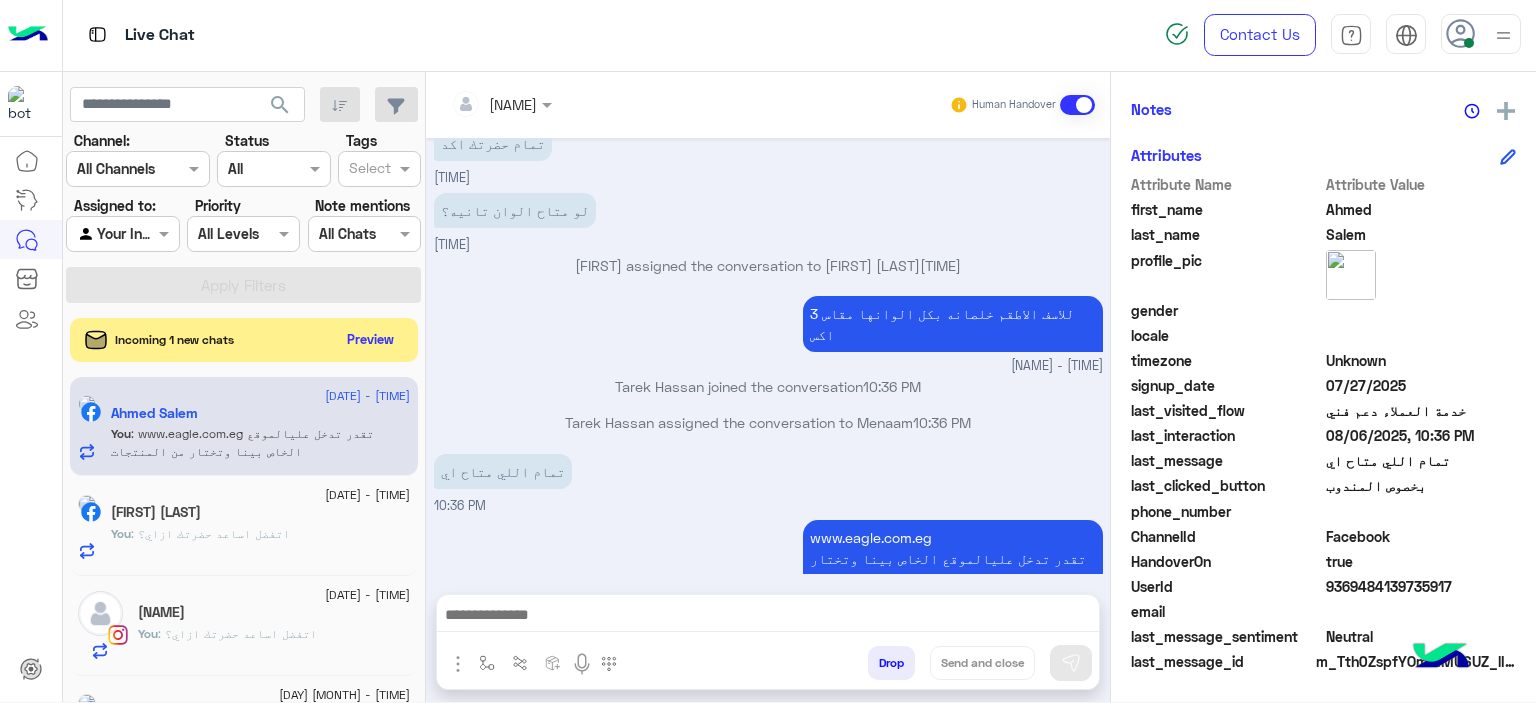 click on "www.eagle.com.eg تقدر تدخل عليالموقع الخاص بينا وتختار من المنتجات" at bounding box center [953, 558] 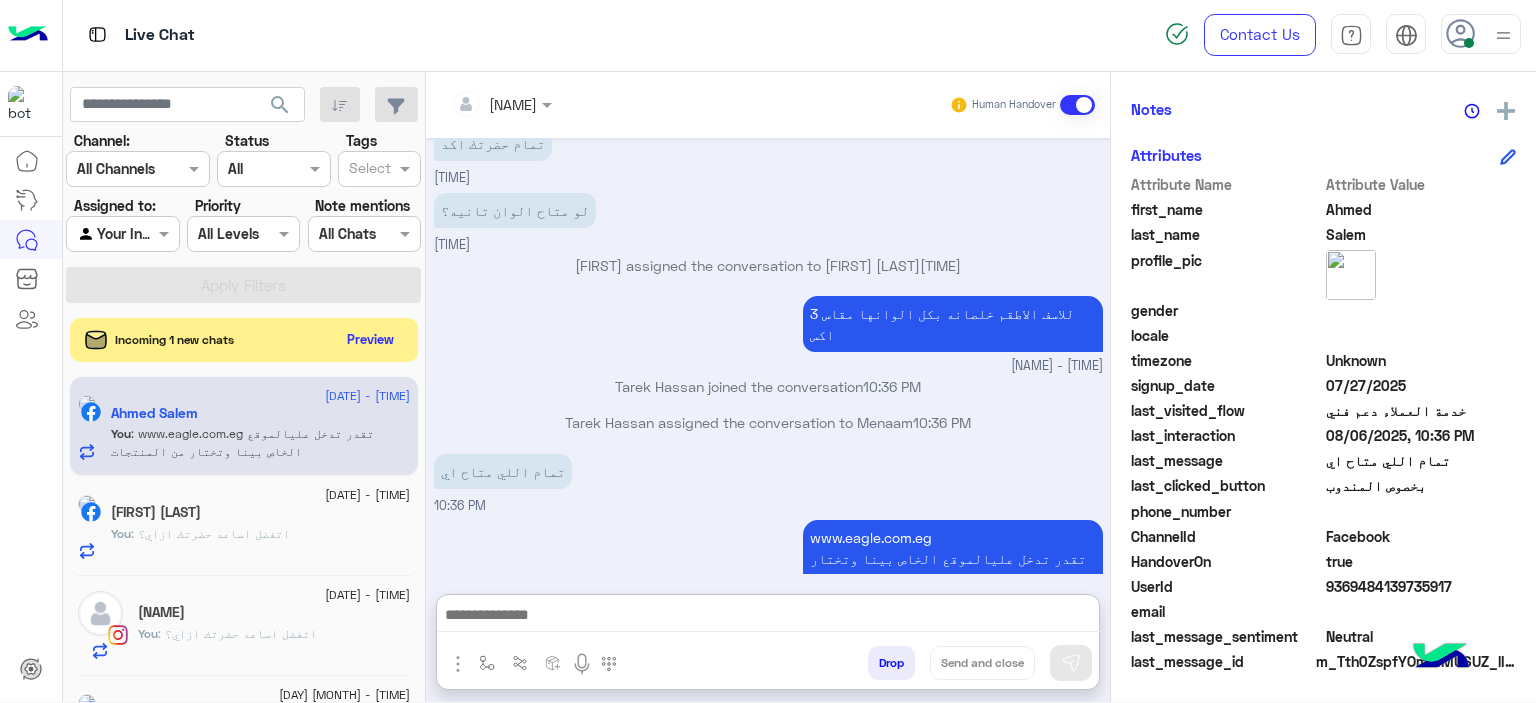 click at bounding box center (768, 617) 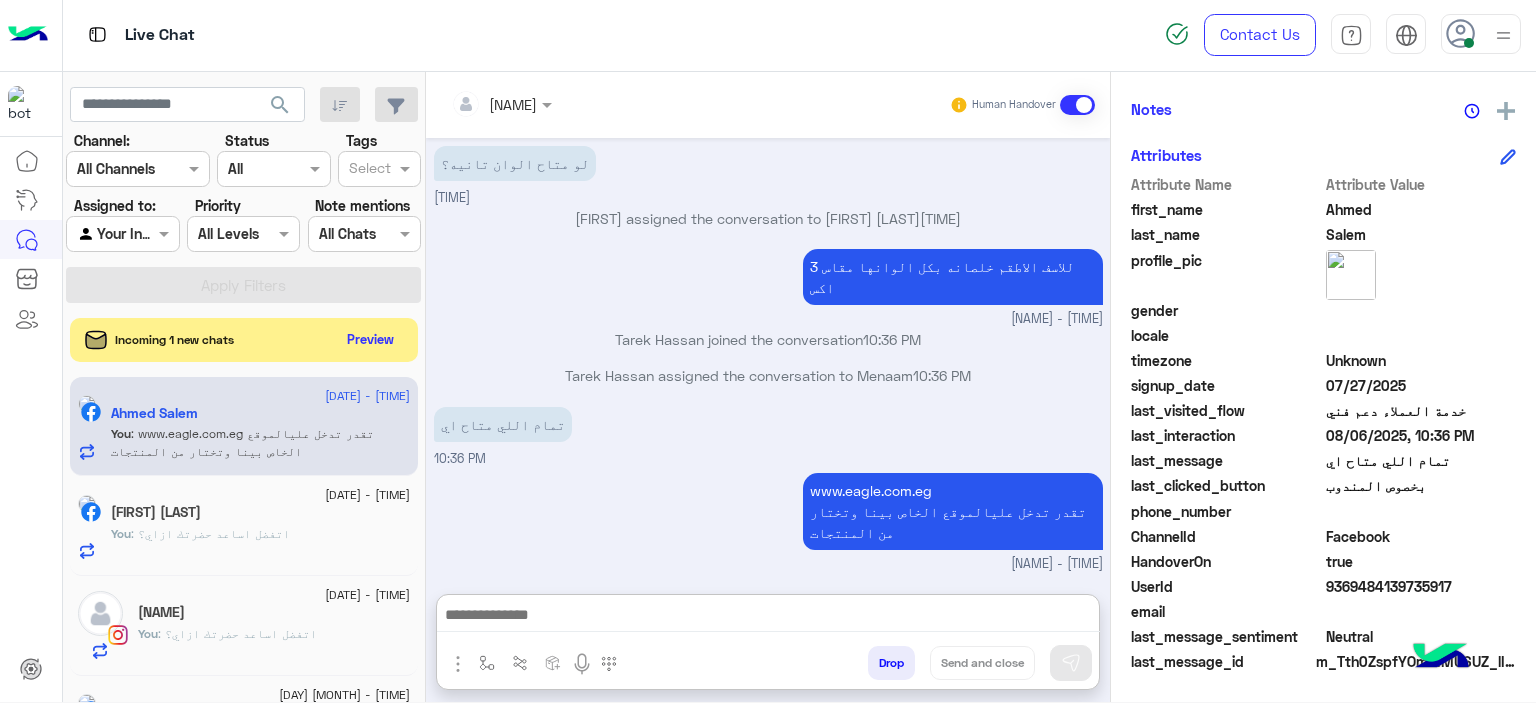 paste on "**********" 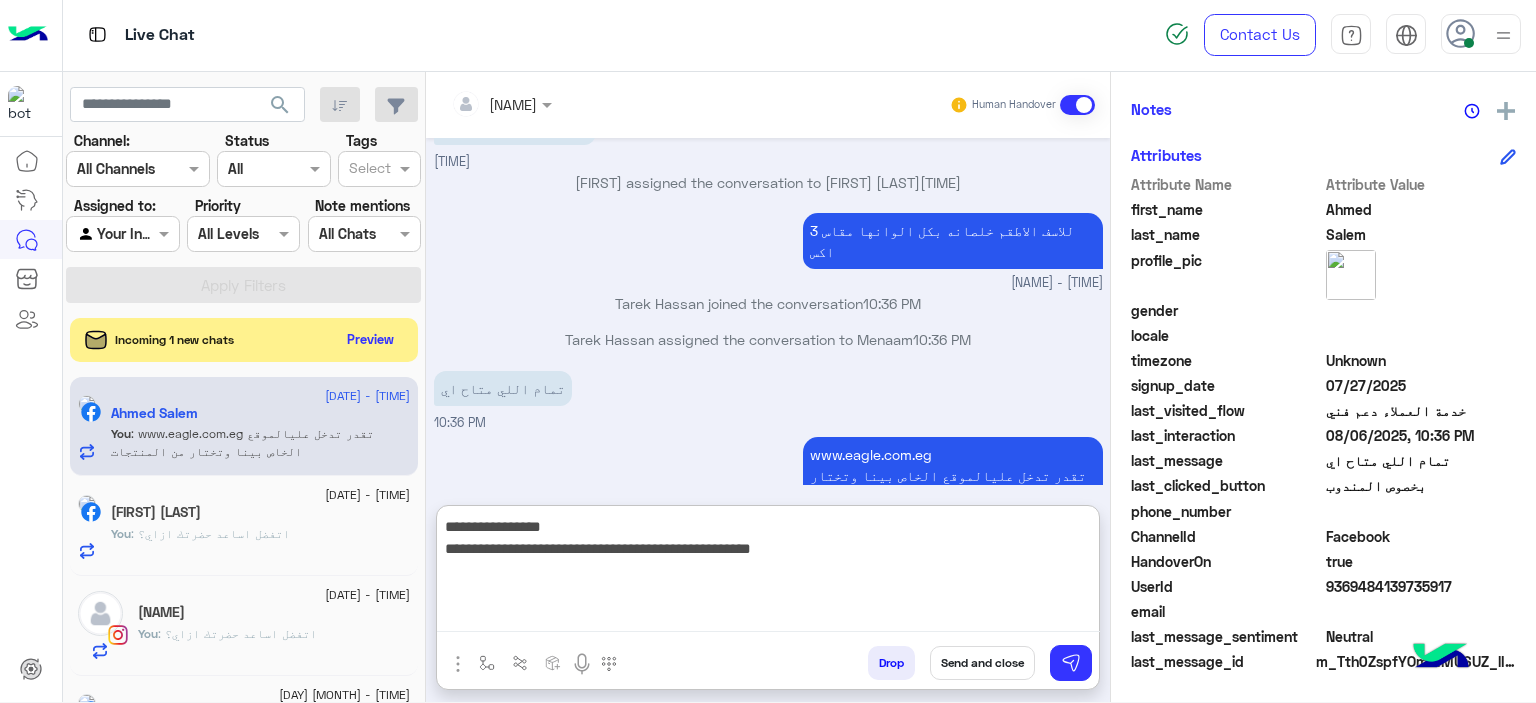 scroll, scrollTop: 1600, scrollLeft: 0, axis: vertical 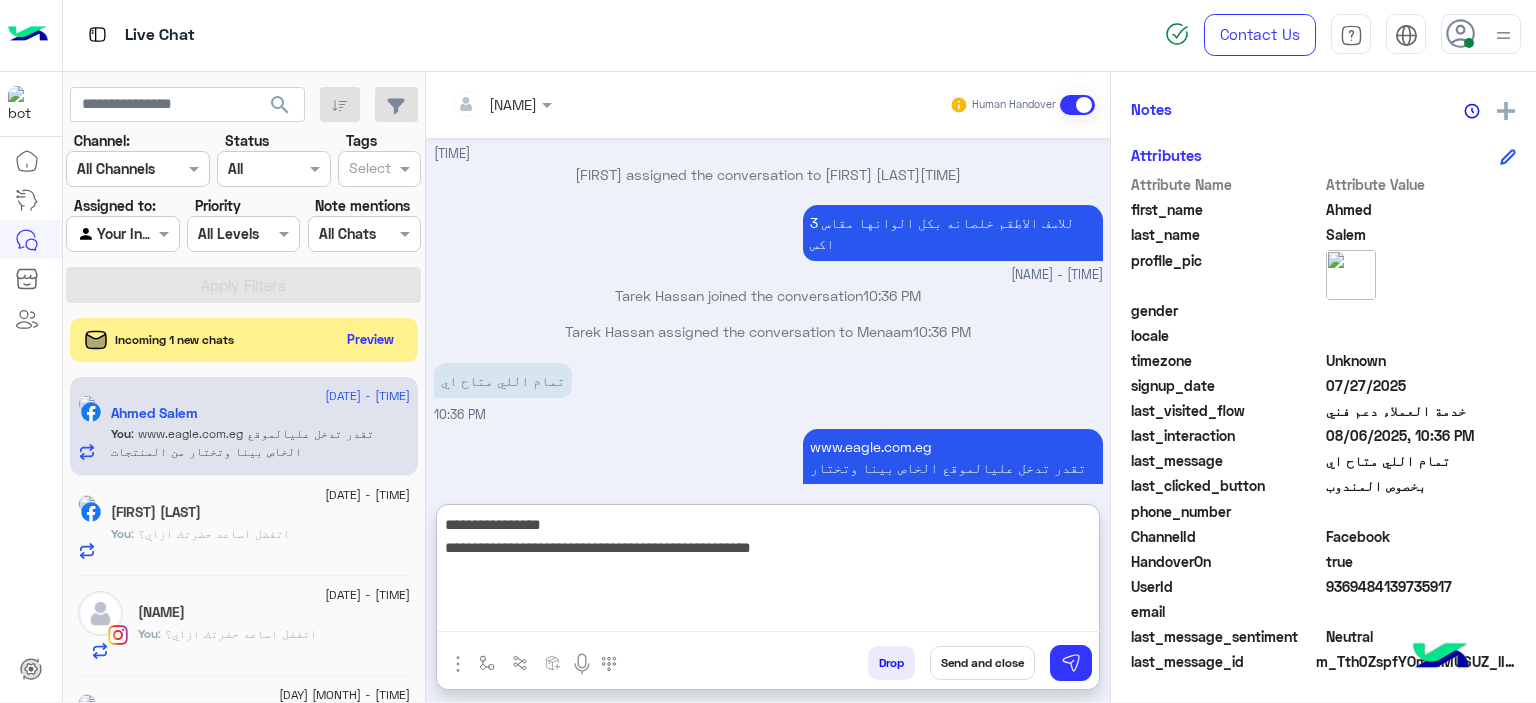 click on "**********" at bounding box center (768, 572) 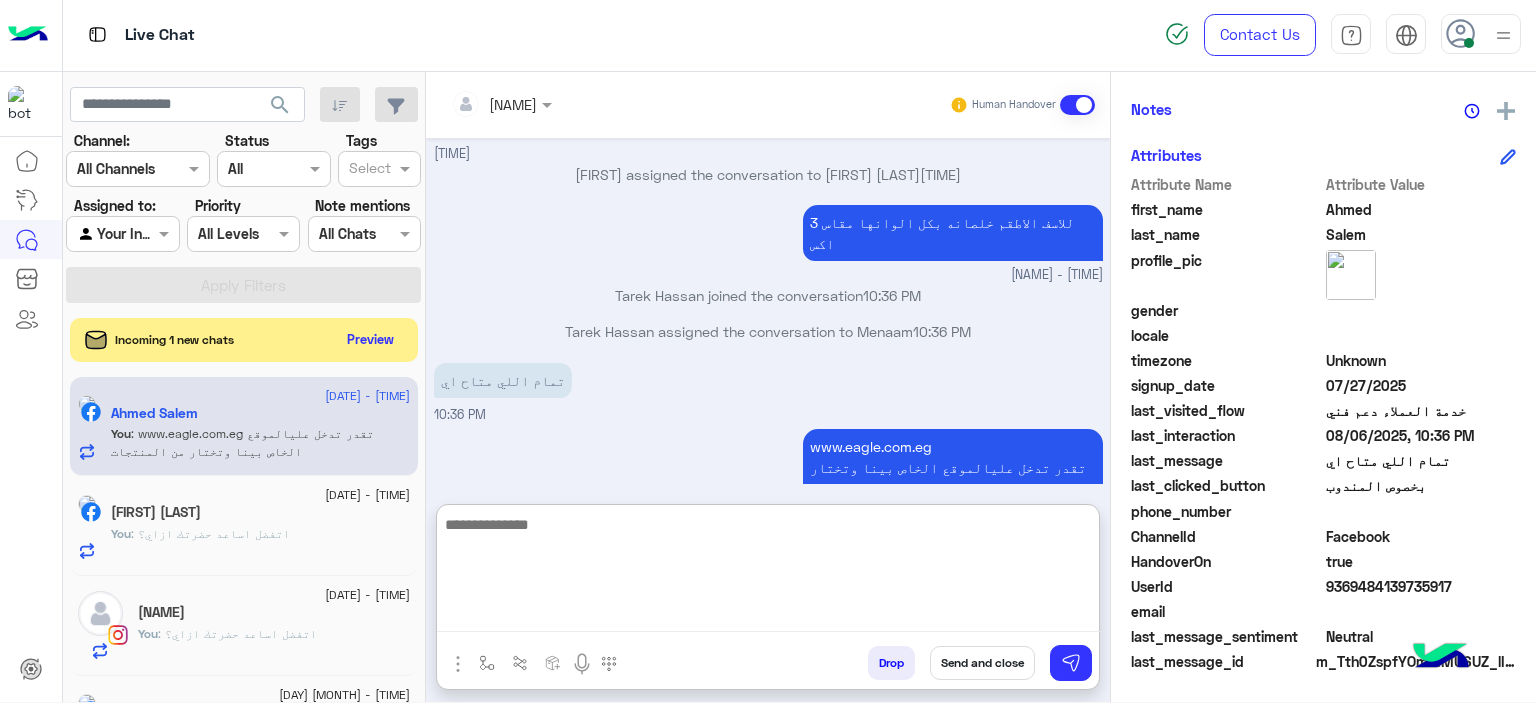 scroll, scrollTop: 1705, scrollLeft: 0, axis: vertical 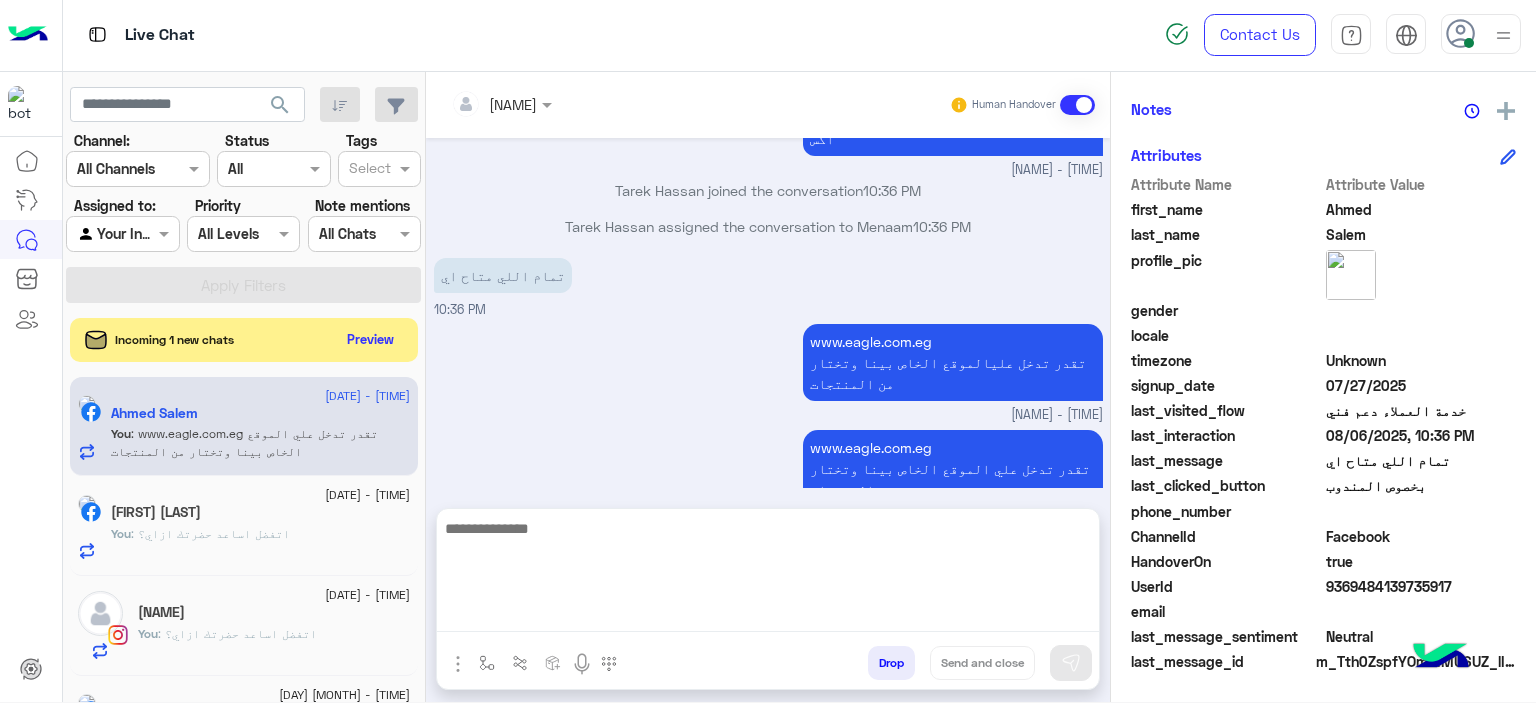 click on "Incoming 1 new chats Preview" 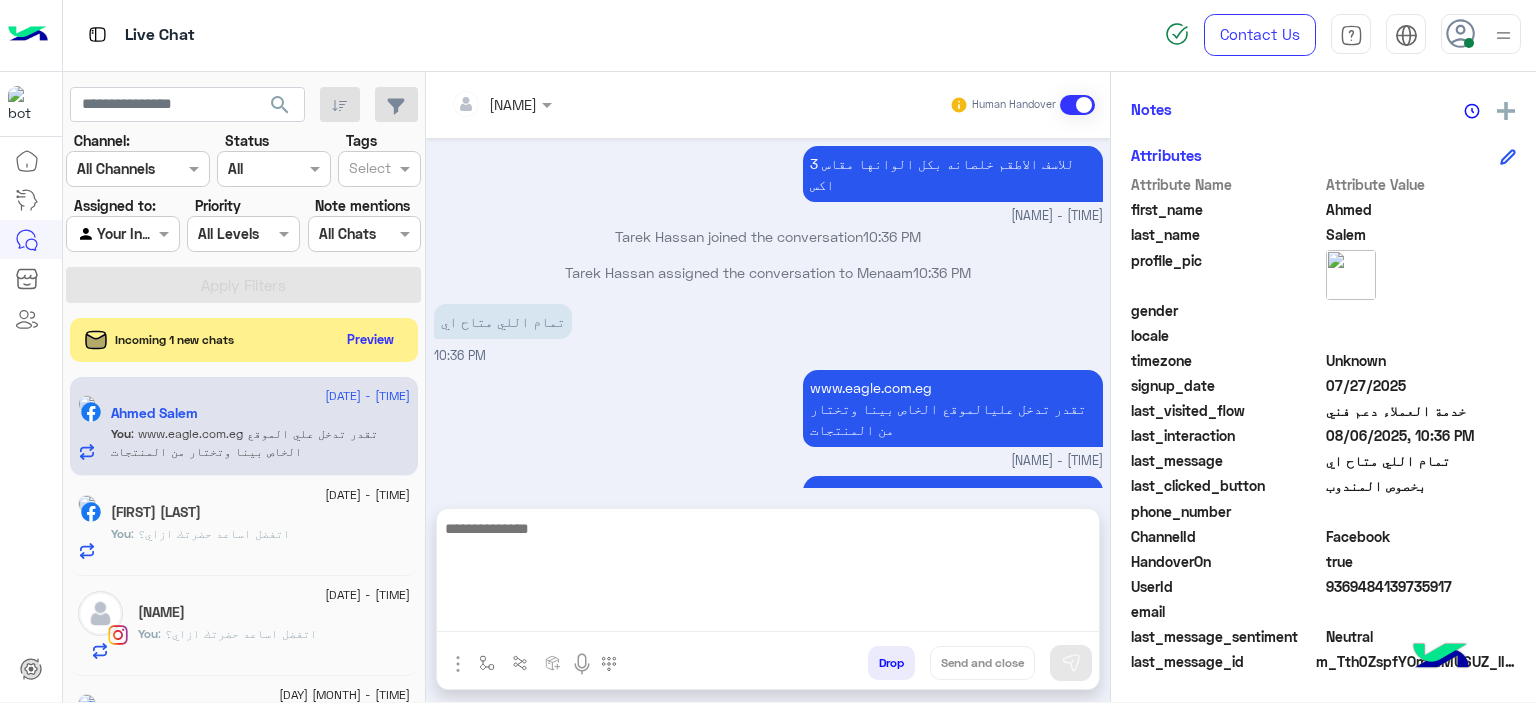 scroll, scrollTop: 1615, scrollLeft: 0, axis: vertical 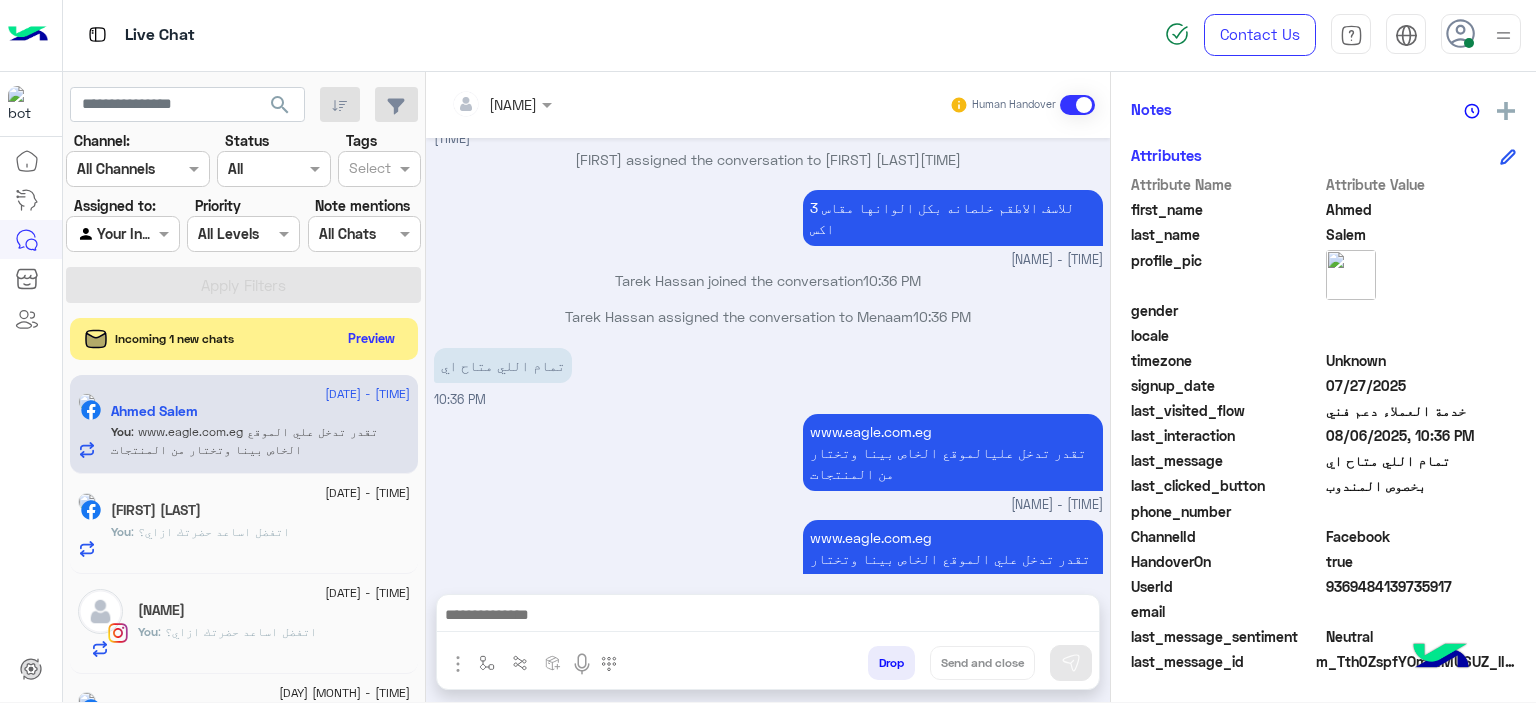 click on "Preview" 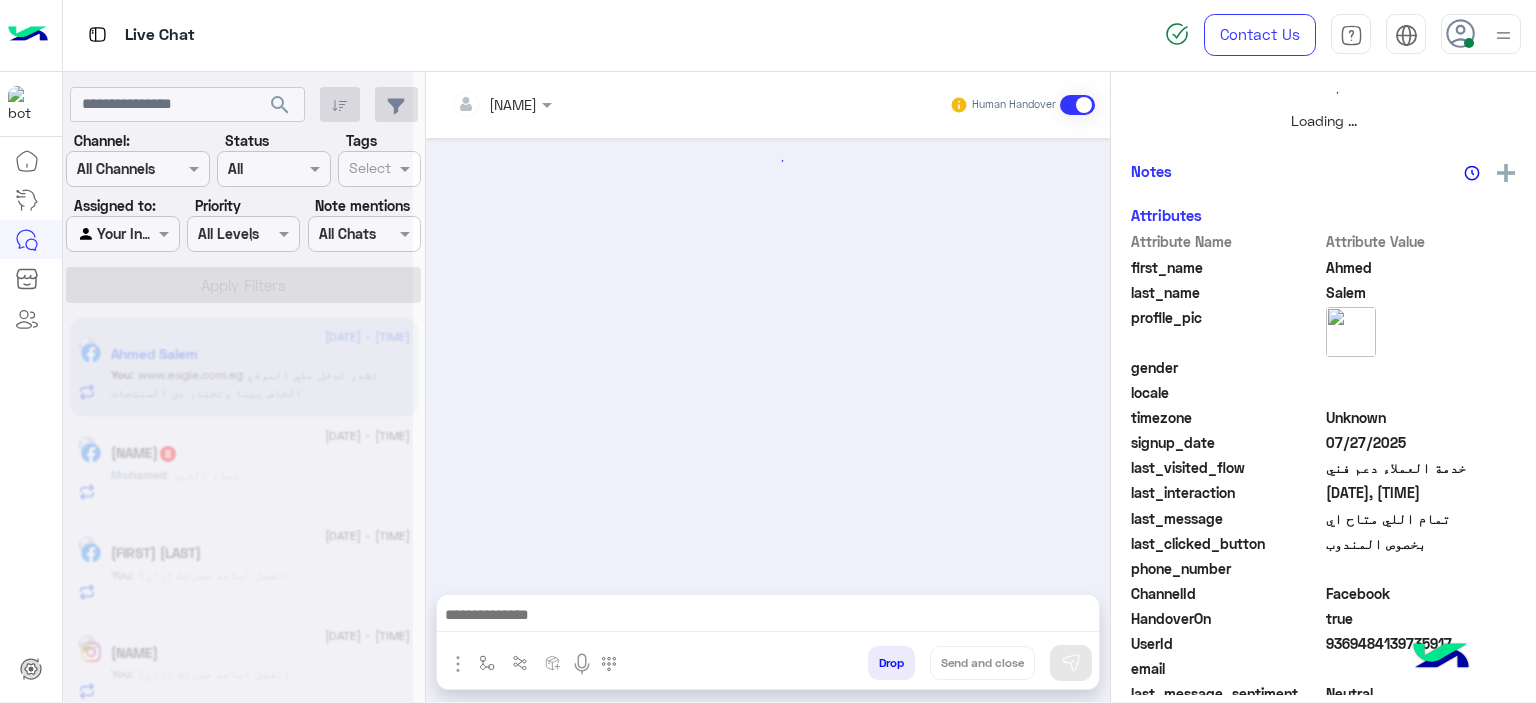scroll, scrollTop: 514, scrollLeft: 0, axis: vertical 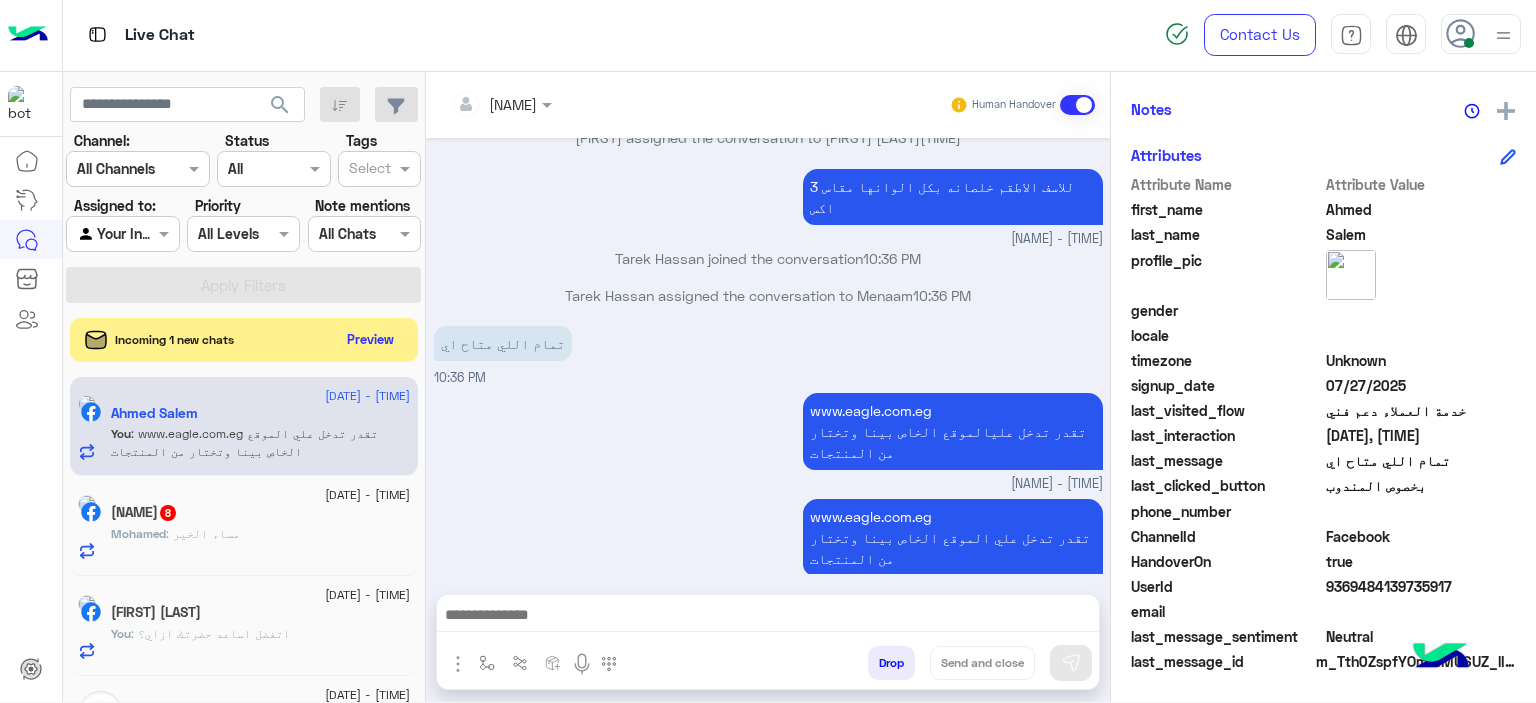 click on "[FIRST] : مساء الخير" 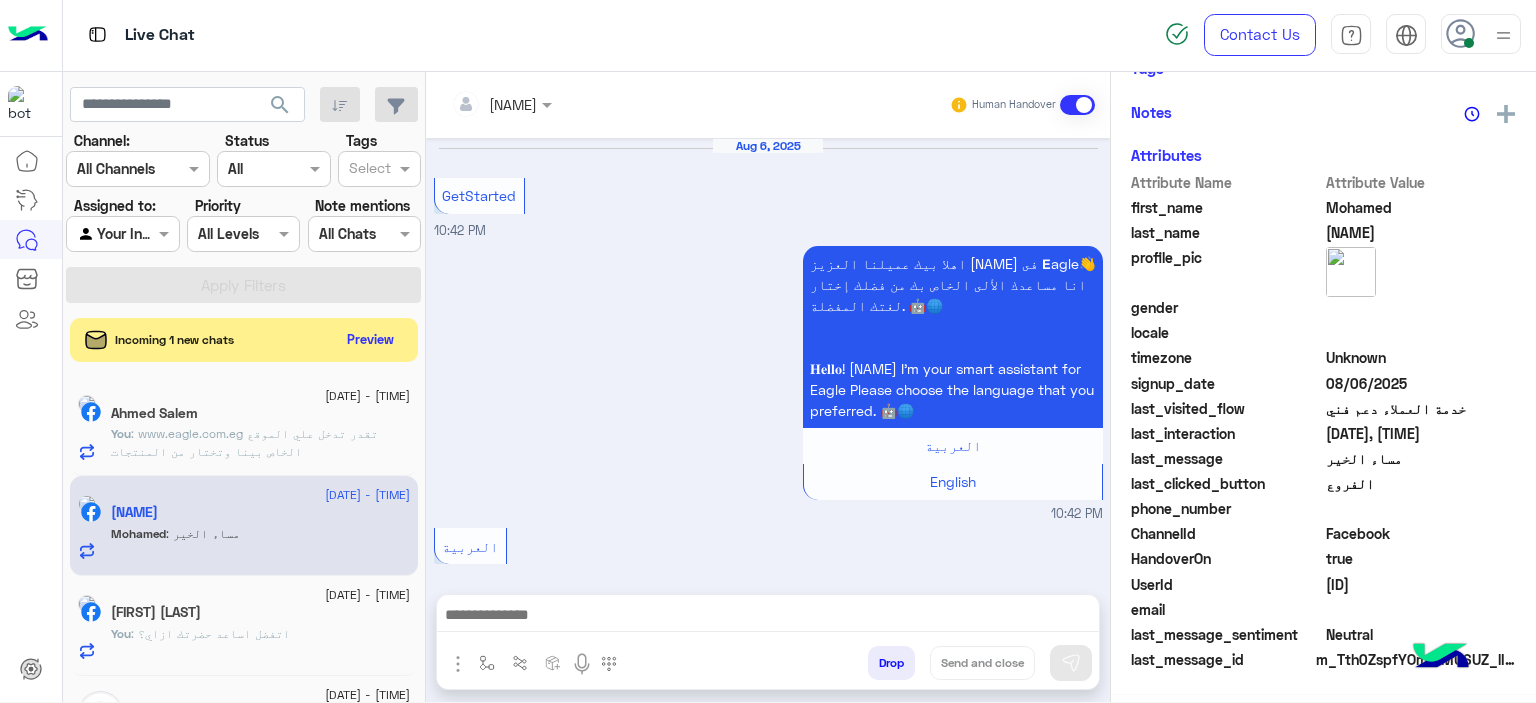 scroll, scrollTop: 376, scrollLeft: 0, axis: vertical 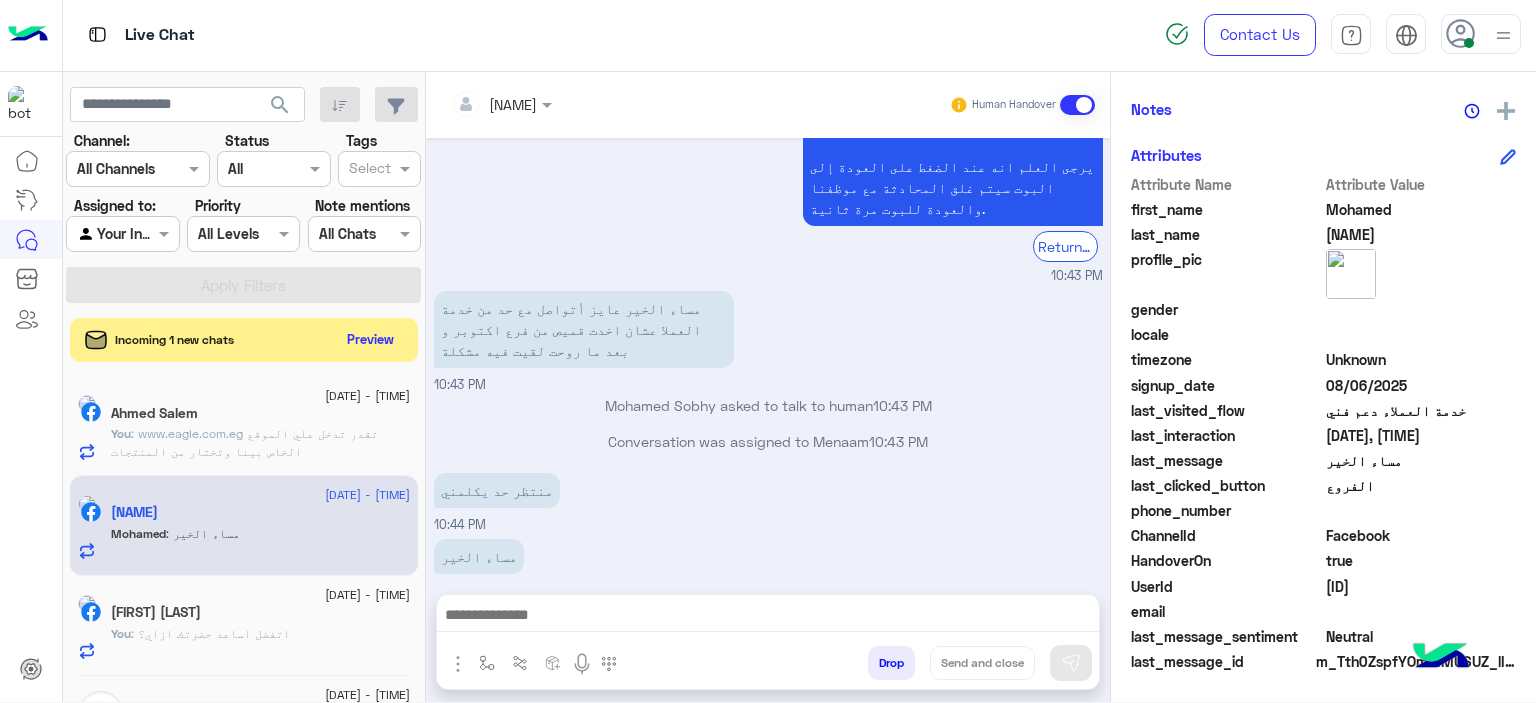 click at bounding box center (768, 617) 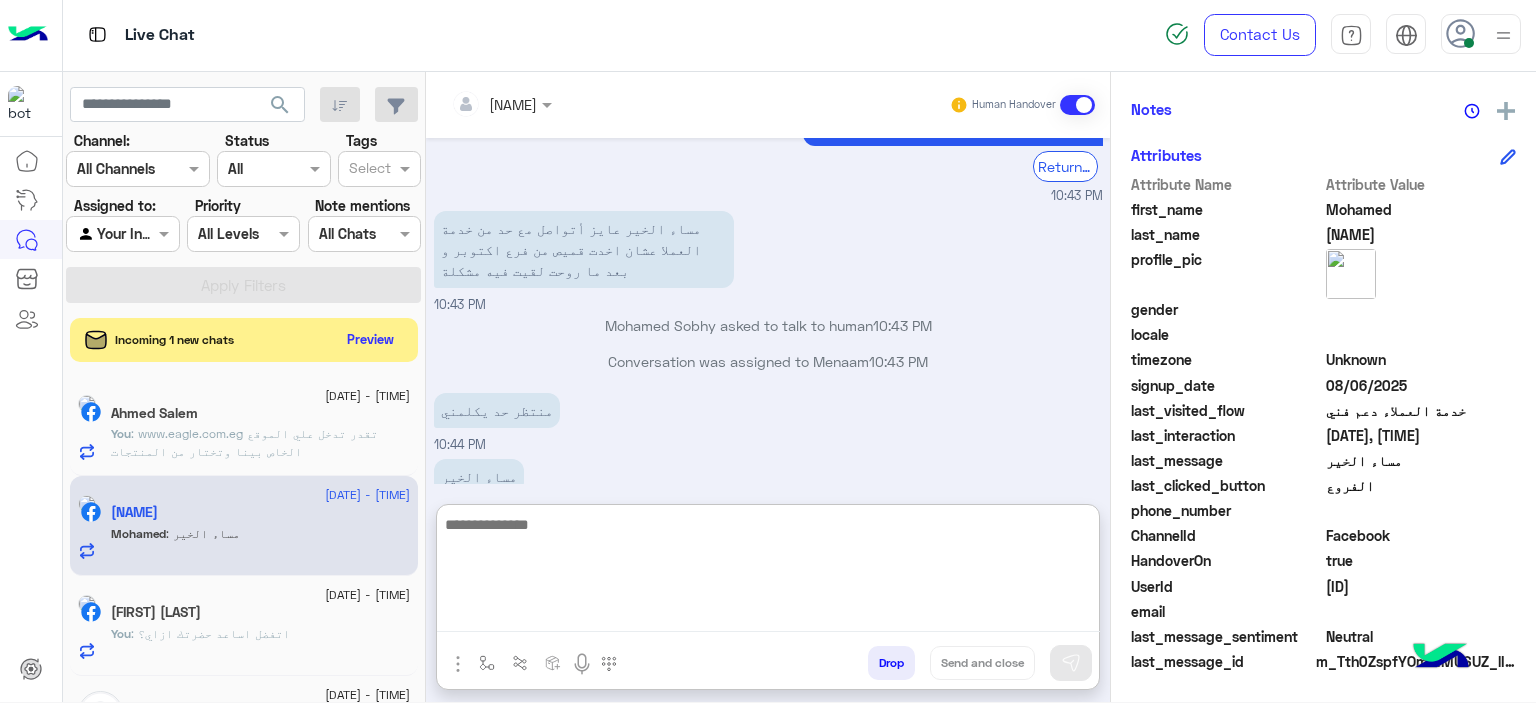 scroll, scrollTop: 1372, scrollLeft: 0, axis: vertical 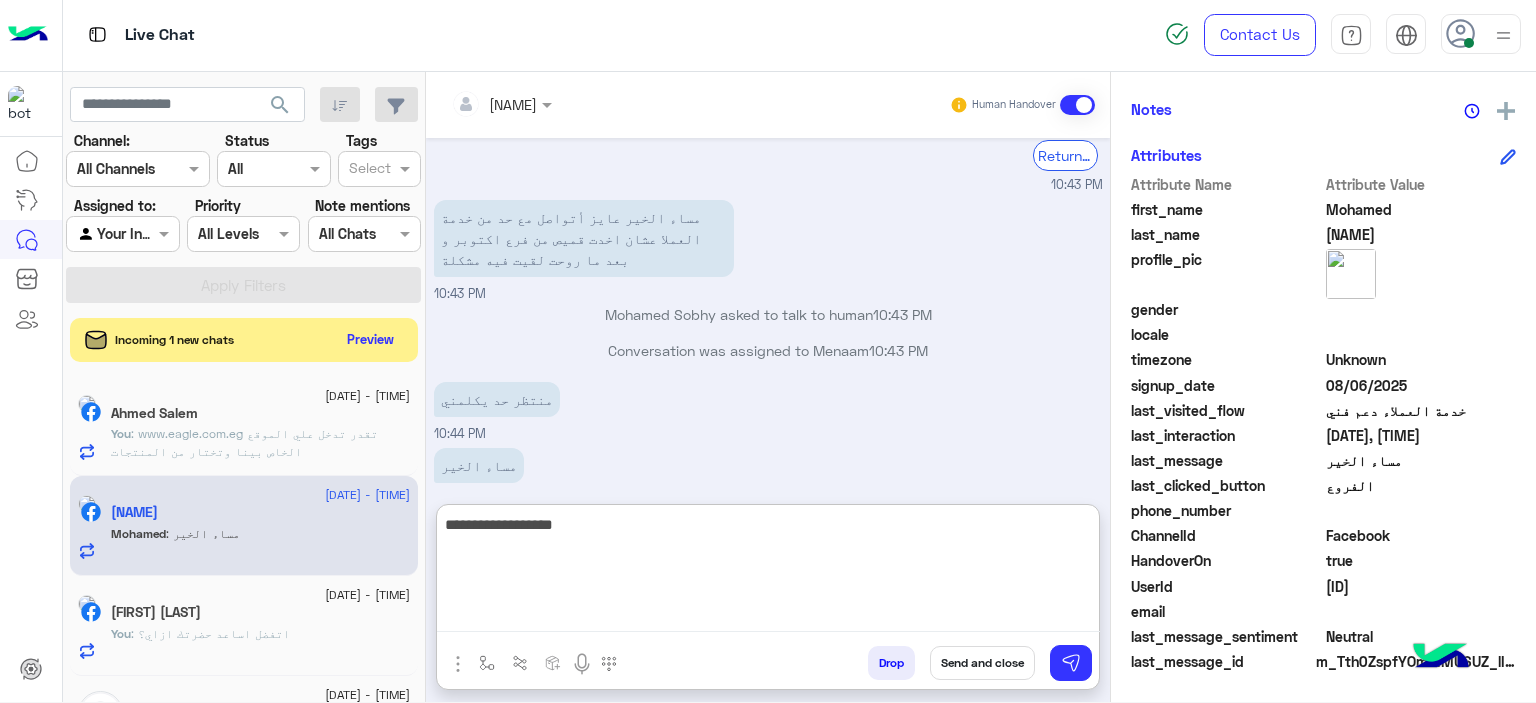 type on "**********" 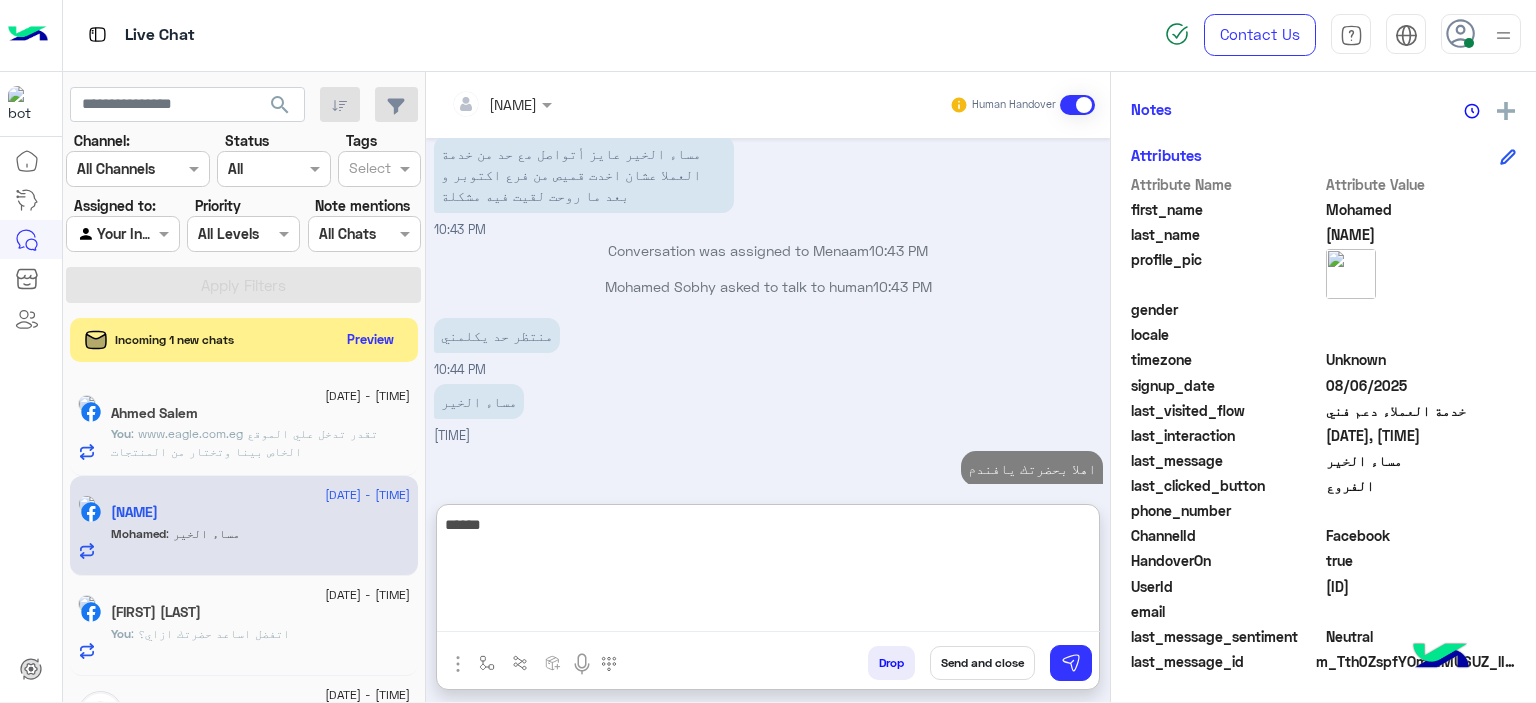 scroll, scrollTop: 1472, scrollLeft: 0, axis: vertical 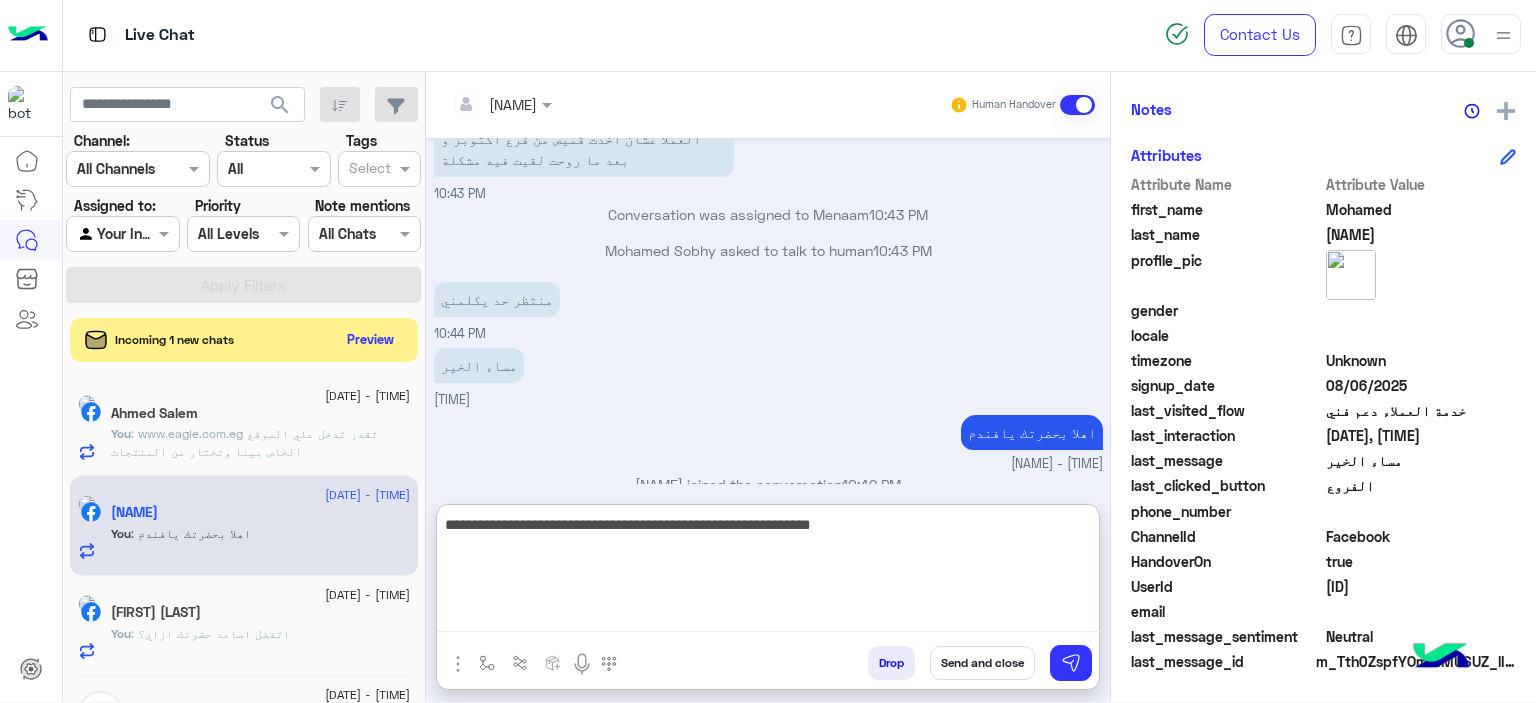 type on "**********" 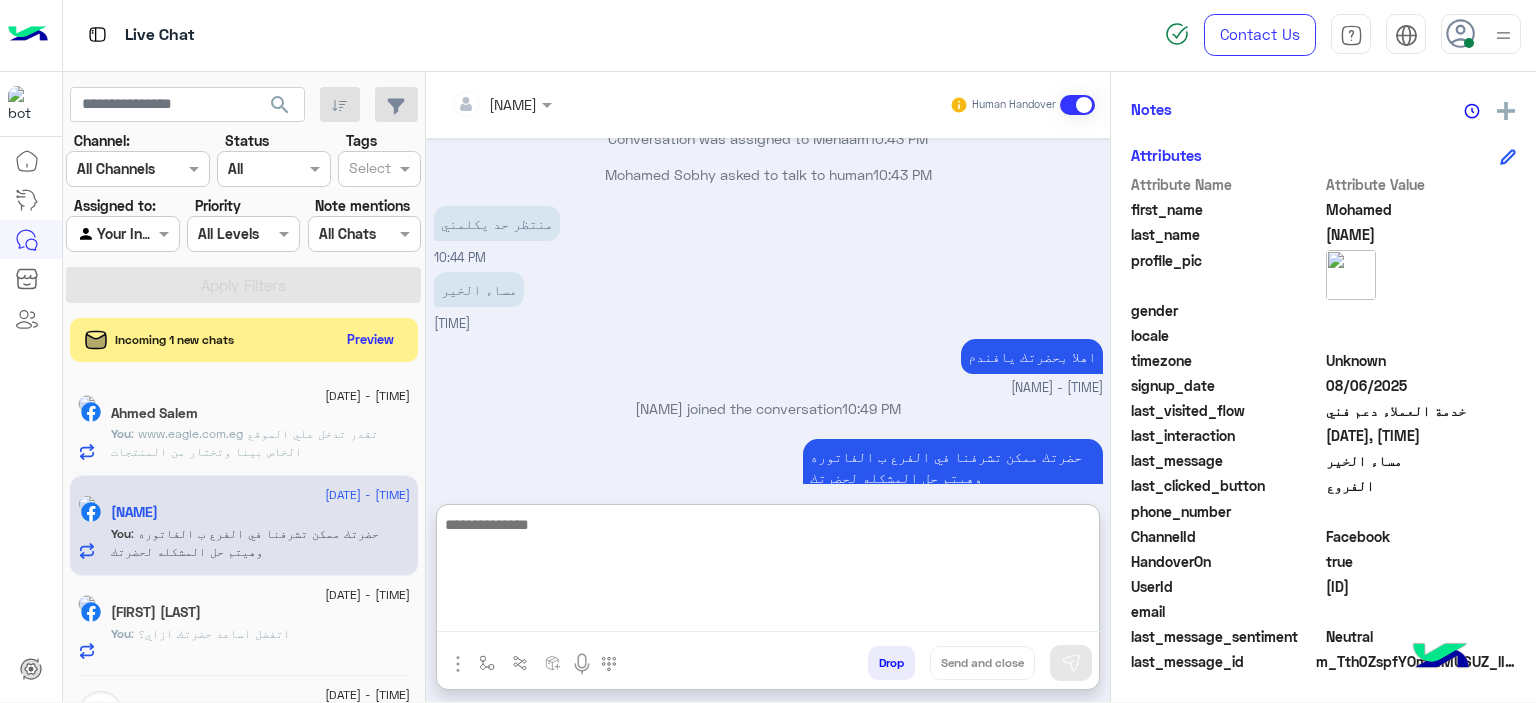 scroll, scrollTop: 1556, scrollLeft: 0, axis: vertical 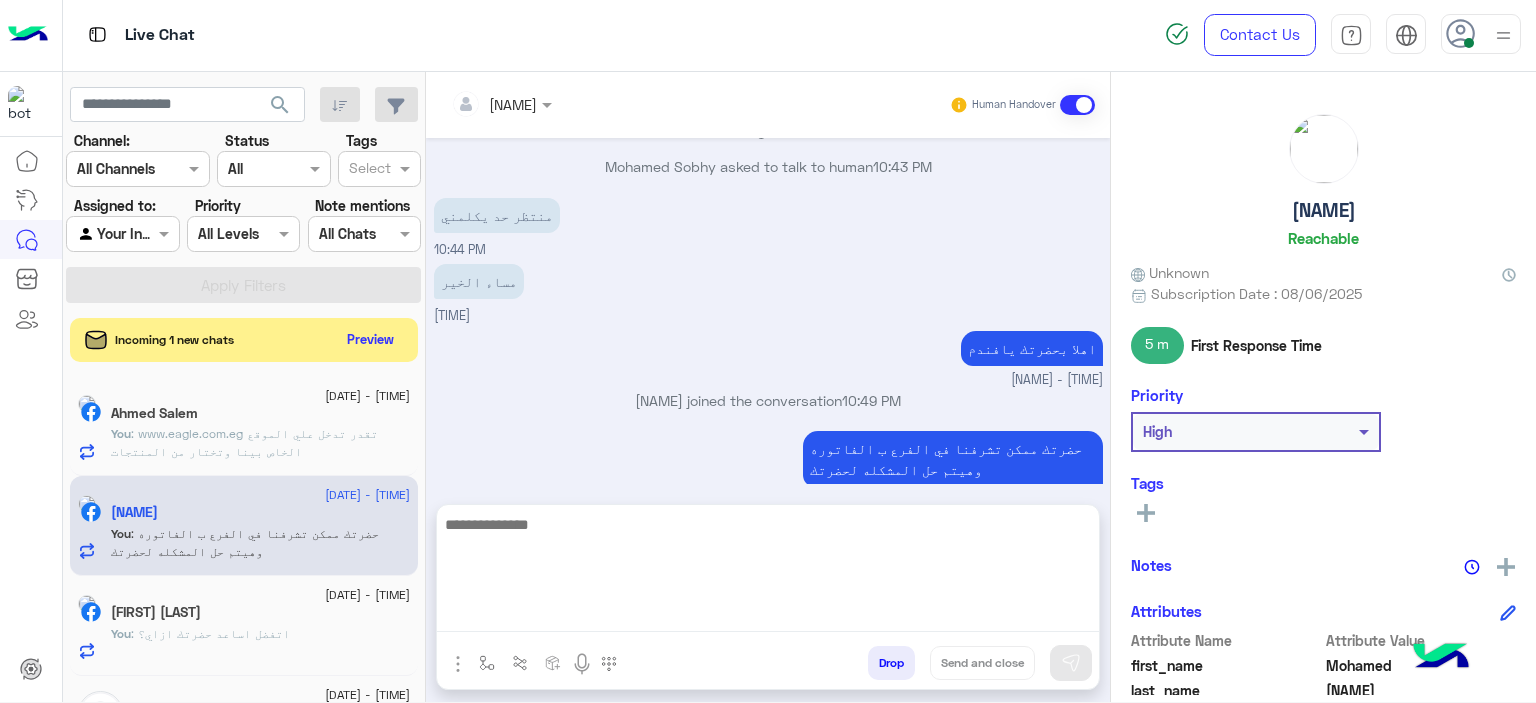 click on "[NAME]" 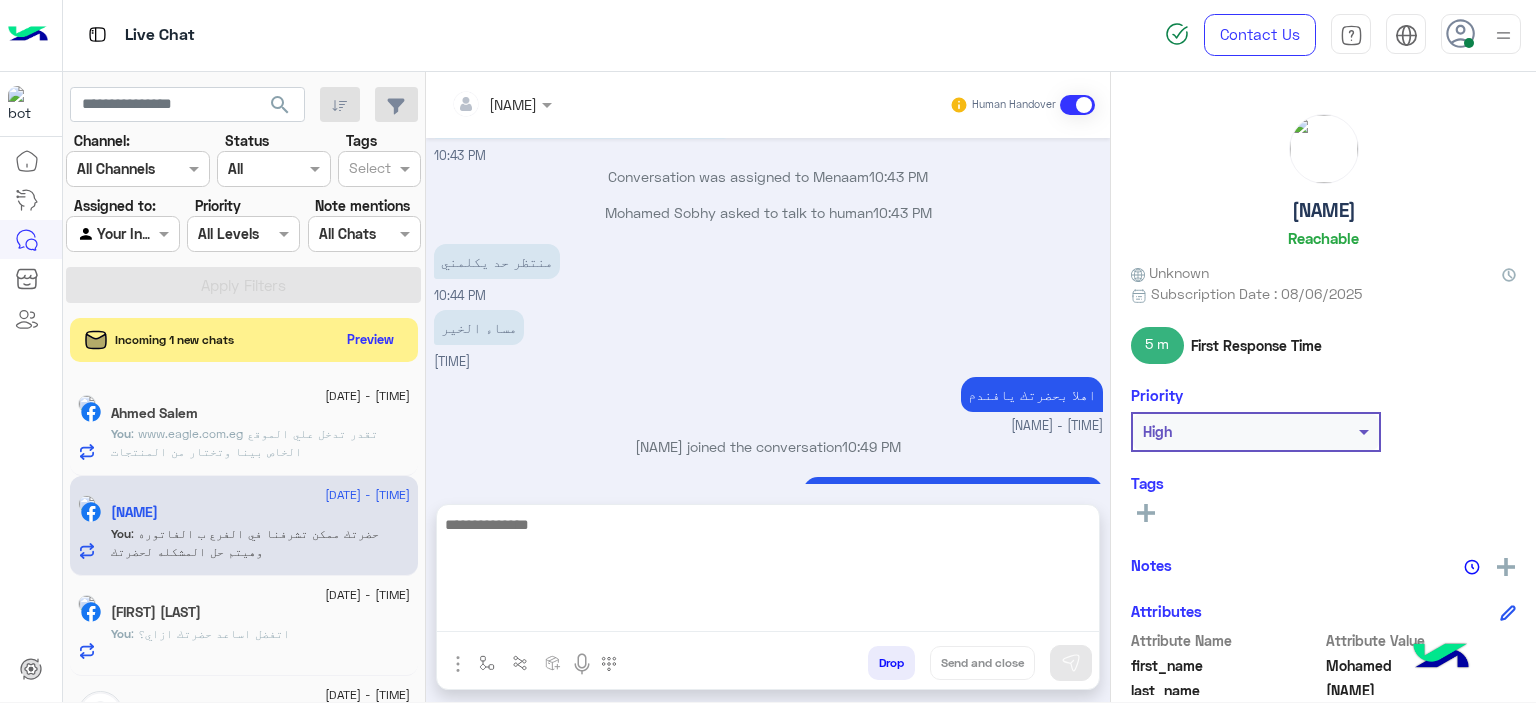 click on "[NAME]" 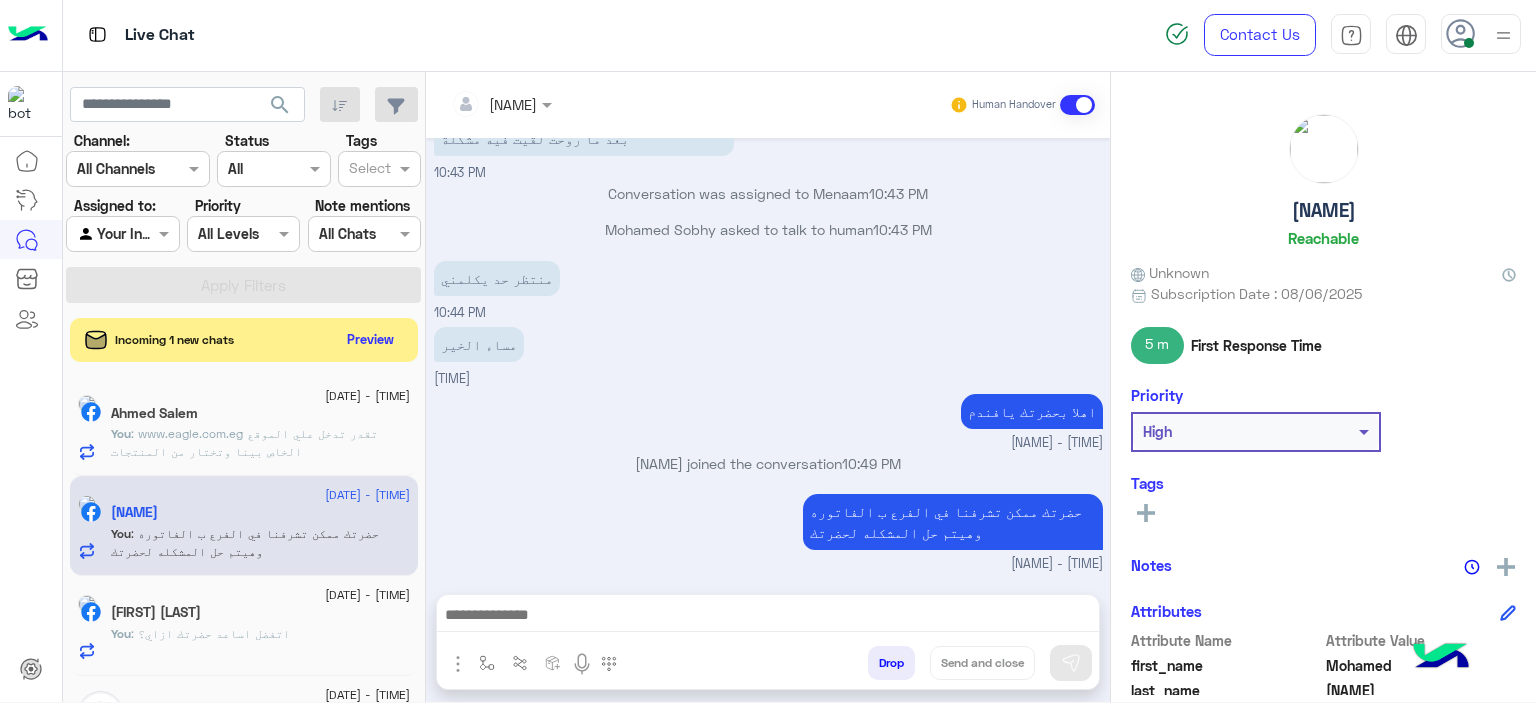 scroll, scrollTop: 1466, scrollLeft: 0, axis: vertical 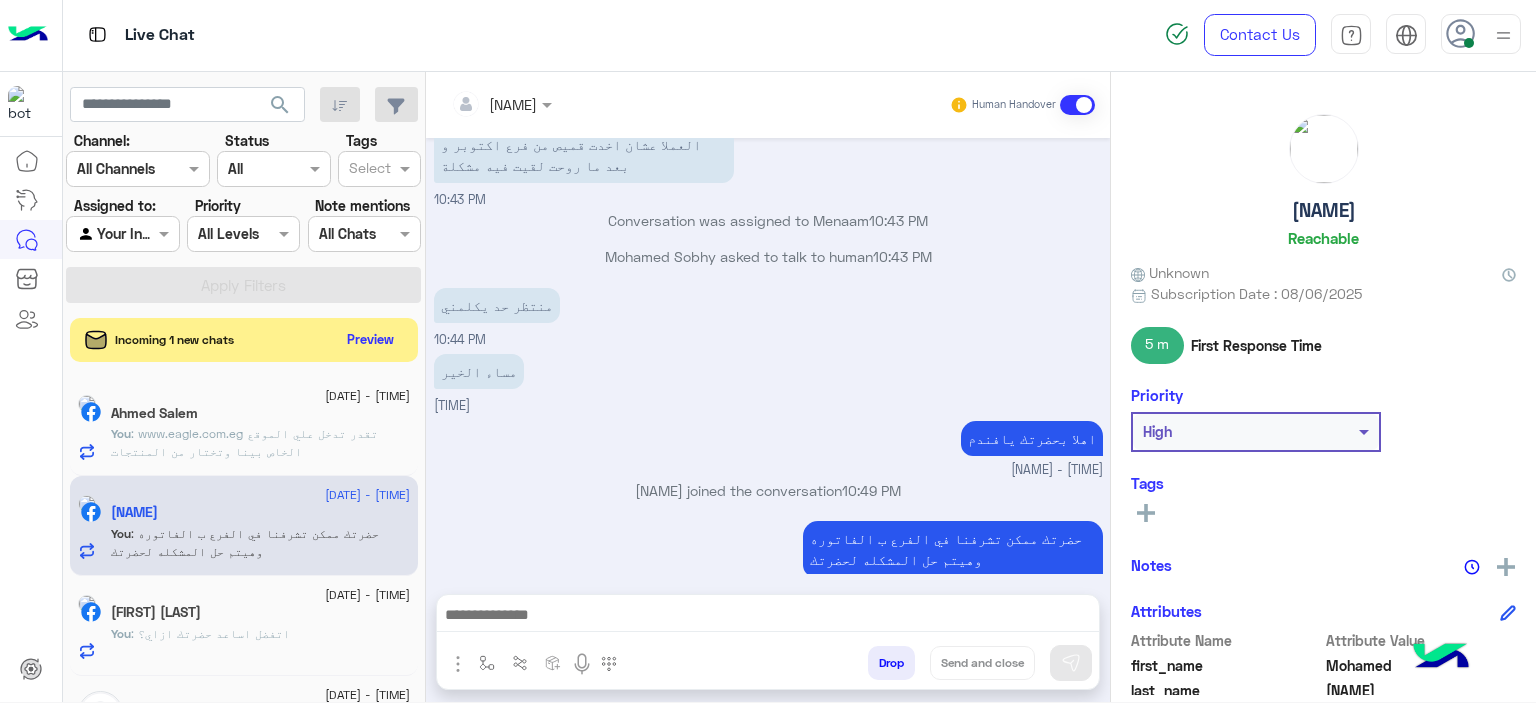 click on "[NAME]" 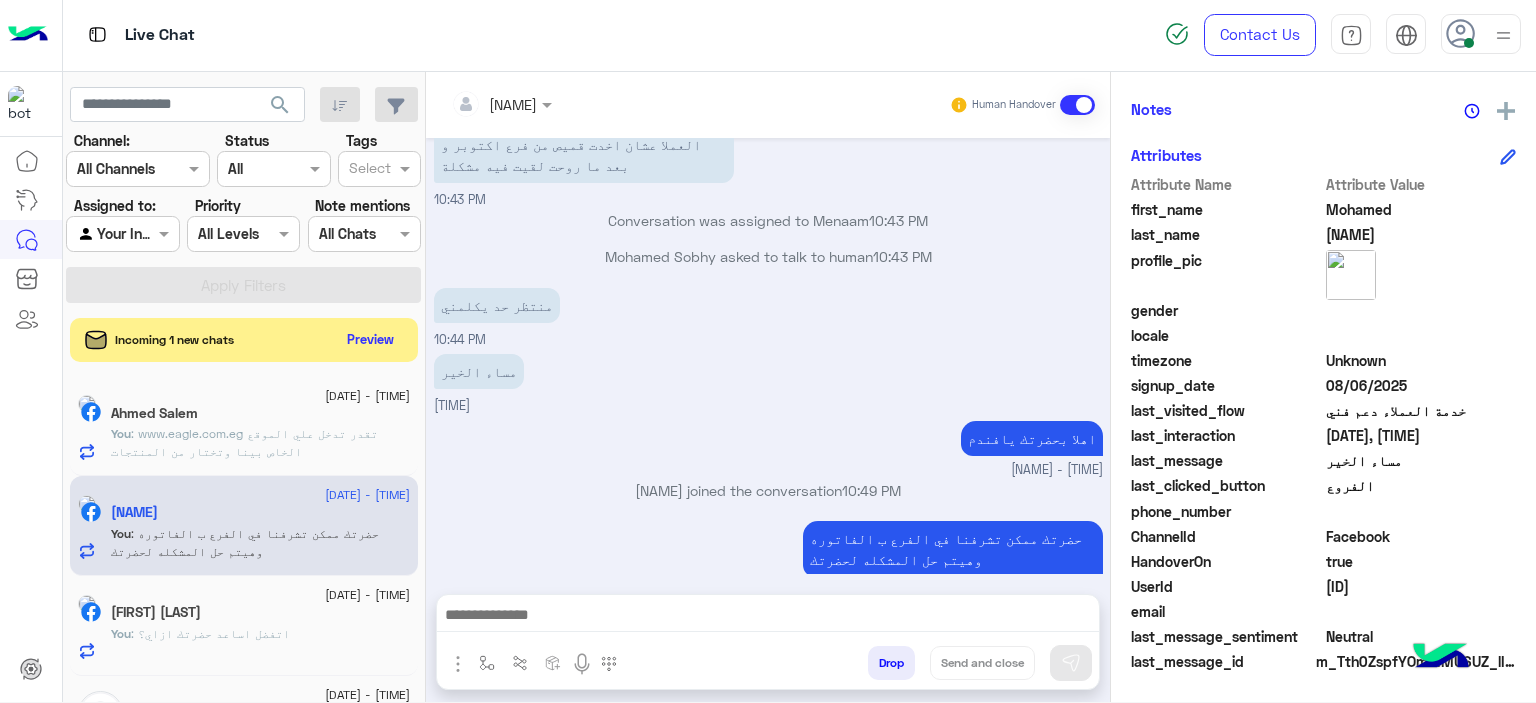 click on "[ID]" 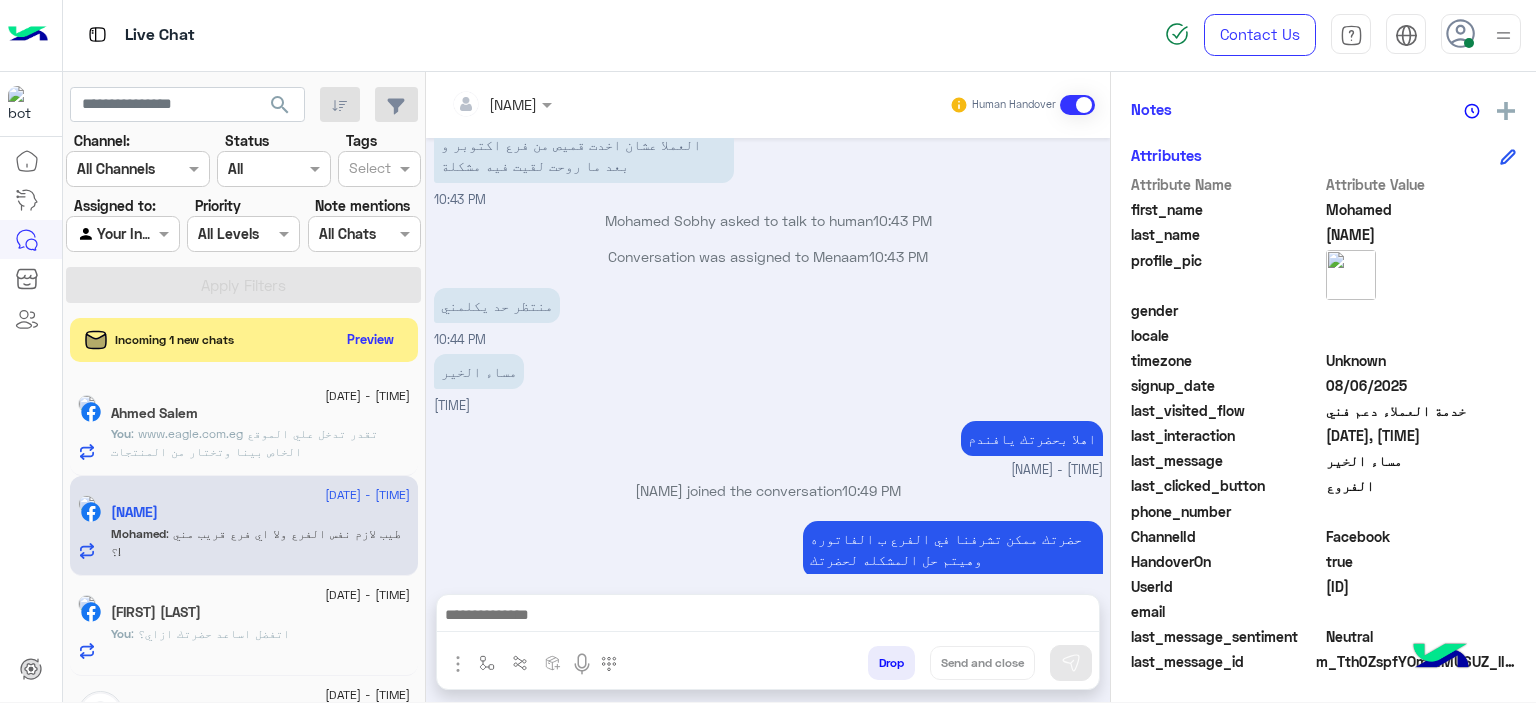 scroll, scrollTop: 1532, scrollLeft: 0, axis: vertical 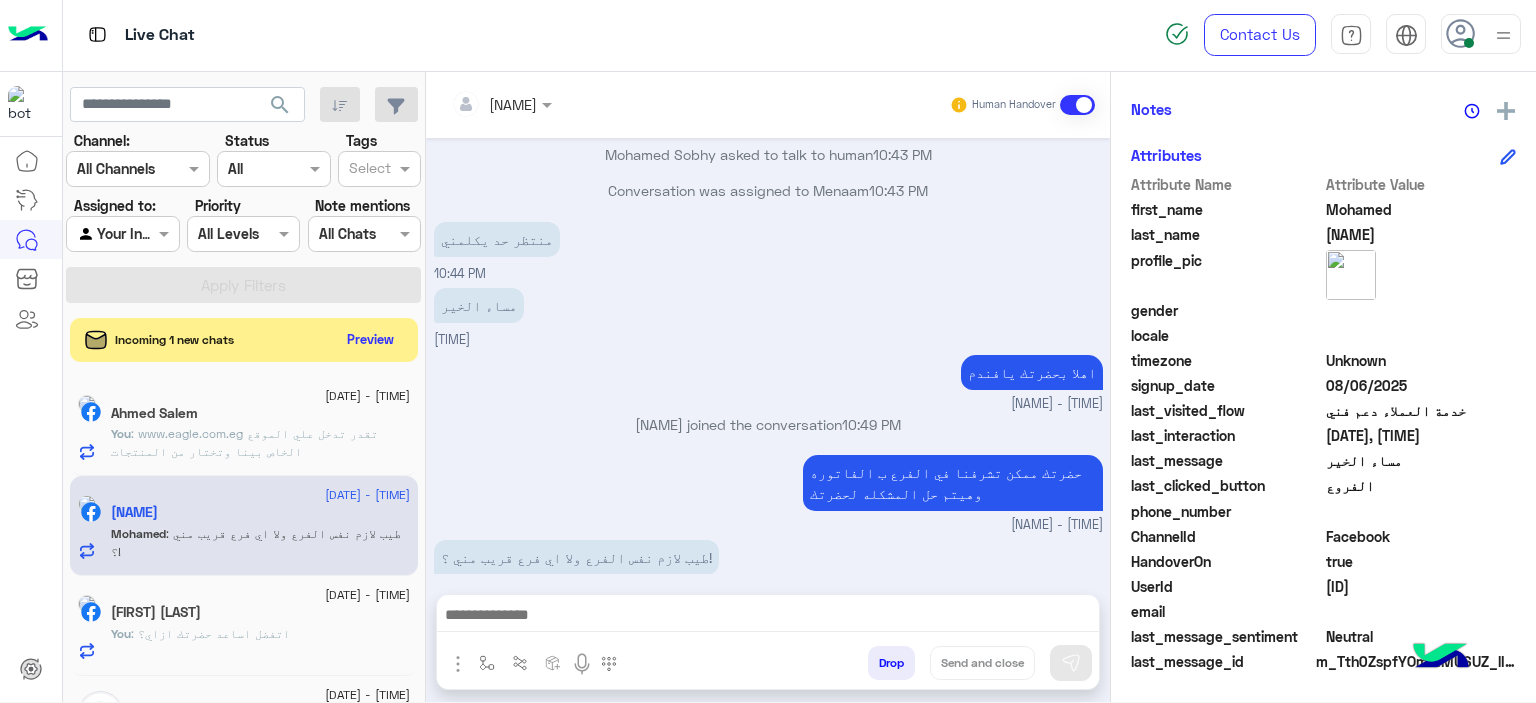 click at bounding box center [768, 617] 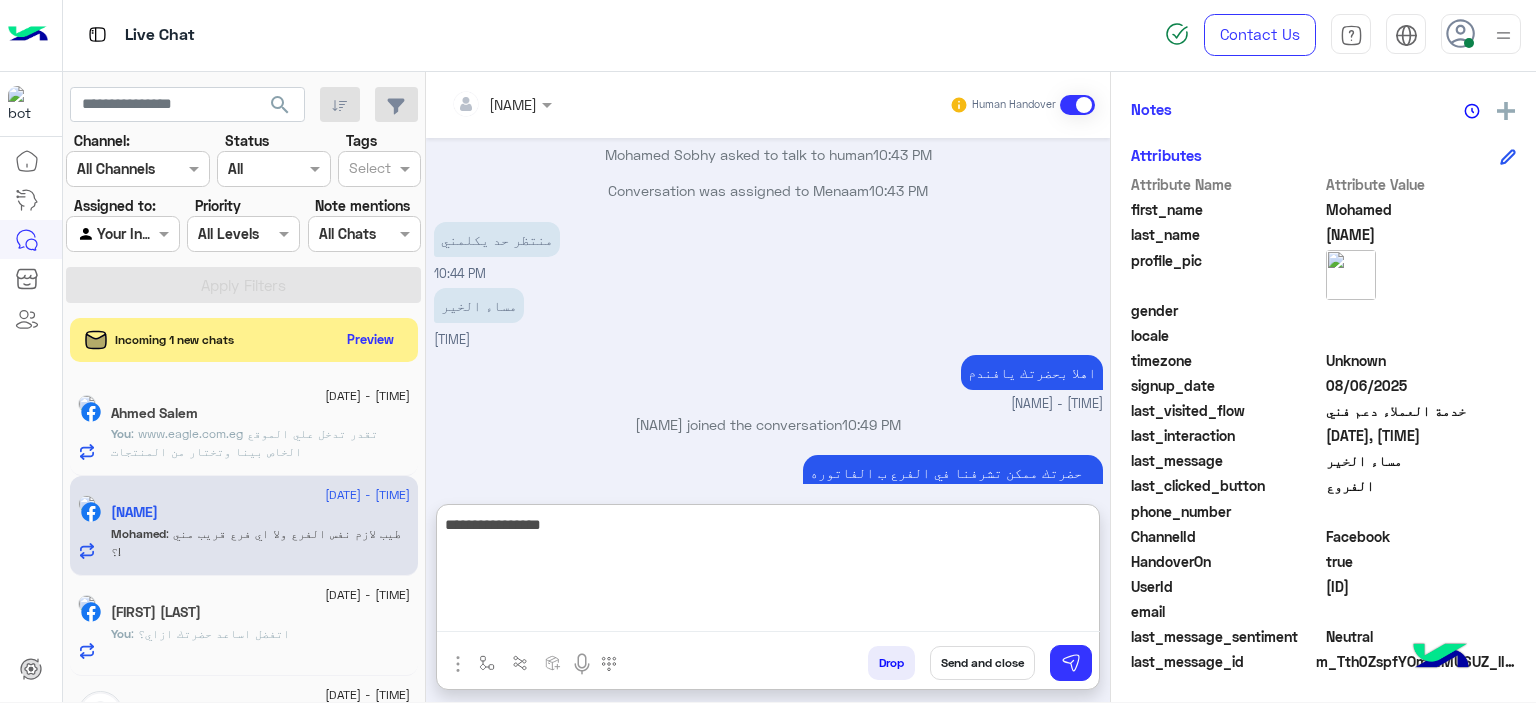 type on "**********" 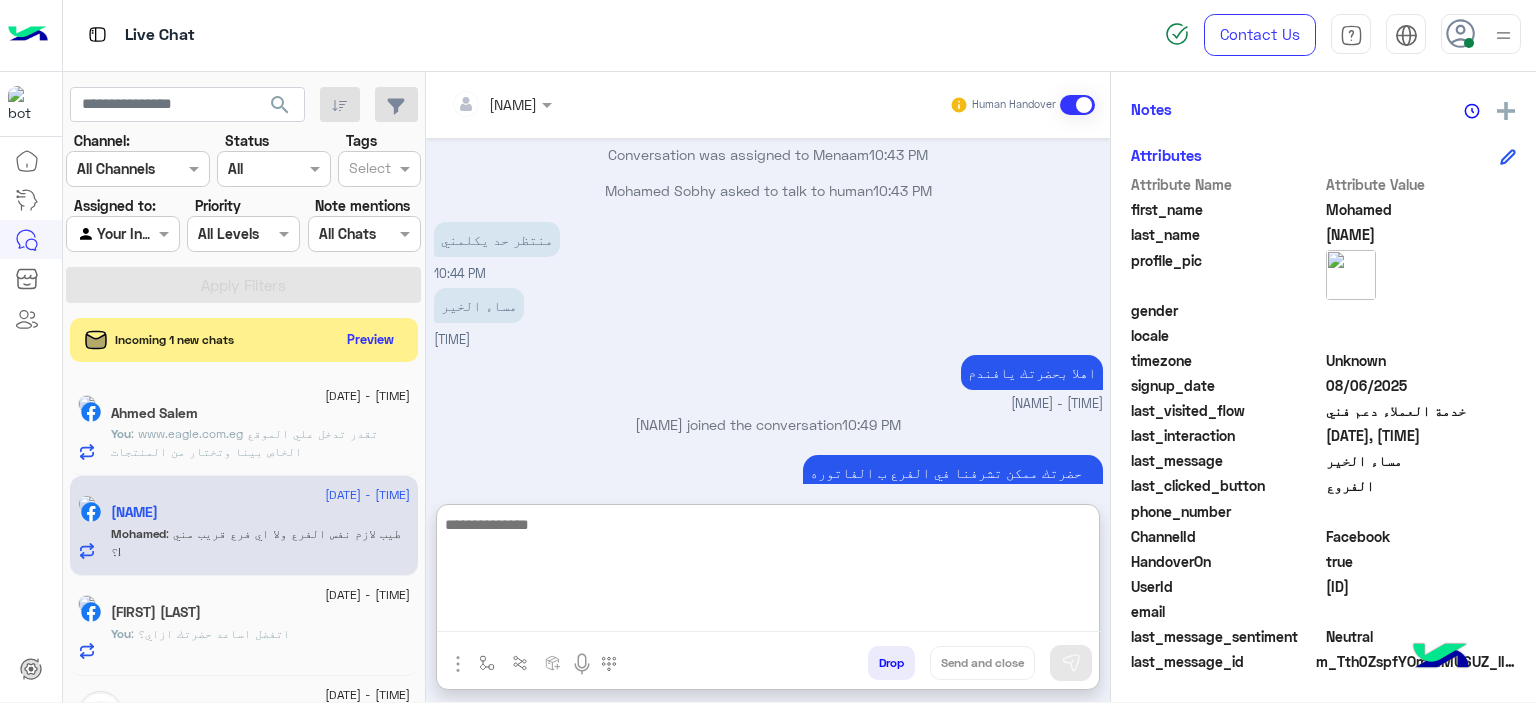 scroll, scrollTop: 1687, scrollLeft: 0, axis: vertical 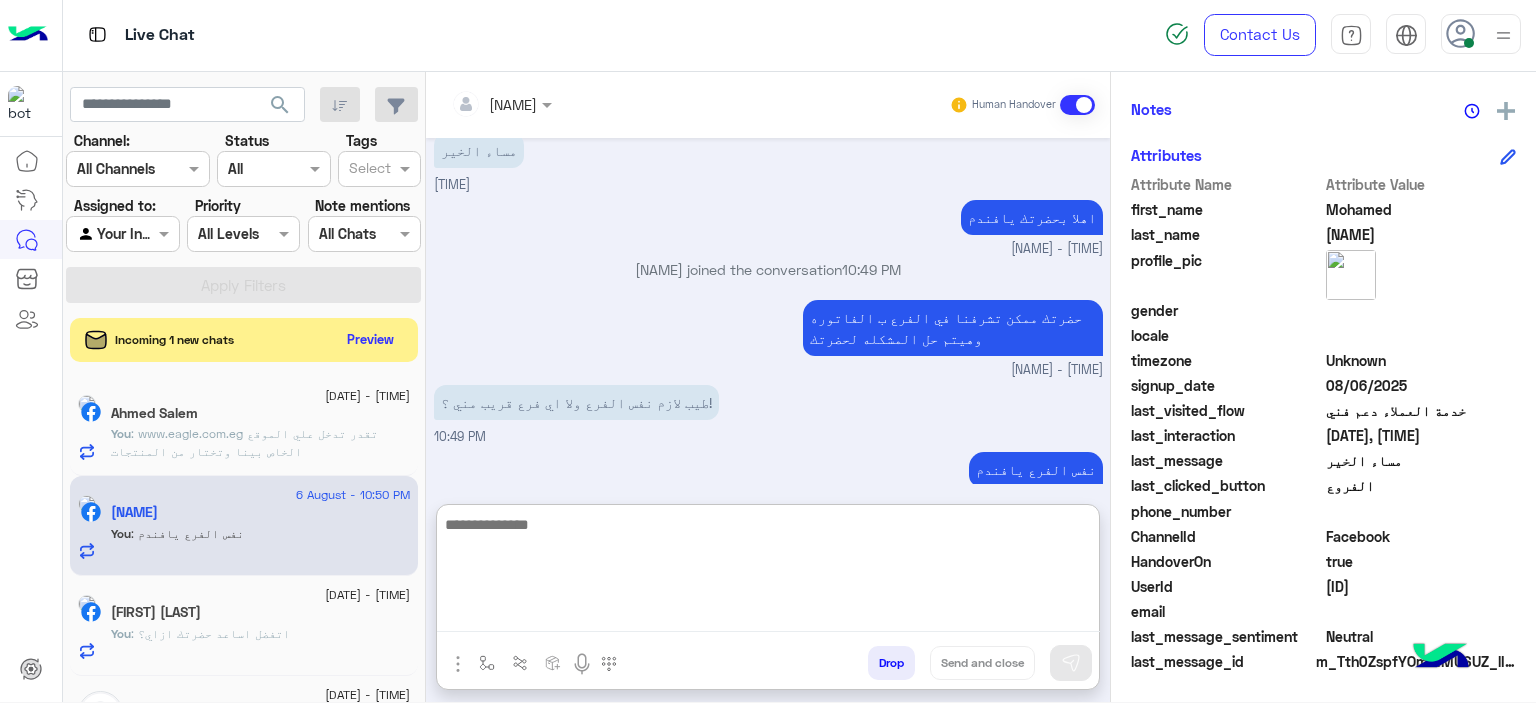 click on ": www.eagle.com.eg
تقدر تدخل علي الموقع الخاص بينا وتختار من المنتجات" 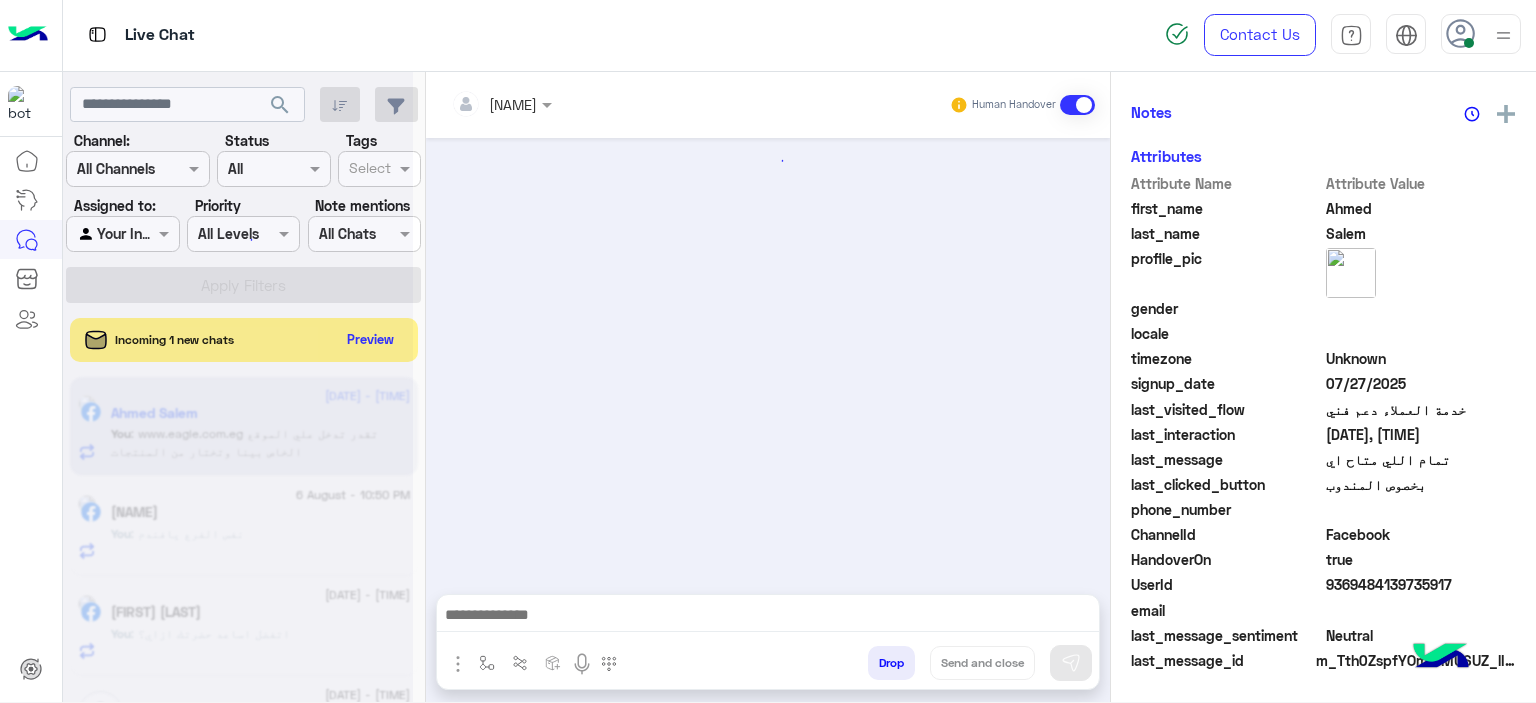 scroll, scrollTop: 452, scrollLeft: 0, axis: vertical 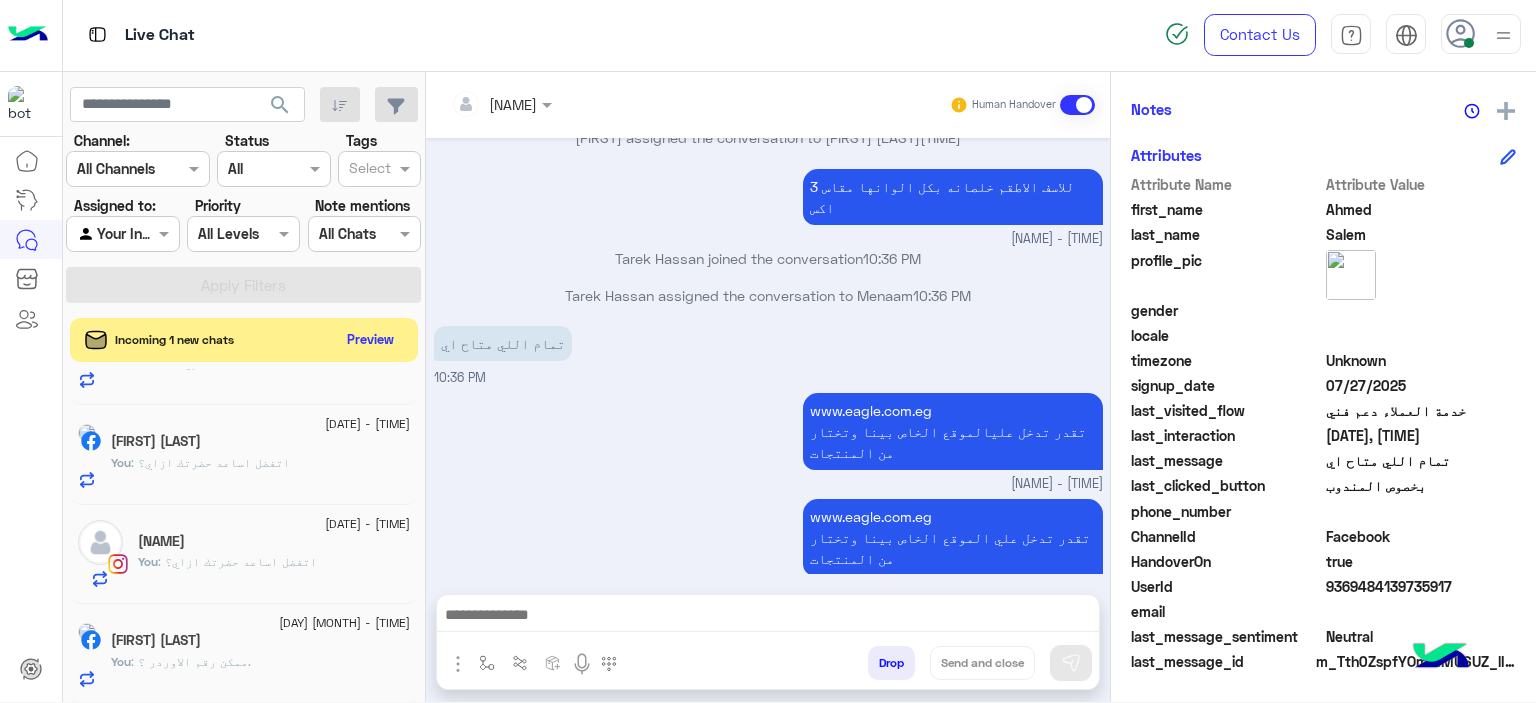 click on "You : اتفضل اساعد حضرتك ازاي؟" 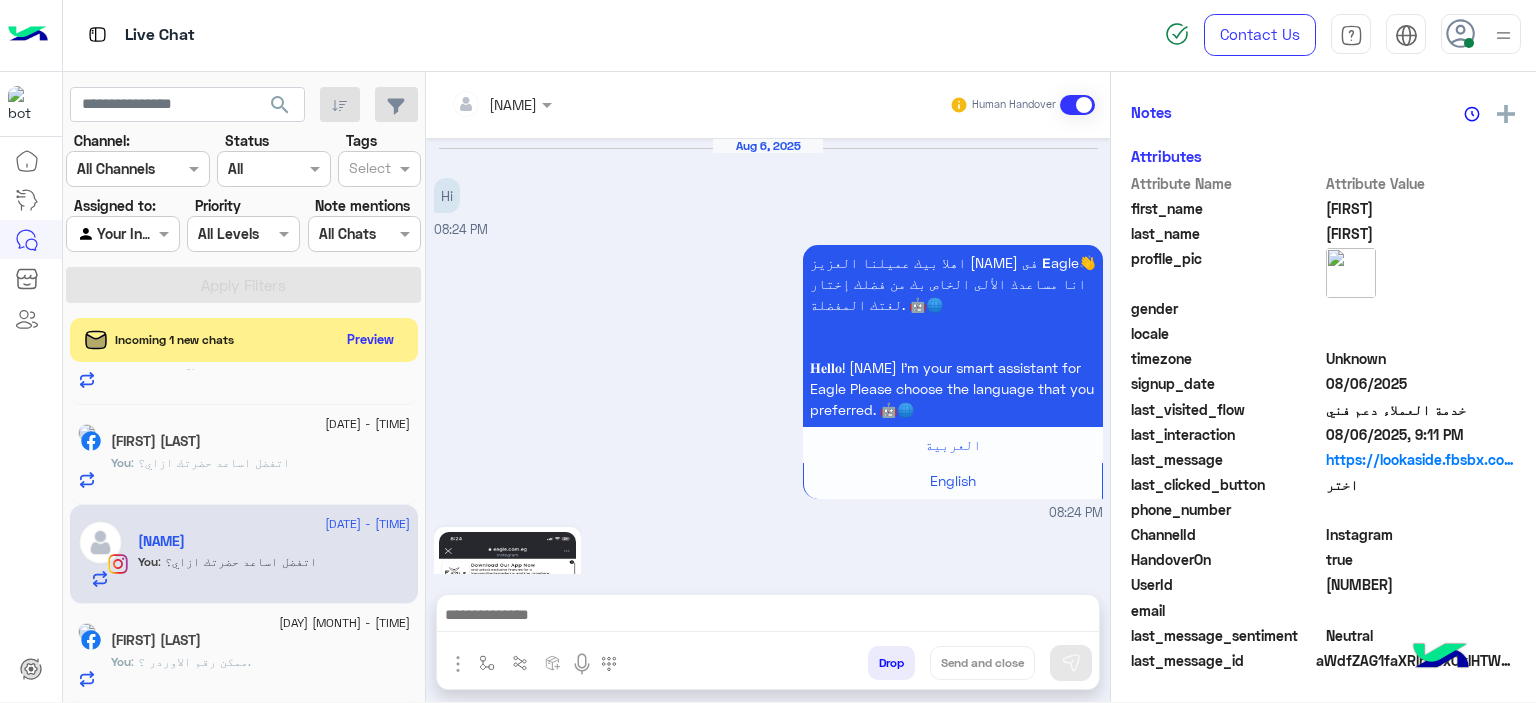 scroll, scrollTop: 452, scrollLeft: 0, axis: vertical 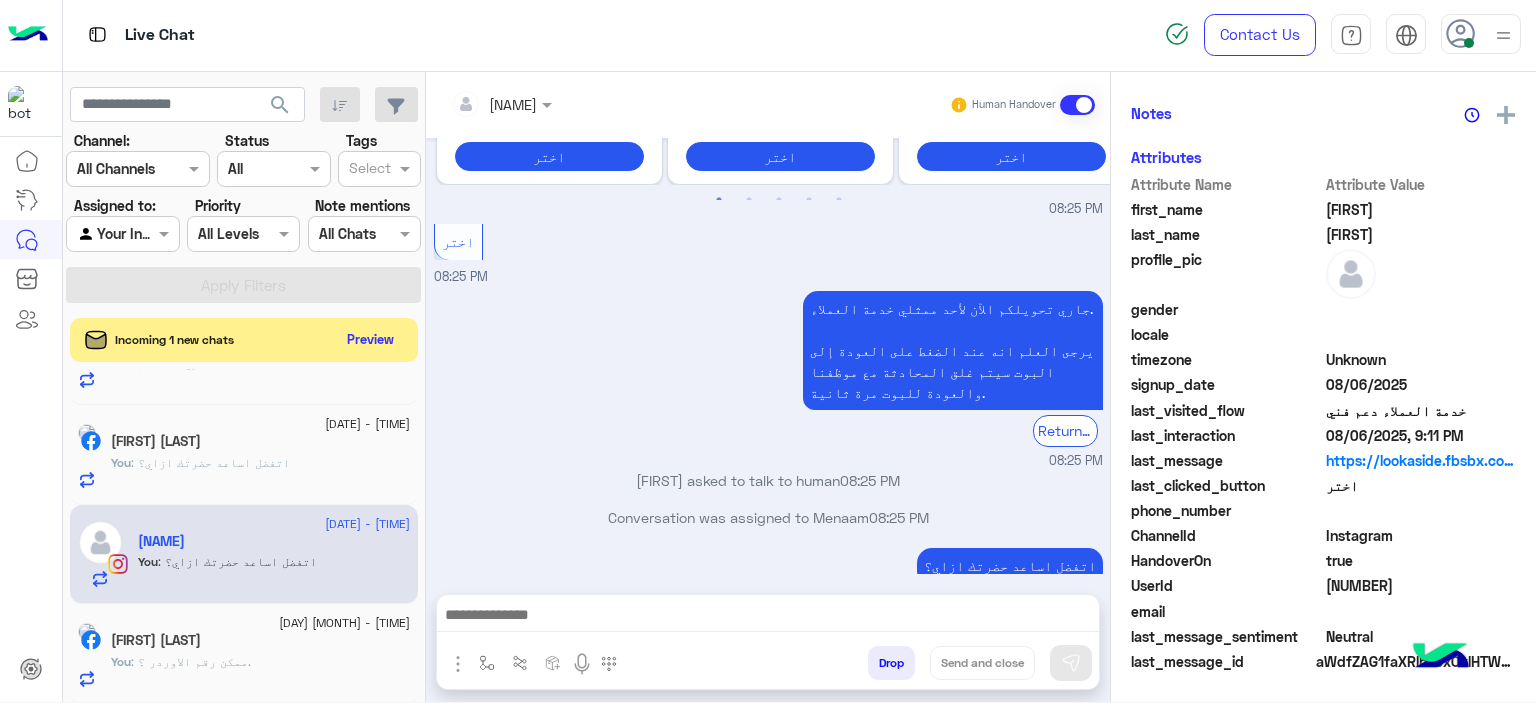 click on "You : اتفضل اساعد حضرتك ازاي؟" 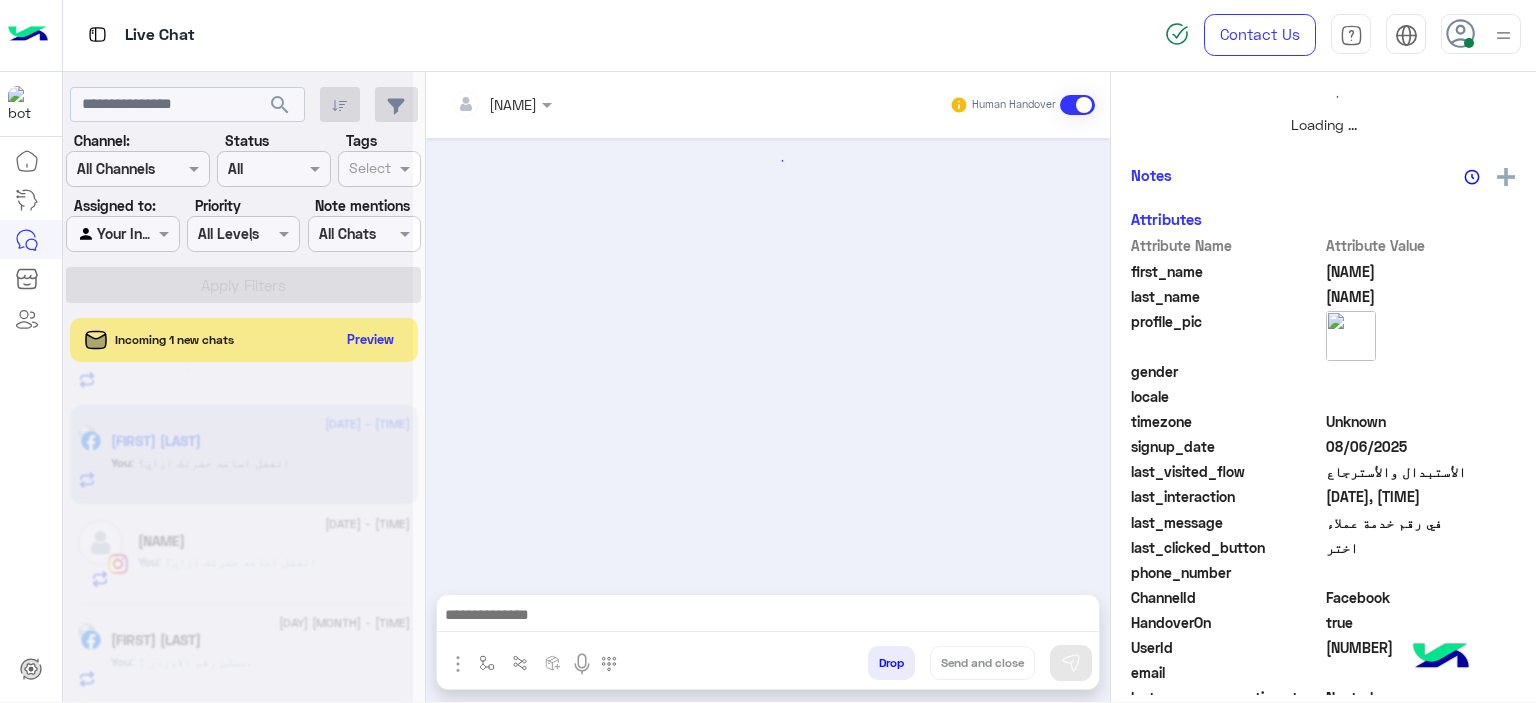 scroll, scrollTop: 514, scrollLeft: 0, axis: vertical 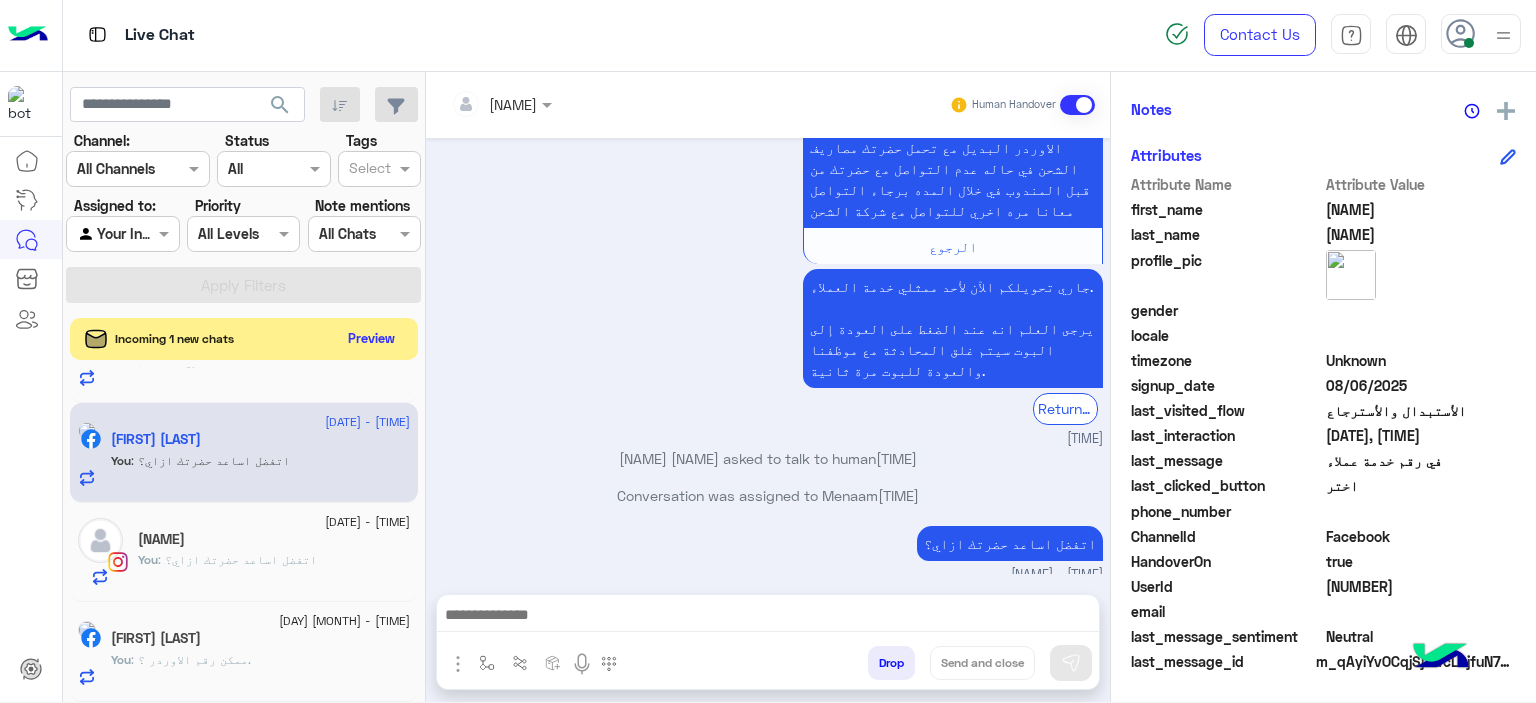click on "Preview" 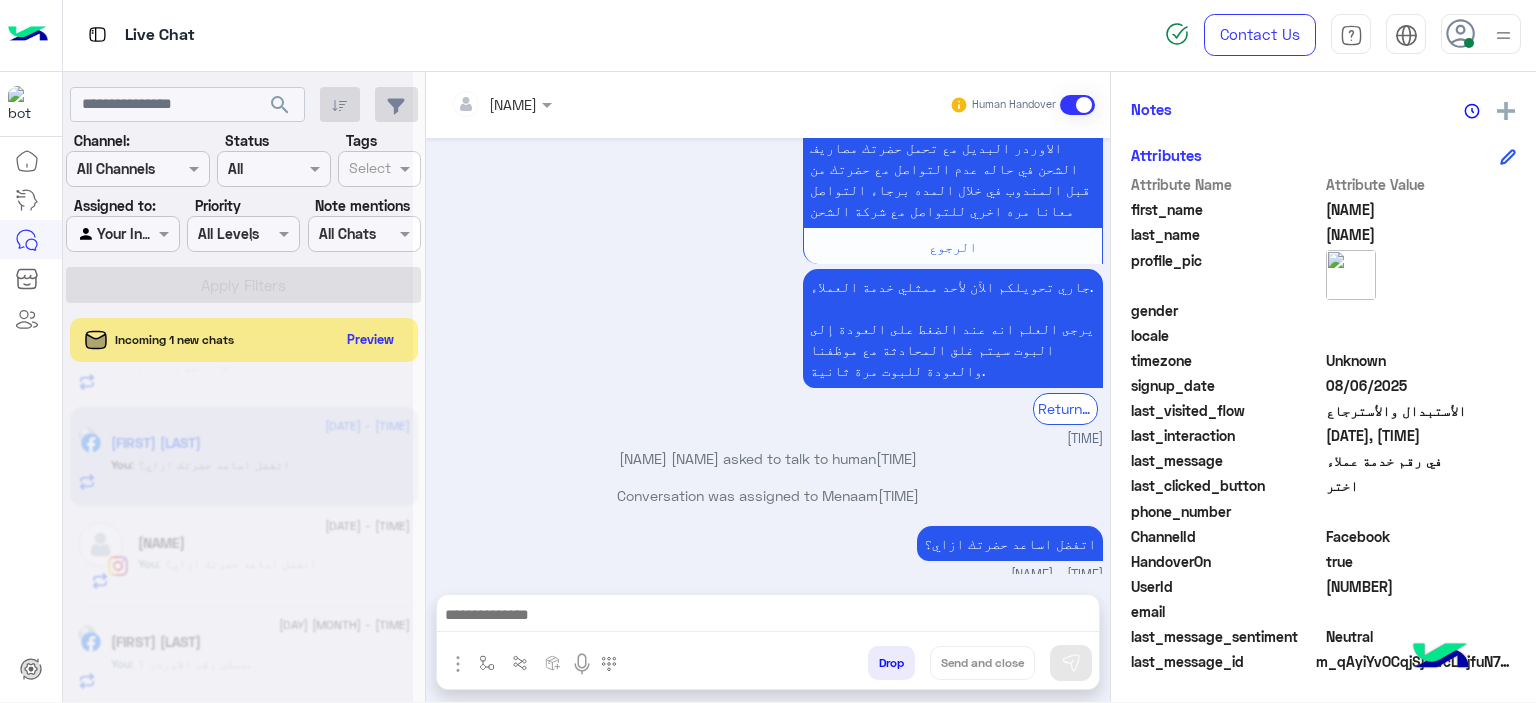 scroll, scrollTop: 514, scrollLeft: 0, axis: vertical 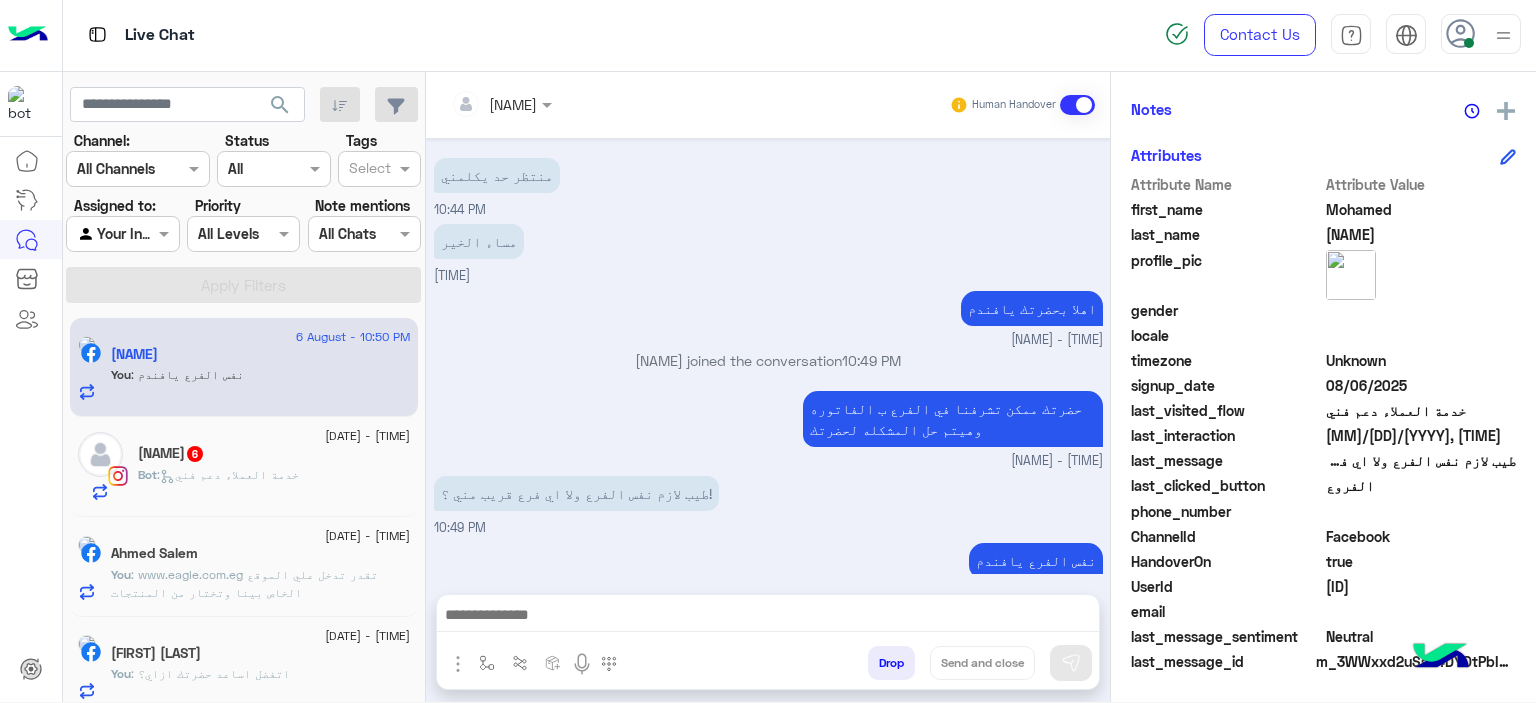click on "Bot :   خدمة العملاء دعم فني" 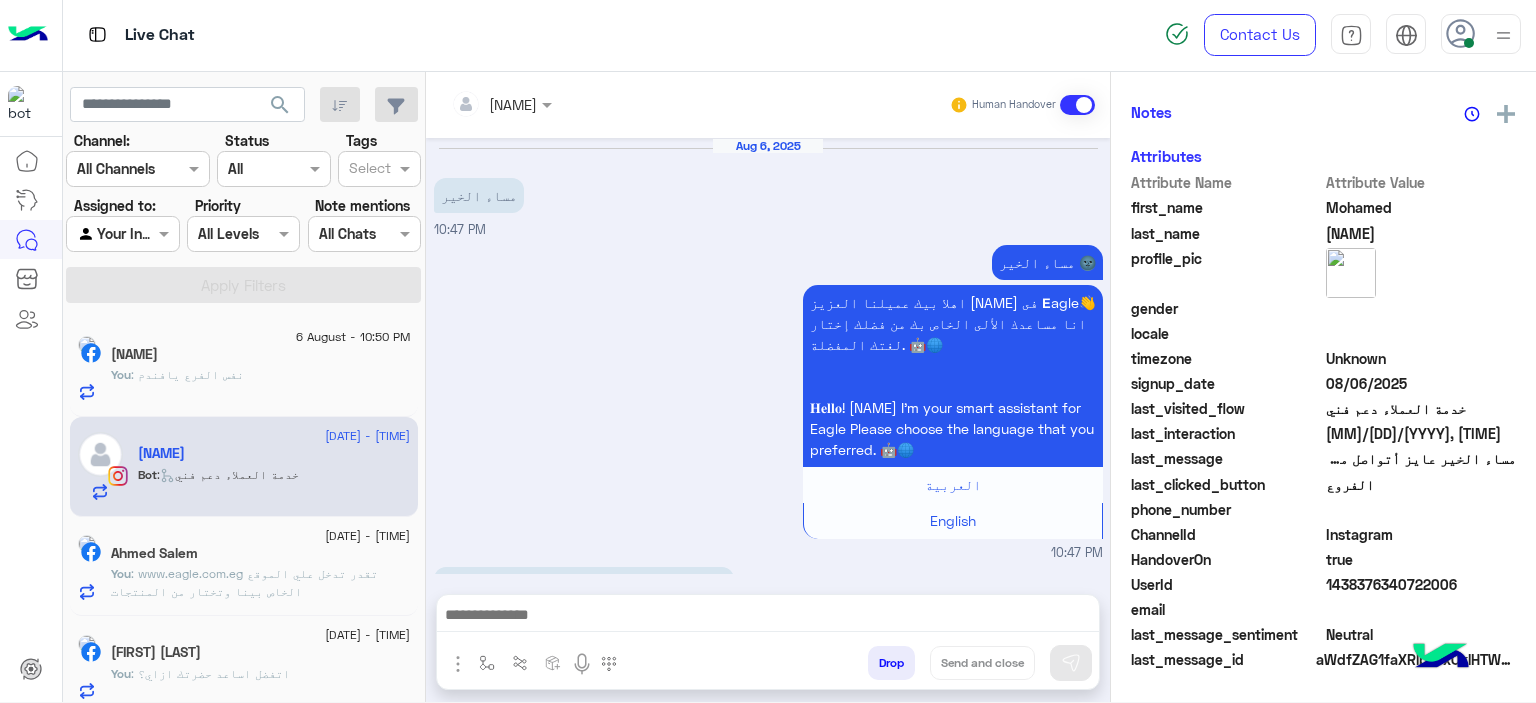 scroll, scrollTop: 416, scrollLeft: 0, axis: vertical 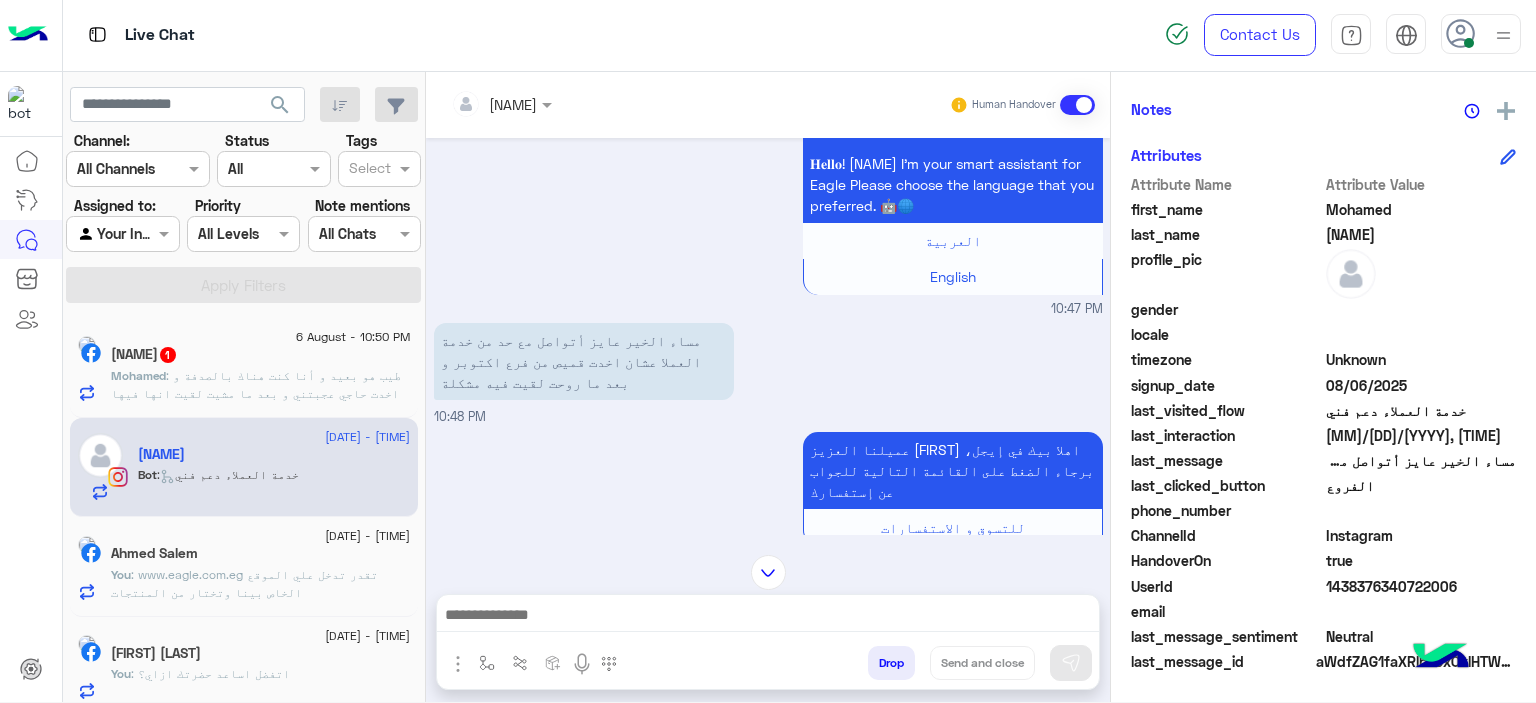 click at bounding box center (768, 617) 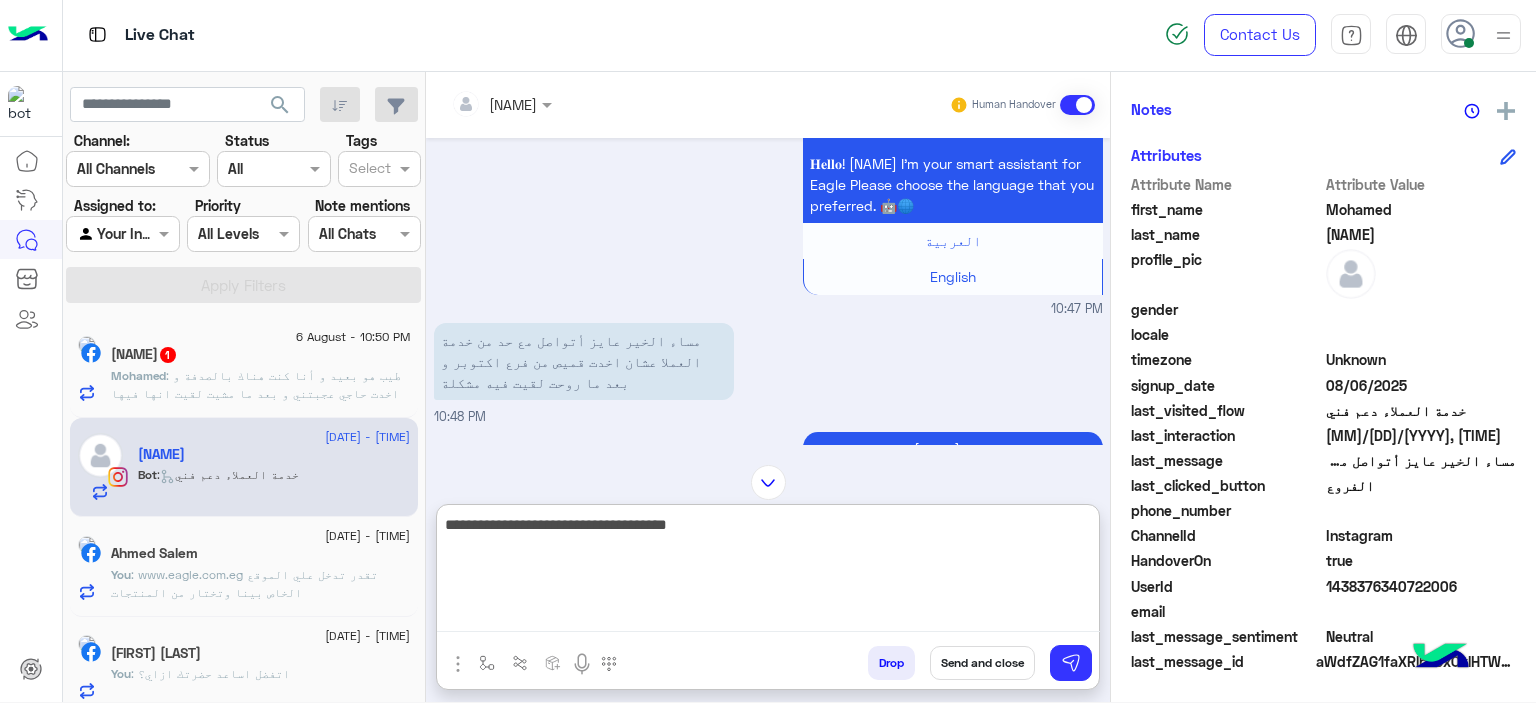 type on "**********" 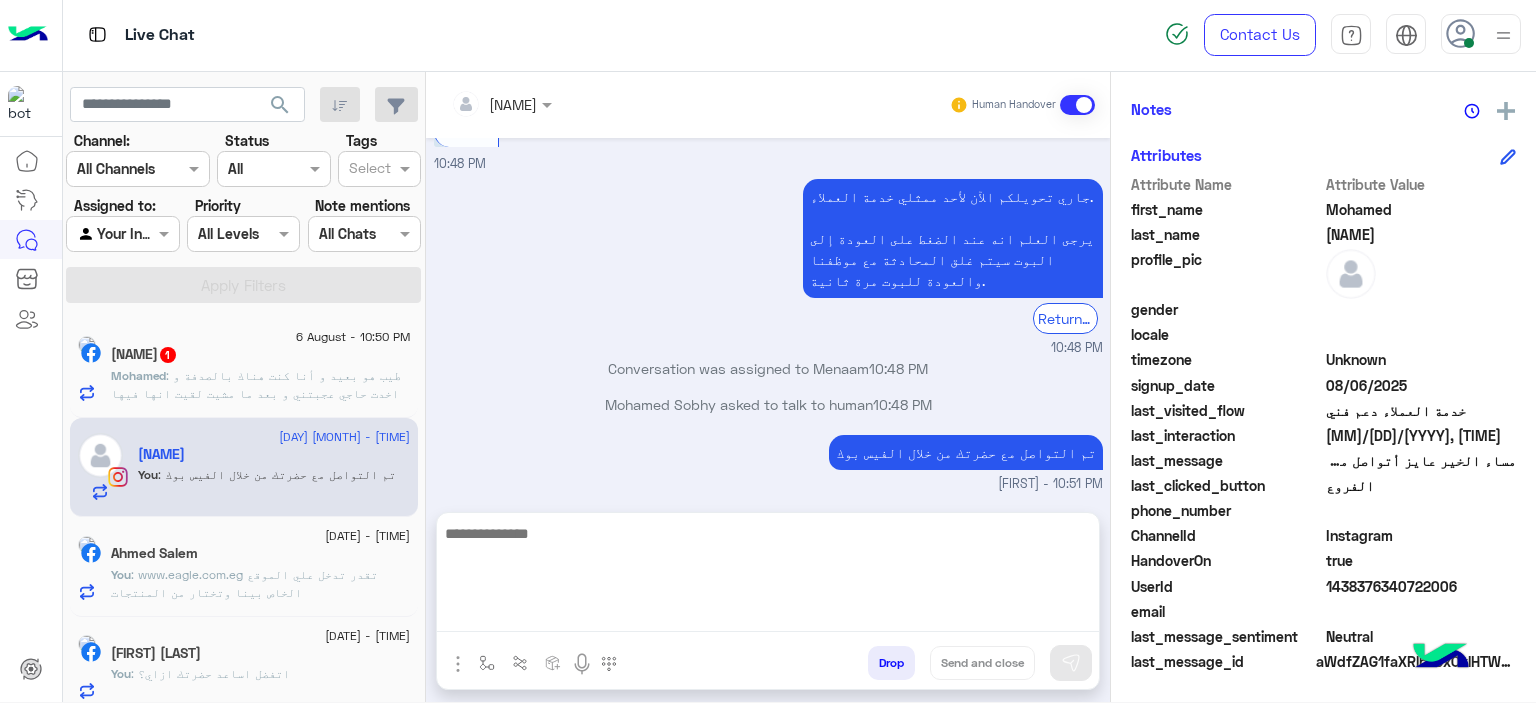 click on "Drop" at bounding box center (891, 663) 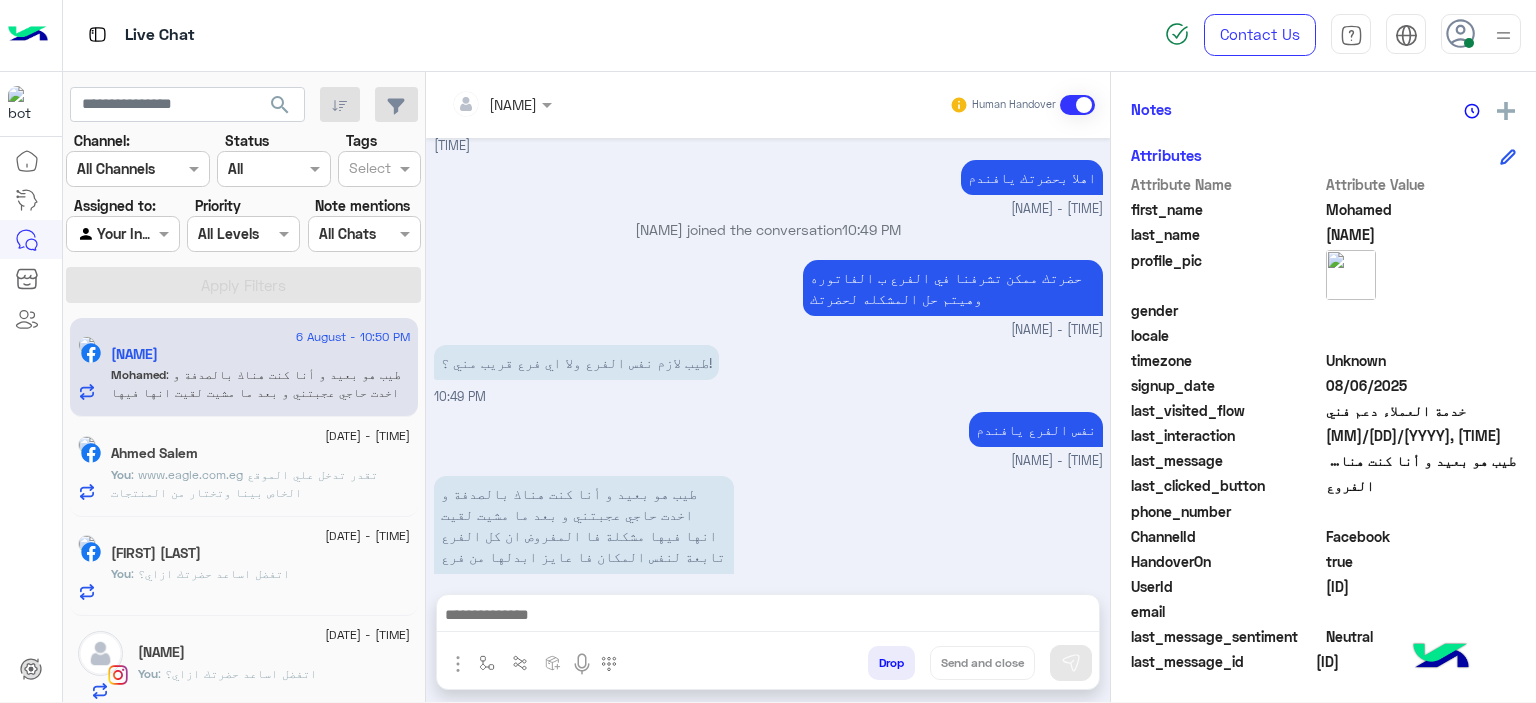click at bounding box center [768, 617] 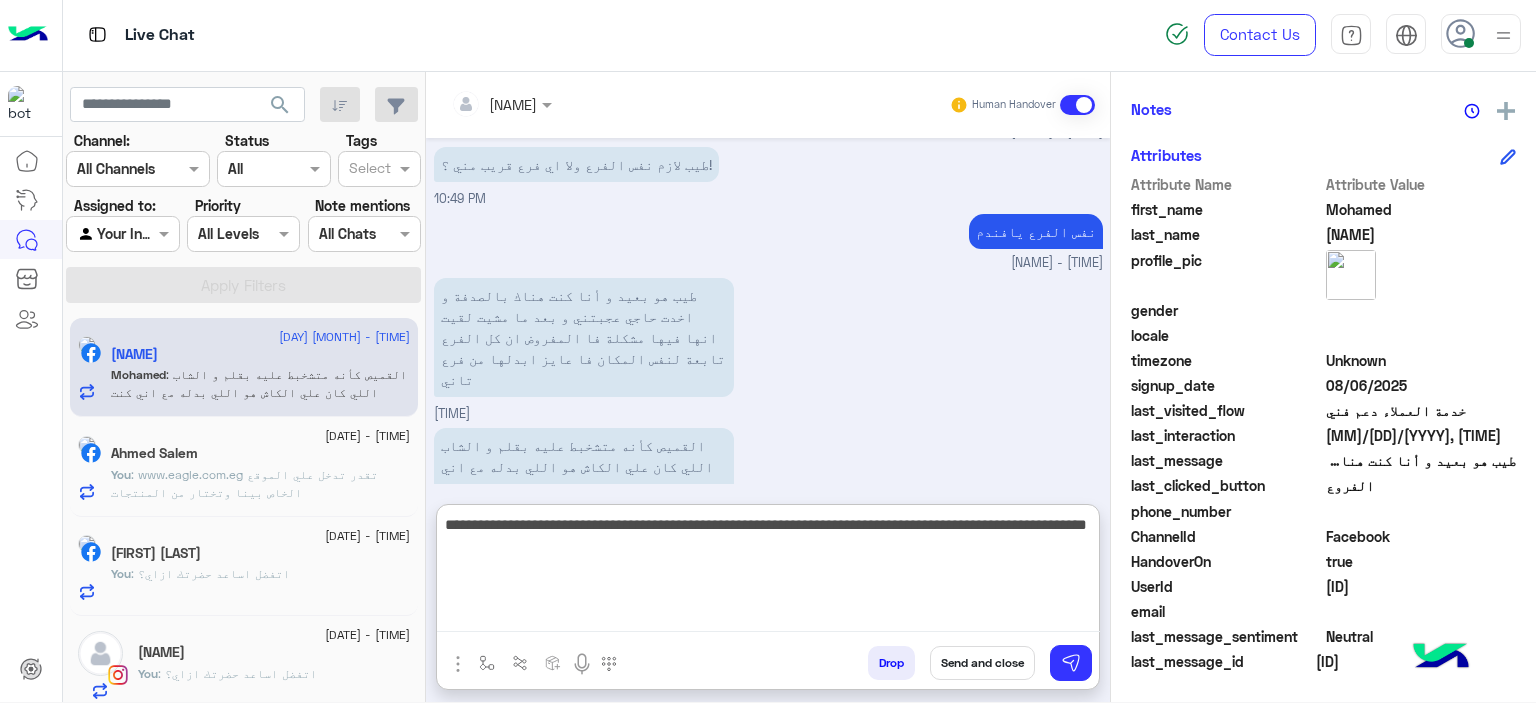 type on "**********" 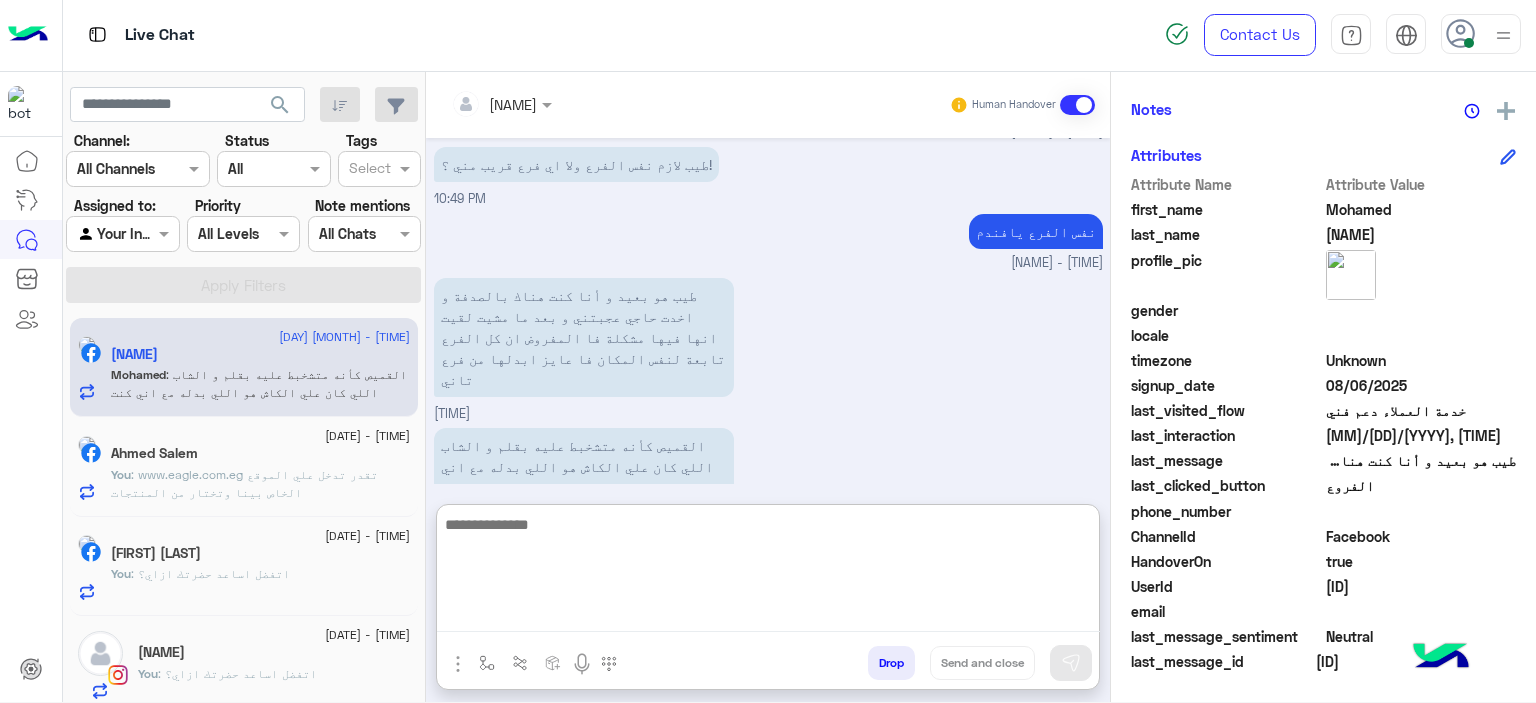scroll, scrollTop: 1963, scrollLeft: 0, axis: vertical 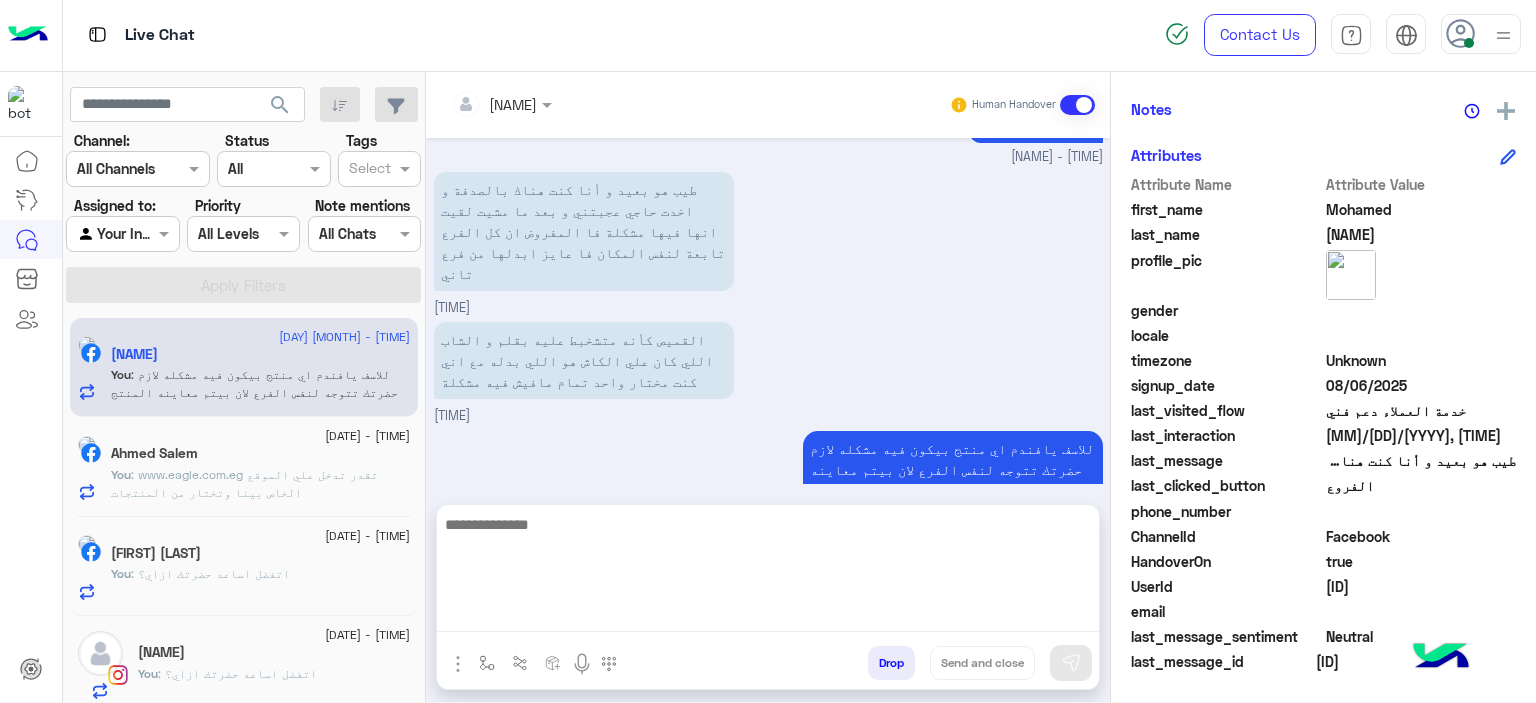 click on "Ahmed Salem" 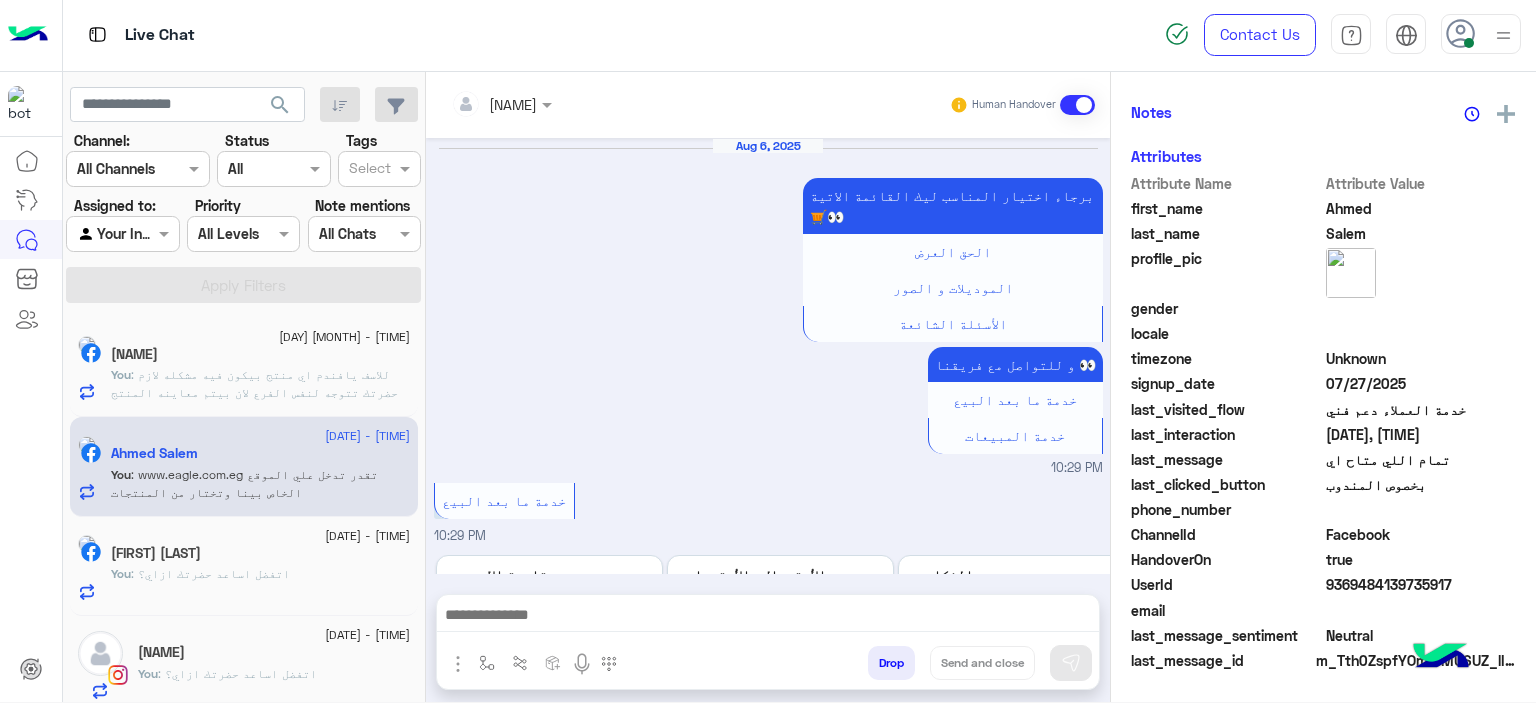 scroll, scrollTop: 452, scrollLeft: 0, axis: vertical 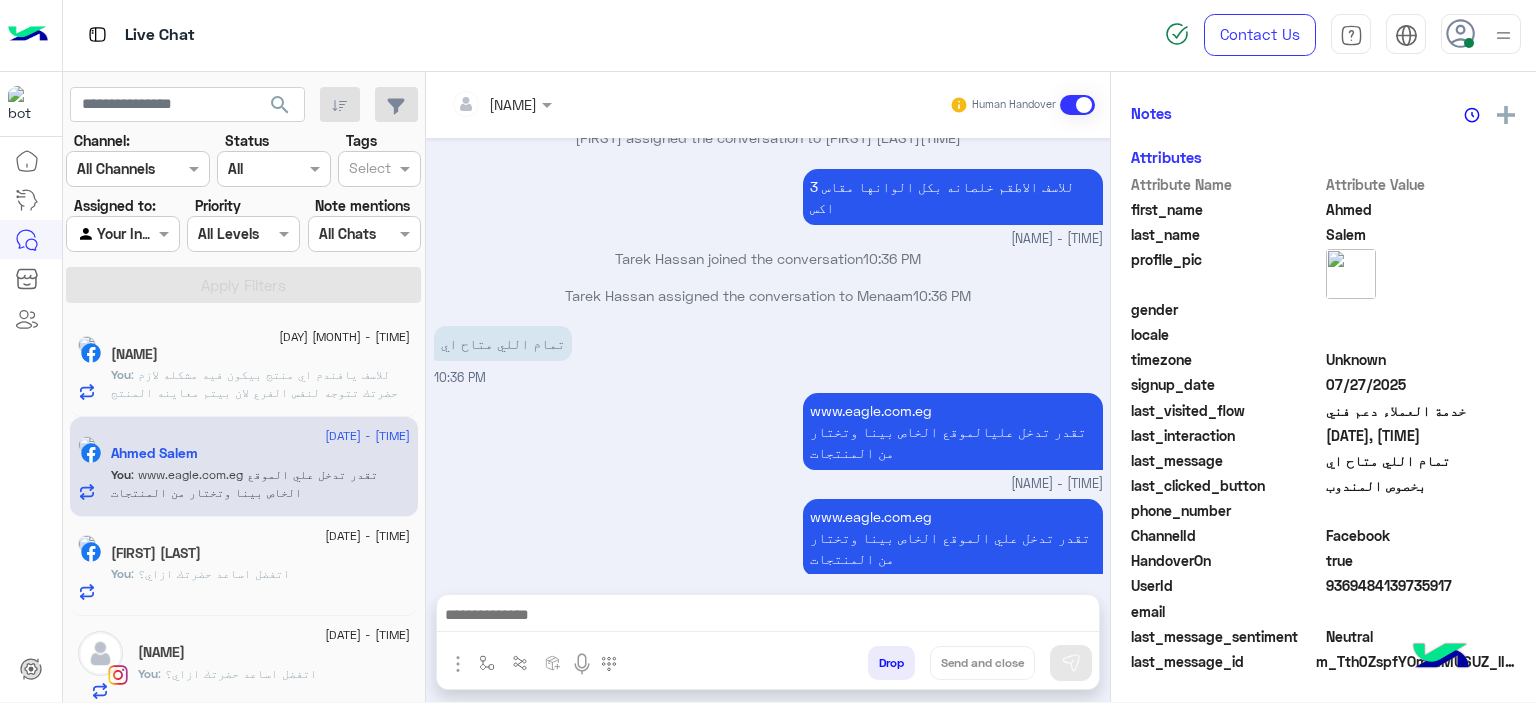 click on ": اتفضل اساعد حضرتك ازاي؟" 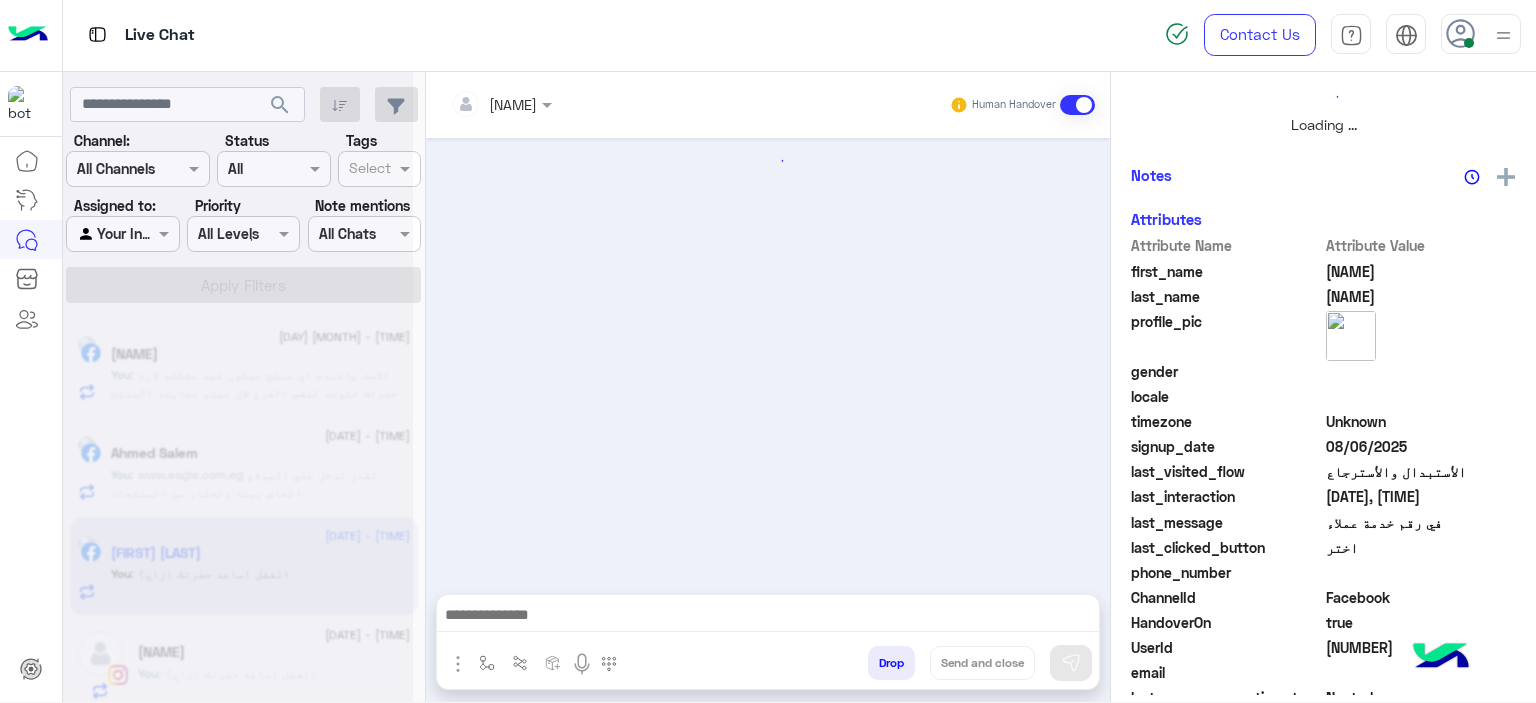 scroll, scrollTop: 514, scrollLeft: 0, axis: vertical 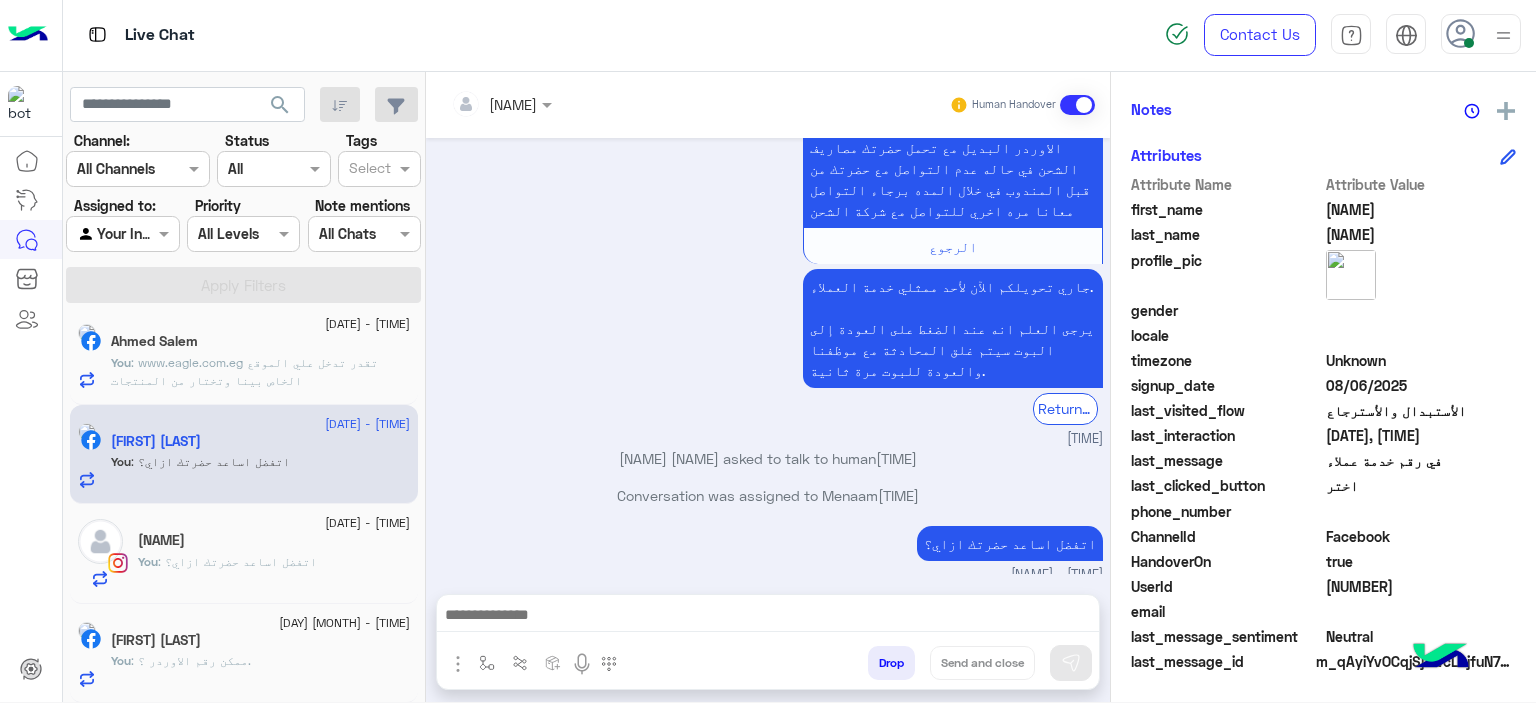 click on ": اتفضل اساعد حضرتك ازاي؟" 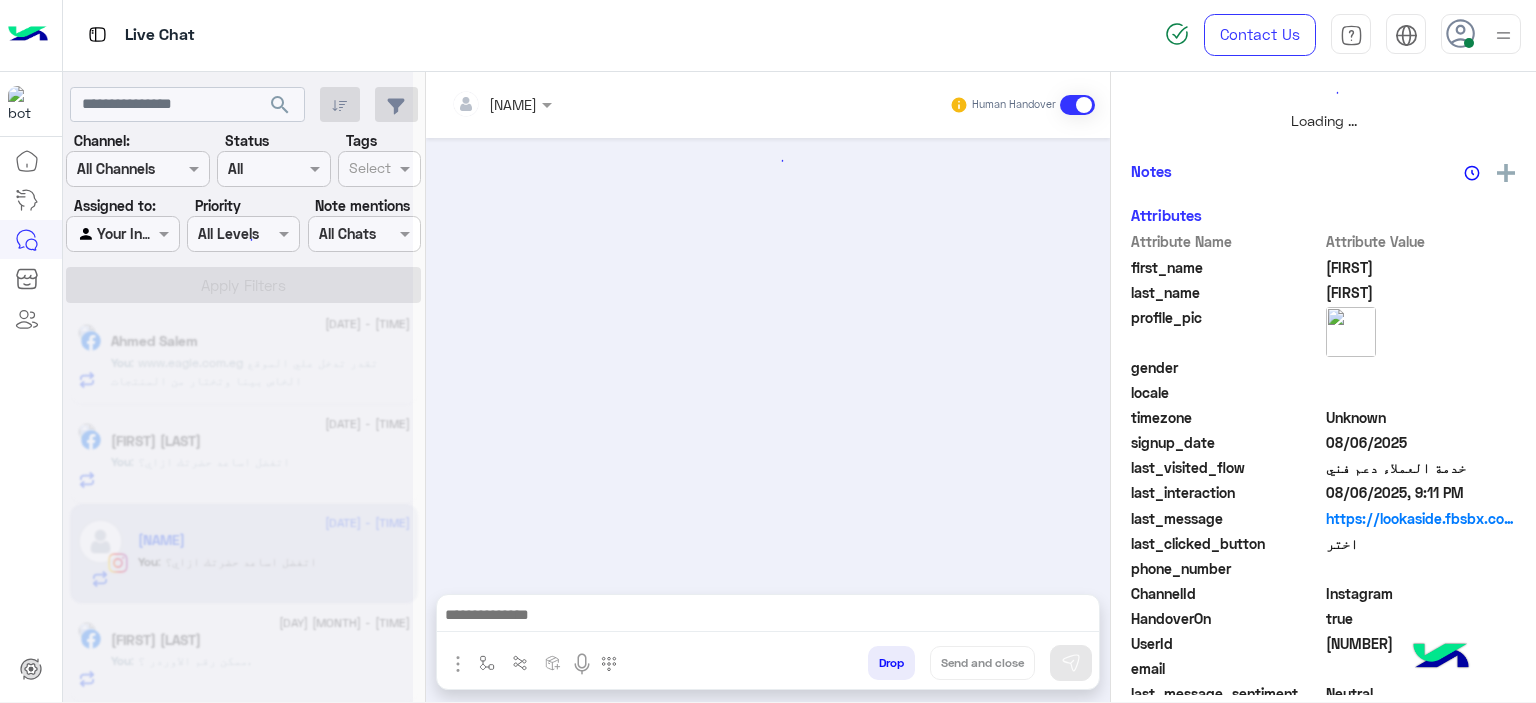 scroll, scrollTop: 514, scrollLeft: 0, axis: vertical 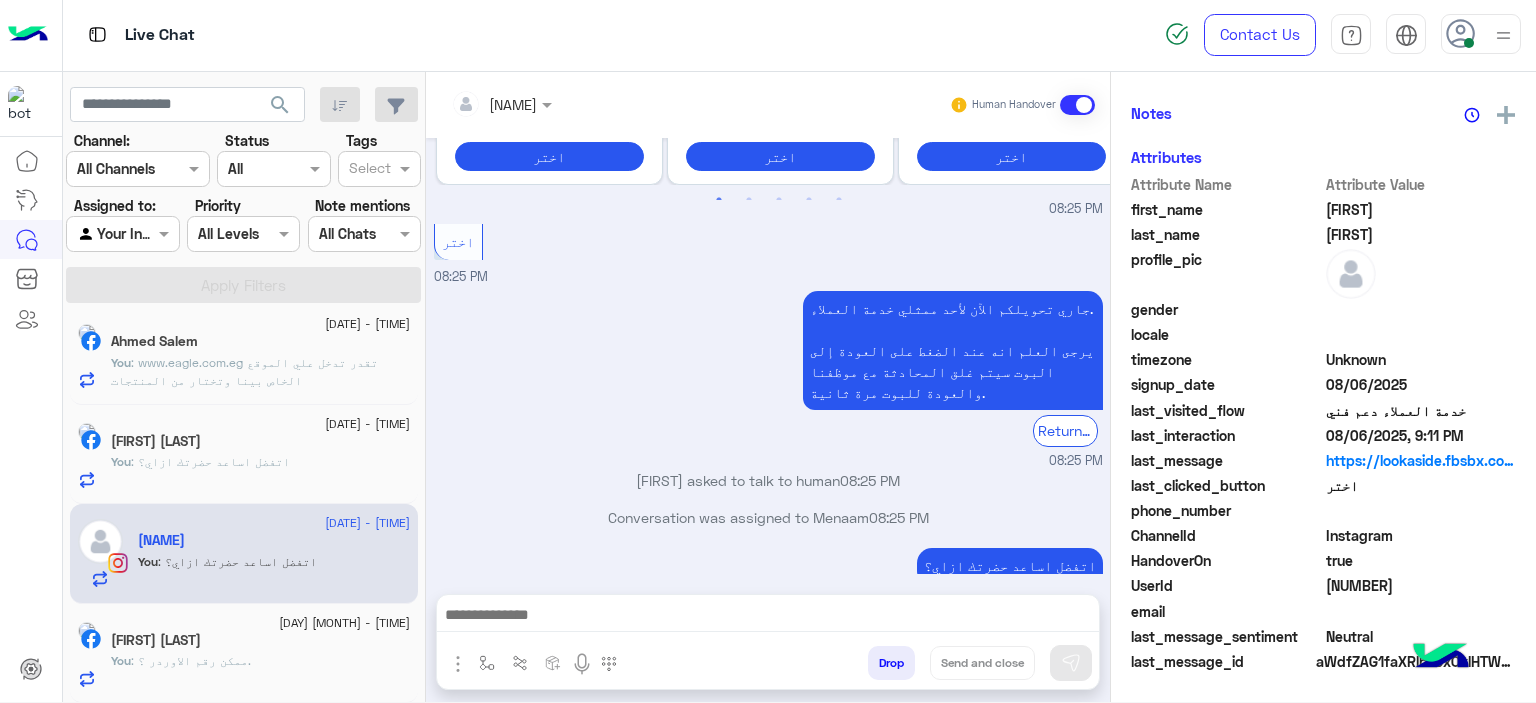 click on "You  : ممكن رقم الاوردر ؟." 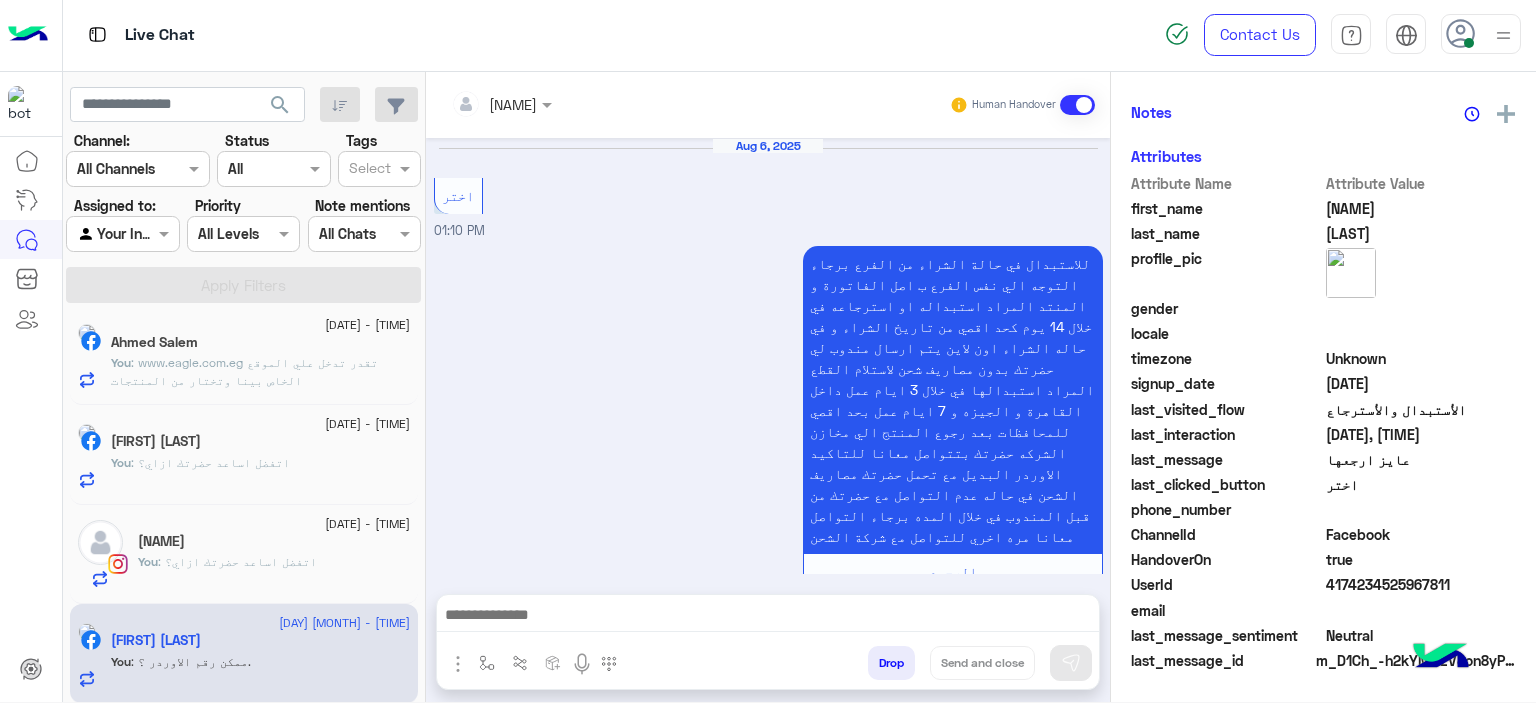 scroll, scrollTop: 452, scrollLeft: 0, axis: vertical 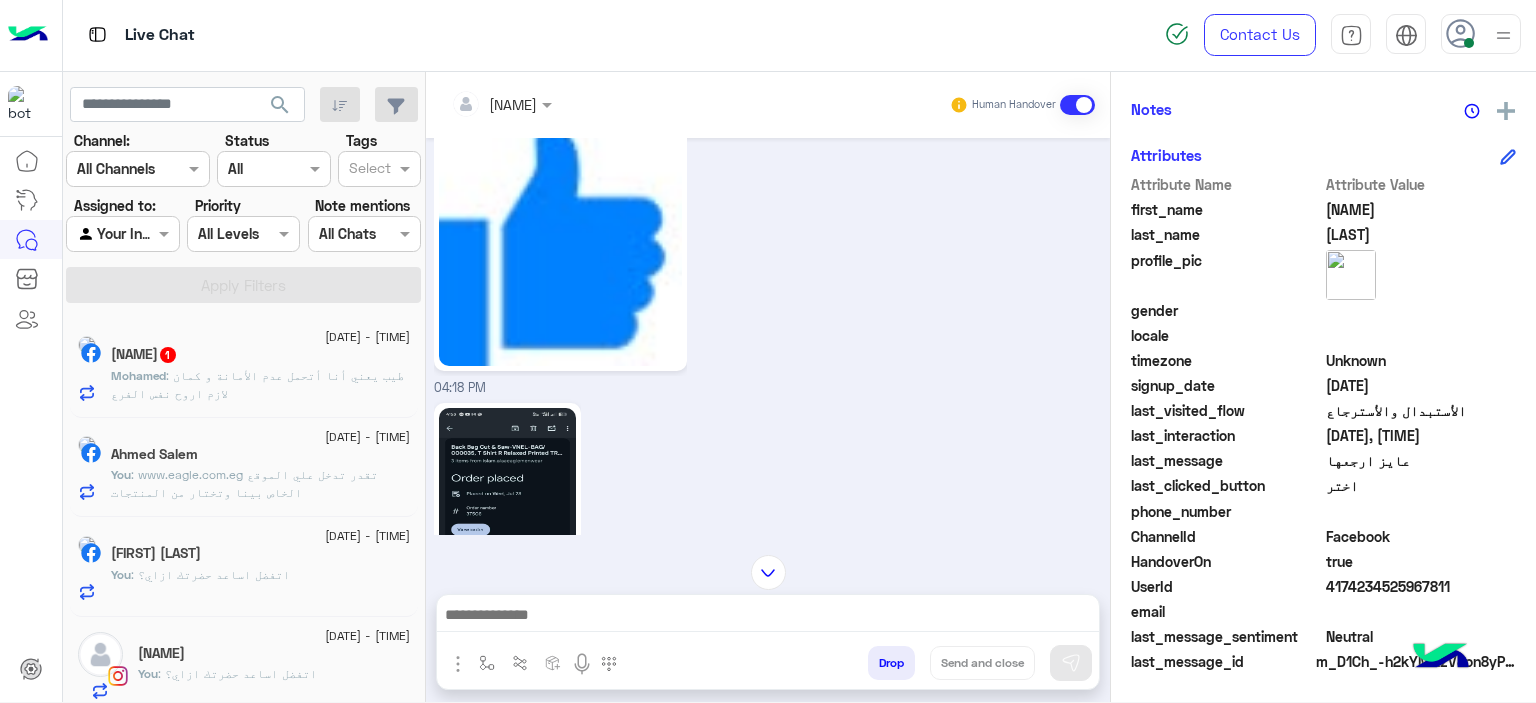 click on "[NAME] : طيب يعني أنا أتحمل عدم الأمانة و كمان لازم اروح نفس الفرع" 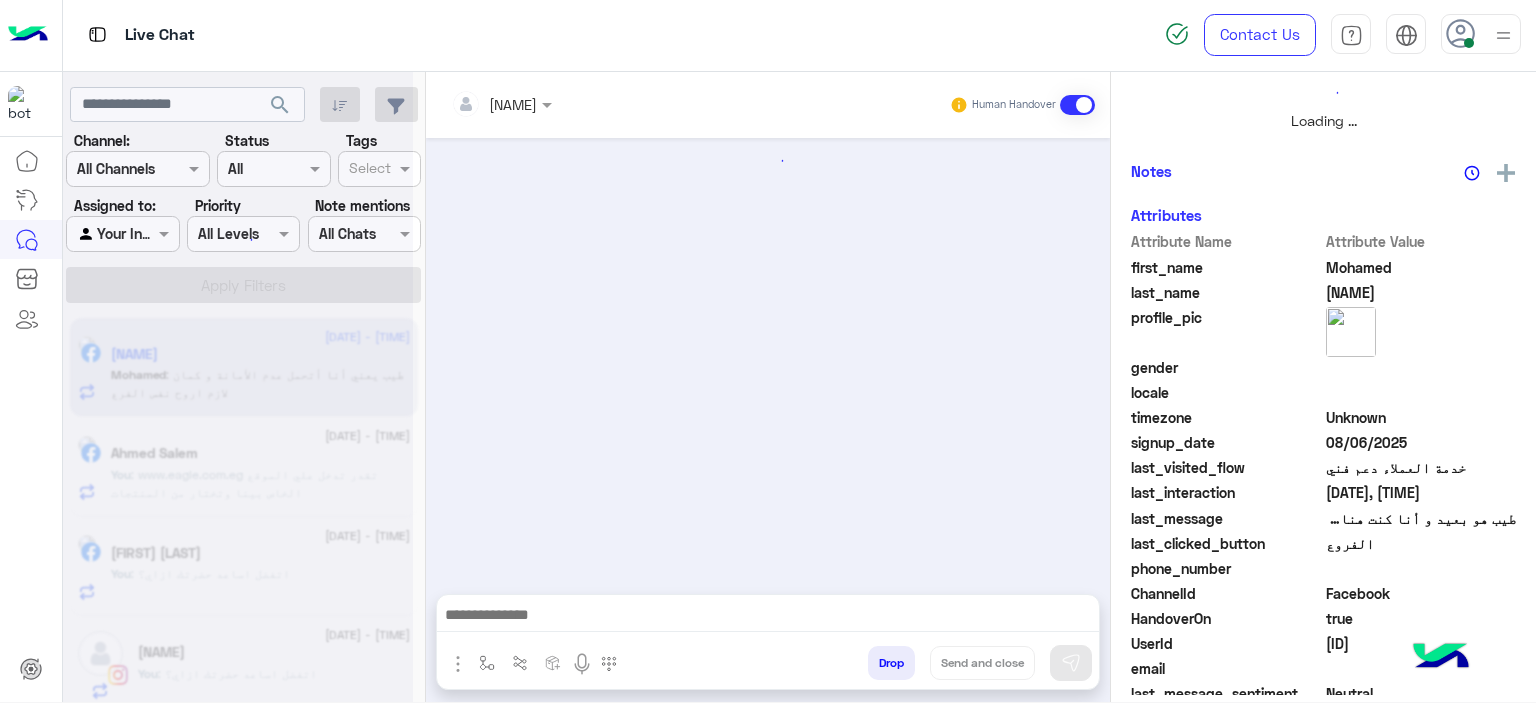 scroll, scrollTop: 514, scrollLeft: 0, axis: vertical 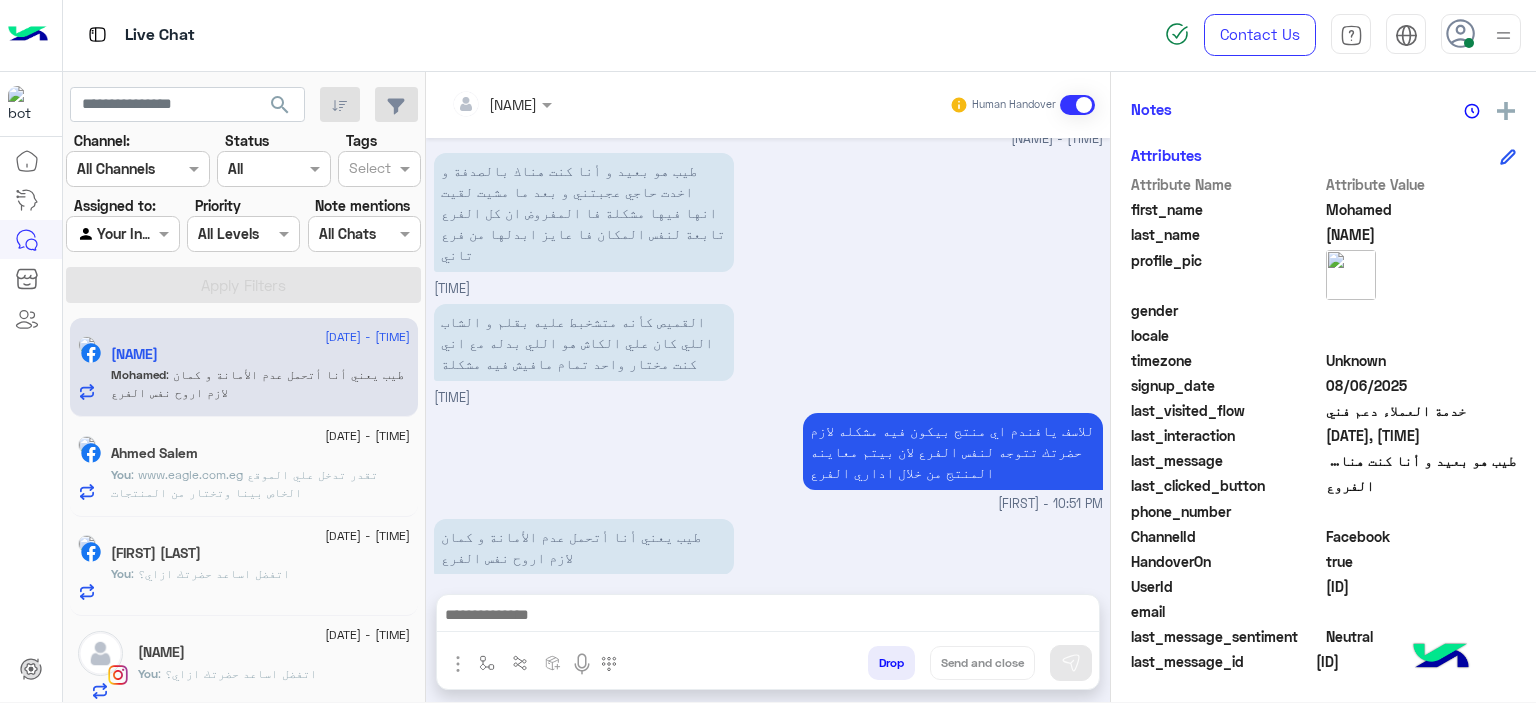 click at bounding box center (768, 617) 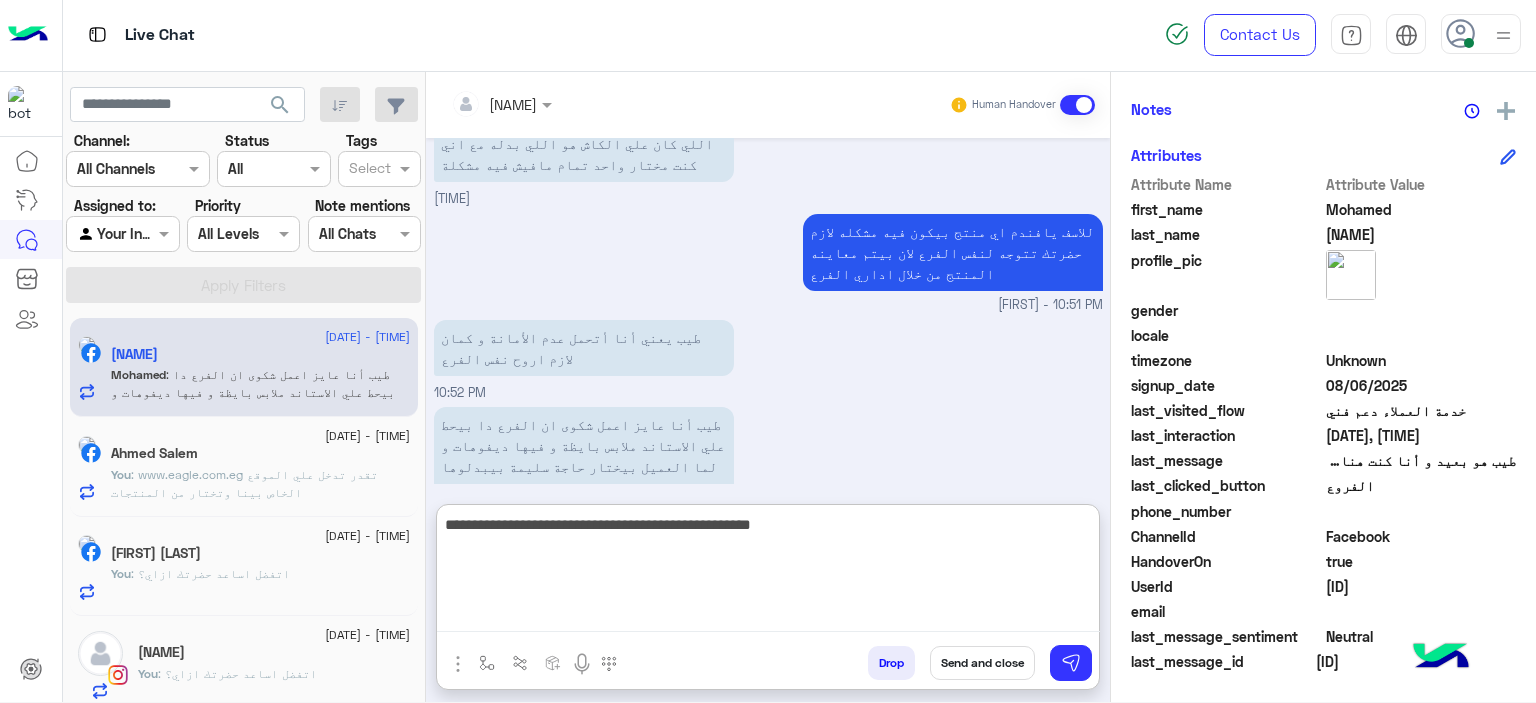 type on "**********" 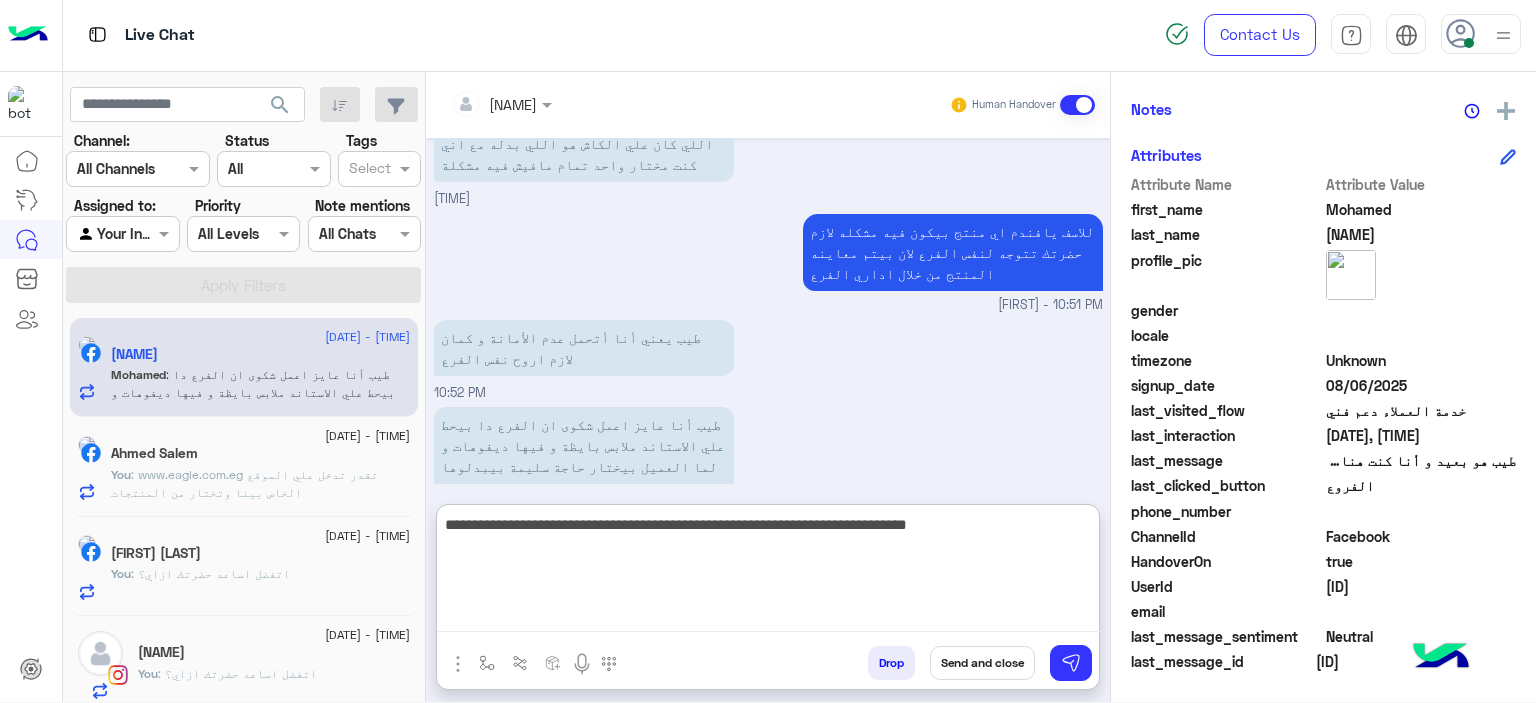 type on "**********" 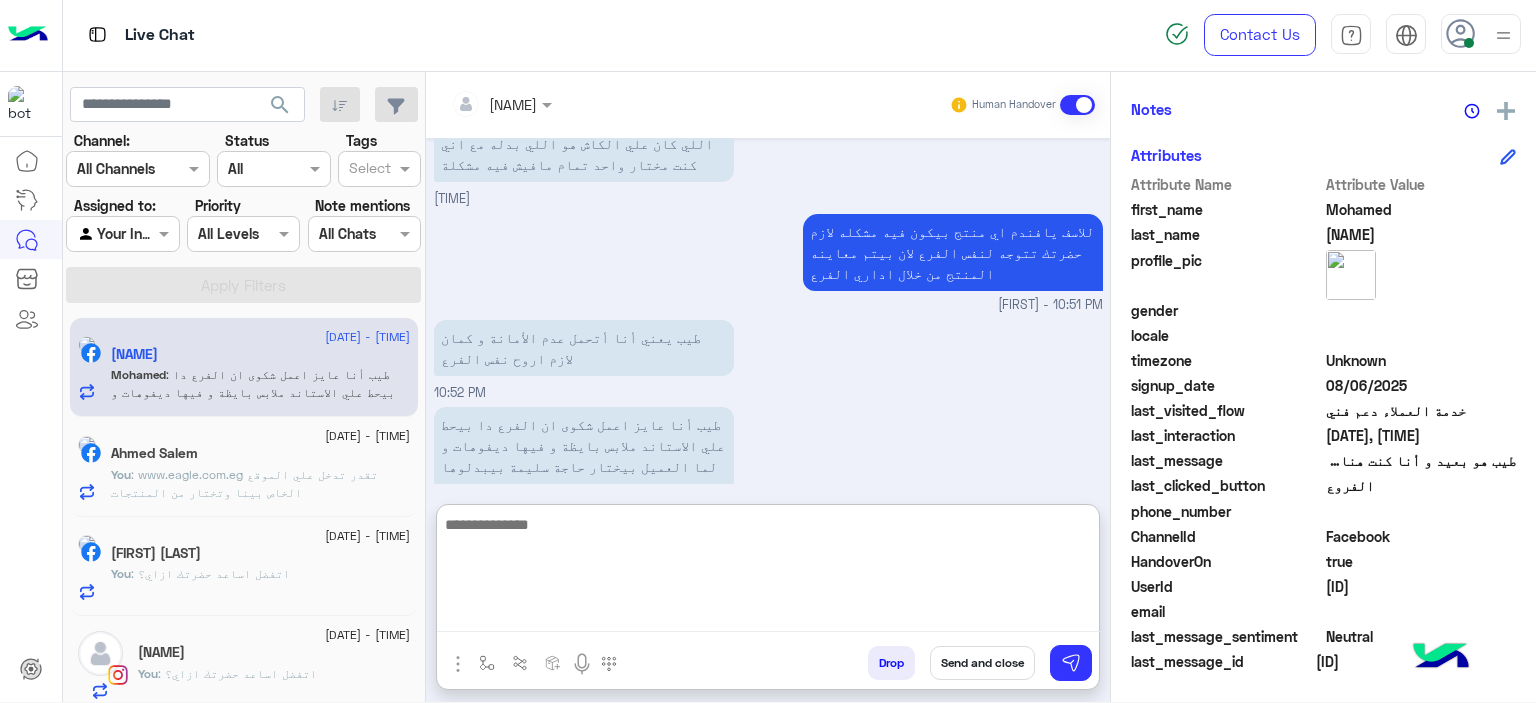 scroll, scrollTop: 1646, scrollLeft: 0, axis: vertical 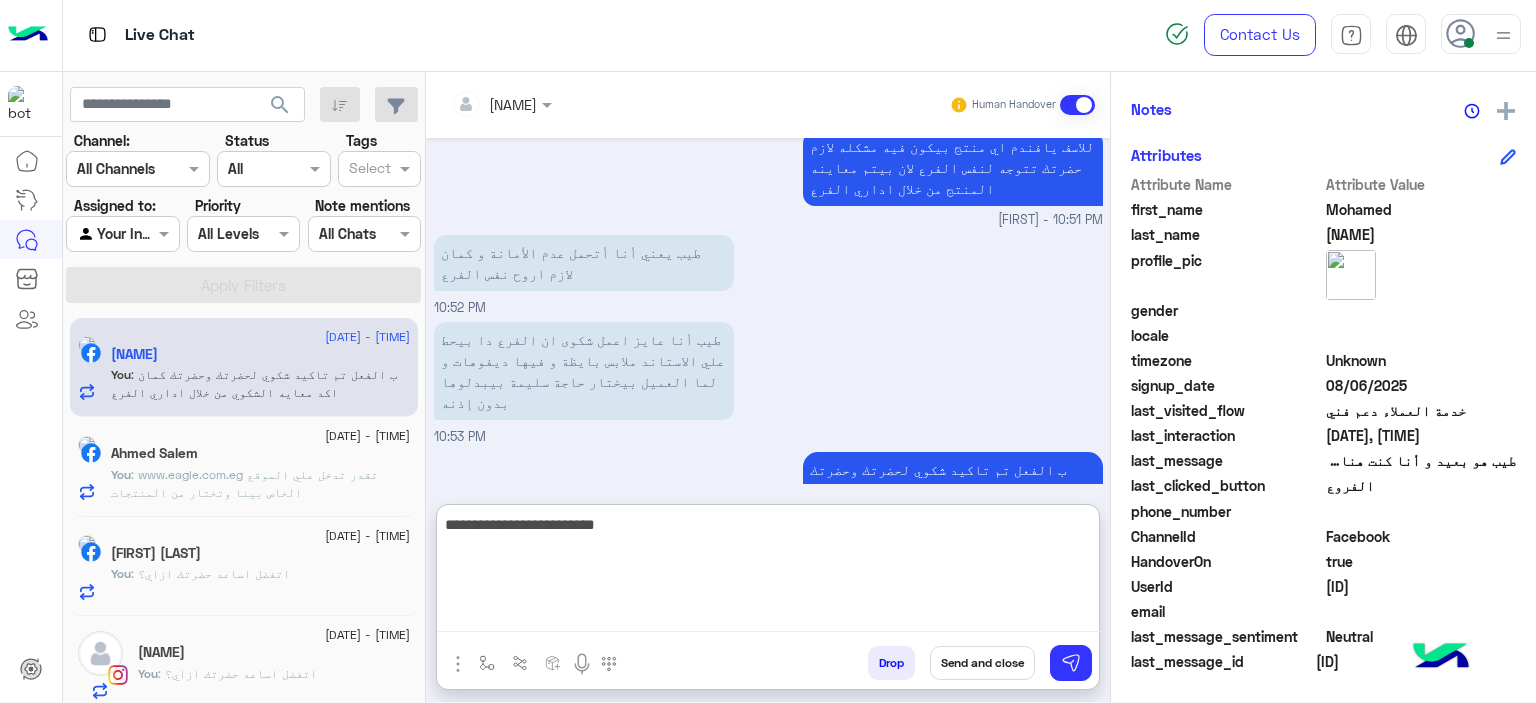 type on "**********" 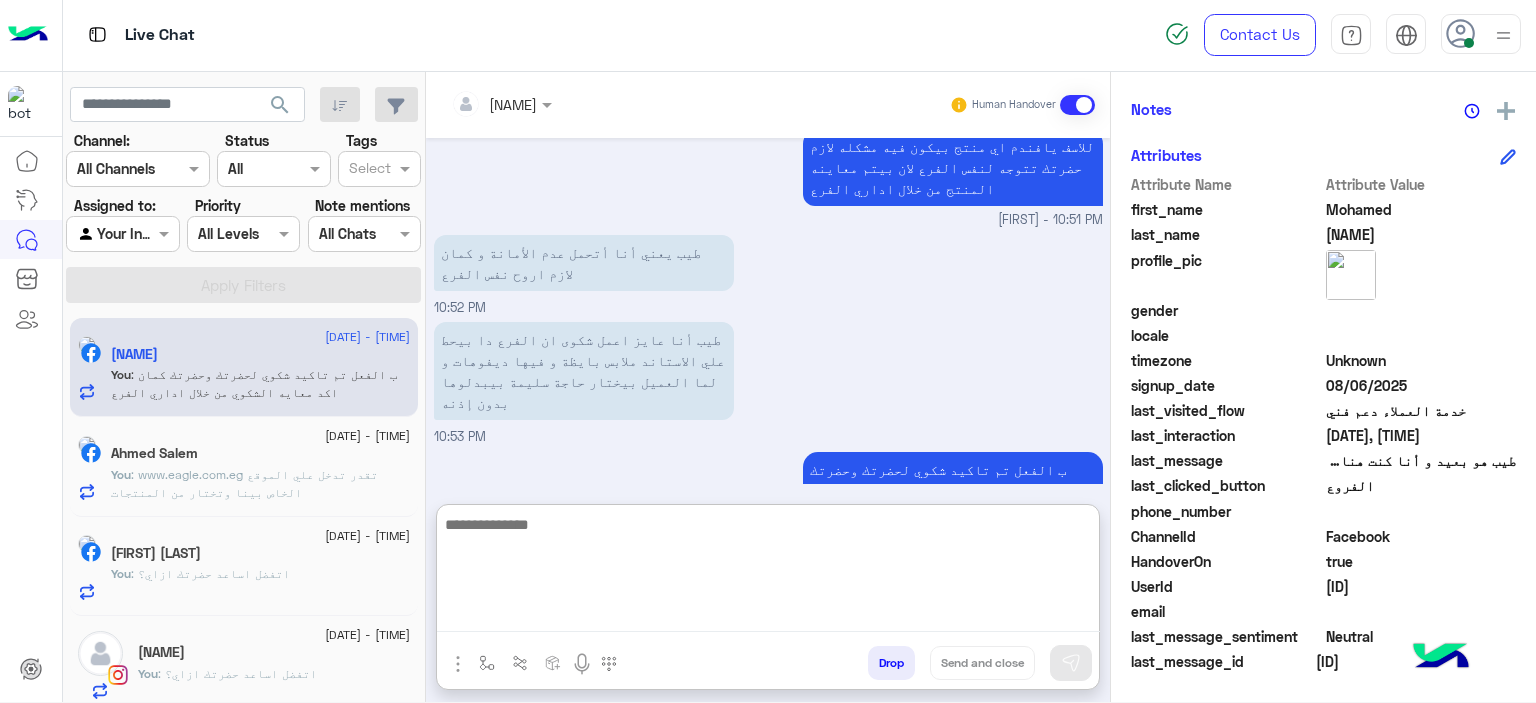 scroll, scrollTop: 1709, scrollLeft: 0, axis: vertical 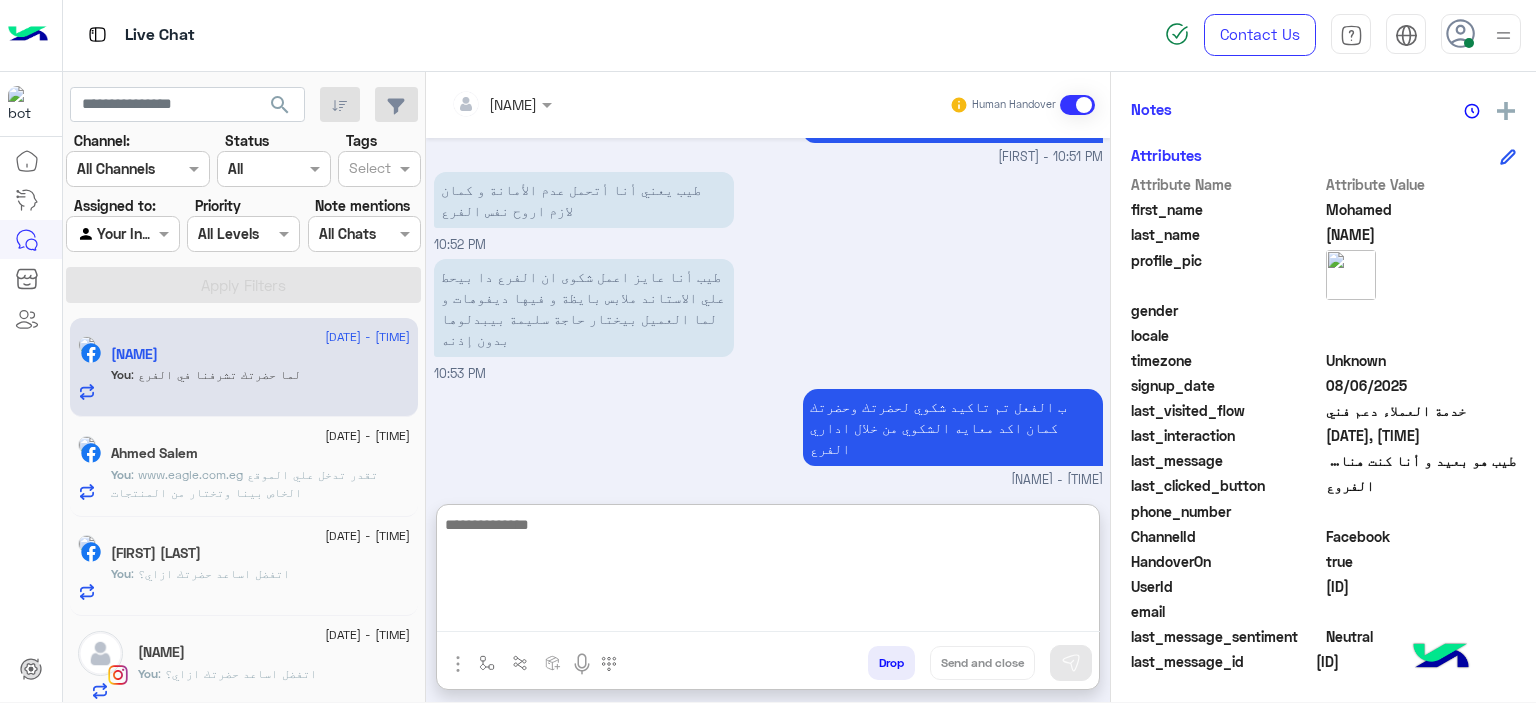 type 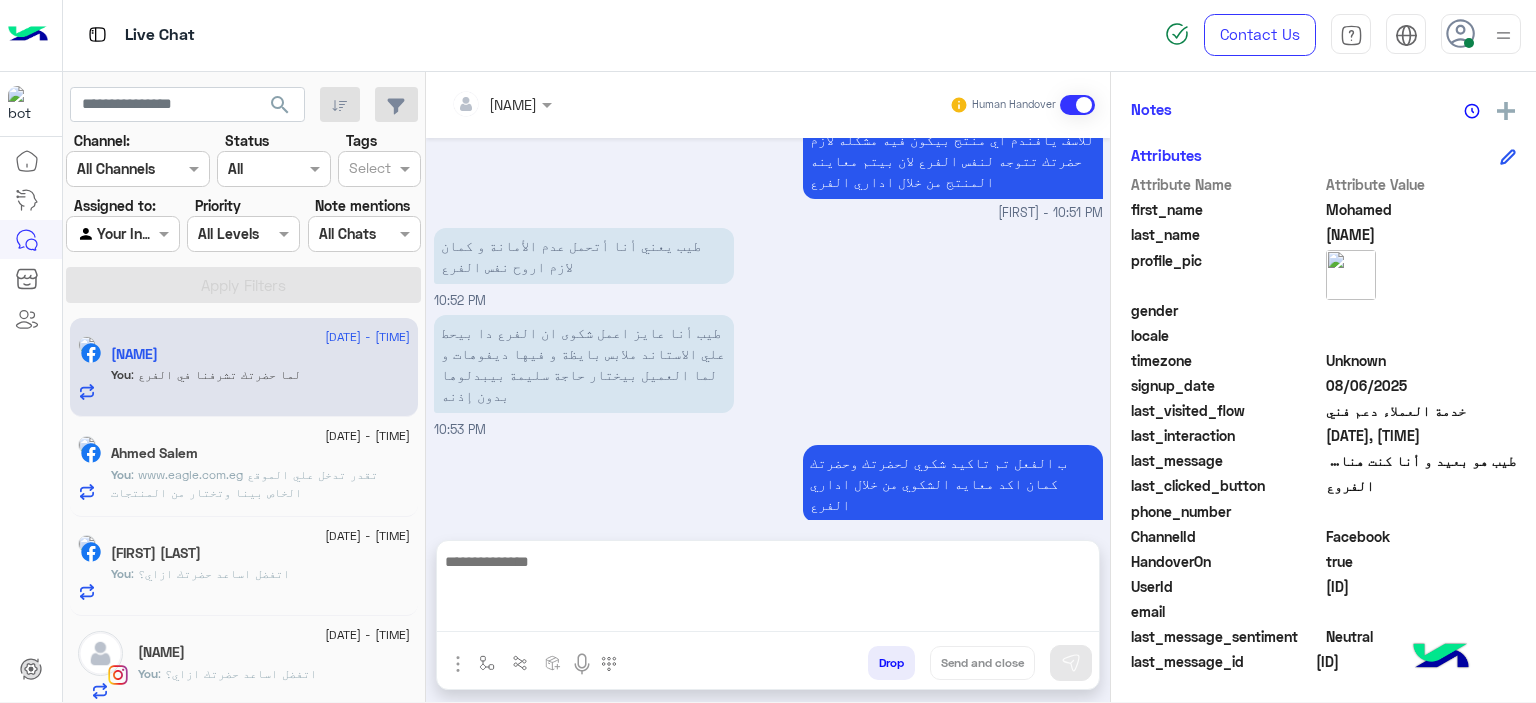 scroll, scrollTop: 1619, scrollLeft: 0, axis: vertical 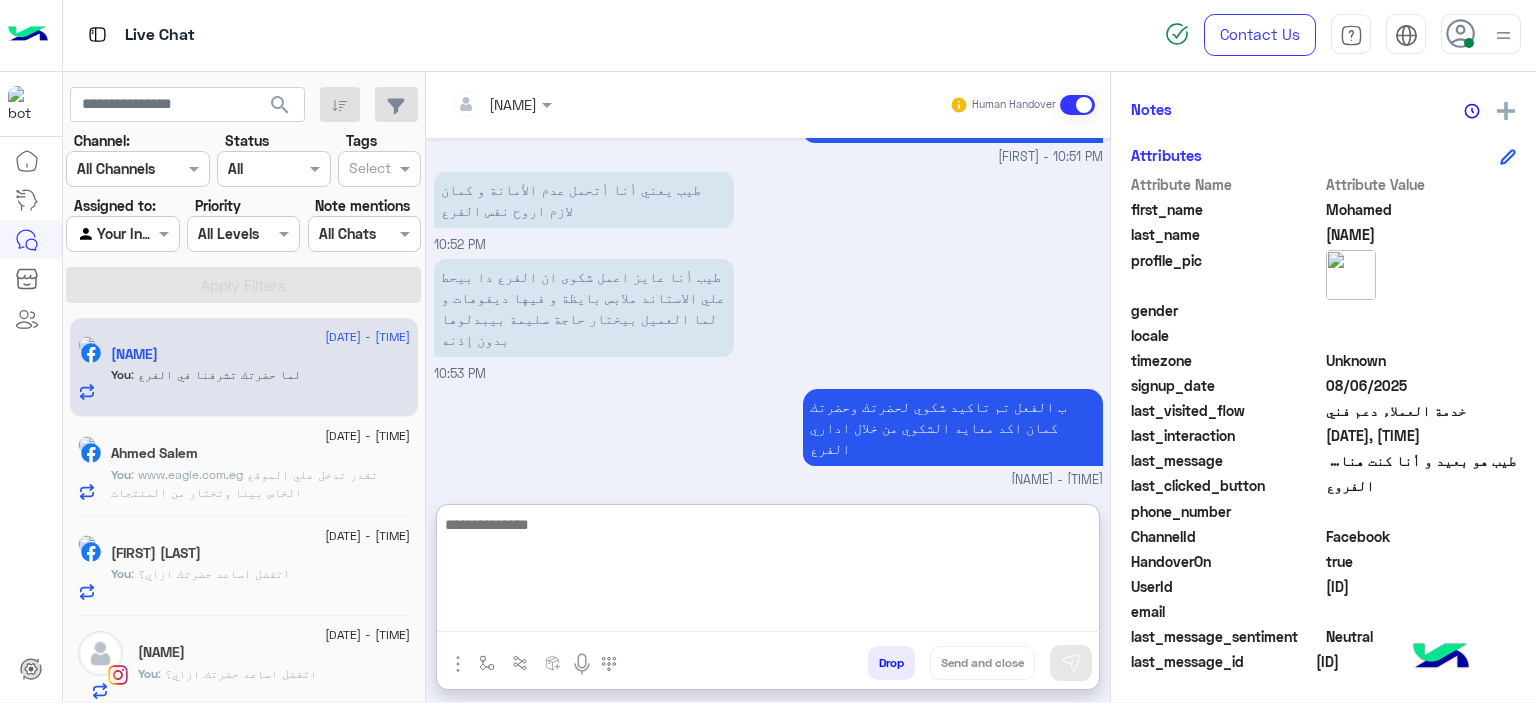 click on ": www.eagle.com.eg
تقدر تدخل علي الموقع الخاص بينا وتختار من المنتجات" 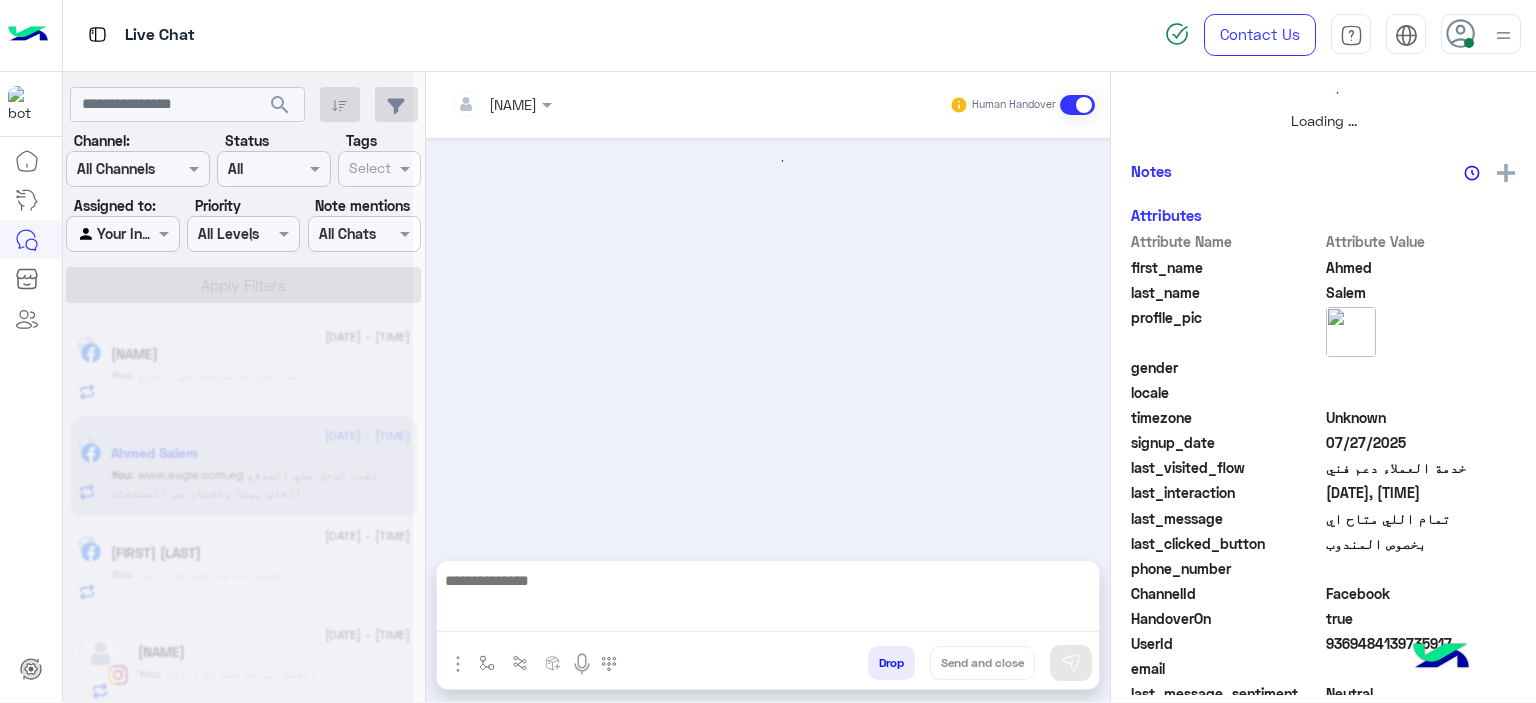 scroll, scrollTop: 0, scrollLeft: 0, axis: both 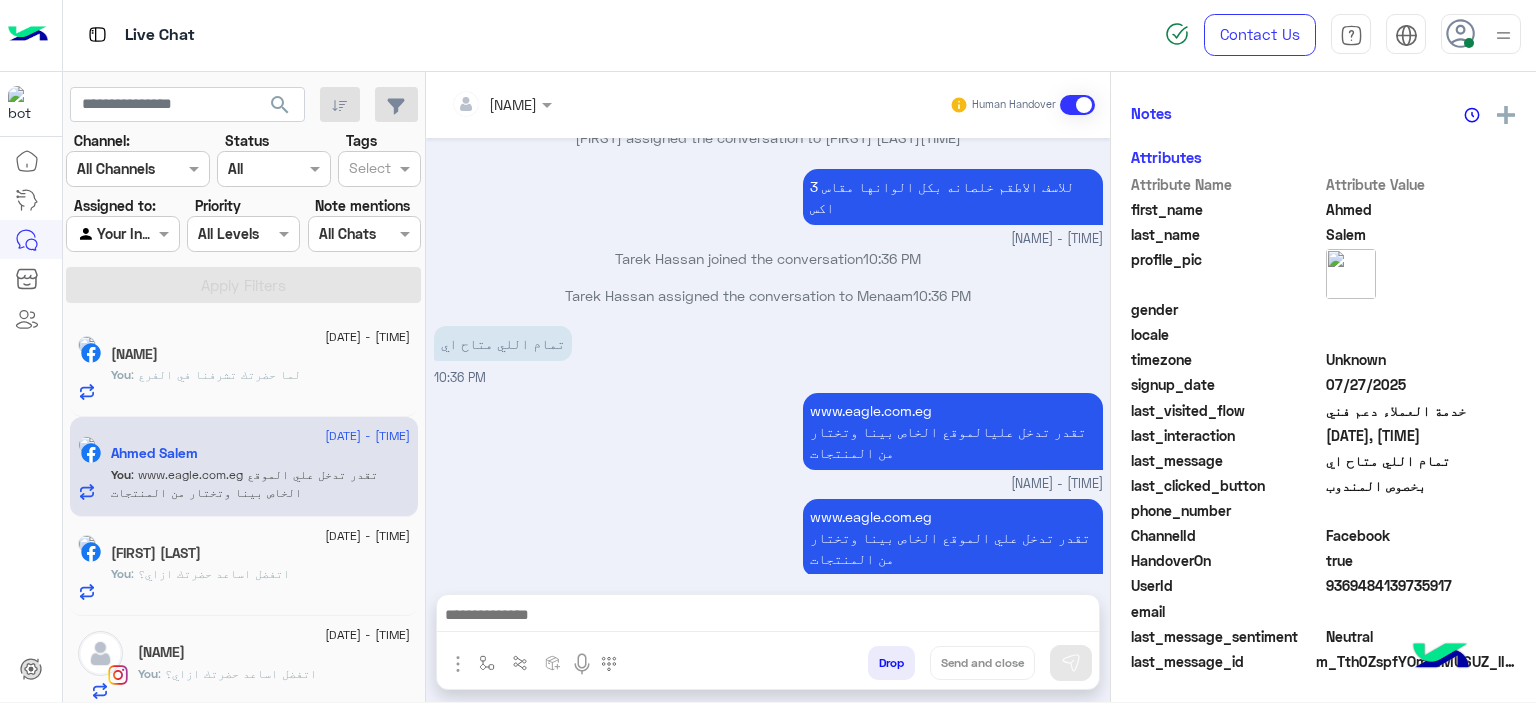 click on ": اتفضل اساعد حضرتك ازاي؟" 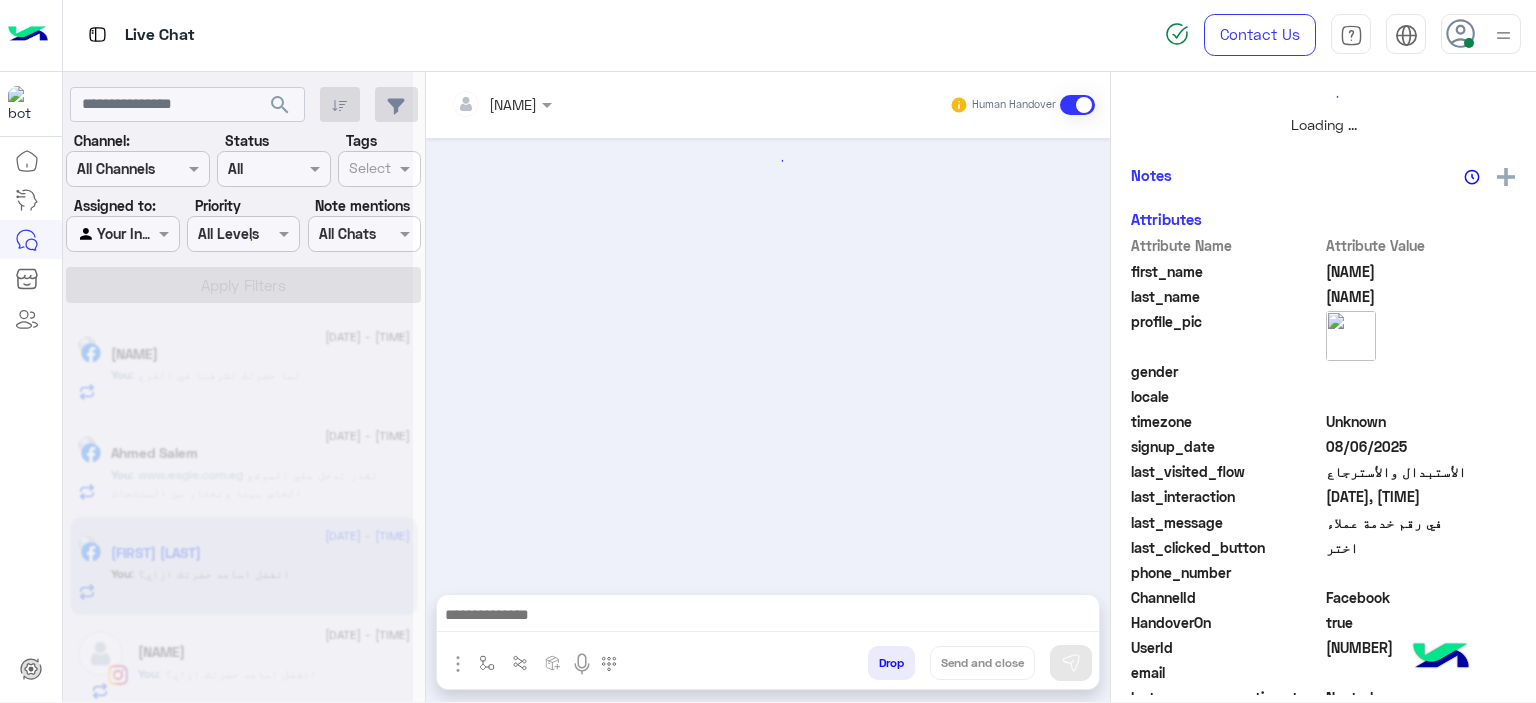 scroll, scrollTop: 514, scrollLeft: 0, axis: vertical 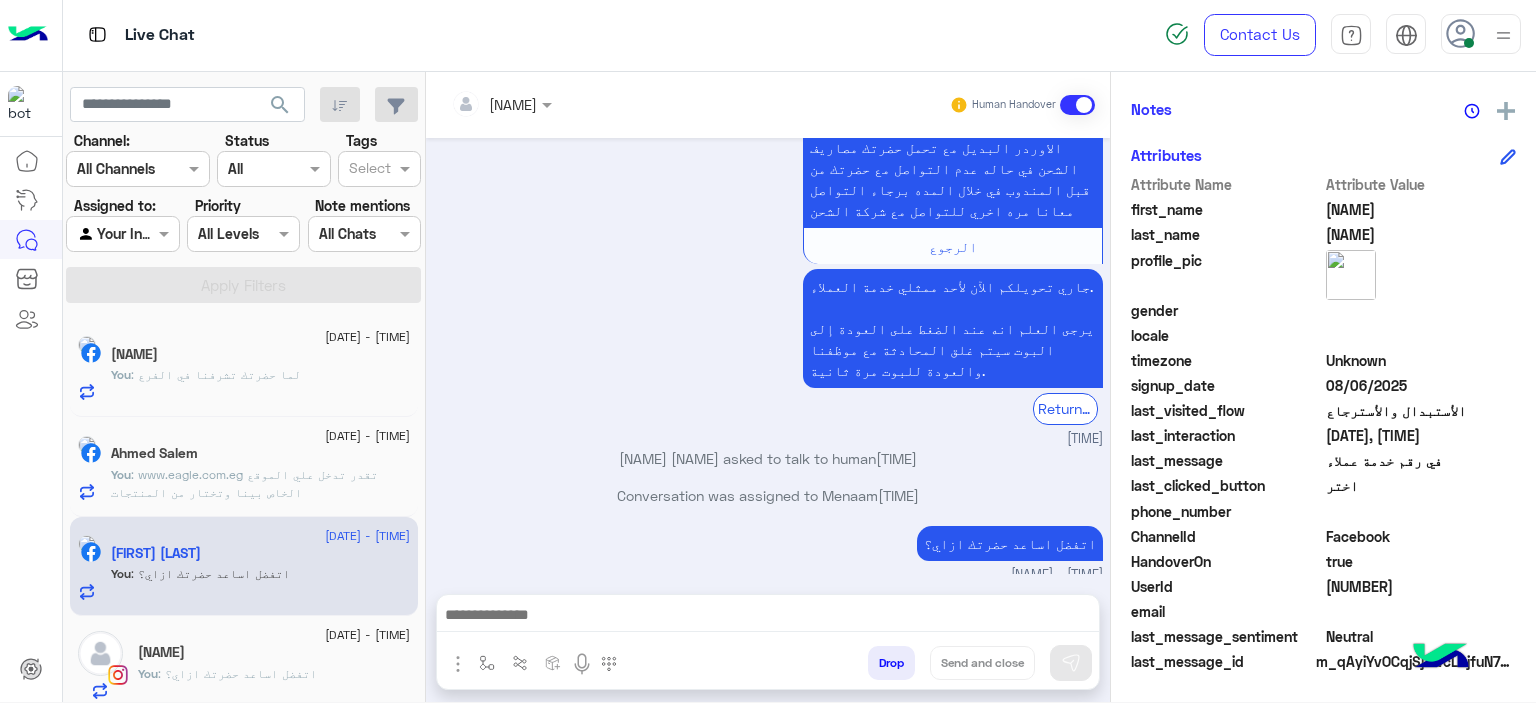 click on "[NAME]" 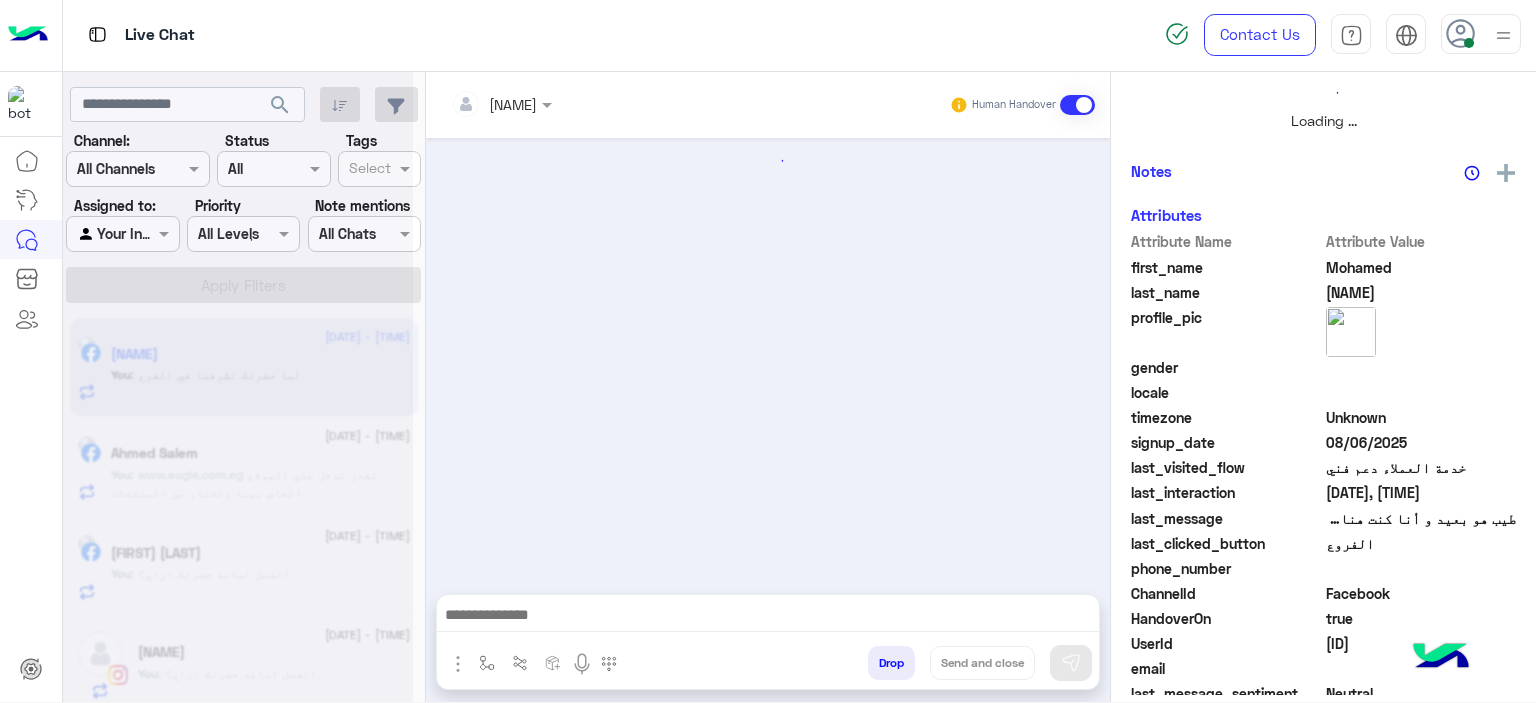 scroll, scrollTop: 514, scrollLeft: 0, axis: vertical 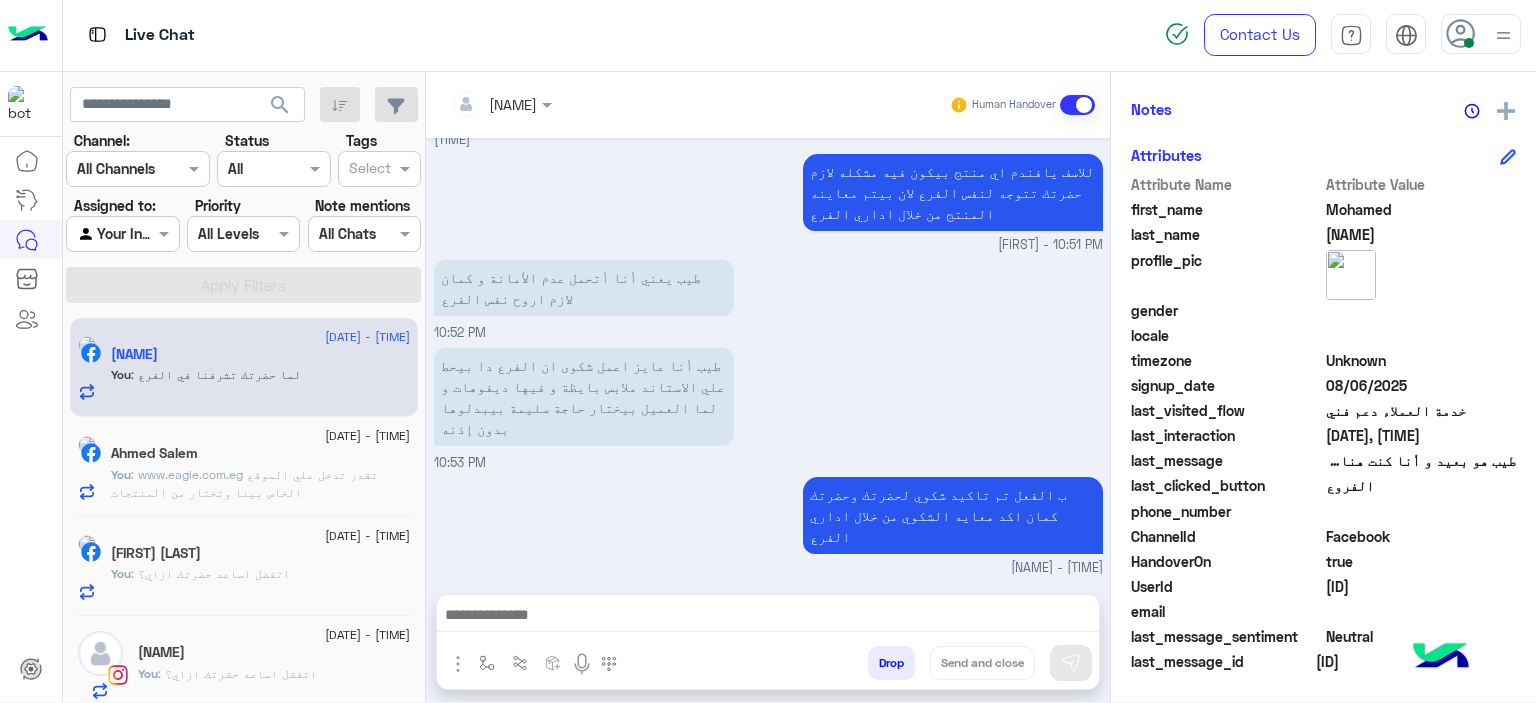 click on "Drop" at bounding box center [891, 663] 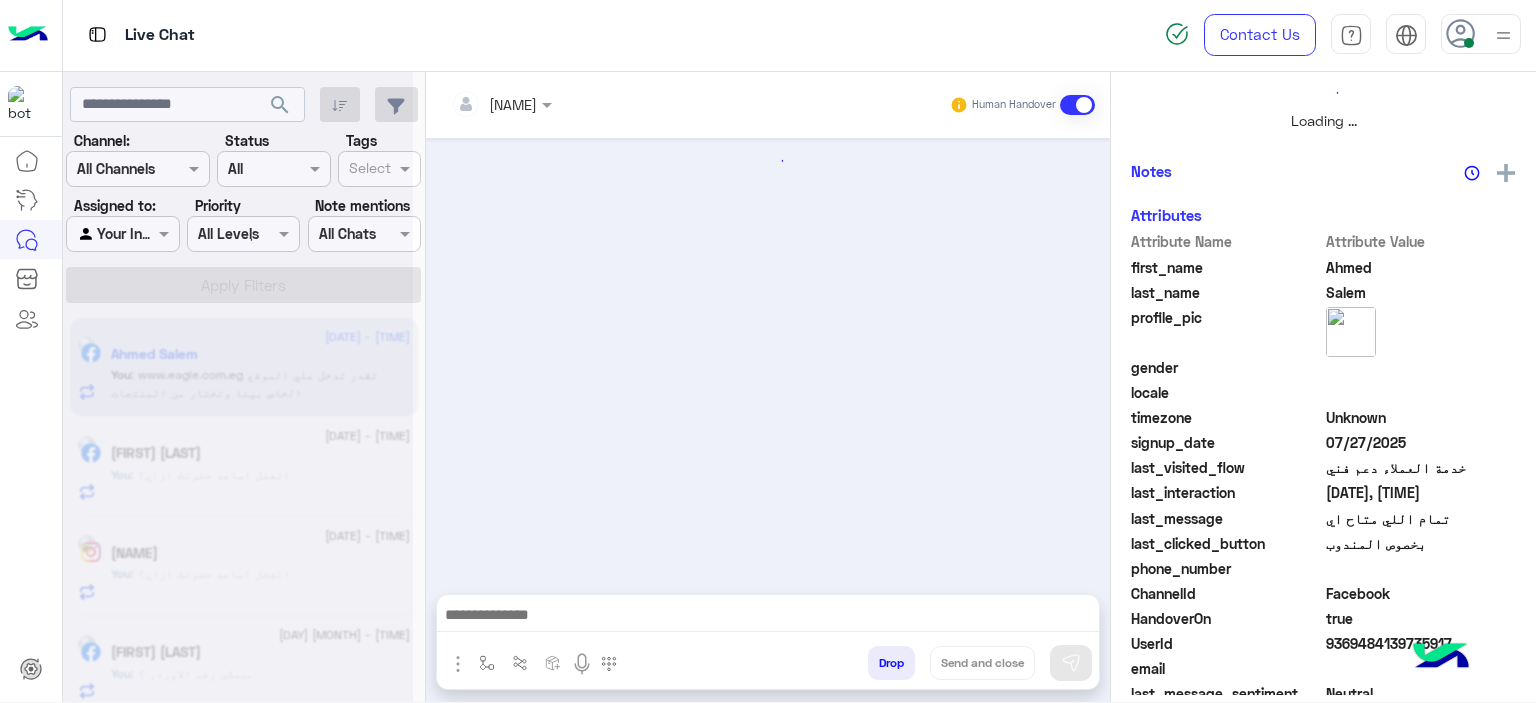 scroll, scrollTop: 514, scrollLeft: 0, axis: vertical 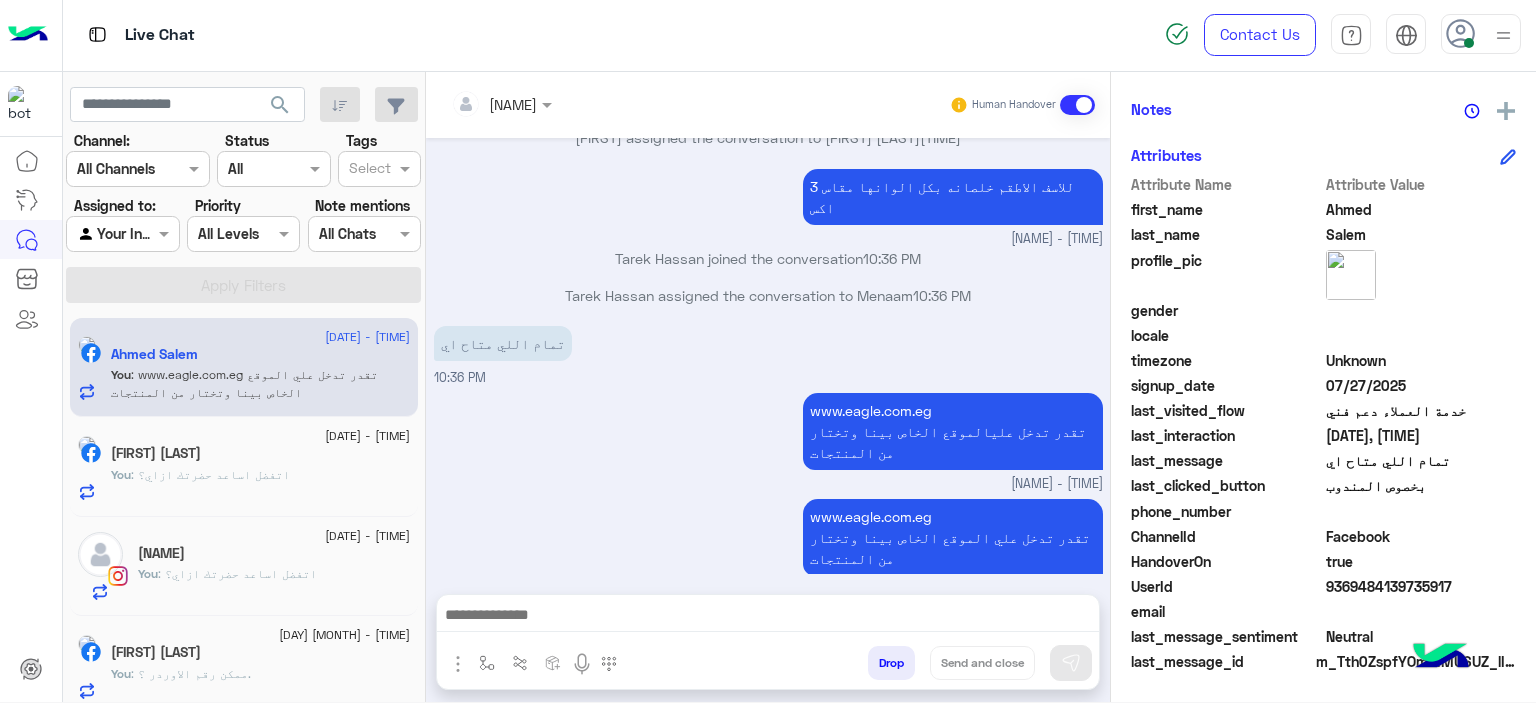 click on "You : اتفضل اساعد حضرتك ازاي؟" 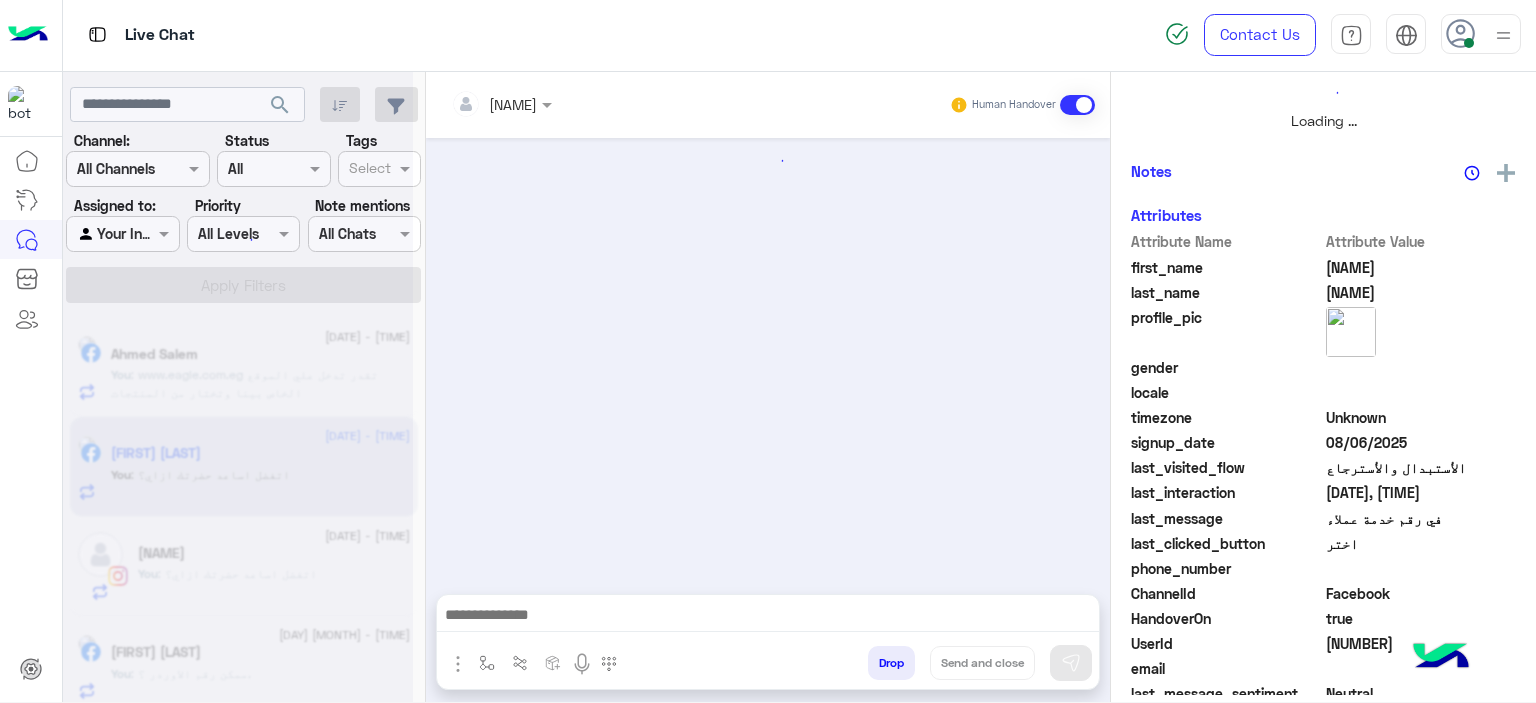 scroll, scrollTop: 514, scrollLeft: 0, axis: vertical 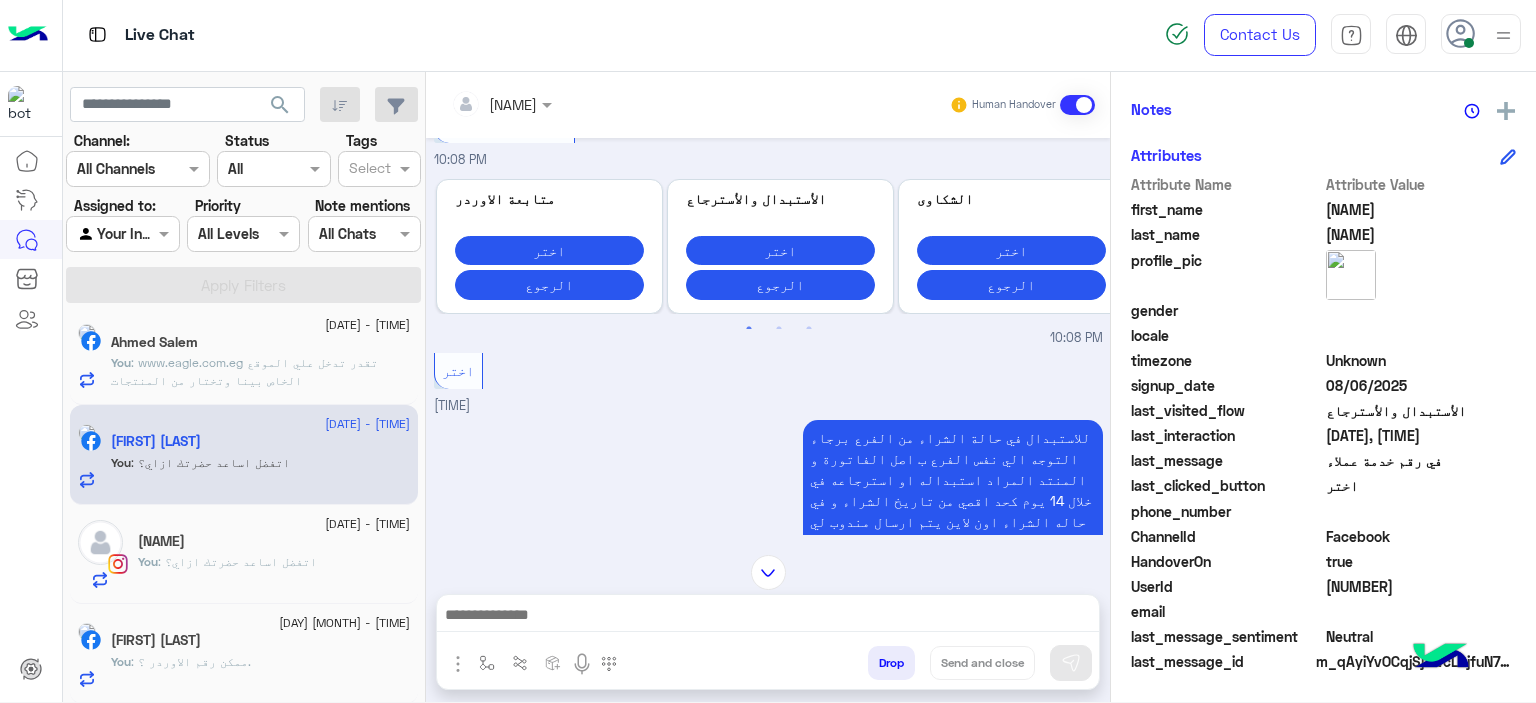click on ": www.eagle.com.eg
تقدر تدخل علي الموقع الخاص بينا وتختار من المنتجات" 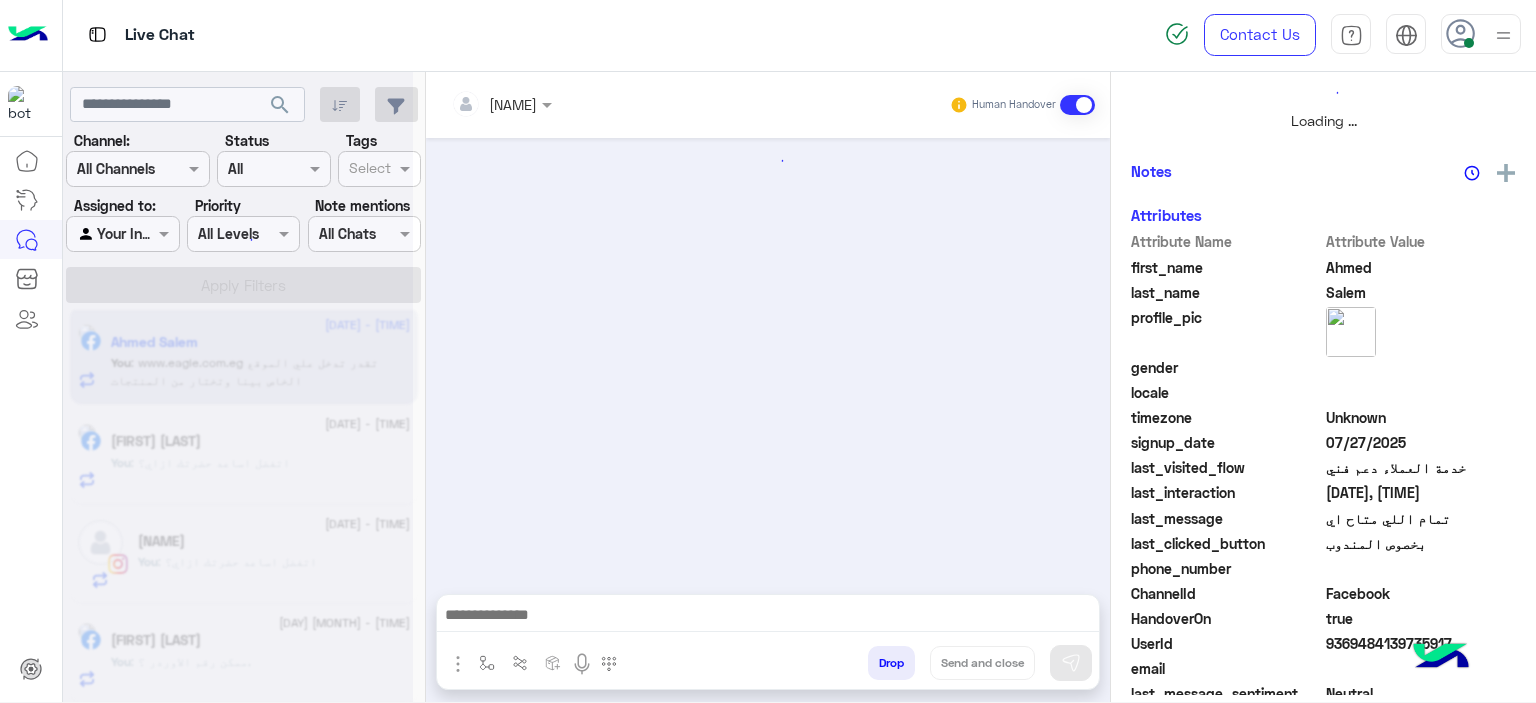 scroll, scrollTop: 514, scrollLeft: 0, axis: vertical 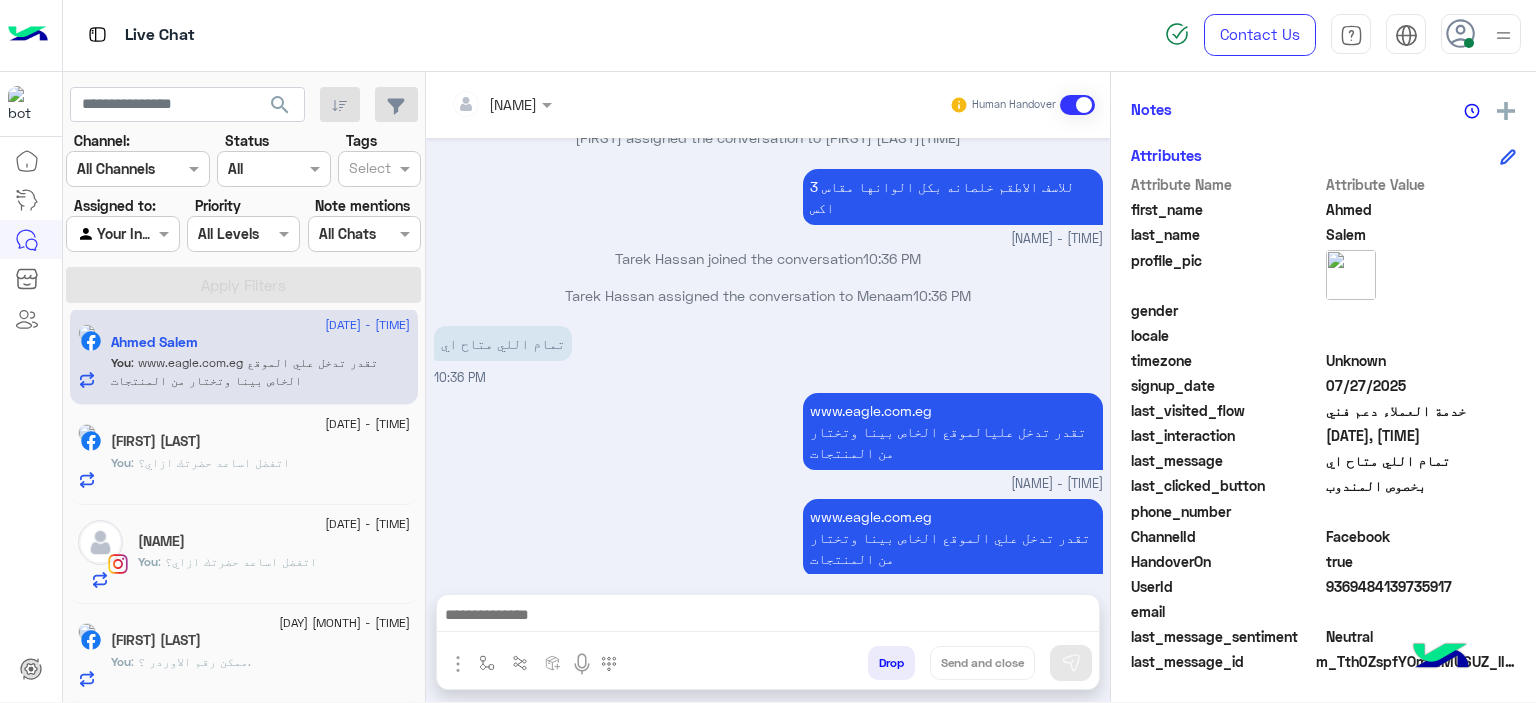 click on "[FIRST] [LAST]" 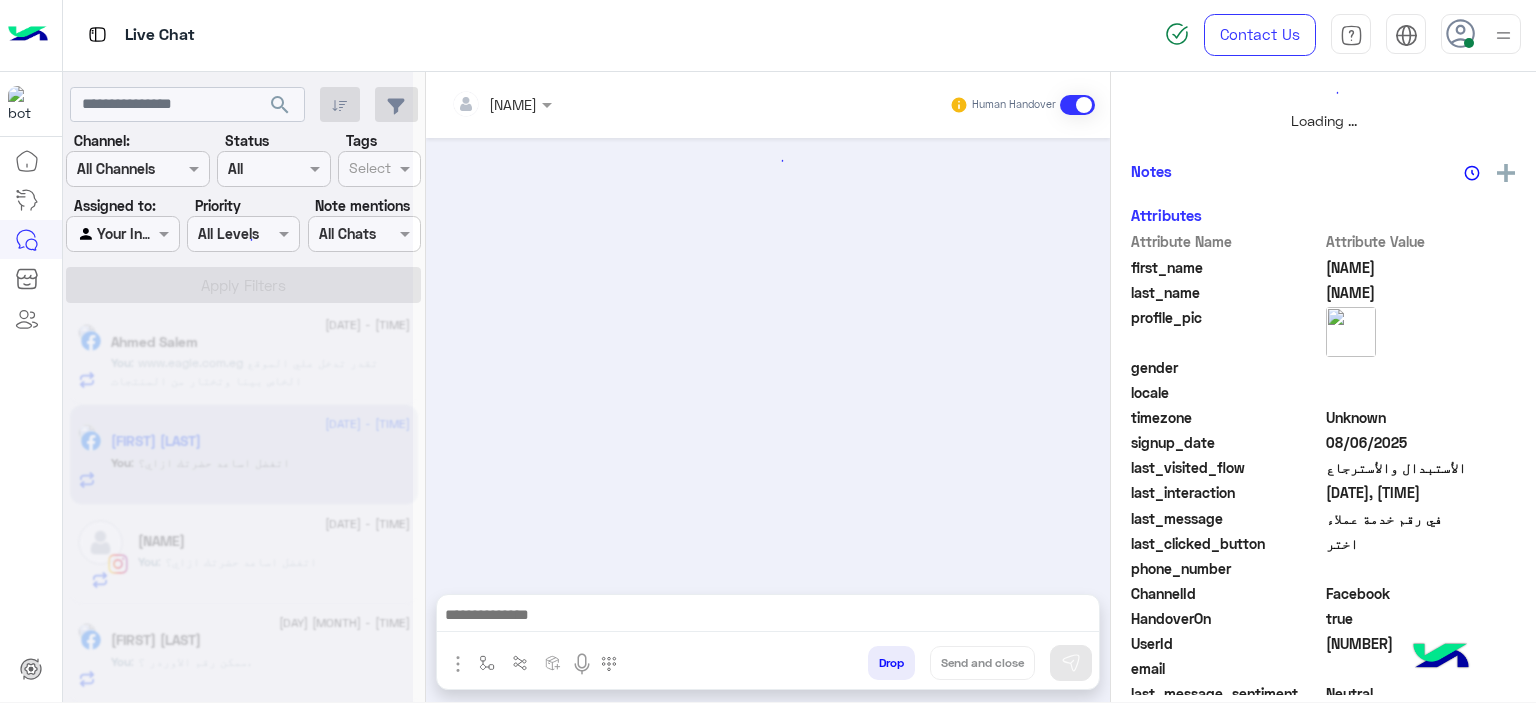scroll, scrollTop: 514, scrollLeft: 0, axis: vertical 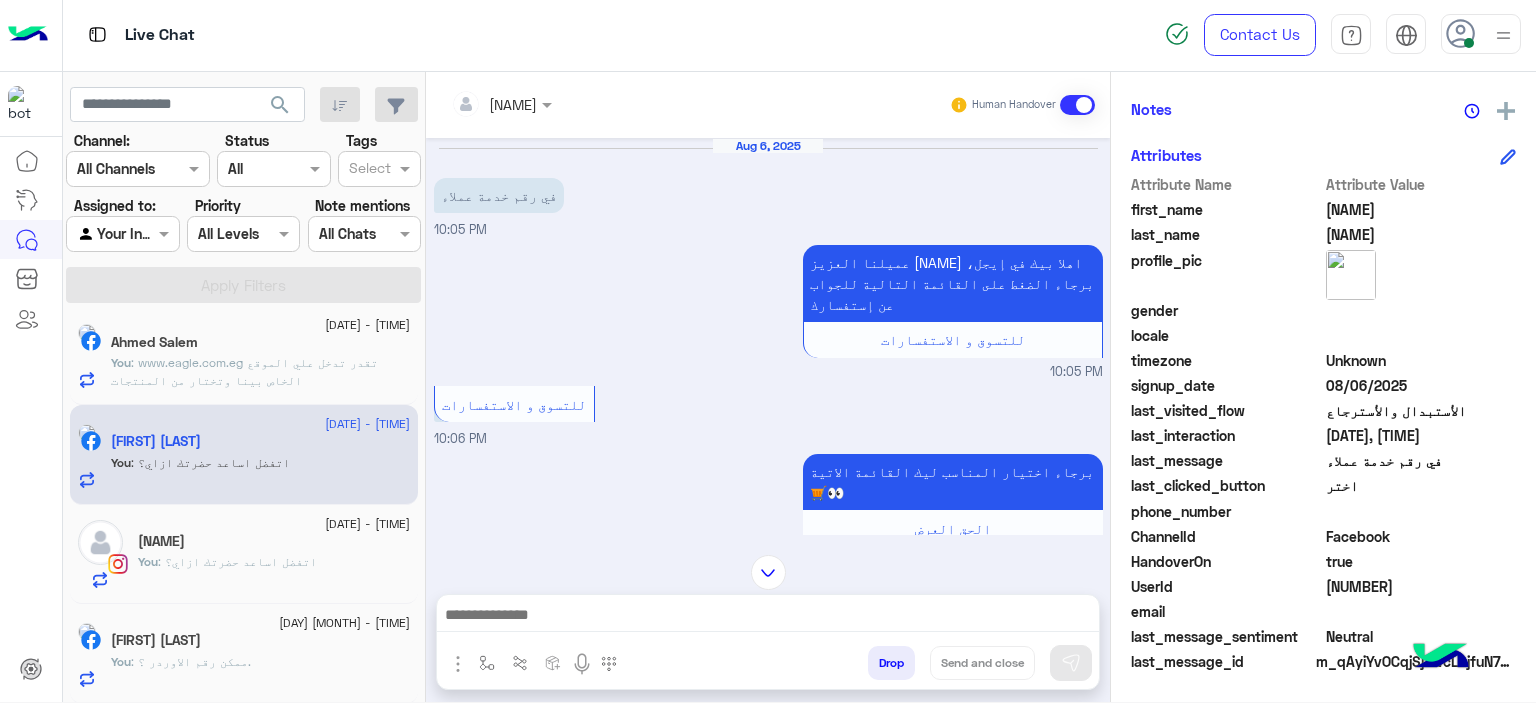 click on ": اتفضل اساعد حضرتك ازاي؟" 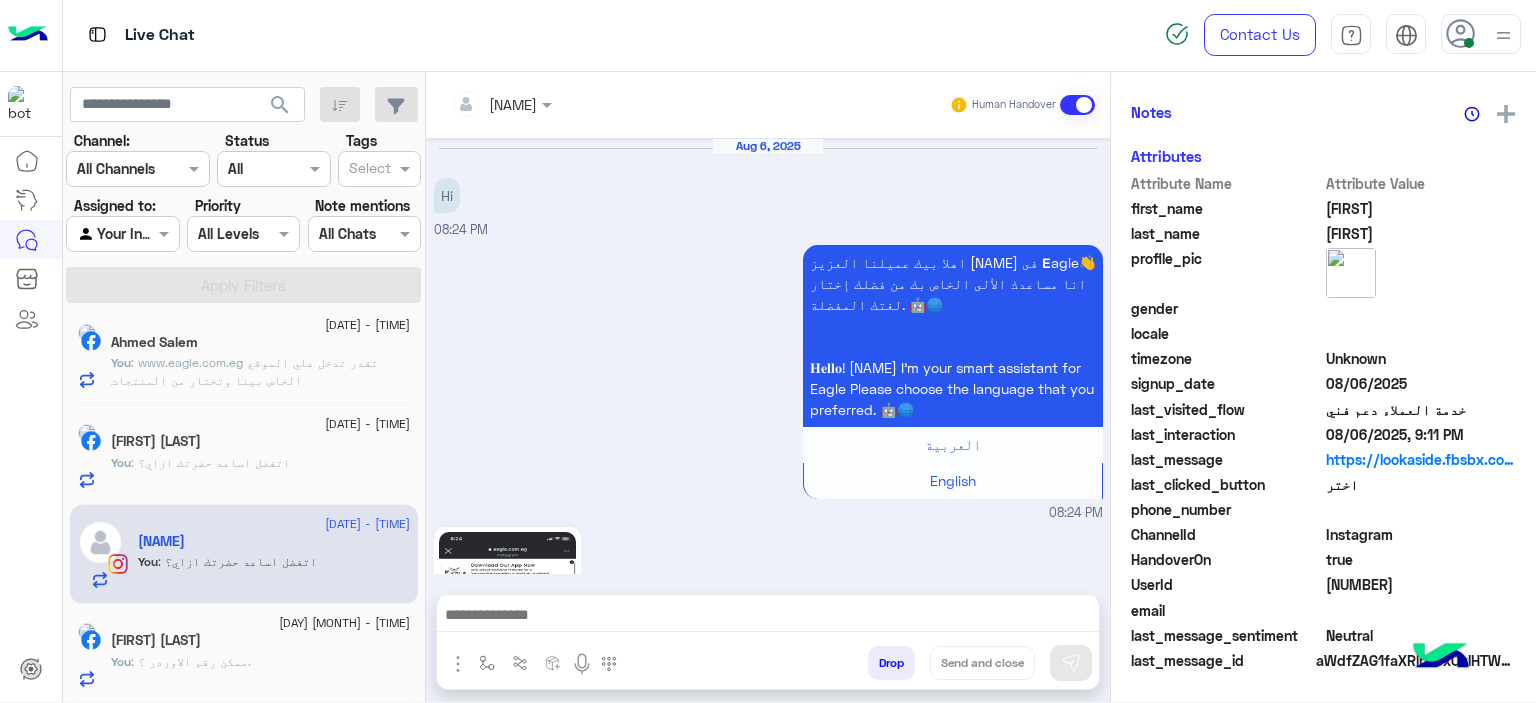 scroll, scrollTop: 452, scrollLeft: 0, axis: vertical 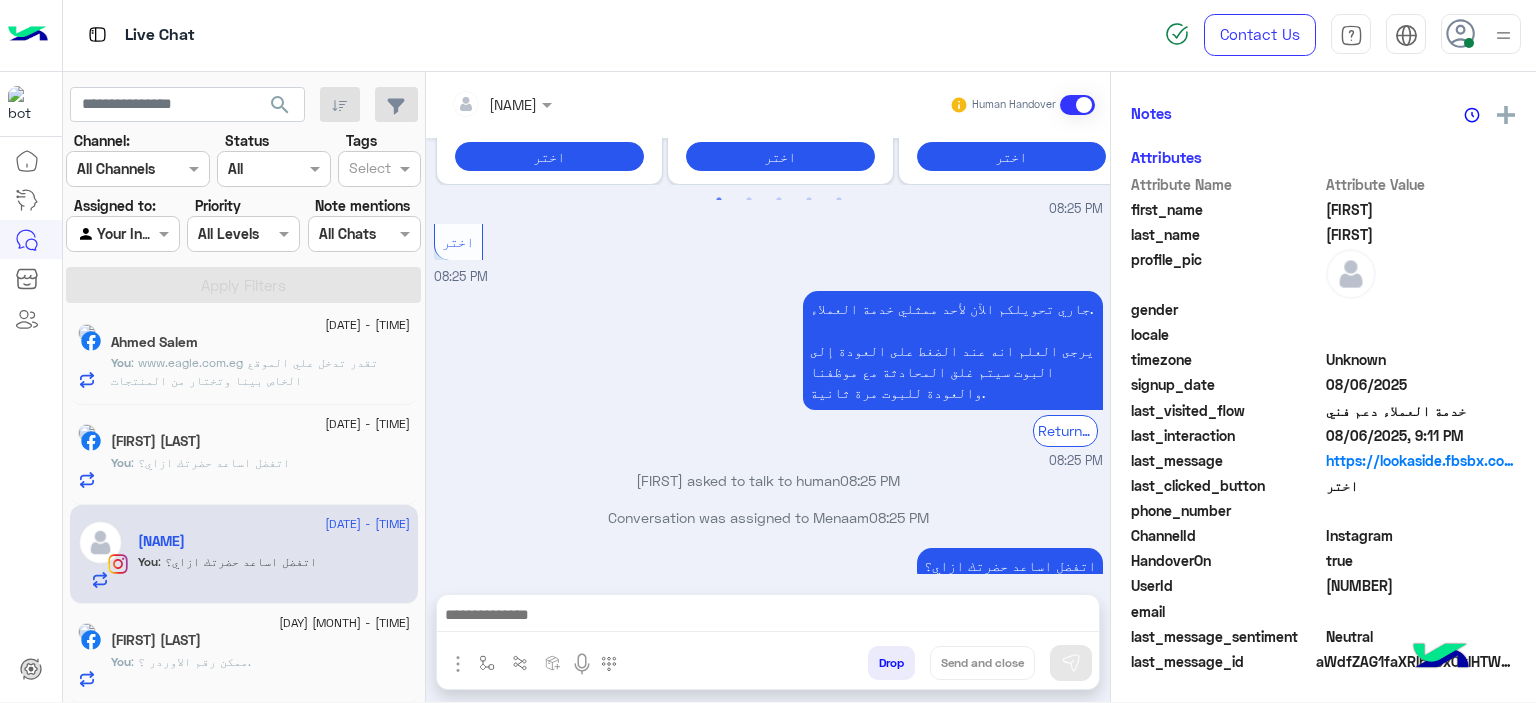 click on "You  : ممكن رقم الاوردر ؟." 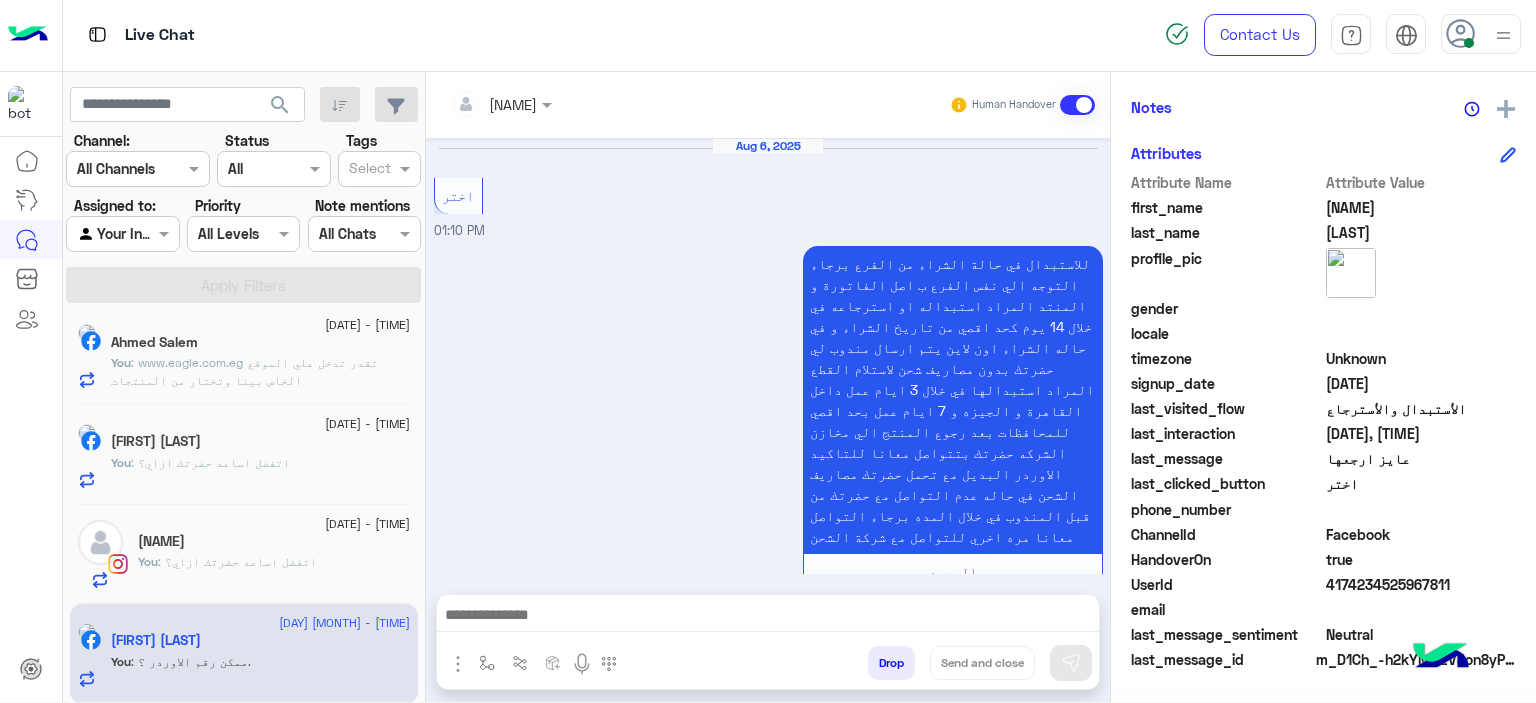 scroll, scrollTop: 456, scrollLeft: 0, axis: vertical 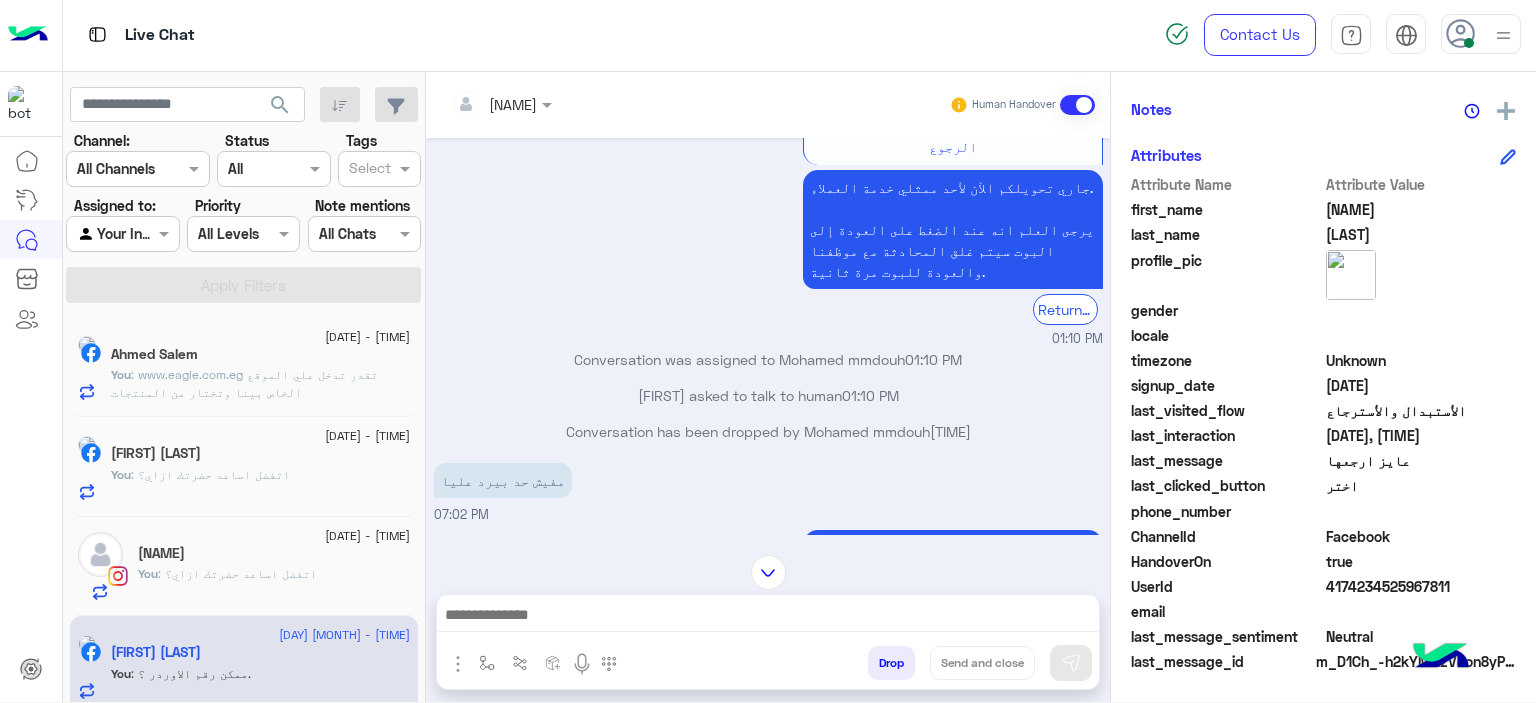 click on "You : www.eagle.com.eg
تقدر تدخل علي الموقع الخاص بينا وتختار من المنتجات" 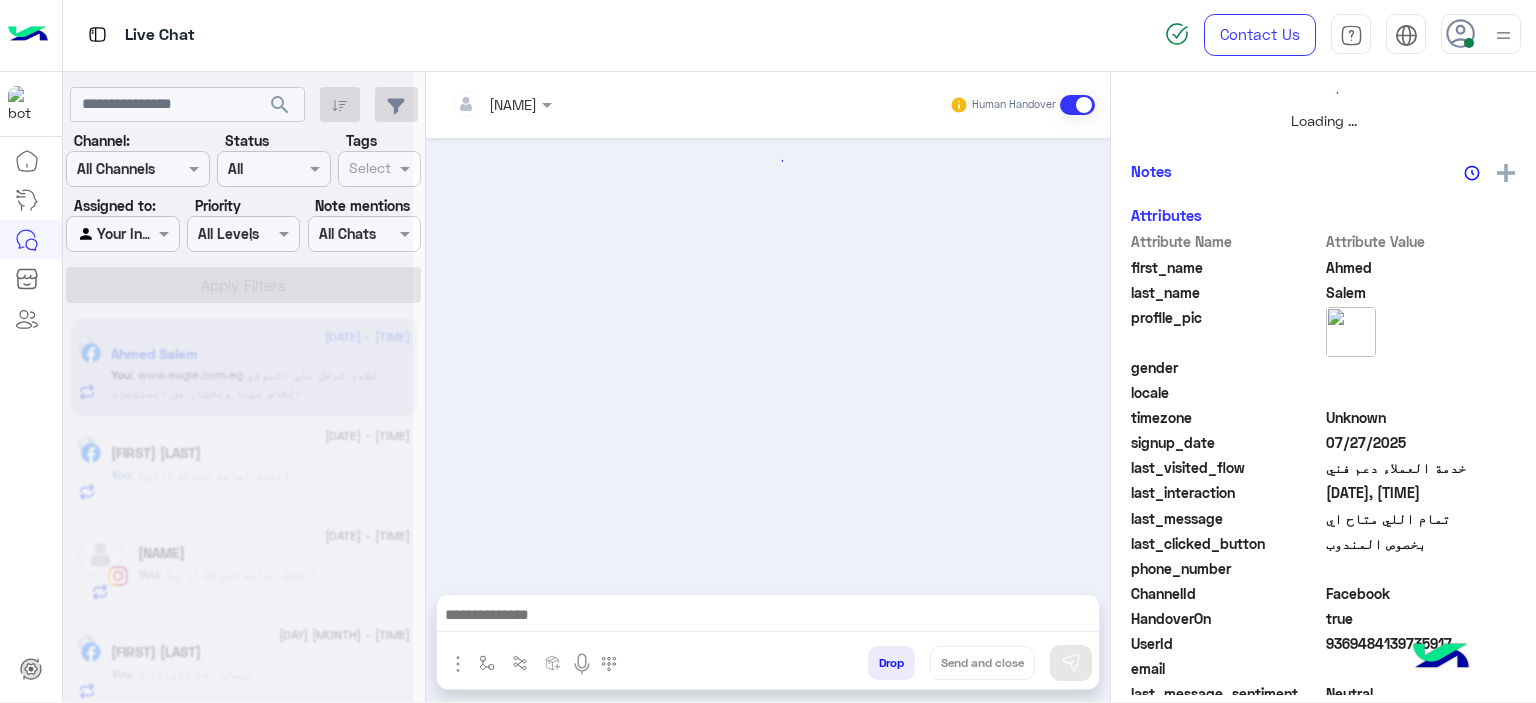 scroll, scrollTop: 514, scrollLeft: 0, axis: vertical 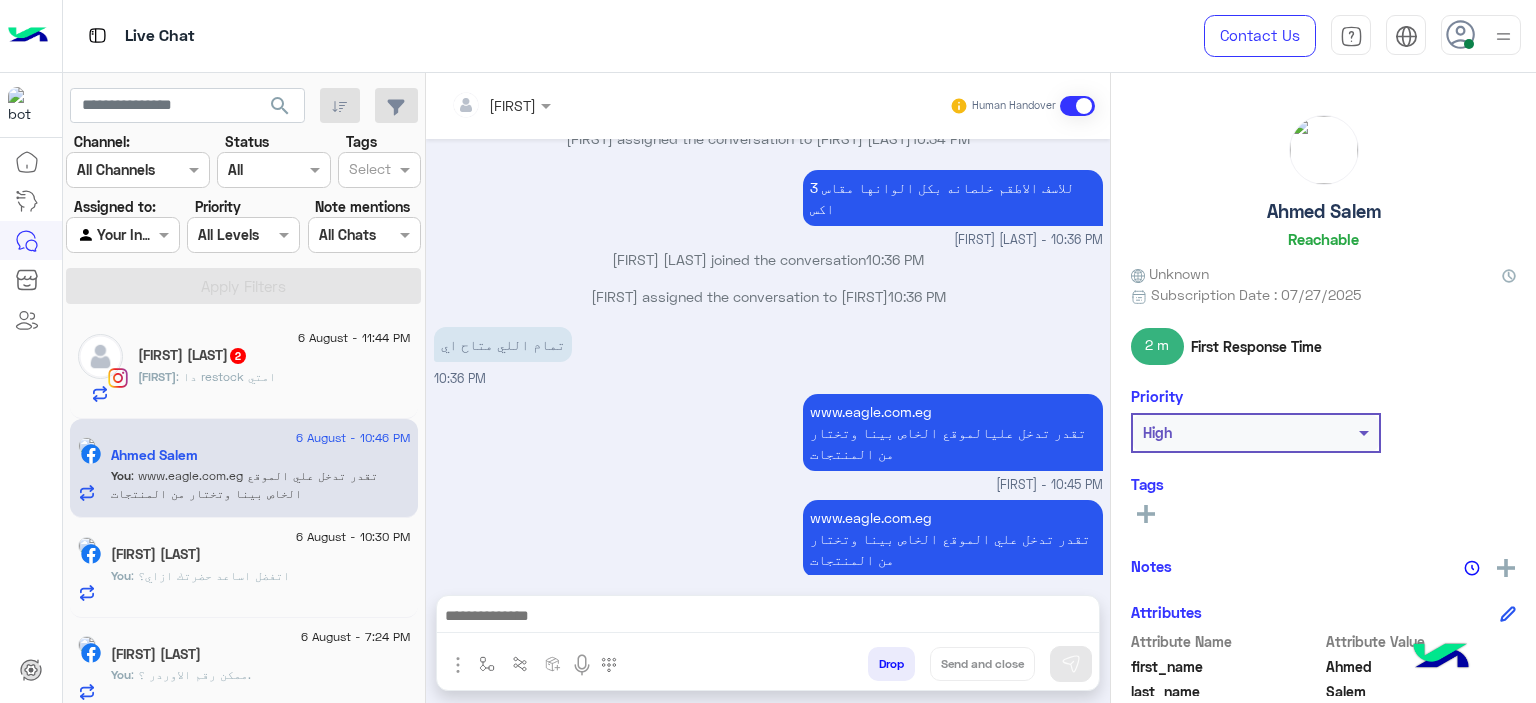 click on "[FIRST] [LAST]  2" 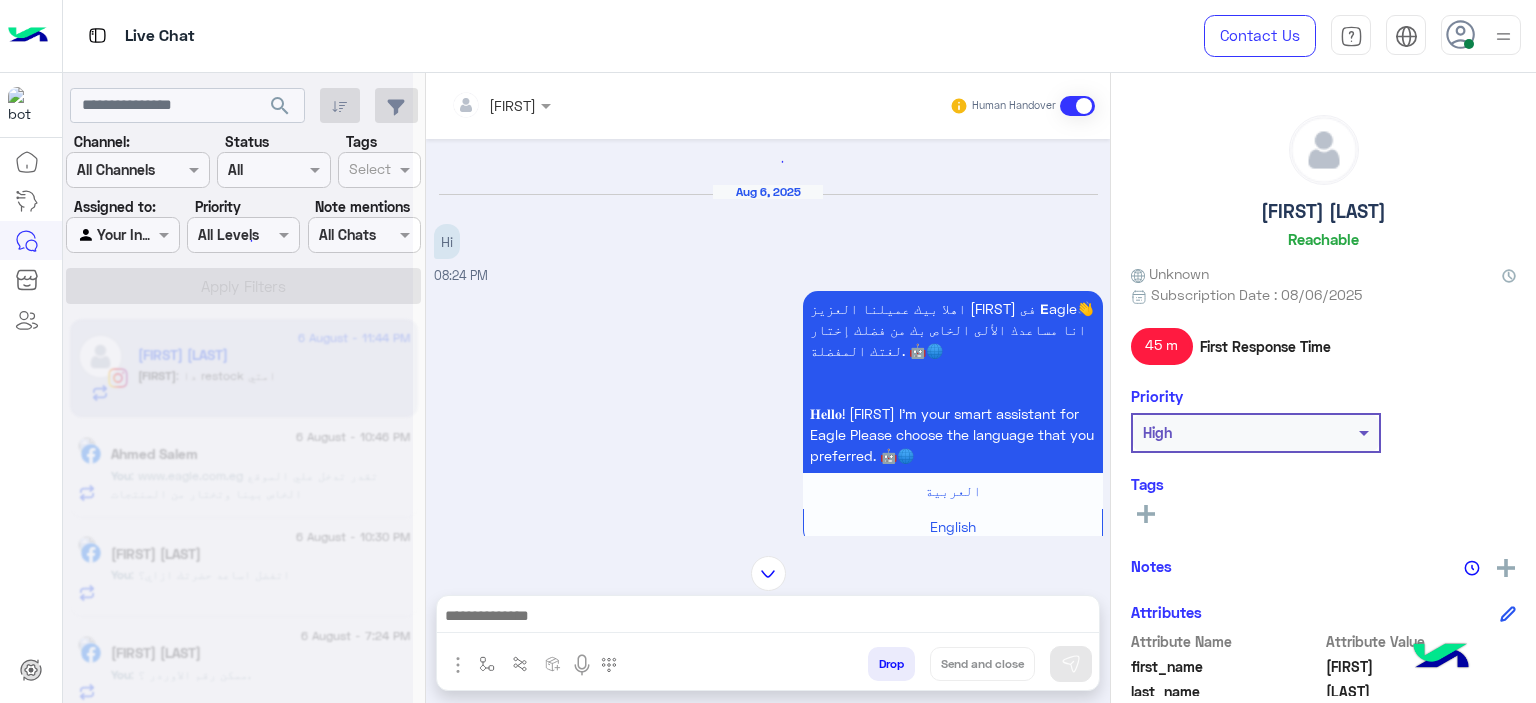 scroll, scrollTop: 0, scrollLeft: 0, axis: both 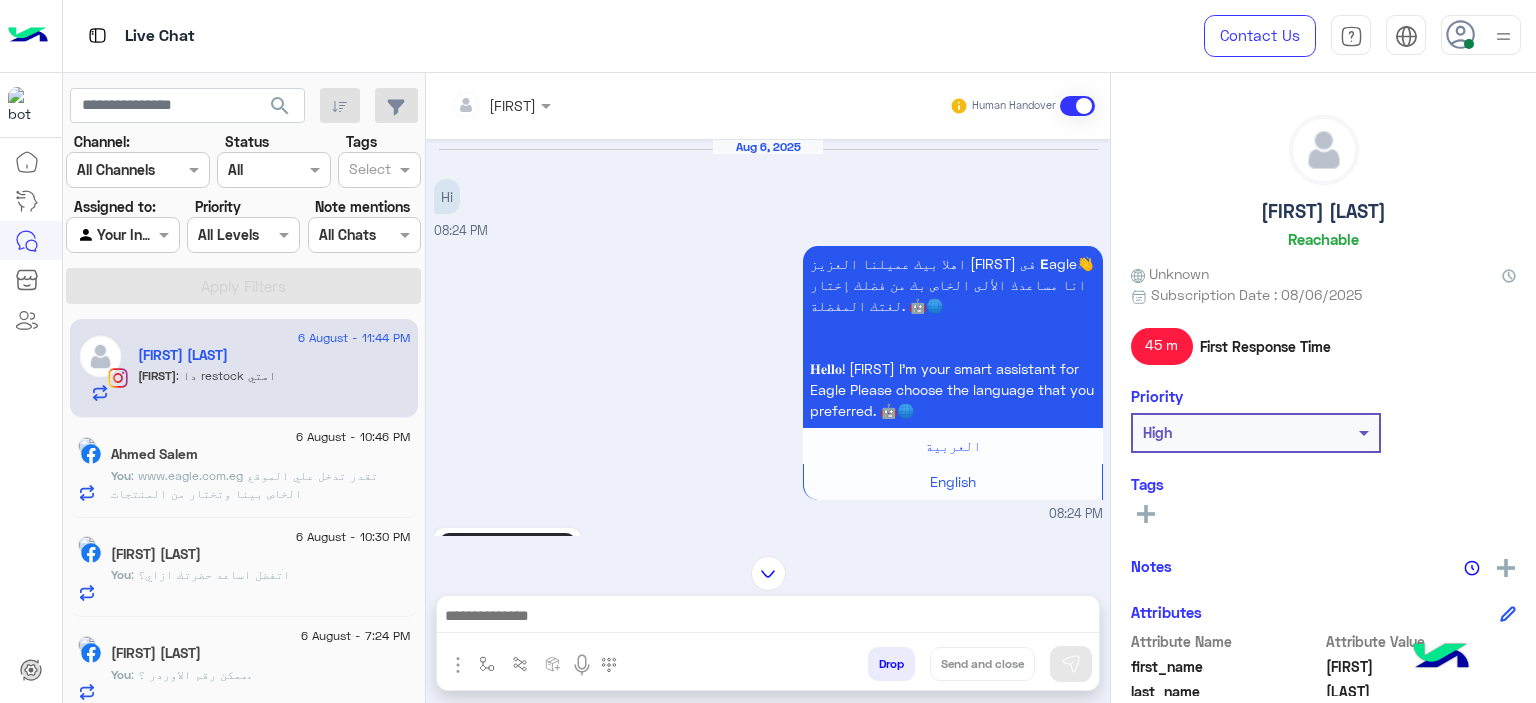 click on "[FIRST] [LAST]" 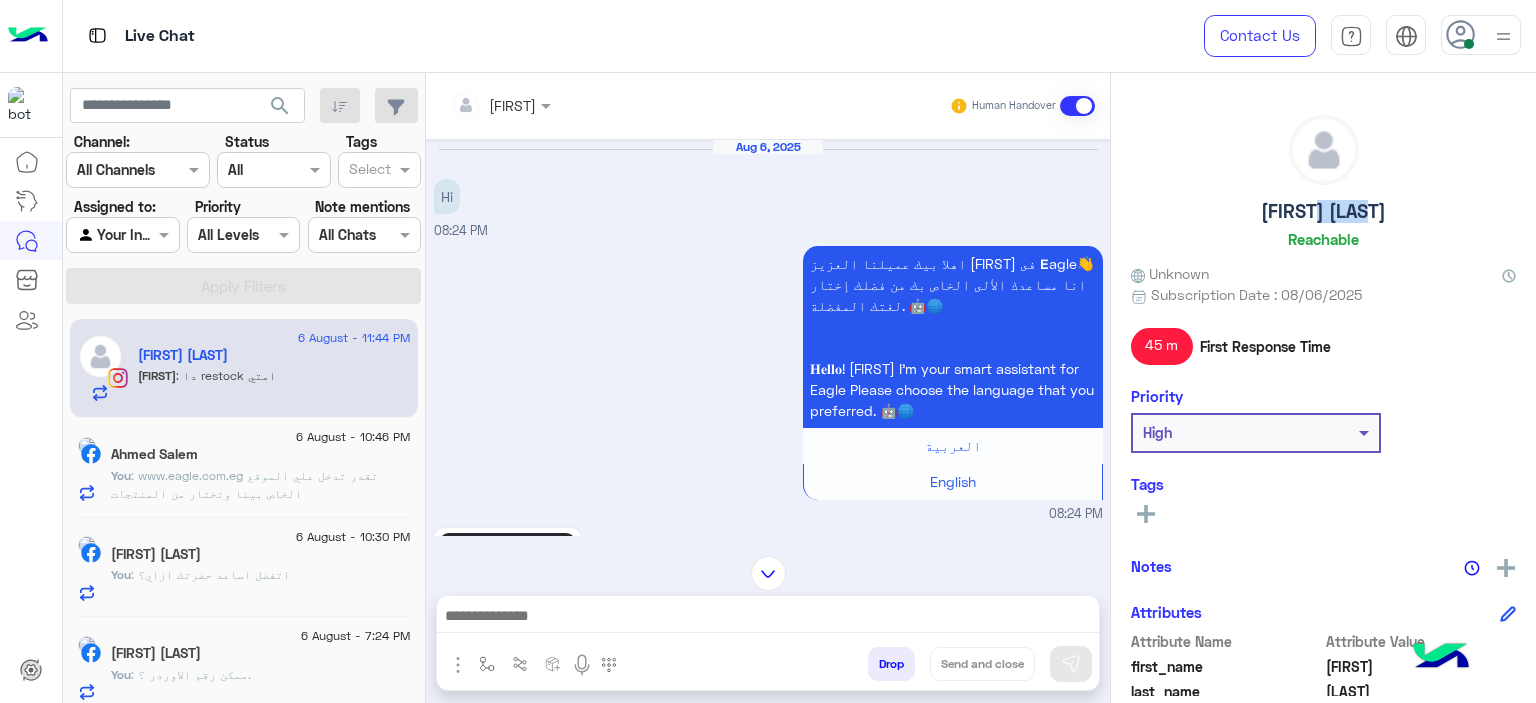 click on "[NAME]" 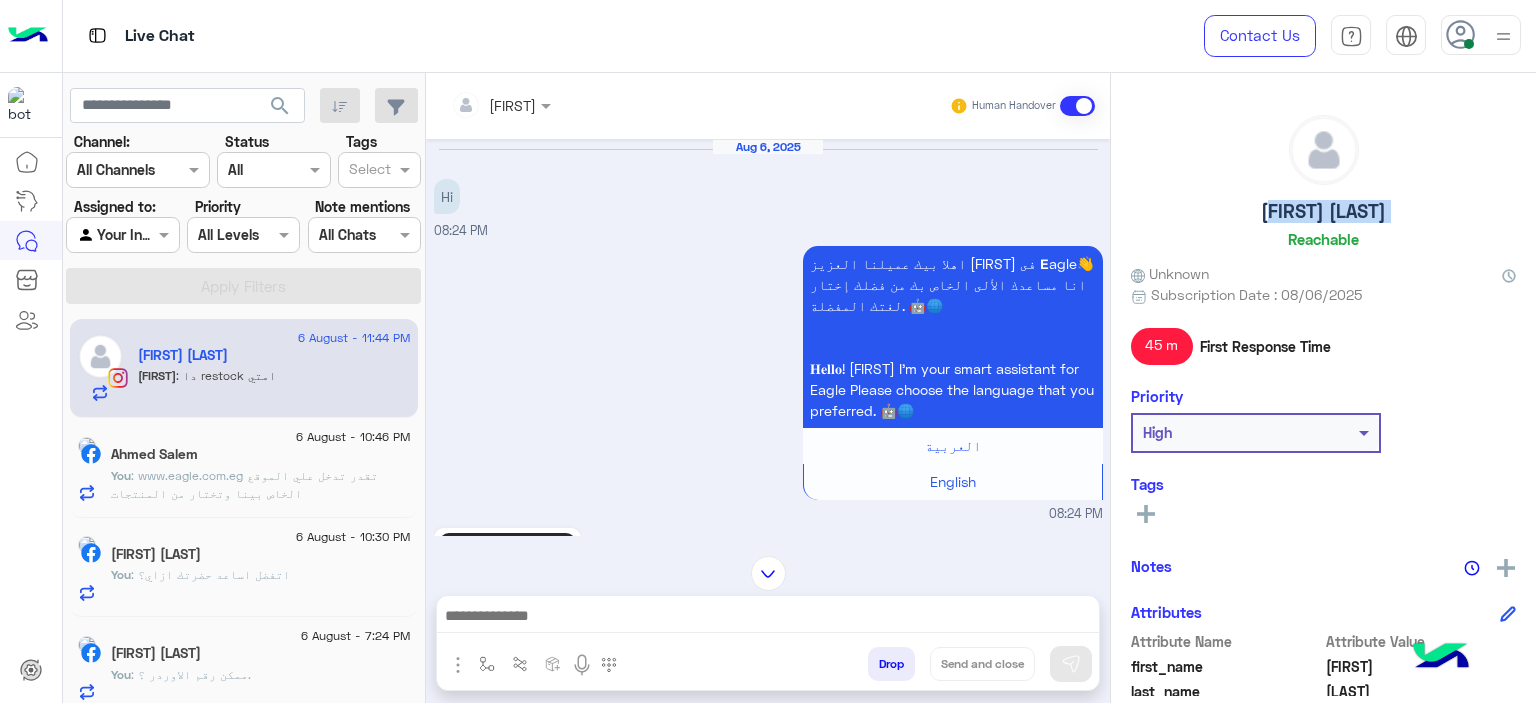 click on "[NAME]" 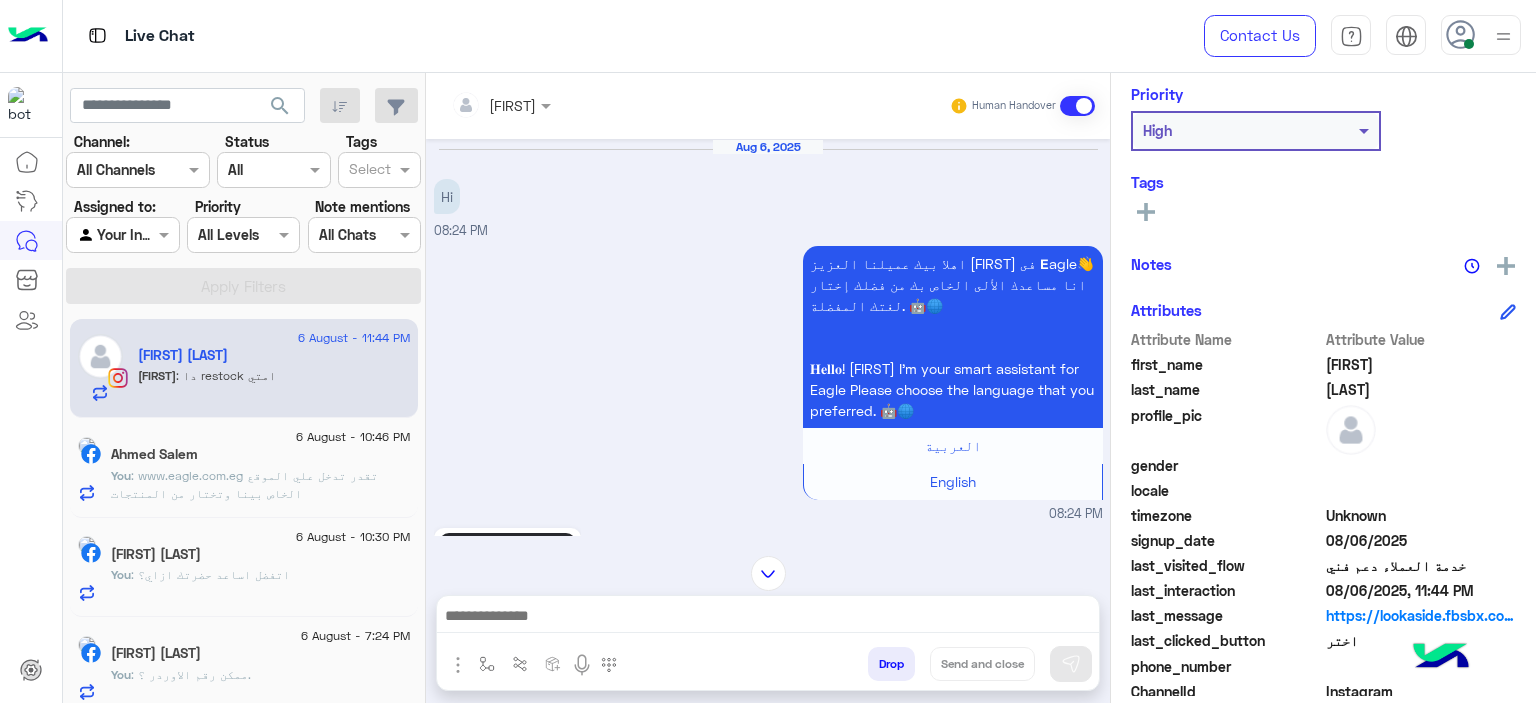 scroll, scrollTop: 456, scrollLeft: 0, axis: vertical 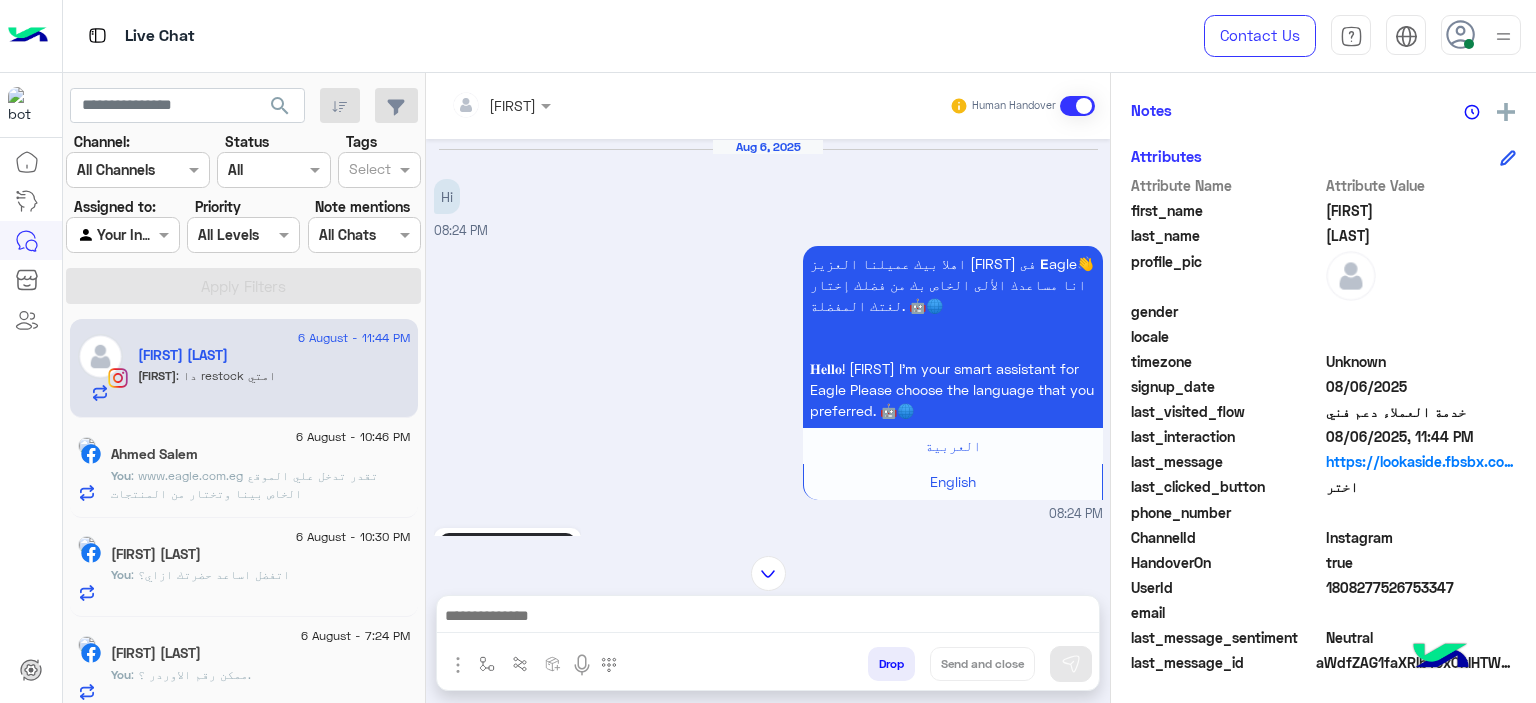 click on "[NUMBER]" 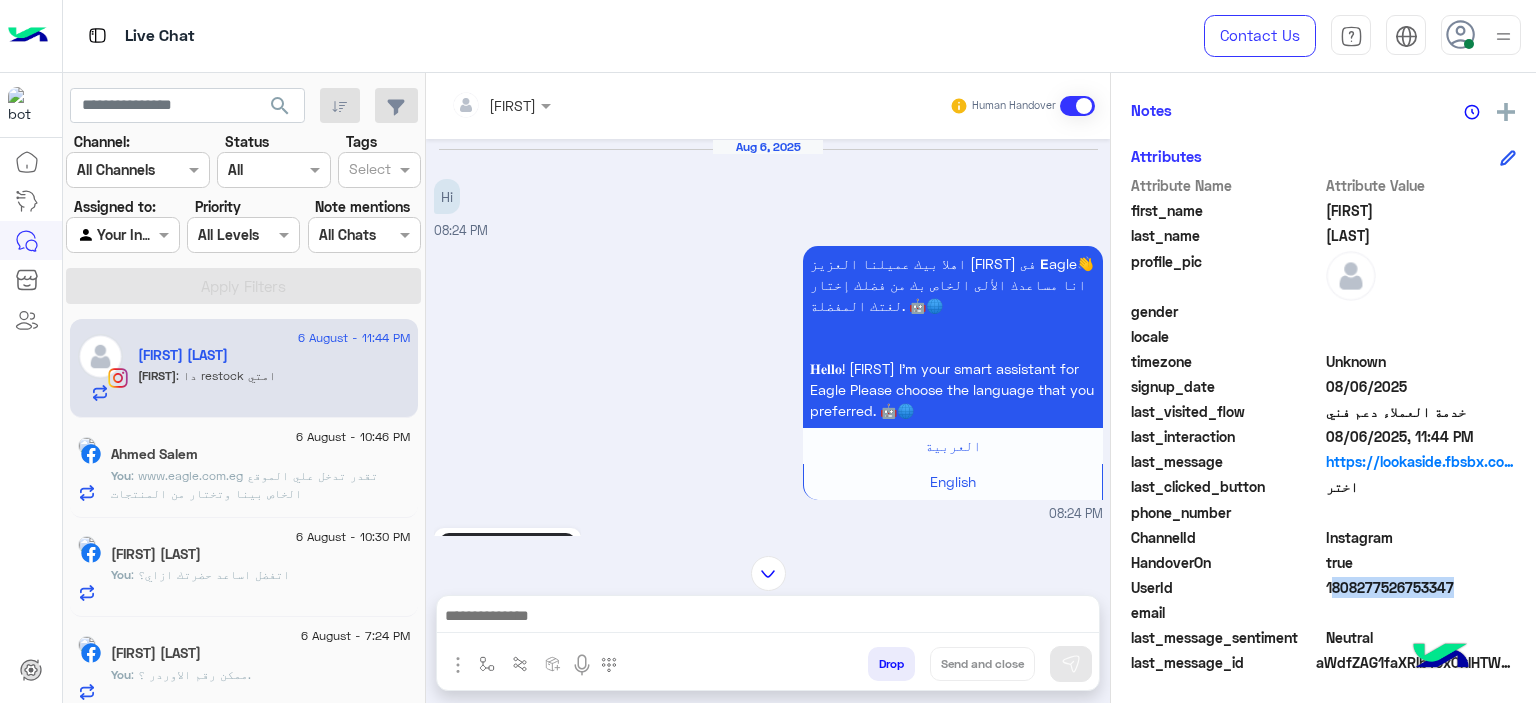 copy on "[NUMBER]" 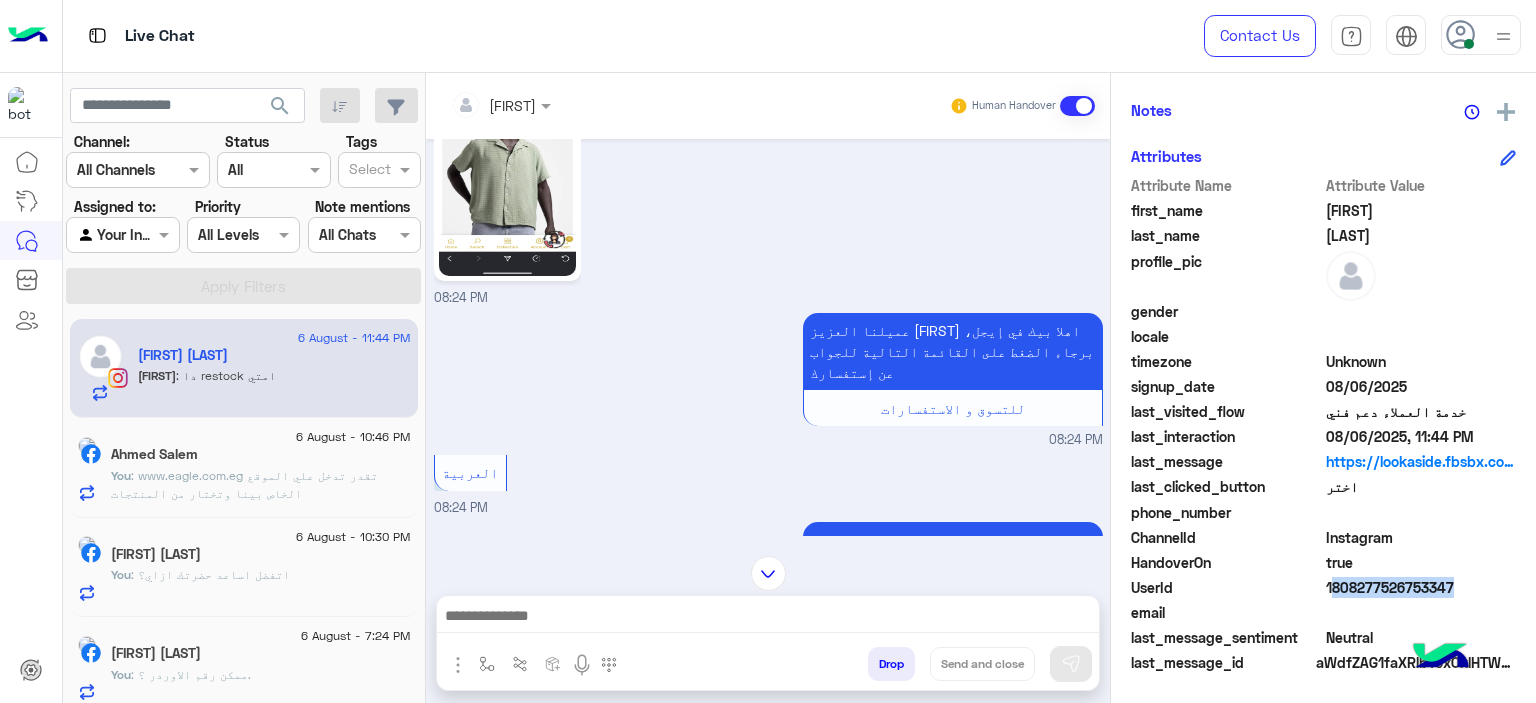 scroll, scrollTop: 1100, scrollLeft: 0, axis: vertical 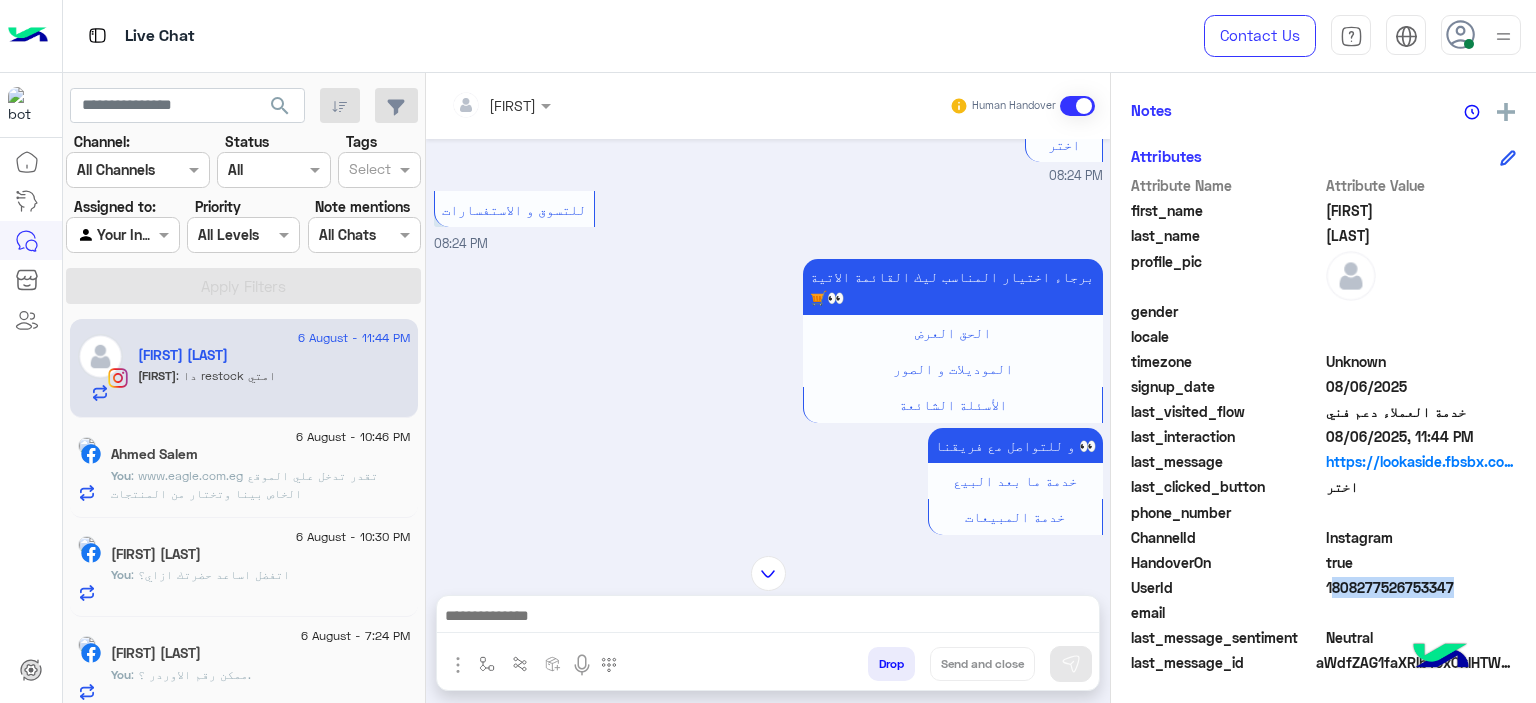 click at bounding box center (501, 104) 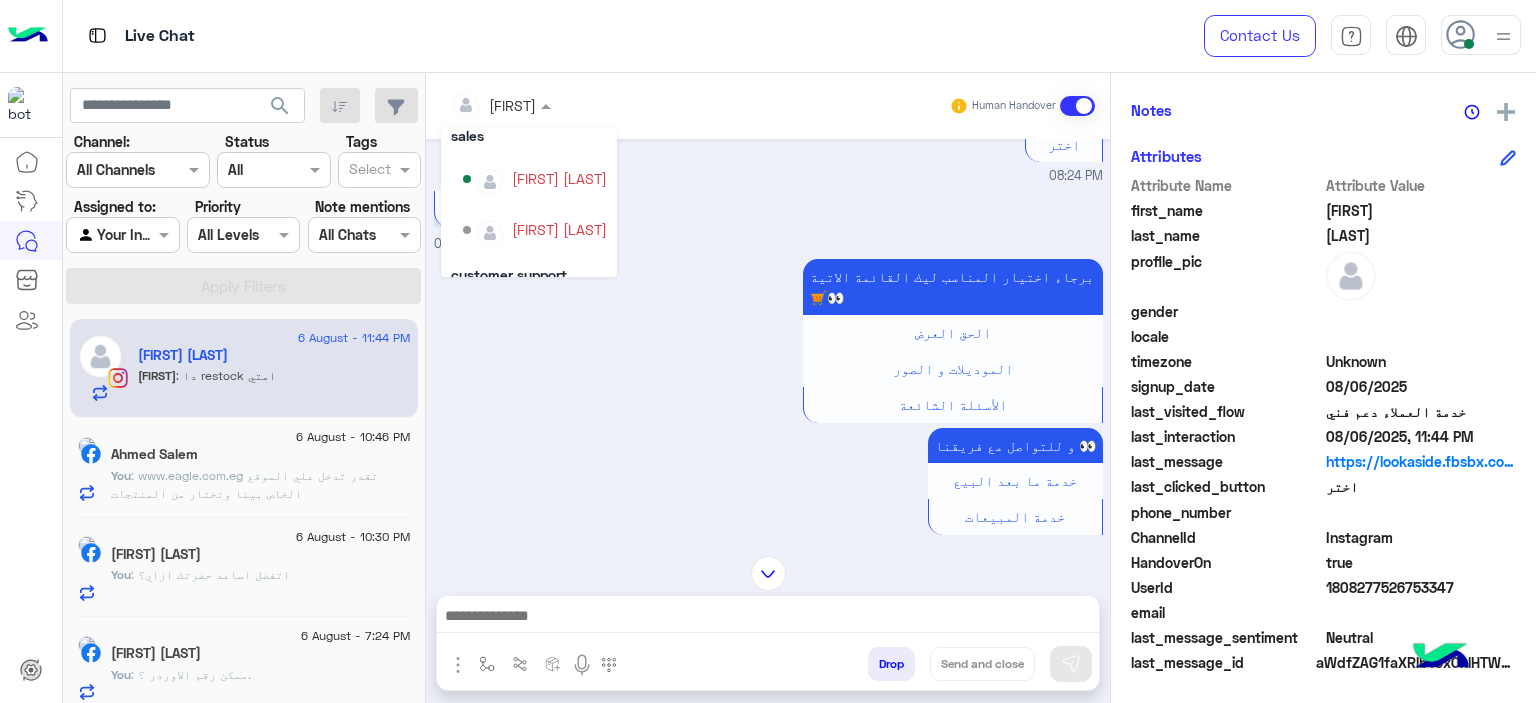 scroll, scrollTop: 78, scrollLeft: 0, axis: vertical 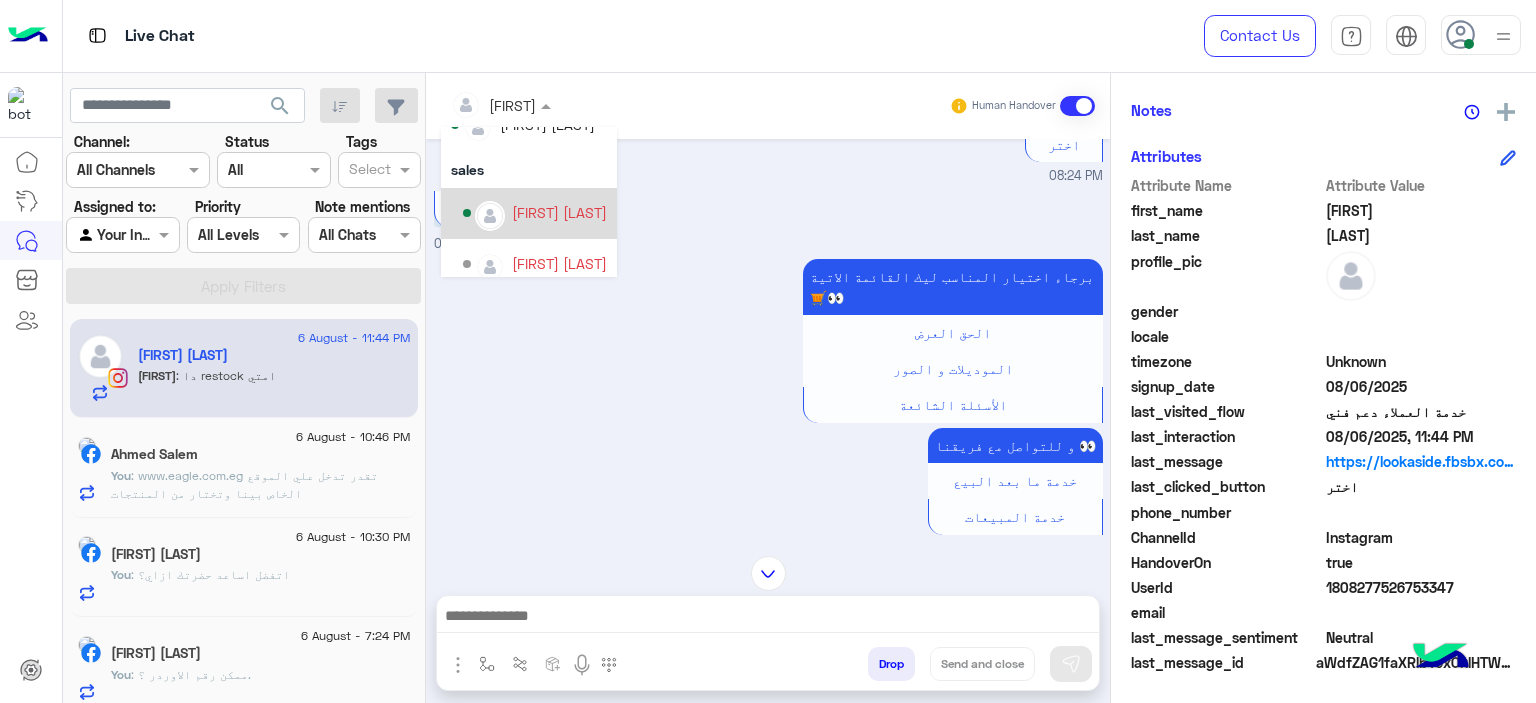 click on "[FIRST] [LAST]" at bounding box center (535, 213) 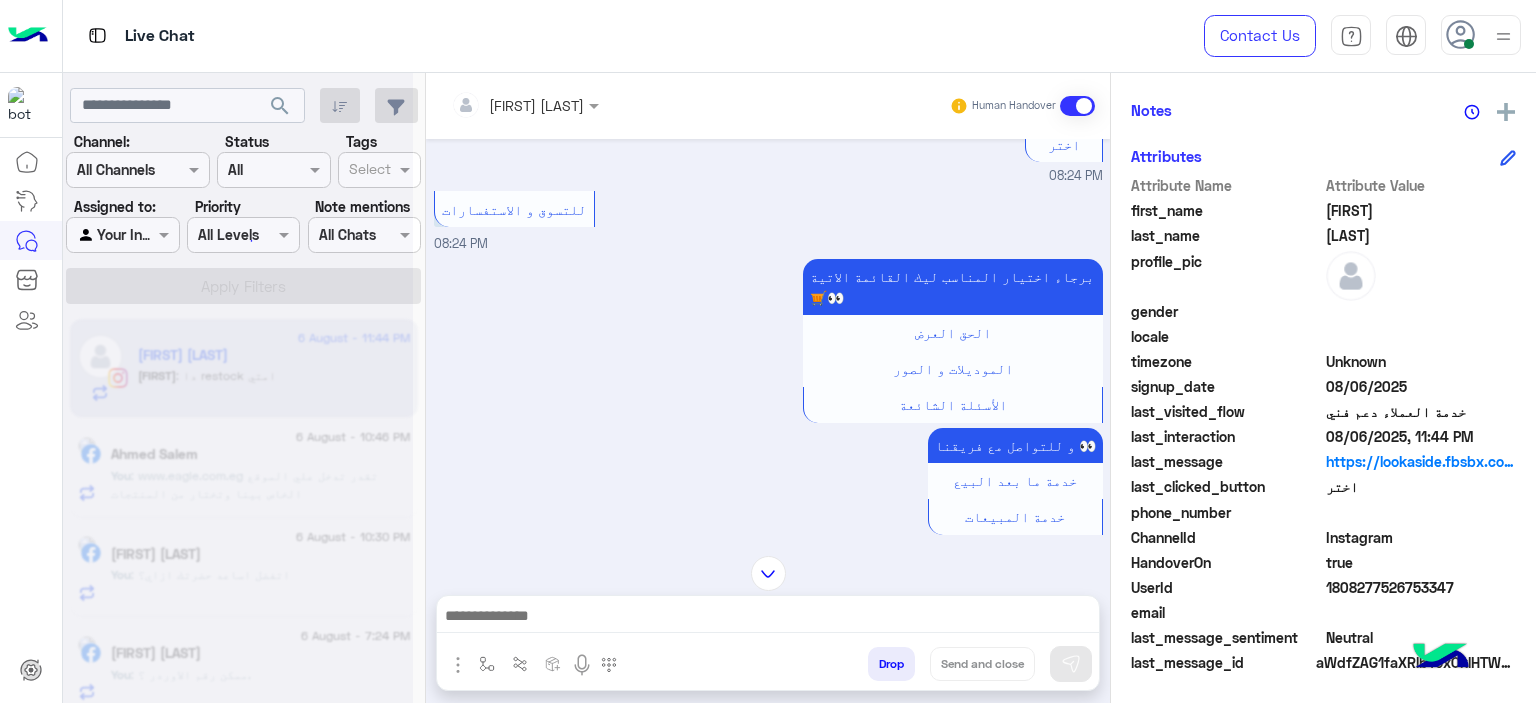 scroll, scrollTop: 514, scrollLeft: 0, axis: vertical 